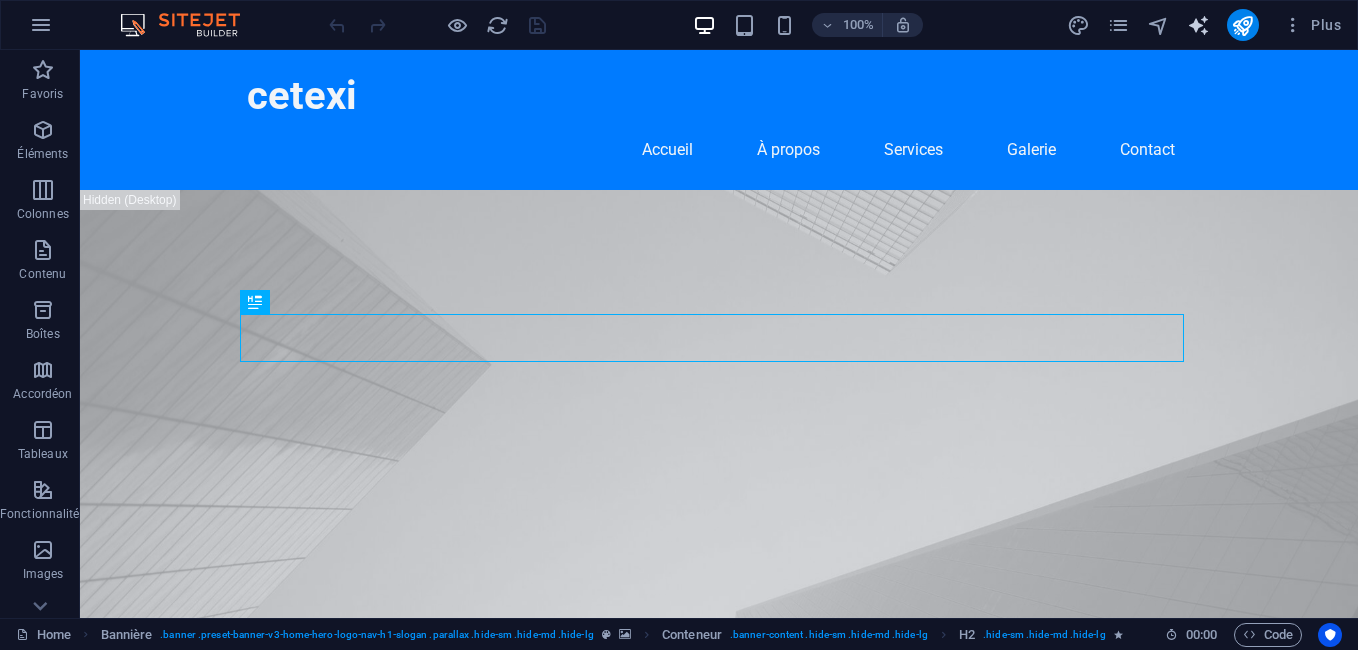 scroll, scrollTop: 0, scrollLeft: 0, axis: both 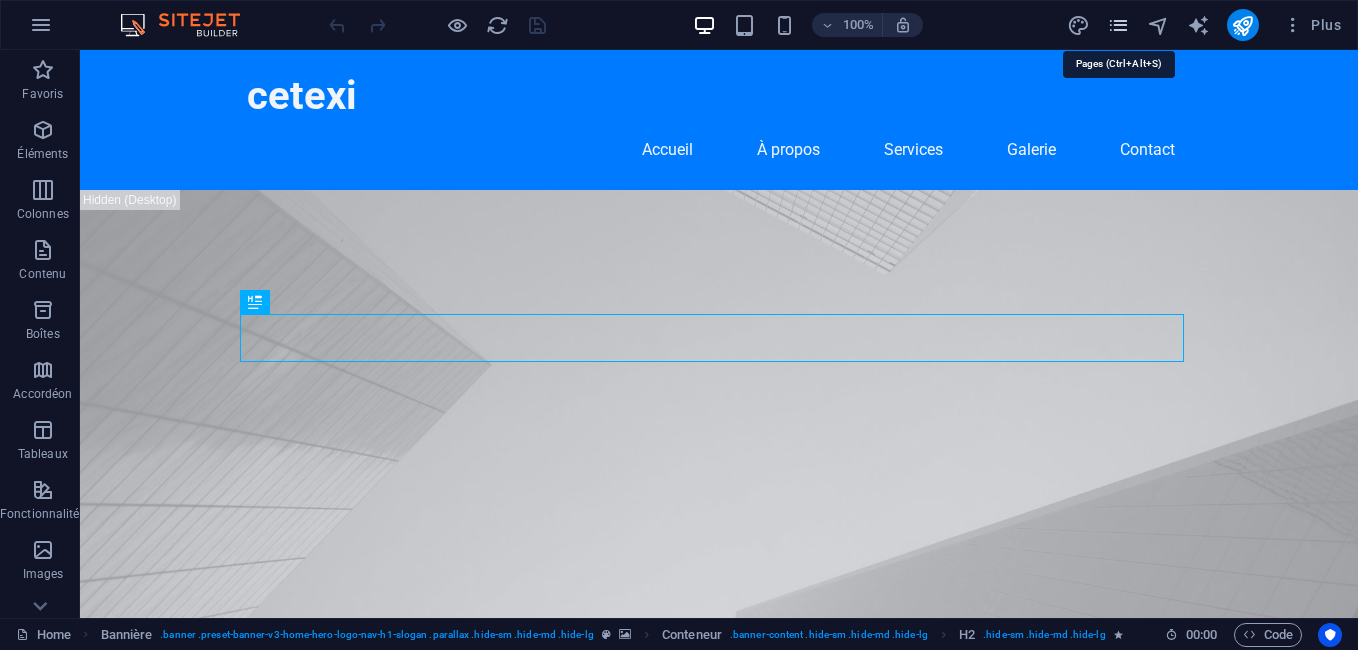 click at bounding box center [1118, 25] 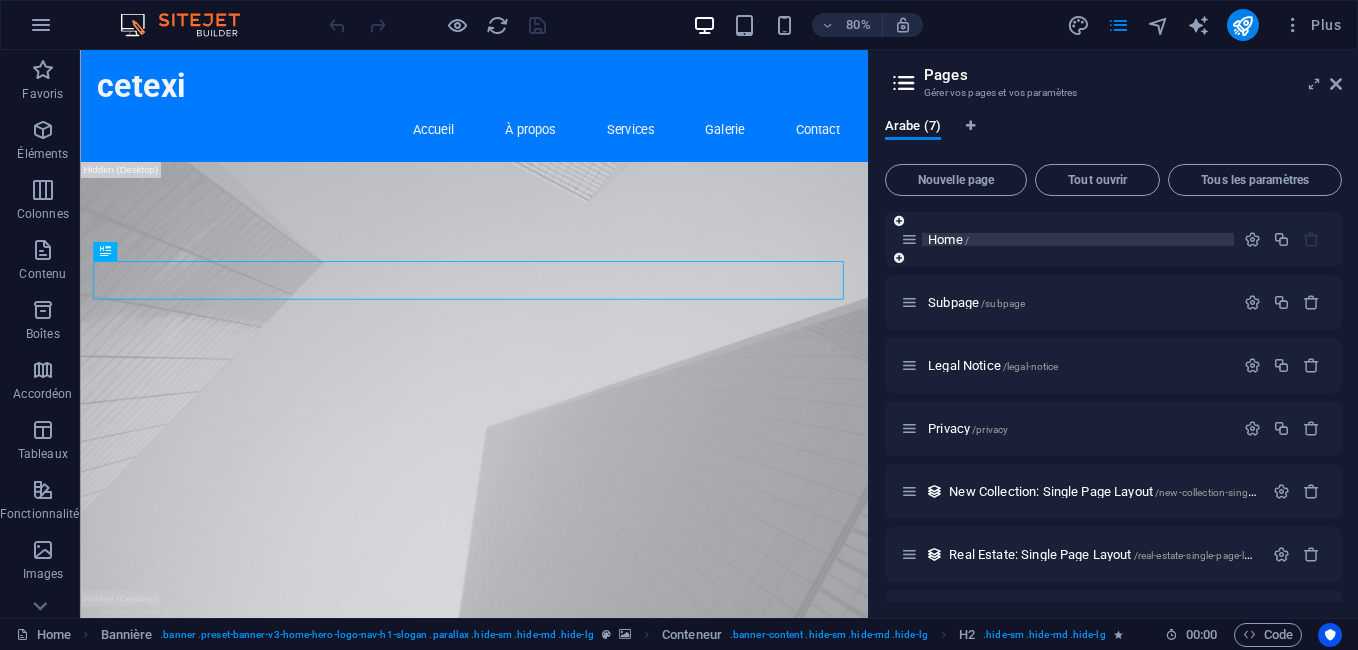 click on "Home /" at bounding box center (948, 239) 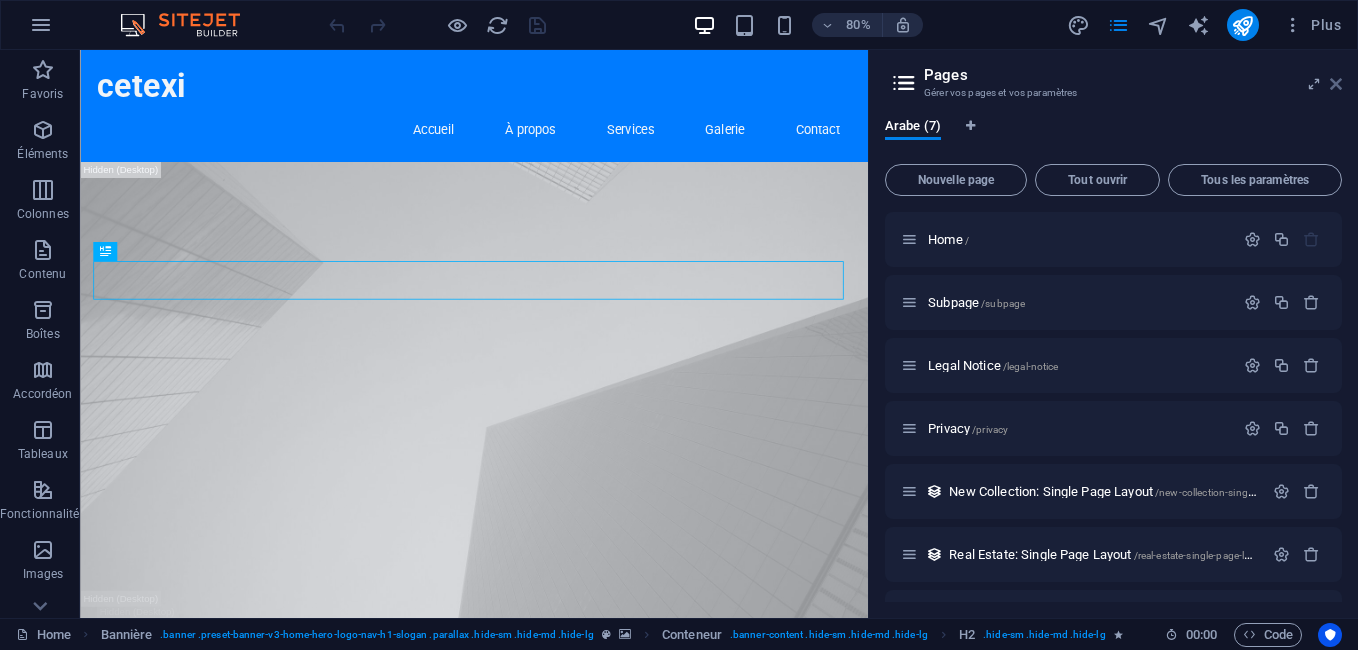 click at bounding box center (1336, 84) 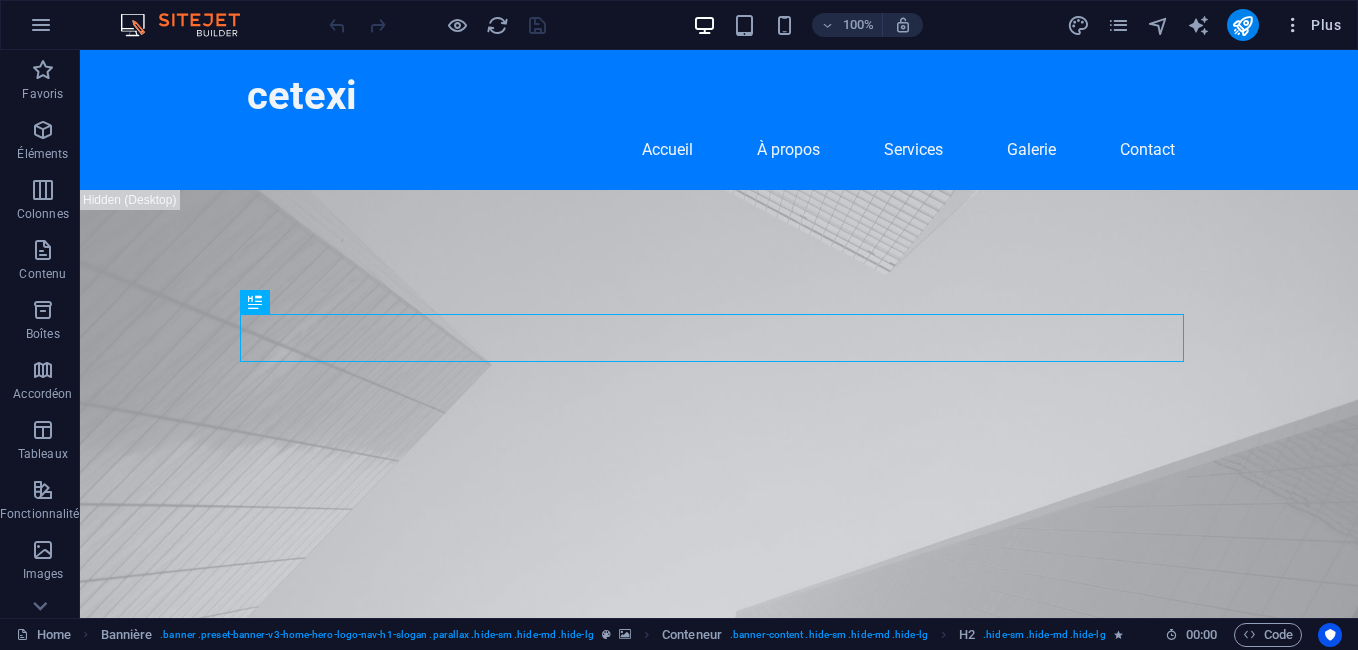 click on "Plus" at bounding box center (1312, 25) 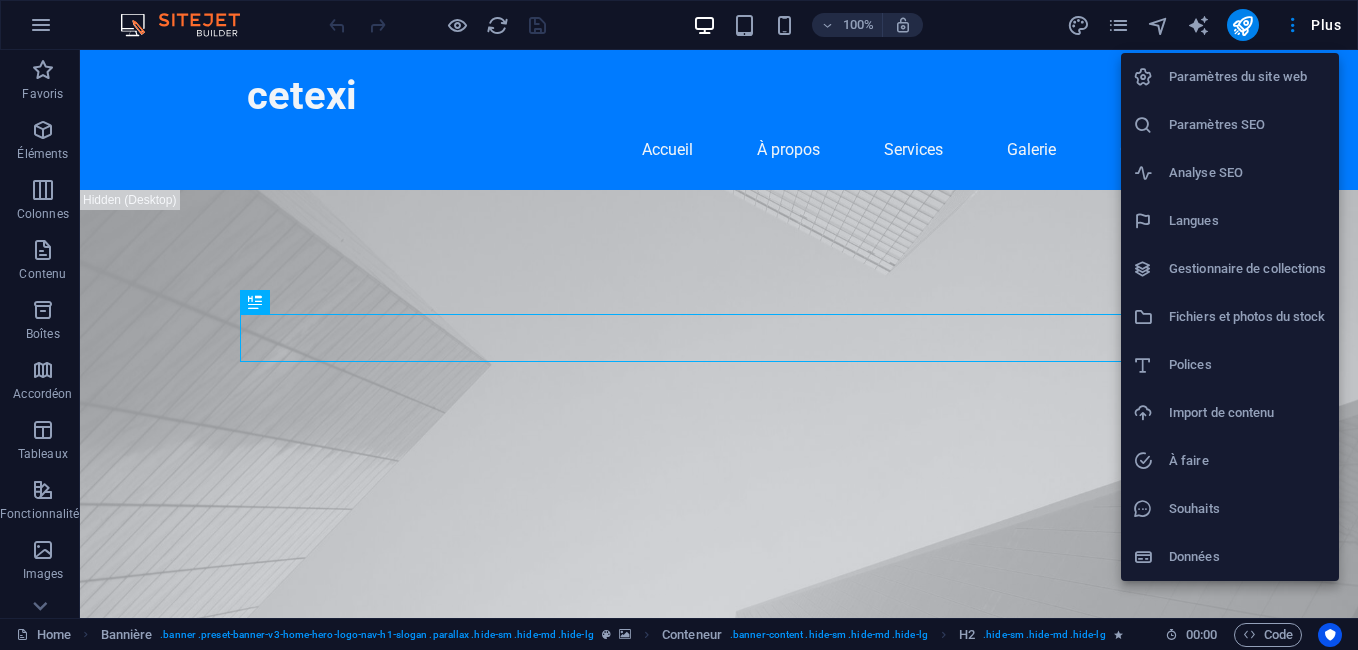 click on "Paramètres du site web" at bounding box center (1248, 77) 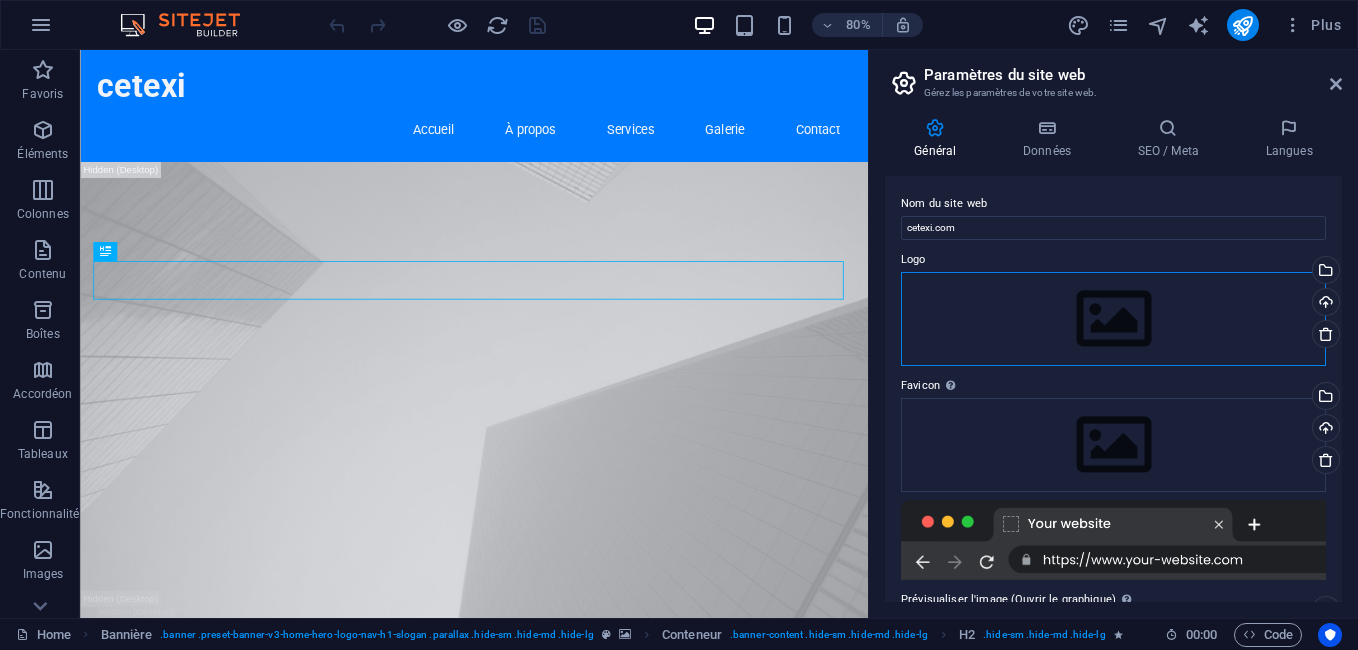 click on "Glissez les fichiers ici, cliquez pour choisir les fichiers ou  sélectionnez les fichiers depuis Fichiers ou depuis notre stock gratuit de photos et de vidéos" at bounding box center (1113, 319) 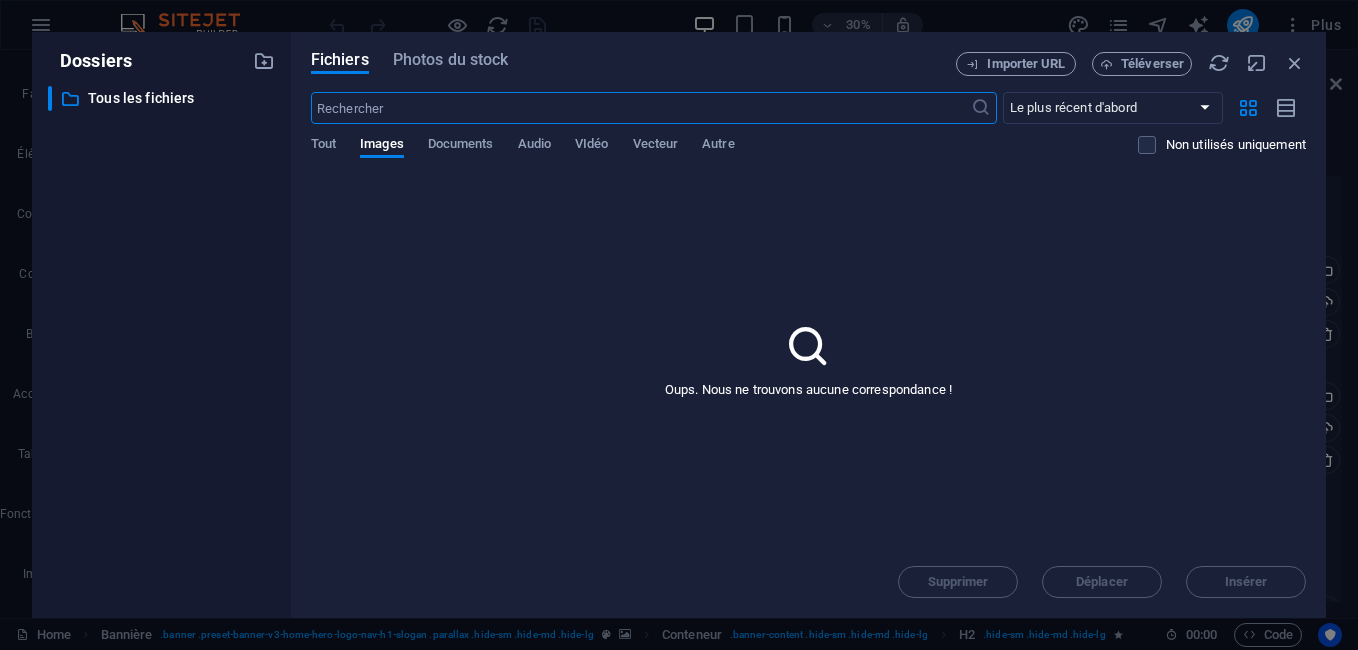 click at bounding box center [808, 346] 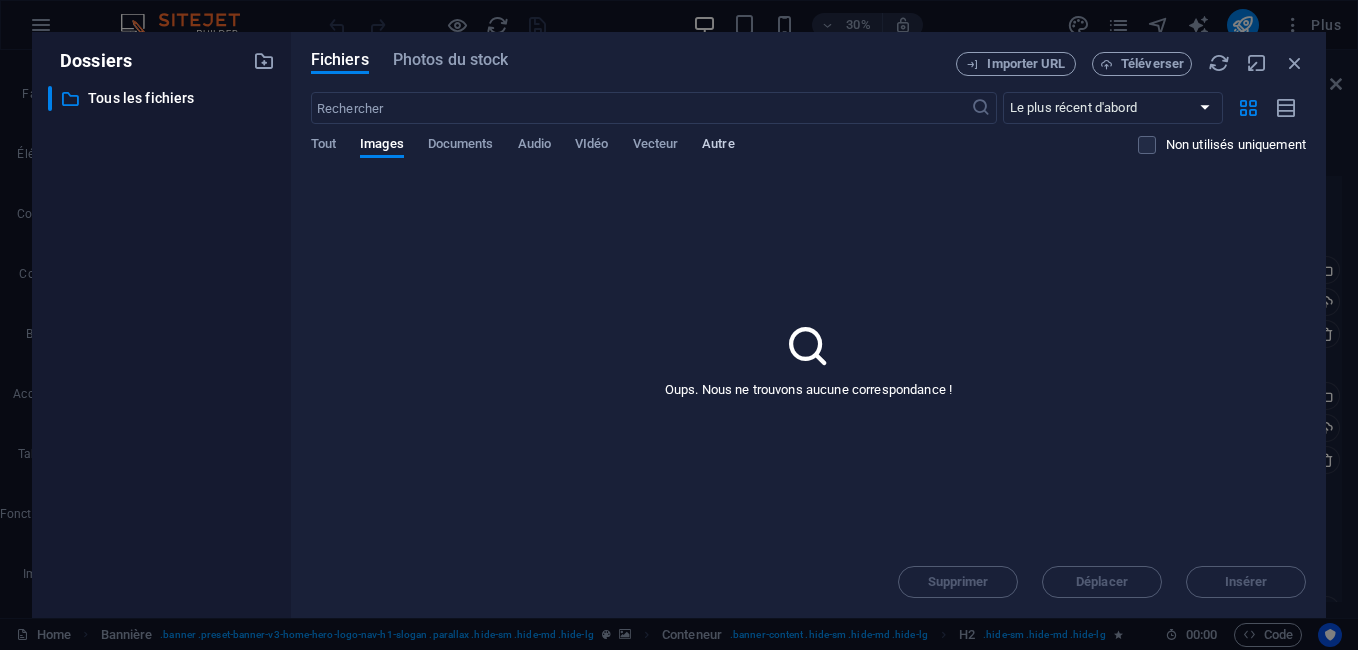click on "Autre" at bounding box center (718, 146) 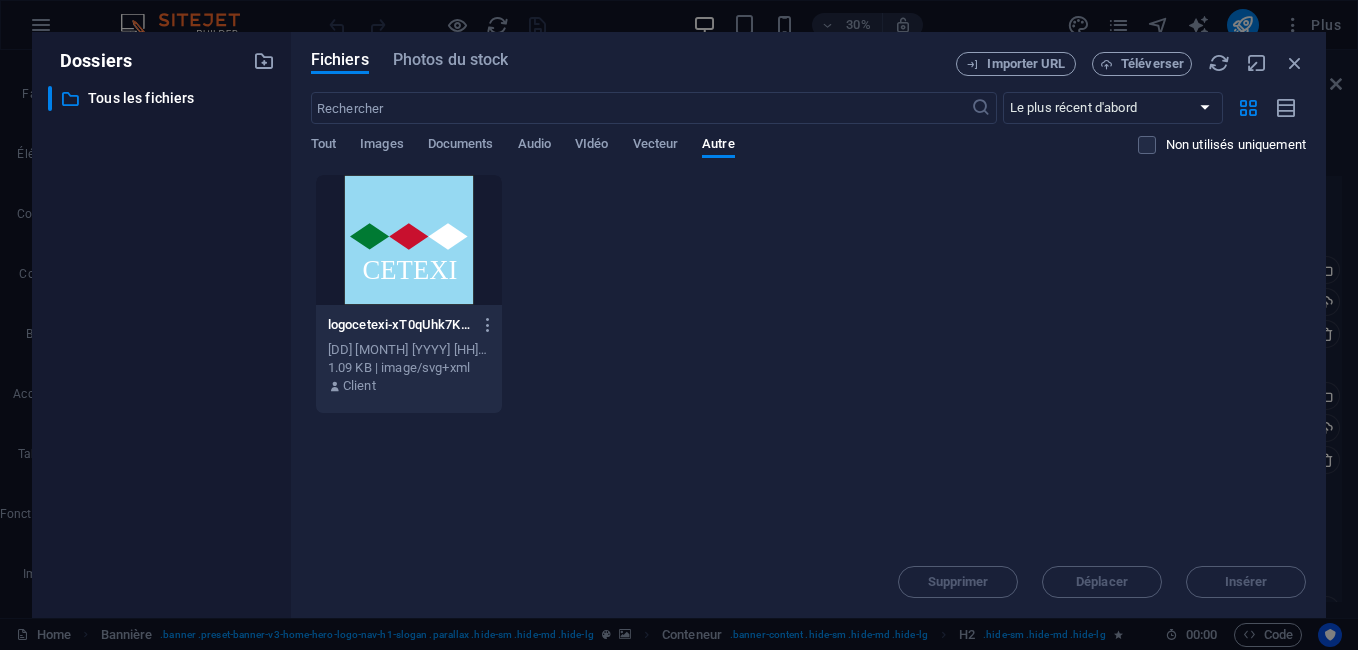 click at bounding box center (409, 240) 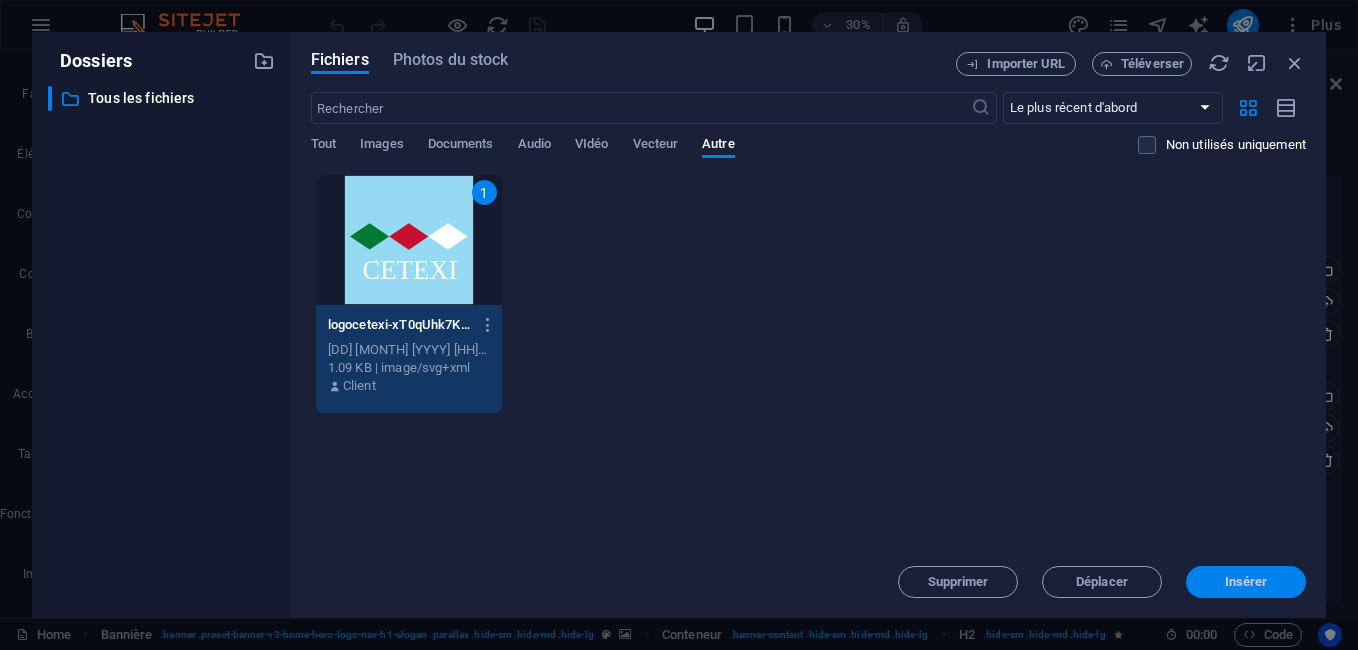 click on "Insérer" at bounding box center (1246, 582) 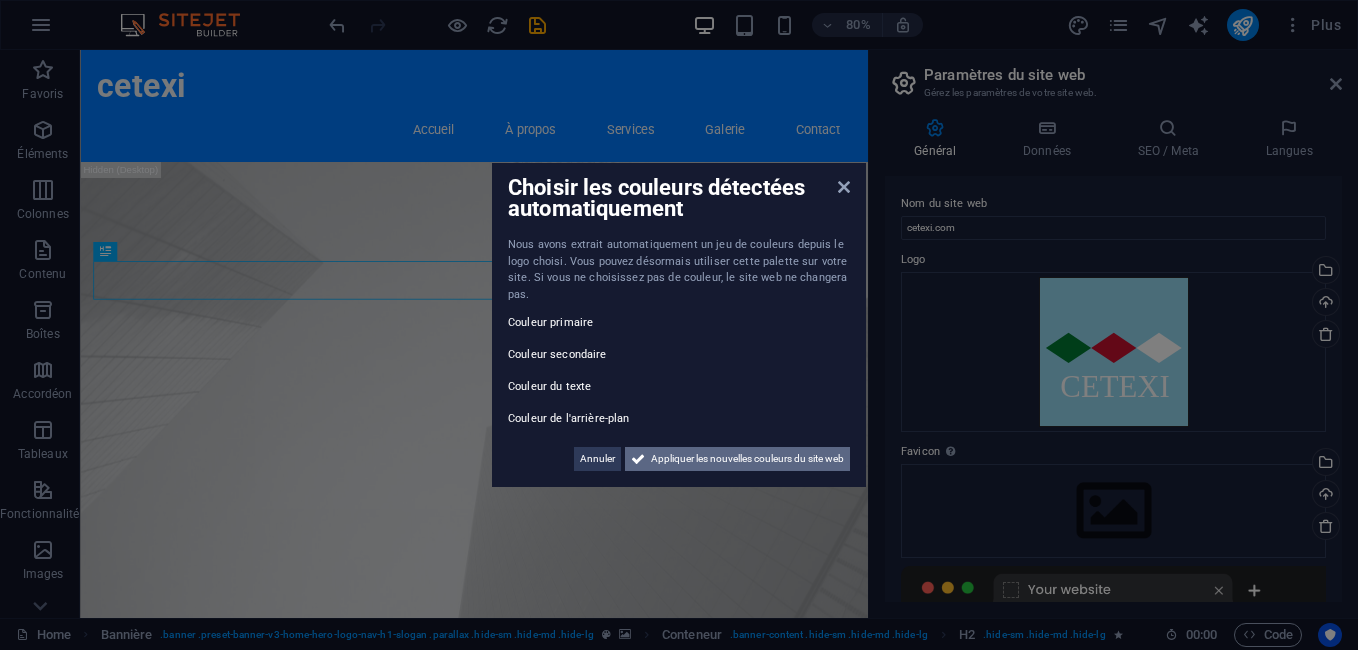 click on "Appliquer les nouvelles couleurs du site web" at bounding box center (747, 459) 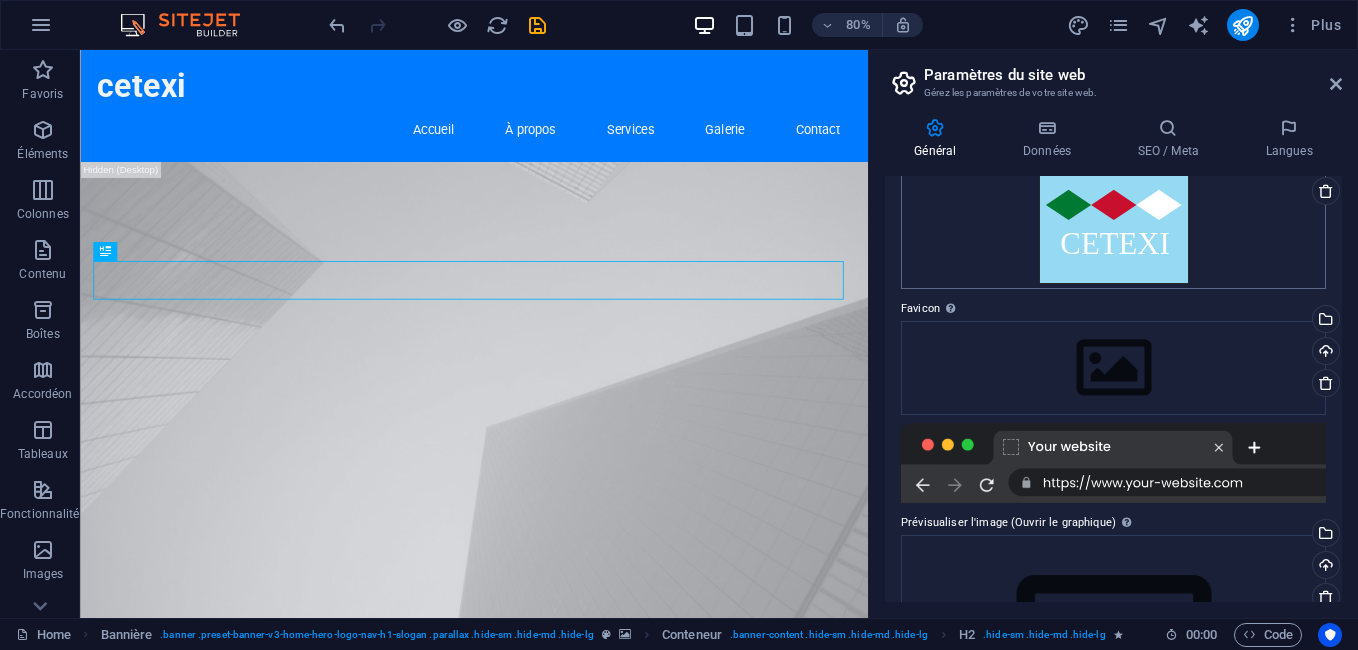 scroll, scrollTop: 121, scrollLeft: 0, axis: vertical 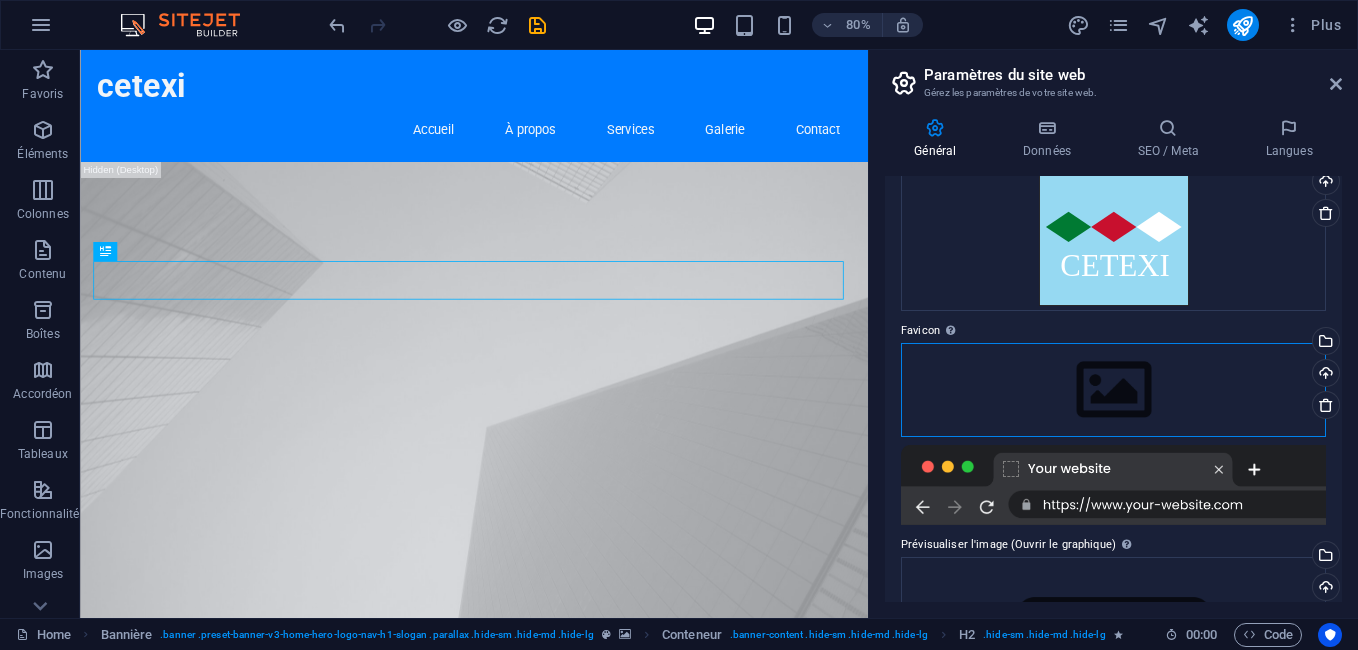 click on "Glissez les fichiers ici, cliquez pour choisir les fichiers ou  sélectionnez les fichiers depuis Fichiers ou depuis notre stock gratuit de photos et de vidéos" at bounding box center [1113, 390] 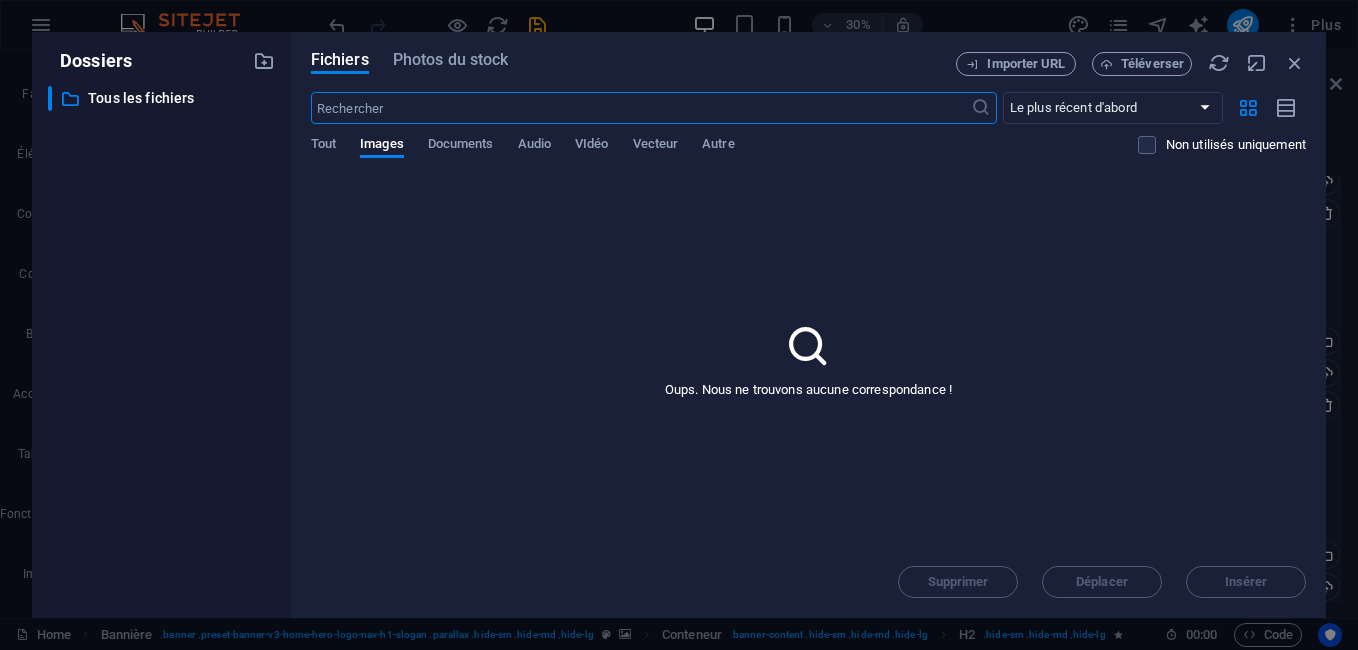 click on "​ Le plus récent d'abord Le plus ancien d'abord Nom (A-Z) Nom (Z-A) Taille (0-9) Taille (9-0) Résolution (0-9) Résolution (9-0) Tout Images Documents Audio VIdéo Vecteur Autre Non utilisés uniquement" at bounding box center (808, 133) 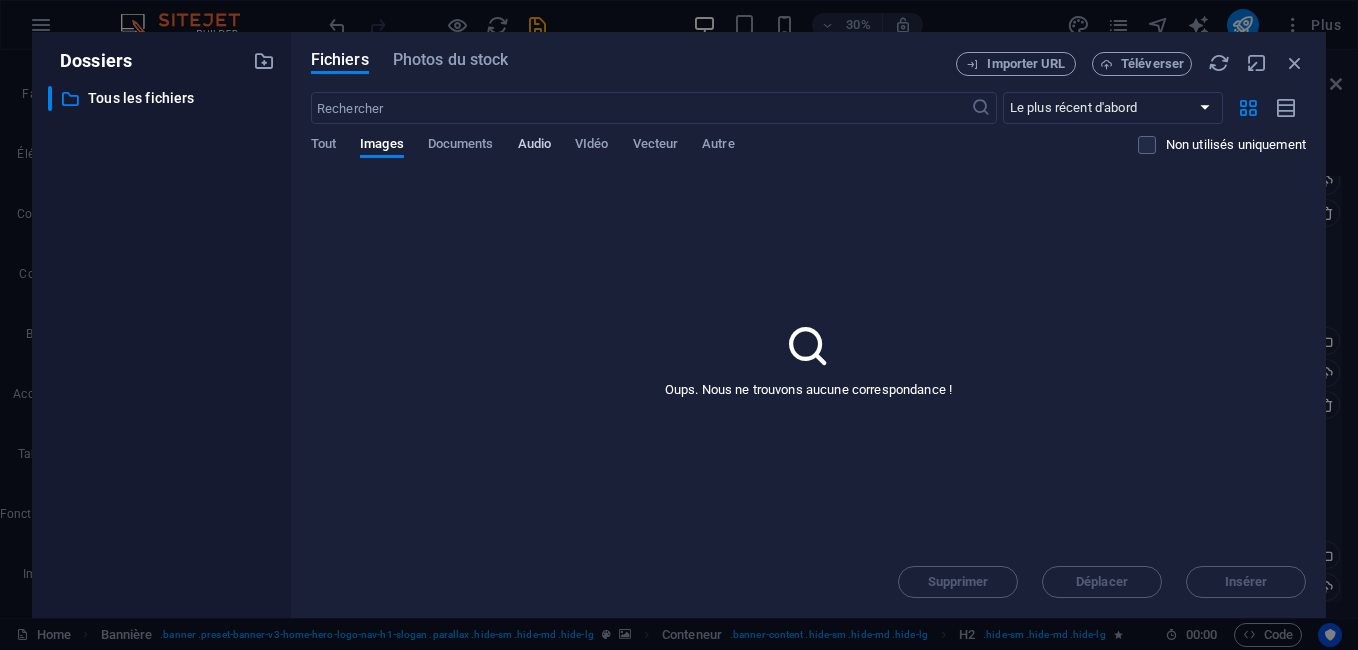 click on "Audio" at bounding box center (534, 146) 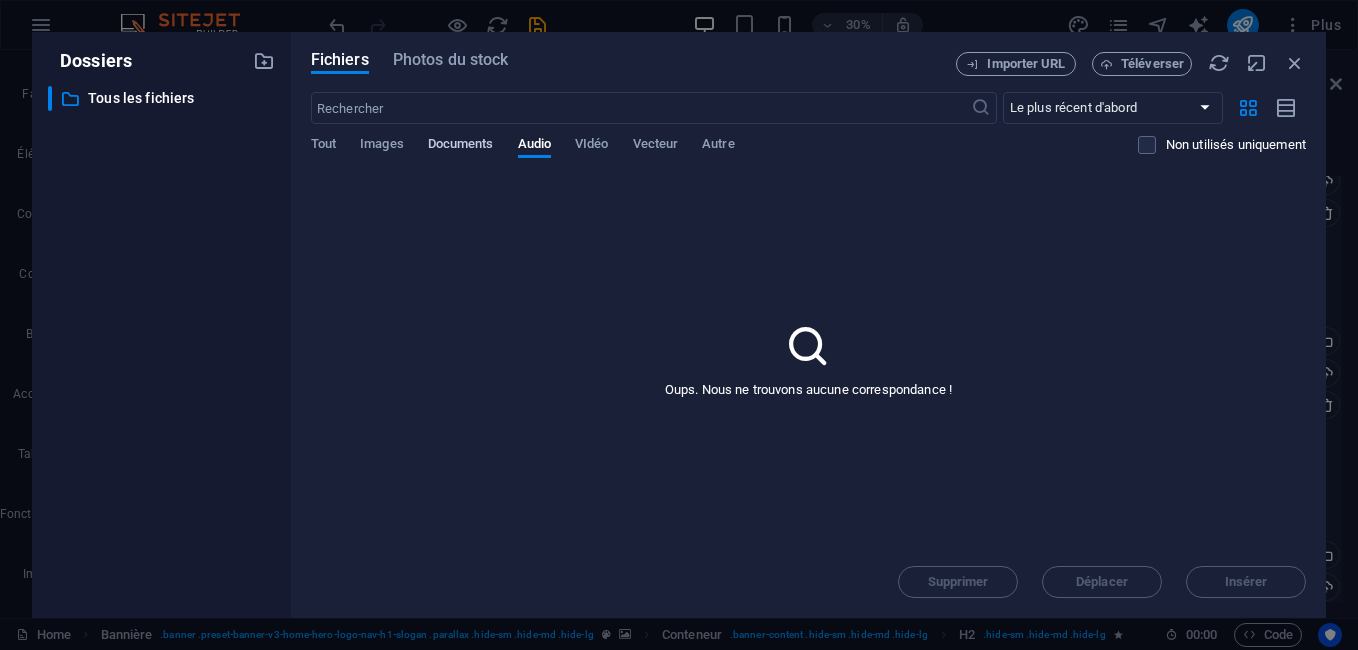 click on "Documents" at bounding box center (461, 146) 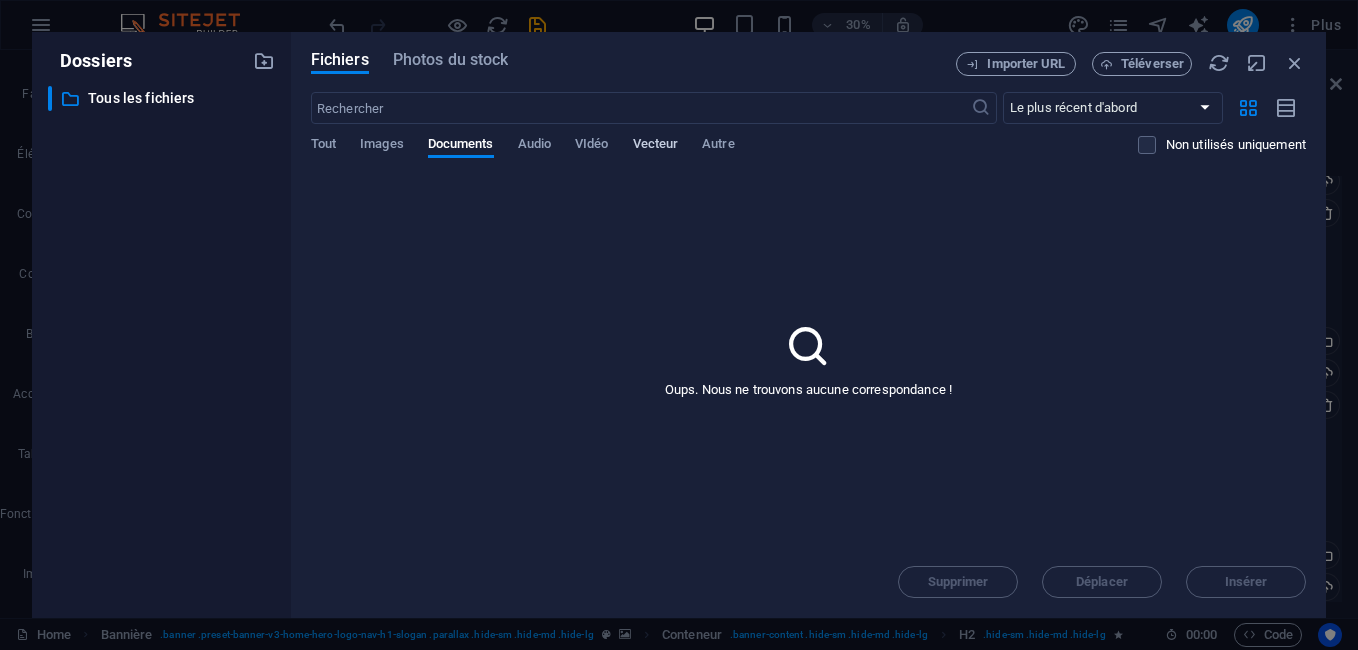 click on "Vecteur" at bounding box center (656, 146) 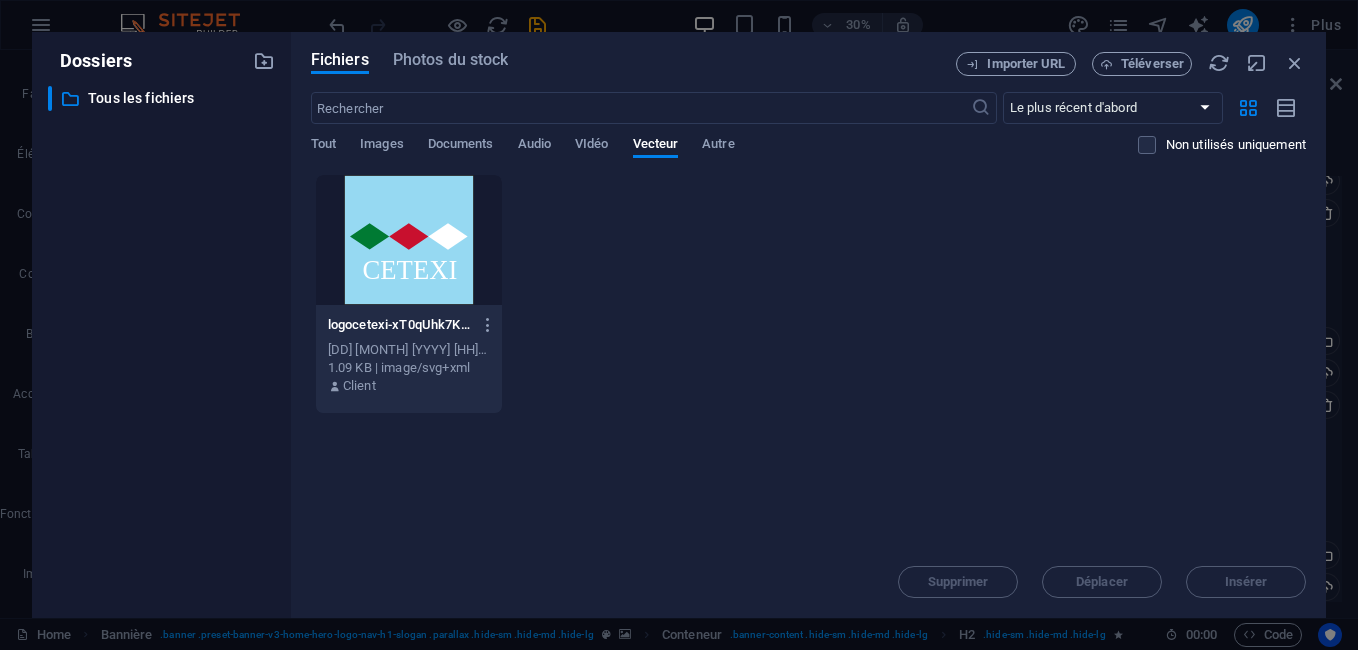 click at bounding box center [409, 240] 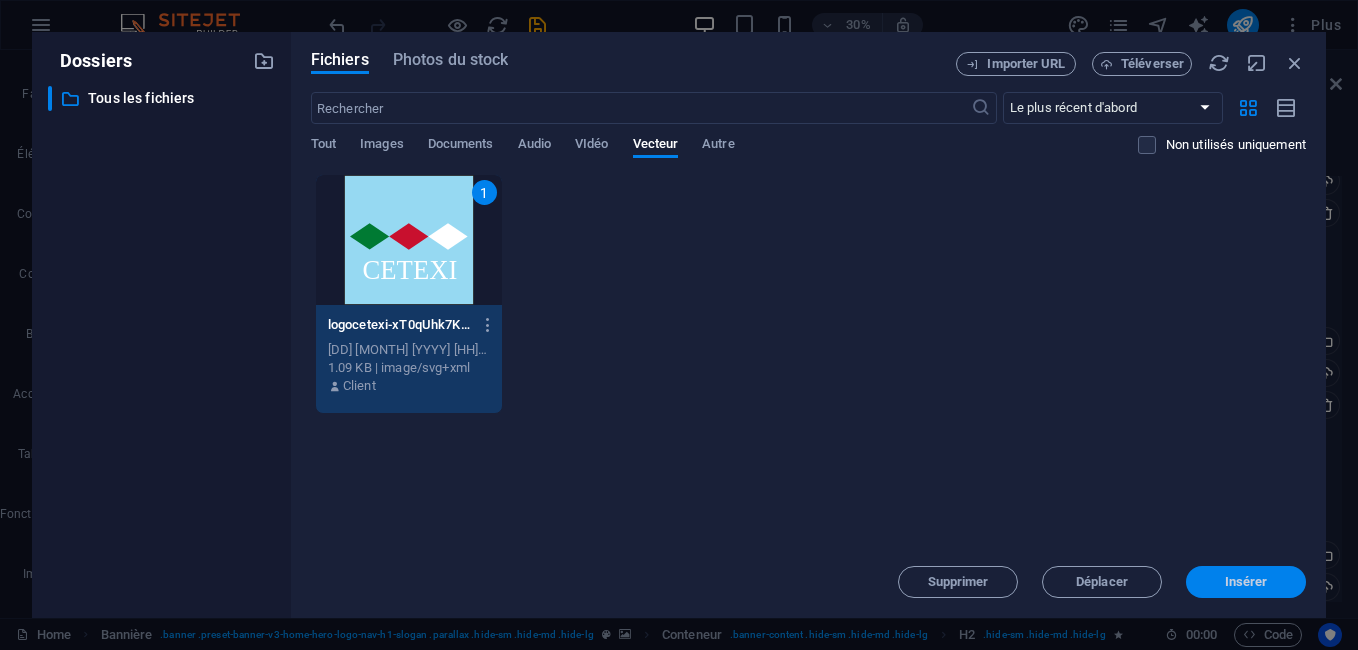 click on "Insérer" at bounding box center [1246, 582] 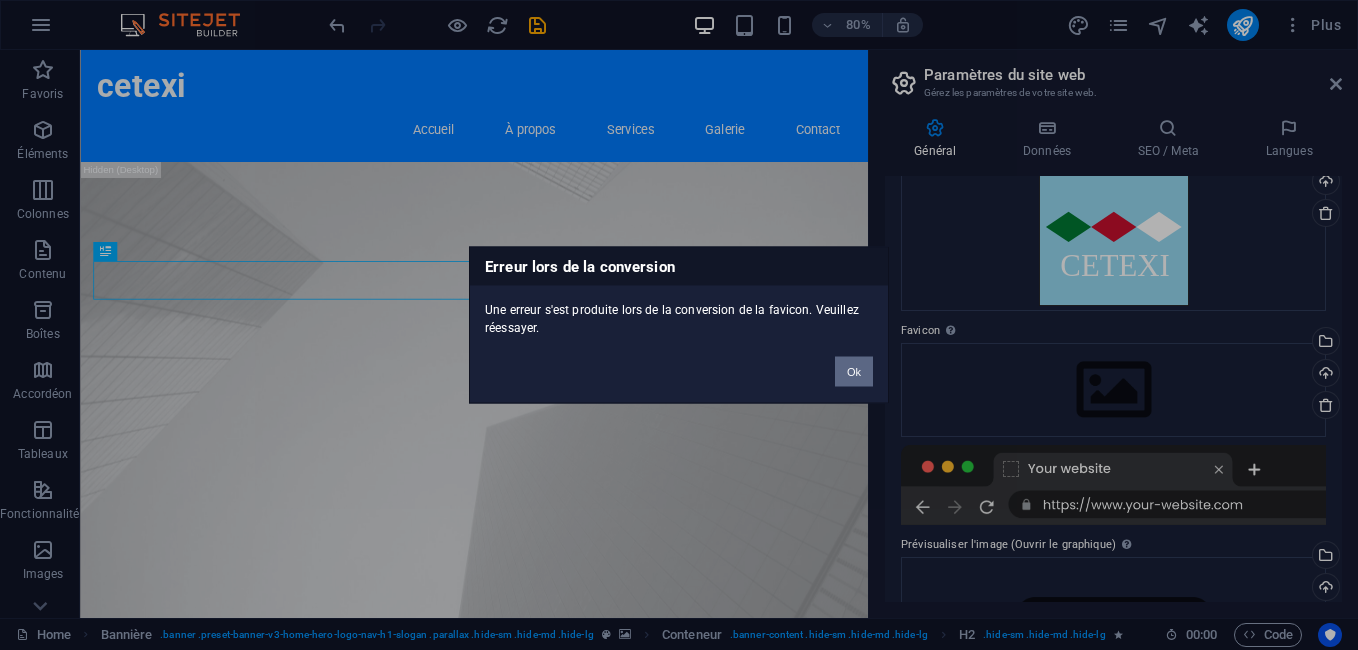 click on "Ok" at bounding box center [854, 372] 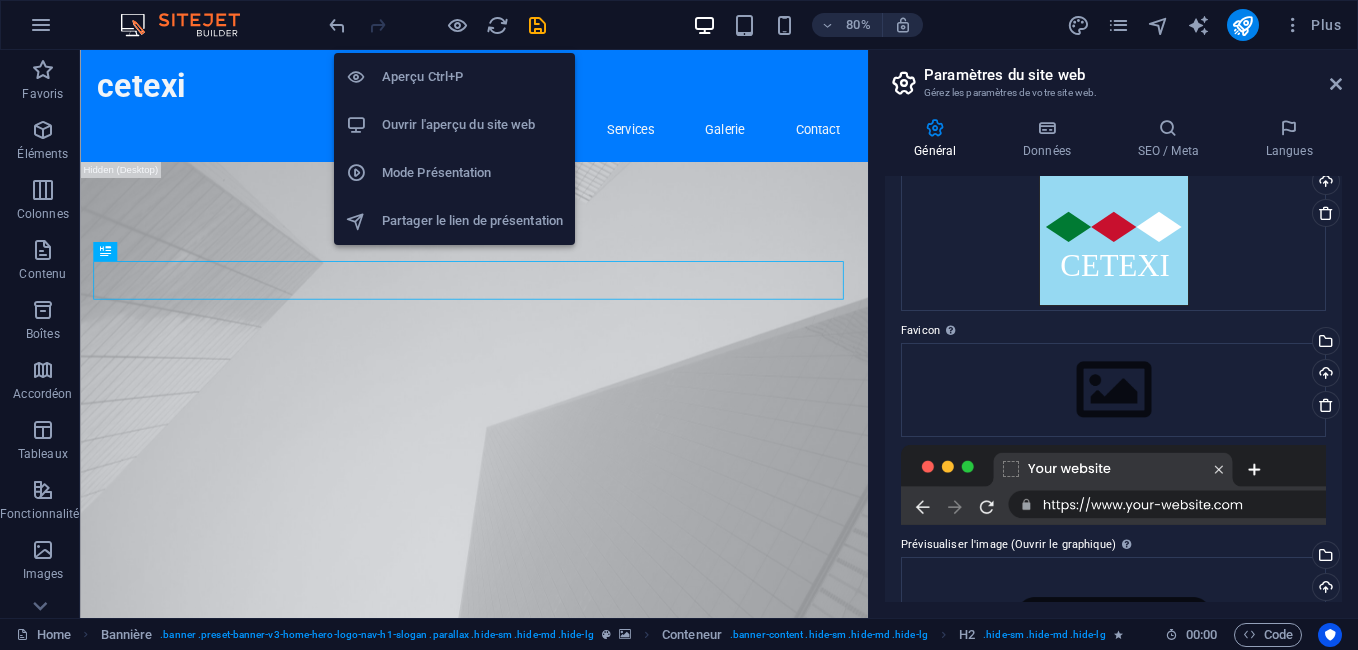click on "Aperçu Ctrl+P" at bounding box center [472, 77] 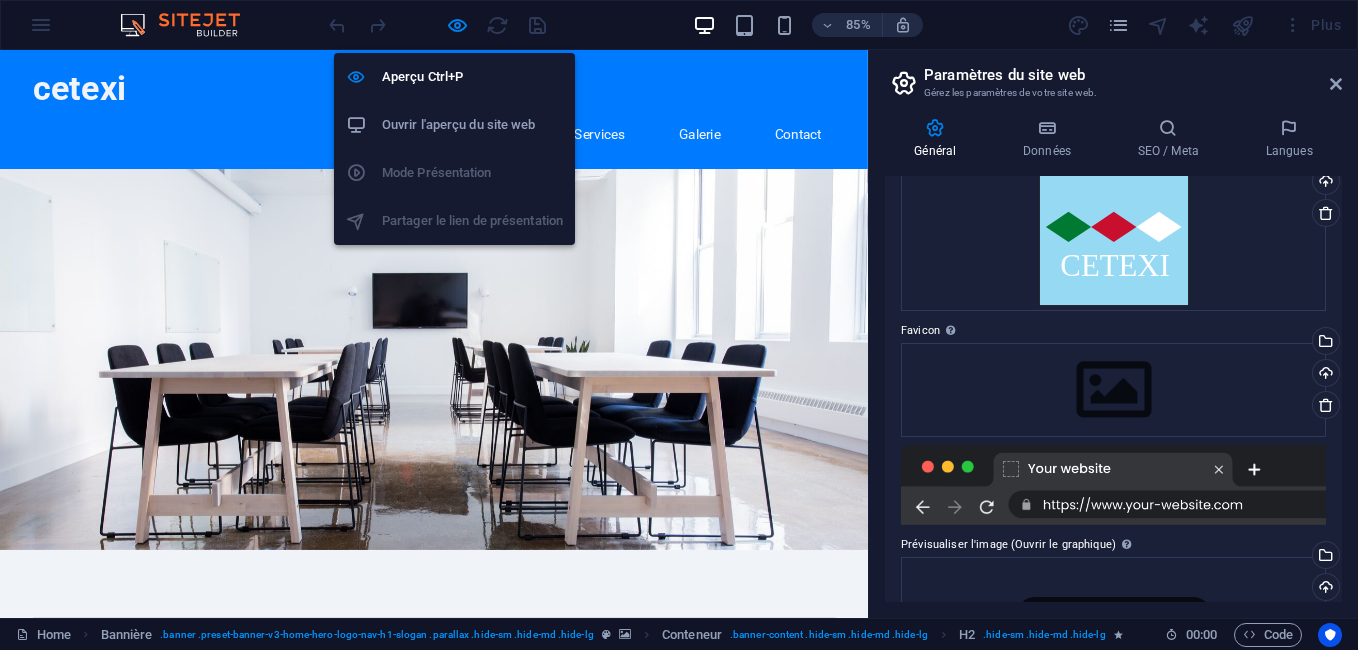 click on "Ouvrir l'aperçu du site web" at bounding box center [472, 125] 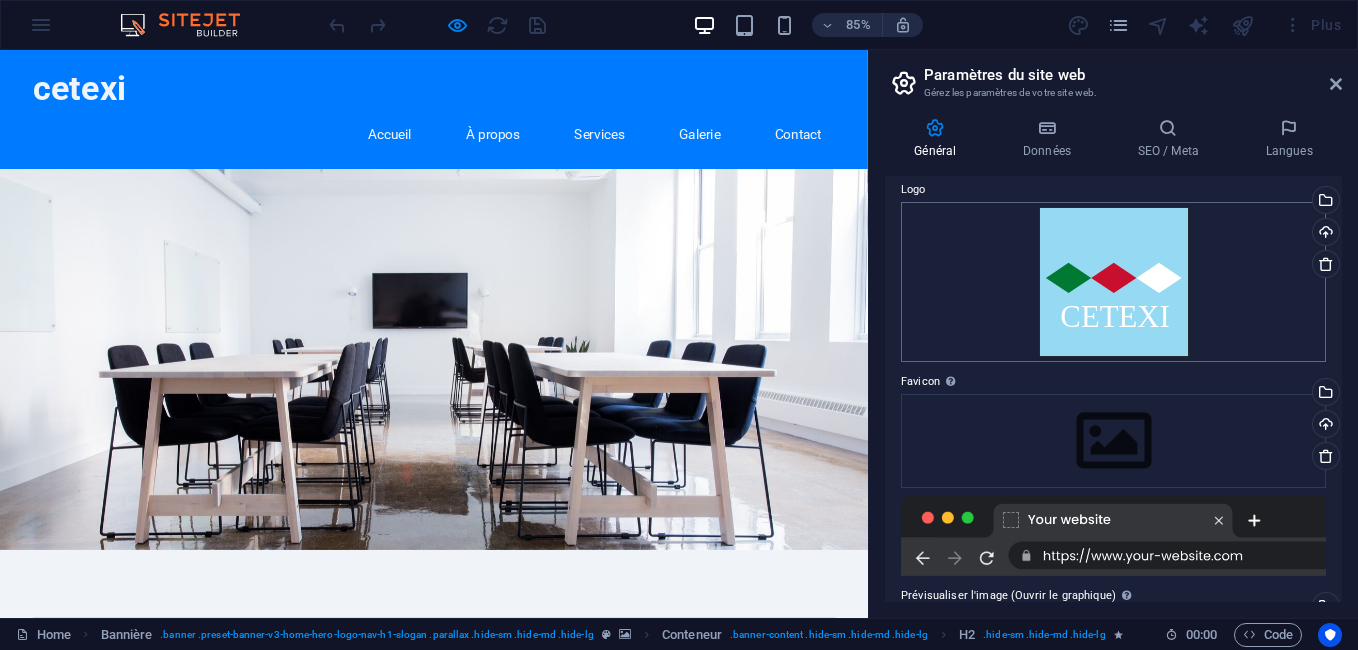 scroll, scrollTop: 21, scrollLeft: 0, axis: vertical 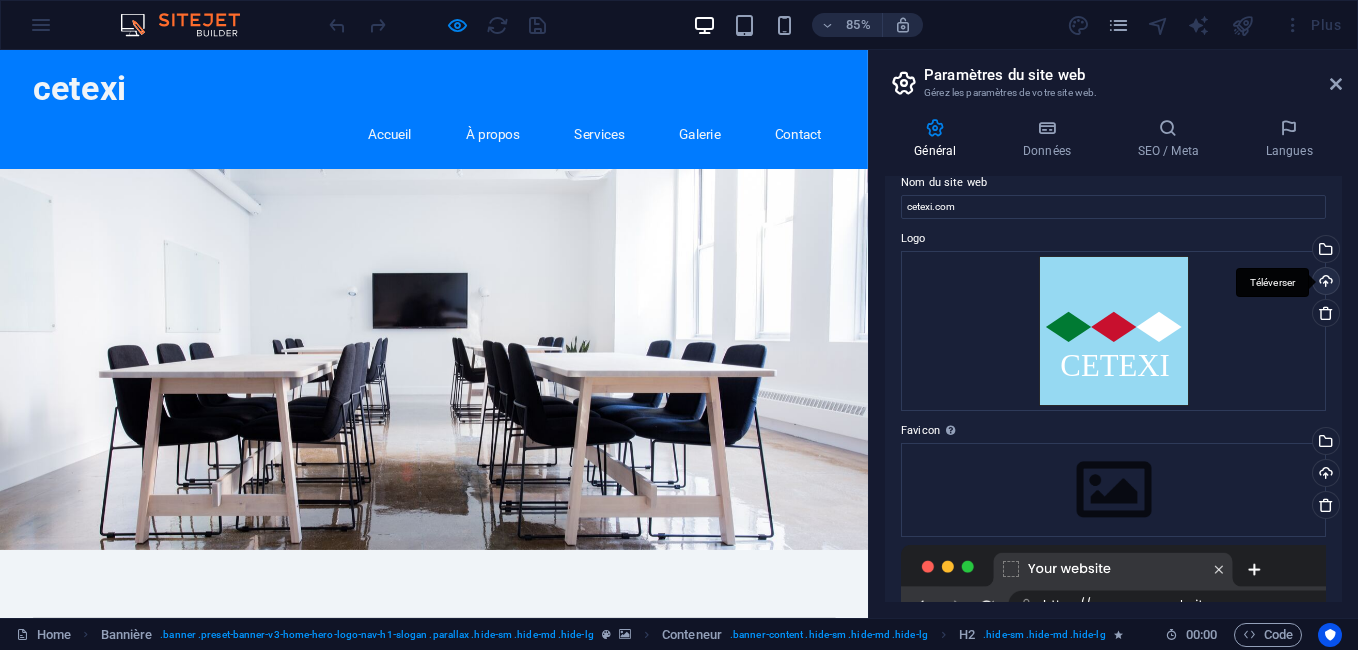 click on "Téléverser" at bounding box center [1324, 283] 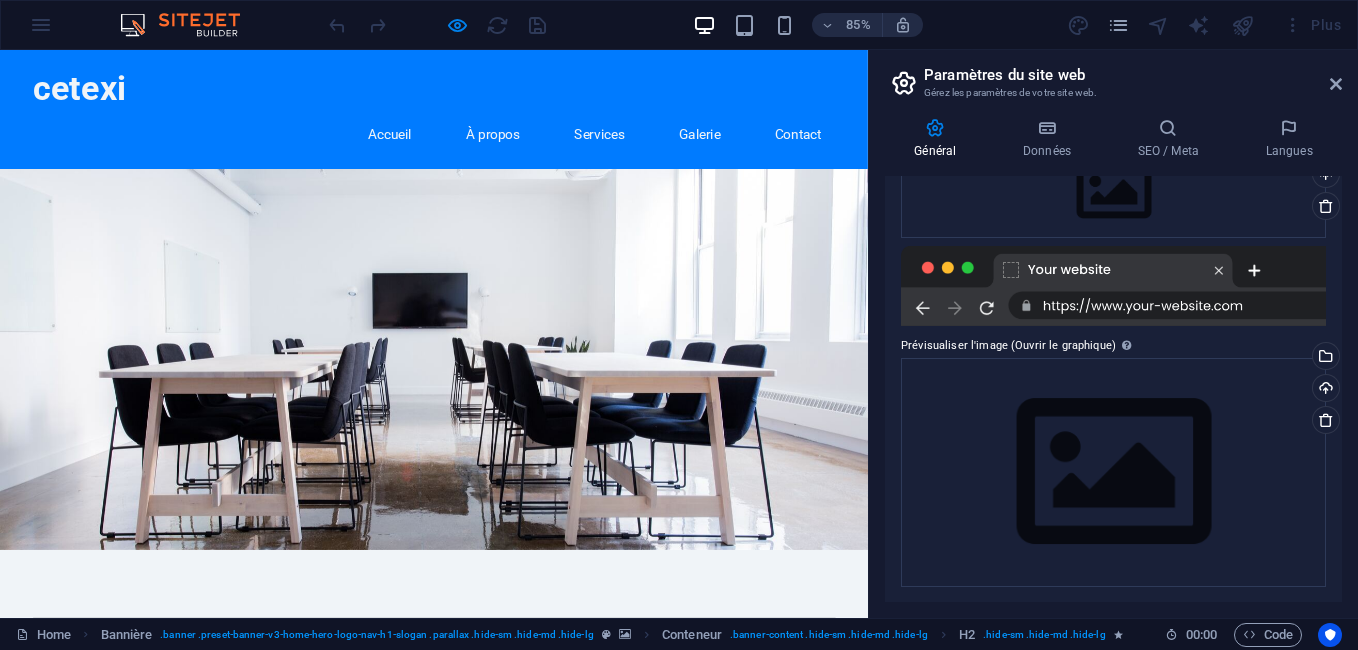 scroll, scrollTop: 321, scrollLeft: 0, axis: vertical 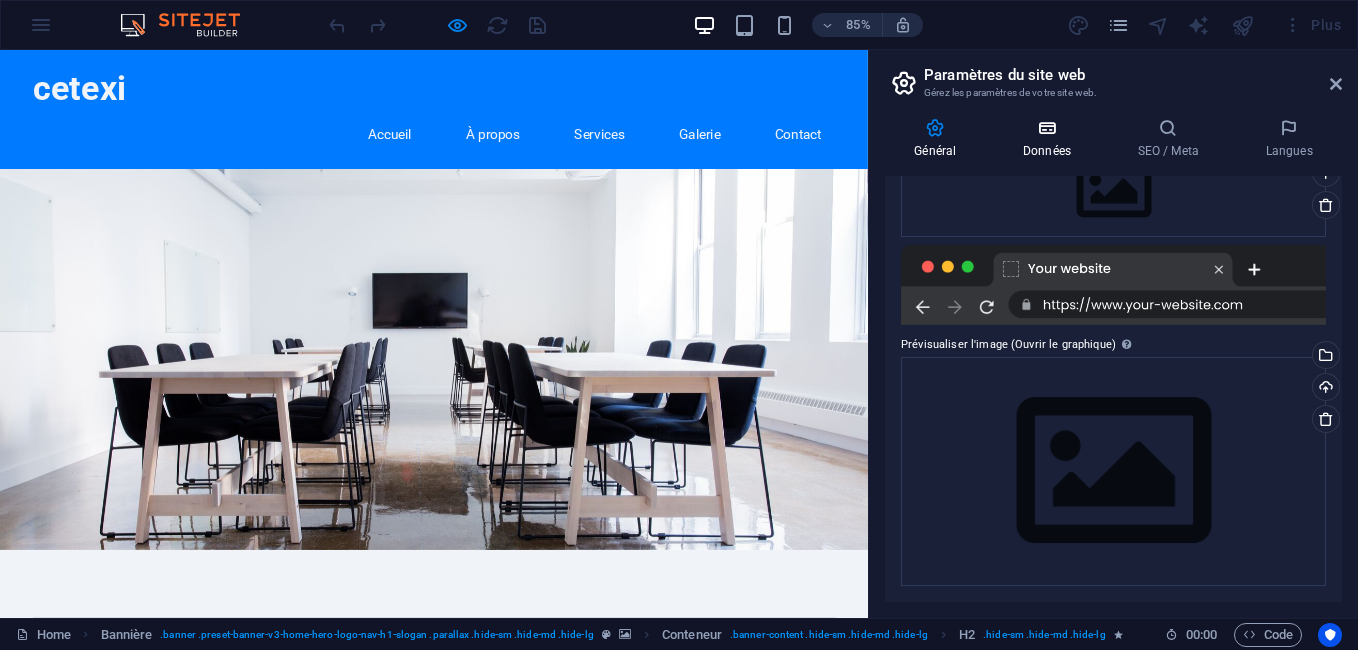click at bounding box center (1047, 128) 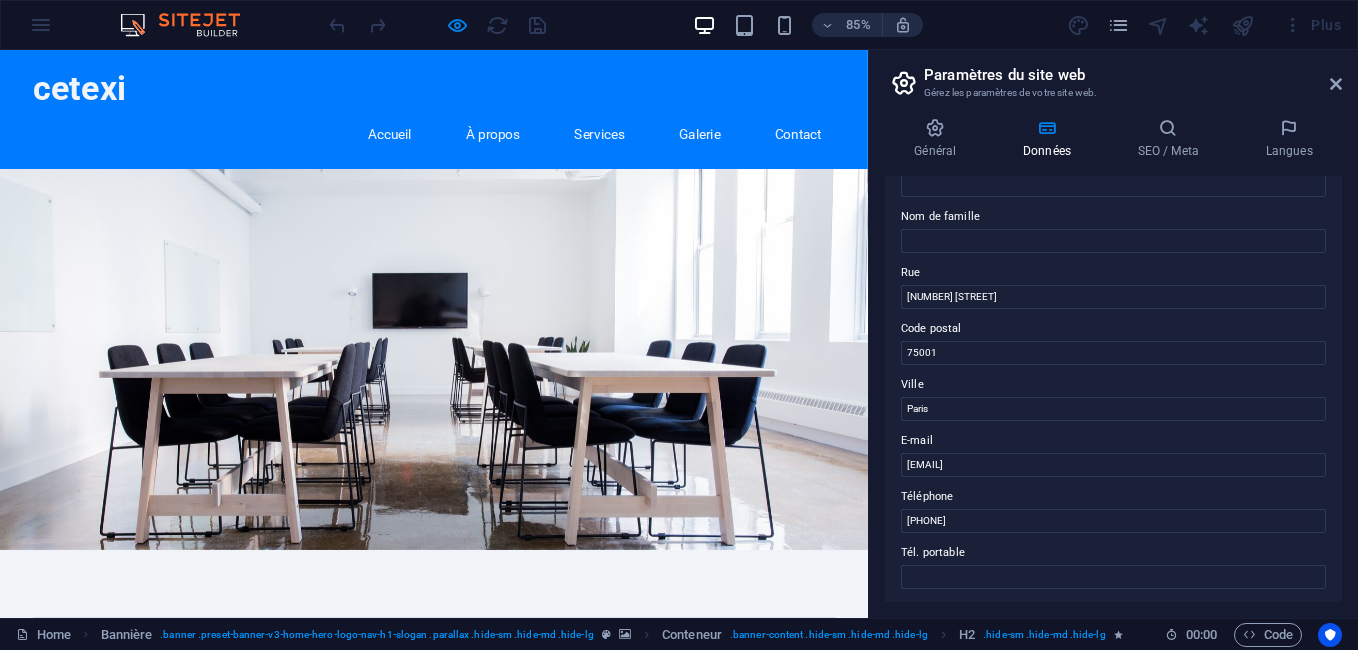 scroll, scrollTop: 100, scrollLeft: 0, axis: vertical 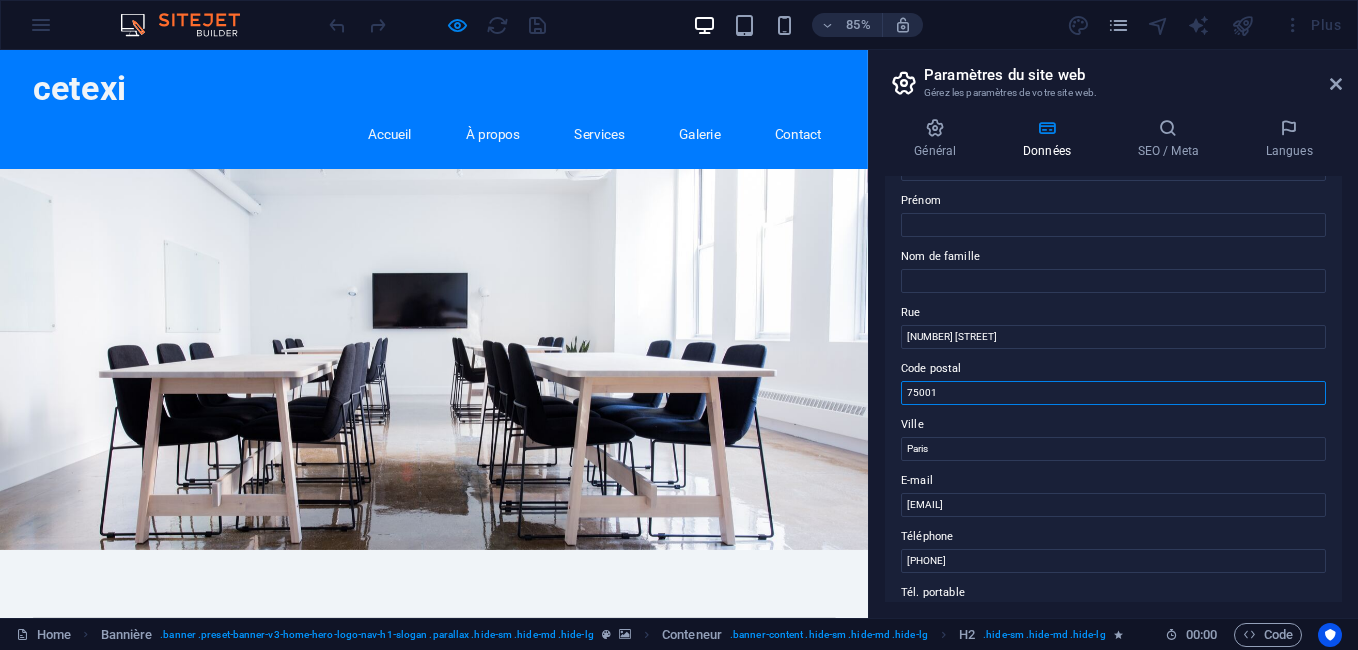 click on "75001" at bounding box center (1113, 393) 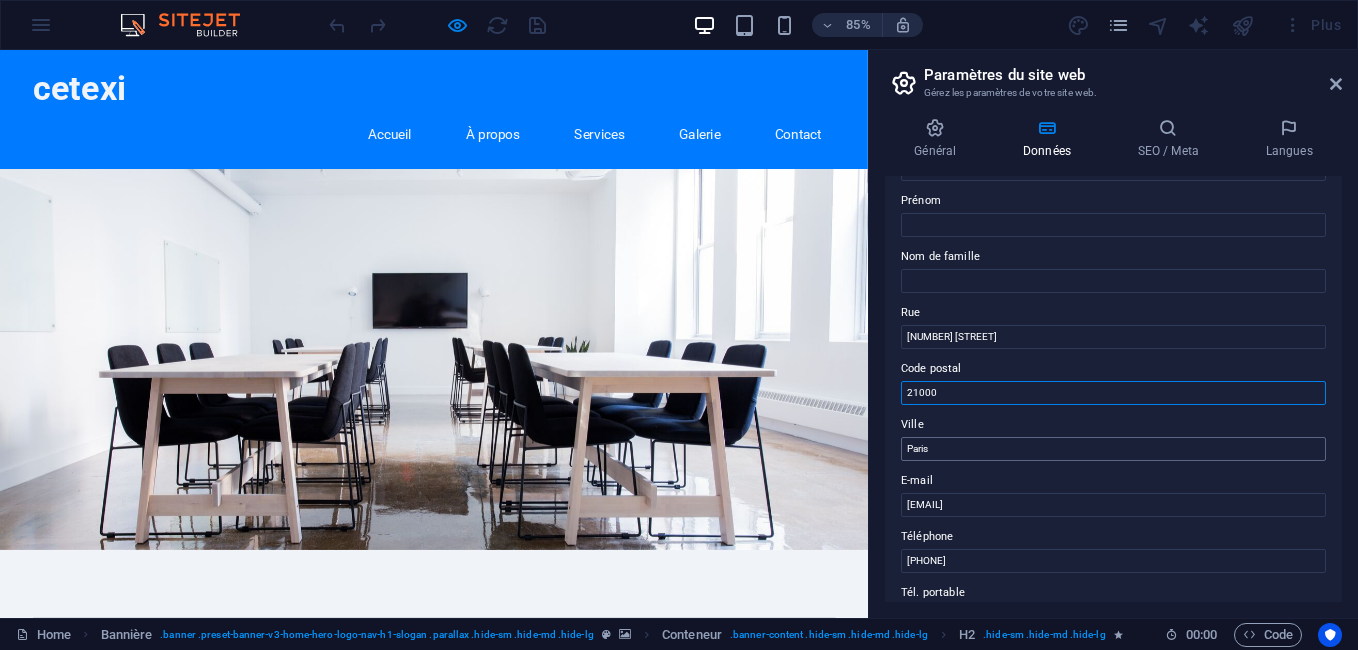 type on "21000" 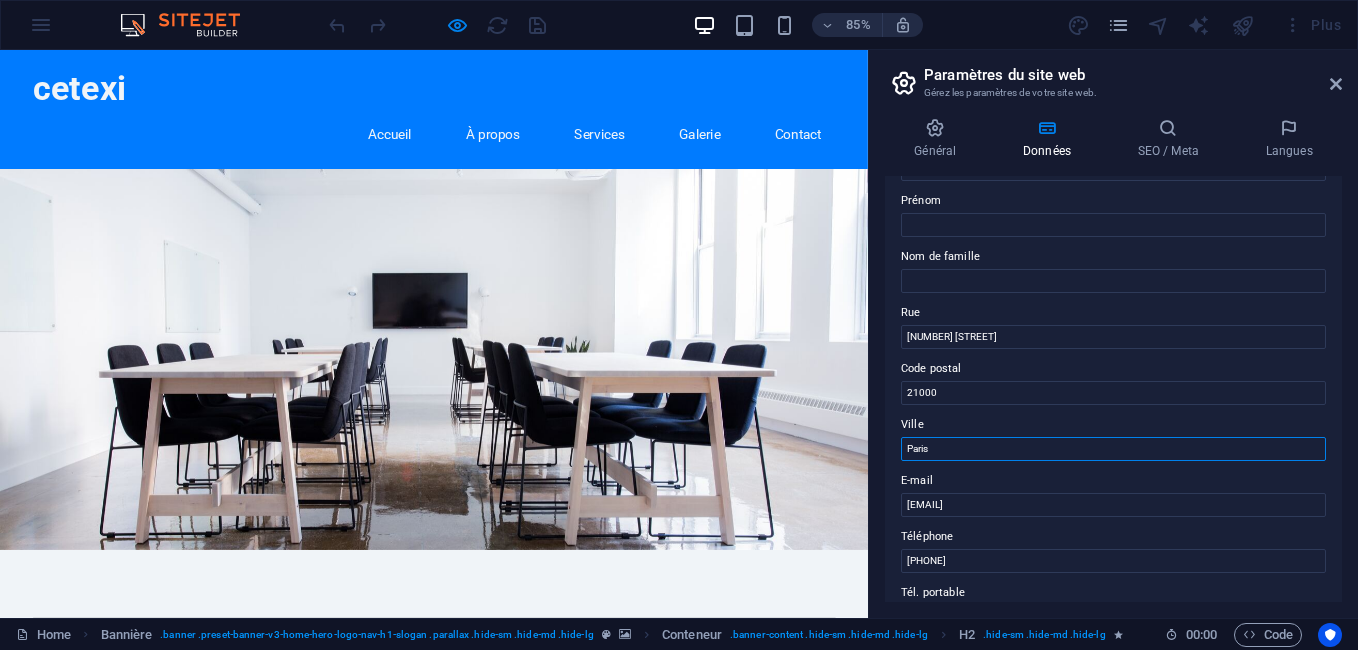 click on "Paris" at bounding box center [1113, 449] 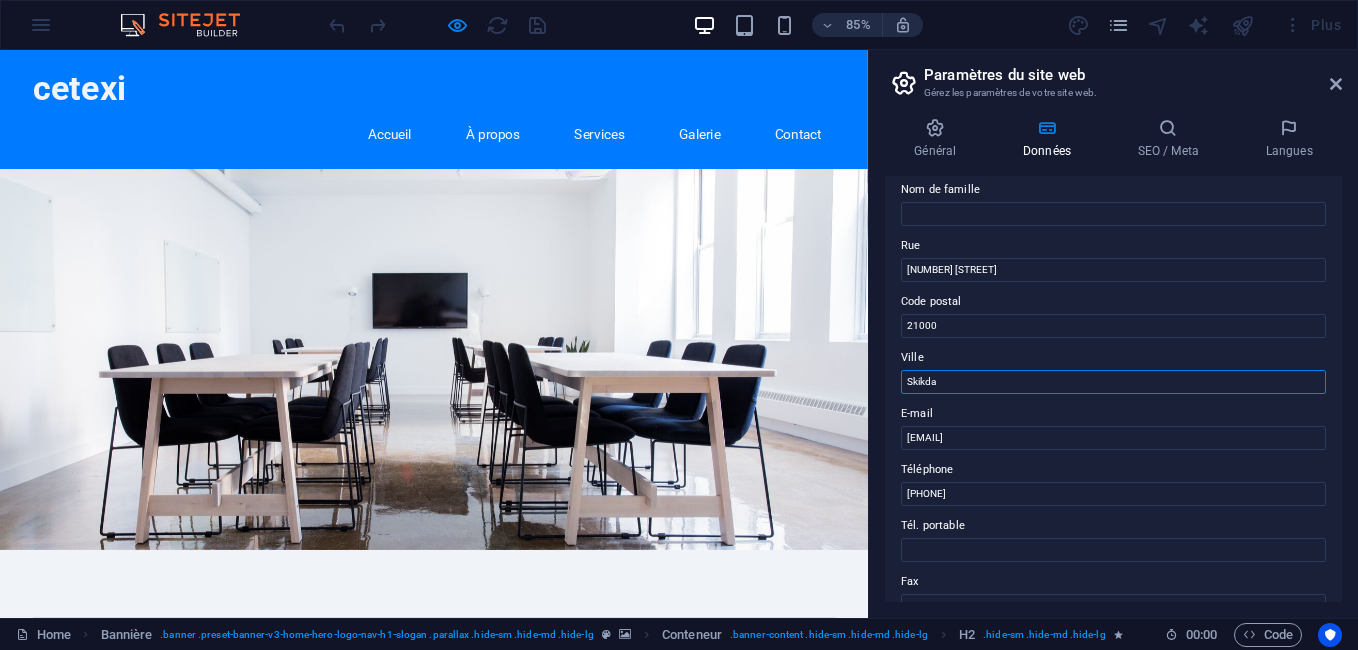 scroll, scrollTop: 200, scrollLeft: 0, axis: vertical 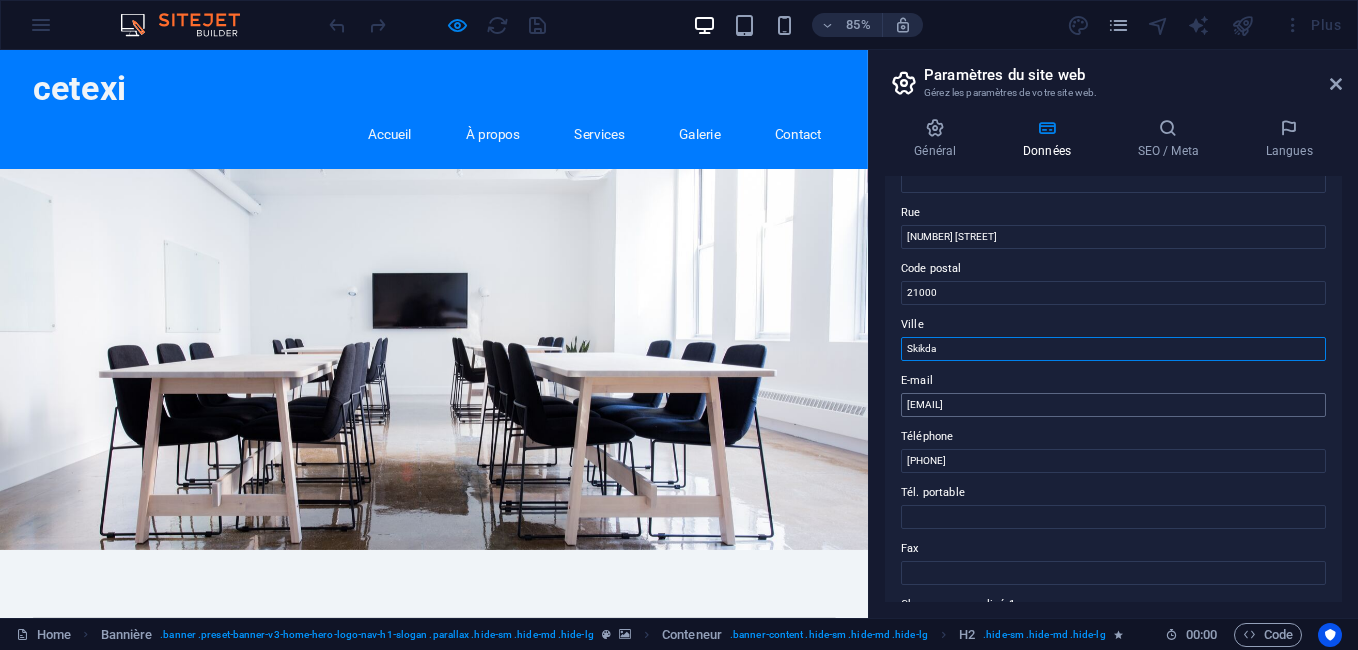 type on "Skikda" 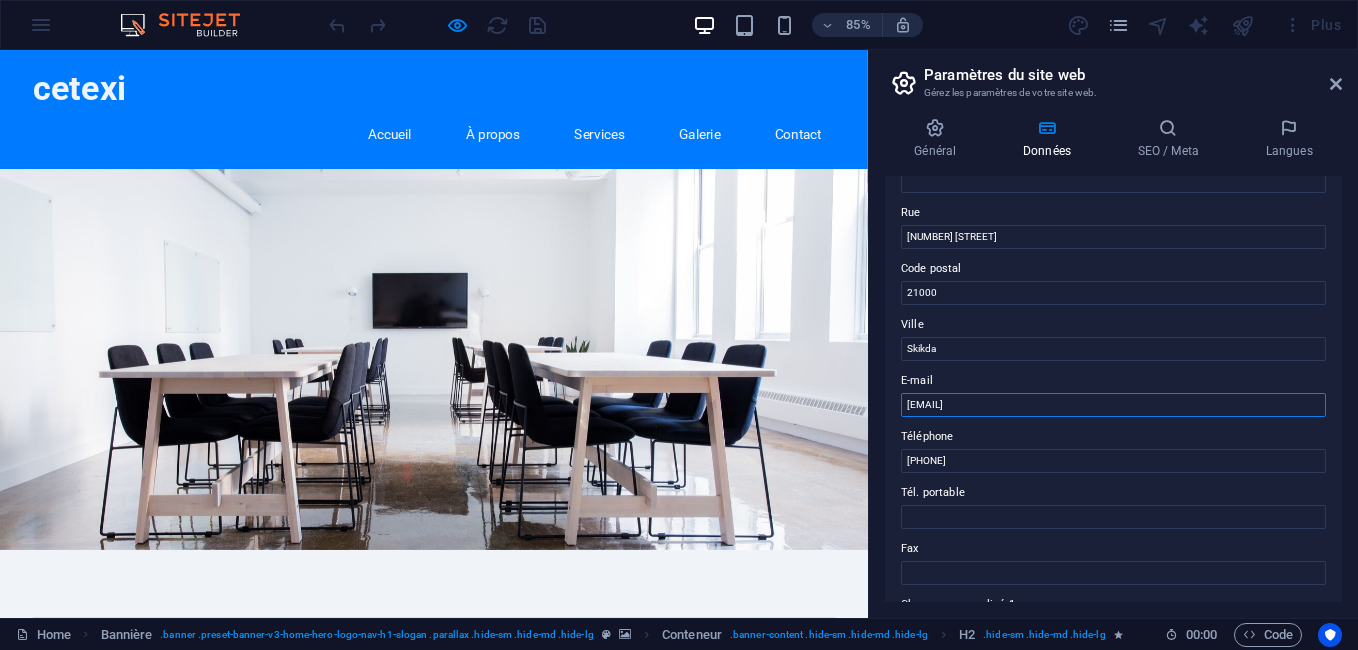 click on "contact@cetexi.com" at bounding box center [1113, 405] 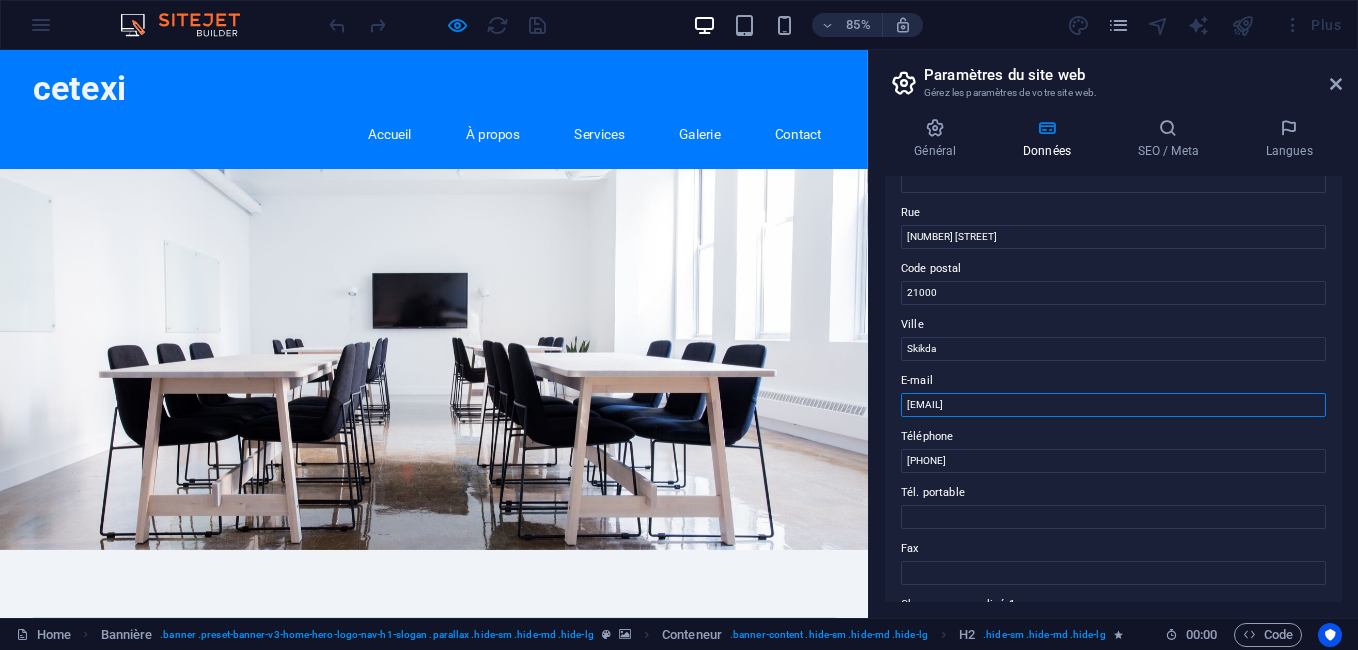 click on "contact@cetexi.com" at bounding box center [1113, 405] 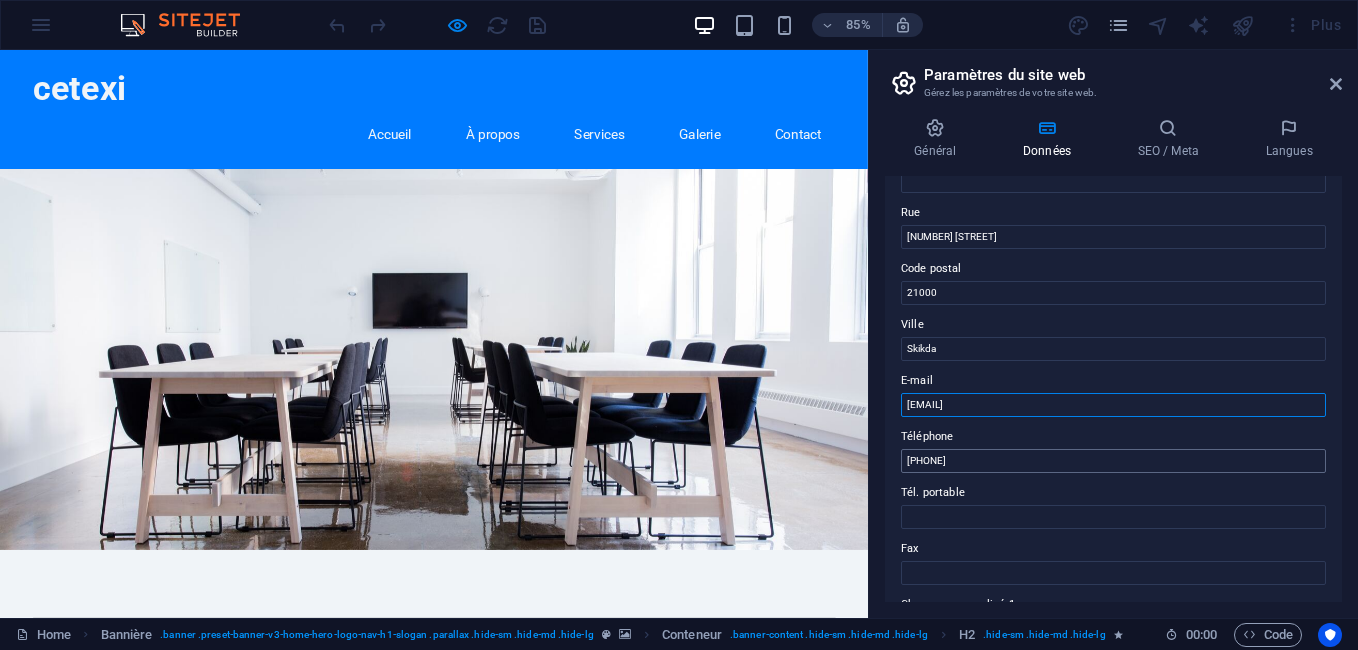 type on "[EMAIL]" 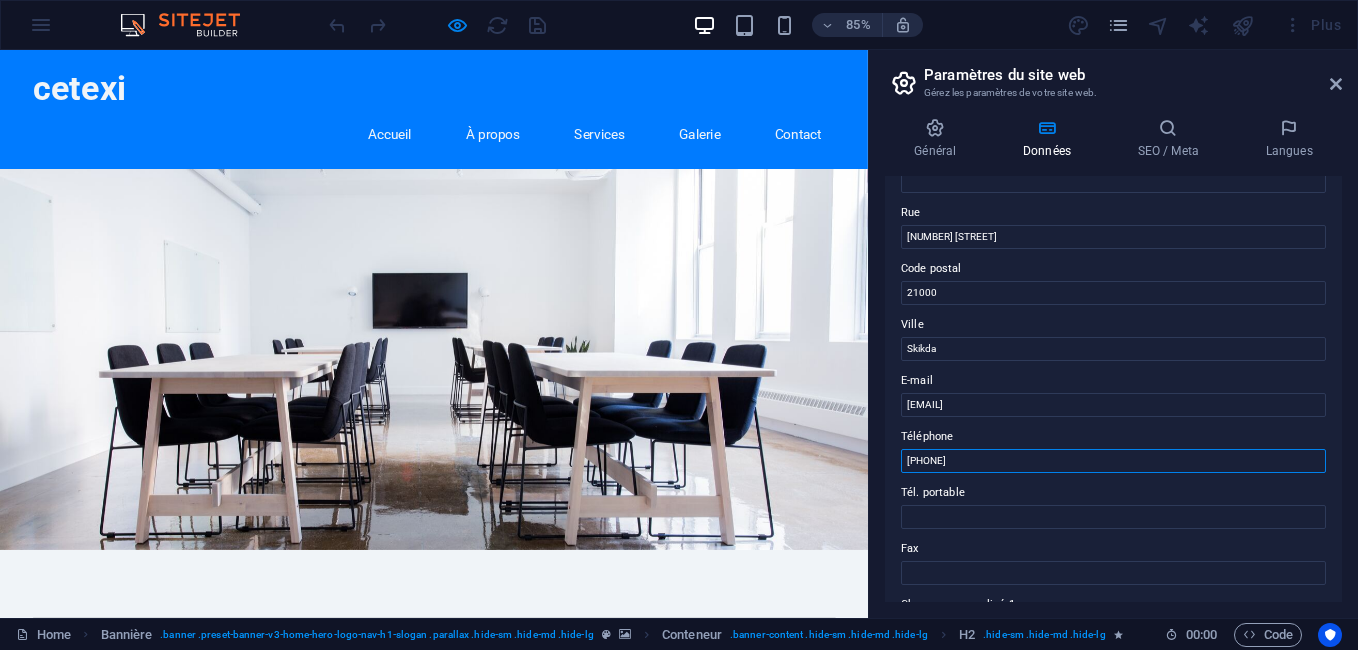 drag, startPoint x: 974, startPoint y: 500, endPoint x: 1008, endPoint y: 532, distance: 46.69047 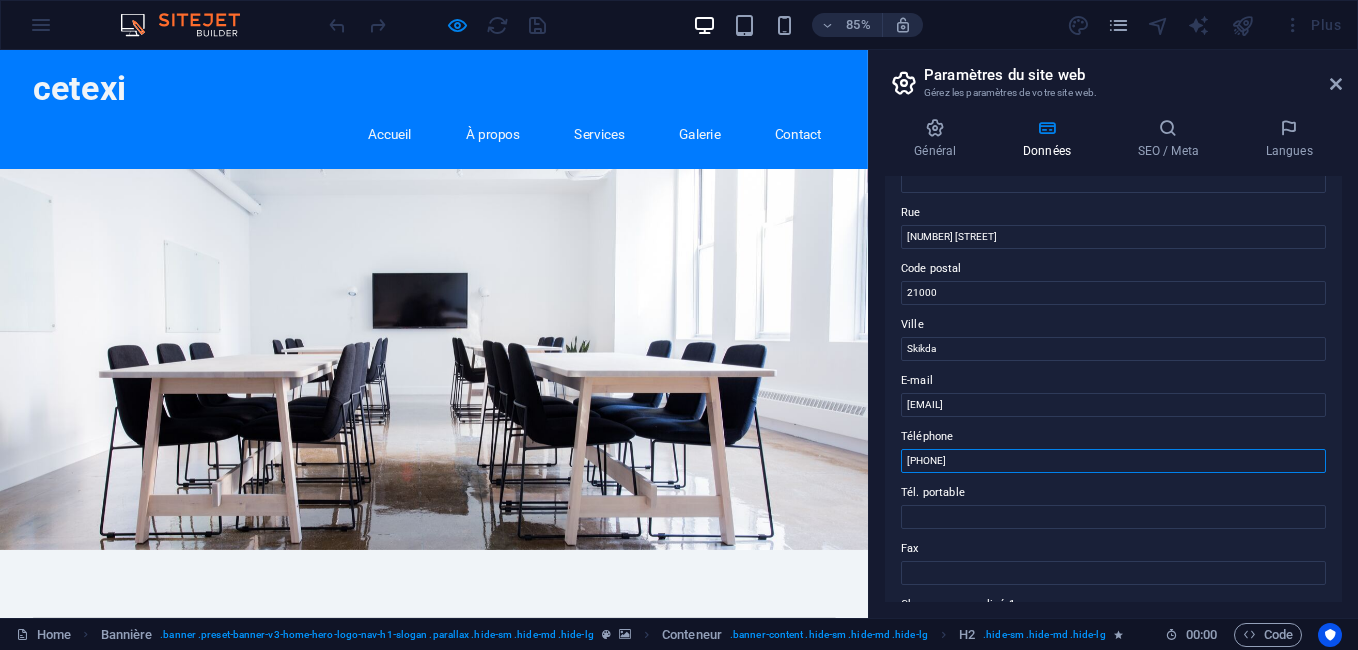 click on "[PHONE]" at bounding box center [1113, 461] 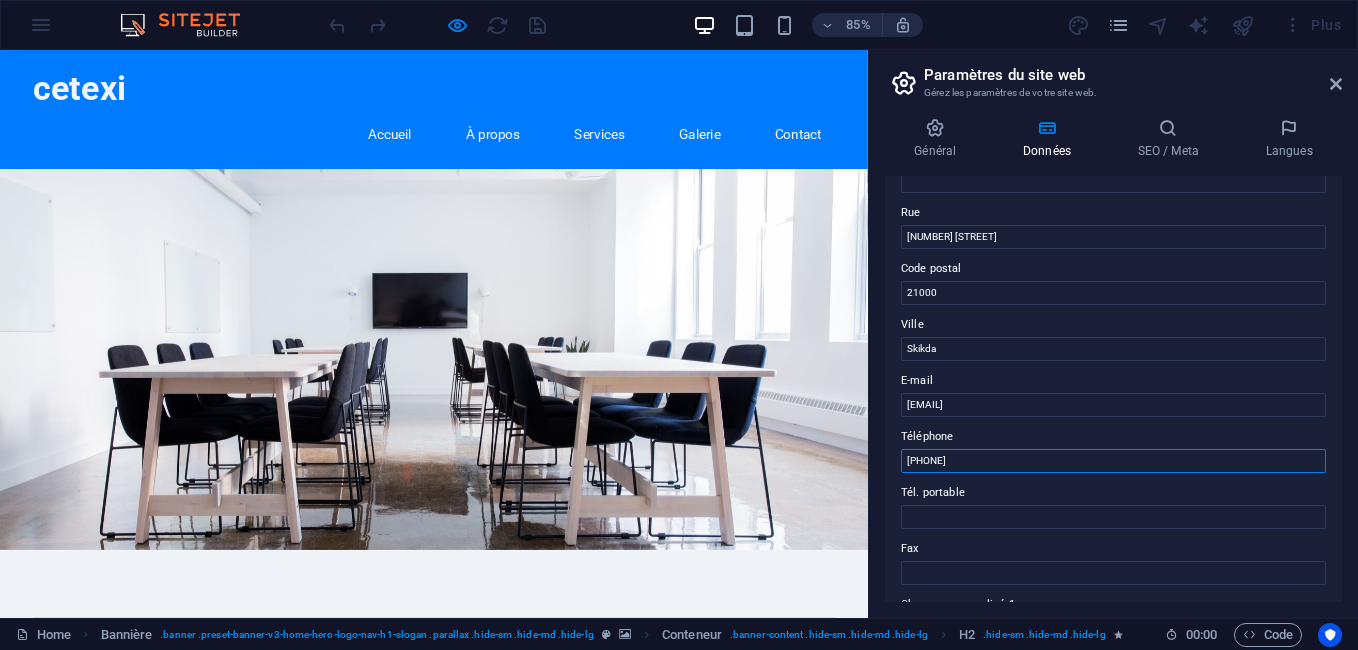 type on "=" 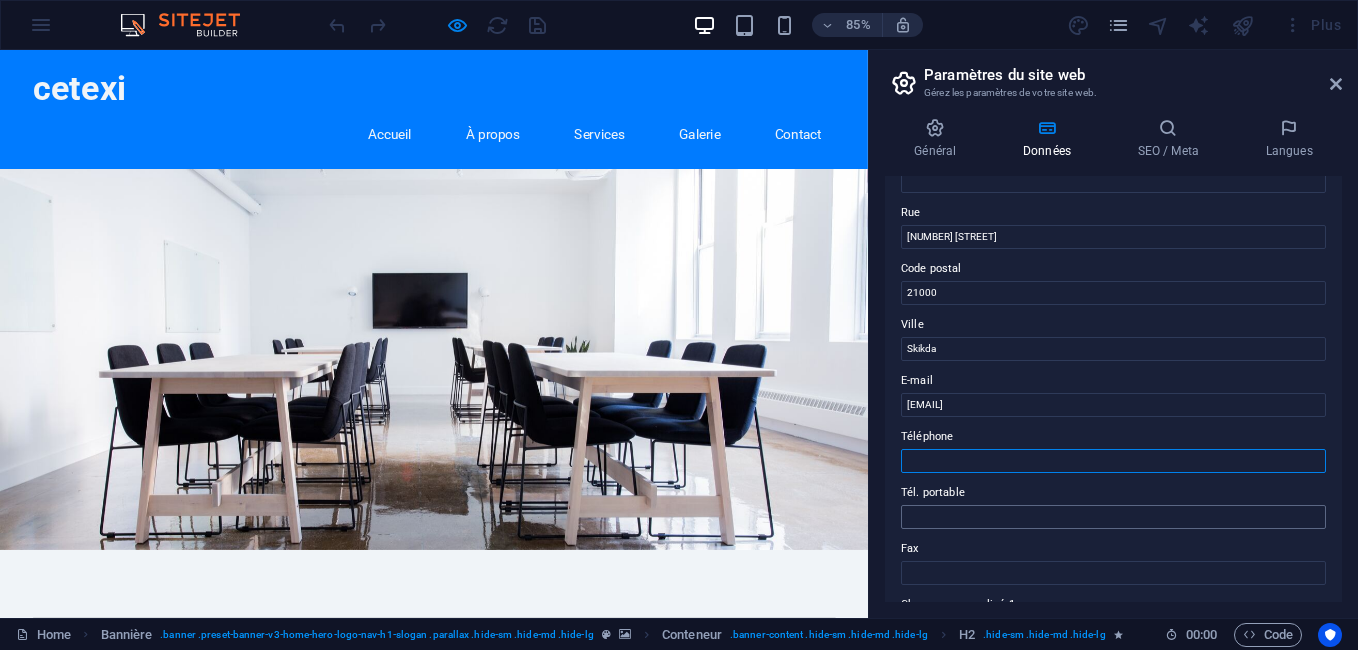 type 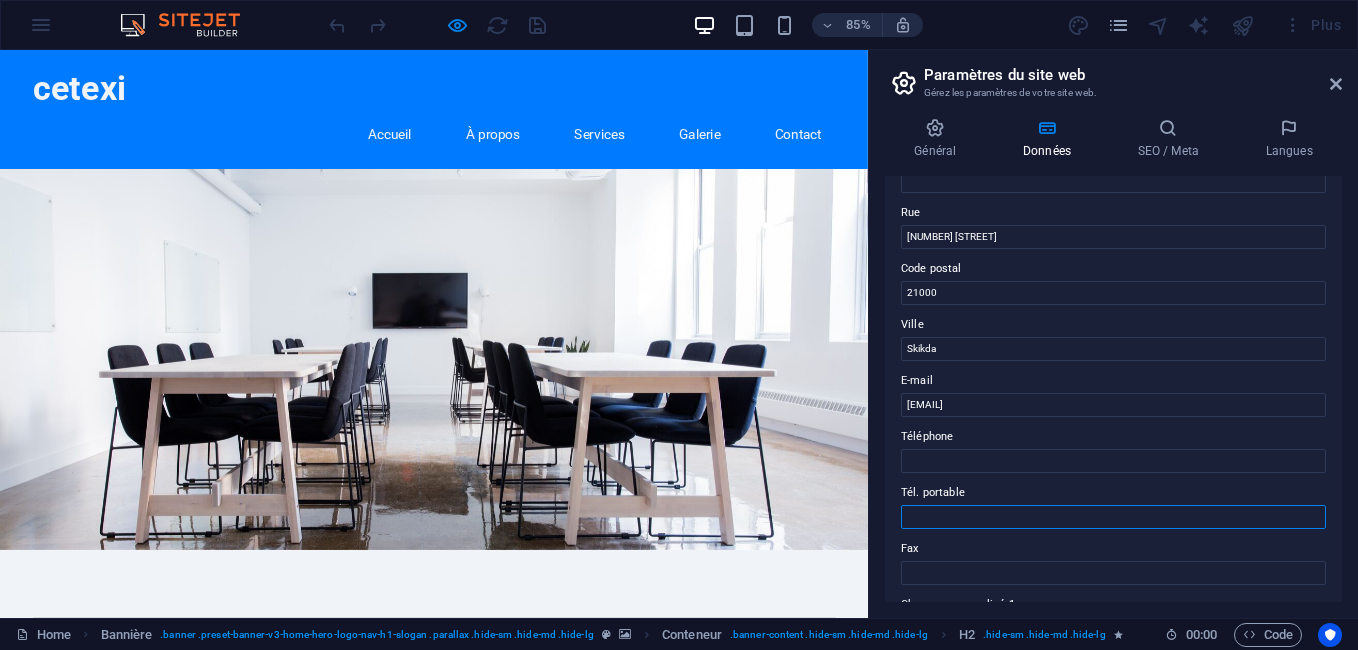 click on "Tél. portable" at bounding box center (1113, 517) 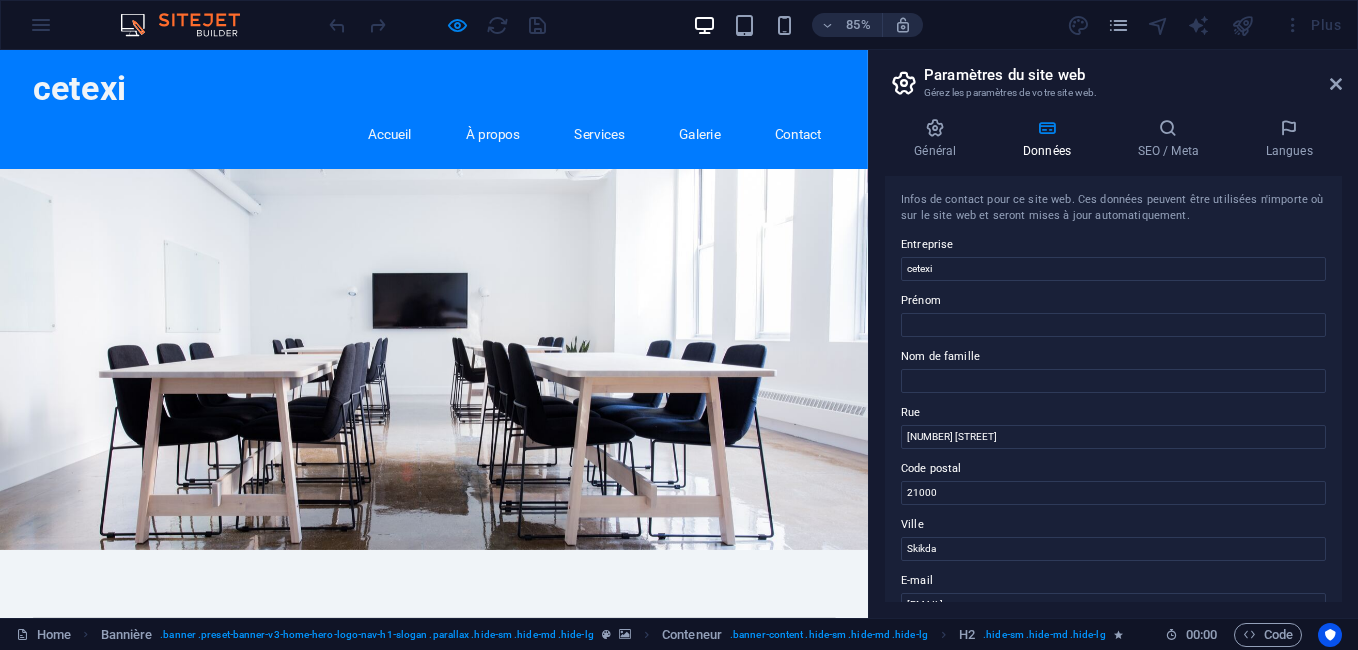 scroll, scrollTop: 200, scrollLeft: 0, axis: vertical 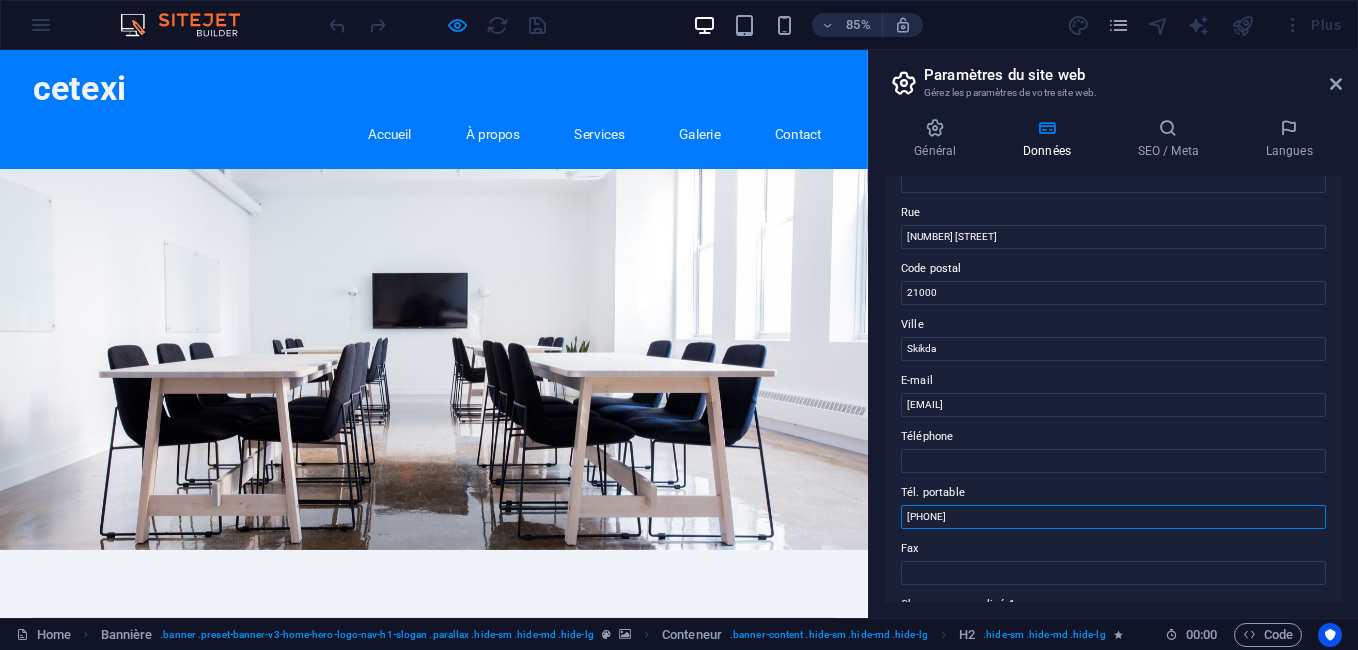type on "[PHONE]" 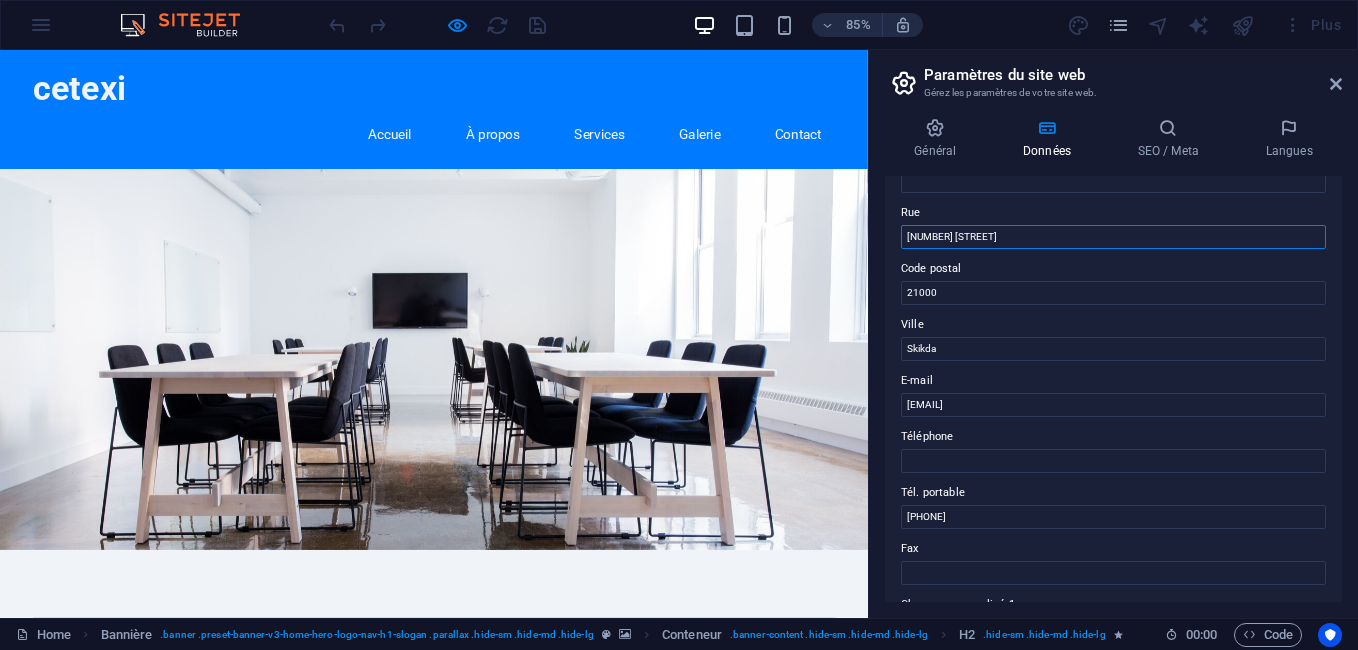 drag, startPoint x: 1029, startPoint y: 231, endPoint x: 904, endPoint y: 231, distance: 125 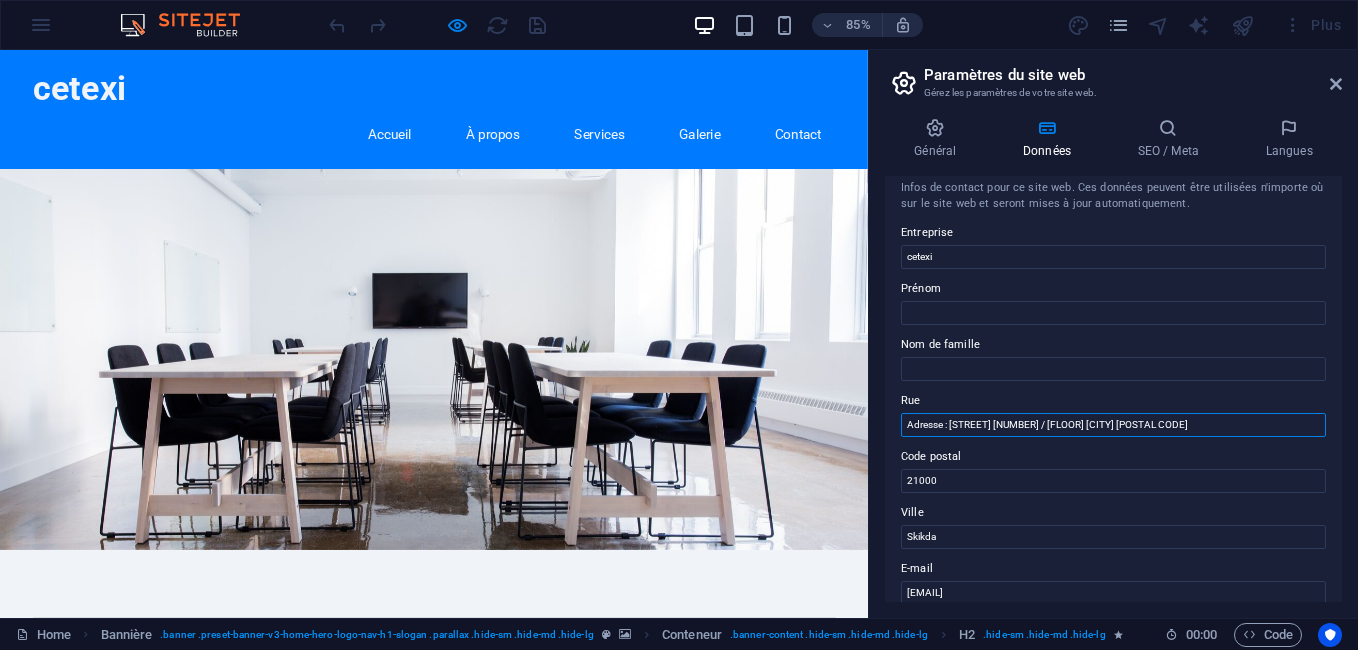 scroll, scrollTop: 0, scrollLeft: 0, axis: both 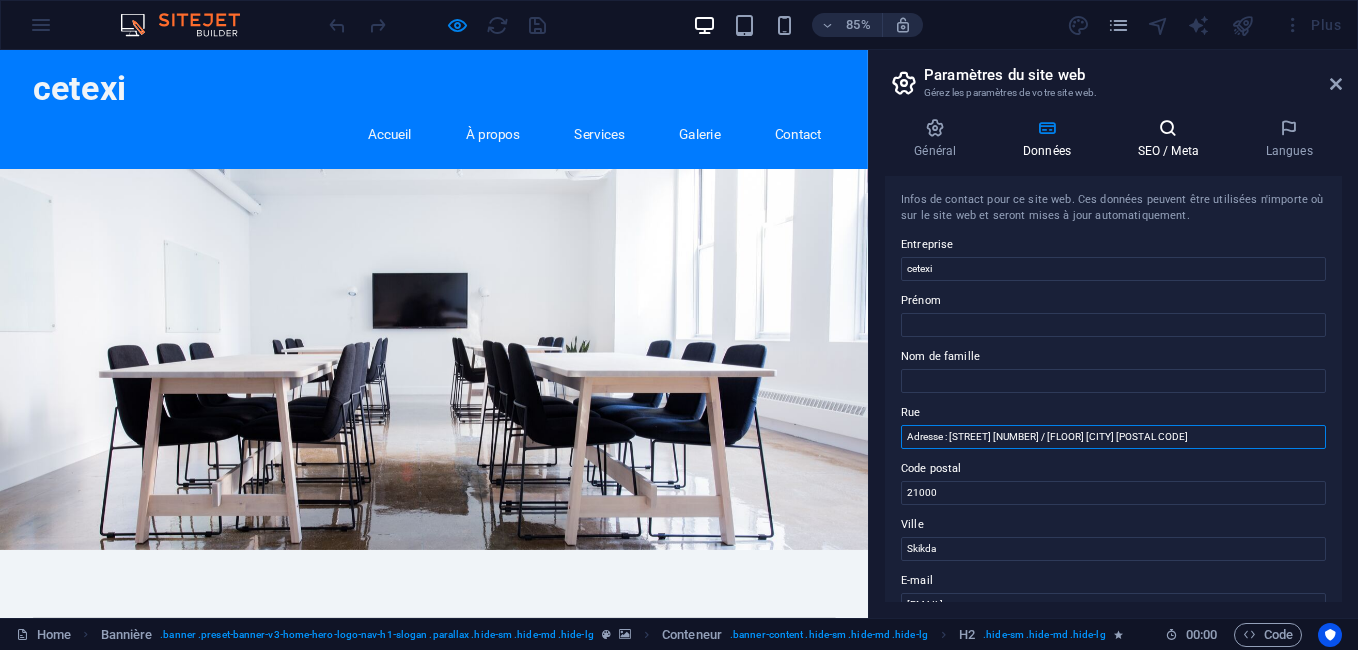 type on "Adresse : Cité Bouchama Route Beni Malek N°8 / 3em Etage Skikda [POSTAL_CODE]" 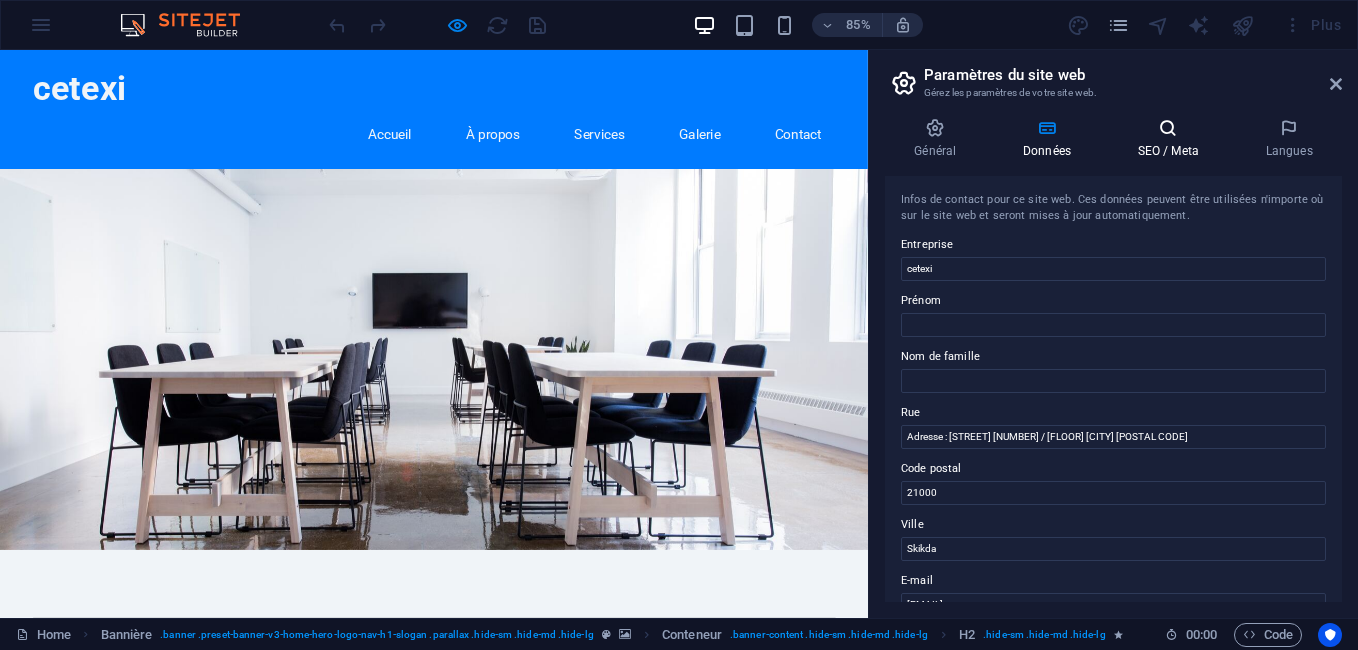 click on "SEO / Meta" at bounding box center [1172, 139] 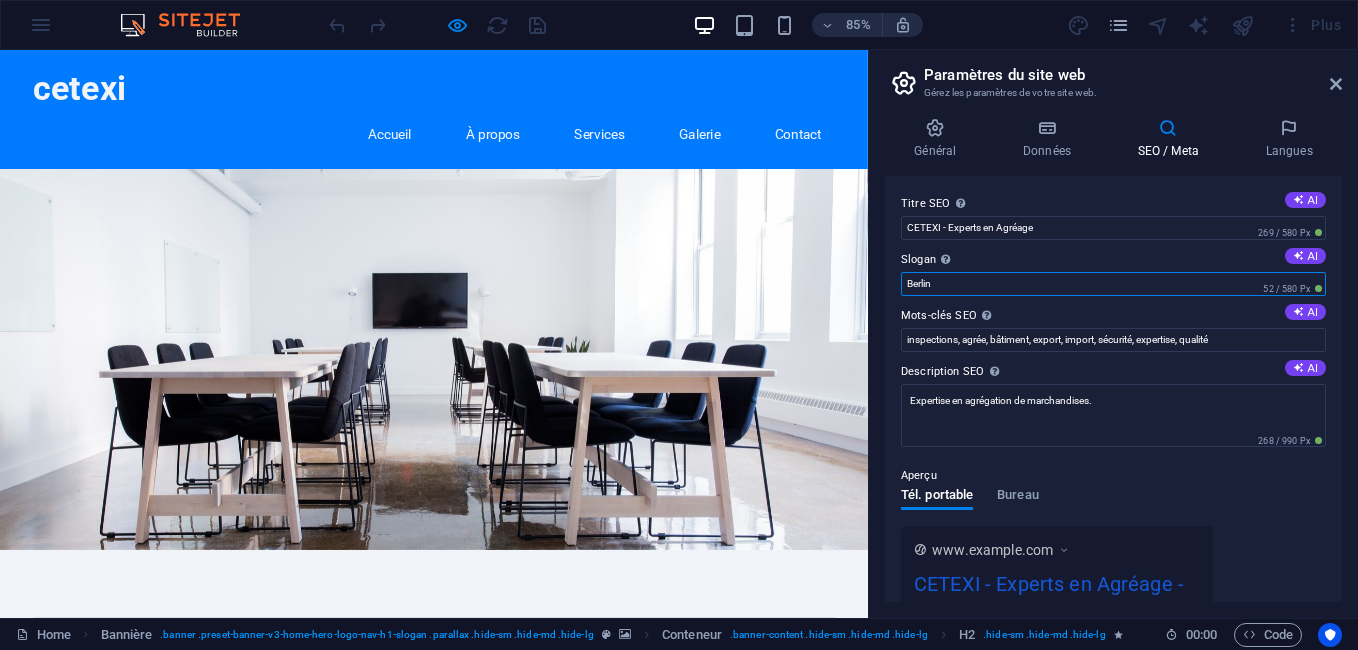 drag, startPoint x: 970, startPoint y: 276, endPoint x: 898, endPoint y: 276, distance: 72 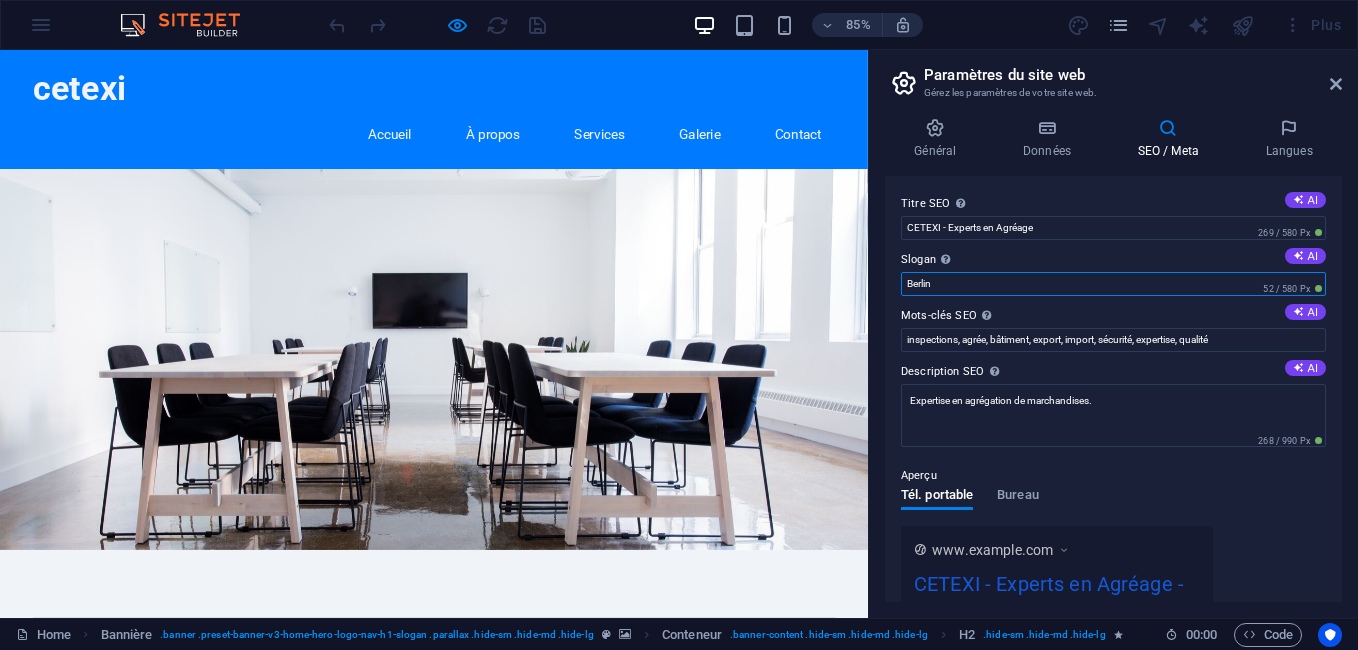 click on "Titre SEO Titre du site web. Optez pour un titre qui se démarque dans les résultats des moteurs de recherche. AI CETEXI - Experts en Agréage 269 / 580 Px Slogan Le slogan de votre site web. AI Berlin 52 / 580 Px Mots-clés SEO Liste de mots-clés séparés par des virgules et représentant votre site web. AI inspections, agrée, bâtiment, export, import, sécurité, expertise, qualité Description SEO Décrit le contenu de votre site web. C'est essentiel pour les moteurs de recherche et le SEO ! AI Expertise en agrégation de marchandises. 268 / 990 Px Aperçu Tél. portable Bureau www.example.com CETEXI - Experts en Agréage - Berlin Expertise en agrégation de marchandises. Paramètres Noindex Indiquez aux moteurs de recherche d'exclure ce site web des résultats de recherche. Responsive Détermine si le site web doit être responsive selon la résolution de l'écran. Balises Meta ID Google Analytics Clé API de Google Maps" at bounding box center (1113, 389) 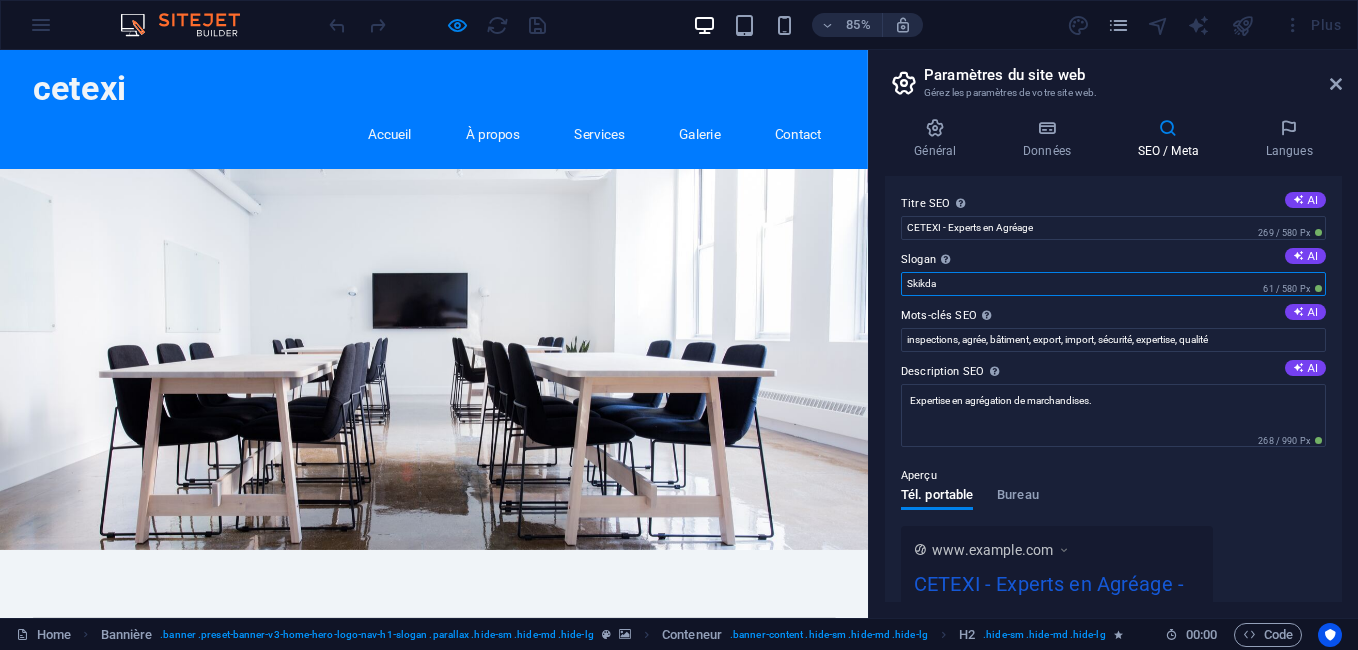 type on "Skikda" 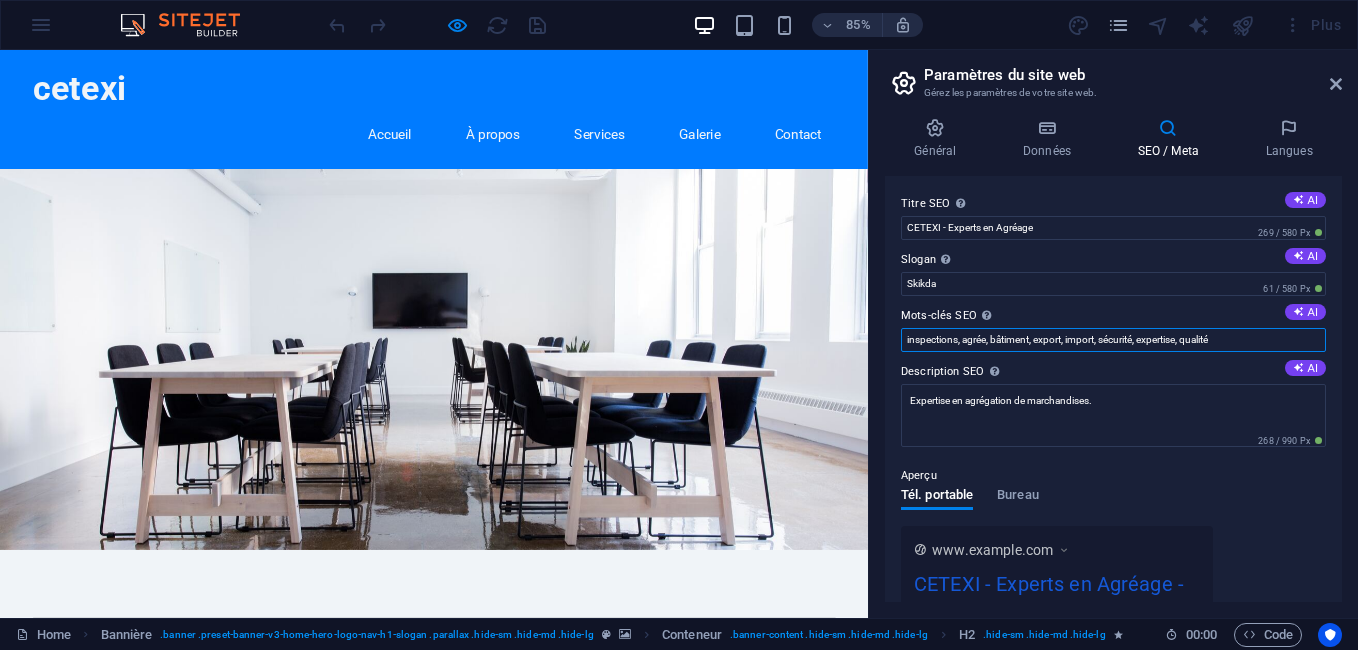 drag, startPoint x: 907, startPoint y: 340, endPoint x: 1061, endPoint y: 340, distance: 154 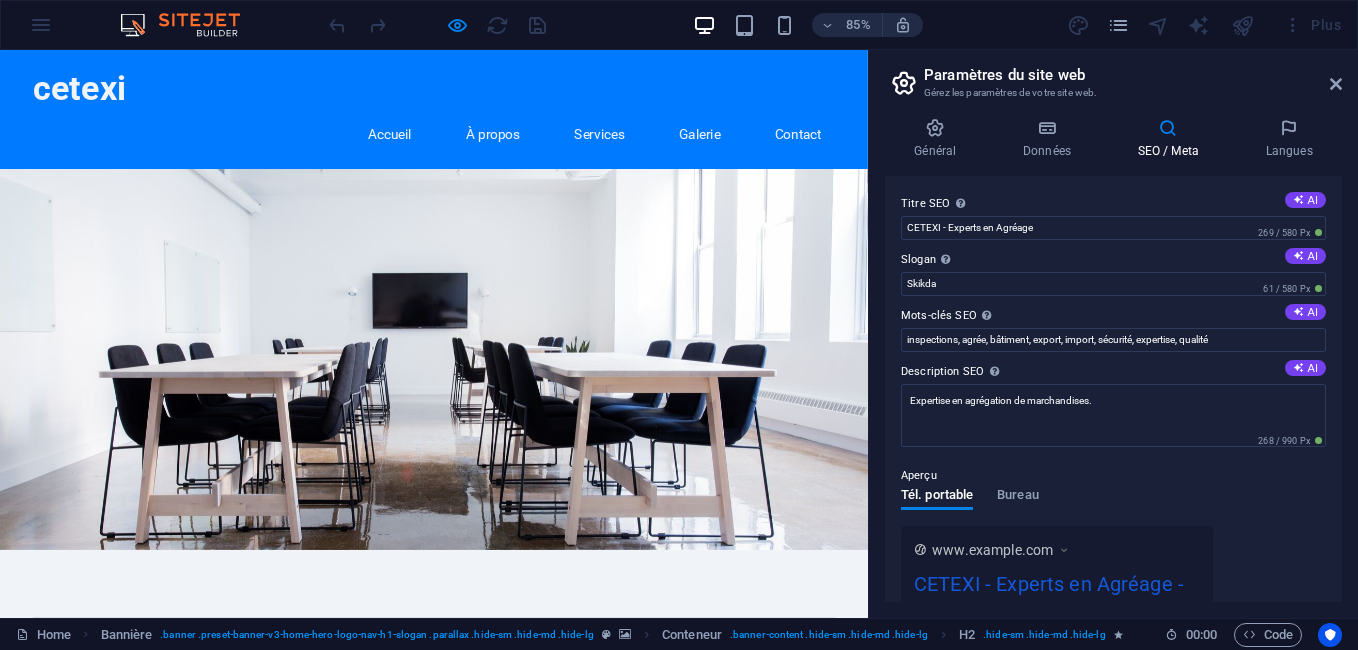 drag, startPoint x: 902, startPoint y: 312, endPoint x: 963, endPoint y: 311, distance: 61.008198 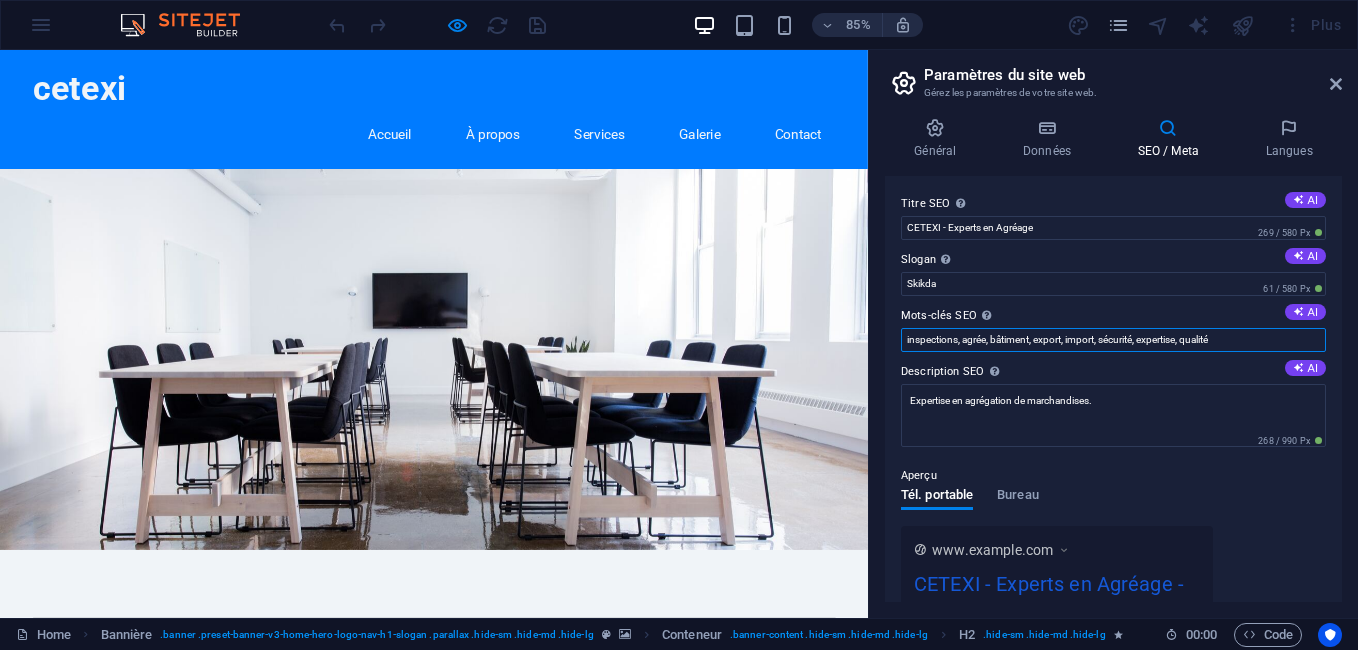 click on "inspections, agrée, bâtiment, export, import, sécurité, expertise, qualité" at bounding box center [1113, 340] 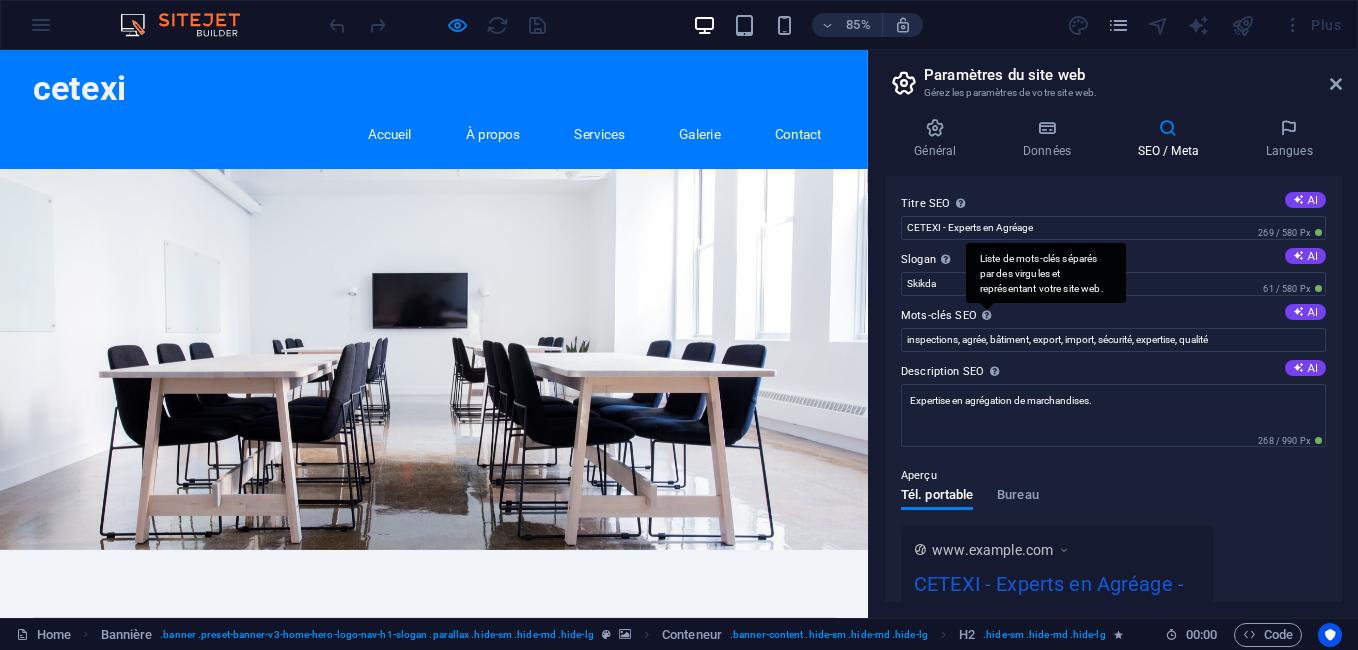click on "Liste de mots-clés séparés par des virgules et représentant votre site web." at bounding box center [1046, 273] 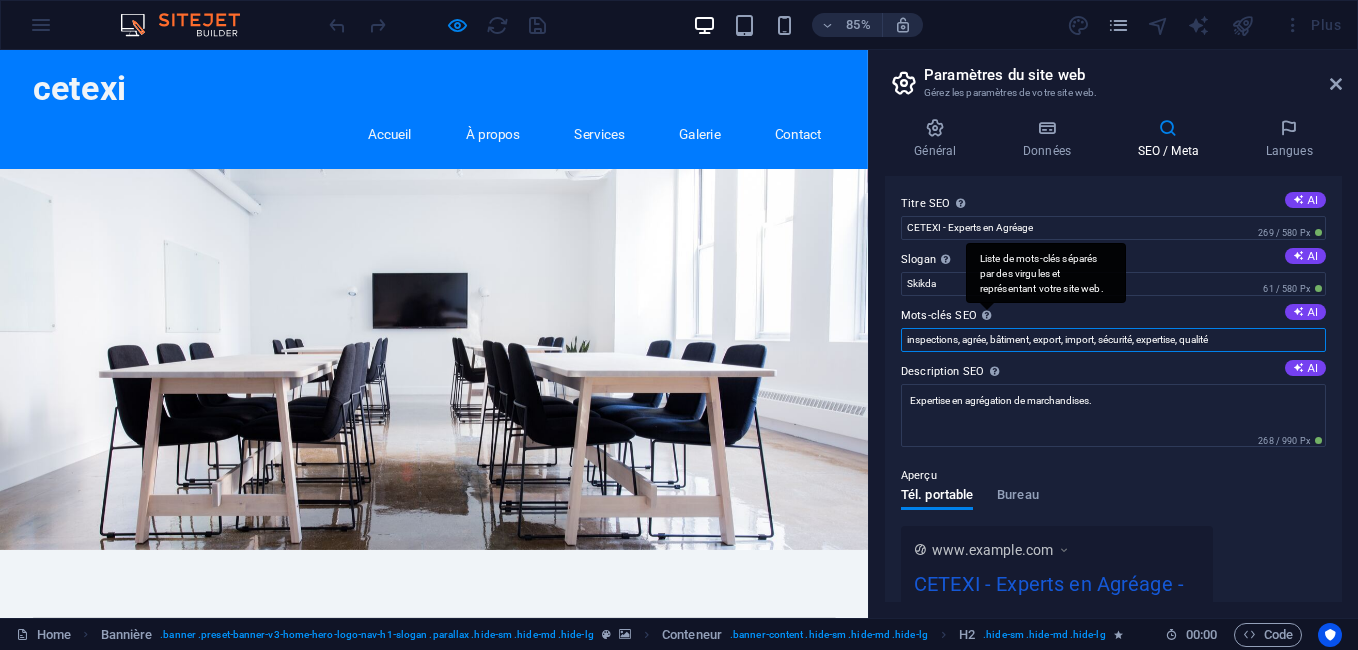 click on "inspections, agrée, bâtiment, export, import, sécurité, expertise, qualité" at bounding box center [1113, 340] 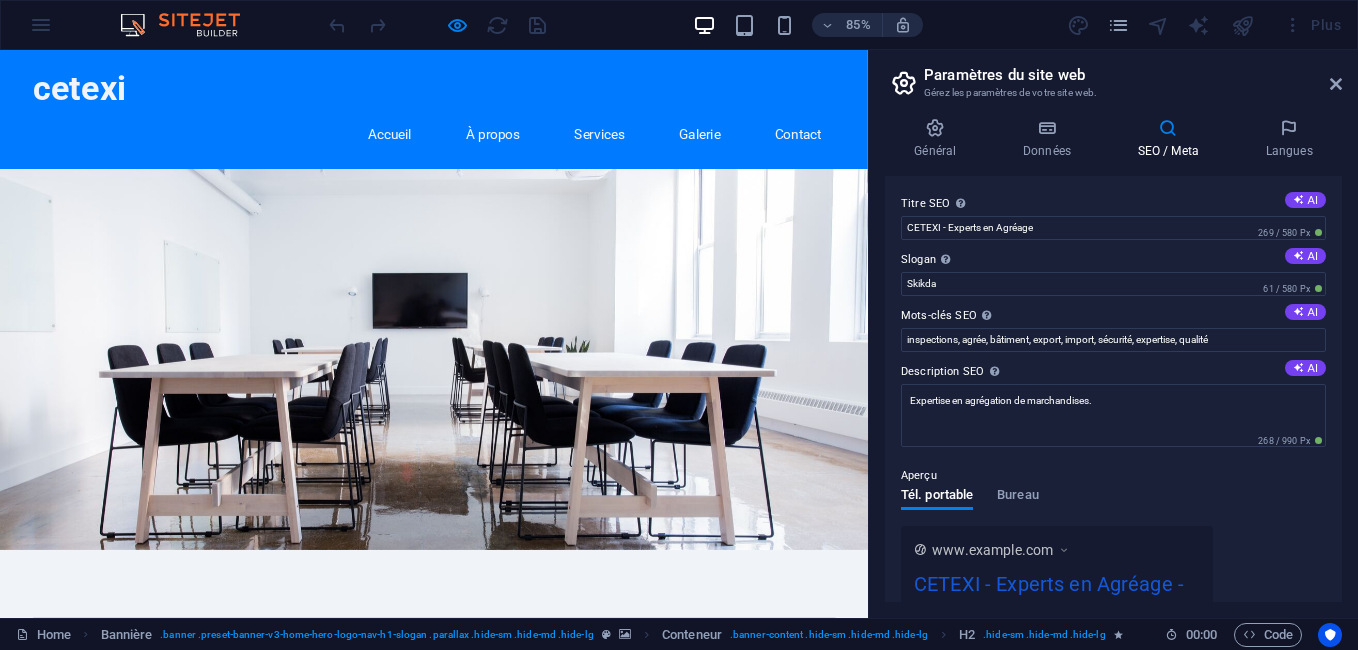 click on "Mots-clés SEO Liste de mots-clés séparés par des virgules et représentant votre site web. AI" at bounding box center [1113, 316] 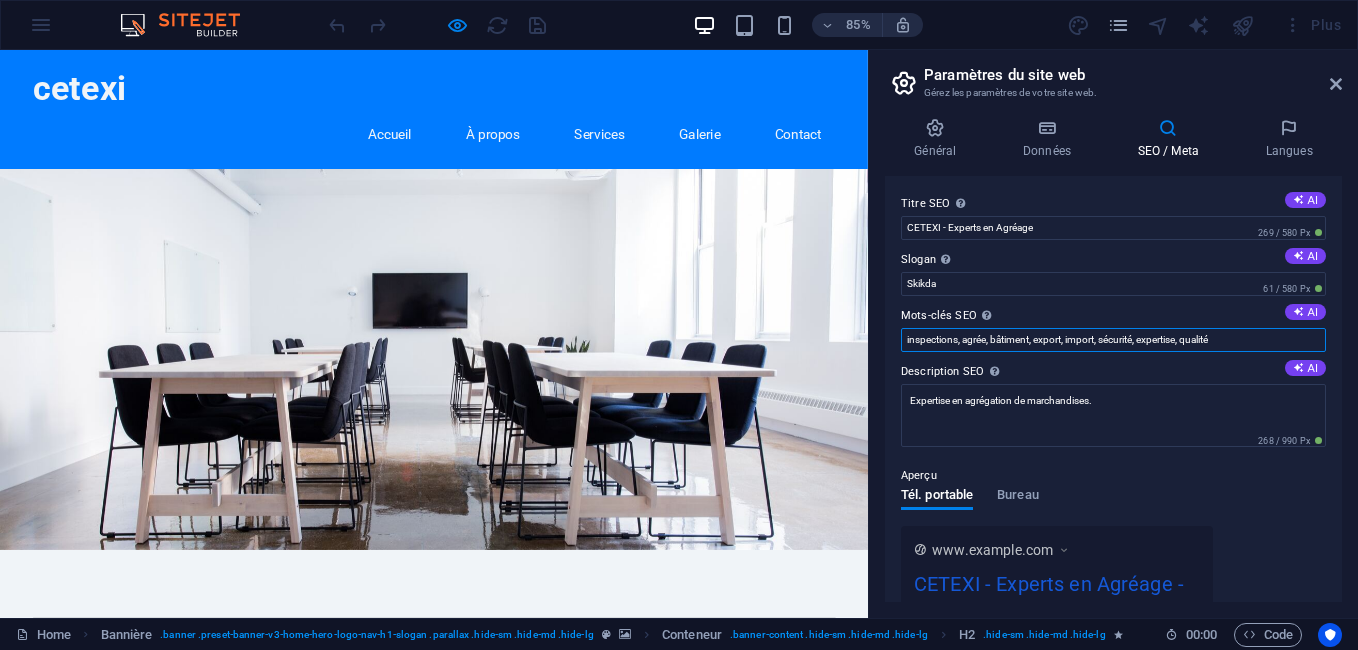 click on "inspections, agrée, bâtiment, export, import, sécurité, expertise, qualité" at bounding box center [1113, 340] 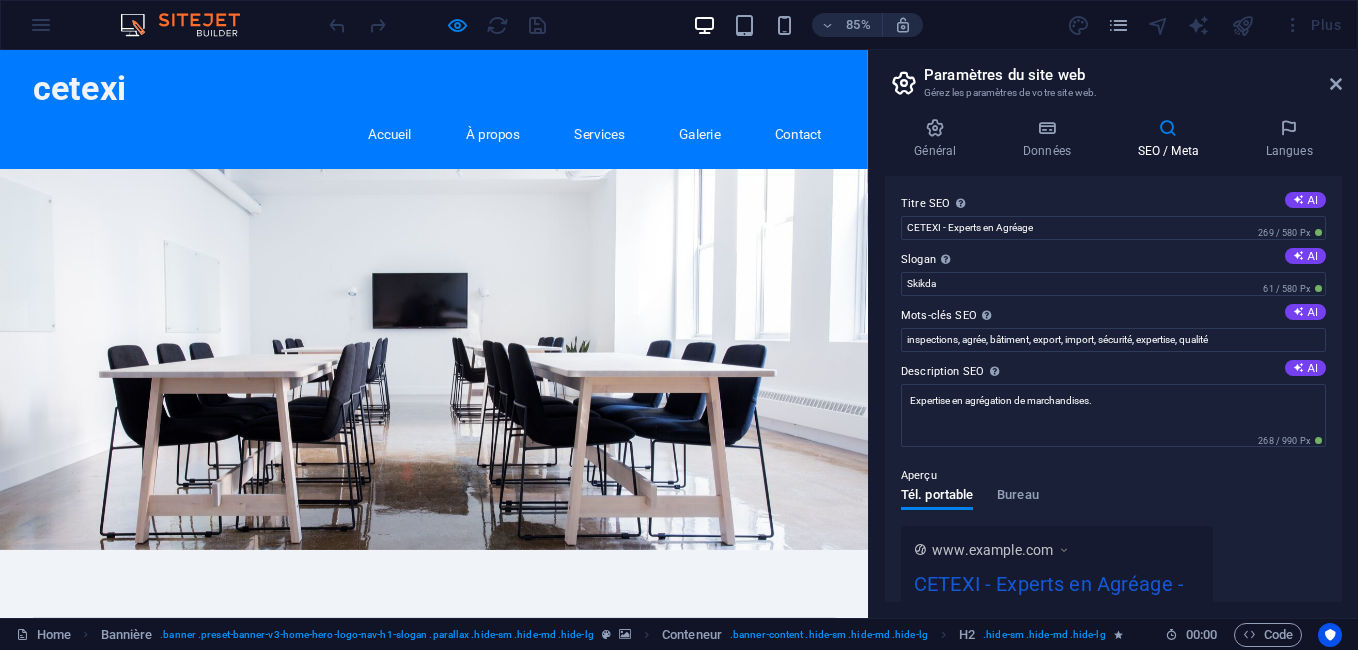 click on "Mots-clés SEO Liste de mots-clés séparés par des virgules et représentant votre site web. AI" at bounding box center (1113, 316) 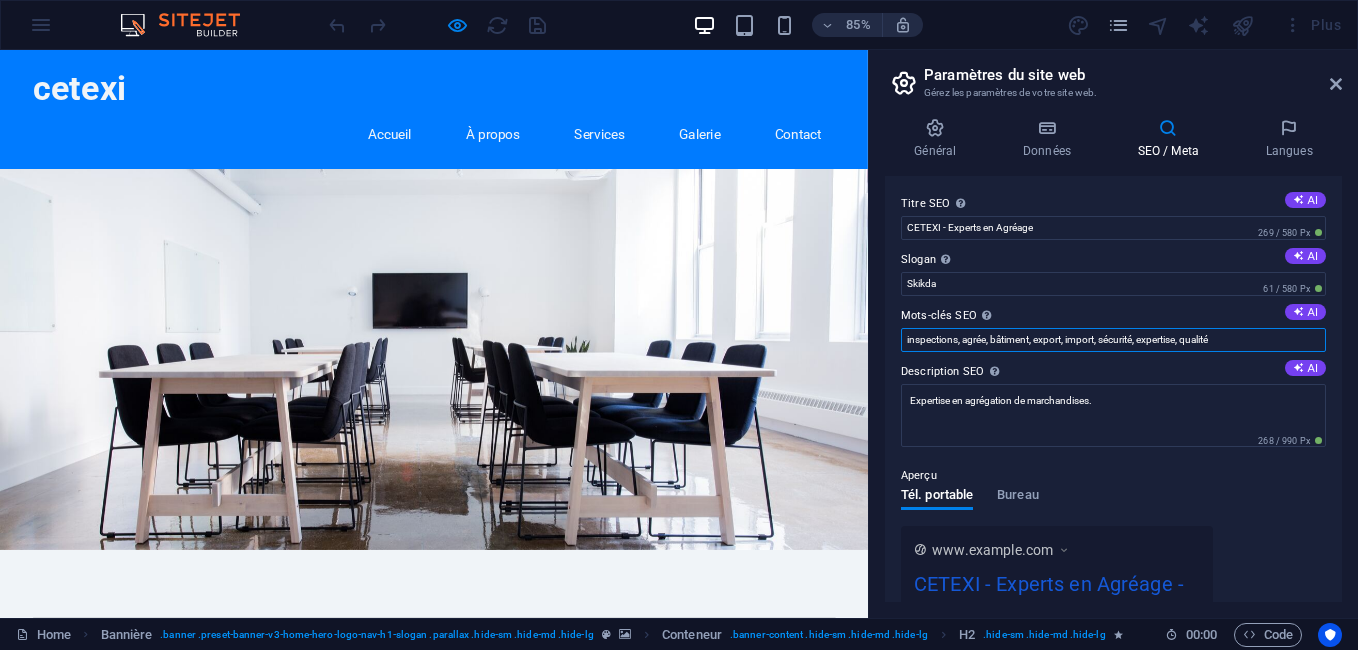 click on "inspections, agrée, bâtiment, export, import, sécurité, expertise, qualité" at bounding box center [1113, 340] 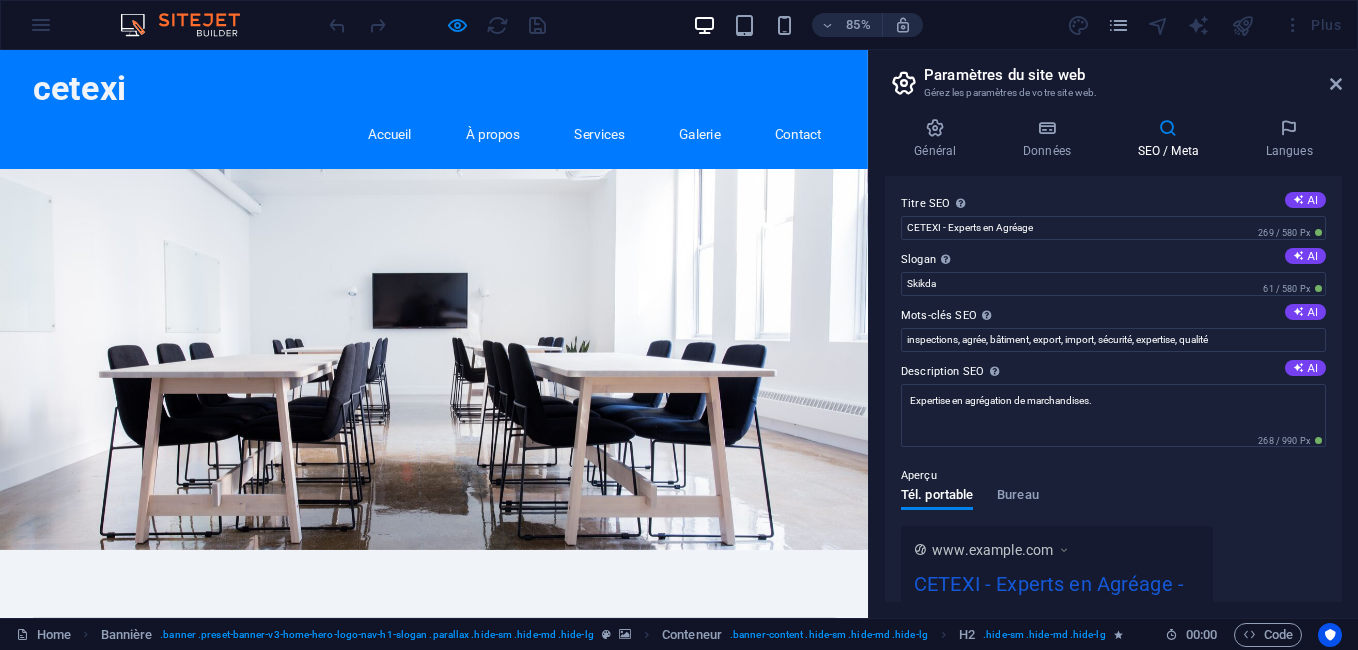click on "Mots-clés SEO Liste de mots-clés séparés par des virgules et représentant votre site web. AI" at bounding box center [1113, 316] 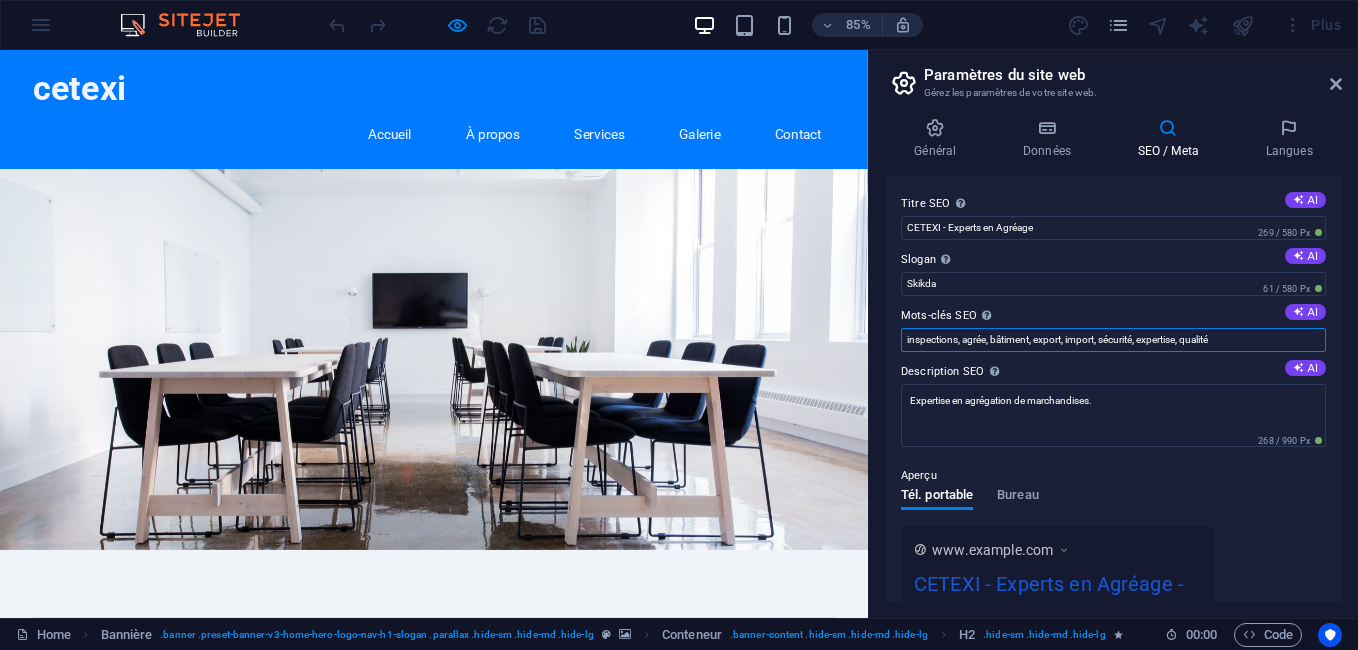 click on "inspections, agrée, bâtiment, export, import, sécurité, expertise, qualité" at bounding box center (1113, 340) 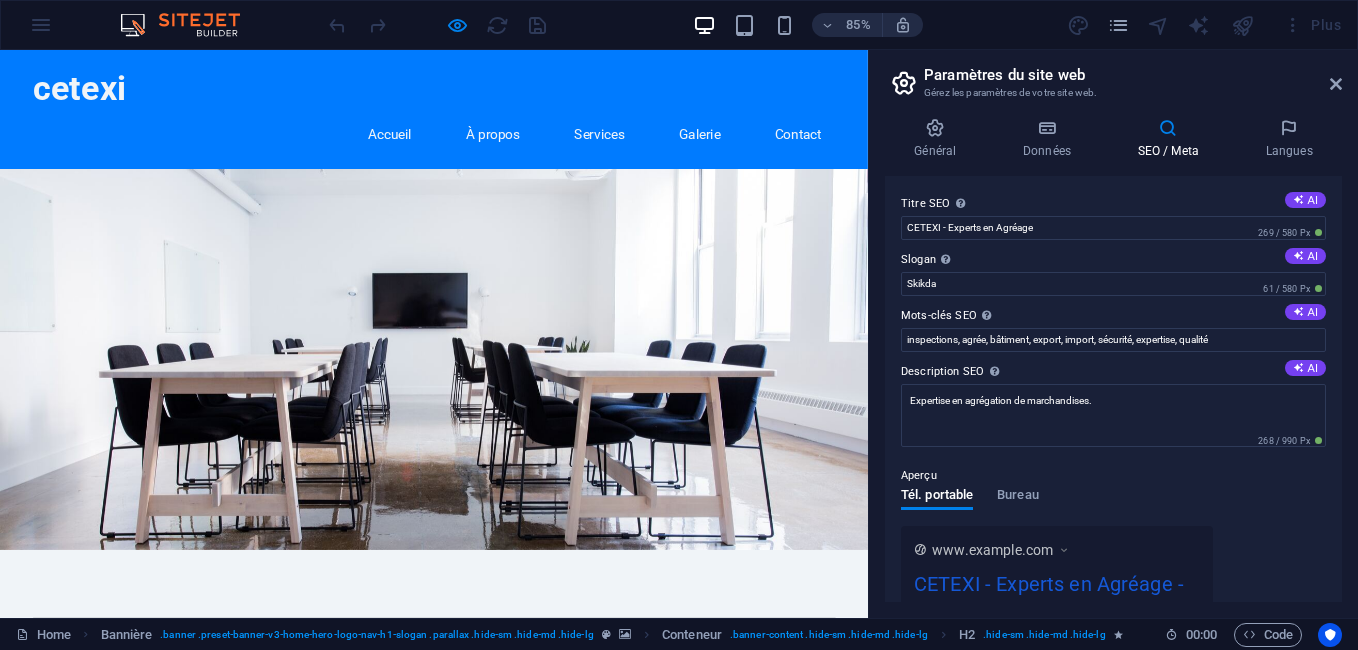 click on "Mots-clés SEO Liste de mots-clés séparés par des virgules et représentant votre site web. AI" at bounding box center (1113, 316) 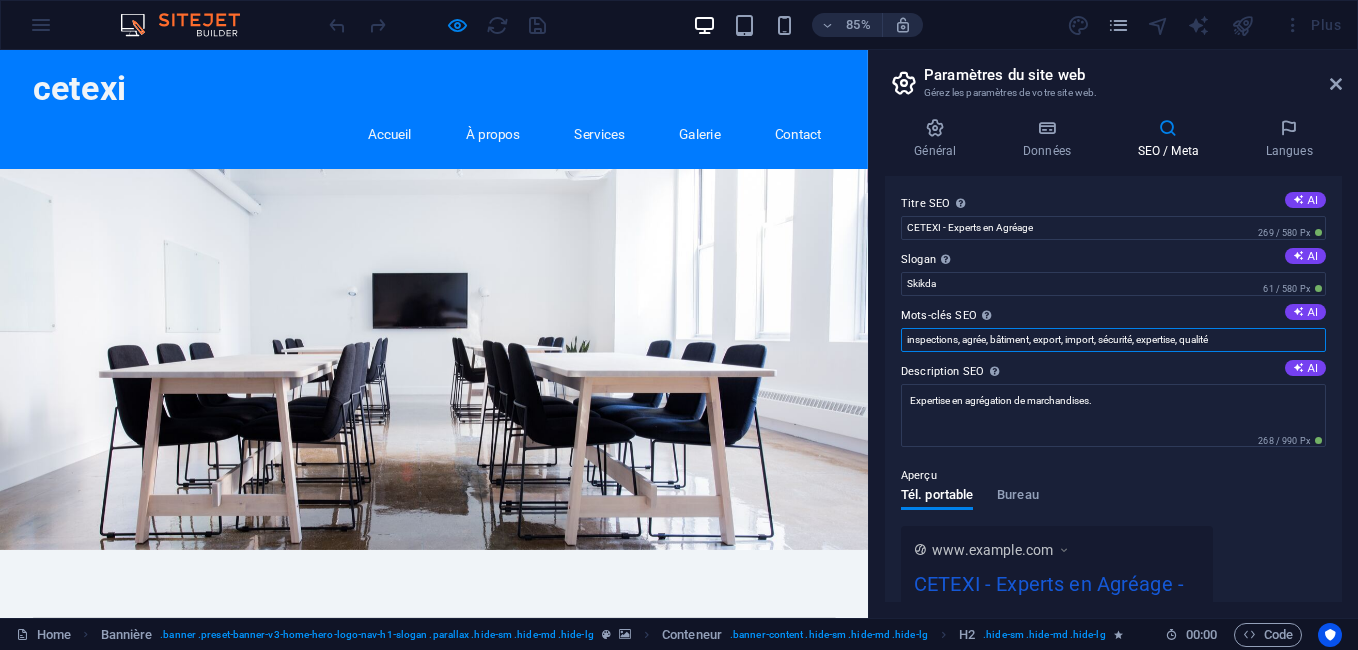 click on "inspections, agrée, bâtiment, export, import, sécurité, expertise, qualité" at bounding box center (1113, 340) 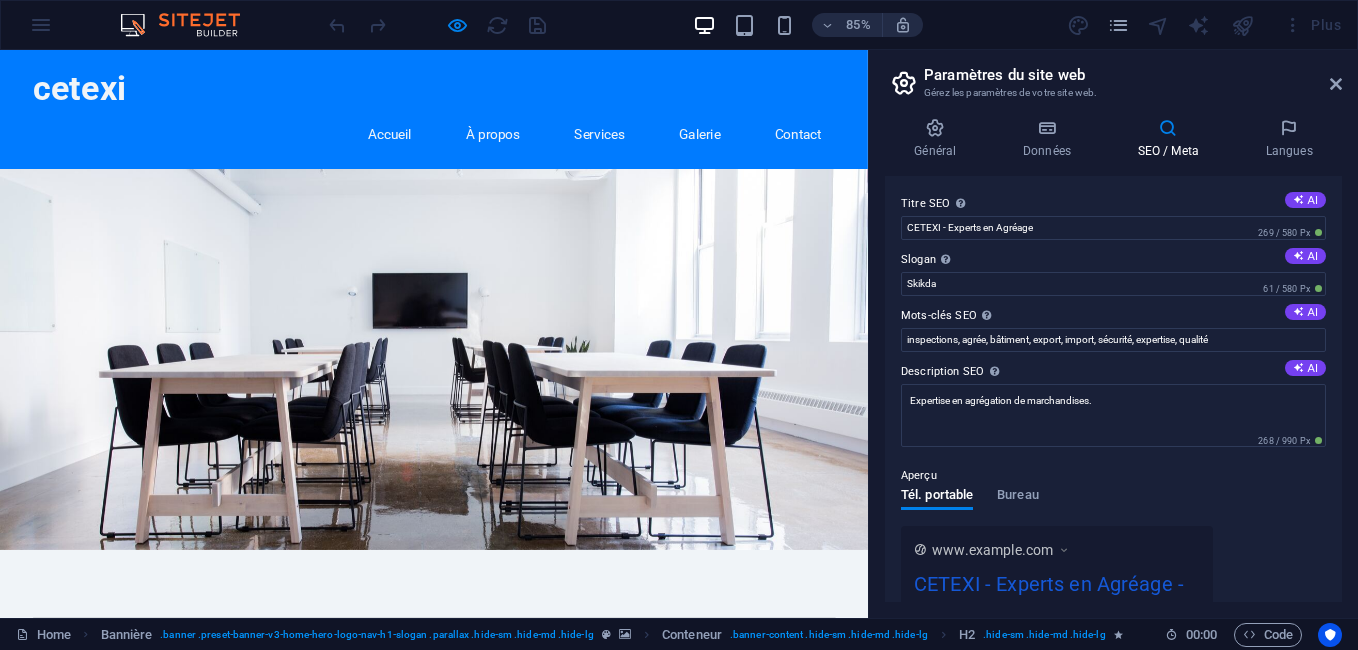 click on "Mots-clés SEO Liste de mots-clés séparés par des virgules et représentant votre site web. AI" at bounding box center (1113, 316) 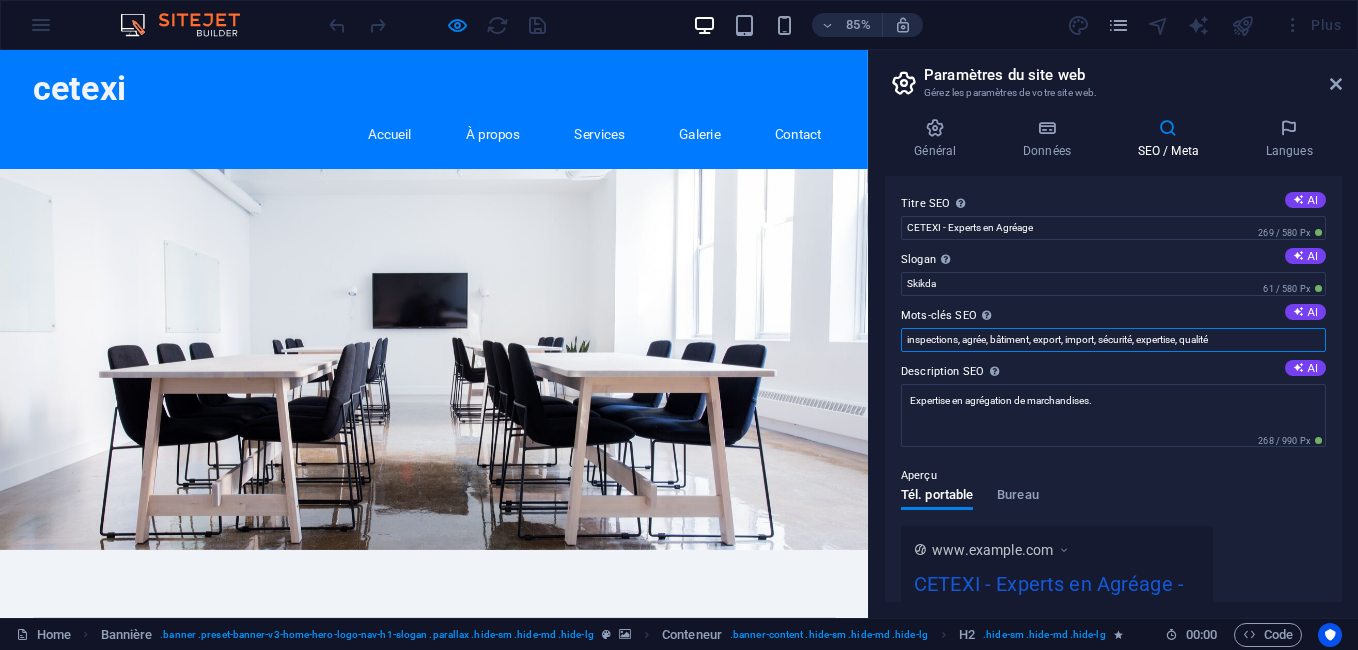 click on "inspections, agrée, bâtiment, export, import, sécurité, expertise, qualité" at bounding box center [1113, 340] 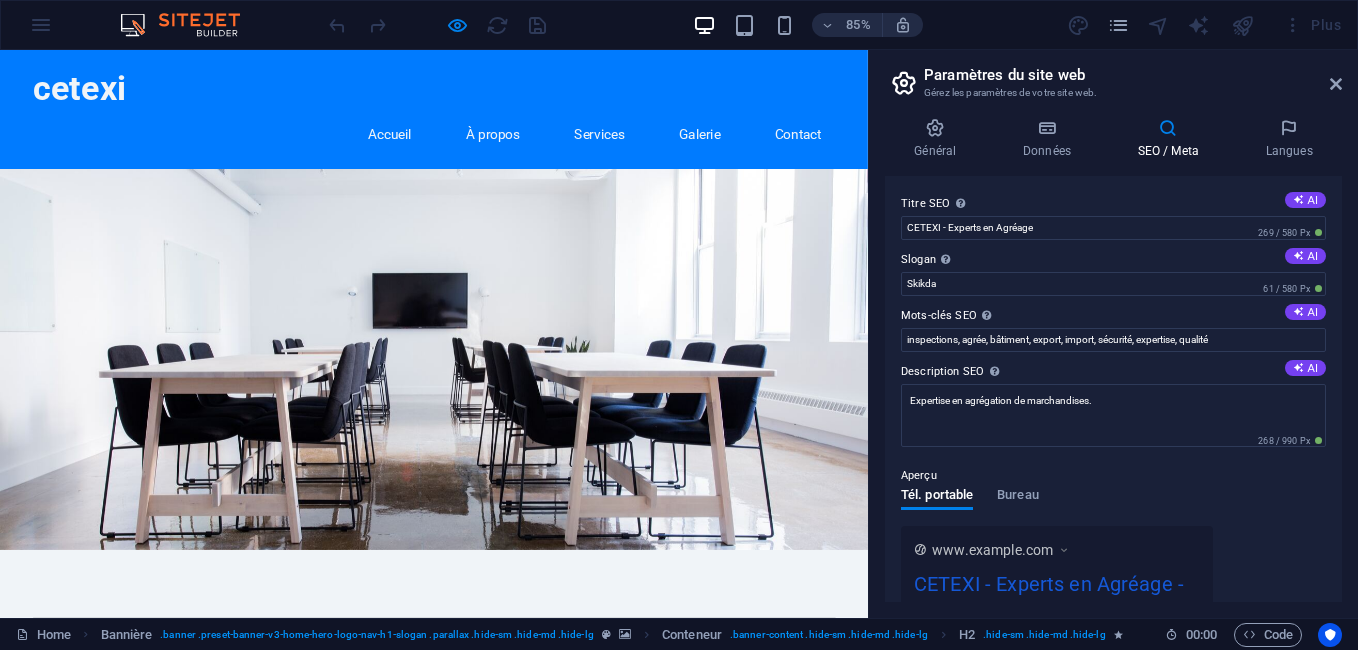 click on "Mots-clés SEO Liste de mots-clés séparés par des virgules et représentant votre site web. AI" at bounding box center [1113, 316] 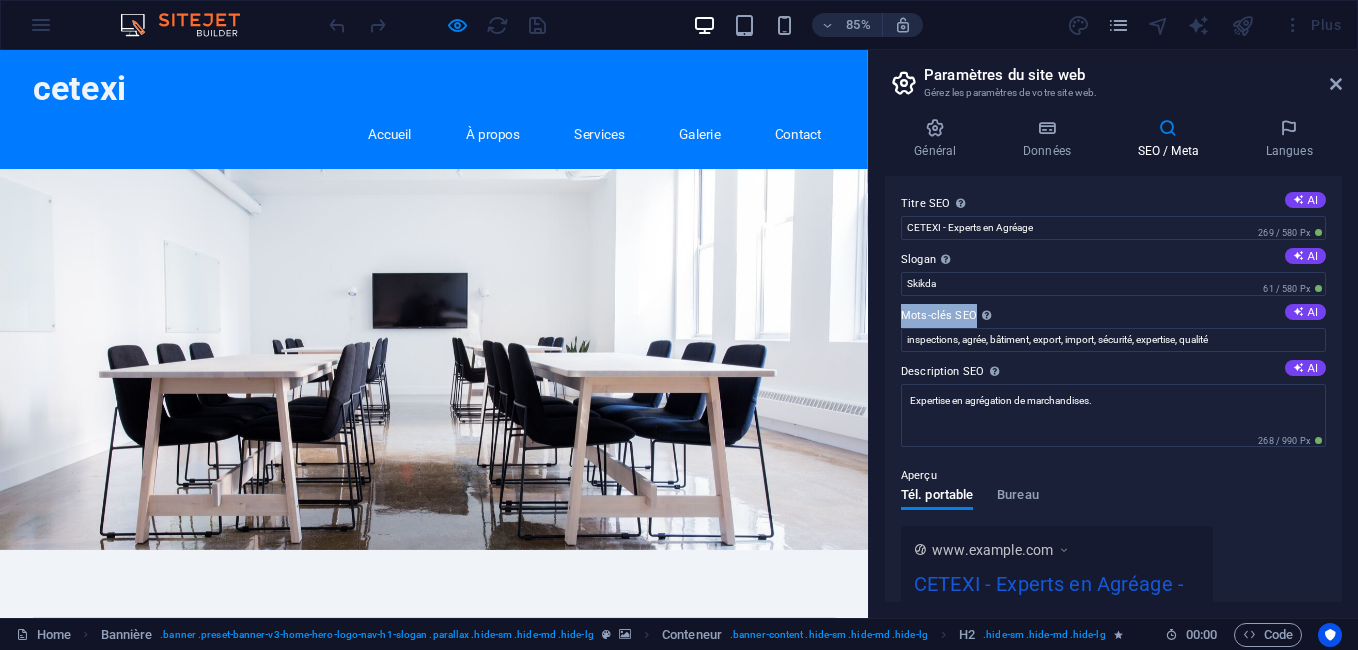 click on "Mots-clés SEO Liste de mots-clés séparés par des virgules et représentant votre site web. AI" at bounding box center [1113, 316] 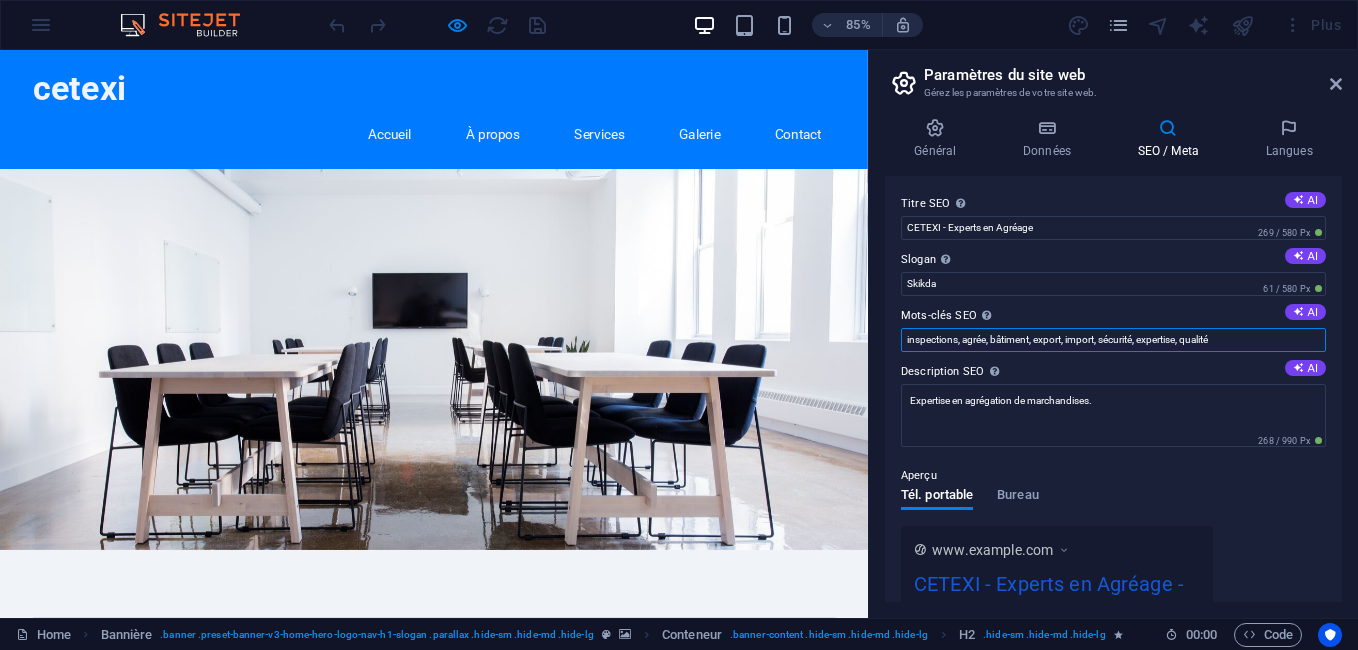 click on "inspections, agrée, bâtiment, export, import, sécurité, expertise, qualité" at bounding box center (1113, 340) 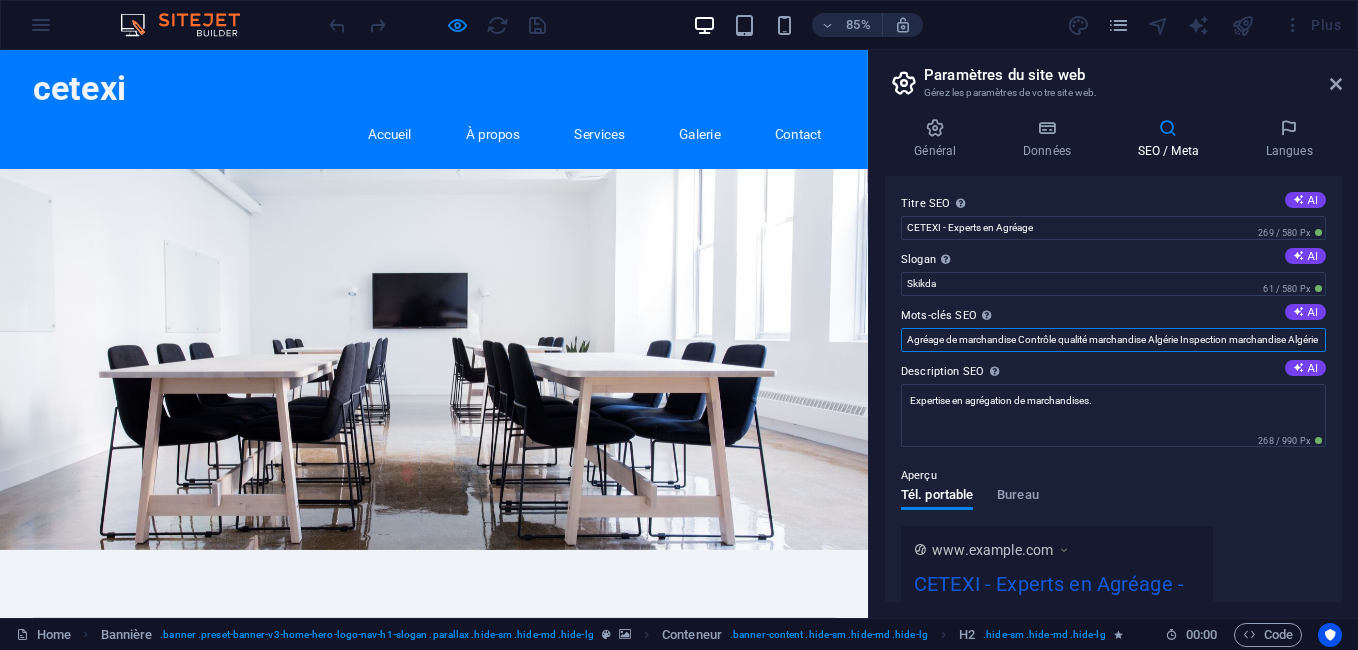 scroll, scrollTop: 0, scrollLeft: 517, axis: horizontal 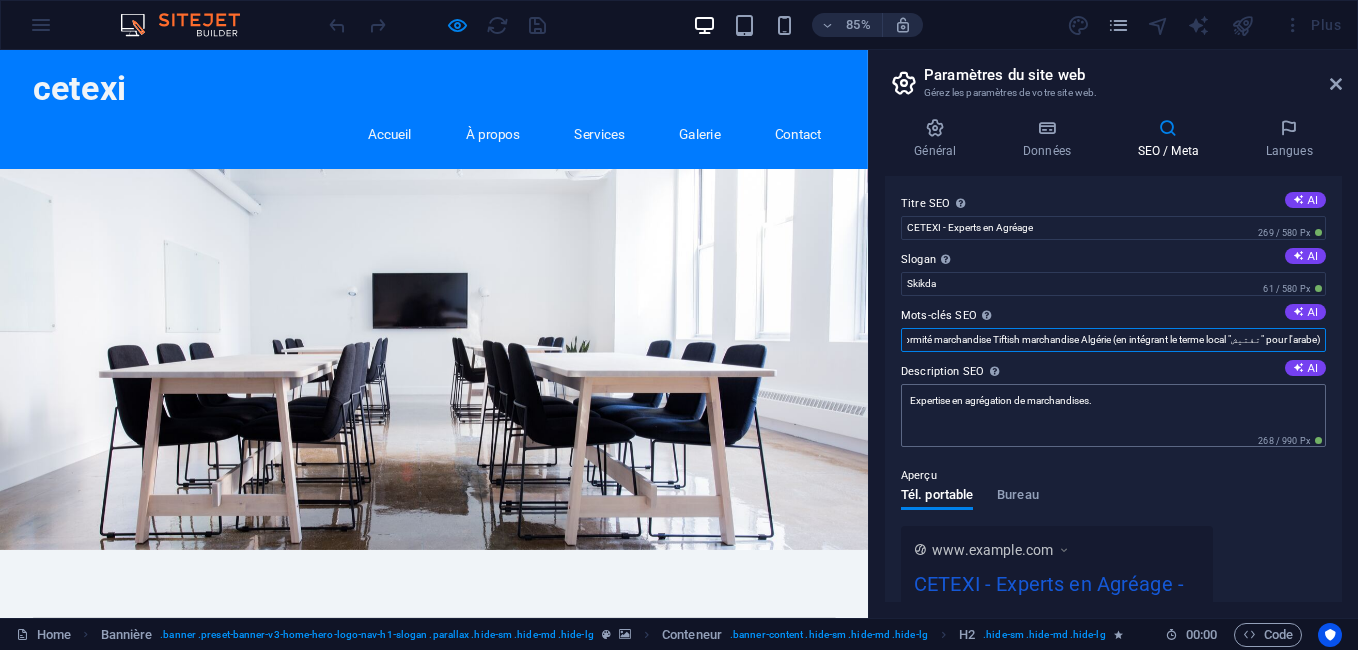 type on "Agréage de marchandise Contrôle qualité marchandise Algérie Inspection marchandise Algérie Certification conformité marchandise Tiftish marchandise Algérie (en intégrant le terme local "تفتيش" pour l'arabe)" 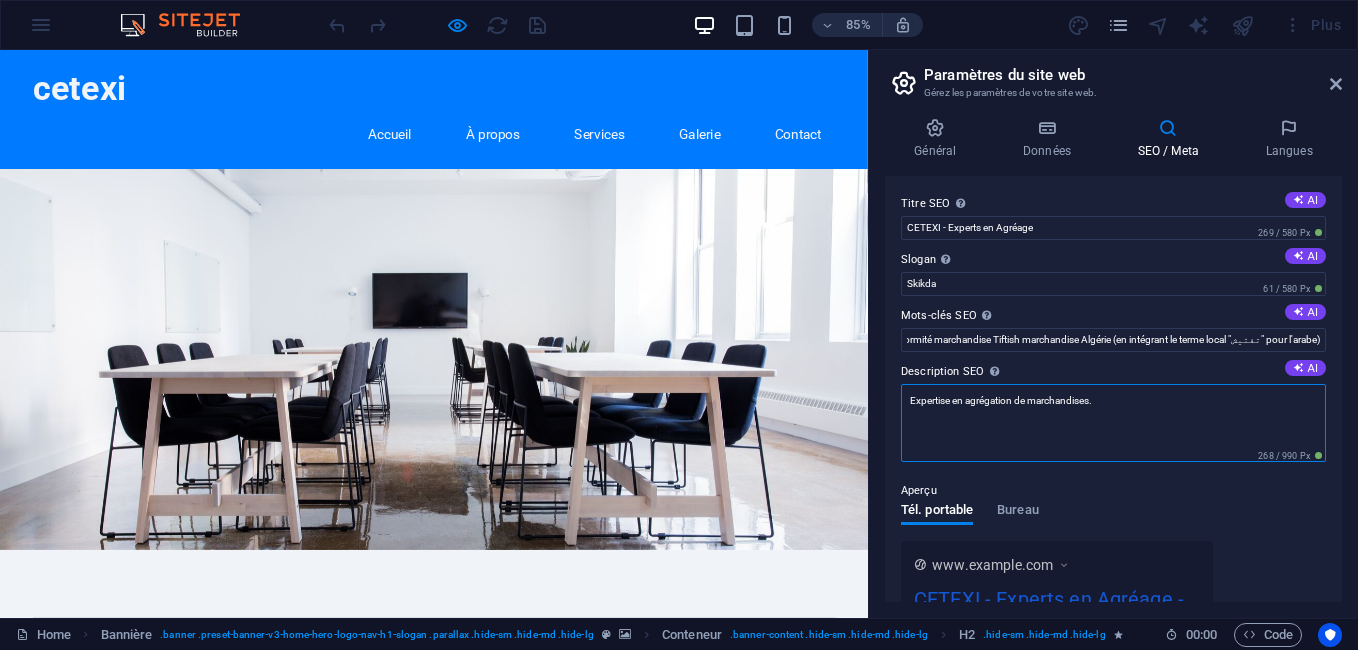 click on "Expertise en agrégation de marchandises." at bounding box center (1113, 423) 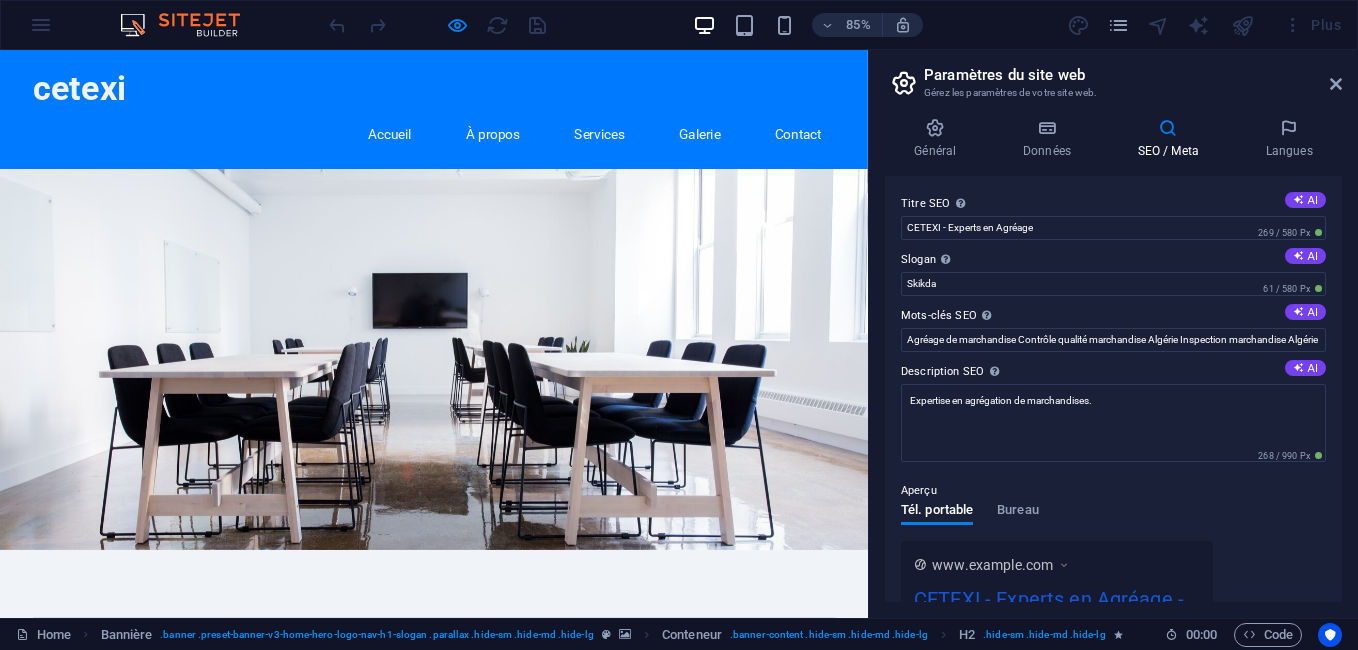 click on "Description SEO Décrit le contenu de votre site web. C'est essentiel pour les moteurs de recherche et le SEO ! AI" at bounding box center [1113, 372] 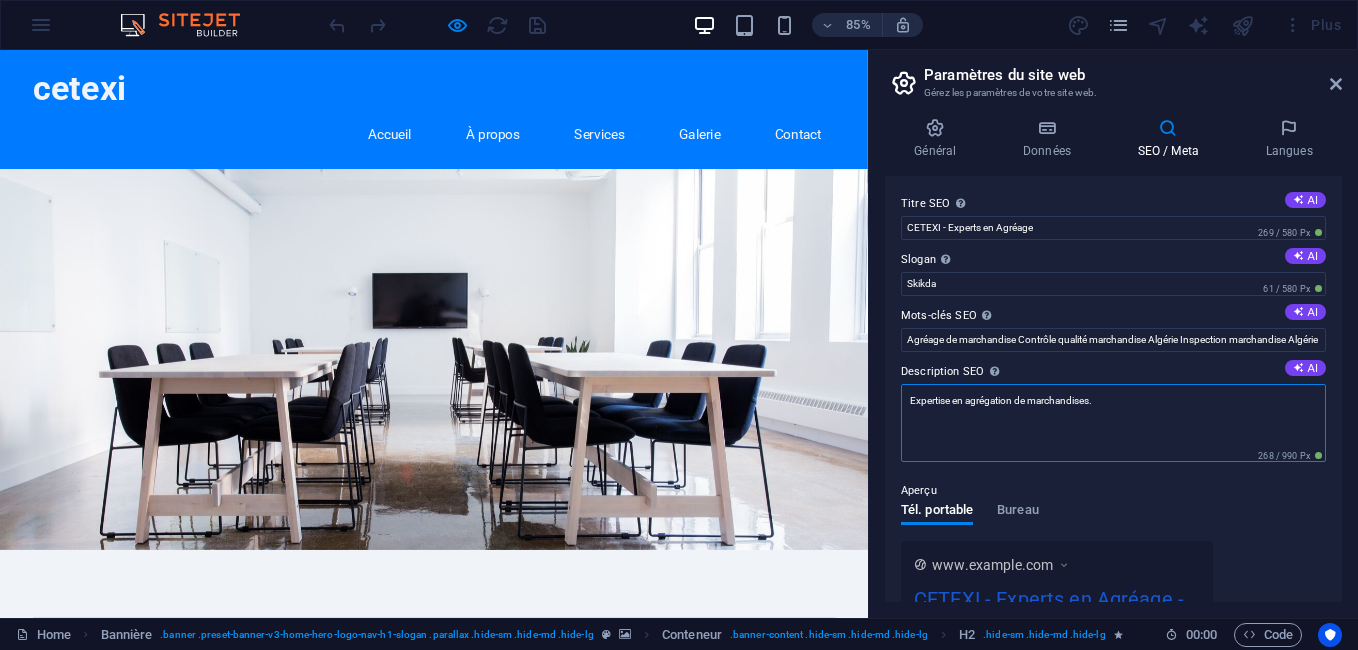 click on "Expertise en agrégation de marchandises." at bounding box center [1113, 423] 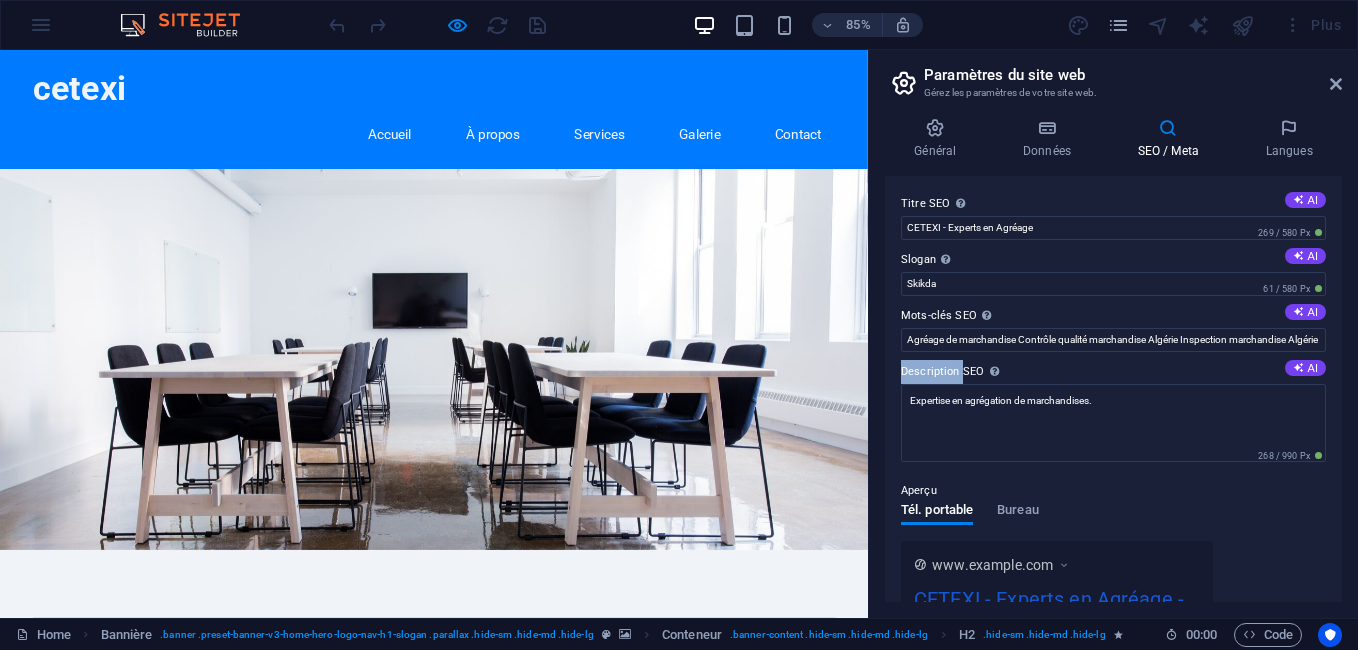 click on "Description SEO Décrit le contenu de votre site web. C'est essentiel pour les moteurs de recherche et le SEO ! AI" at bounding box center [1113, 372] 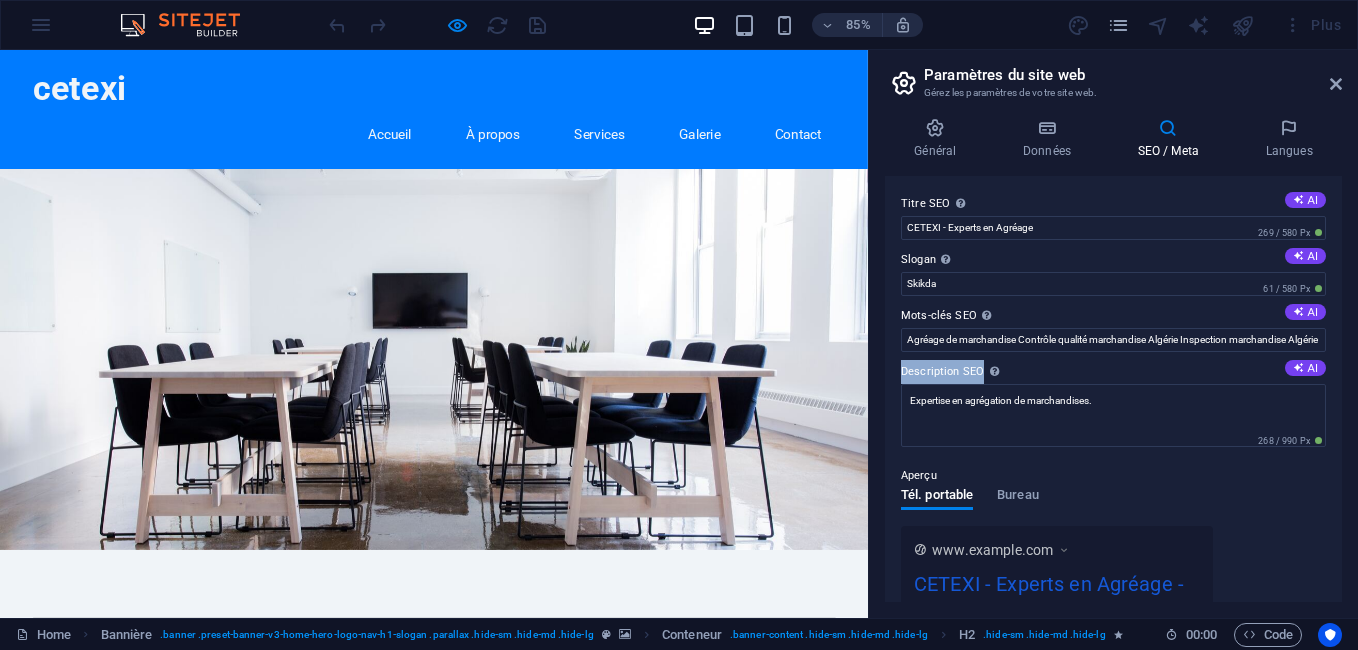 click on "Description SEO Décrit le contenu de votre site web. C'est essentiel pour les moteurs de recherche et le SEO ! AI" at bounding box center (1113, 372) 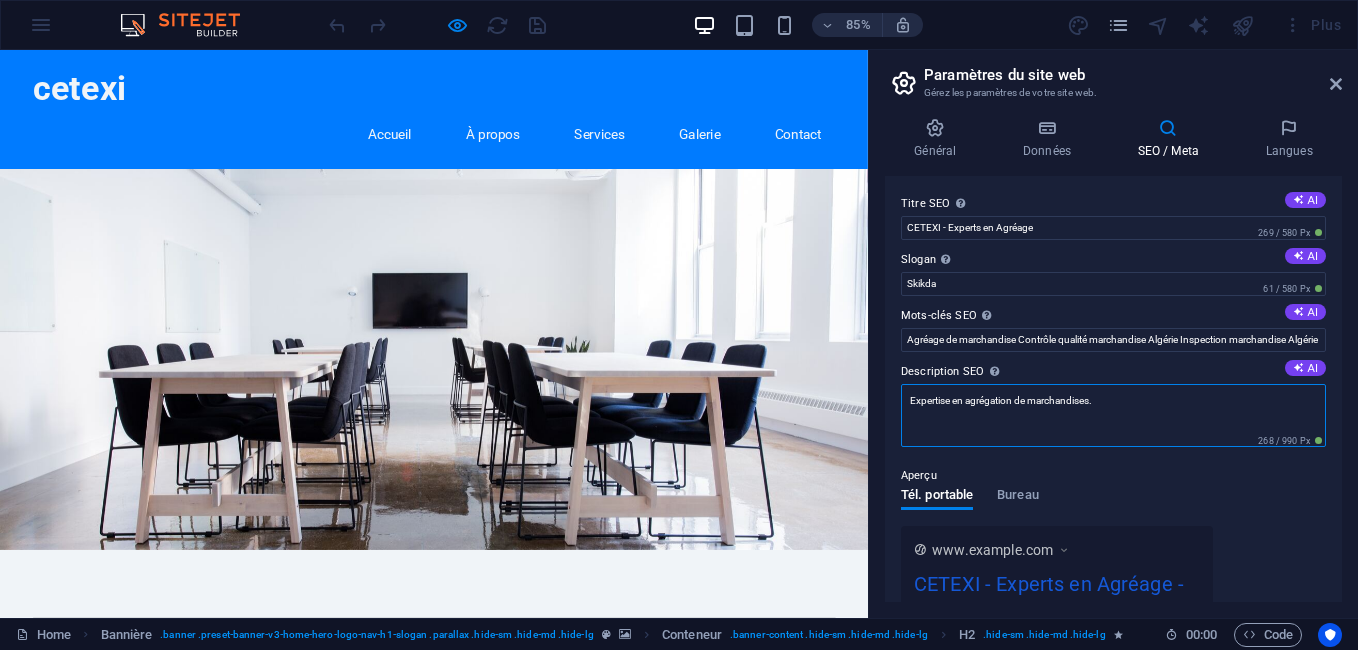 click on "Expertise en agrégation de marchandises." at bounding box center [1113, 415] 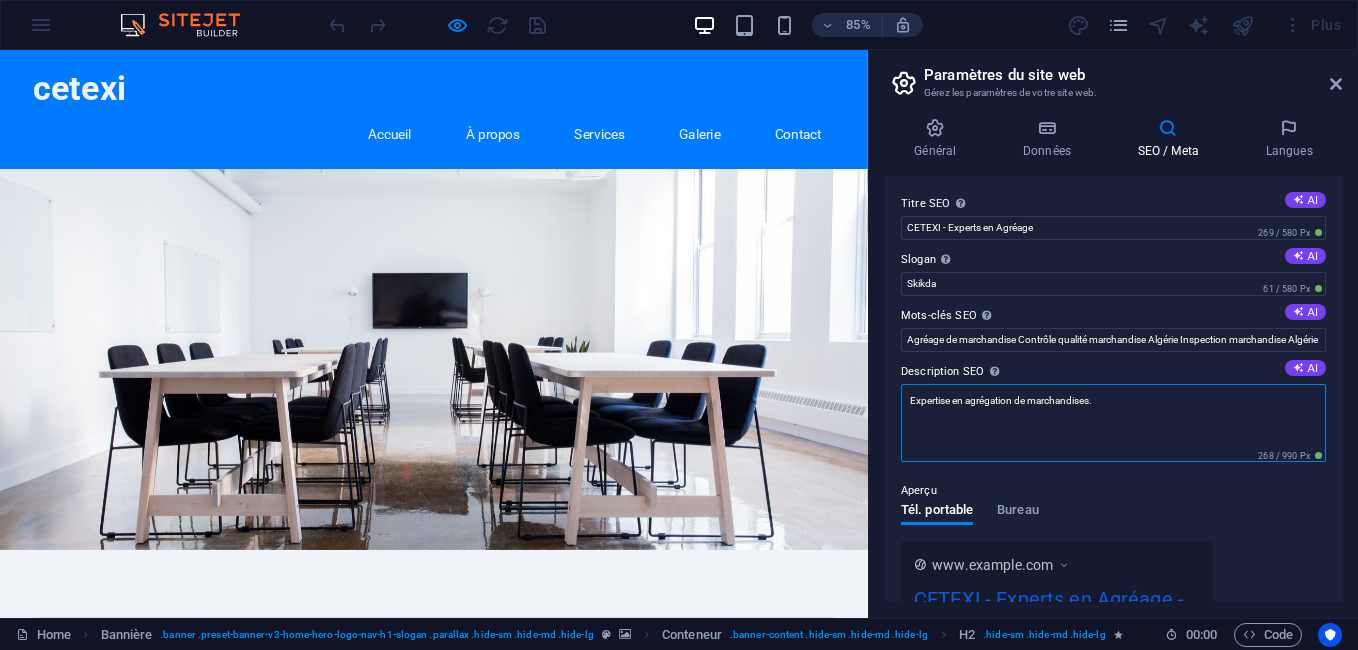 click on "Expertise en agrégation de marchandises." at bounding box center [1113, 423] 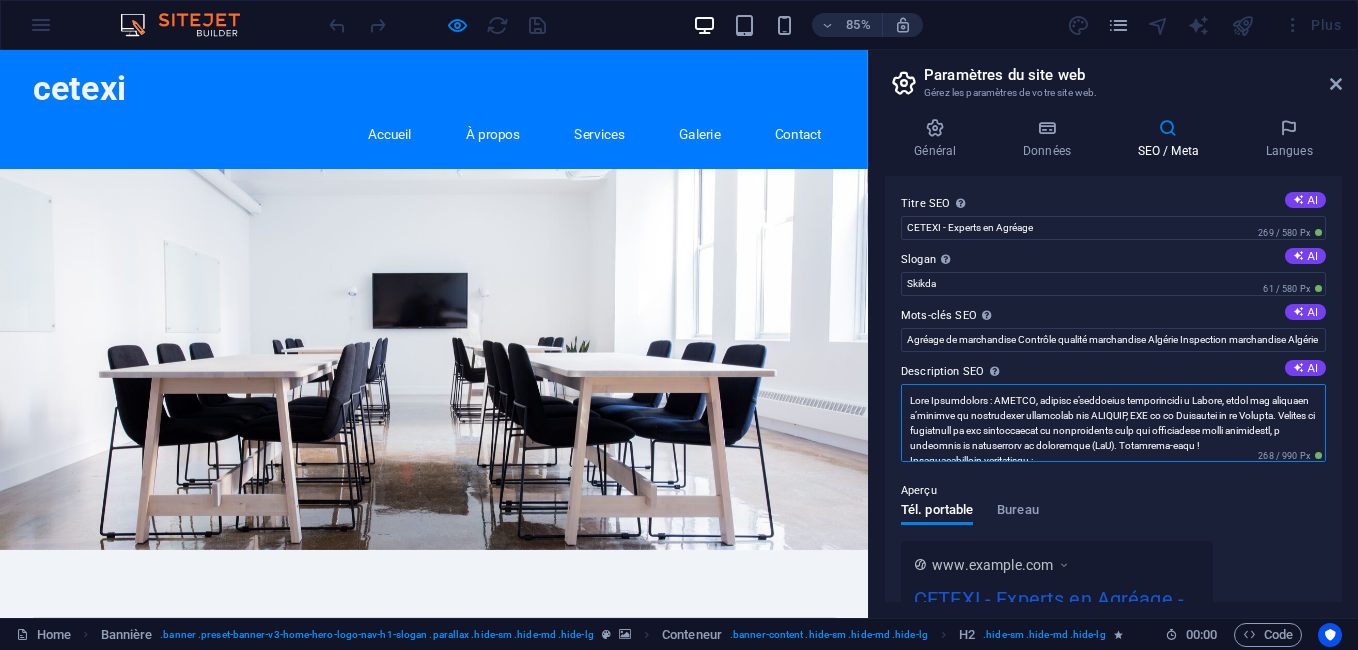 scroll, scrollTop: 306, scrollLeft: 0, axis: vertical 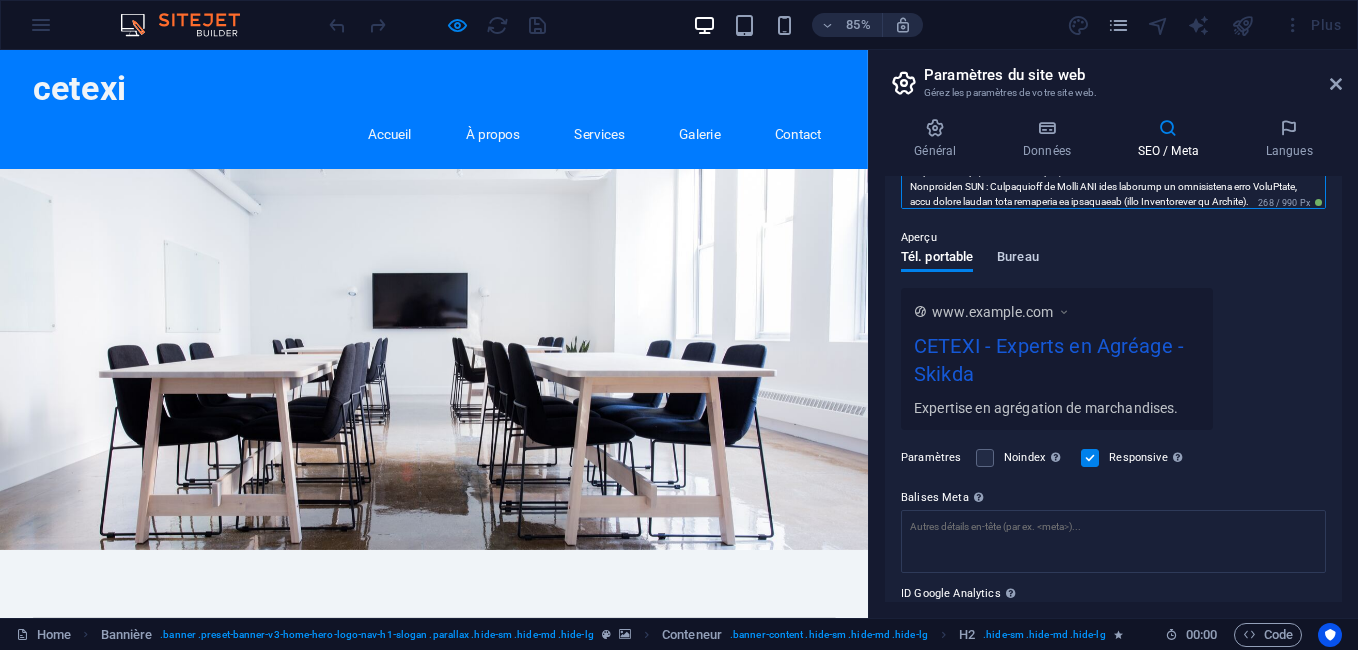 type on "Meta Description : CETEXI, cabinet d’expertise industrielle à Skikda, offre des services d’agréage de marchandise accrédités par ALGERAC, UAR et le Ministère de la Justice. Assurez la conformité de vos importations et exportations avec nos inspections avant expédition, à réception et certificats de conformité (CoC). Contactez-nous !
Caractéristiques principales :
Mot-clé principal : Agréage de marchandise
Mots-clés secondaires : Inspection avant expédition, contrôle qualité Algérie, certificat de conformité, expertise industrielle Skikda
Longueur : 160 caractères maximum pour la meta description, optimisée pour les moteurs de recherche.
Multilingue : Traductions adaptées pour chaque langue (français, arabe, anglais, chinois) :
Arabe : إجراء البضائع في الجزائر | CETEXI سكيكدة - خدمات تفتيش معتمدة من ALGERAC، UAR ووزارة العدل.
Anglais : Goods Inspection in Algeria | CETEXI Skikda - Accredited by ALGERAC, UAR, and Ministry of Justice.
Chinois : 阿尔及利亚货物验收 | CETEXI 斯基克达 - 经 ALGERAC、UAR 和司法部认证。
Objectif : At..." 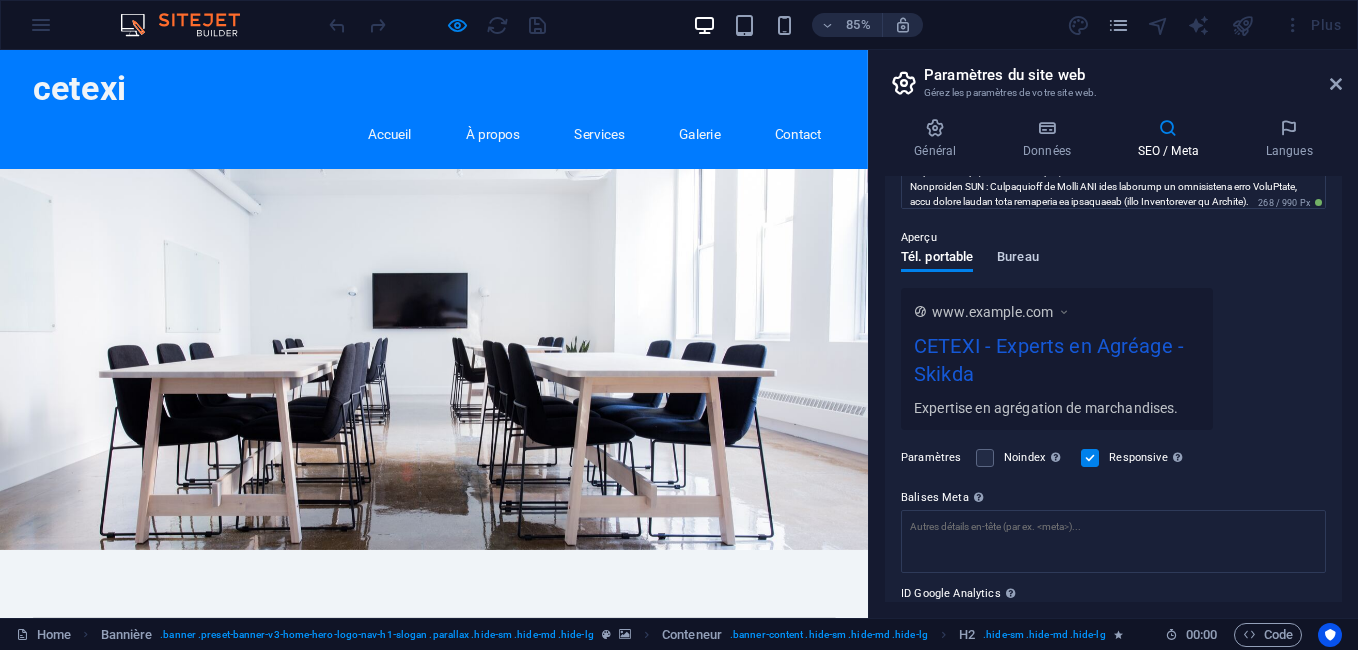 click on "Bureau" at bounding box center [1018, 261] 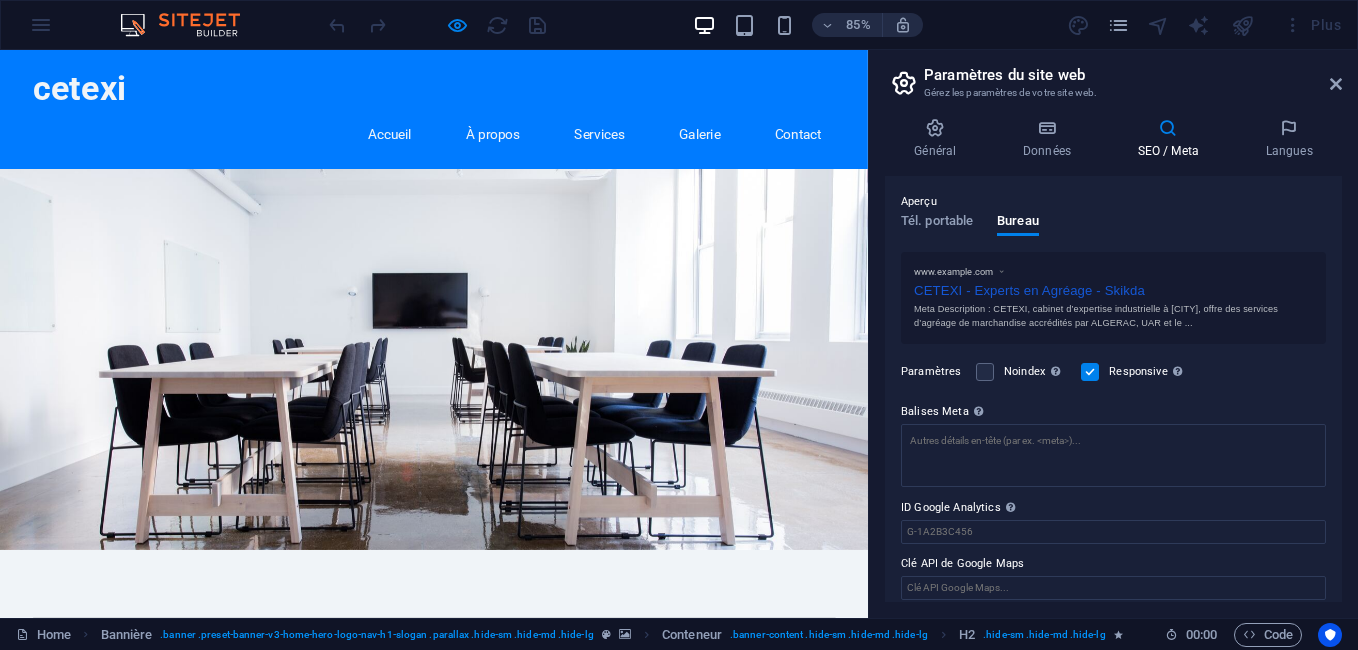 scroll, scrollTop: 288, scrollLeft: 0, axis: vertical 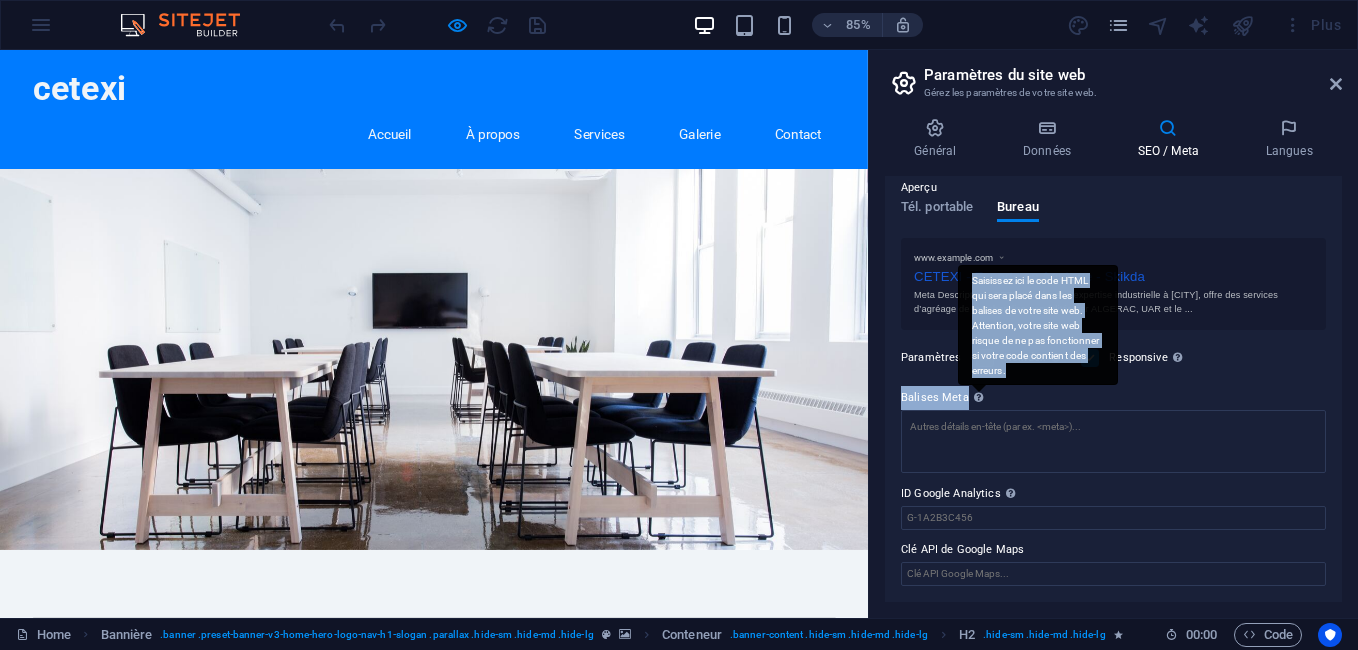 drag, startPoint x: 902, startPoint y: 391, endPoint x: 970, endPoint y: 393, distance: 68.0294 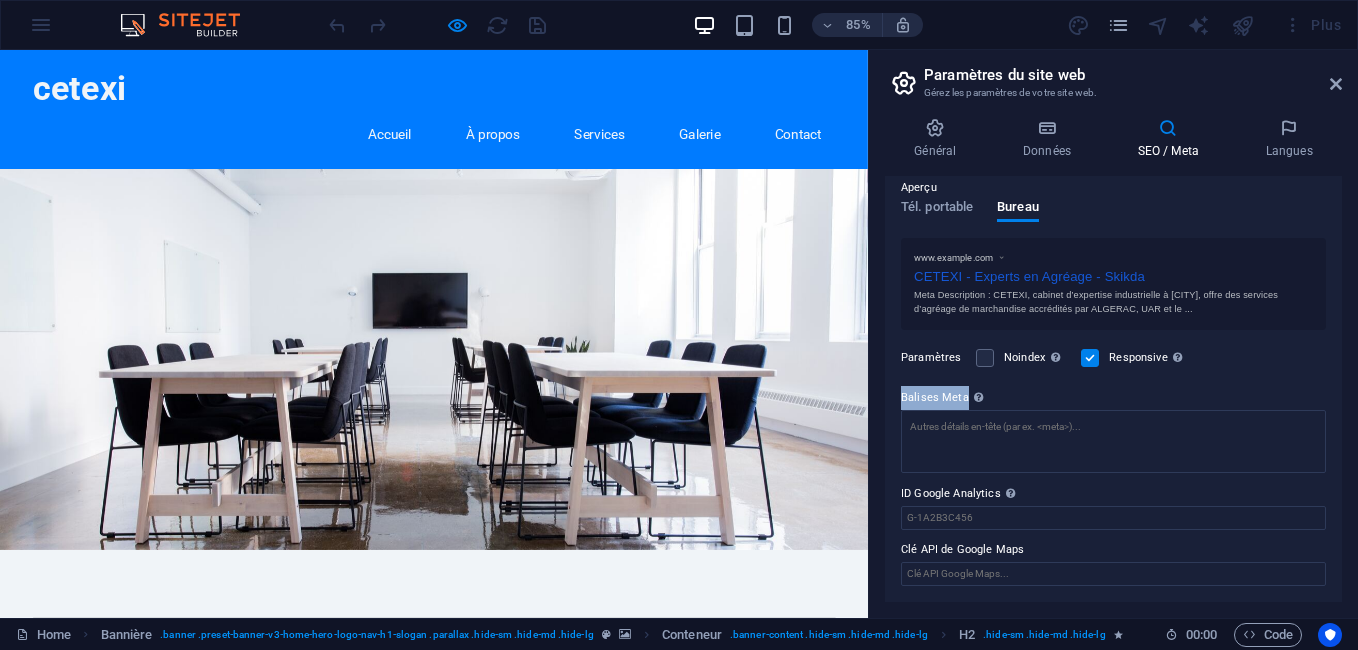 click on "Balises Meta Saisissez ici le code HTML qui sera placé dans les balises  de votre site web. Attention, votre site web risque de ne pas fonctionner si votre code contient des erreurs." at bounding box center (1113, 398) 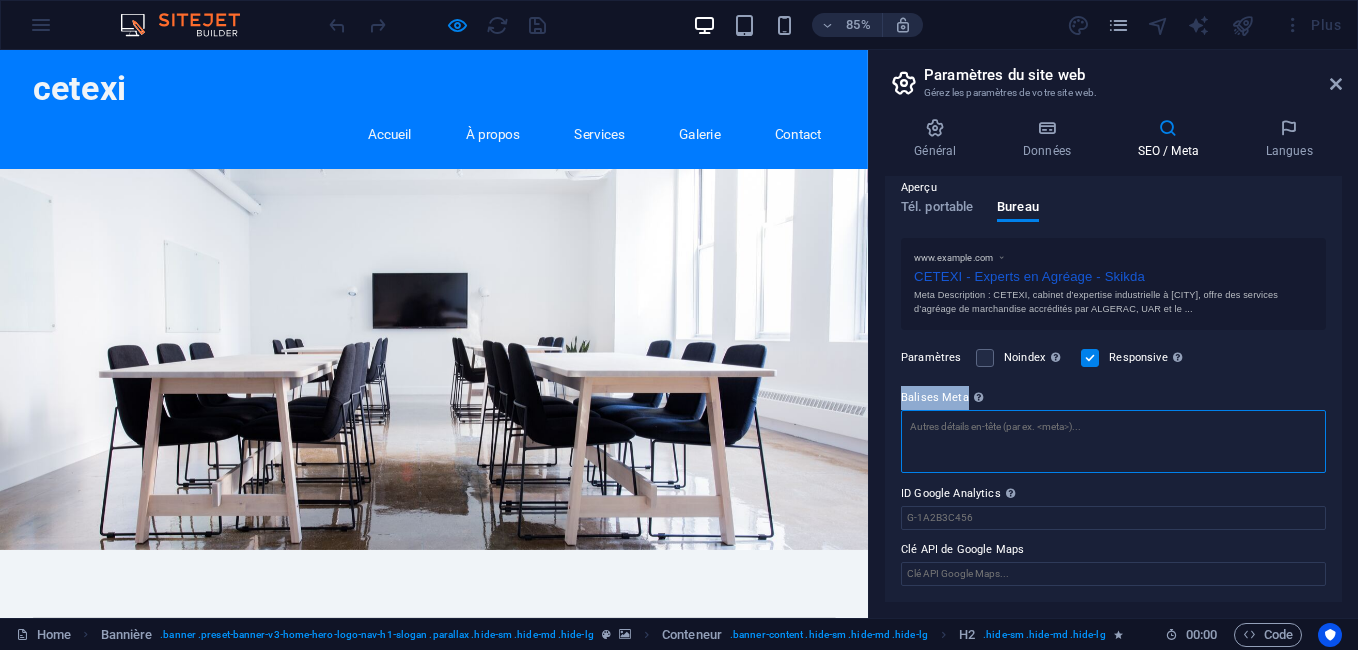 click on "Balises Meta Saisissez ici le code HTML qui sera placé dans les balises  de votre site web. Attention, votre site web risque de ne pas fonctionner si votre code contient des erreurs." at bounding box center (1113, 441) 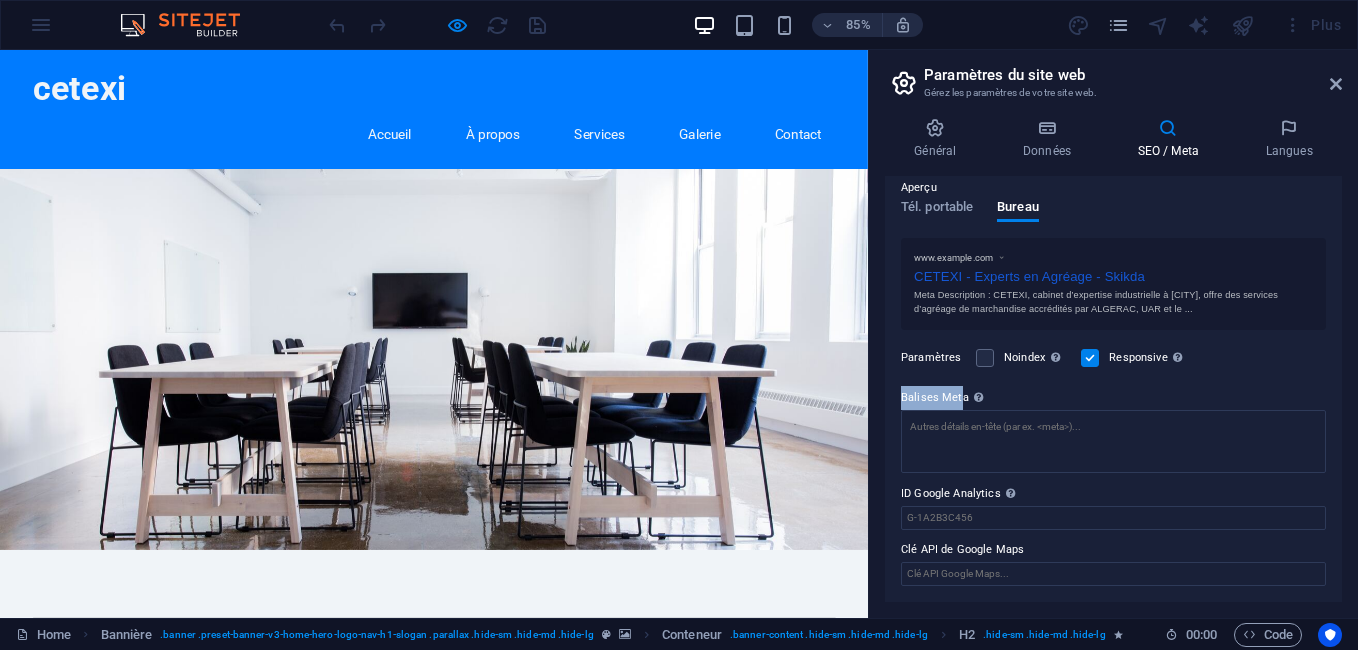 drag, startPoint x: 903, startPoint y: 393, endPoint x: 962, endPoint y: 394, distance: 59.008472 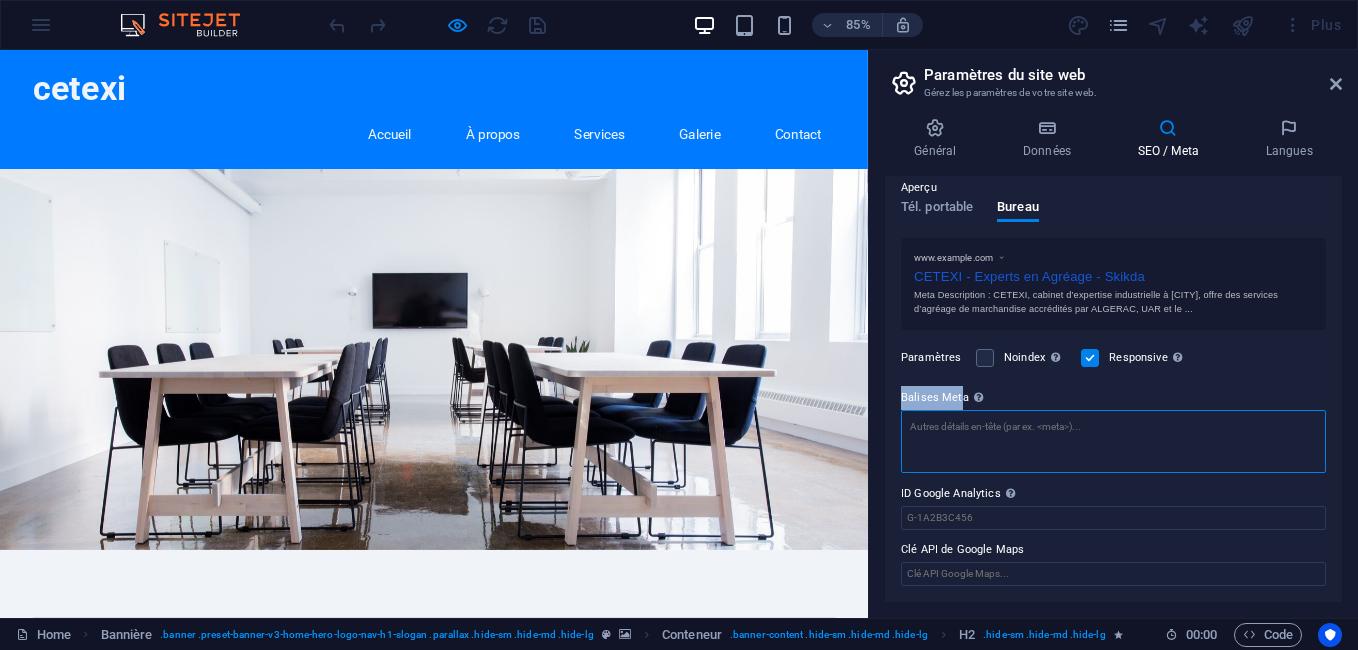 click on "Balises Meta Saisissez ici le code HTML qui sera placé dans les balises  de votre site web. Attention, votre site web risque de ne pas fonctionner si votre code contient des erreurs." at bounding box center (1113, 441) 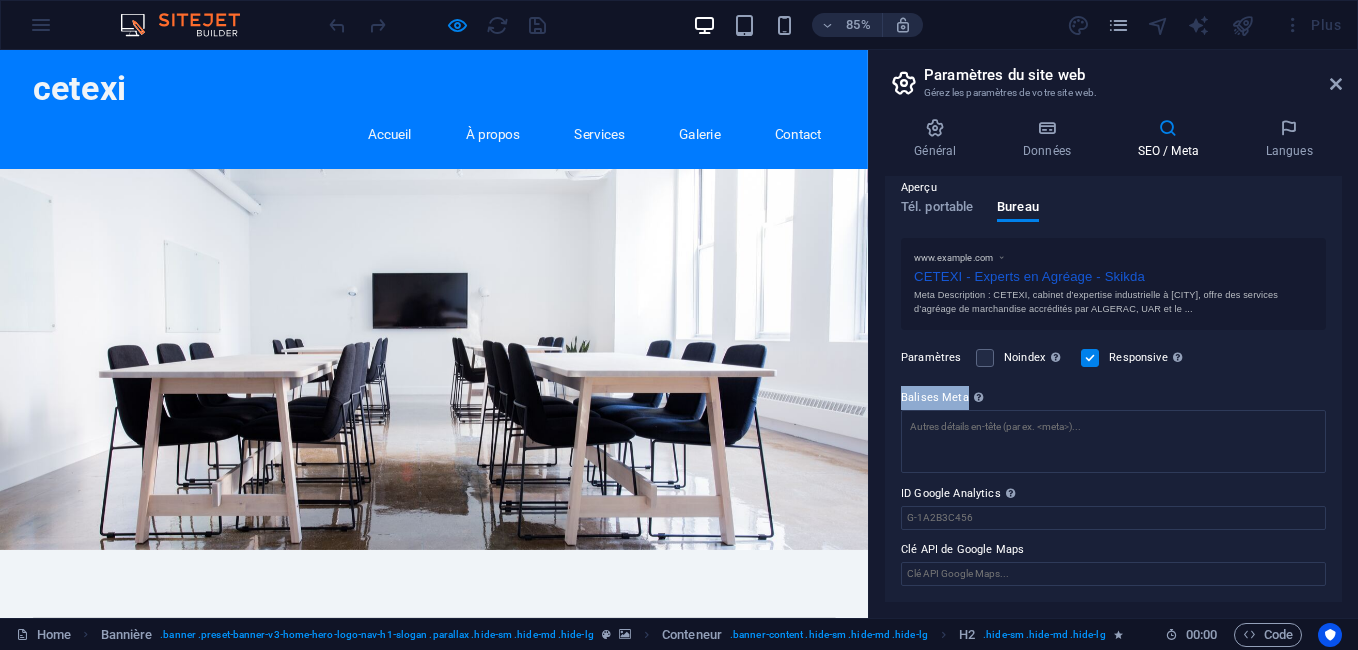 drag, startPoint x: 900, startPoint y: 393, endPoint x: 965, endPoint y: 398, distance: 65.192024 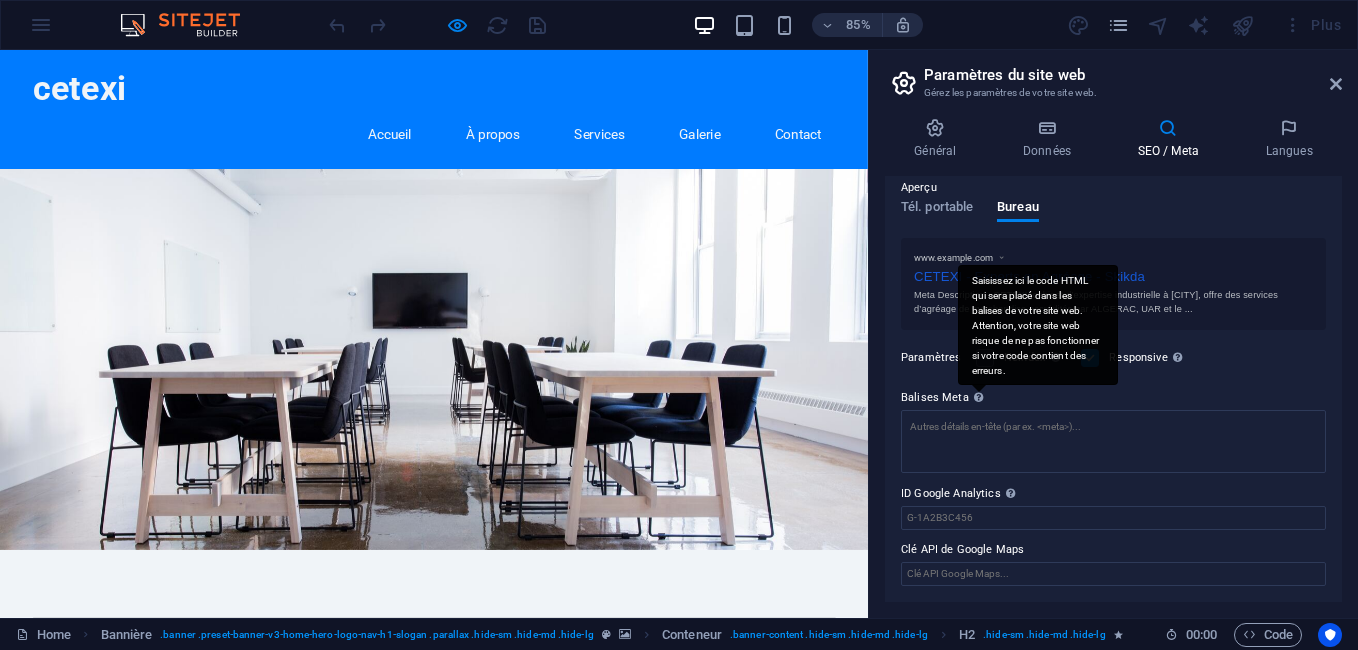 click on "Saisissez ici le code HTML qui sera placé dans les balises  de votre site web. Attention, votre site web risque de ne pas fonctionner si votre code contient des erreurs." at bounding box center [1038, 325] 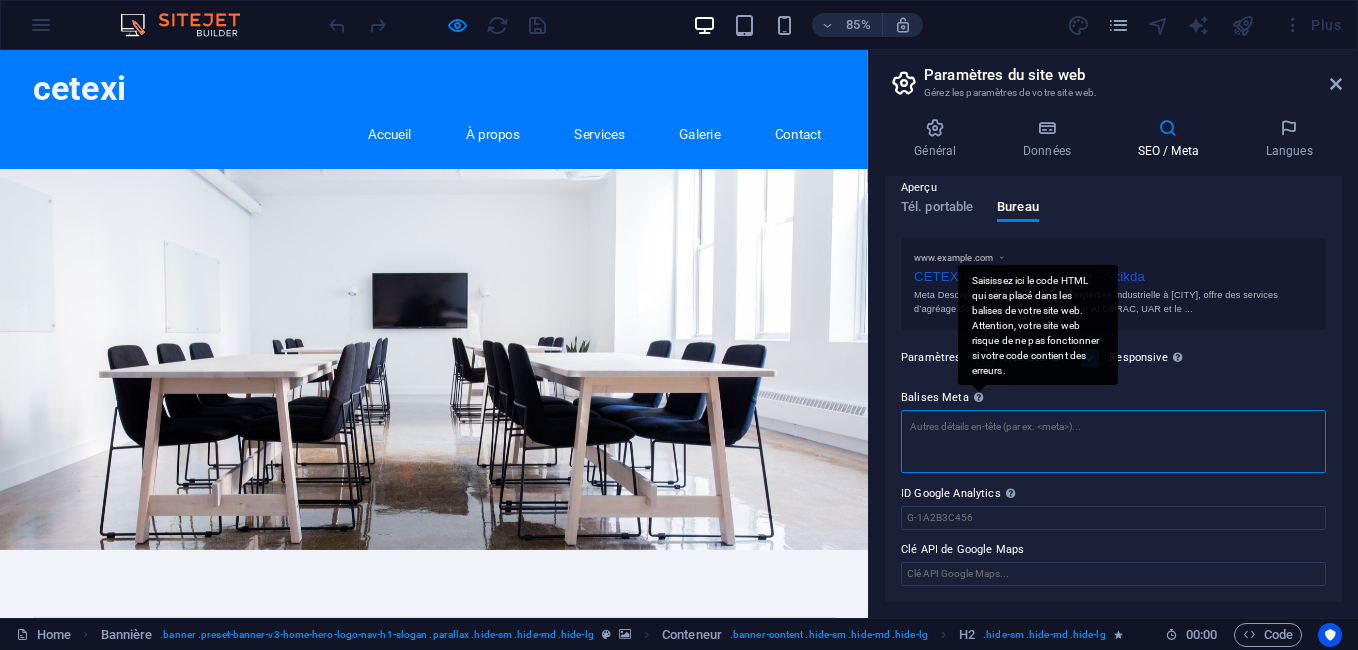 click on "Balises Meta Saisissez ici le code HTML qui sera placé dans les balises  de votre site web. Attention, votre site web risque de ne pas fonctionner si votre code contient des erreurs." at bounding box center (1113, 441) 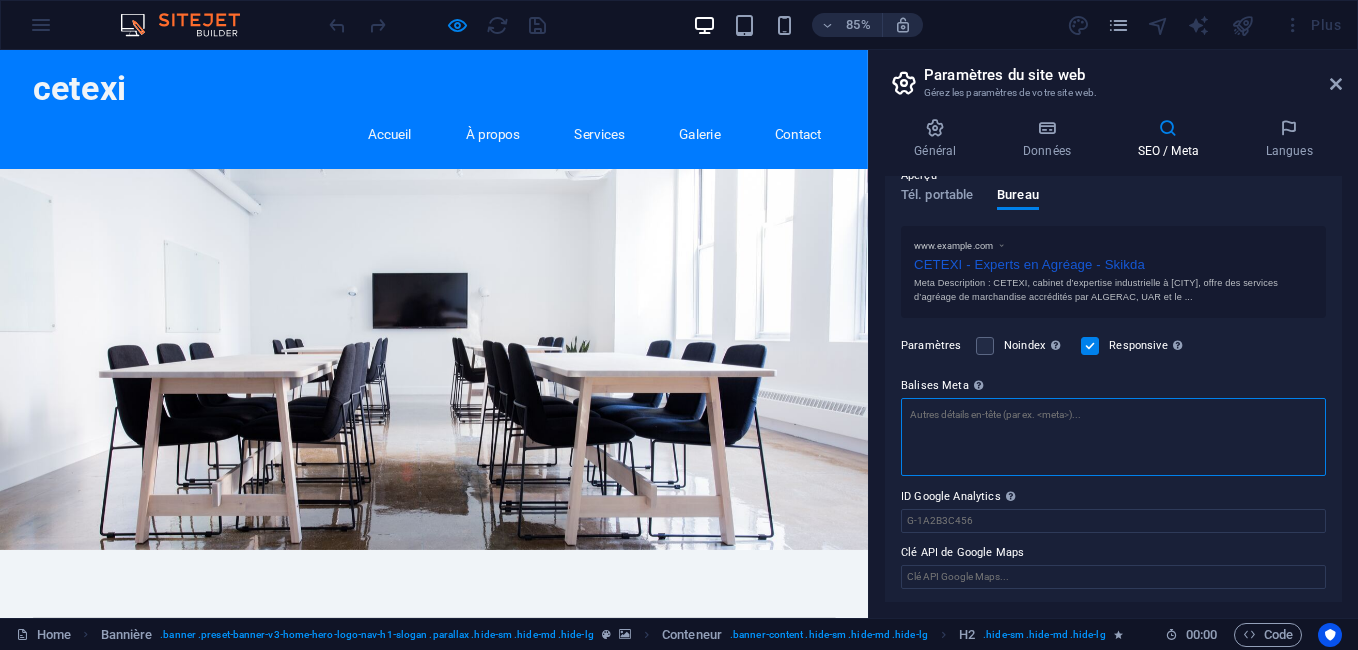 scroll, scrollTop: 303, scrollLeft: 0, axis: vertical 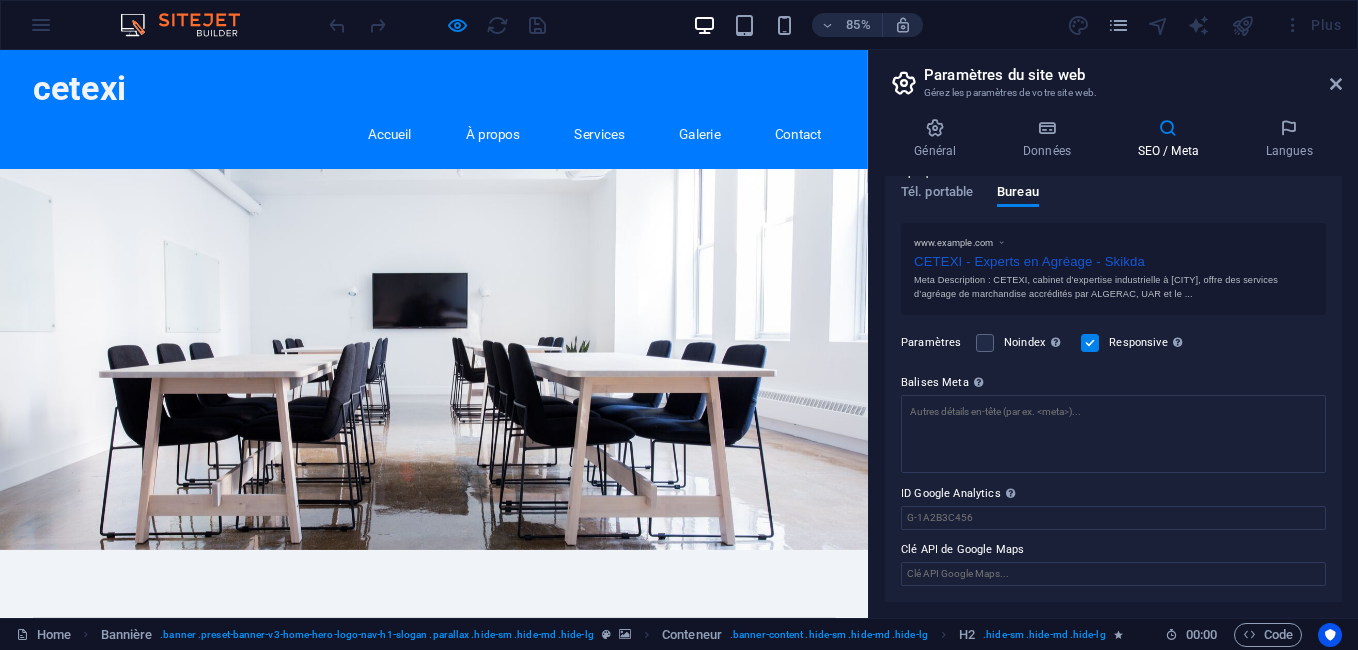 click on "SEO / Meta" at bounding box center [1172, 139] 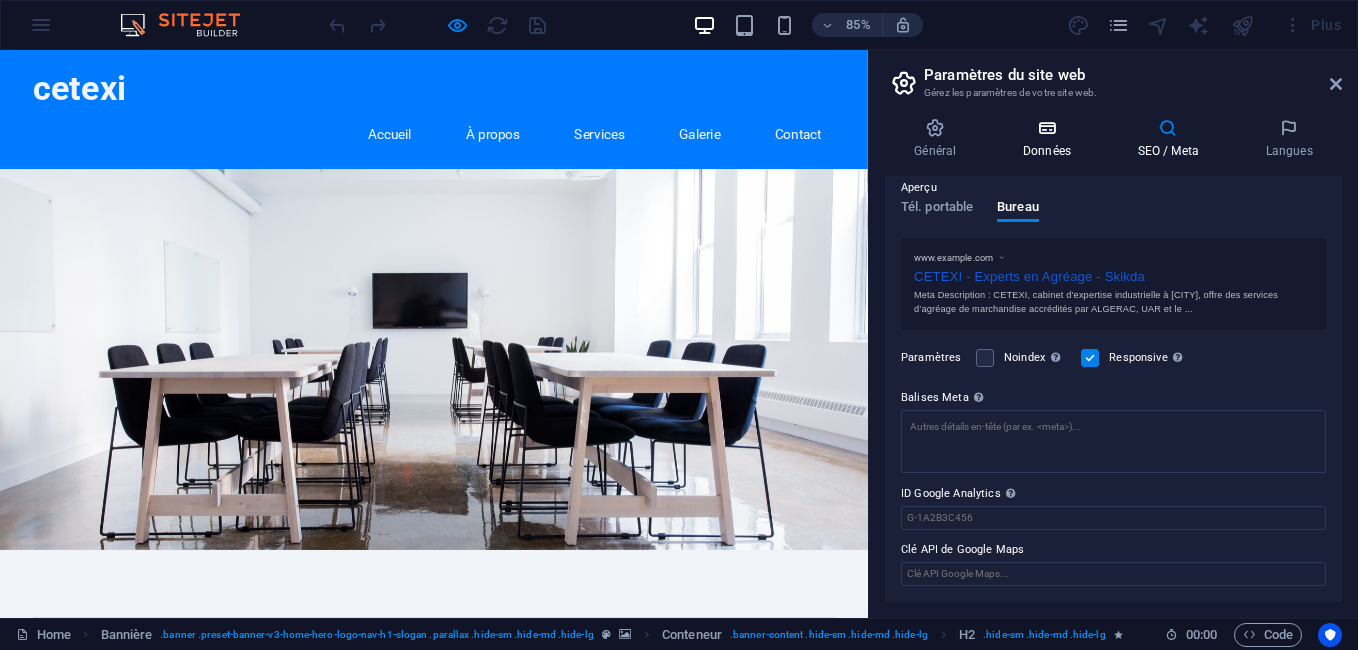 click at bounding box center [1047, 128] 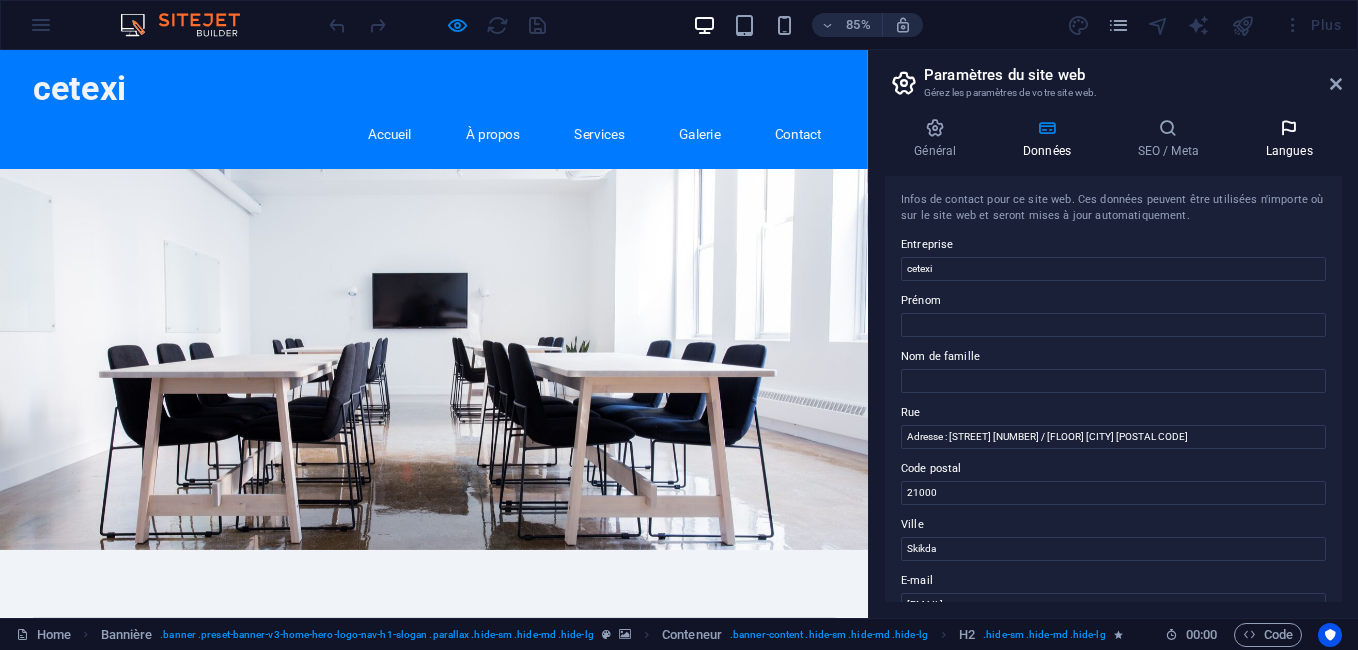 click at bounding box center [1289, 128] 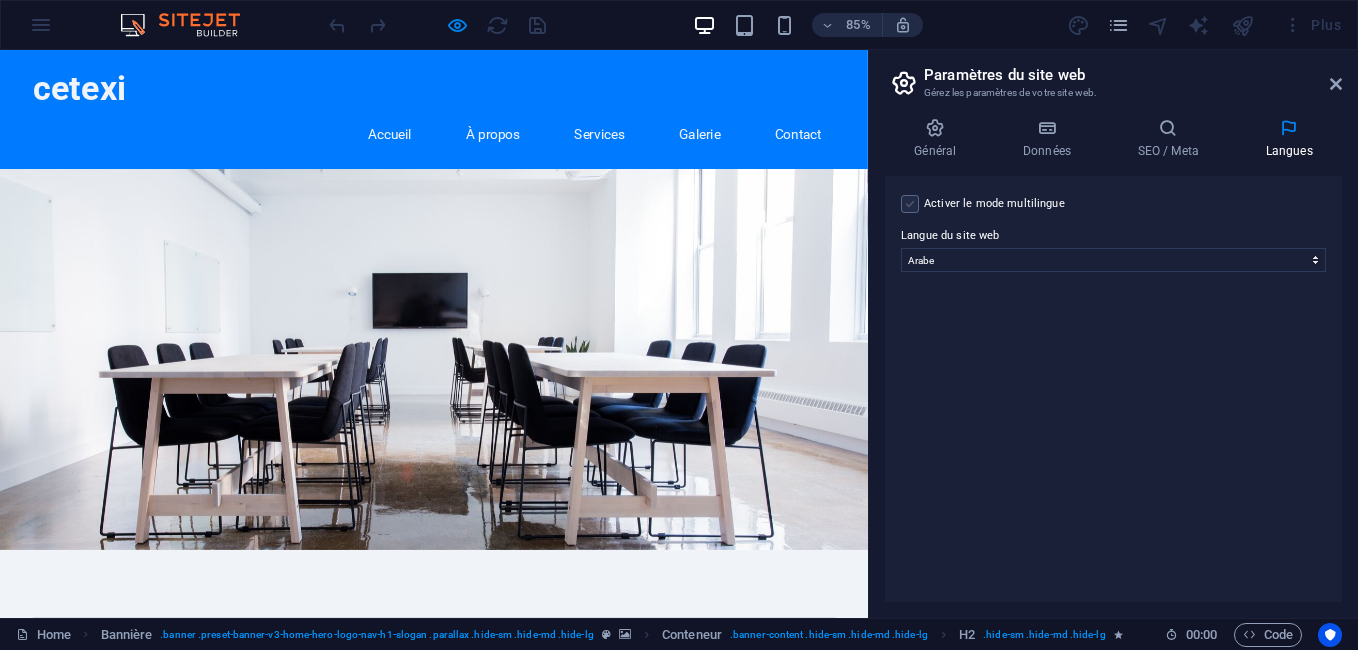 click at bounding box center [910, 204] 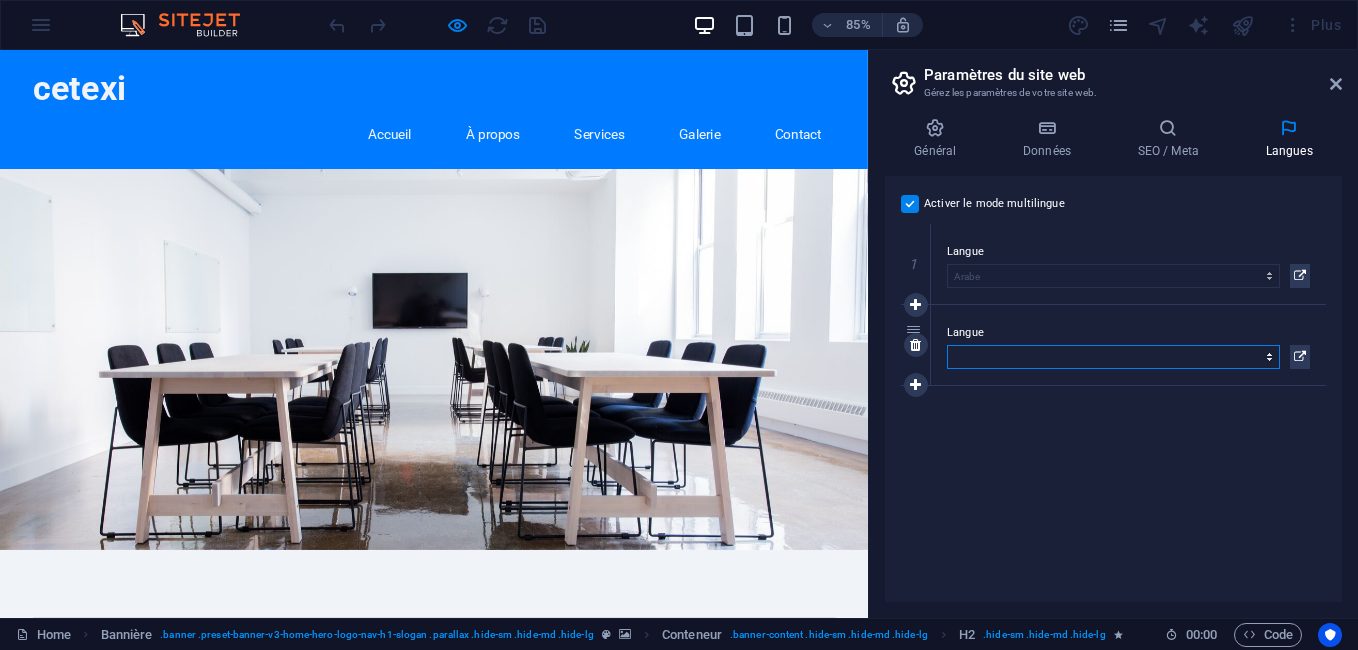 click on "Abkhazian Afar Afrikaans Akan Albanais Allemand Amharic Anglais Arabe Aragonese Armenian Assamese Avaric Avestan Aymara Azerbaijani Bambara Bashkir Basque Belarusian Bengali Bihari languages Bislama Bokmål Bosnian Breton Bulgare Burmese Catalan Central Khmer Chamorro Chechen Chinois Church Slavic Chuvash Coréen Cornish Corsican Cree Croate Danois Dzongkha Espagnol Esperanto Estonian Ewe Faroese Farsi (persan) Fijian Finnois Français Fulah Gaelic Galician Ganda Georgian Grec Greenlandic Guaraní Gujarati Haitian Creole Hausa Hébreu Herero Hindi Hiri Motu Hongrois Icelandic Ido Igbo Indonésien Interlingua Interlingue Inuktitut Inupiaq Irish Italien Japonais Javanese Kannada Kanouri Kashmiri Kazakh Kikuyu Kinyarwanda Komi Kongo Kurdish Kwanyama Kyrgyz Lao Latin Letton Limburgish Lingala Lituanien Luba-Katanga Luxembourgish Macédonien Malagasy Malay Malayalam Maldivian Maltais Manx Maori Marathi Marshallese Mongolian Nauru Navajo Ndonga Néerlandais Nepali North Ndebele Northern Sami Norvégien Nuosu Nyanja" at bounding box center [1113, 357] 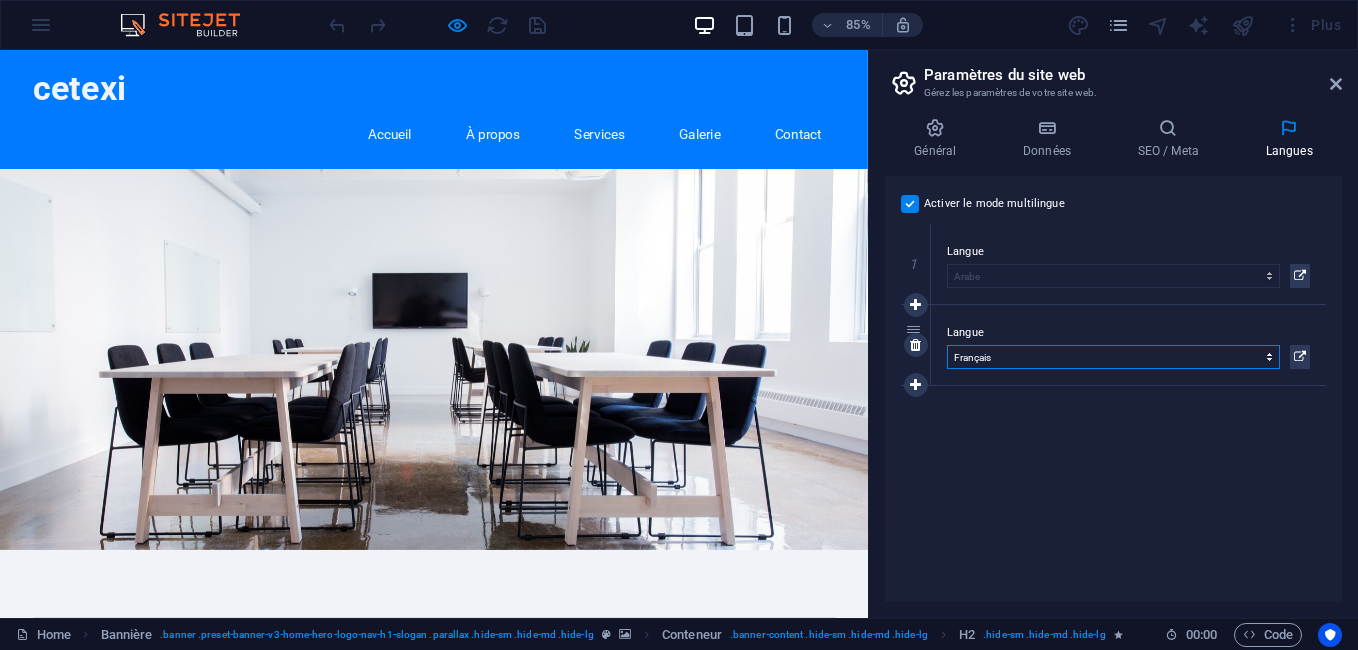 click on "Abkhazian Afar Afrikaans Akan Albanais Allemand Amharic Anglais Arabe Aragonese Armenian Assamese Avaric Avestan Aymara Azerbaijani Bambara Bashkir Basque Belarusian Bengali Bihari languages Bislama Bokmål Bosnian Breton Bulgare Burmese Catalan Central Khmer Chamorro Chechen Chinois Church Slavic Chuvash Coréen Cornish Corsican Cree Croate Danois Dzongkha Espagnol Esperanto Estonian Ewe Faroese Farsi (persan) Fijian Finnois Français Fulah Gaelic Galician Ganda Georgian Grec Greenlandic Guaraní Gujarati Haitian Creole Hausa Hébreu Herero Hindi Hiri Motu Hongrois Icelandic Ido Igbo Indonésien Interlingua Interlingue Inuktitut Inupiaq Irish Italien Japonais Javanese Kannada Kanouri Kashmiri Kazakh Kikuyu Kinyarwanda Komi Kongo Kurdish Kwanyama Kyrgyz Lao Latin Letton Limburgish Lingala Lituanien Luba-Katanga Luxembourgish Macédonien Malagasy Malay Malayalam Maldivian Maltais Manx Maori Marathi Marshallese Mongolian Nauru Navajo Ndonga Néerlandais Nepali North Ndebele Northern Sami Norvégien Nuosu Nyanja" at bounding box center [1113, 357] 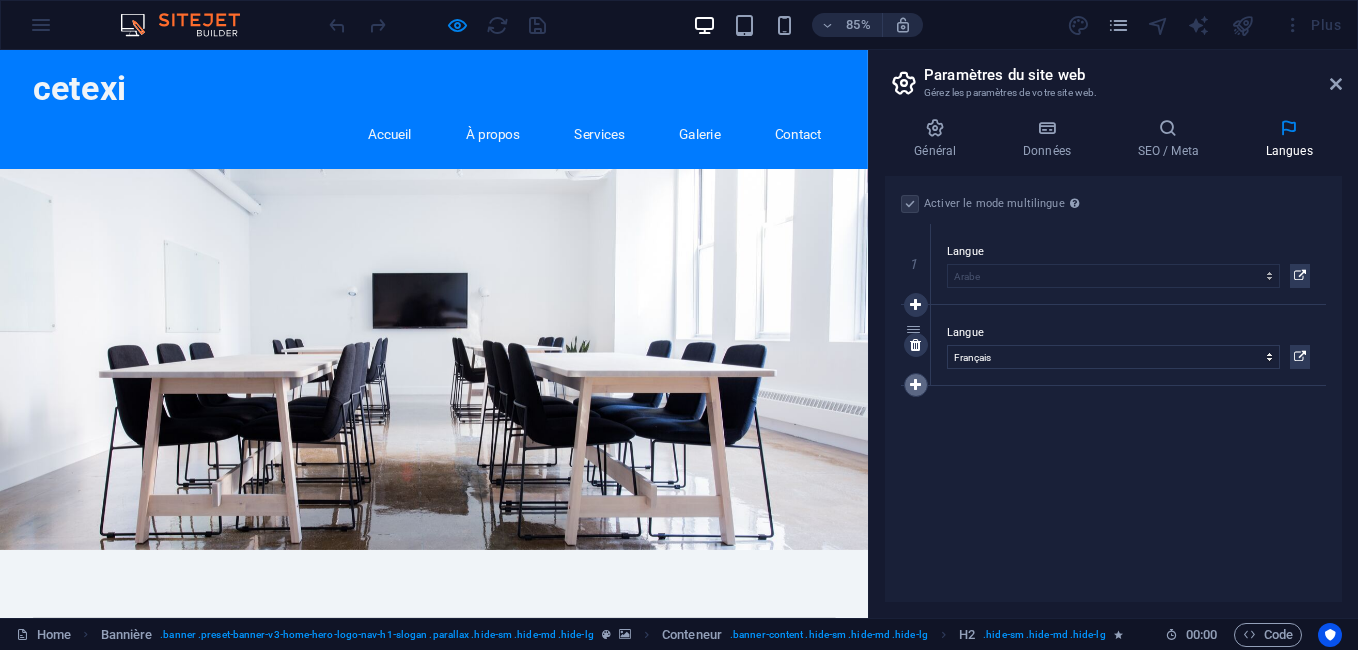 click at bounding box center [915, 385] 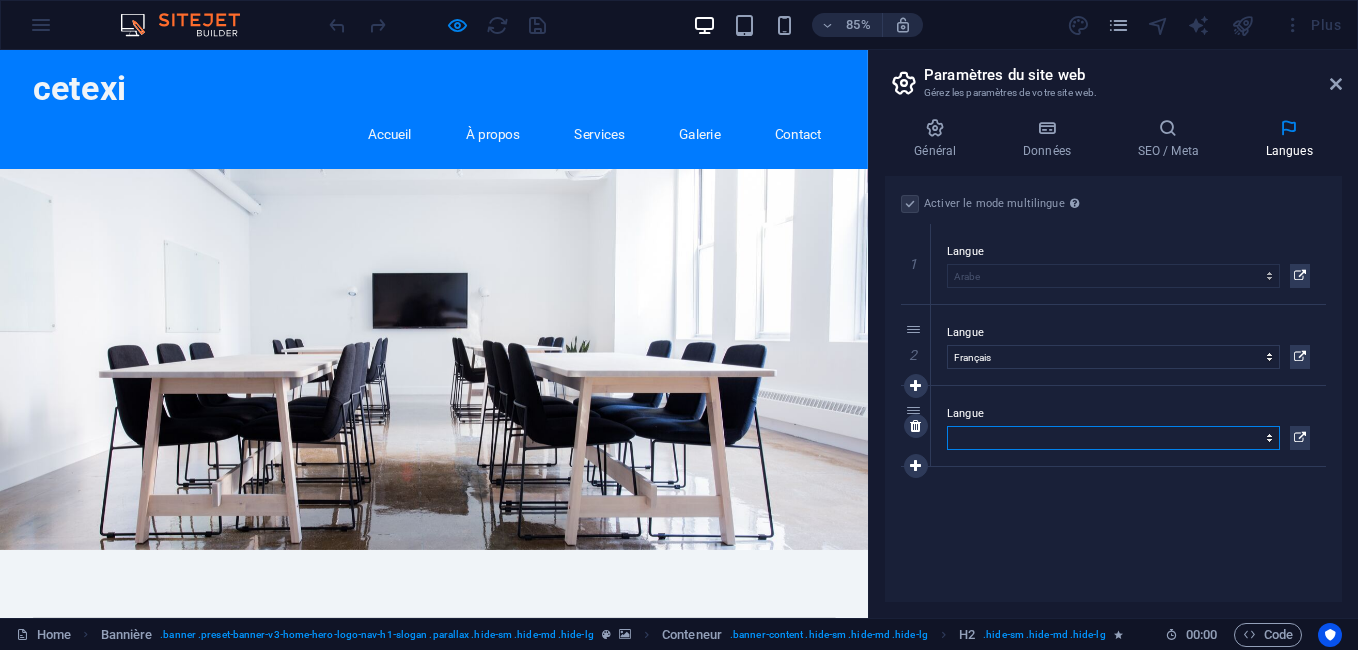click on "Abkhazian Afar Afrikaans Akan Albanais Allemand Amharic Anglais Arabe Aragonese Armenian Assamese Avaric Avestan Aymara Azerbaijani Bambara Bashkir Basque Belarusian Bengali Bihari languages Bislama Bokmål Bosnian Breton Bulgare Burmese Catalan Central Khmer Chamorro Chechen Chinois Church Slavic Chuvash Coréen Cornish Corsican Cree Croate Danois Dzongkha Espagnol Esperanto Estonian Ewe Faroese Farsi (persan) Fijian Finnois Français Fulah Gaelic Galician Ganda Georgian Grec Greenlandic Guaraní Gujarati Haitian Creole Hausa Hébreu Herero Hindi Hiri Motu Hongrois Icelandic Ido Igbo Indonésien Interlingua Interlingue Inuktitut Inupiaq Irish Italien Japonais Javanese Kannada Kanouri Kashmiri Kazakh Kikuyu Kinyarwanda Komi Kongo Kurdish Kwanyama Kyrgyz Lao Latin Letton Limburgish Lingala Lituanien Luba-Katanga Luxembourgish Macédonien Malagasy Malay Malayalam Maldivian Maltais Manx Maori Marathi Marshallese Mongolian Nauru Navajo Ndonga Néerlandais Nepali North Ndebele Northern Sami Norvégien Nuosu Nyanja" at bounding box center [1113, 438] 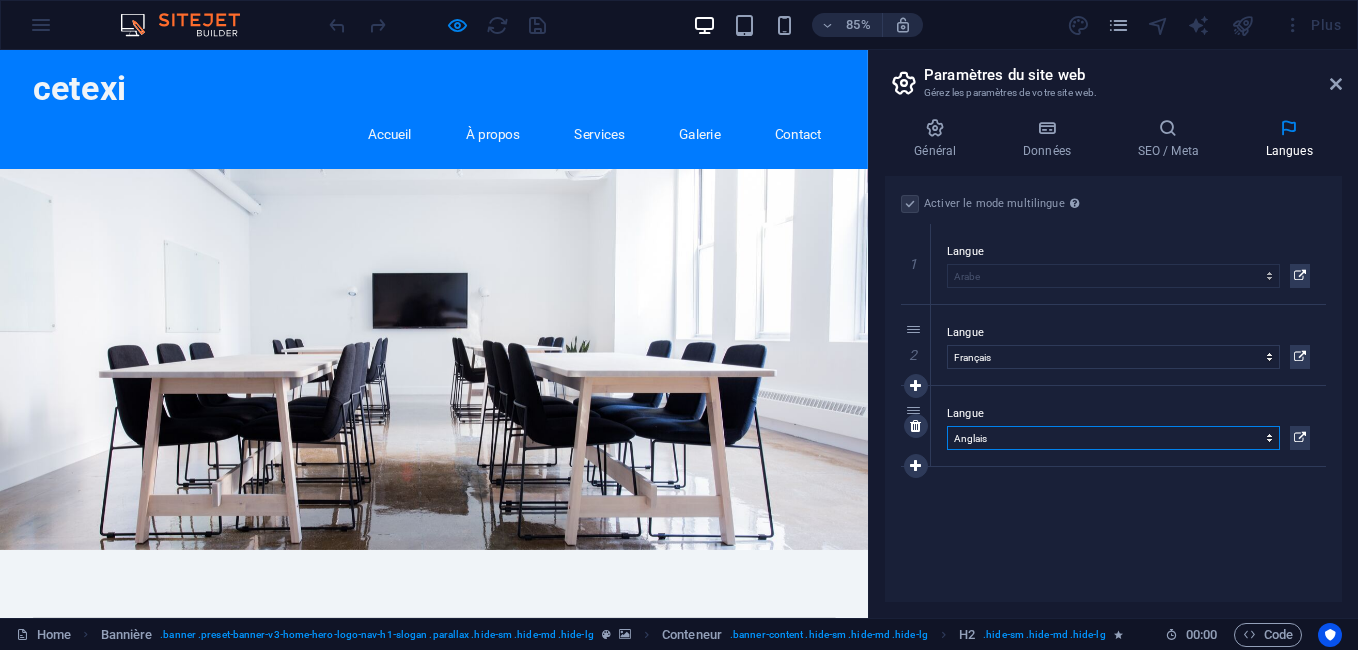 click on "Abkhazian Afar Afrikaans Akan Albanais Allemand Amharic Anglais Arabe Aragonese Armenian Assamese Avaric Avestan Aymara Azerbaijani Bambara Bashkir Basque Belarusian Bengali Bihari languages Bislama Bokmål Bosnian Breton Bulgare Burmese Catalan Central Khmer Chamorro Chechen Chinois Church Slavic Chuvash Coréen Cornish Corsican Cree Croate Danois Dzongkha Espagnol Esperanto Estonian Ewe Faroese Farsi (persan) Fijian Finnois Français Fulah Gaelic Galician Ganda Georgian Grec Greenlandic Guaraní Gujarati Haitian Creole Hausa Hébreu Herero Hindi Hiri Motu Hongrois Icelandic Ido Igbo Indonésien Interlingua Interlingue Inuktitut Inupiaq Irish Italien Japonais Javanese Kannada Kanouri Kashmiri Kazakh Kikuyu Kinyarwanda Komi Kongo Kurdish Kwanyama Kyrgyz Lao Latin Letton Limburgish Lingala Lituanien Luba-Katanga Luxembourgish Macédonien Malagasy Malay Malayalam Maldivian Maltais Manx Maori Marathi Marshallese Mongolian Nauru Navajo Ndonga Néerlandais Nepali North Ndebele Northern Sami Norvégien Nuosu Nyanja" at bounding box center (1113, 438) 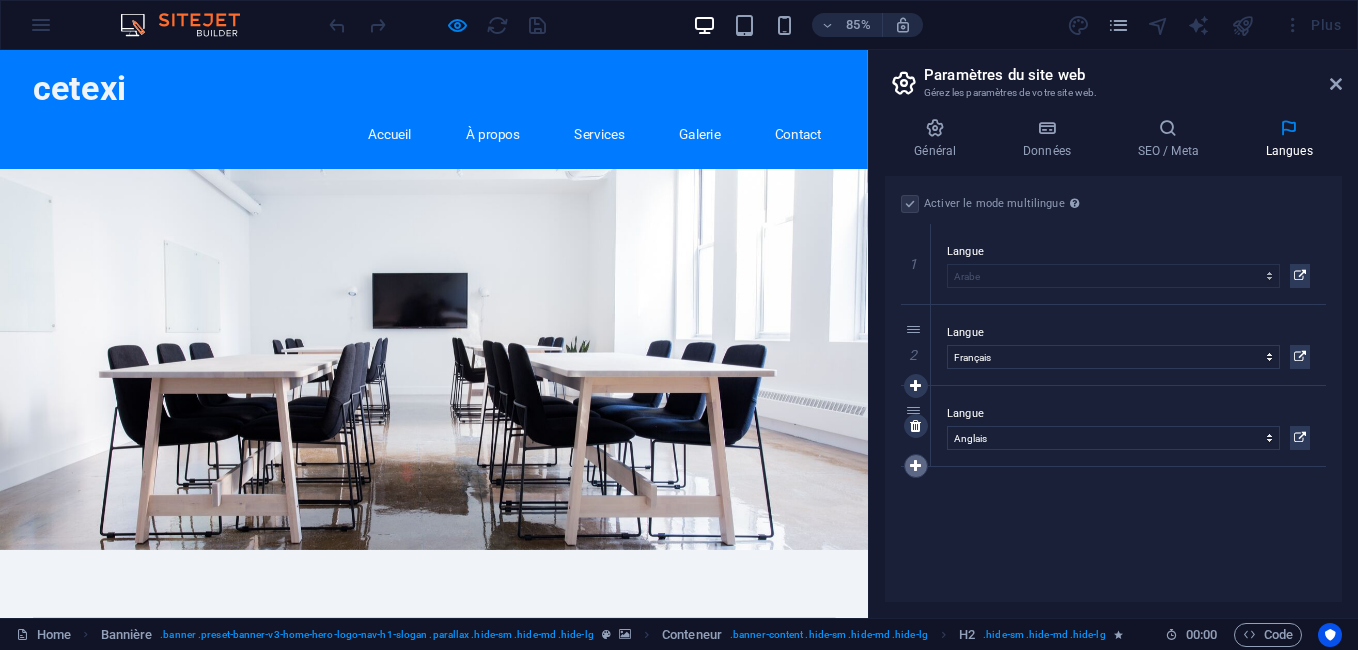 click at bounding box center [915, 466] 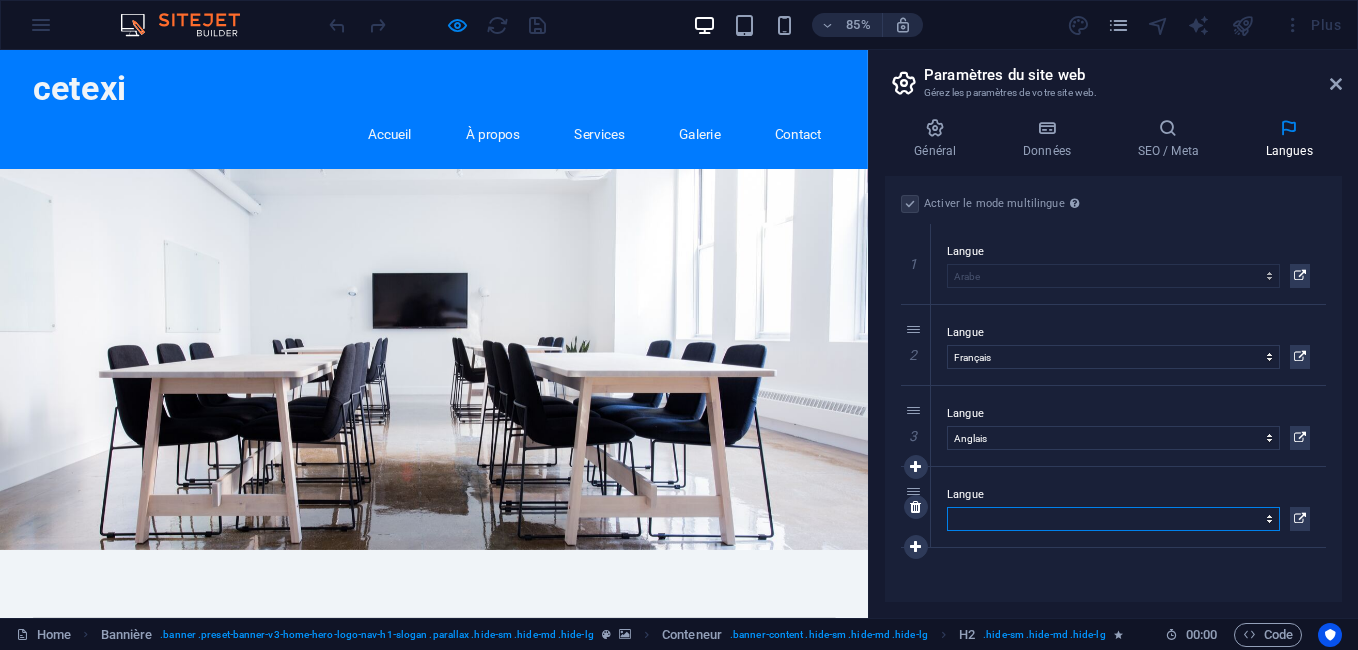 click on "Abkhazian Afar Afrikaans Akan Albanais Allemand Amharic Anglais Arabe Aragonese Armenian Assamese Avaric Avestan Aymara Azerbaijani Bambara Bashkir Basque Belarusian Bengali Bihari languages Bislama Bokmål Bosnian Breton Bulgare Burmese Catalan Central Khmer Chamorro Chechen Chinois Church Slavic Chuvash Coréen Cornish Corsican Cree Croate Danois Dzongkha Espagnol Esperanto Estonian Ewe Faroese Farsi (persan) Fijian Finnois Français Fulah Gaelic Galician Ganda Georgian Grec Greenlandic Guaraní Gujarati Haitian Creole Hausa Hébreu Herero Hindi Hiri Motu Hongrois Icelandic Ido Igbo Indonésien Interlingua Interlingue Inuktitut Inupiaq Irish Italien Japonais Javanese Kannada Kanouri Kashmiri Kazakh Kikuyu Kinyarwanda Komi Kongo Kurdish Kwanyama Kyrgyz Lao Latin Letton Limburgish Lingala Lituanien Luba-Katanga Luxembourgish Macédonien Malagasy Malay Malayalam Maldivian Maltais Manx Maori Marathi Marshallese Mongolian Nauru Navajo Ndonga Néerlandais Nepali North Ndebele Northern Sami Norvégien Nuosu Nyanja" at bounding box center [1113, 519] 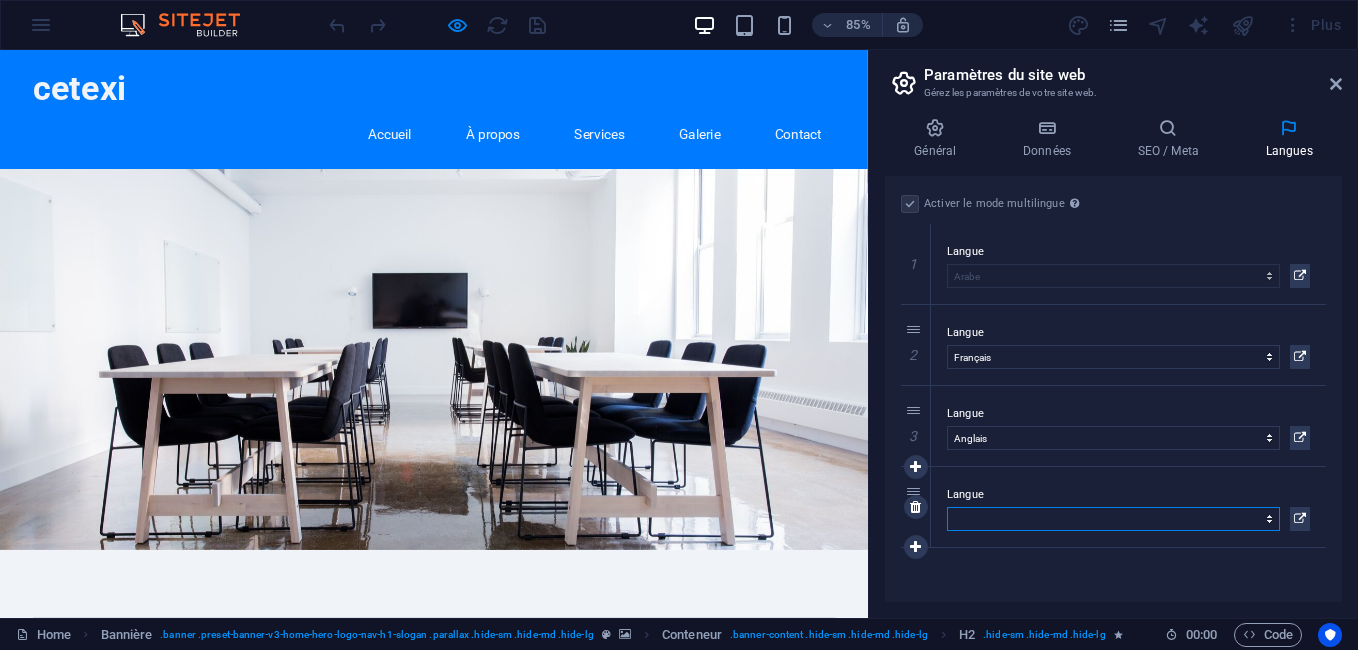 select on "32" 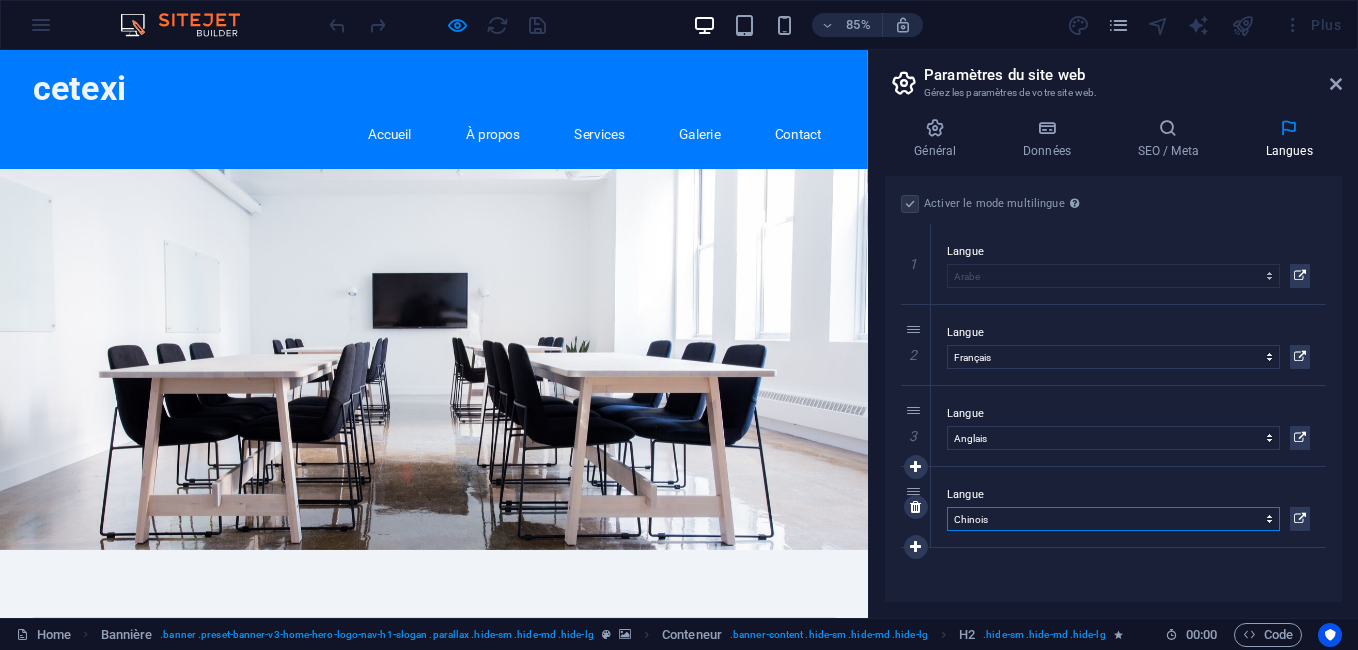 click on "Abkhazian Afar Afrikaans Akan Albanais Allemand Amharic Anglais Arabe Aragonese Armenian Assamese Avaric Avestan Aymara Azerbaijani Bambara Bashkir Basque Belarusian Bengali Bihari languages Bislama Bokmål Bosnian Breton Bulgare Burmese Catalan Central Khmer Chamorro Chechen Chinois Church Slavic Chuvash Coréen Cornish Corsican Cree Croate Danois Dzongkha Espagnol Esperanto Estonian Ewe Faroese Farsi (persan) Fijian Finnois Français Fulah Gaelic Galician Ganda Georgian Grec Greenlandic Guaraní Gujarati Haitian Creole Hausa Hébreu Herero Hindi Hiri Motu Hongrois Icelandic Ido Igbo Indonésien Interlingua Interlingue Inuktitut Inupiaq Irish Italien Japonais Javanese Kannada Kanouri Kashmiri Kazakh Kikuyu Kinyarwanda Komi Kongo Kurdish Kwanyama Kyrgyz Lao Latin Letton Limburgish Lingala Lituanien Luba-Katanga Luxembourgish Macédonien Malagasy Malay Malayalam Maldivian Maltais Manx Maori Marathi Marshallese Mongolian Nauru Navajo Ndonga Néerlandais Nepali North Ndebele Northern Sami Norvégien Nuosu Nyanja" at bounding box center [1113, 519] 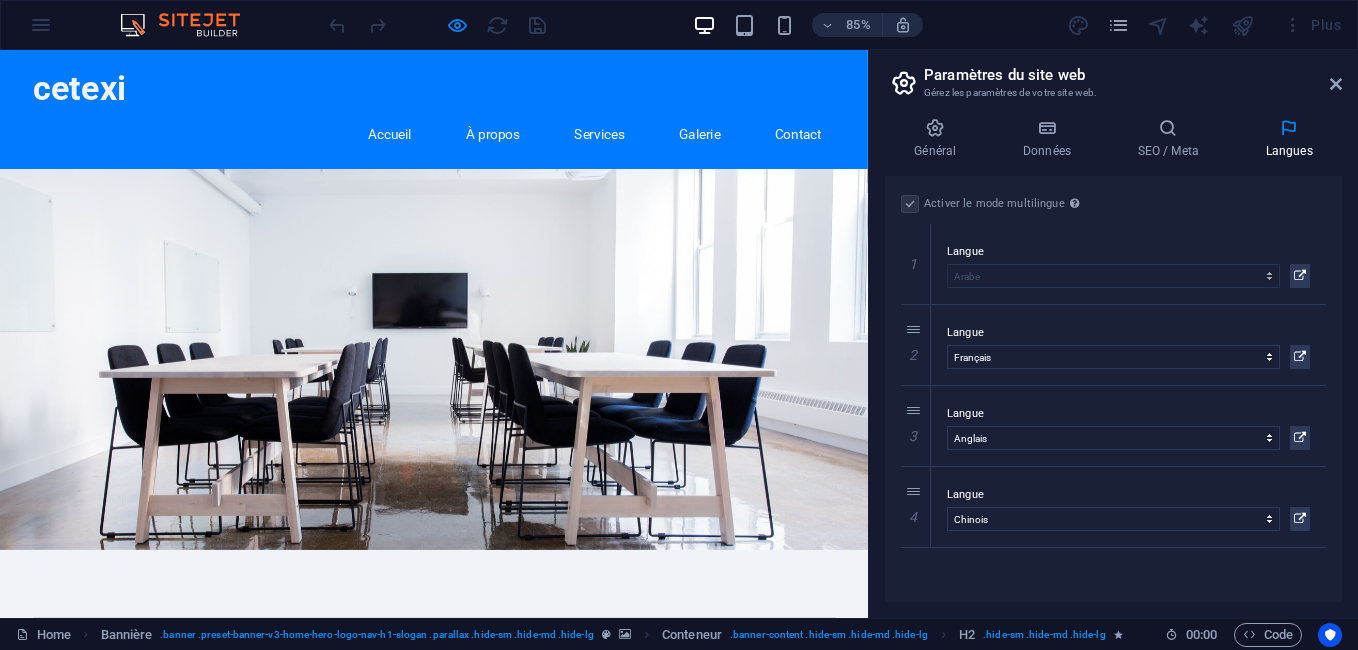 click on "Activer le mode multilingue Pour désactiver plusieurs langues, supprimez-les jusqu'à ce qu'une seule langue reste active. Langue du site web Abkhazian Afar Afrikaans Akan Albanais Allemand Amharic Anglais Arabe Aragonese Armenian Assamese Avaric Avestan Aymara Azerbaijani Bambara Bashkir Basque Belarusian Bengali Bihari languages Bislama Bokmål Bosnian Breton Bulgare Burmese Catalan Central Khmer Chamorro Chechen Chinois Church Slavic Chuvash Coréen Cornish Corsican Cree Croate Danois Dzongkha Espagnol Esperanto Estonian Ewe Faroese Farsi (persan) Fijian Finnois Français Fulah Gaelic Galician Ganda Georgian Grec Greenlandic Guaraní Gujarati Haitian Creole Hausa Hébreu Herero Hindi Hiri Motu Hongrois Icelandic Ido Igbo Indonésien Interlingua Interlingue Inuktitut Inupiaq Irish Italien Japonais Javanese Kannada Kanouri Kashmiri Kazakh Kikuyu Kinyarwanda Komi Kongo Kurdish Kwanyama Kyrgyz Lao Latin Letton Limburgish Lingala Lituanien Luba-Katanga Luxembourgish Macédonien Malagasy Malay Malayalam Maltais" at bounding box center [1113, 389] 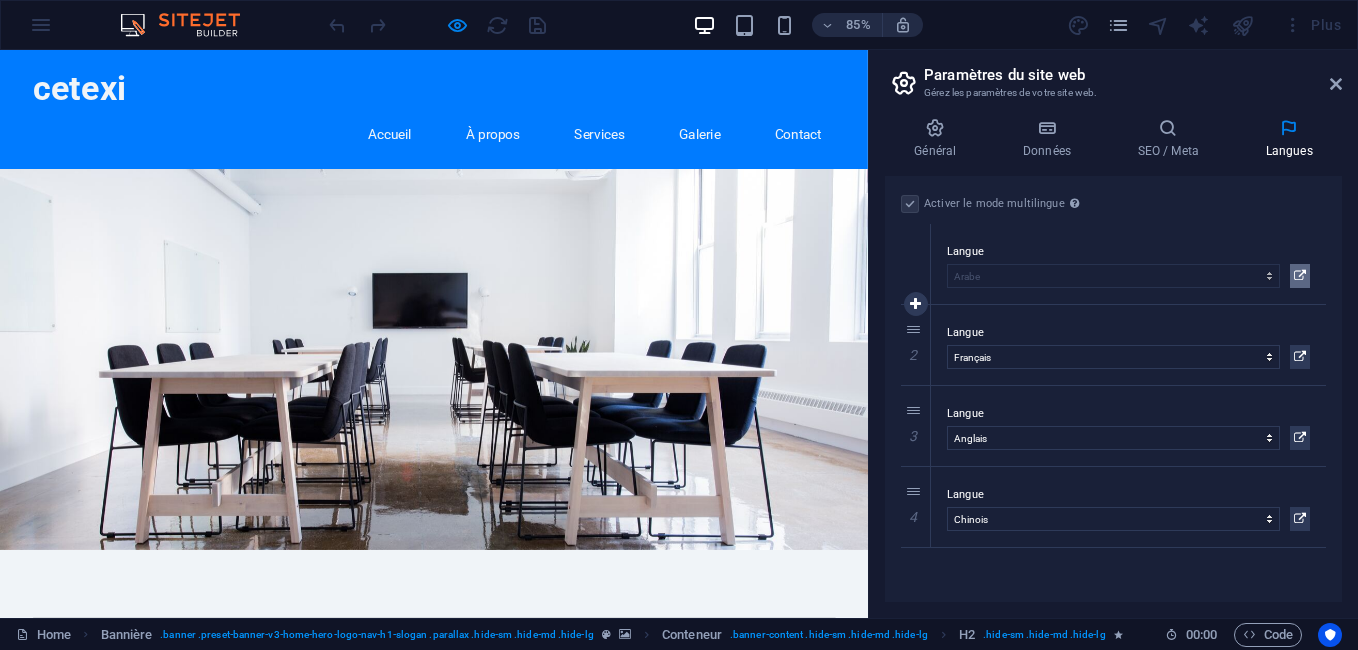 click at bounding box center [1300, 276] 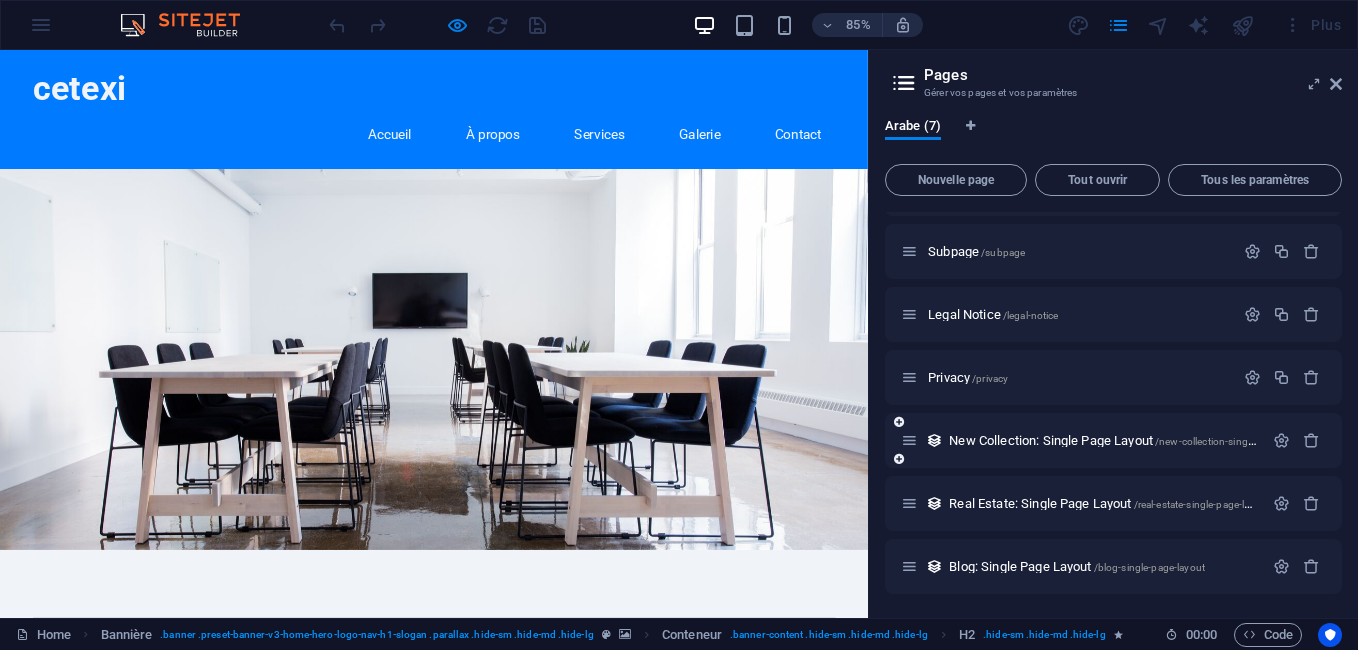 scroll, scrollTop: 0, scrollLeft: 0, axis: both 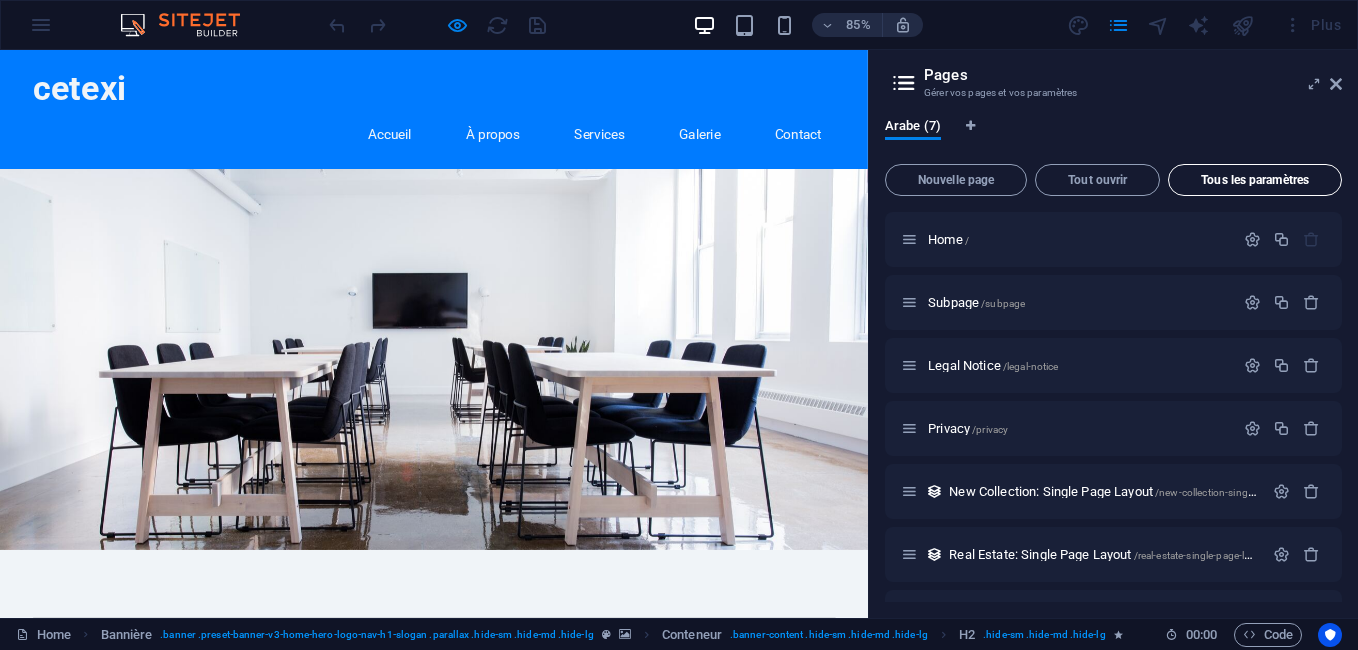 click on "Tous les paramètres" at bounding box center (1255, 180) 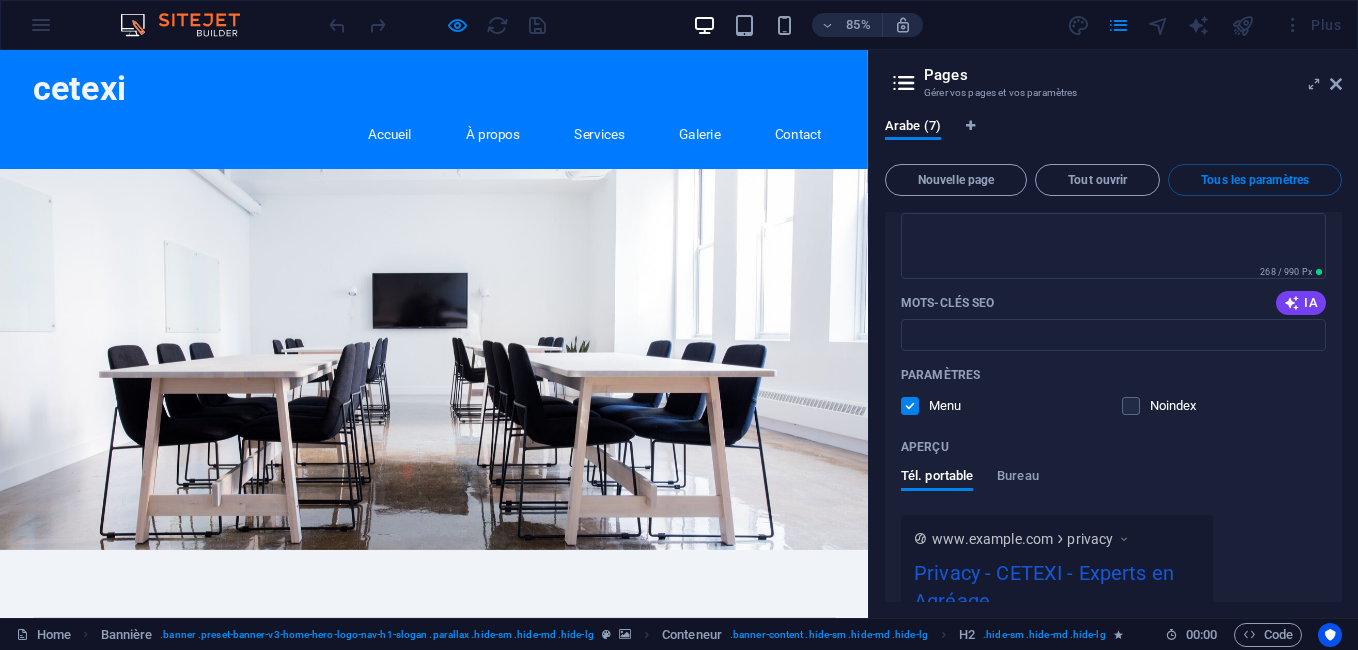 scroll, scrollTop: 2753, scrollLeft: 0, axis: vertical 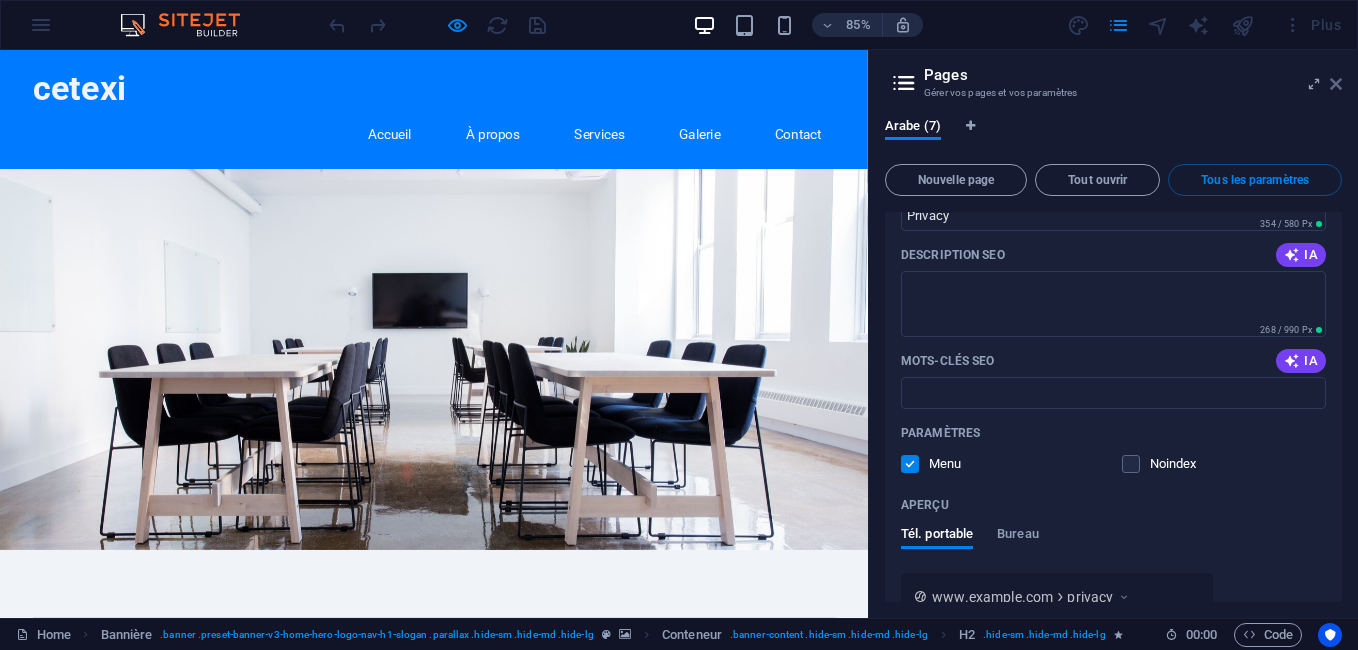 drag, startPoint x: 1290, startPoint y: 88, endPoint x: 1339, endPoint y: 84, distance: 49.162994 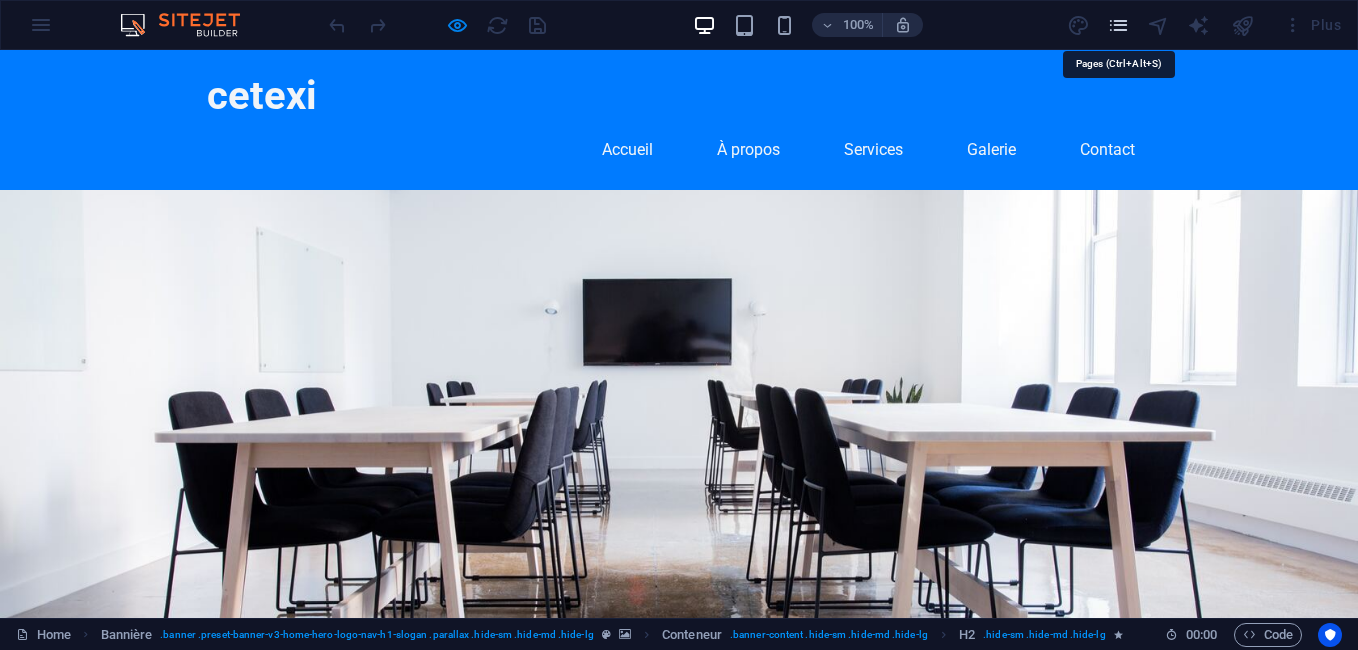 click at bounding box center (1118, 25) 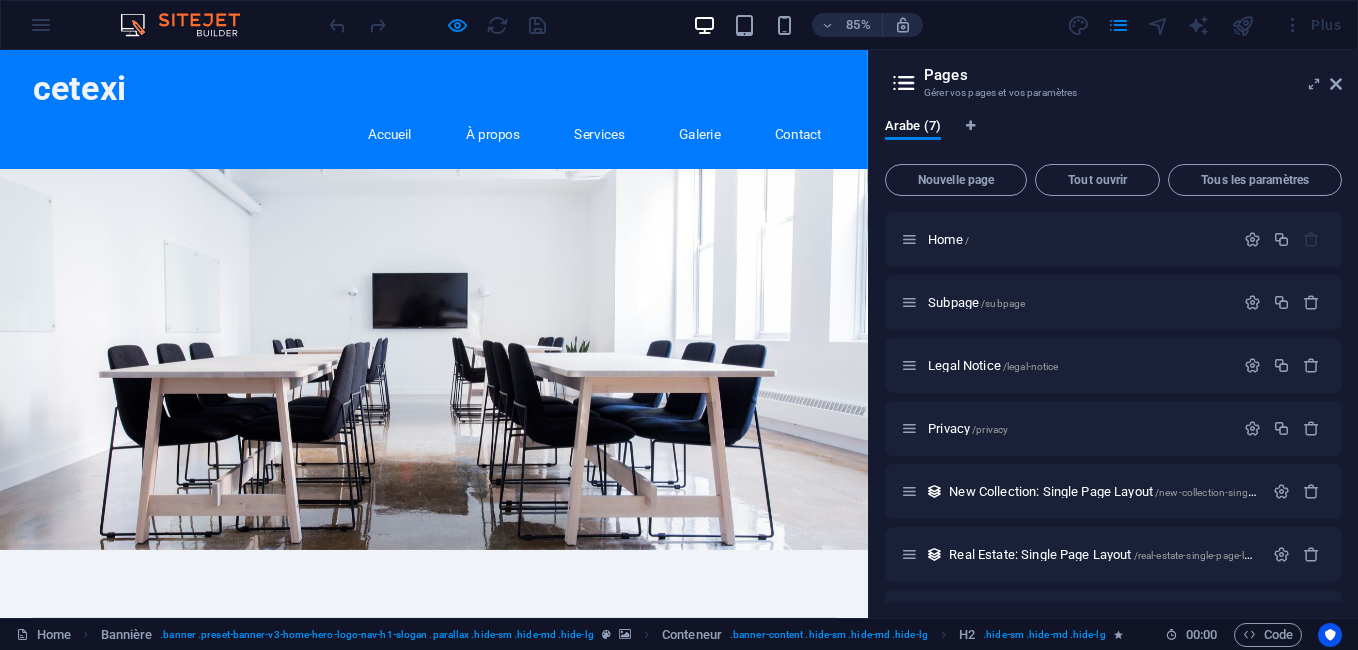 click at bounding box center [904, 83] 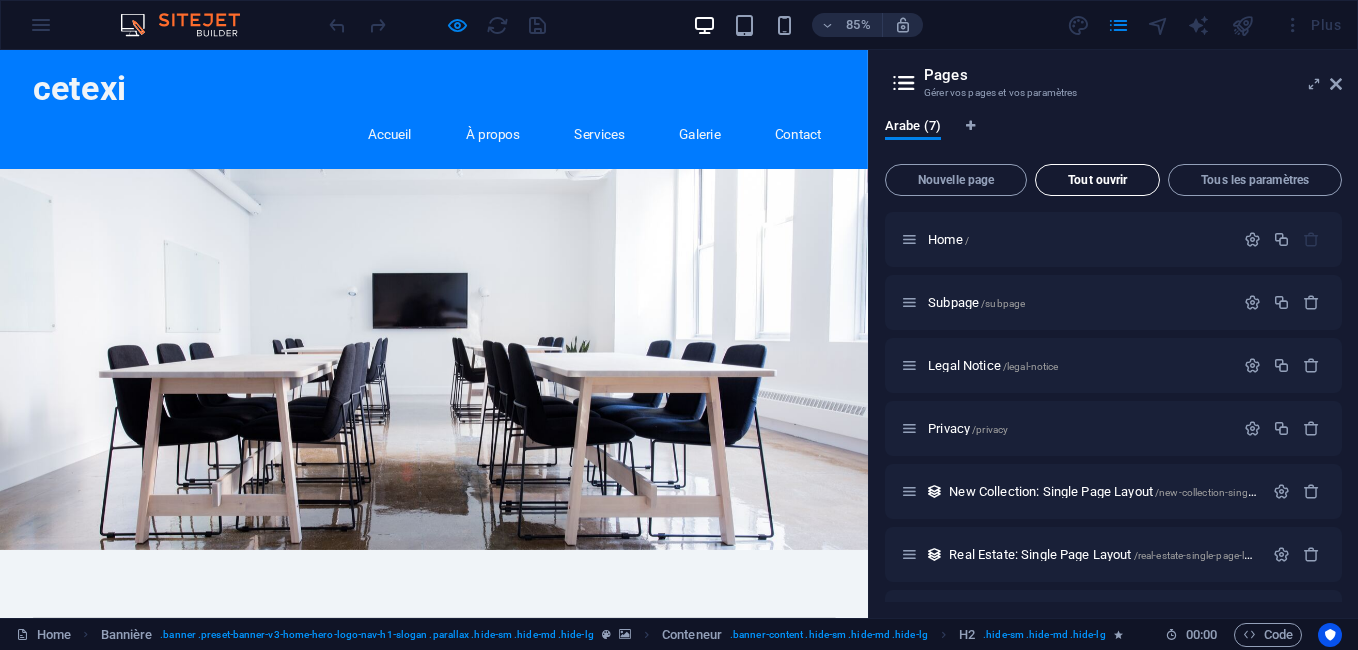 click on "Tout ouvrir" at bounding box center [1097, 180] 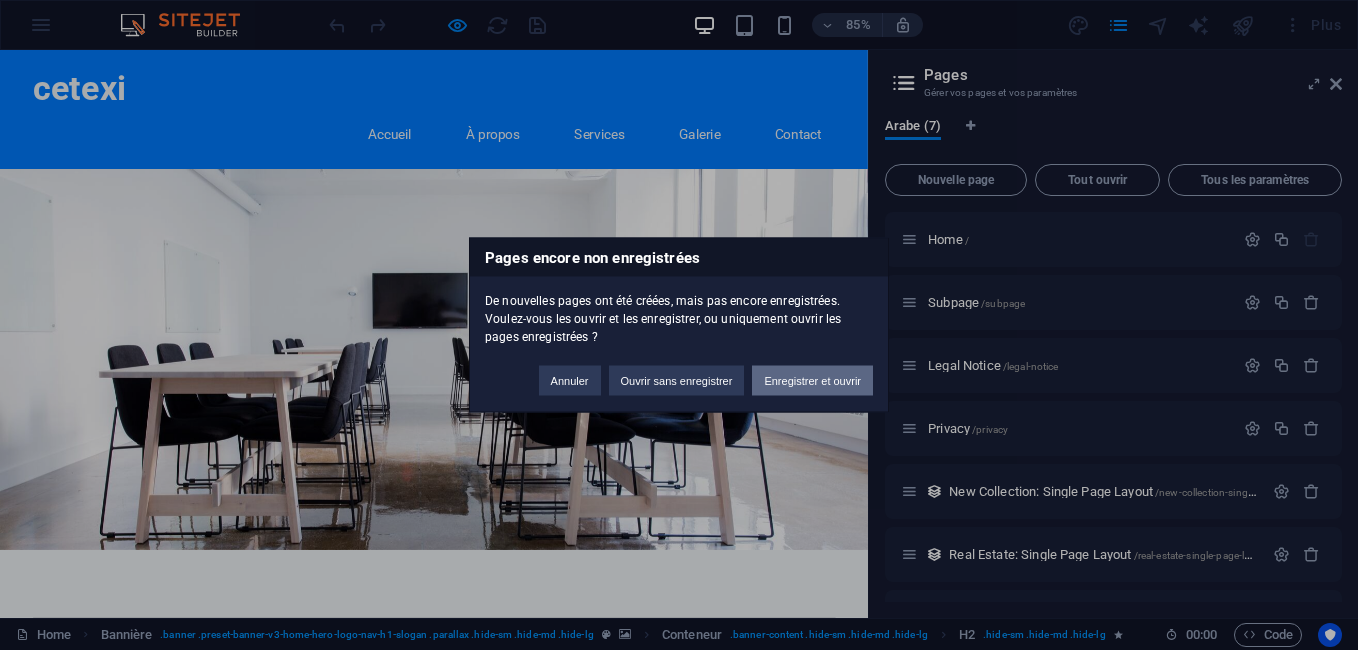 click on "Enregistrer et ouvrir" at bounding box center [812, 381] 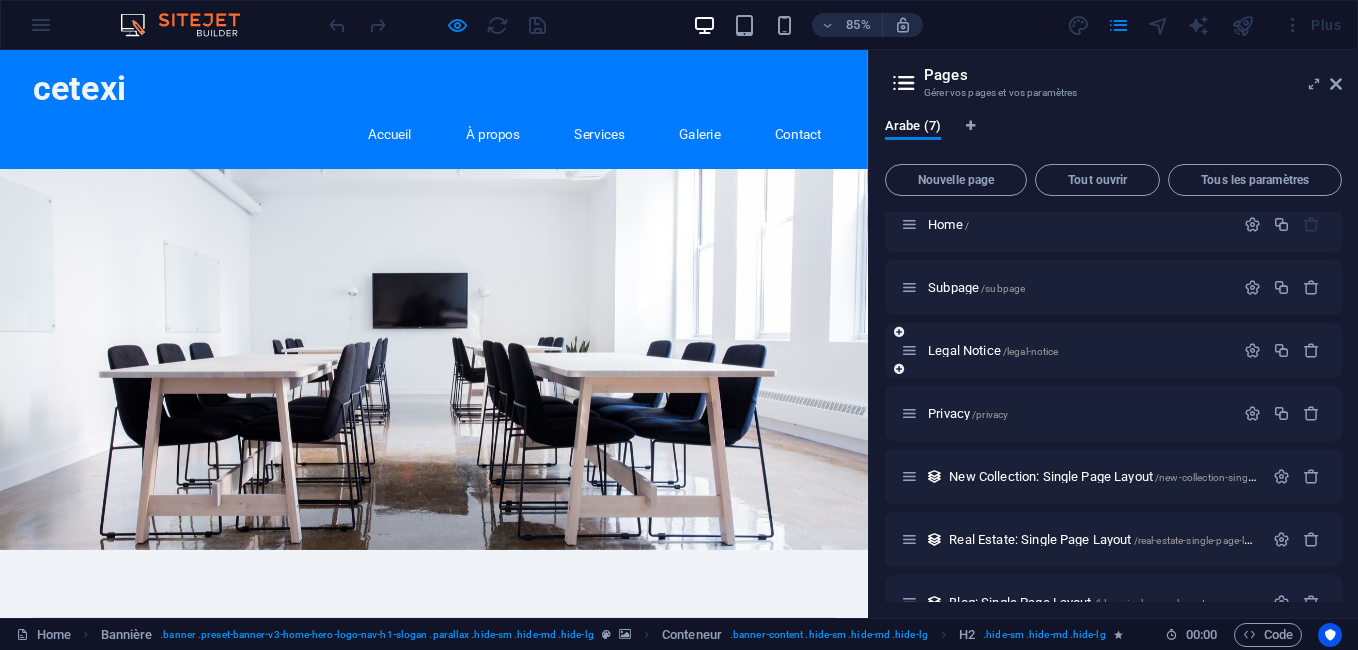 scroll, scrollTop: 0, scrollLeft: 0, axis: both 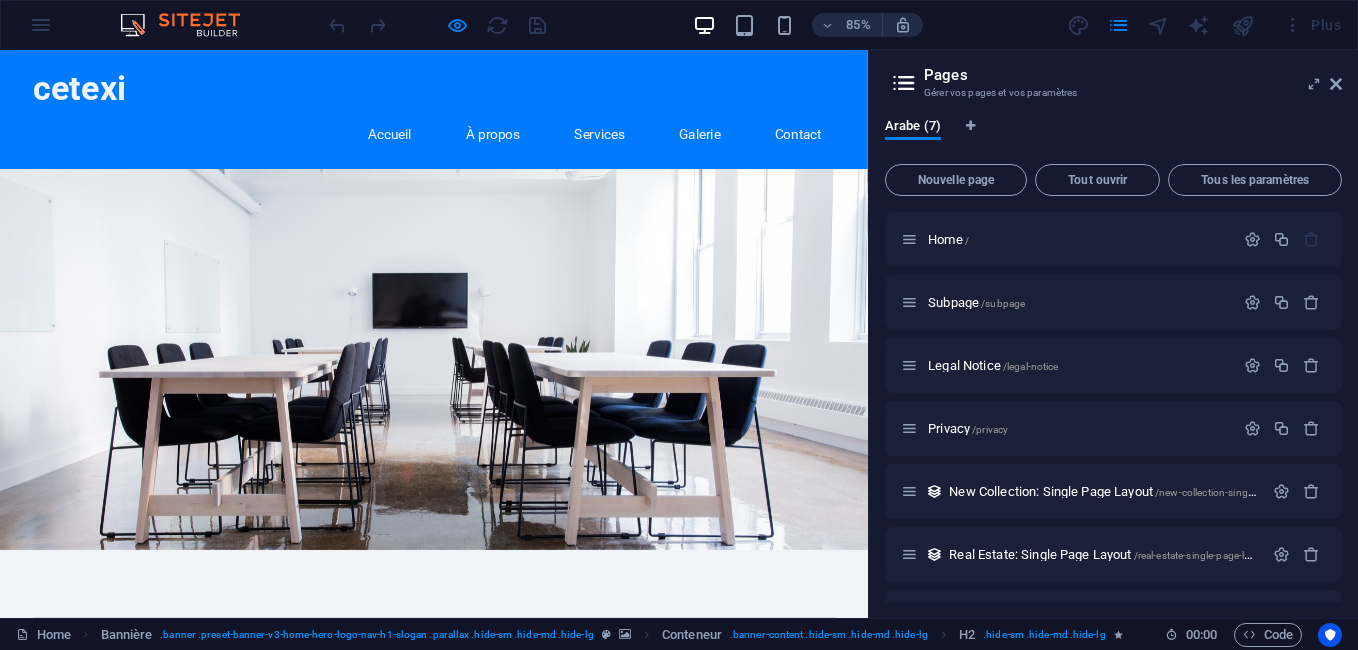 click at bounding box center (1314, 84) 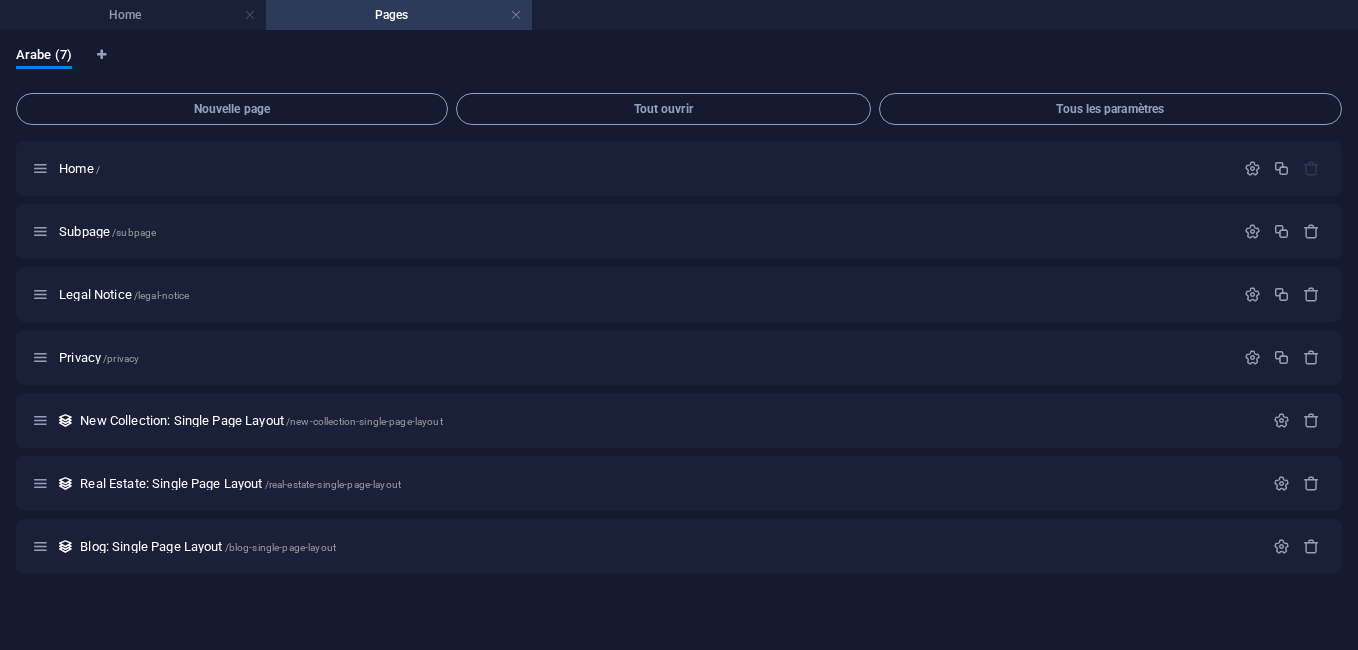 click on "Pages" at bounding box center (399, 15) 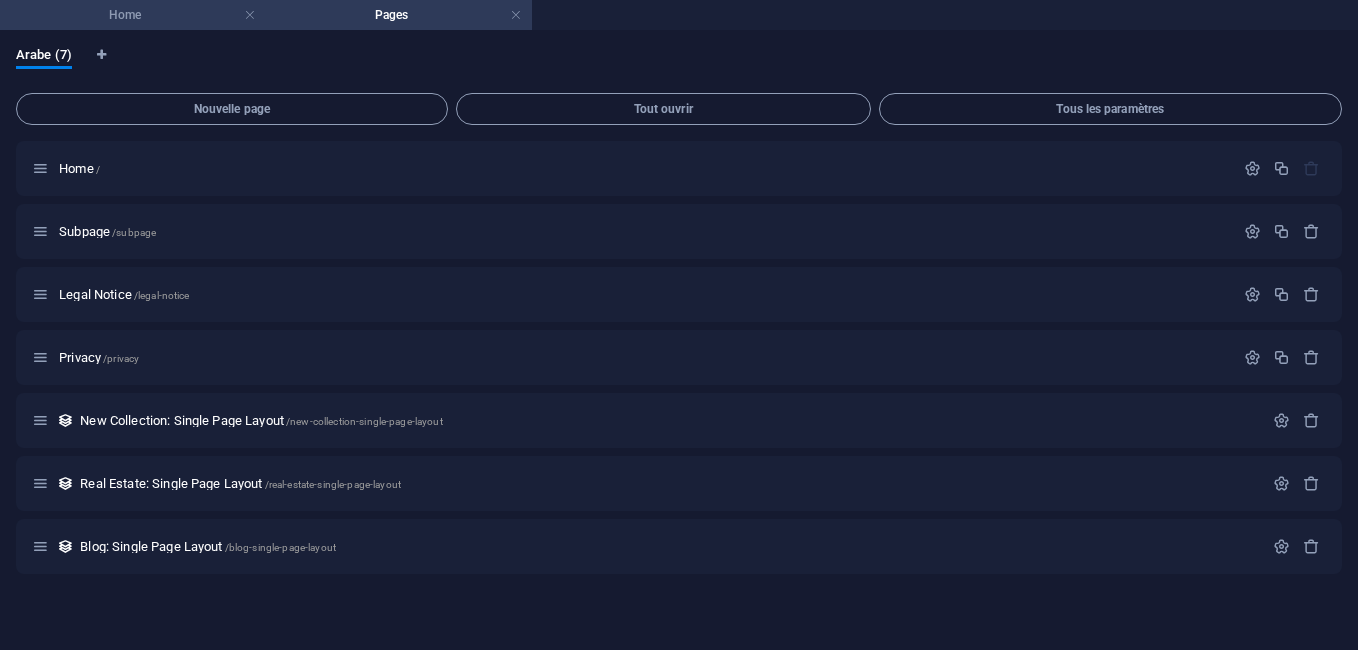 click on "Home" at bounding box center [133, 15] 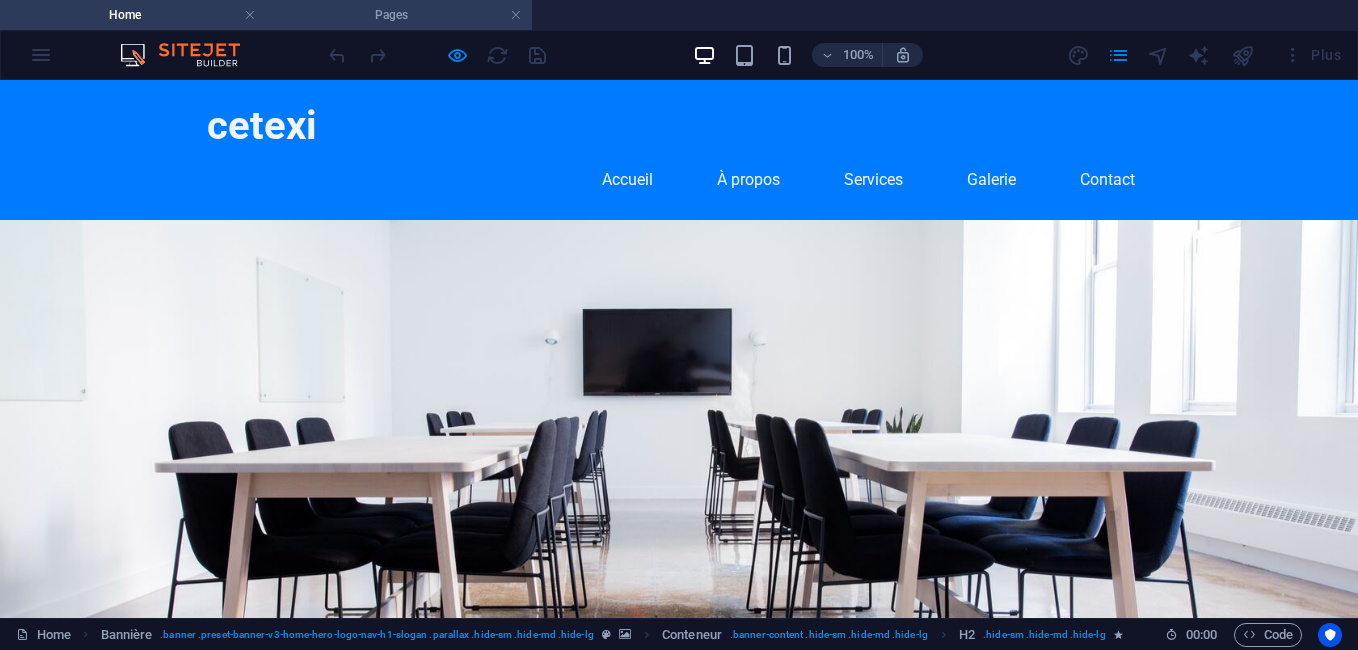 click on "Pages" at bounding box center (399, 15) 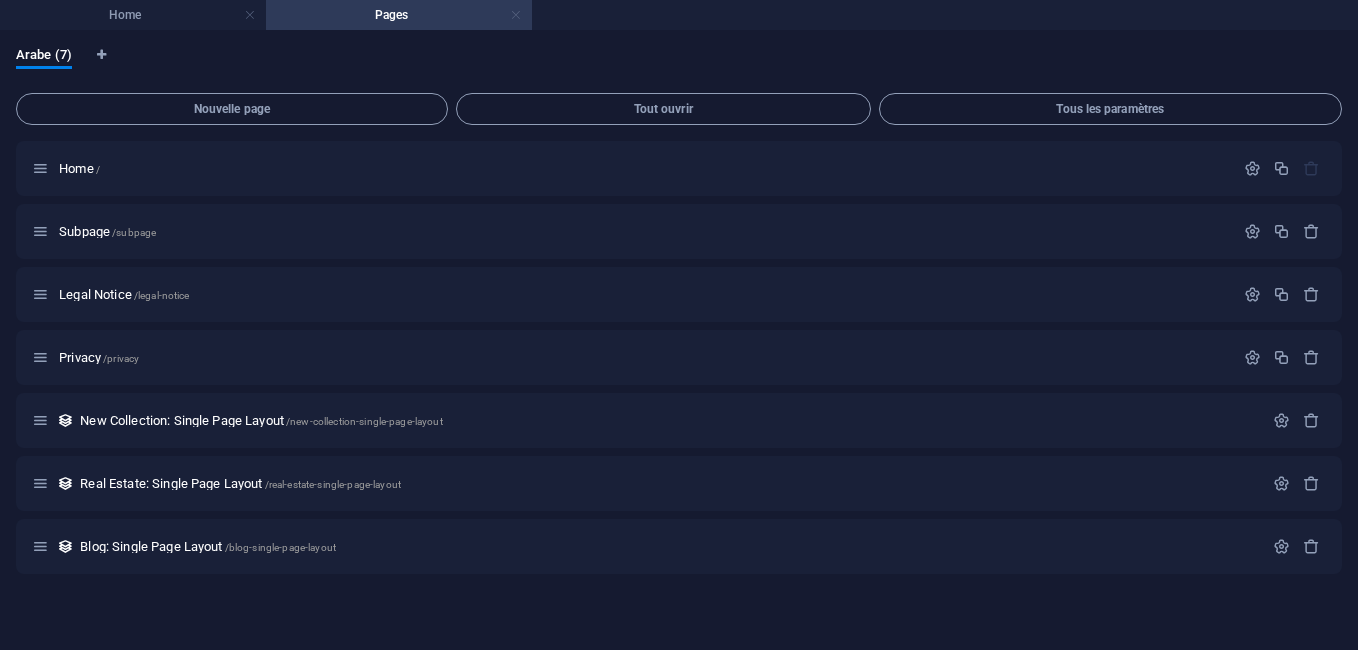 click at bounding box center [516, 15] 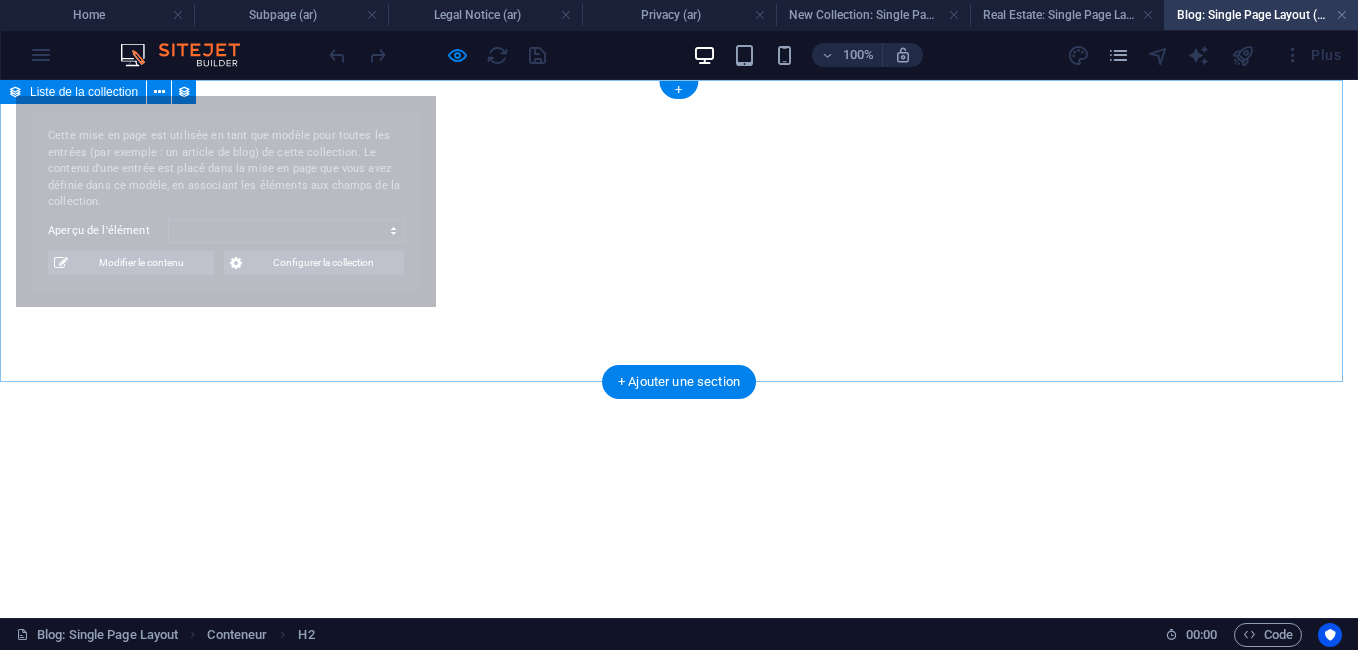 select on "6890780e90decea1940155bb" 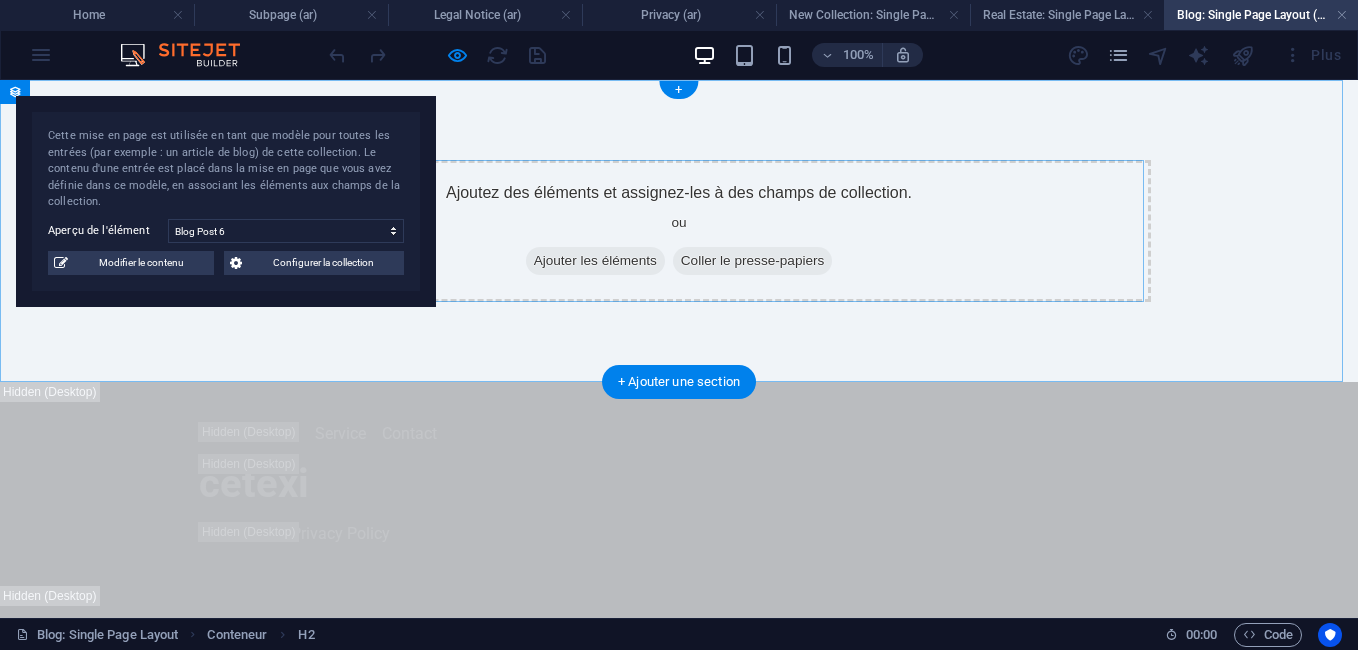 scroll, scrollTop: 0, scrollLeft: 0, axis: both 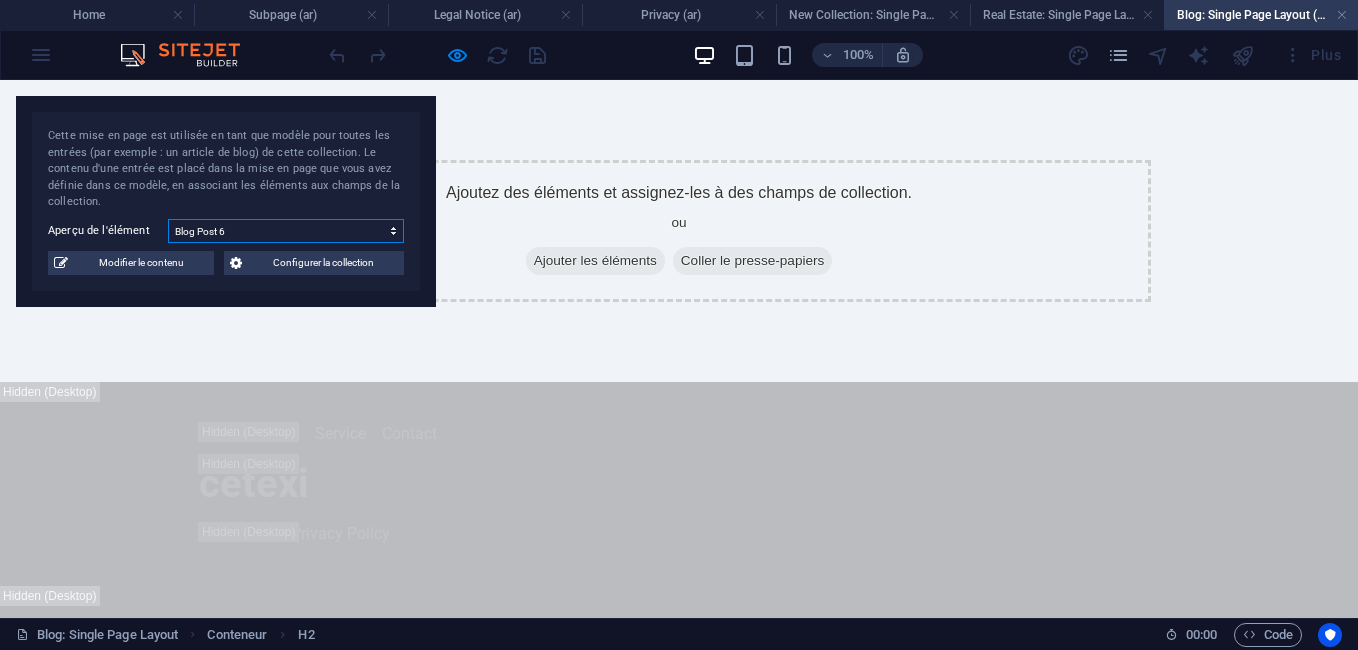 click on "Blog Post 6 Blog Post 5 Blog Post 4 Blog Post 3 Blog Post 2 Blog Post 1" at bounding box center [286, 231] 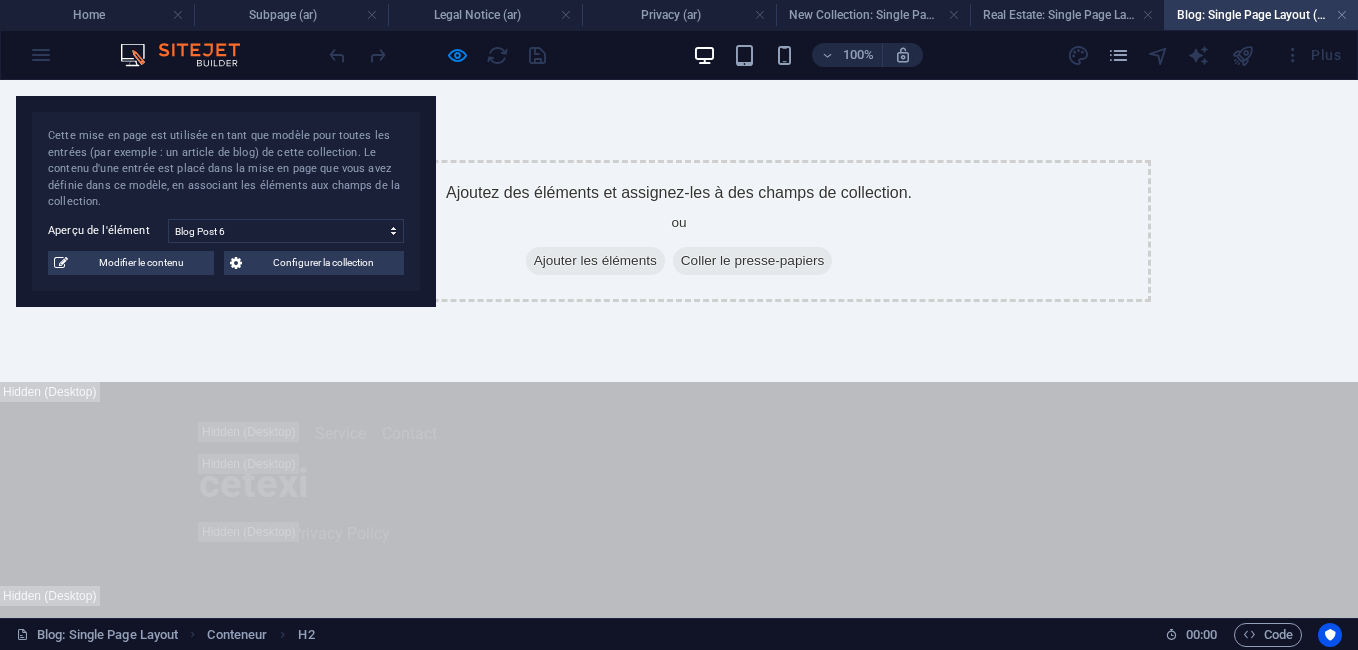 click at bounding box center [190, 55] 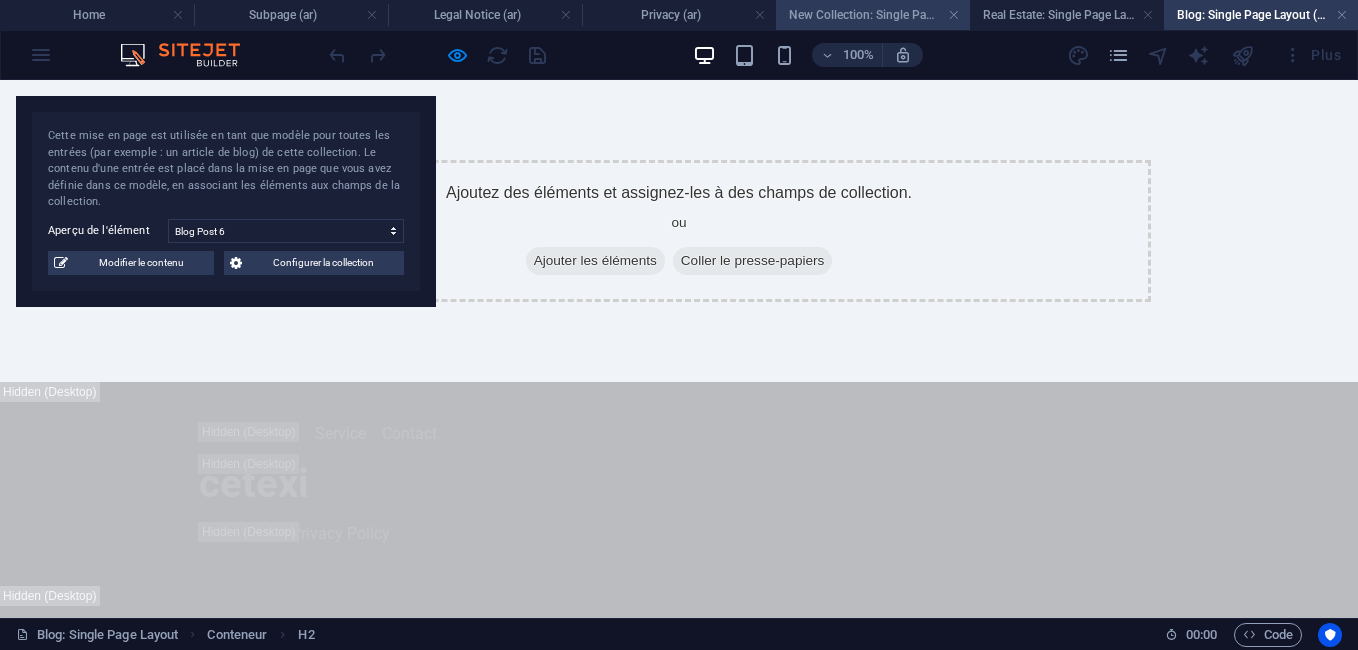 click on "New Collection: Single Page Layout (ar)" at bounding box center [873, 15] 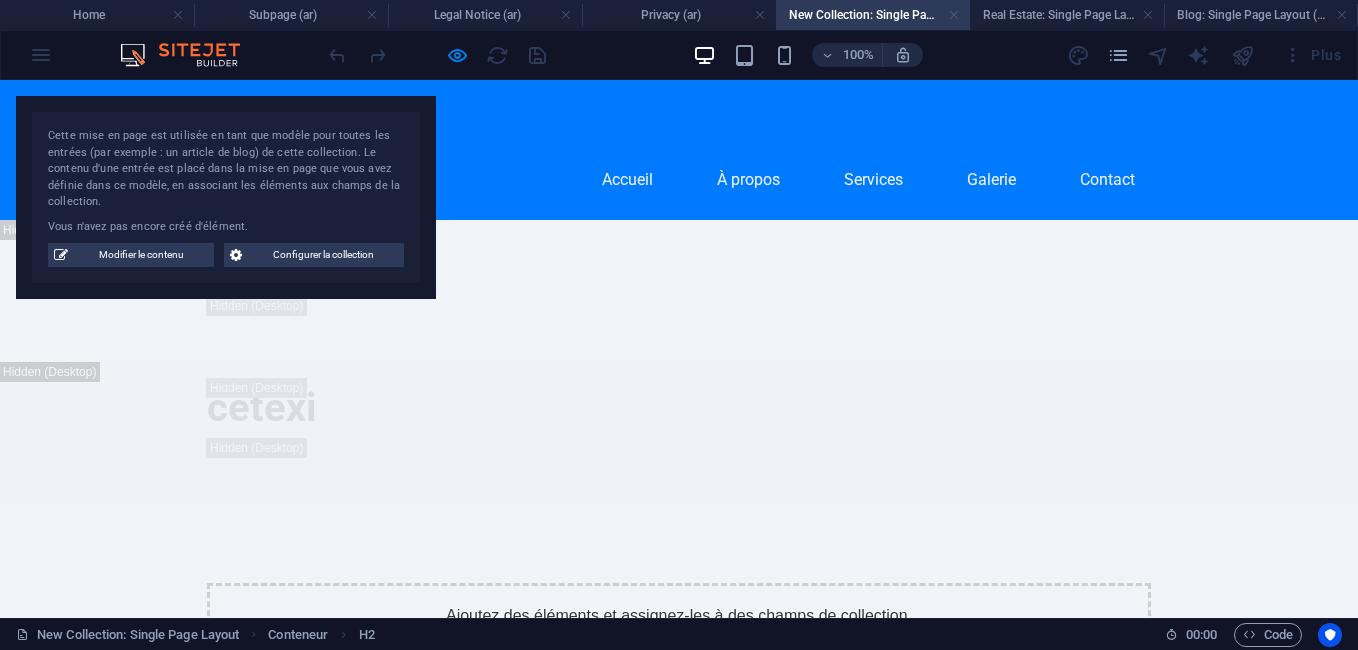 click at bounding box center [954, 15] 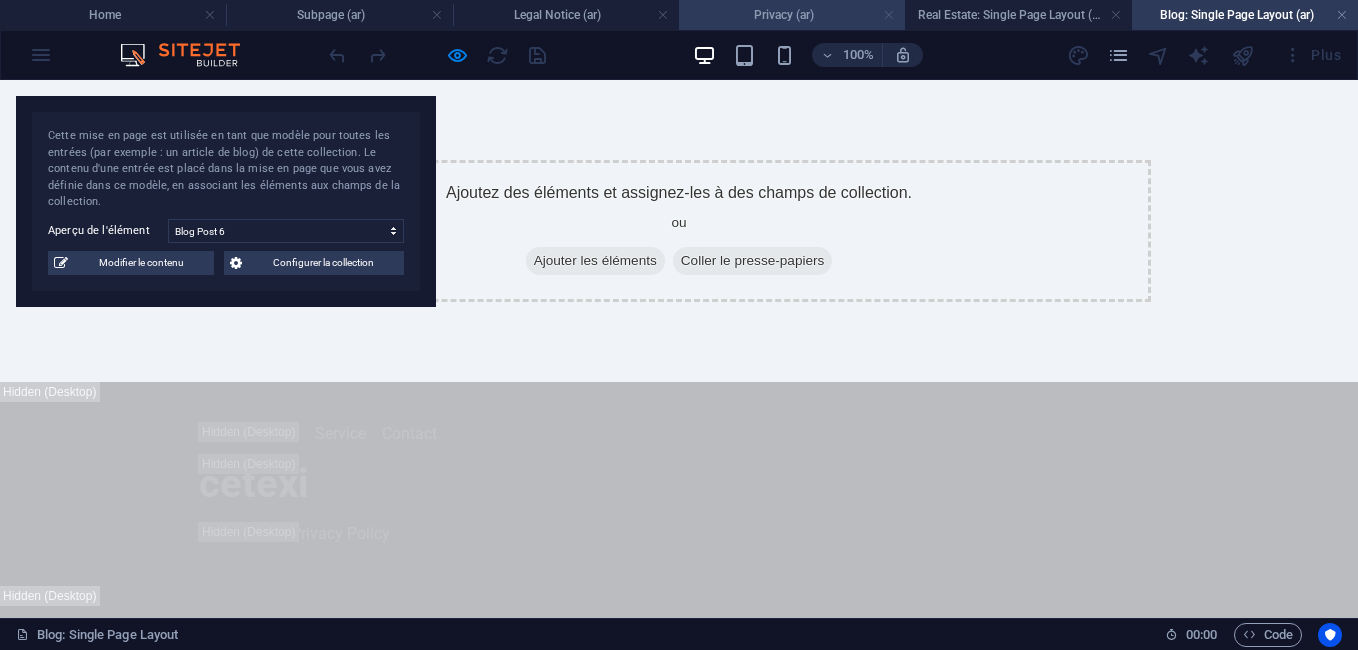 click at bounding box center (889, 15) 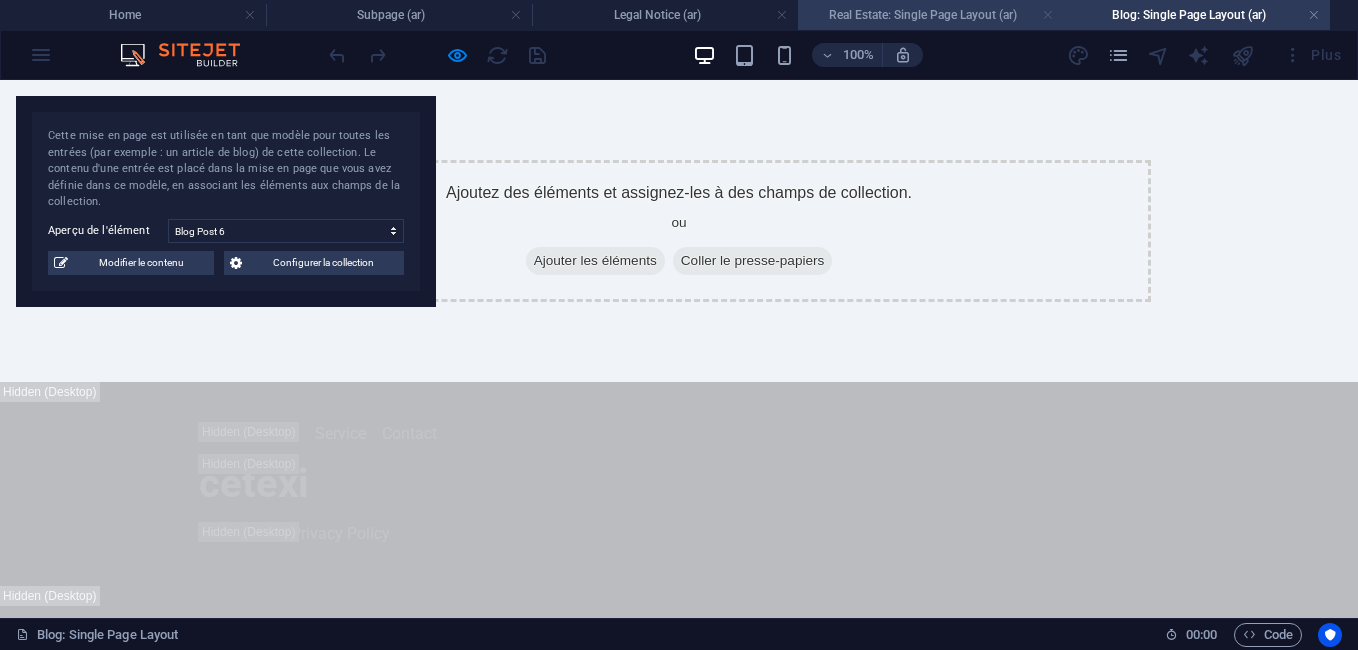 click at bounding box center (1048, 15) 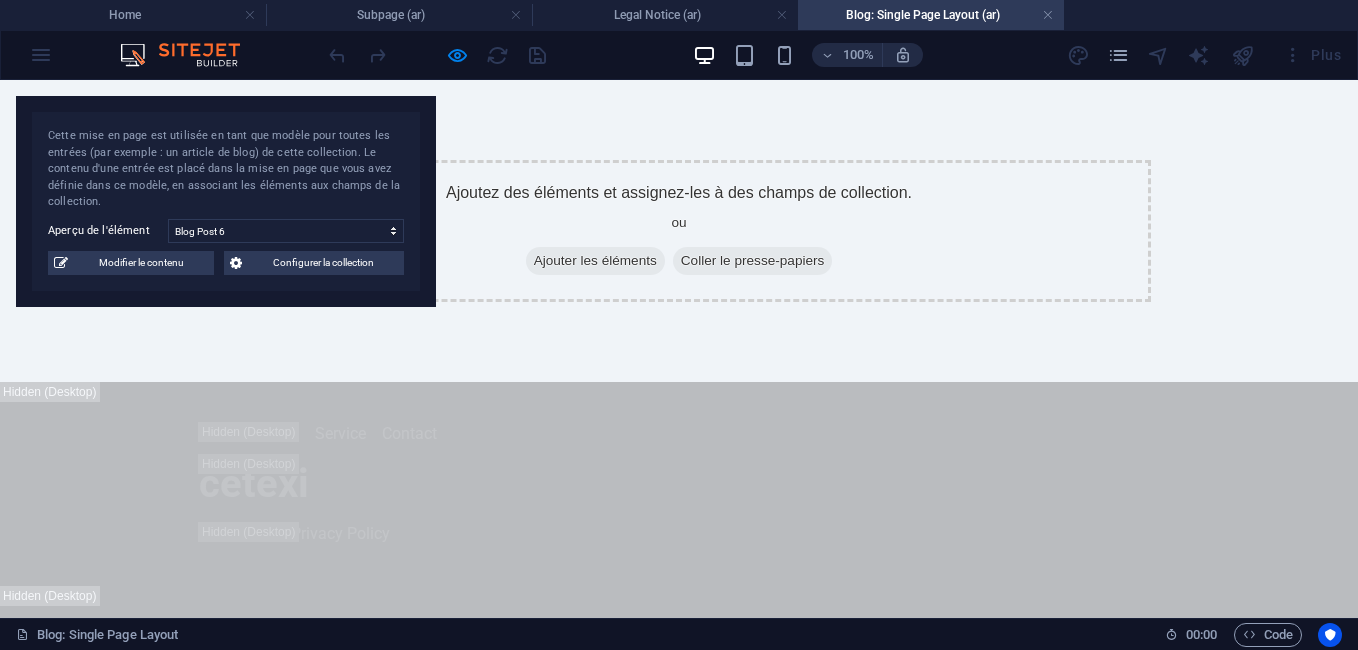 click at bounding box center [1048, 15] 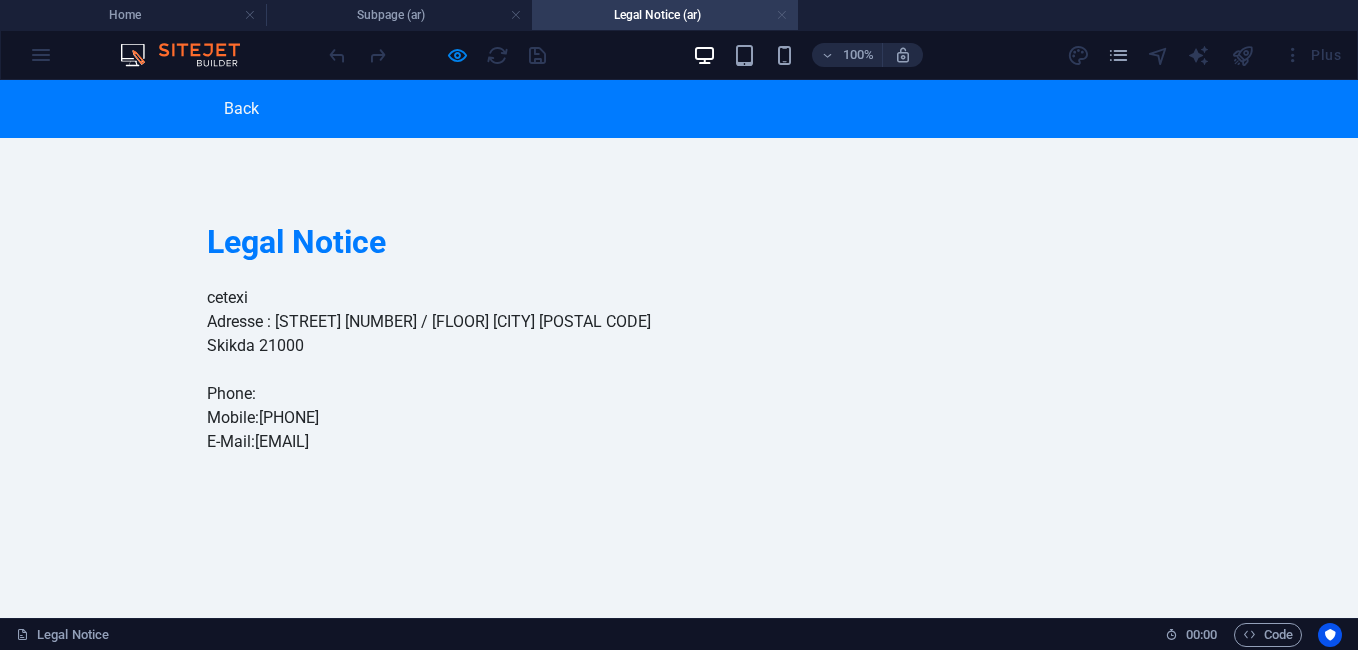 click at bounding box center (782, 15) 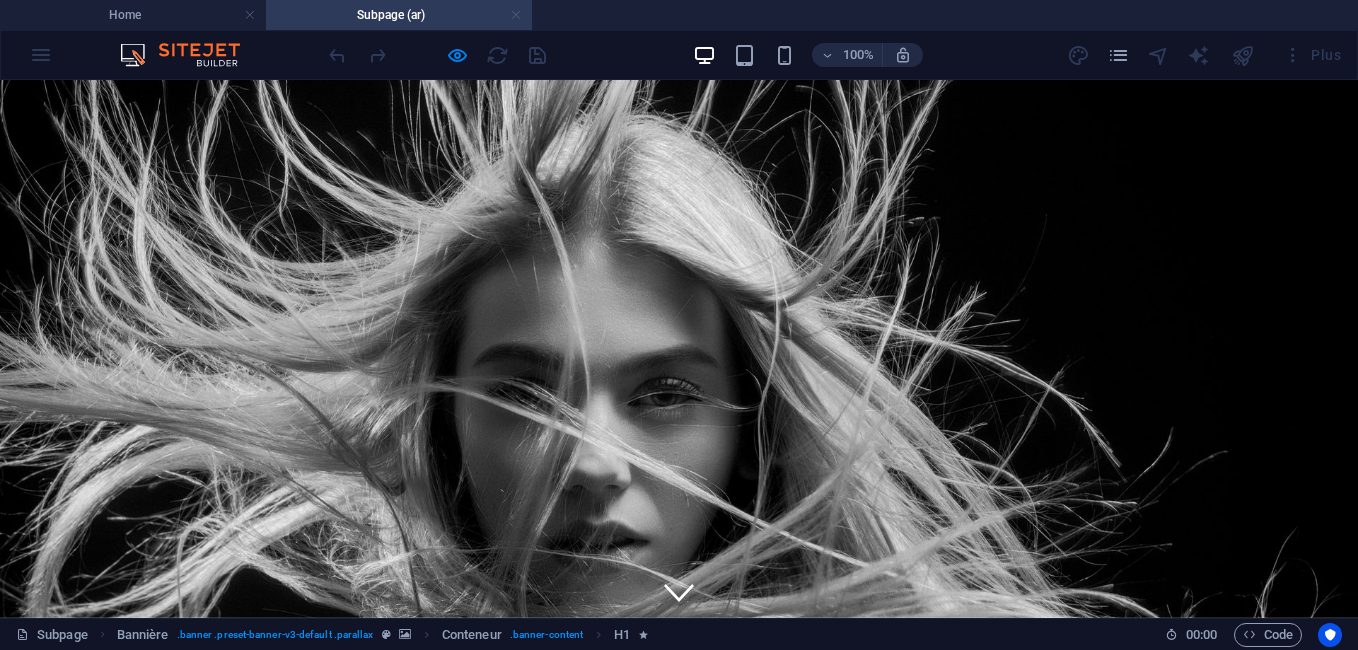 click at bounding box center [516, 15] 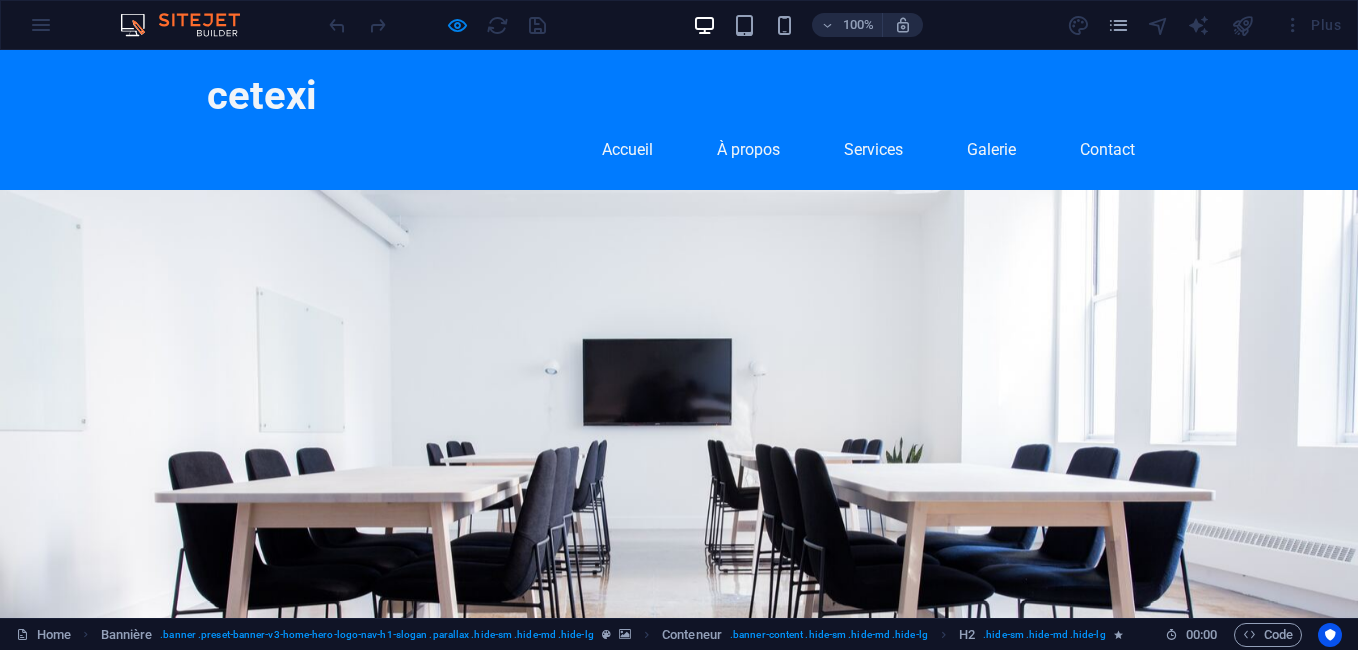click on "Plus" at bounding box center [1312, 25] 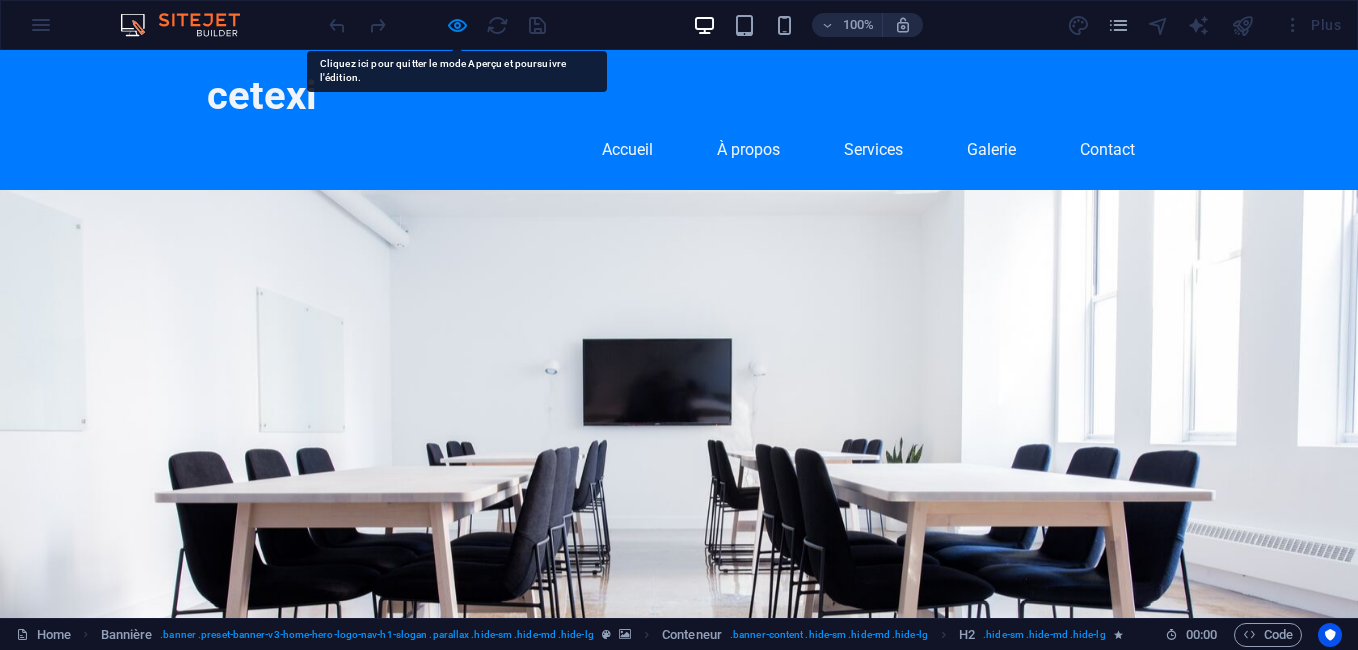click at bounding box center (437, 25) 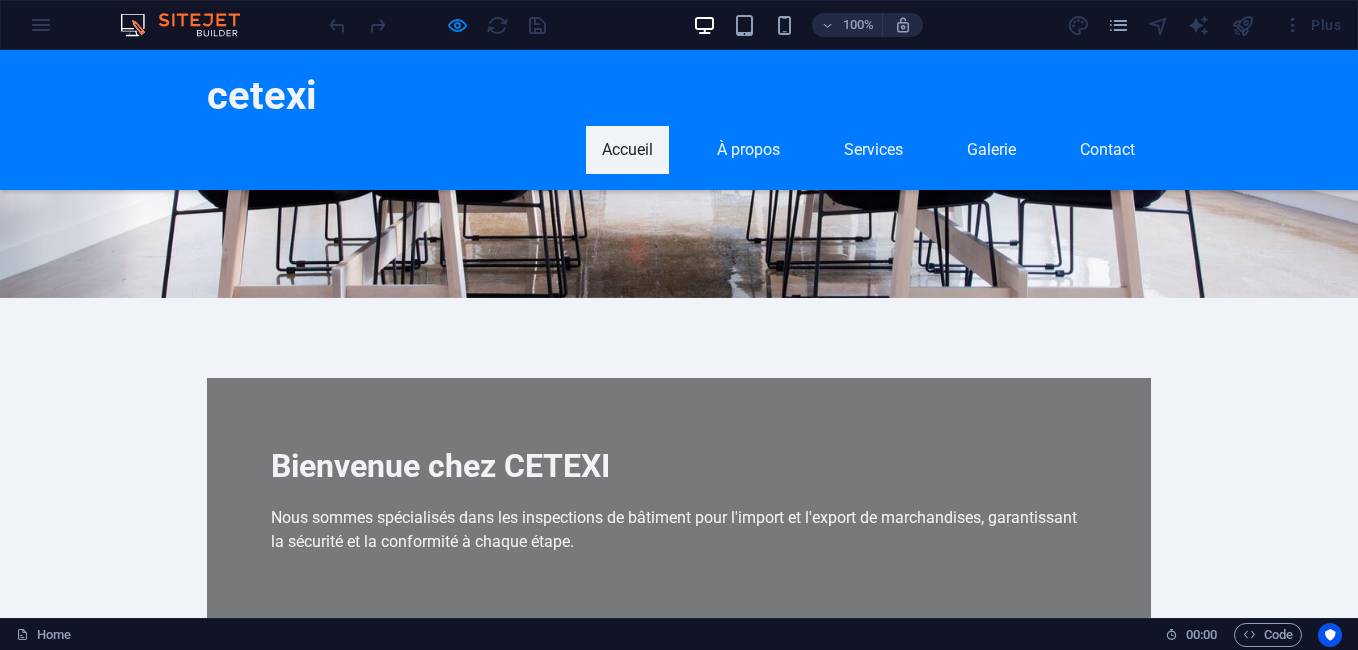 scroll, scrollTop: 0, scrollLeft: 0, axis: both 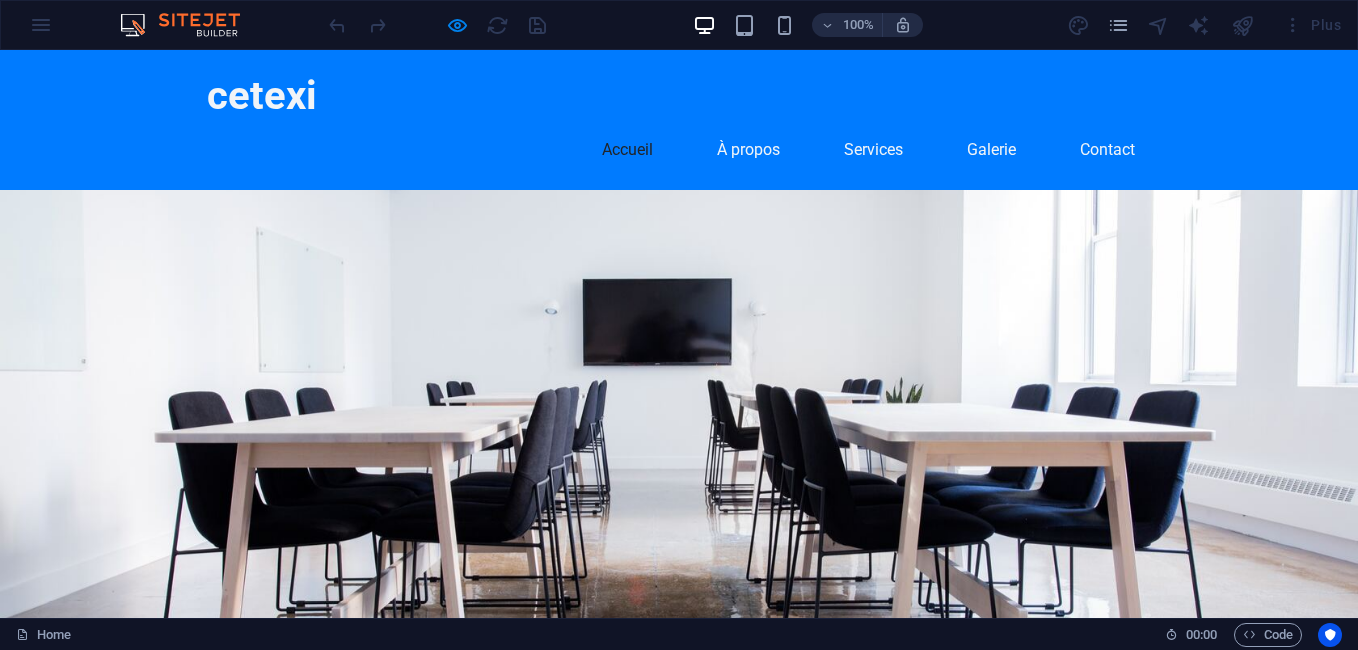 click on "Plus" at bounding box center [1312, 25] 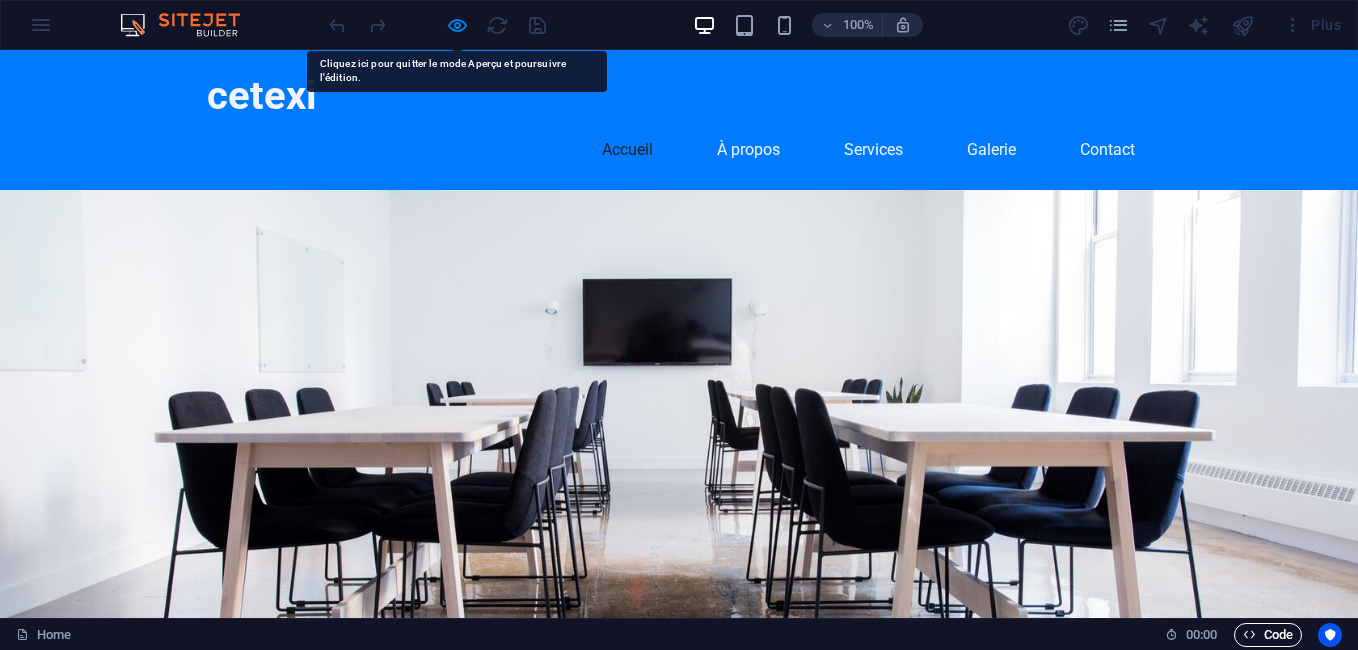 click on "Code" at bounding box center [1268, 635] 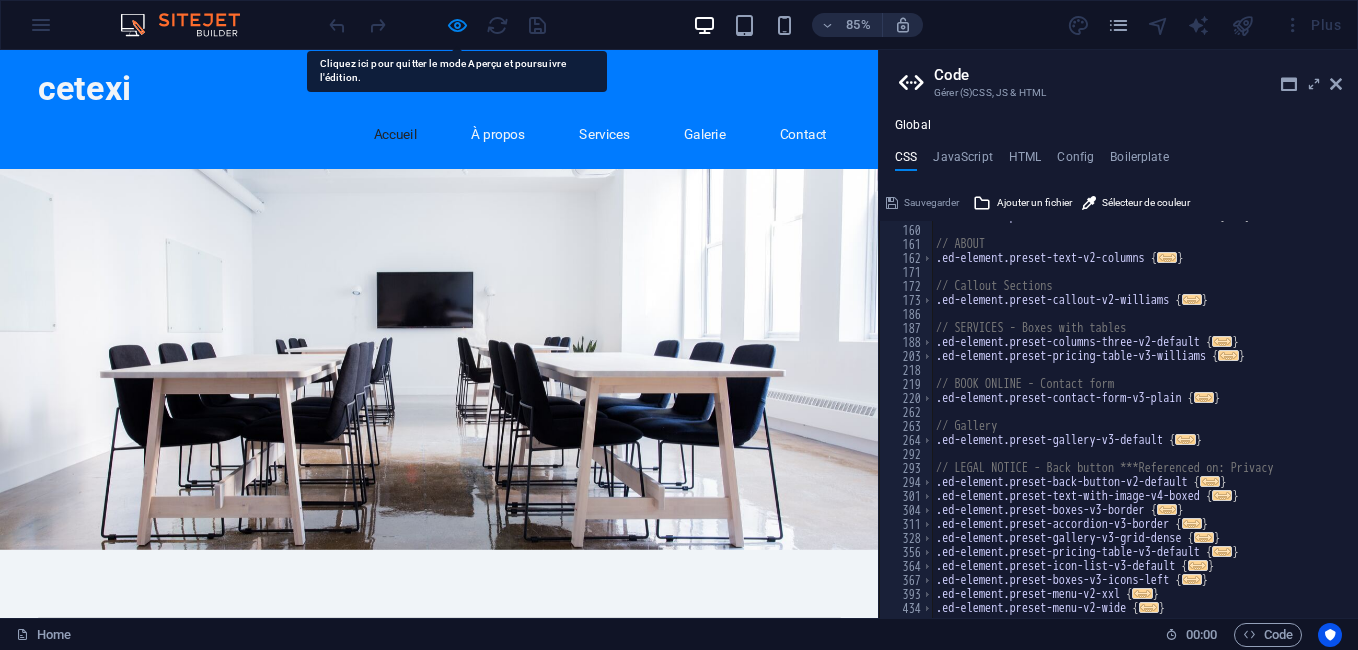 scroll, scrollTop: 0, scrollLeft: 0, axis: both 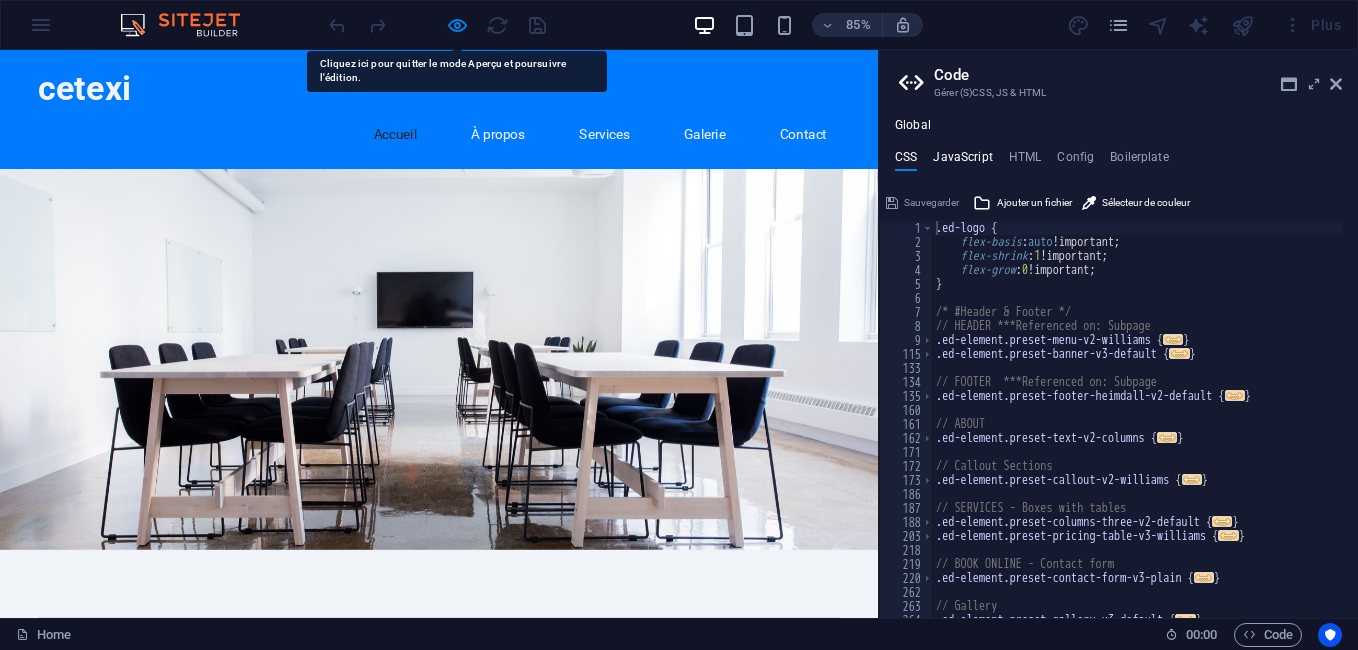 click on "JavaScript" at bounding box center [962, 161] 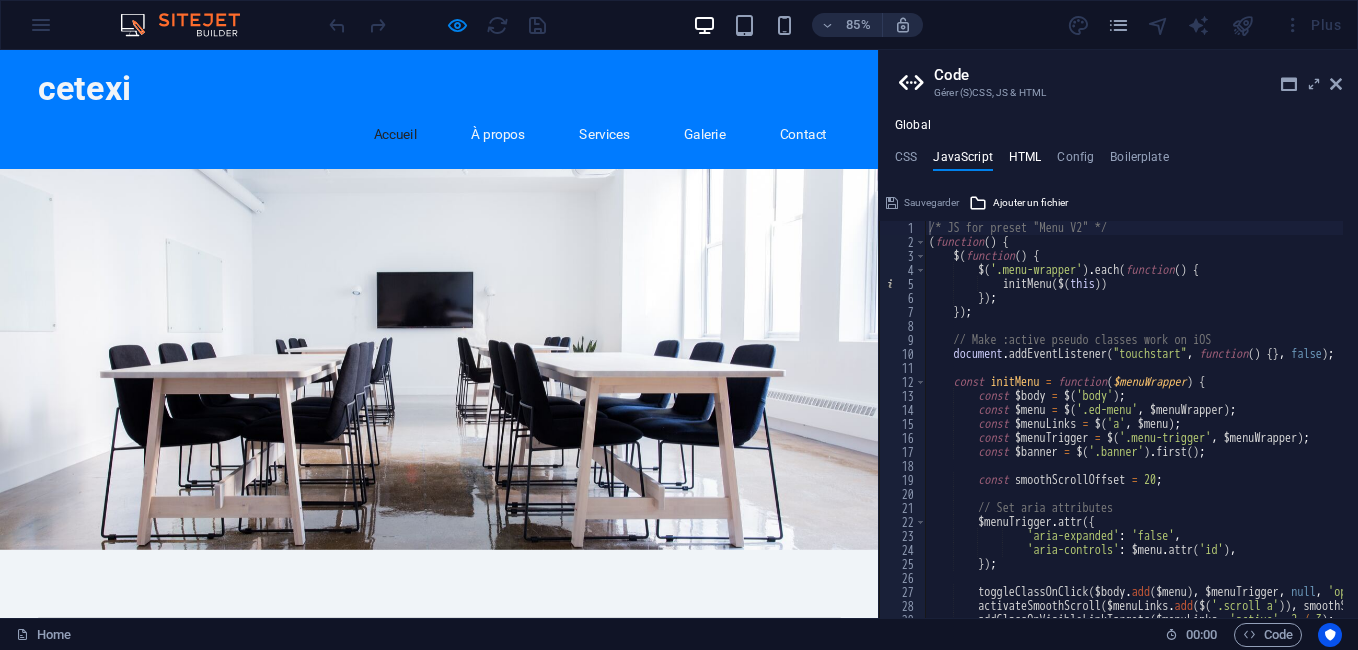 click on "HTML" at bounding box center (1025, 161) 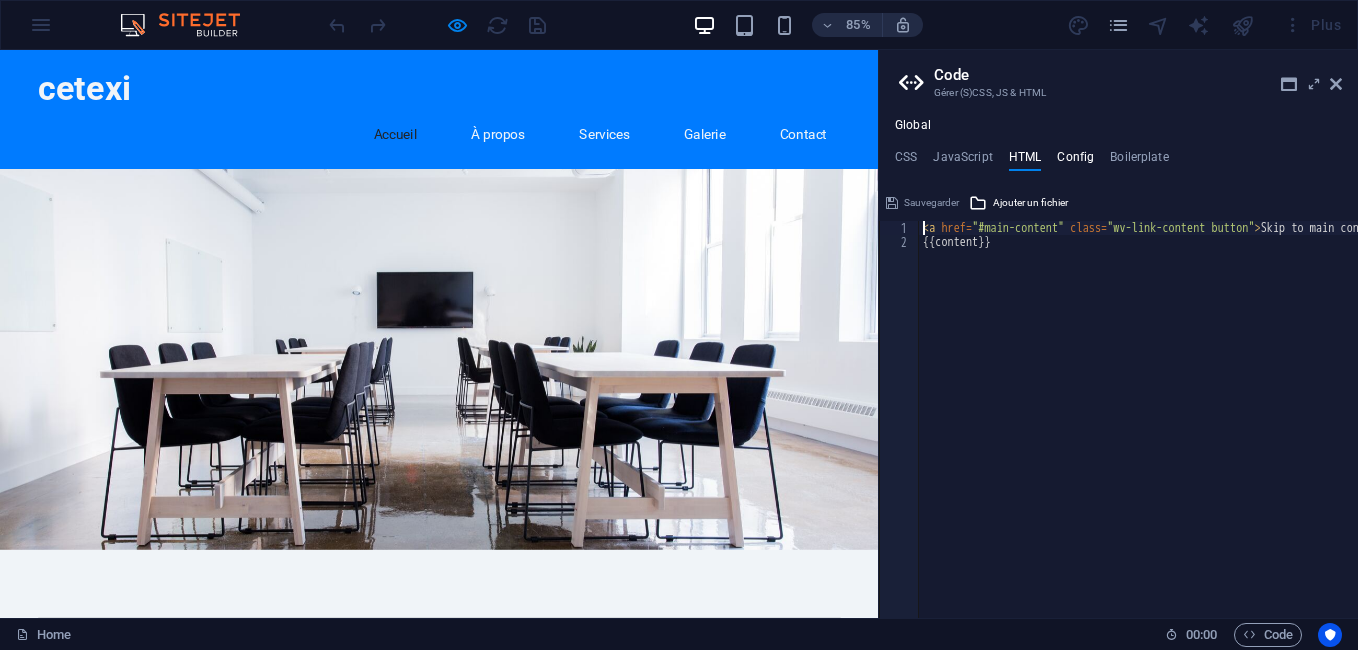 click on "Config" at bounding box center (1075, 161) 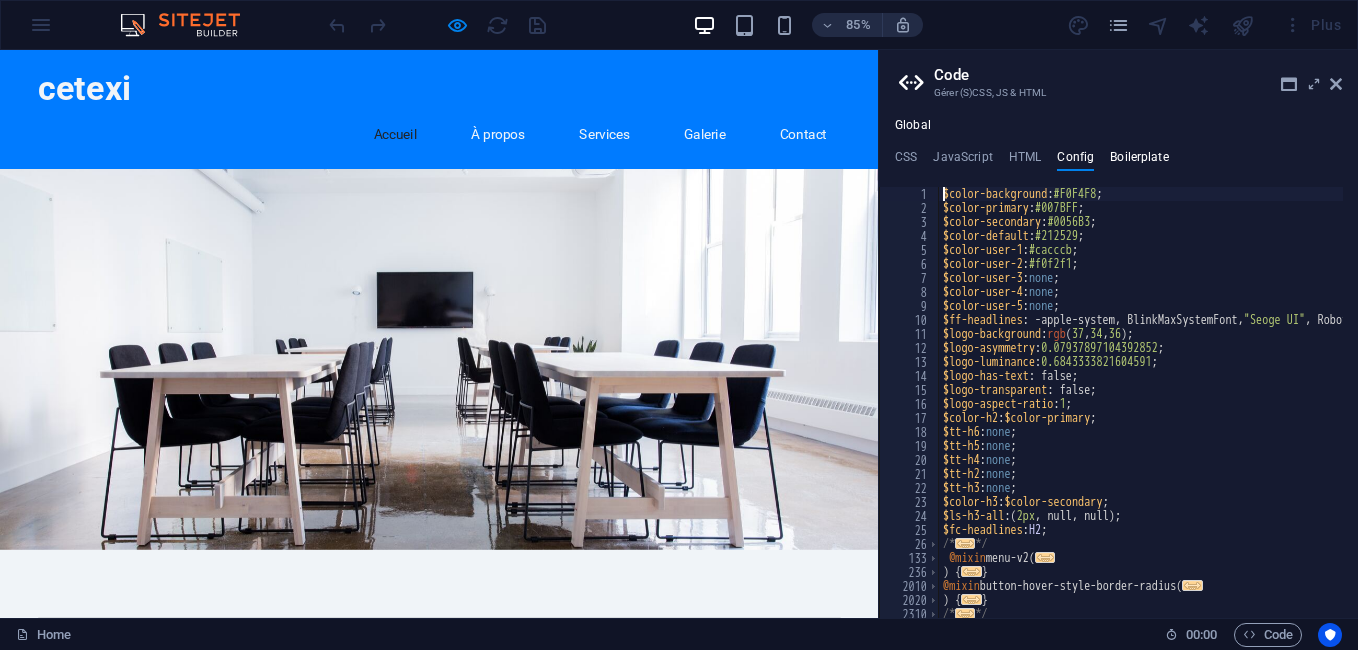 click on "Boilerplate" at bounding box center [1139, 161] 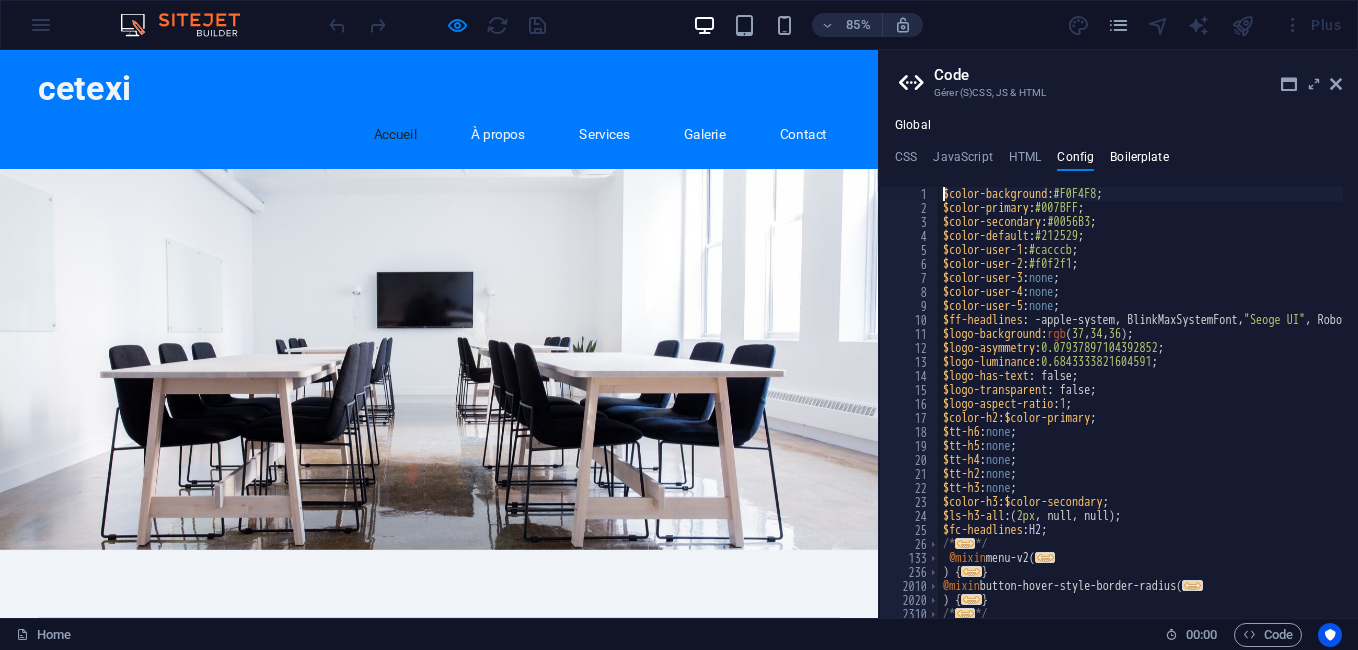 type 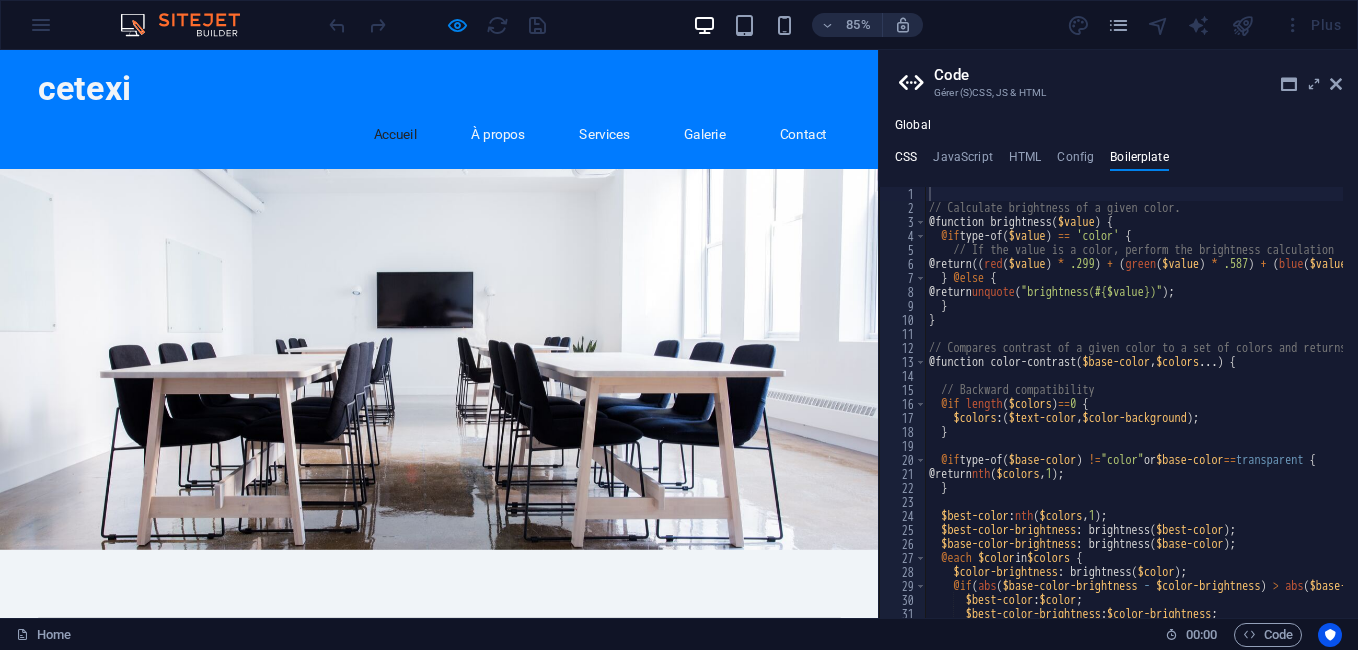 click on "CSS" at bounding box center (906, 161) 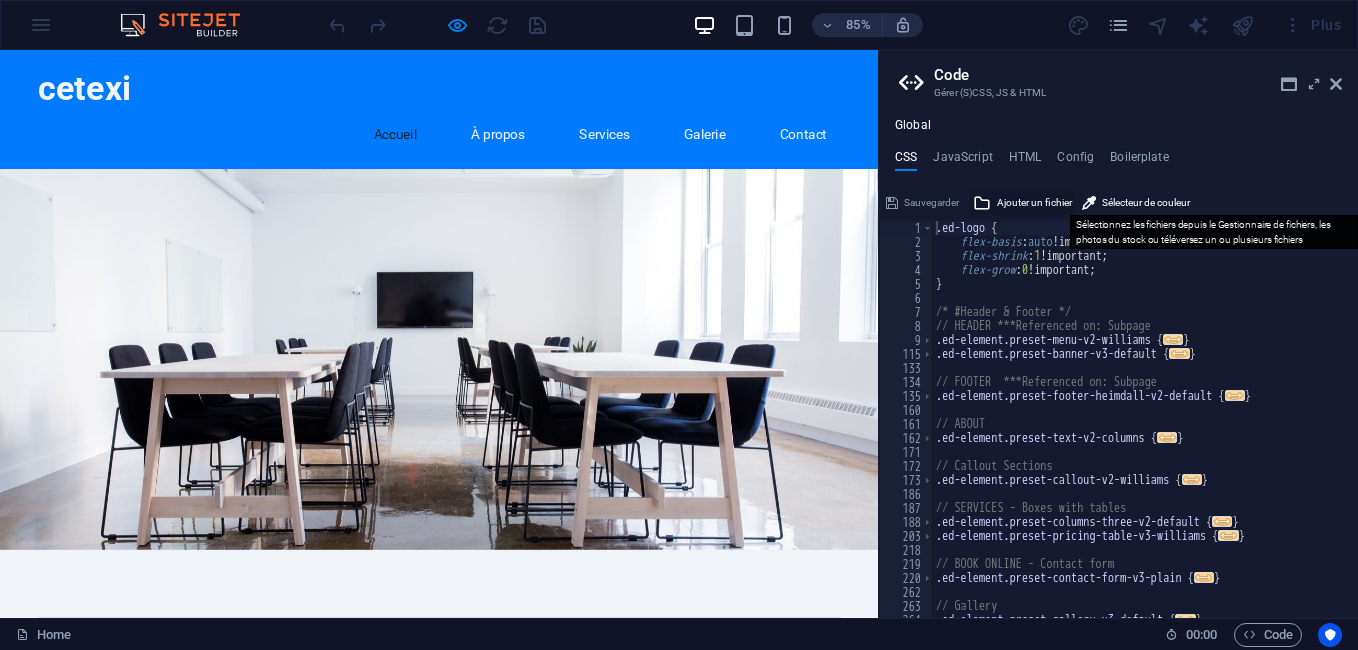 click on "Ajouter un fichier" at bounding box center (1034, 203) 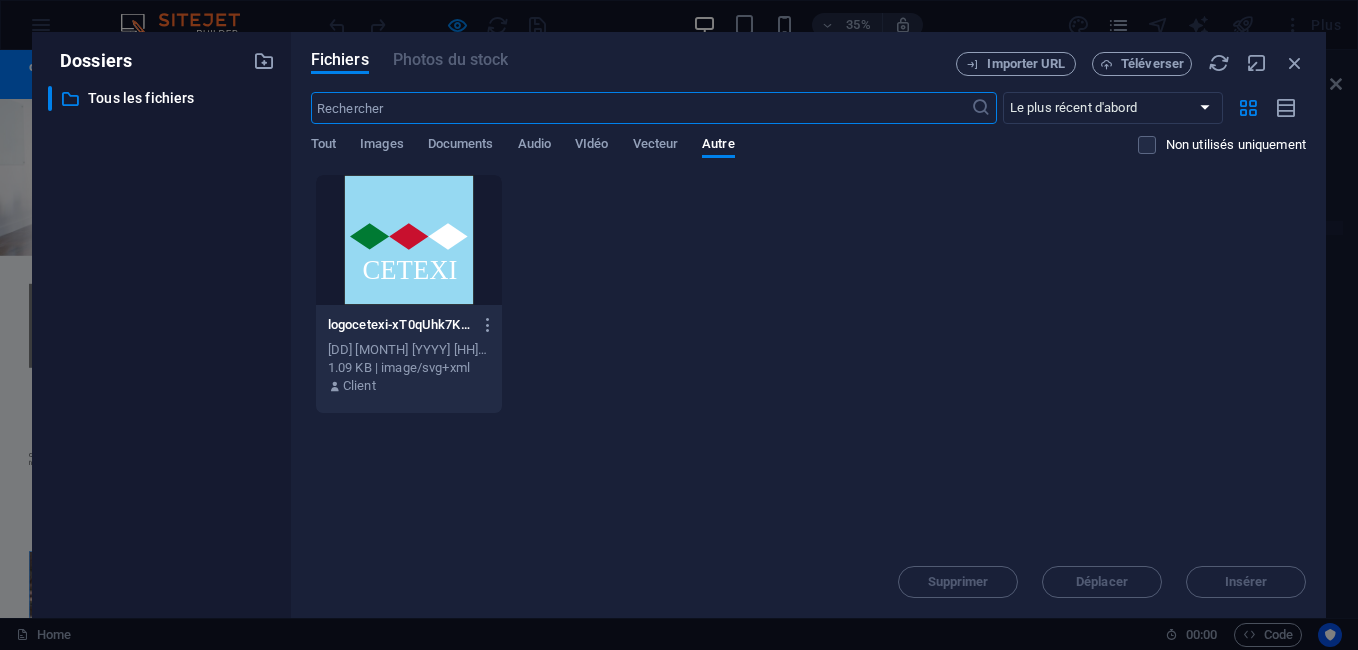 click at bounding box center (409, 240) 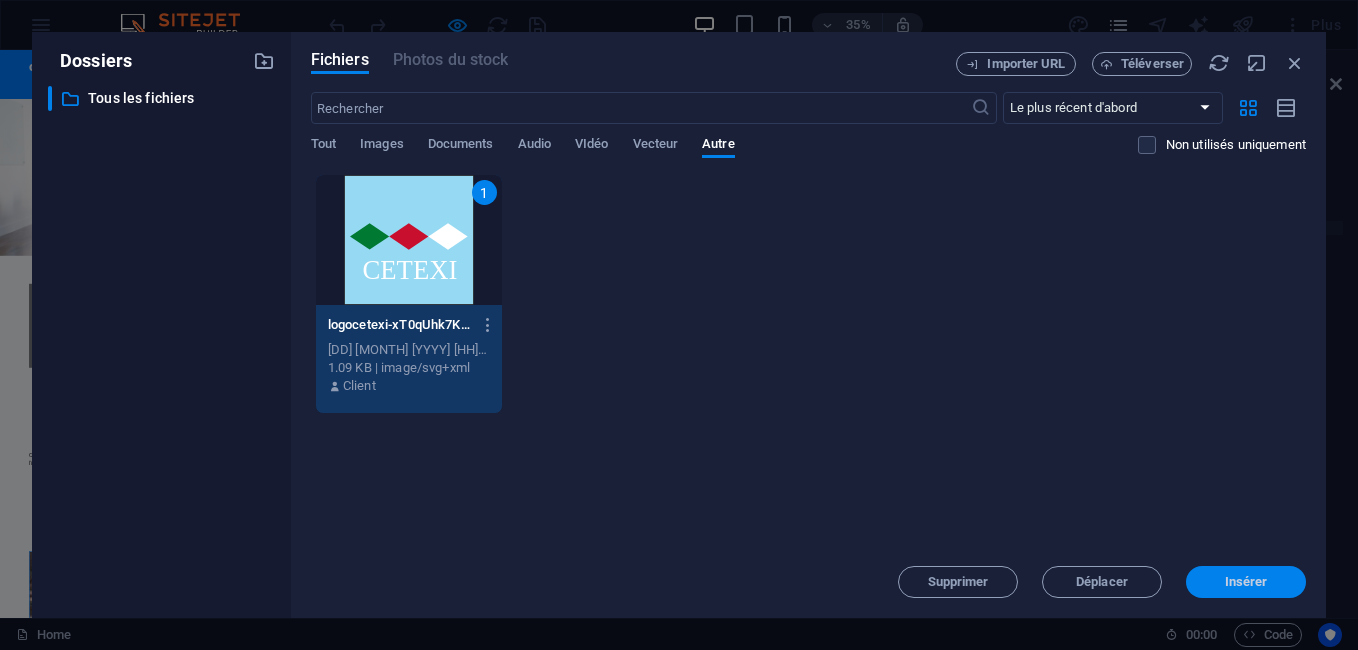click on "Insérer" at bounding box center [1246, 582] 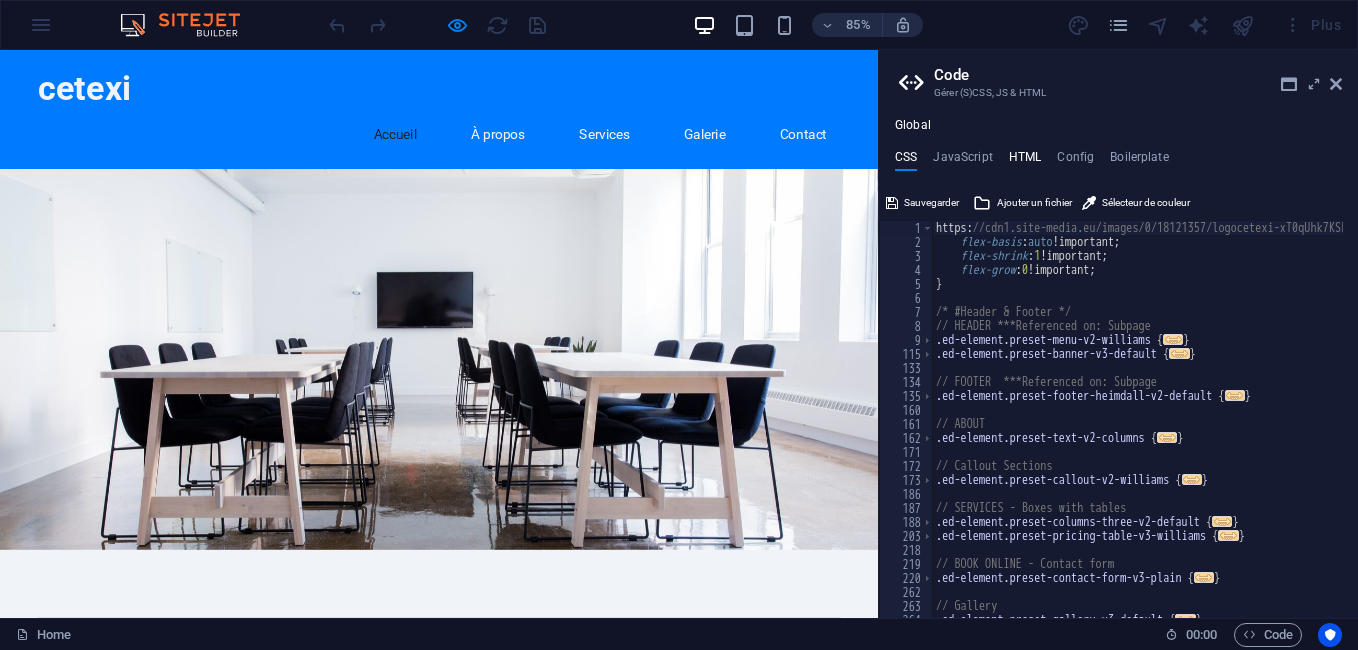 click on "HTML" at bounding box center [1025, 161] 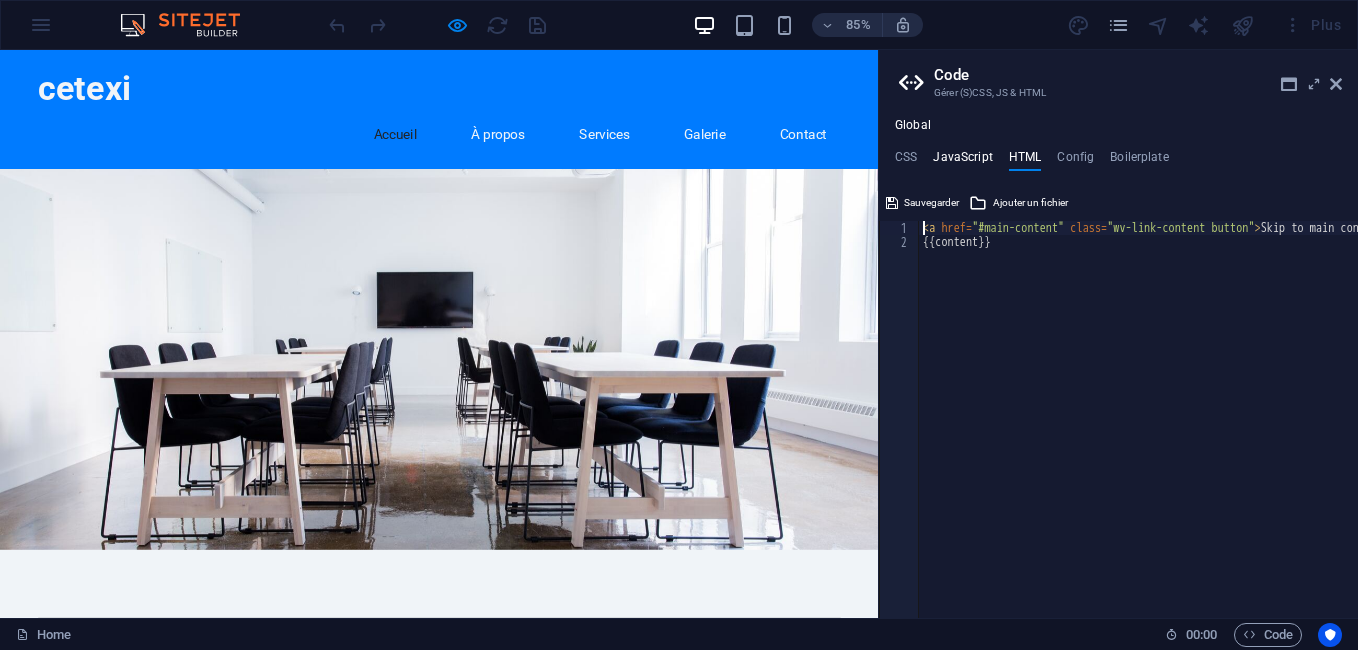 click on "JavaScript" at bounding box center [962, 161] 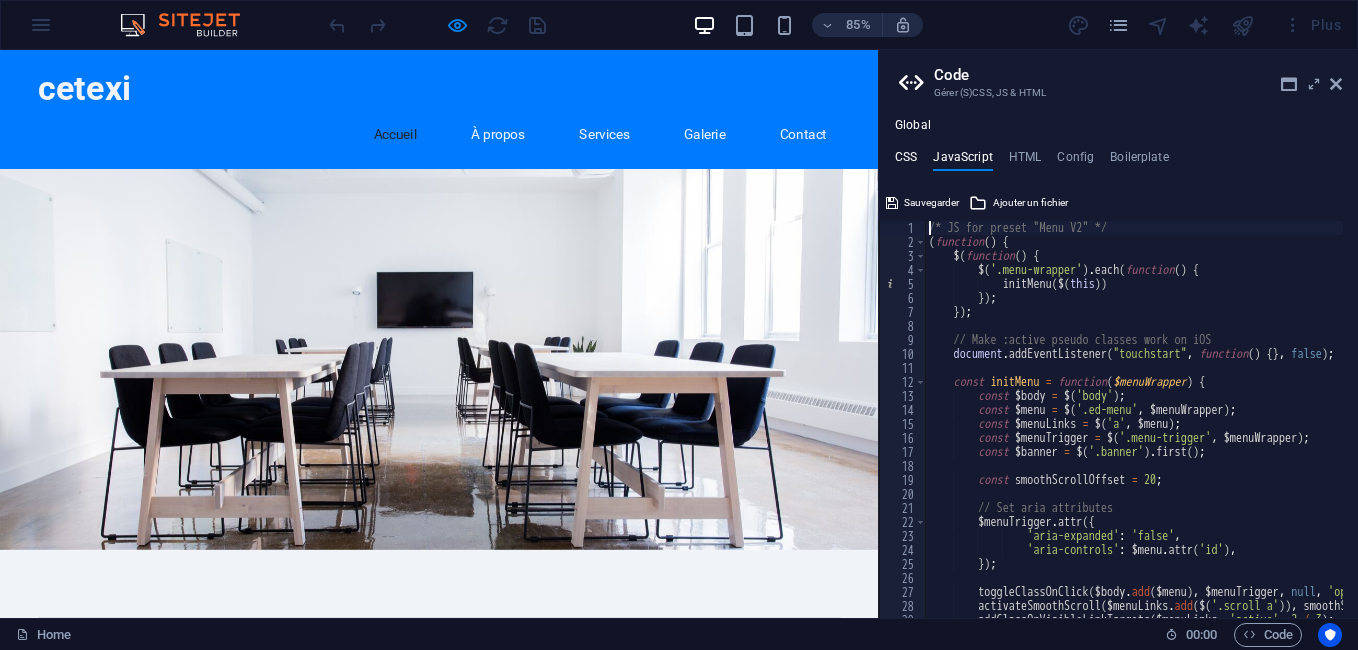 click on "CSS" at bounding box center [906, 161] 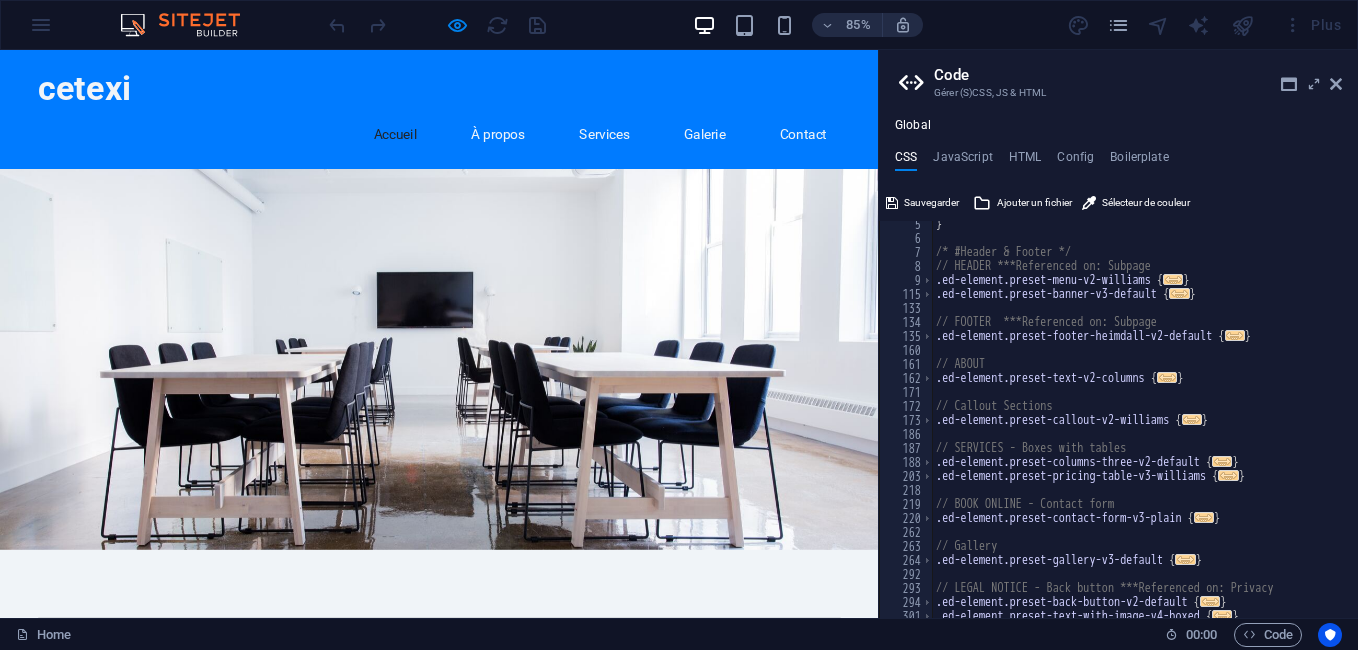 scroll, scrollTop: 240, scrollLeft: 0, axis: vertical 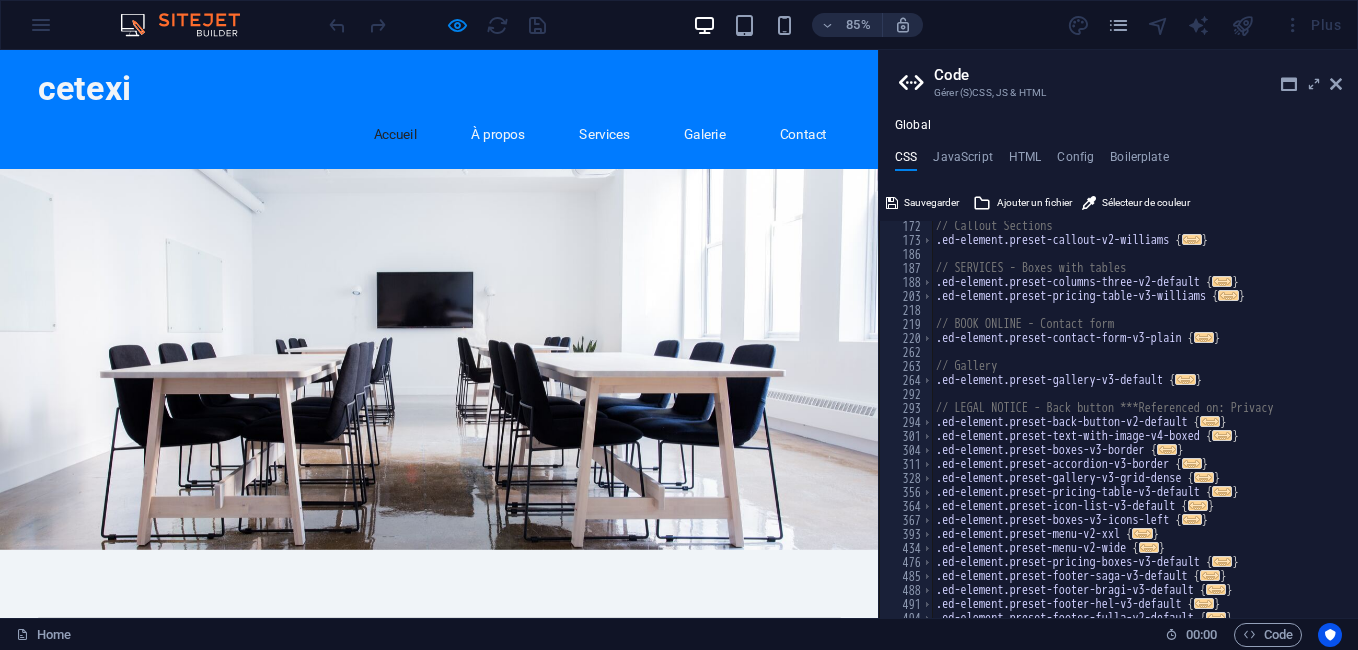 click on "85% Plus" at bounding box center (679, 25) 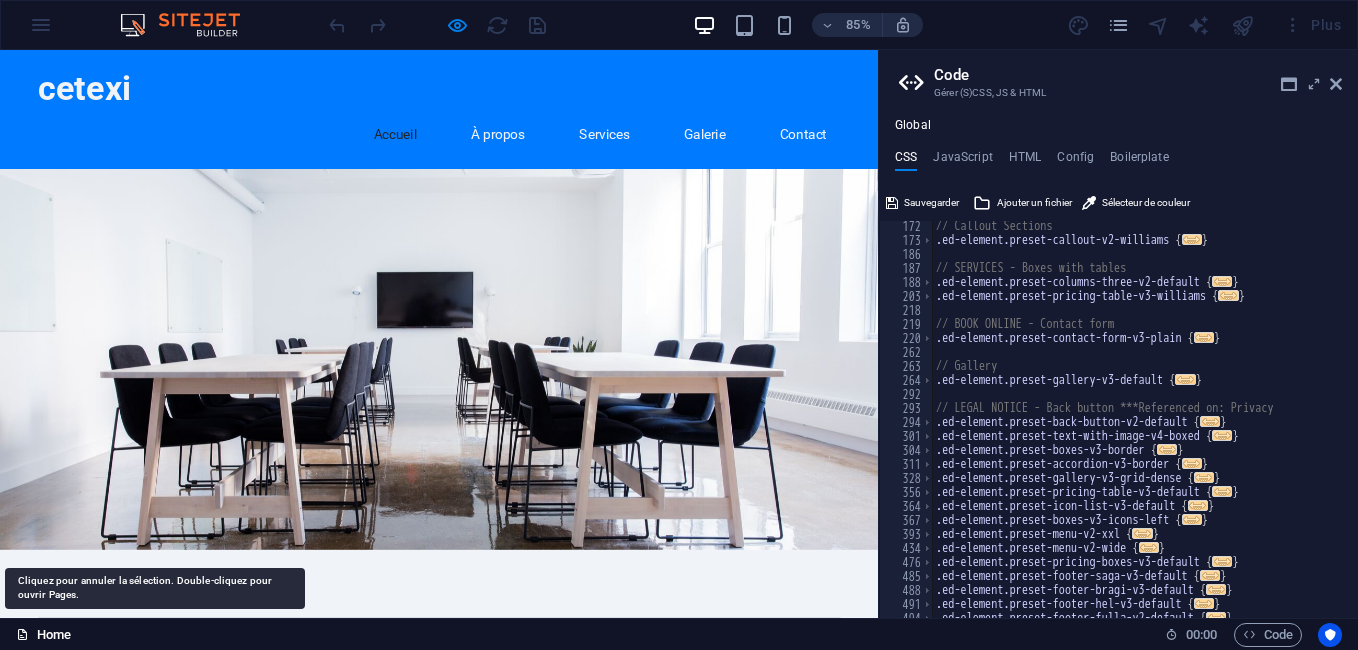 click on "Home" at bounding box center [43, 635] 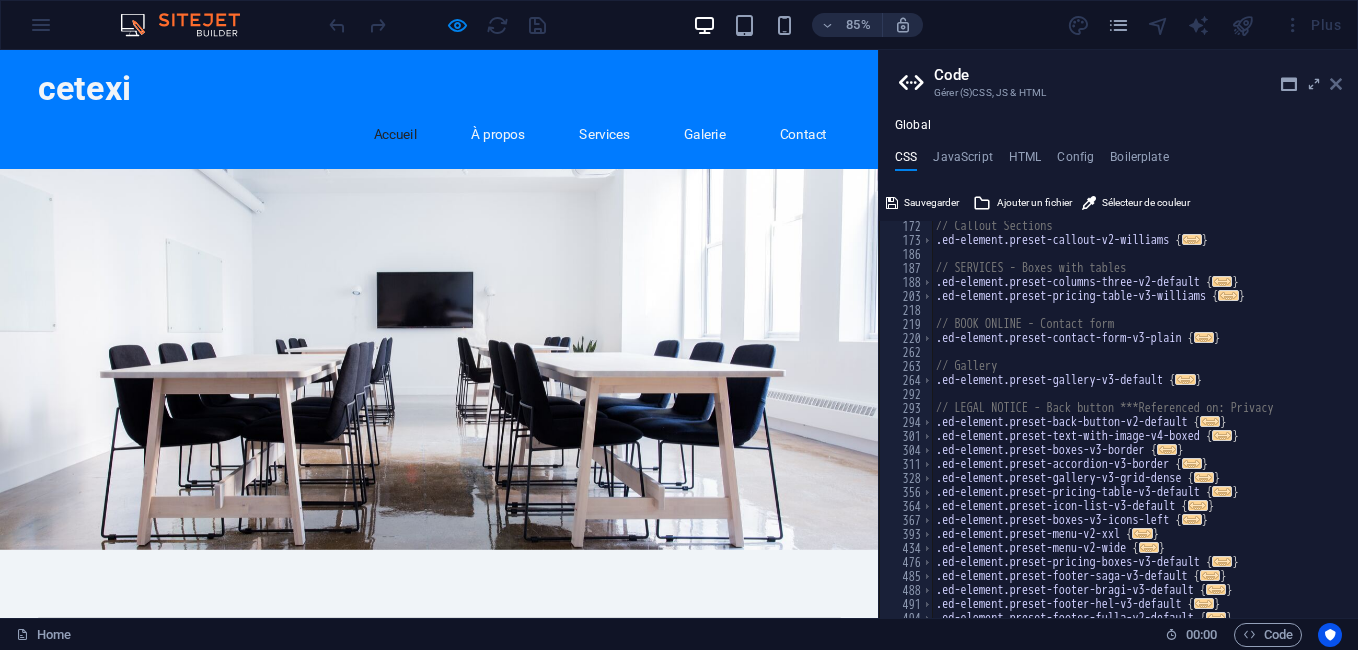 click at bounding box center (1336, 84) 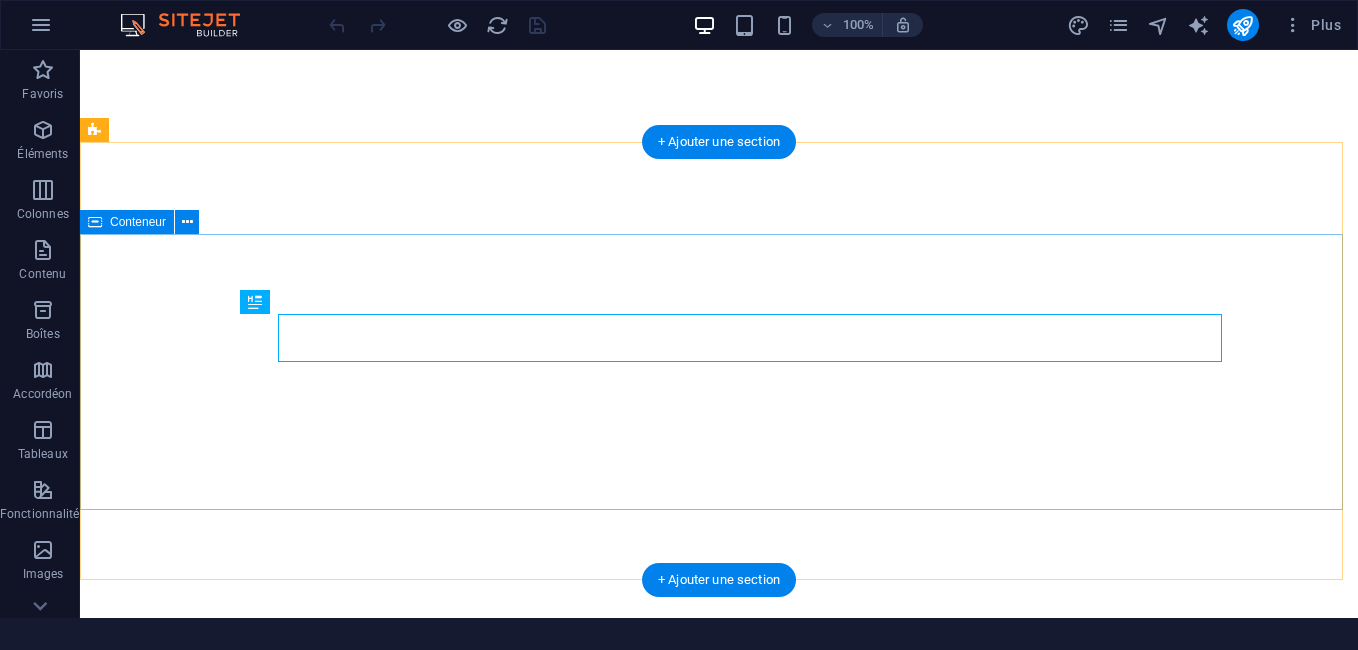 scroll, scrollTop: 0, scrollLeft: 0, axis: both 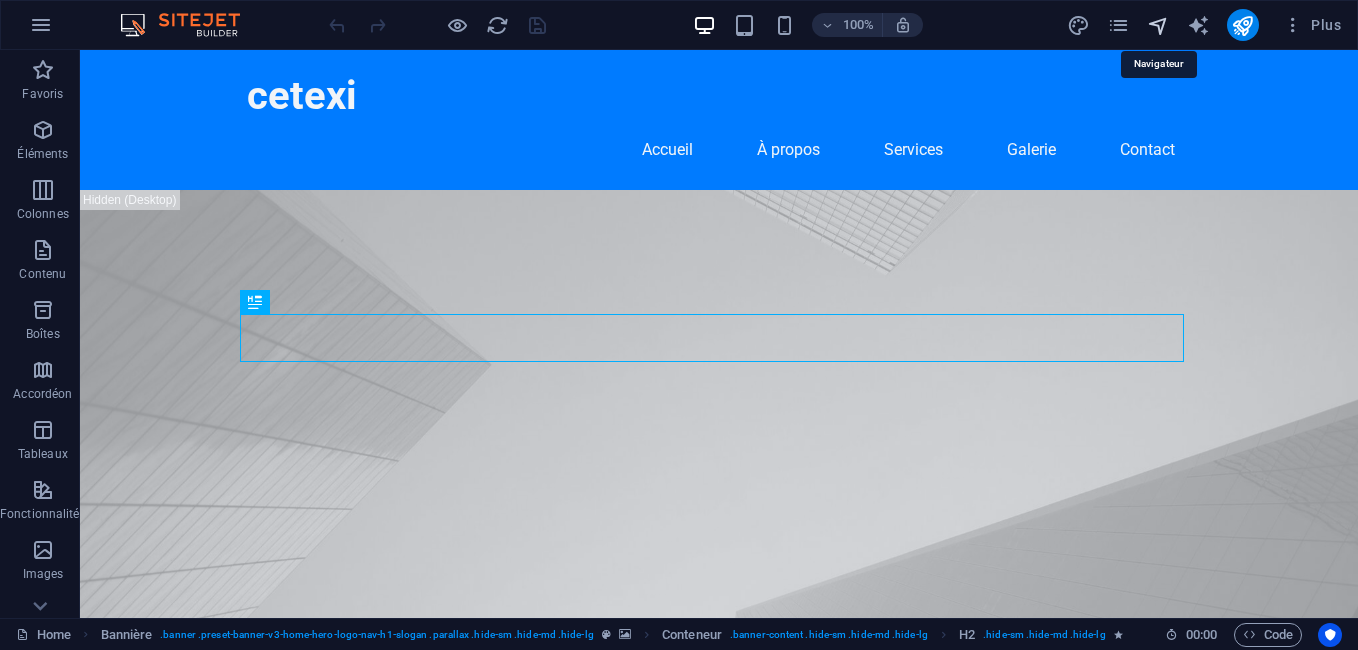 click at bounding box center (1158, 25) 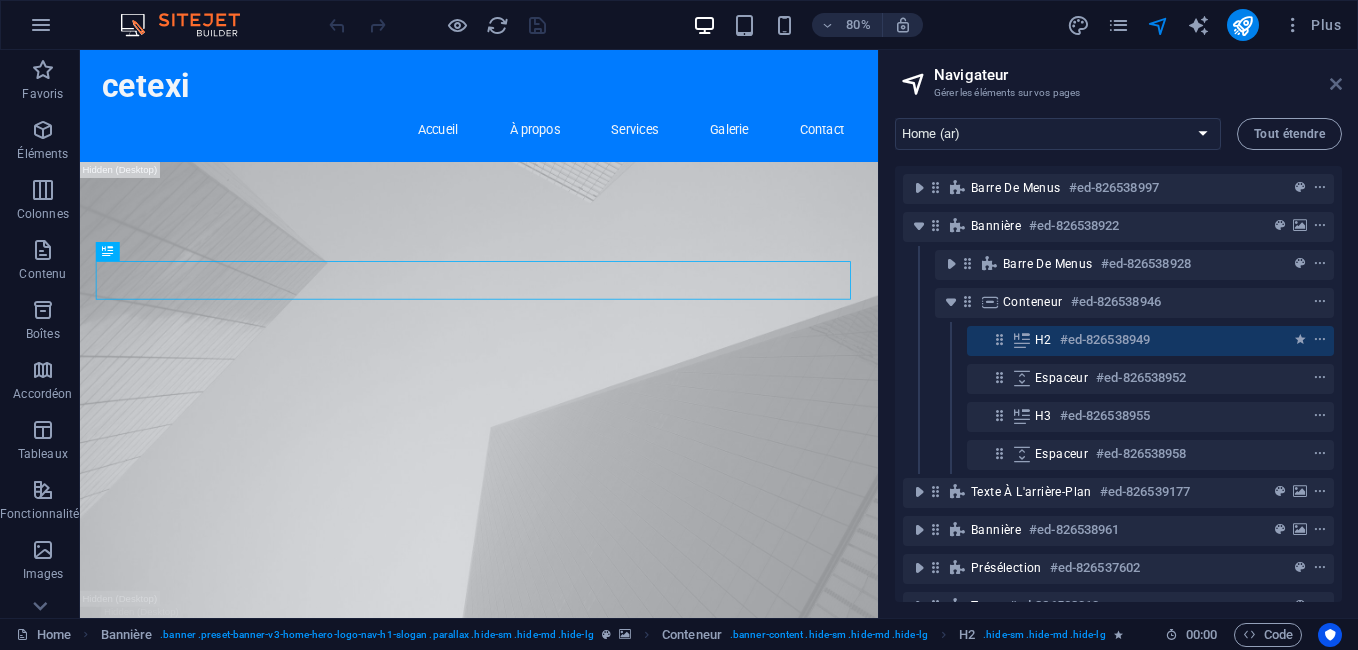 click at bounding box center (1336, 84) 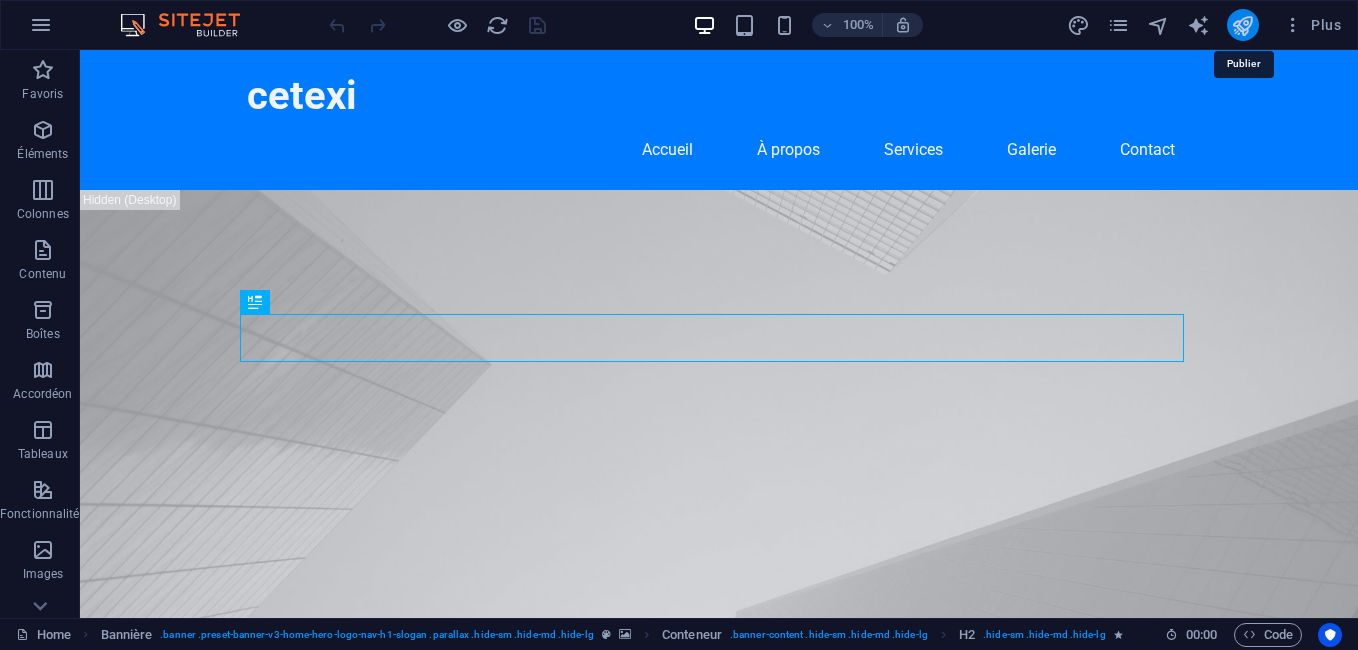 click at bounding box center [1242, 25] 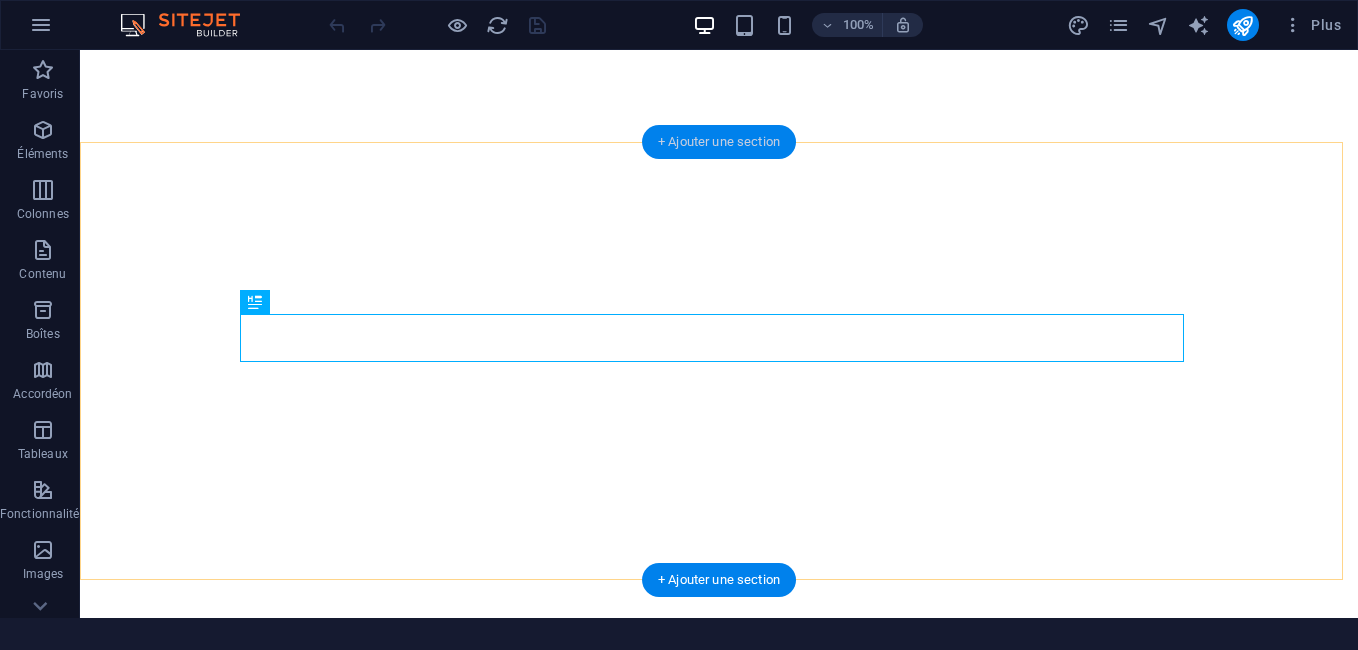 scroll, scrollTop: 0, scrollLeft: 0, axis: both 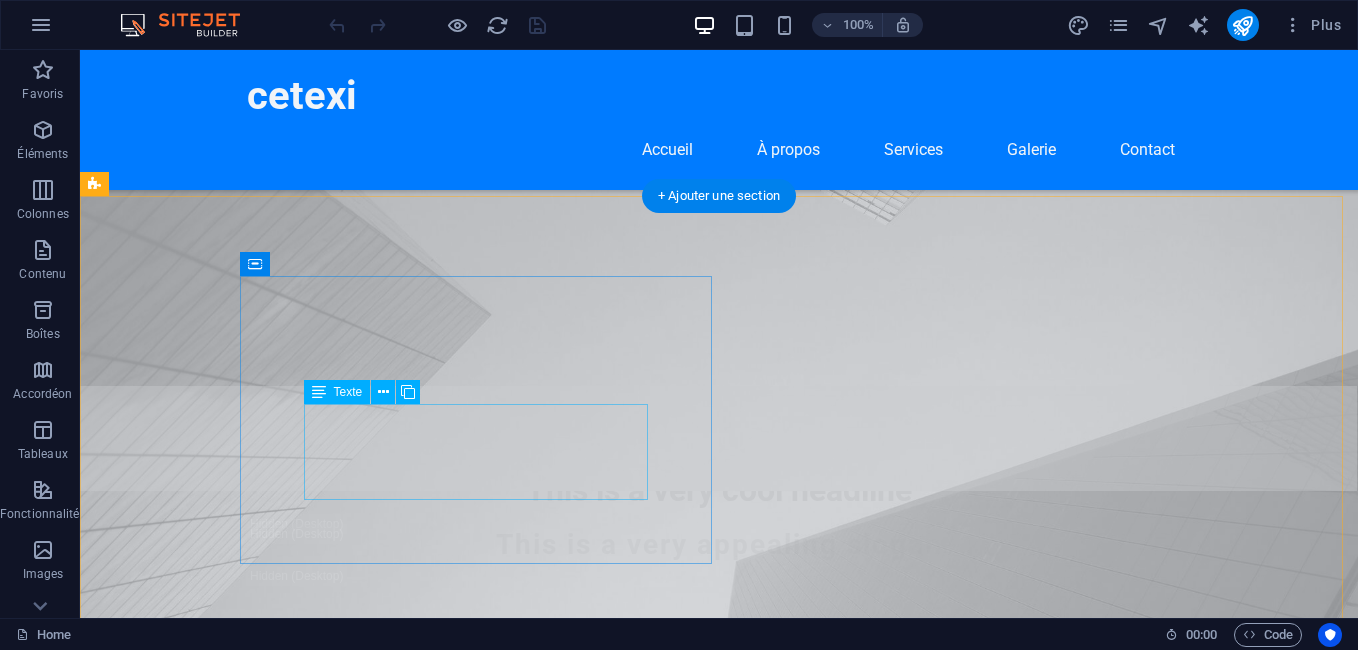 click on "Nous sommes spécialisés dans les inspections de bâtiment pour l'import et l'export de marchandises, garantissant la sécurité et la conformité à chaque étape." at bounding box center [719, 1412] 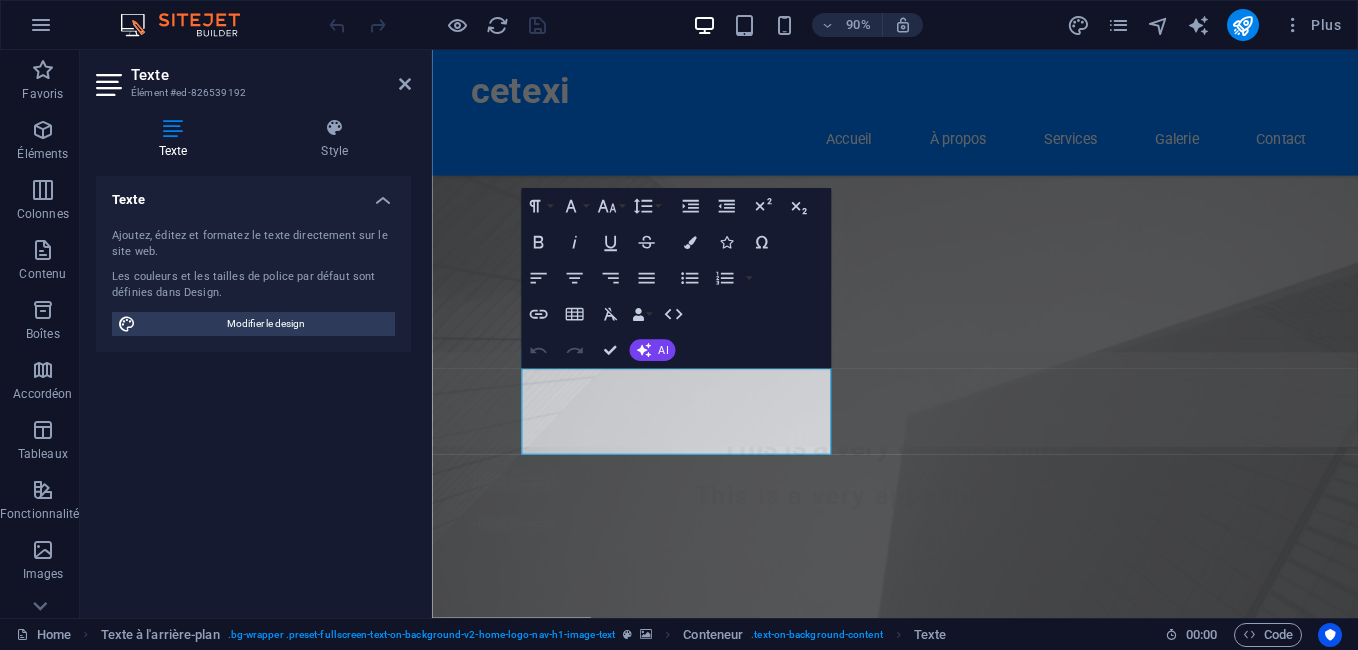 click on "Ajoutez, éditez et formatez le texte directement sur le site web." at bounding box center (253, 244) 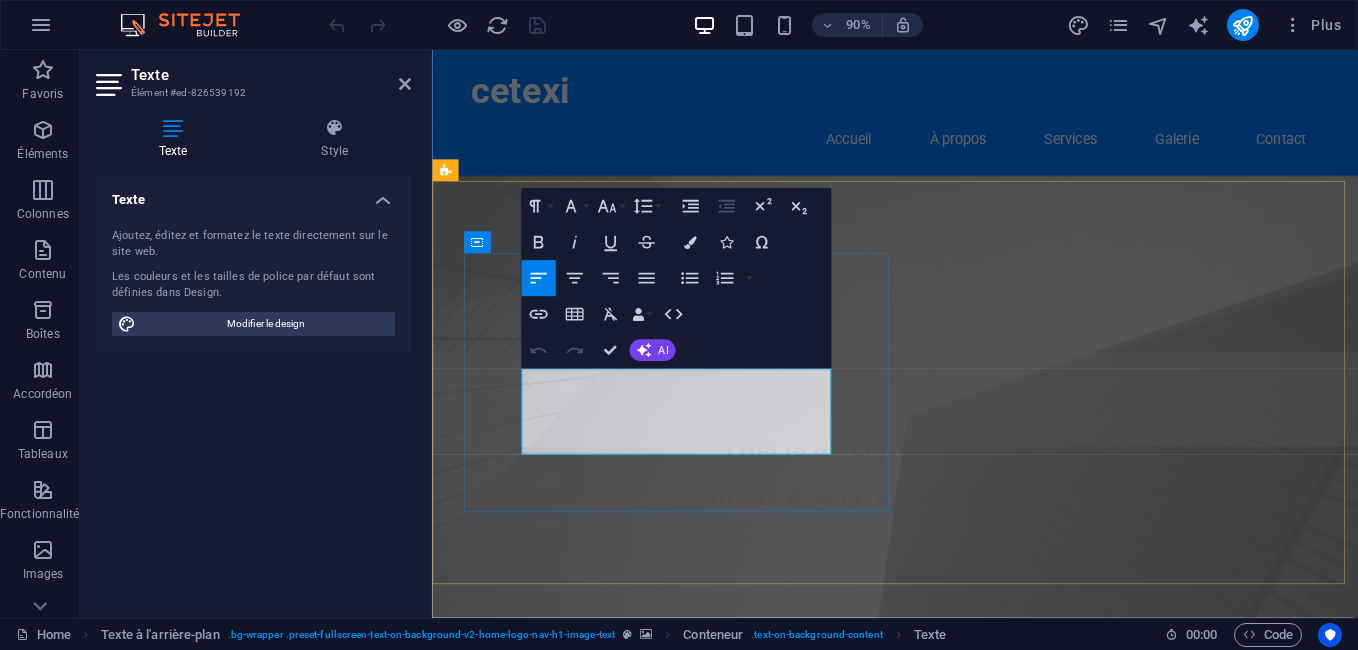 drag, startPoint x: 535, startPoint y: 411, endPoint x: 724, endPoint y: 489, distance: 204.4627 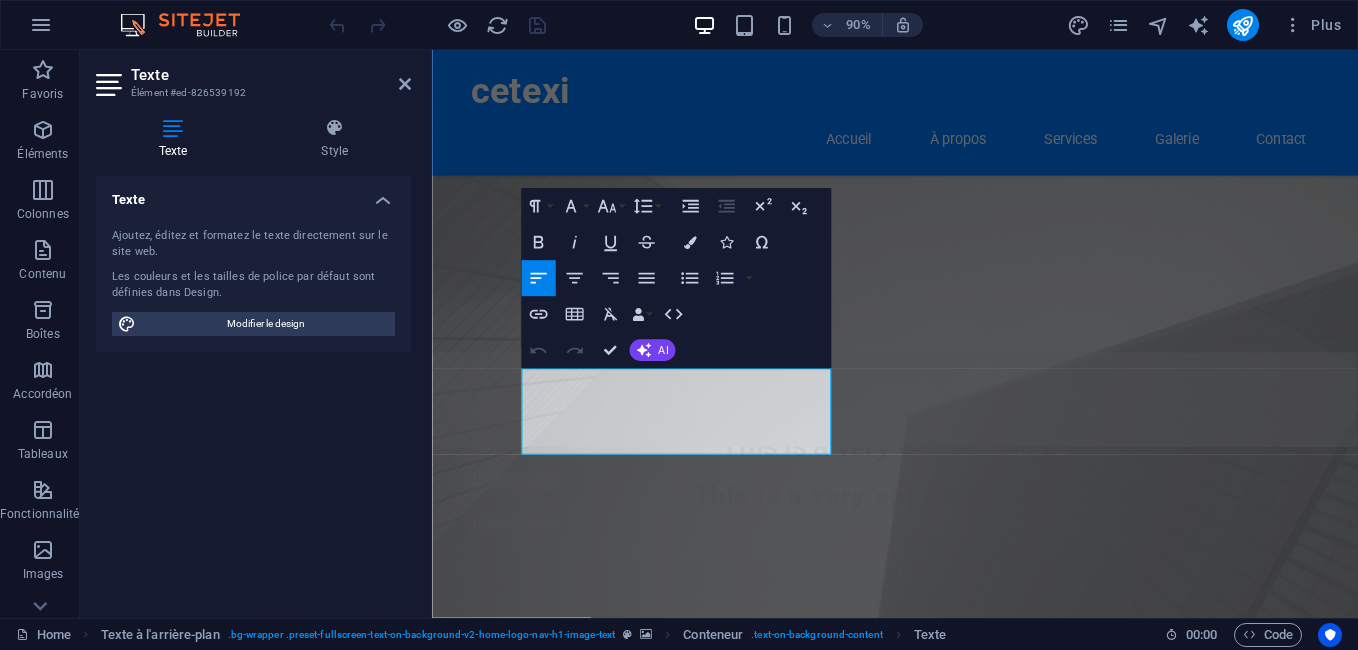 click at bounding box center (946, 956) 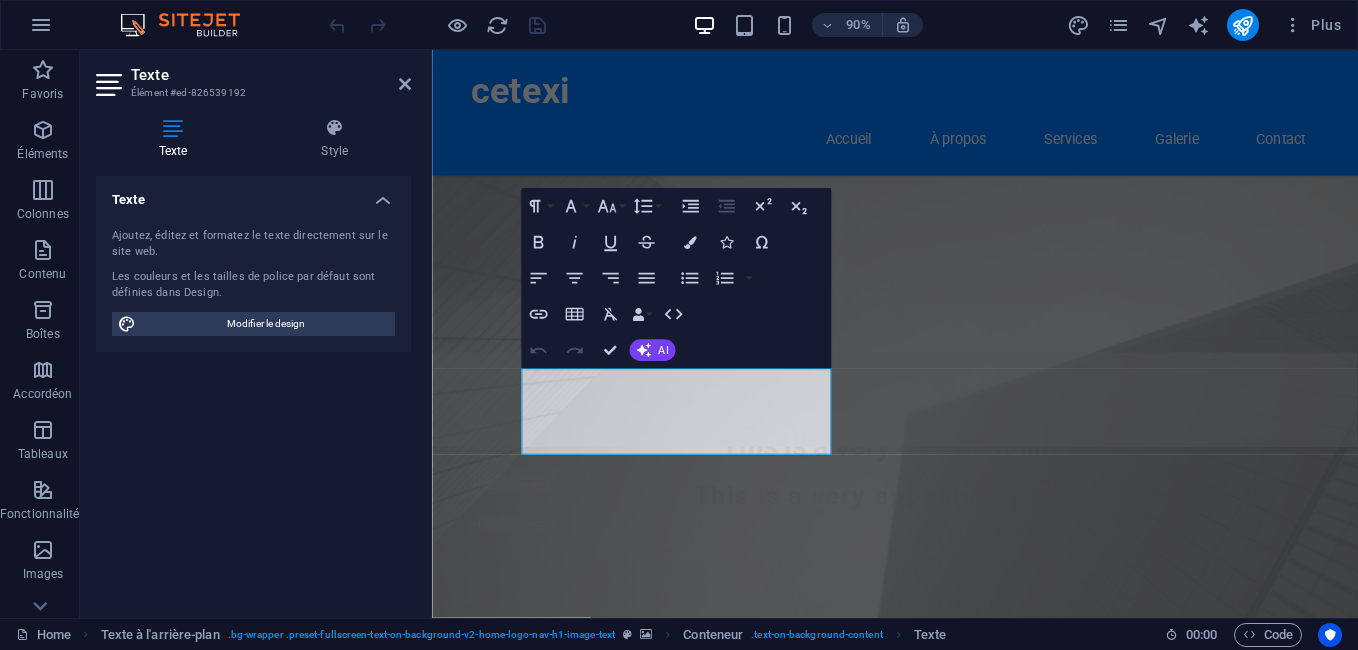 click at bounding box center [946, 956] 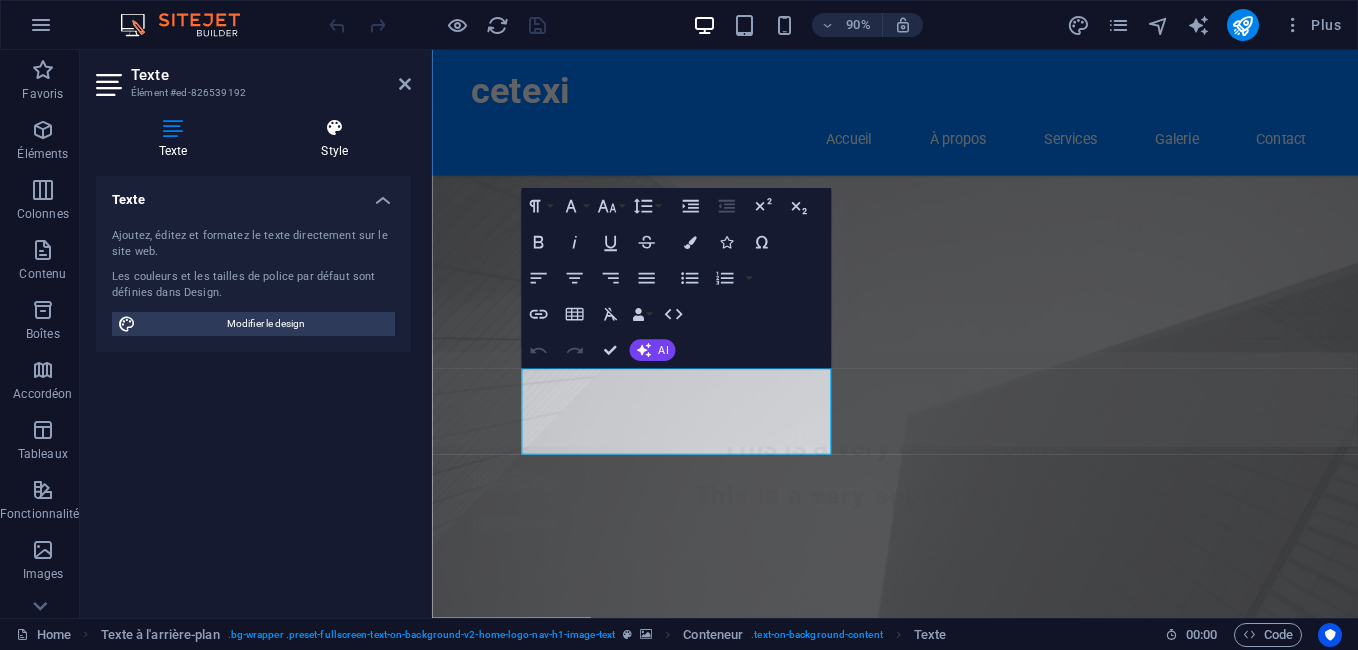 click at bounding box center [335, 128] 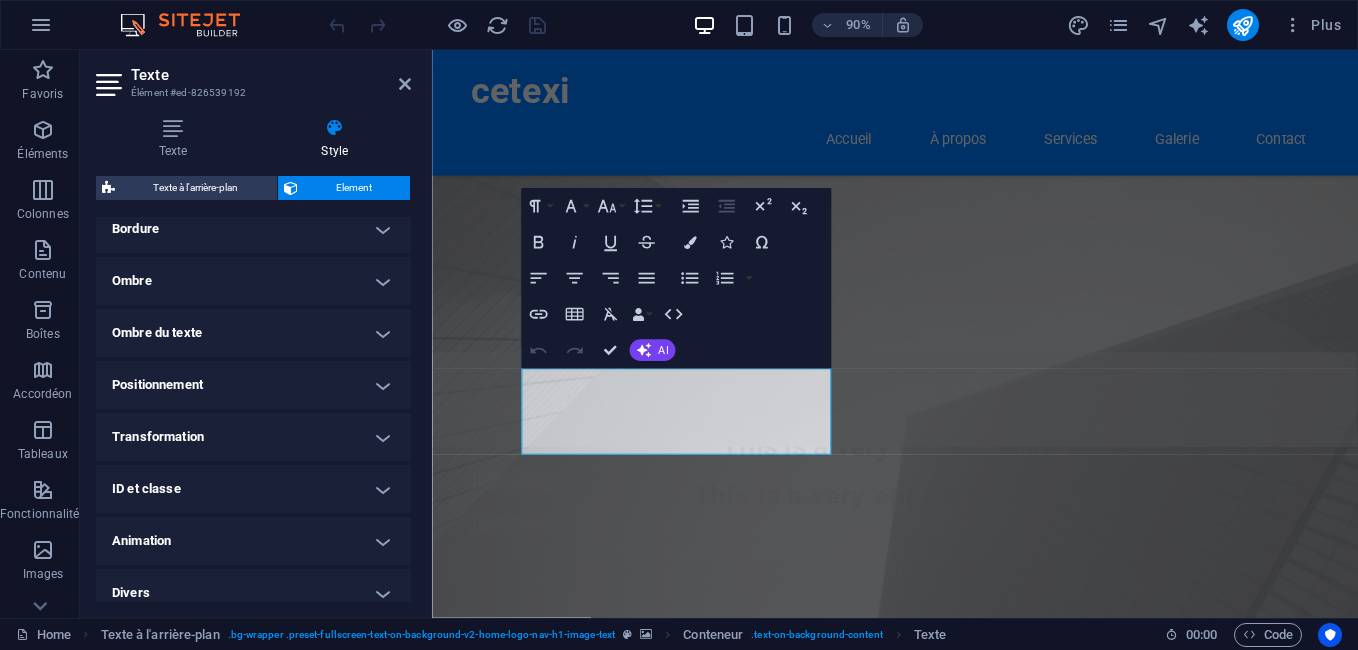 scroll, scrollTop: 477, scrollLeft: 0, axis: vertical 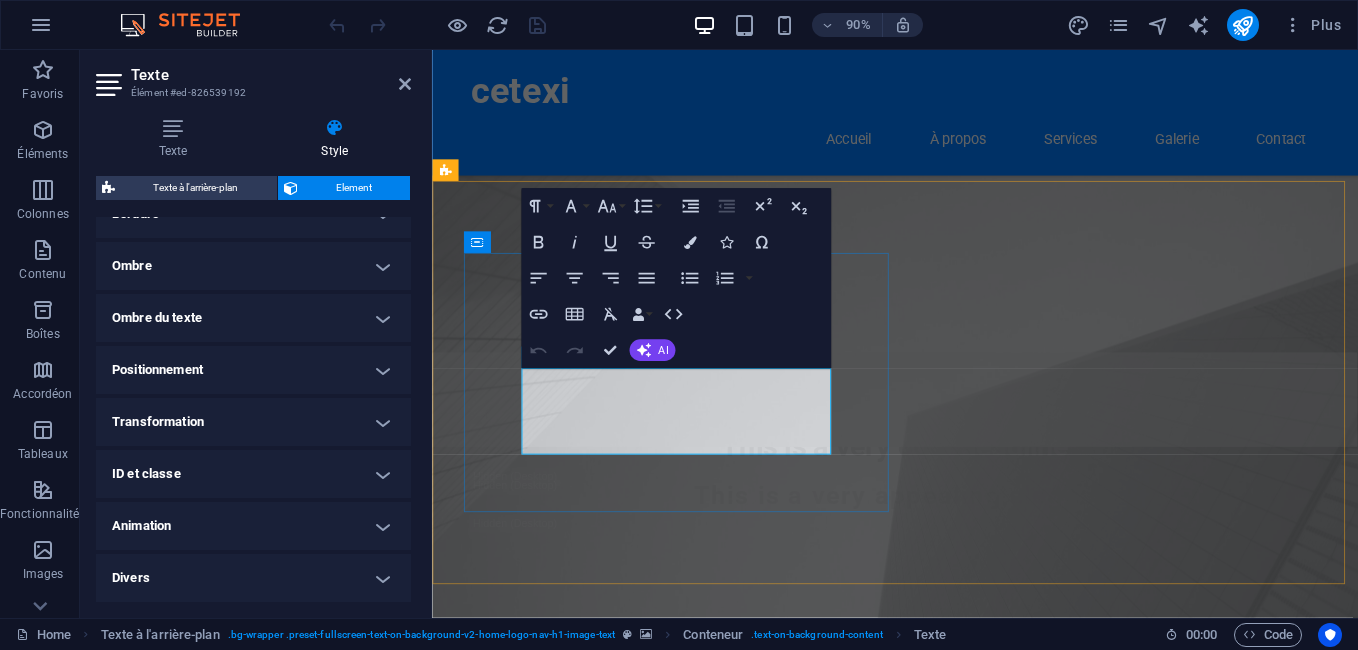 click on "Nous sommes spécialisés dans les inspections de bâtiment pour l'import et l'export de marchandises, garantissant la sécurité et la conformité à chaque étape." at bounding box center (947, 1412) 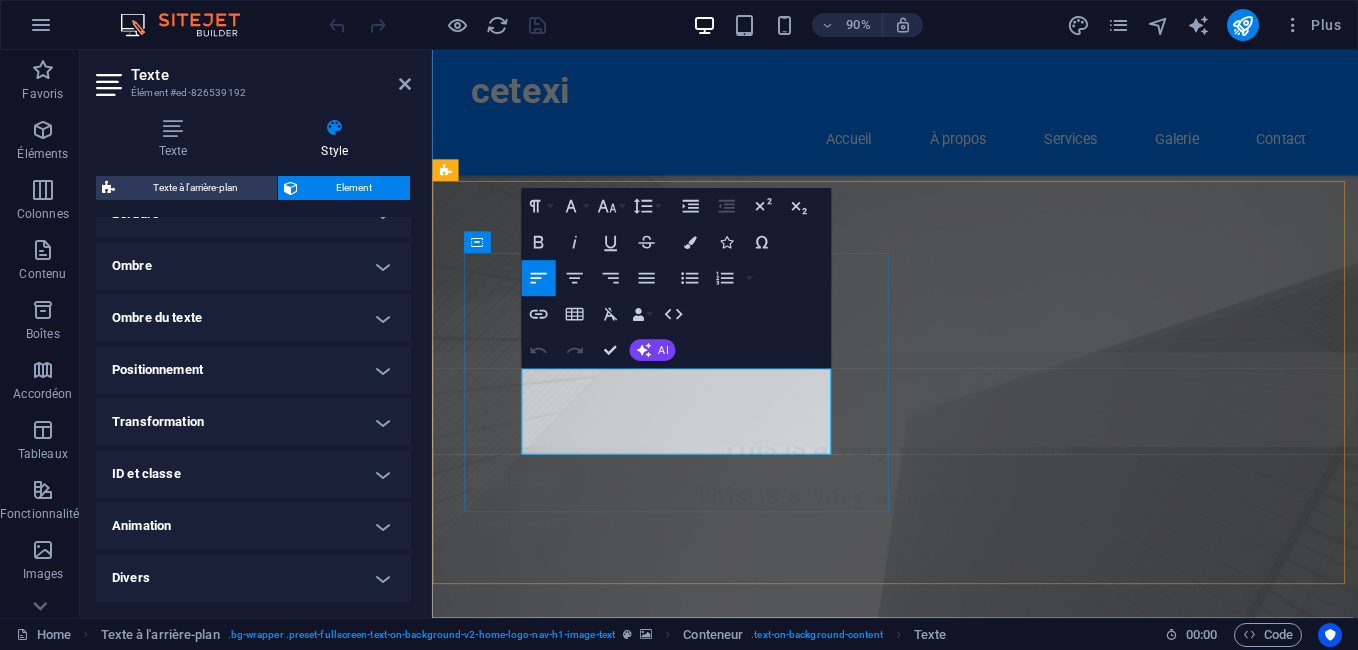 click on "Nous sommes spécialisés dans les inspections de bâtiment pour l'import et l'export de marchandises, garantissant la sécurité et la conformité à chaque étape." at bounding box center [947, 1412] 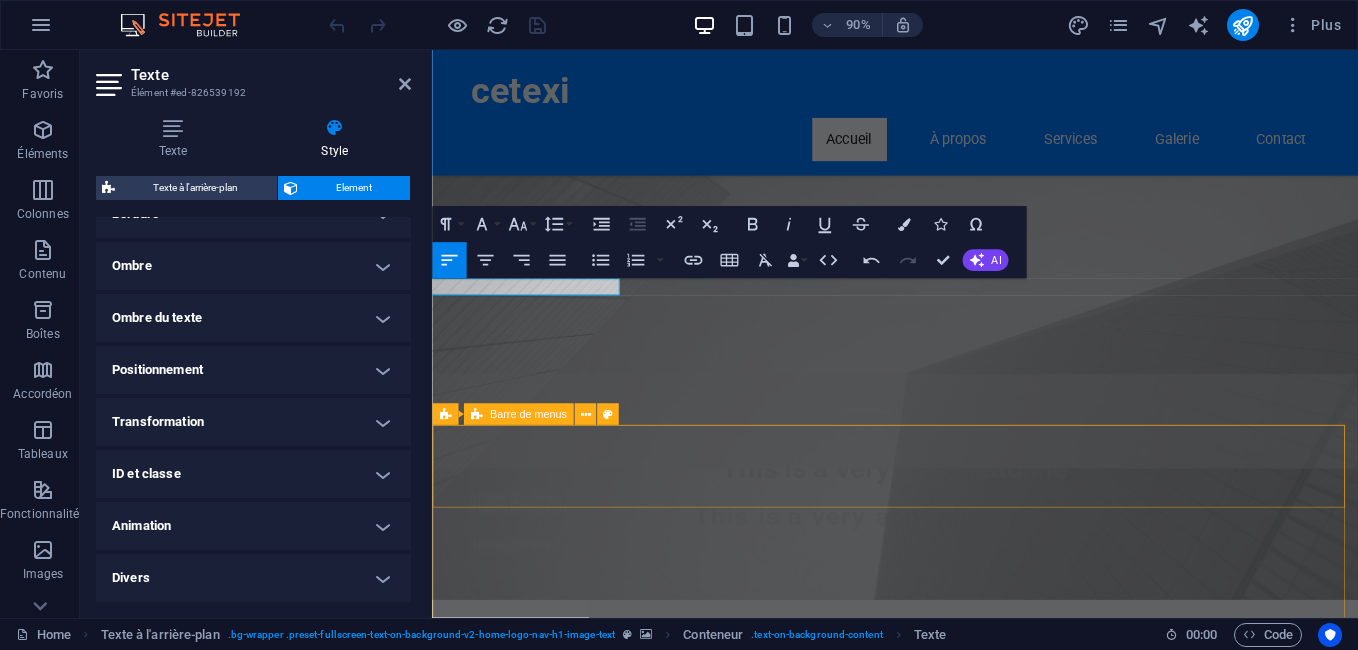 scroll, scrollTop: 300, scrollLeft: 0, axis: vertical 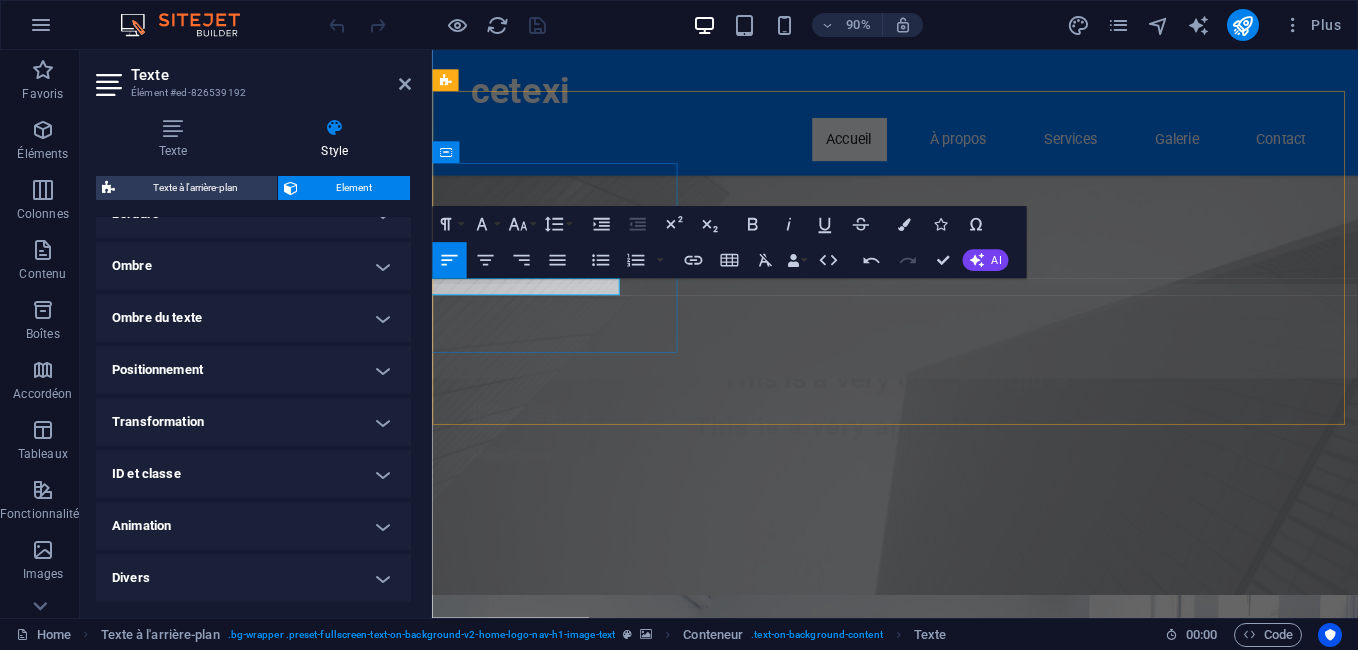 click on "Nous sommes spécialisés dans les inspections et le contrôle de la qualité des marchandises importées et exportées, garantissant la conformité aux normes algériennes et internationales de sécurité et de qualité à chaque étape de la chaîne d'approvisionnement." at bounding box center (947, 1244) 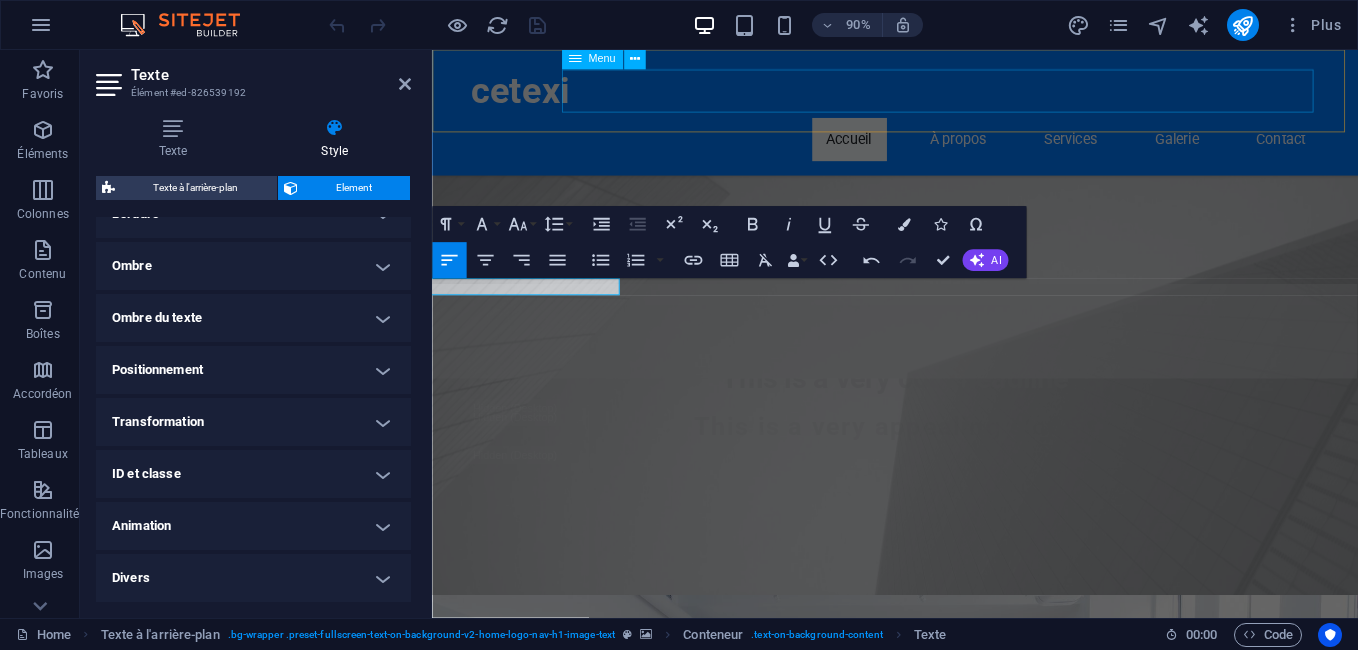 scroll, scrollTop: 0, scrollLeft: 0, axis: both 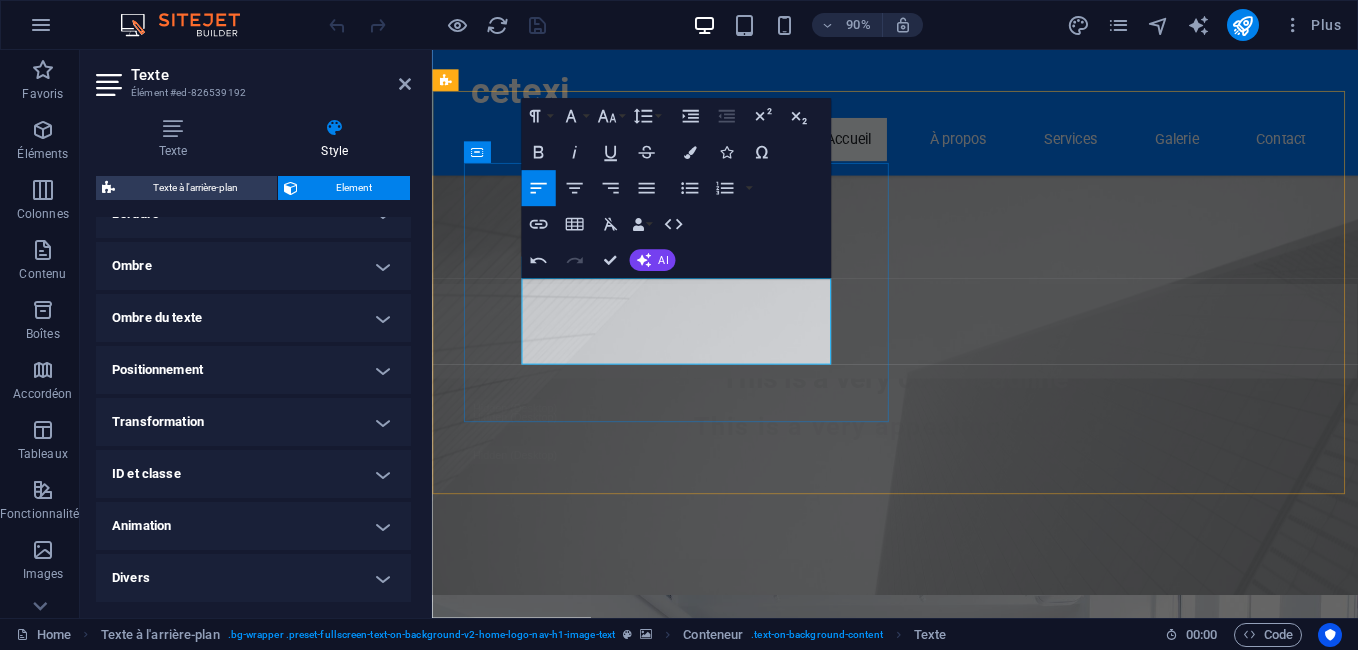 click on "Nous sommes spécialisés dans les inspections de bâtiment pour l'import et l'export de marchandises, garantissant la sécurité et la conformité à chaque étape." at bounding box center (947, 1336) 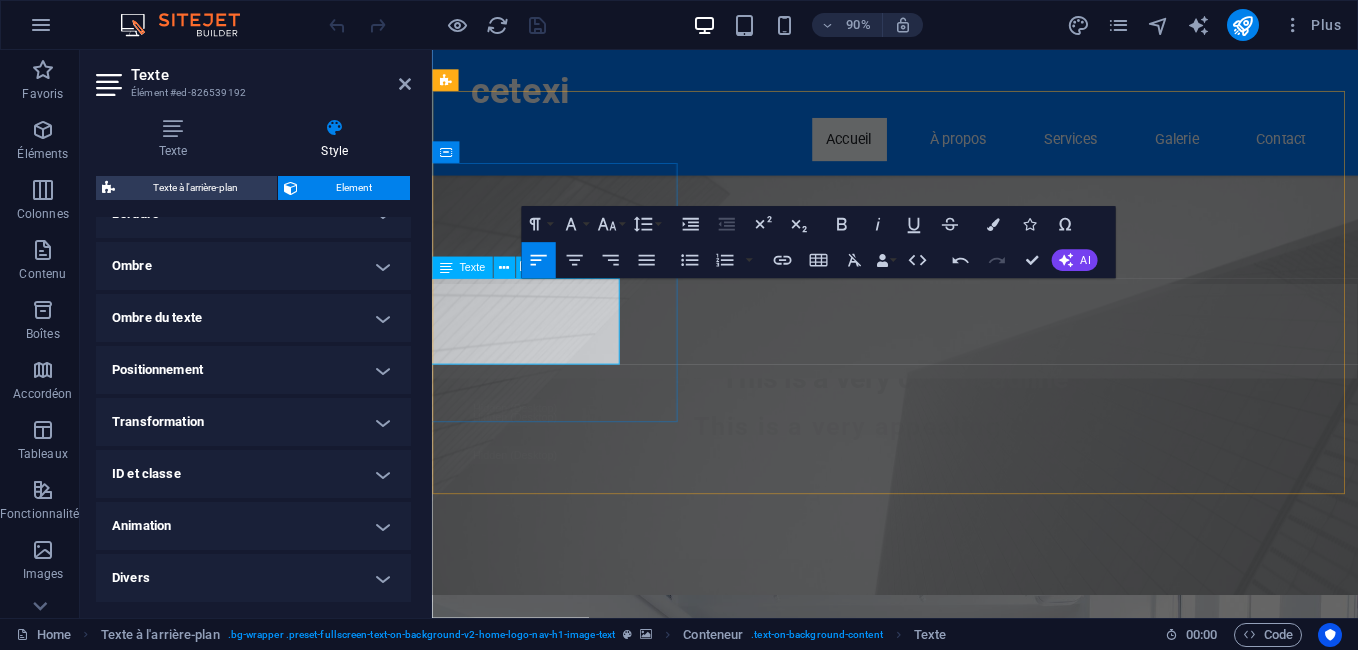 click on "Nous sommes spécialisés dans les inspections de bâtiment pour l'import et l'export de marchandises, garantissant la sécurité et la conformité à chaque étape.  Nous sommes spécialisés dans les inspections et le contrôle de la qualité des marchandises importées et exportées, garantissant la conformité aux normes algériennes et internationales de sécurité et de qualité à chaque étape de la chaîne d'approvisionnement." at bounding box center [947, 1360] 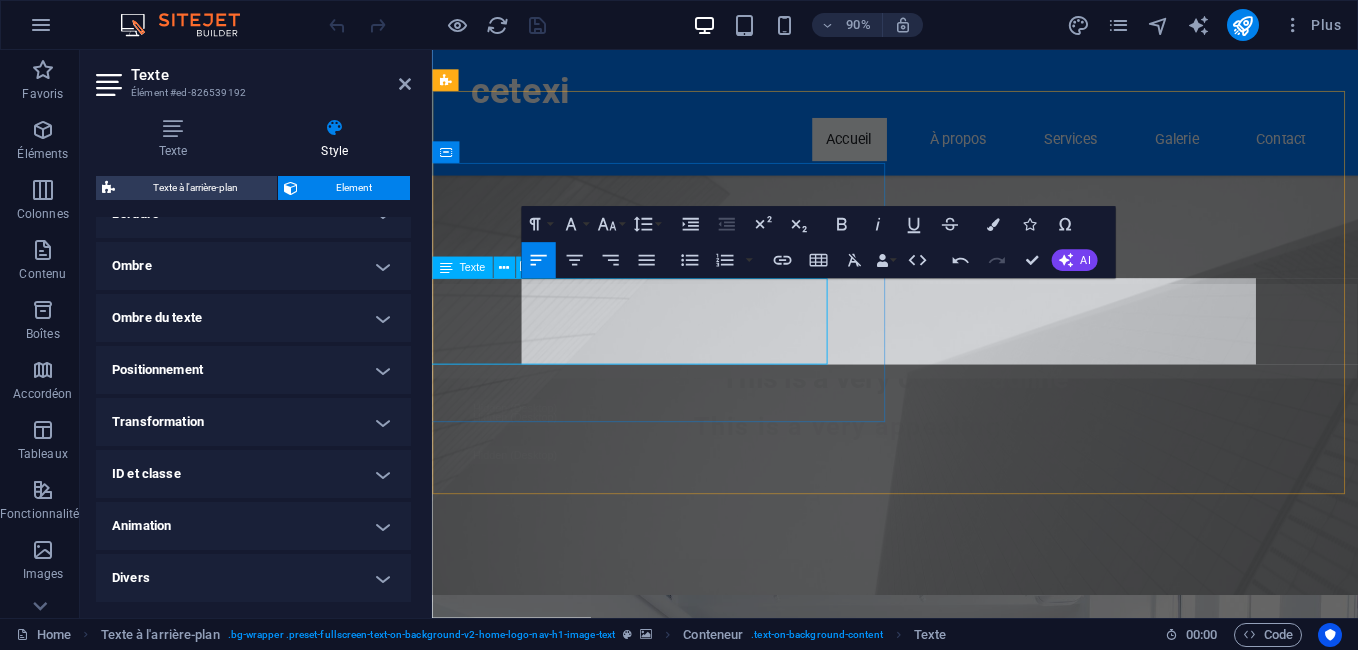 scroll, scrollTop: 0, scrollLeft: 0, axis: both 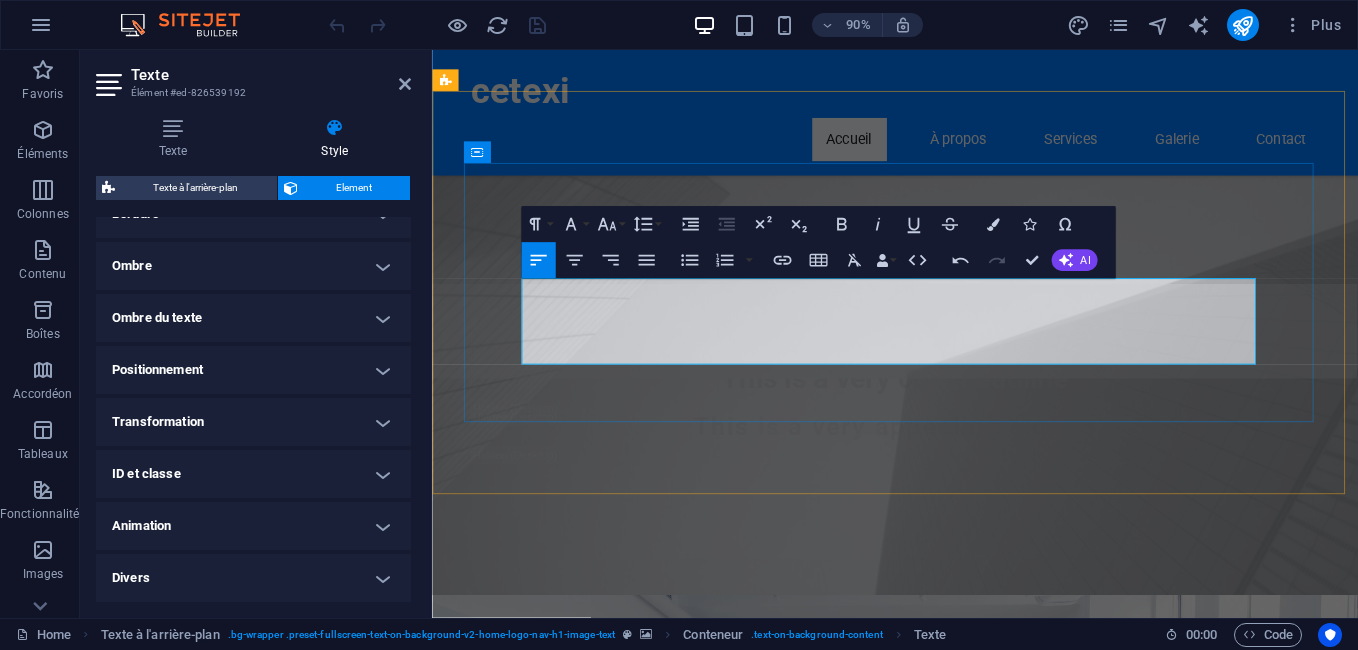 click on "Nous sommes spécialisés dans les inspections de bâtiment pour l'import et l'export de marchandises, garantissant la sécurité et la conformité à chaque étape.  Nous sommes spécialisés dans les inspections et le contrôle de la qualurité et de qualité à chaque étape de la chaîne d'approvisionnement." at bounding box center (947, 1360) 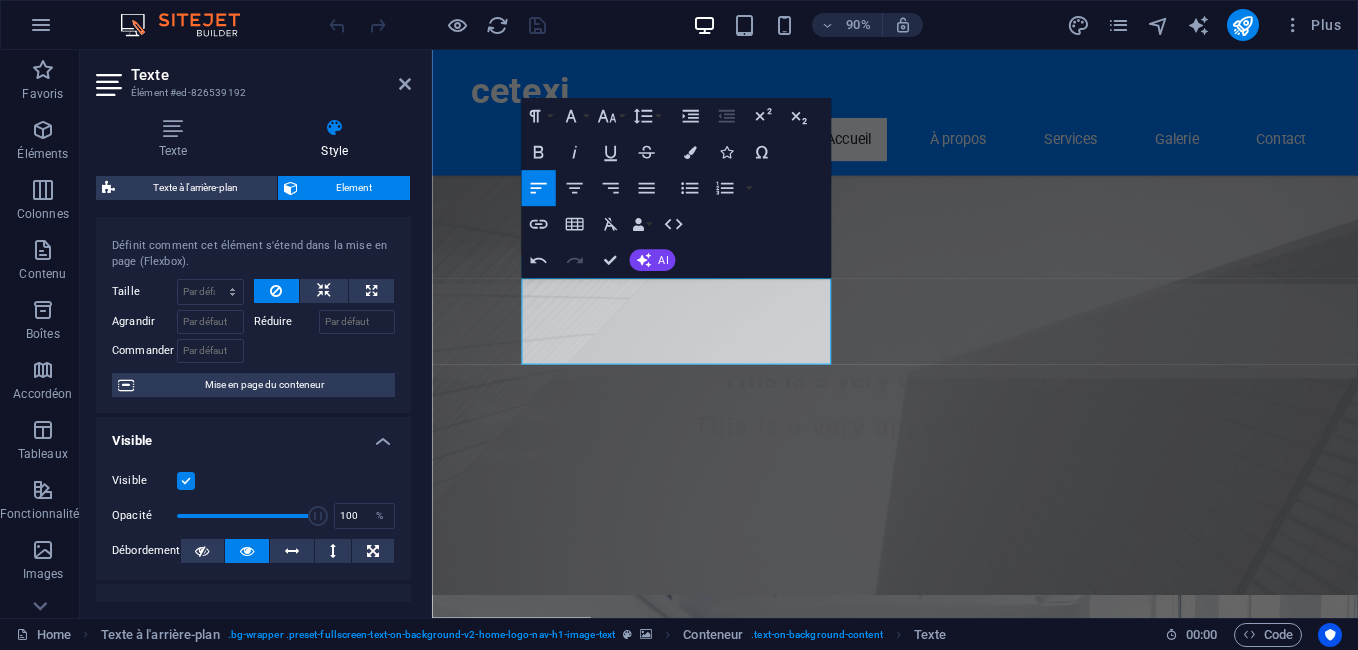 scroll, scrollTop: 0, scrollLeft: 0, axis: both 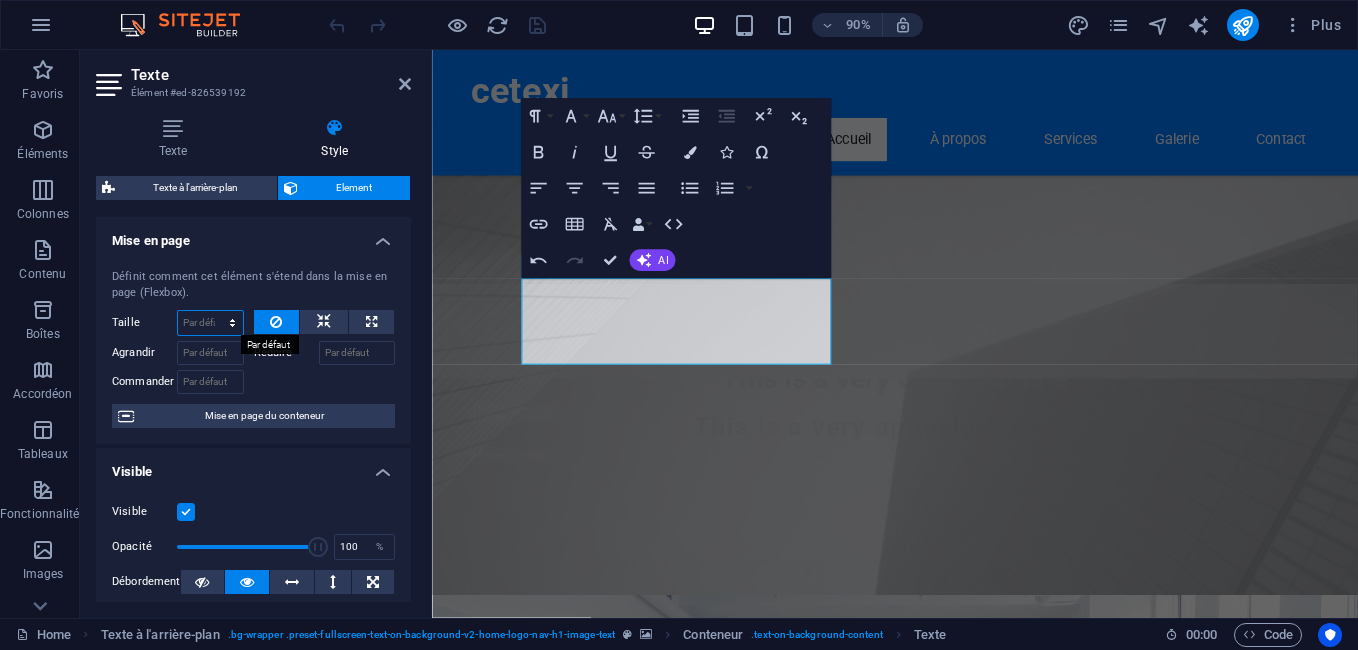 click on "Par défaut auto px % 1/1 1/2 1/3 1/4 1/5 1/6 1/7 1/8 1/9 1/10" at bounding box center [210, 323] 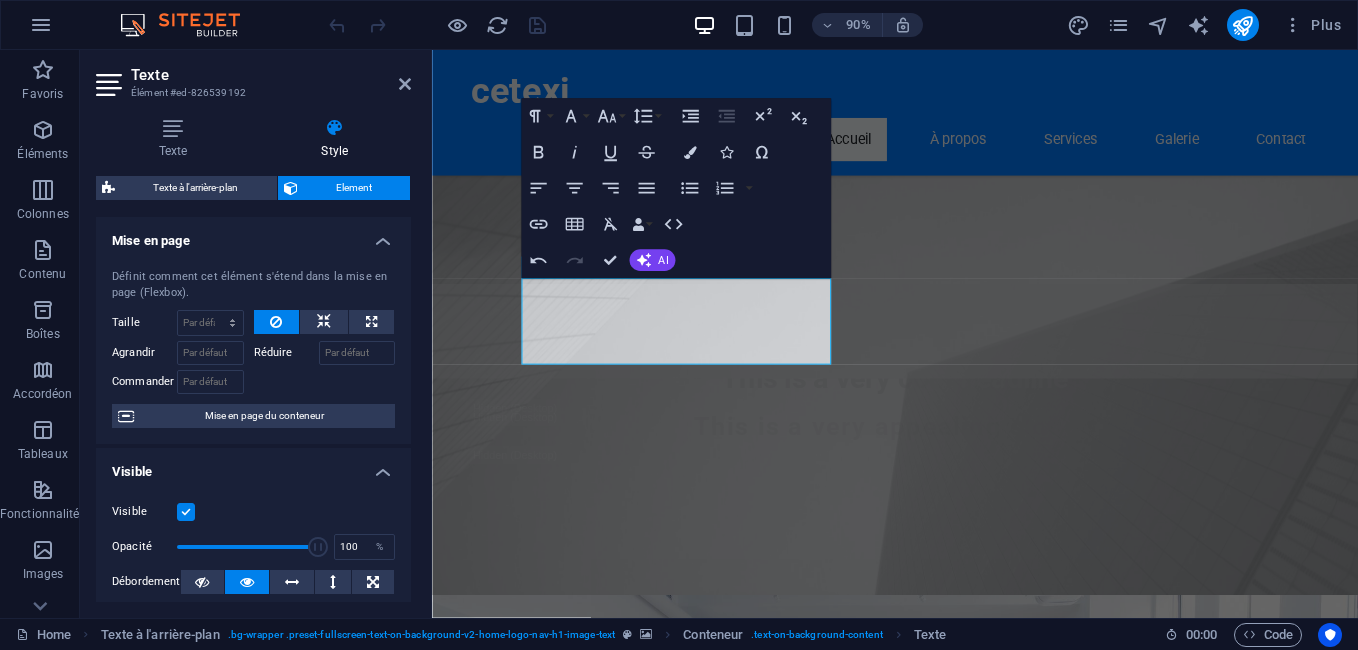 click at bounding box center (325, 379) 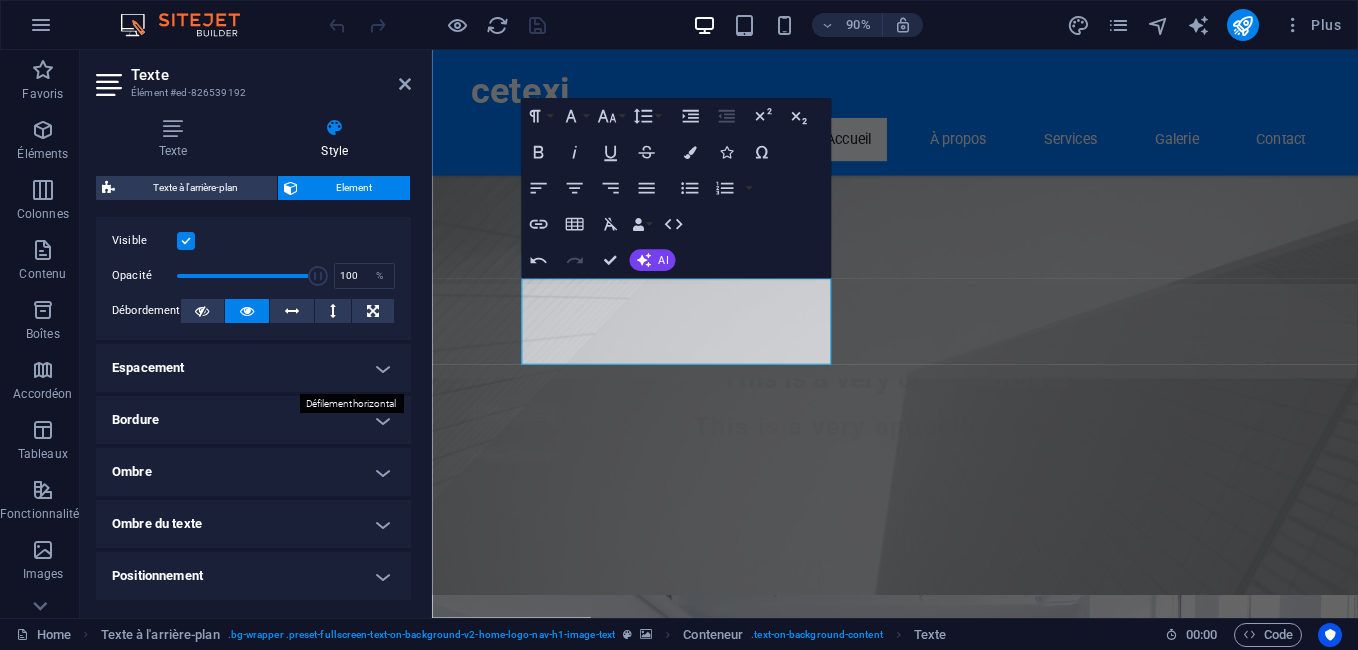scroll, scrollTop: 300, scrollLeft: 0, axis: vertical 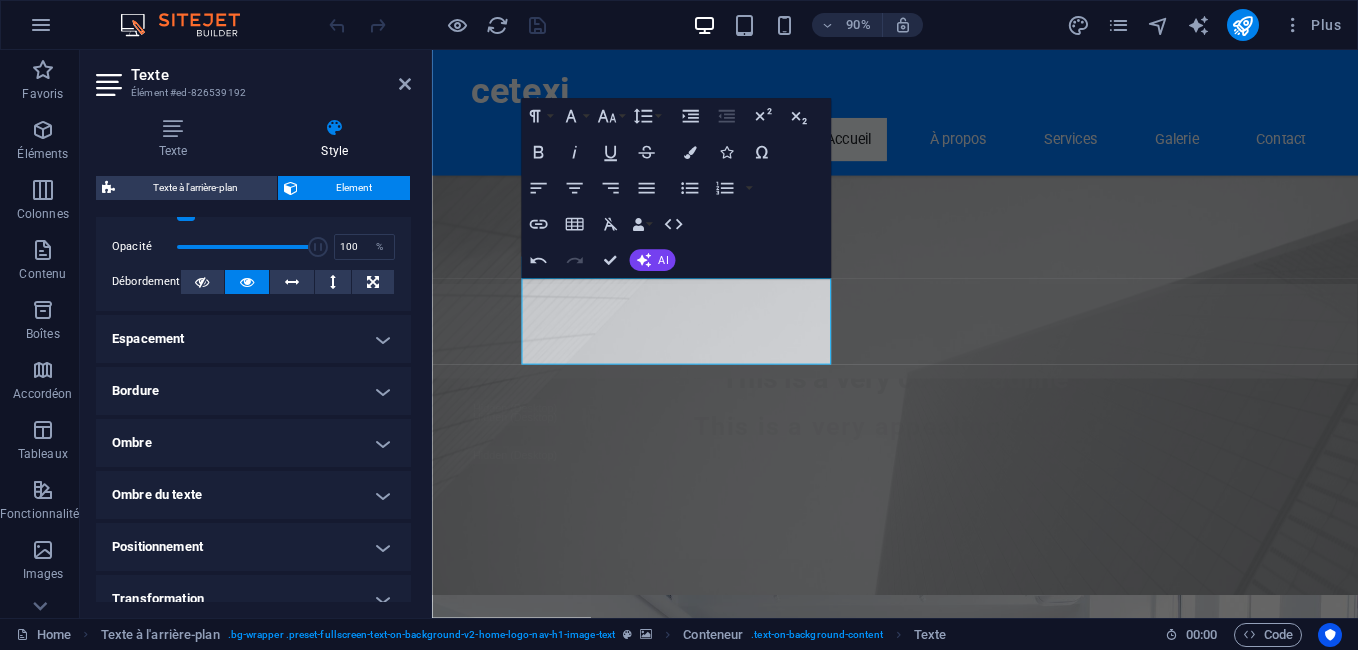 click on "Espacement" at bounding box center (253, 339) 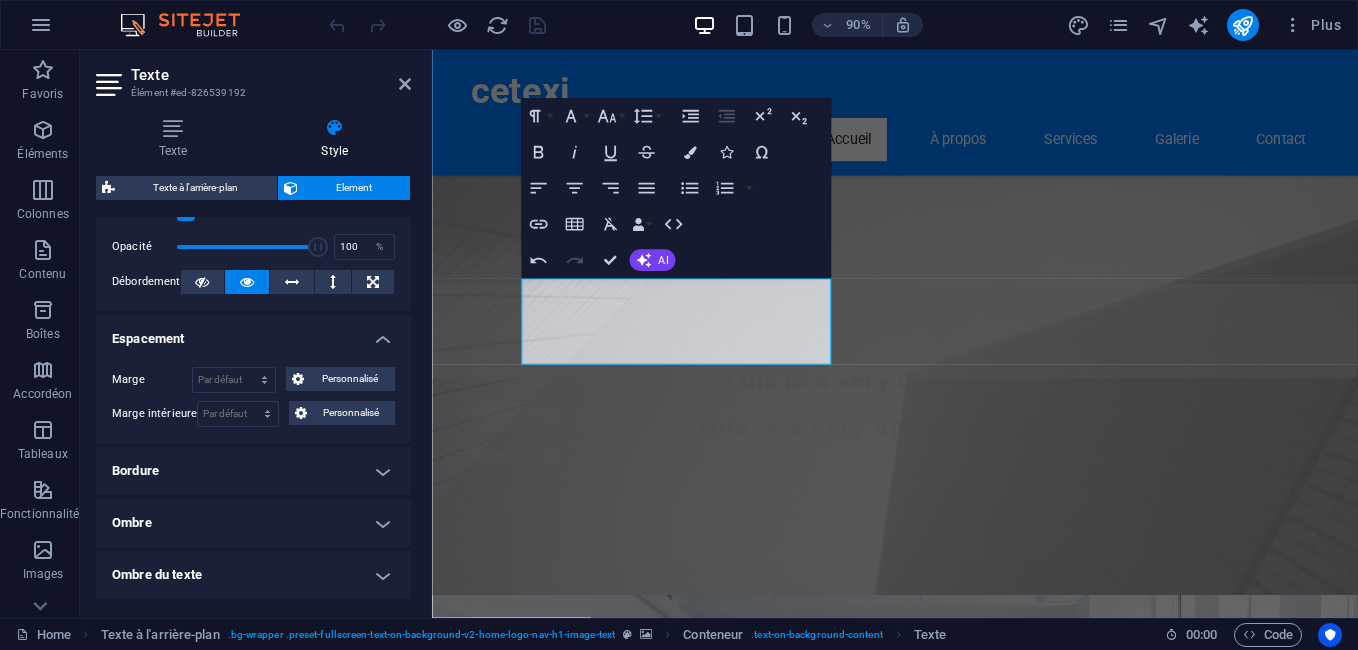 click on "Espacement" at bounding box center (253, 333) 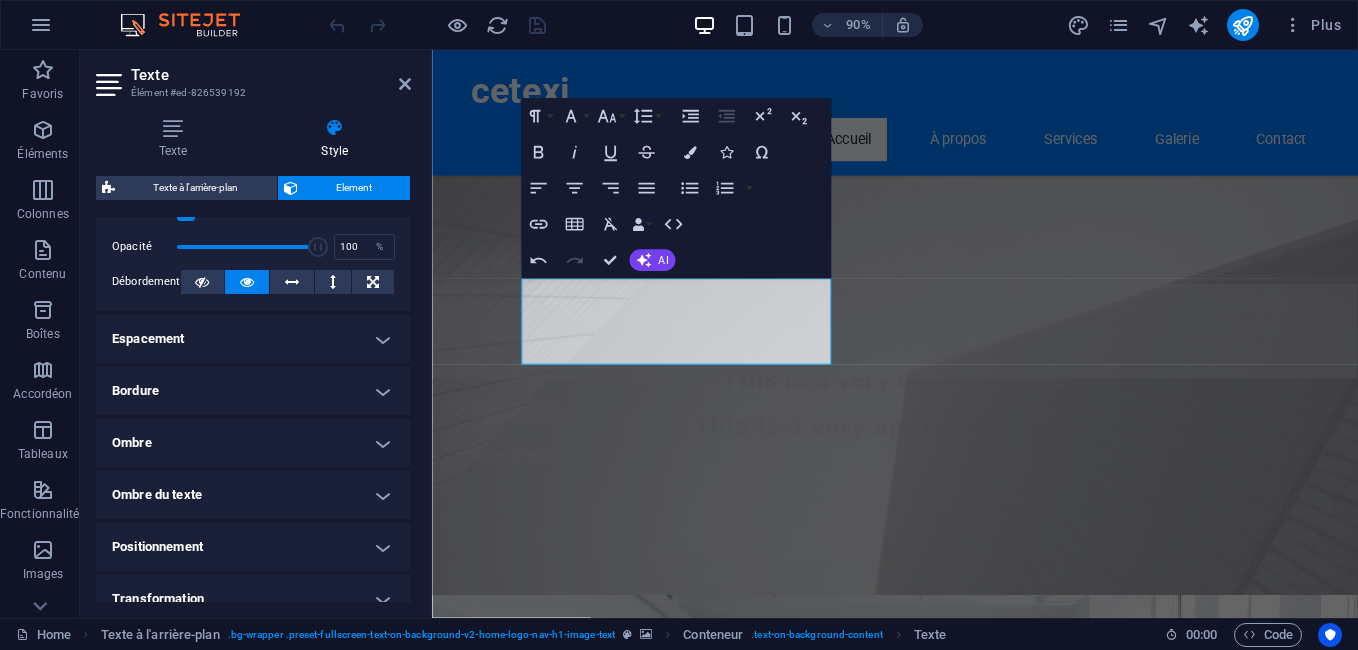 click on "Bordure" at bounding box center (253, 391) 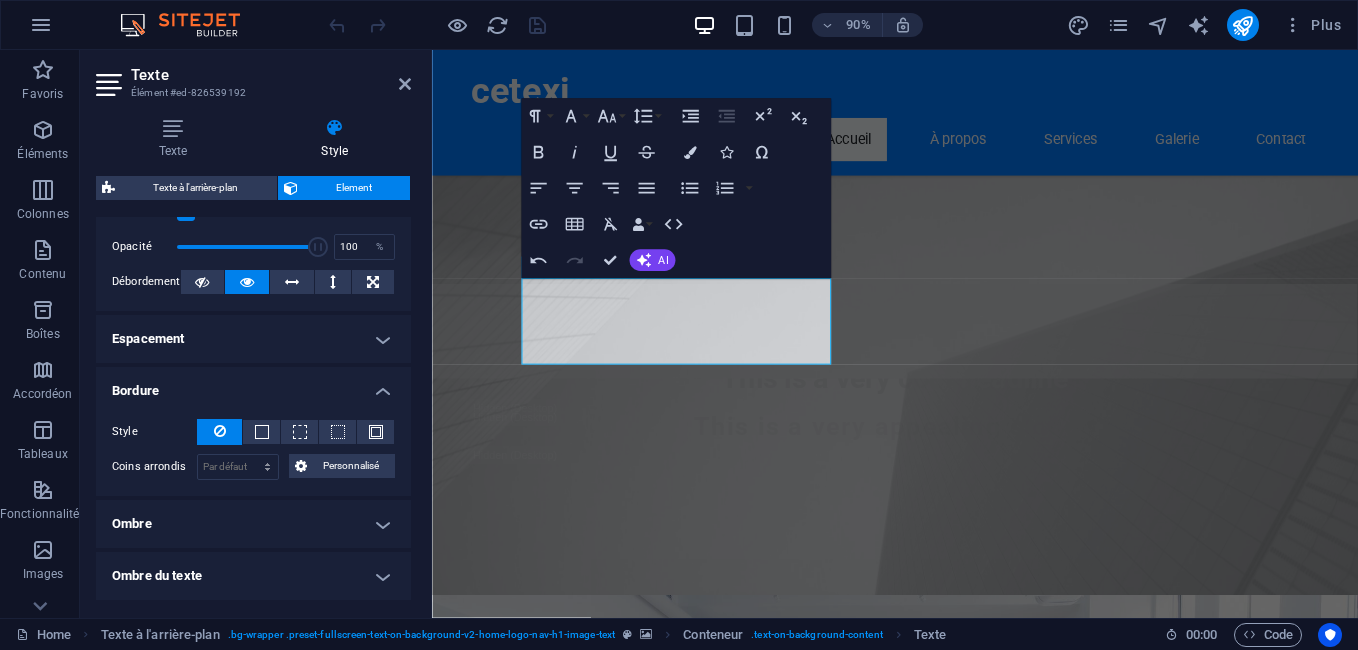 click on "Bordure" at bounding box center [253, 385] 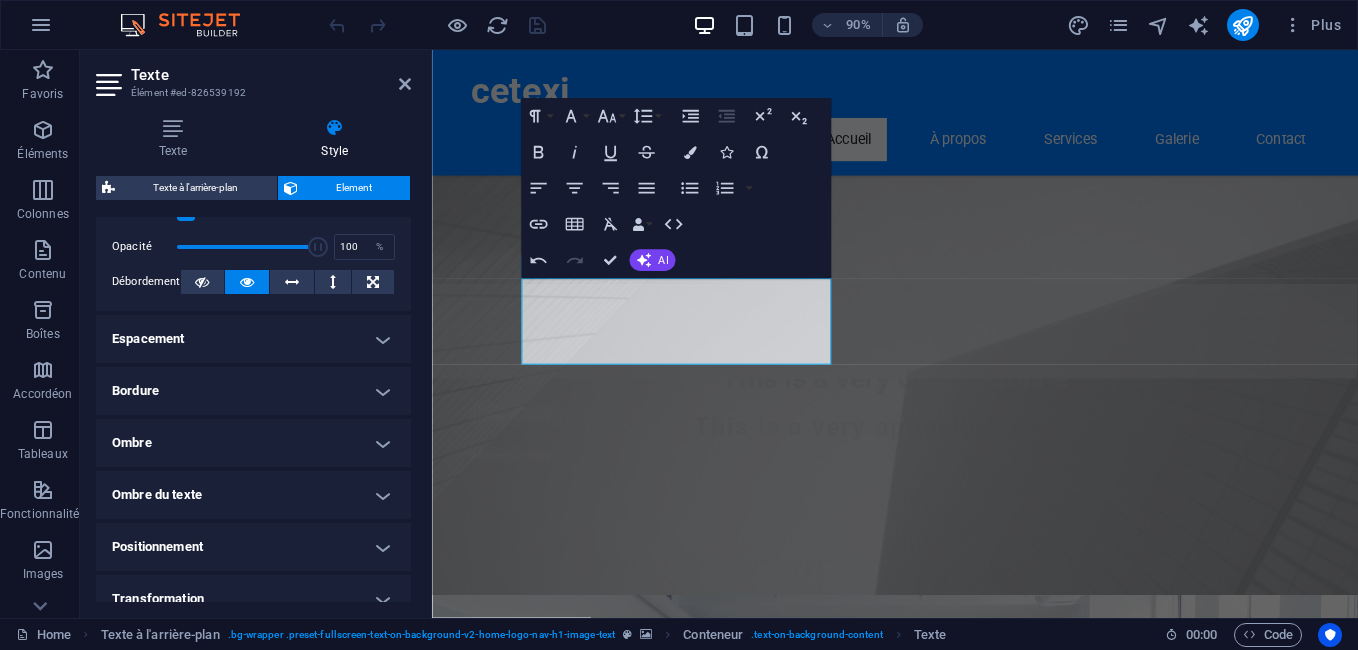 click on "Ombre" at bounding box center (253, 443) 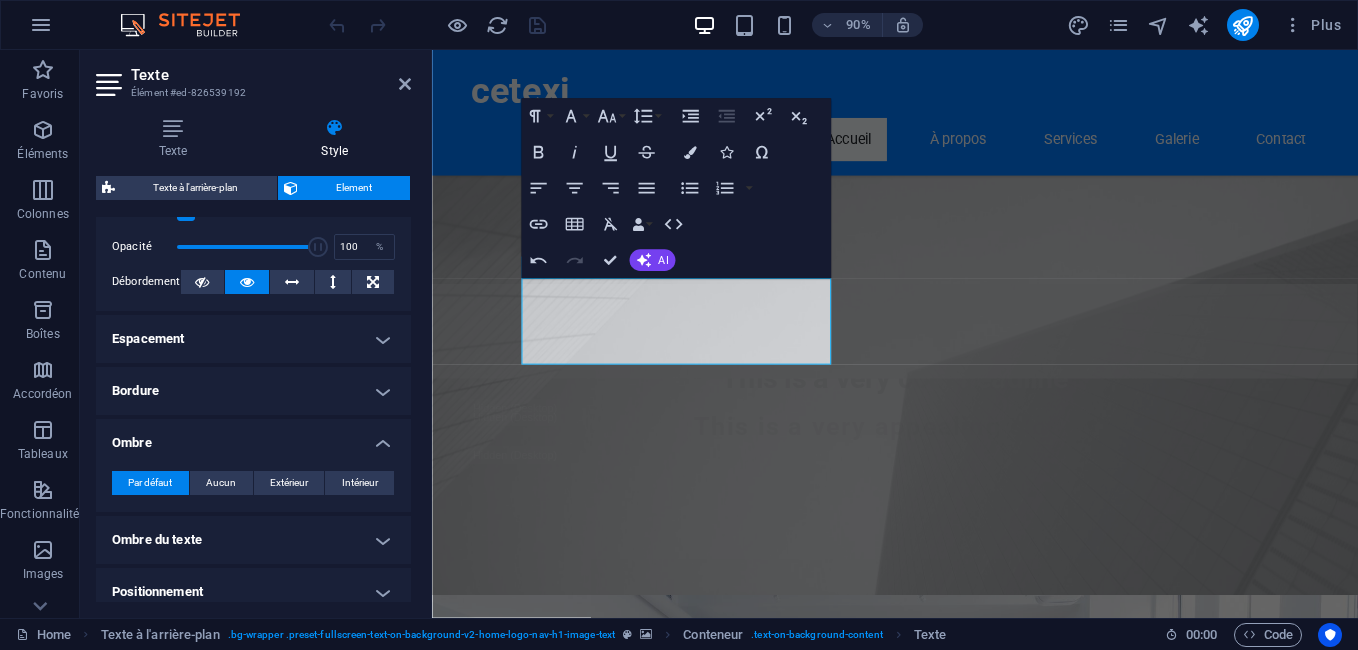 click on "Ombre" at bounding box center (253, 437) 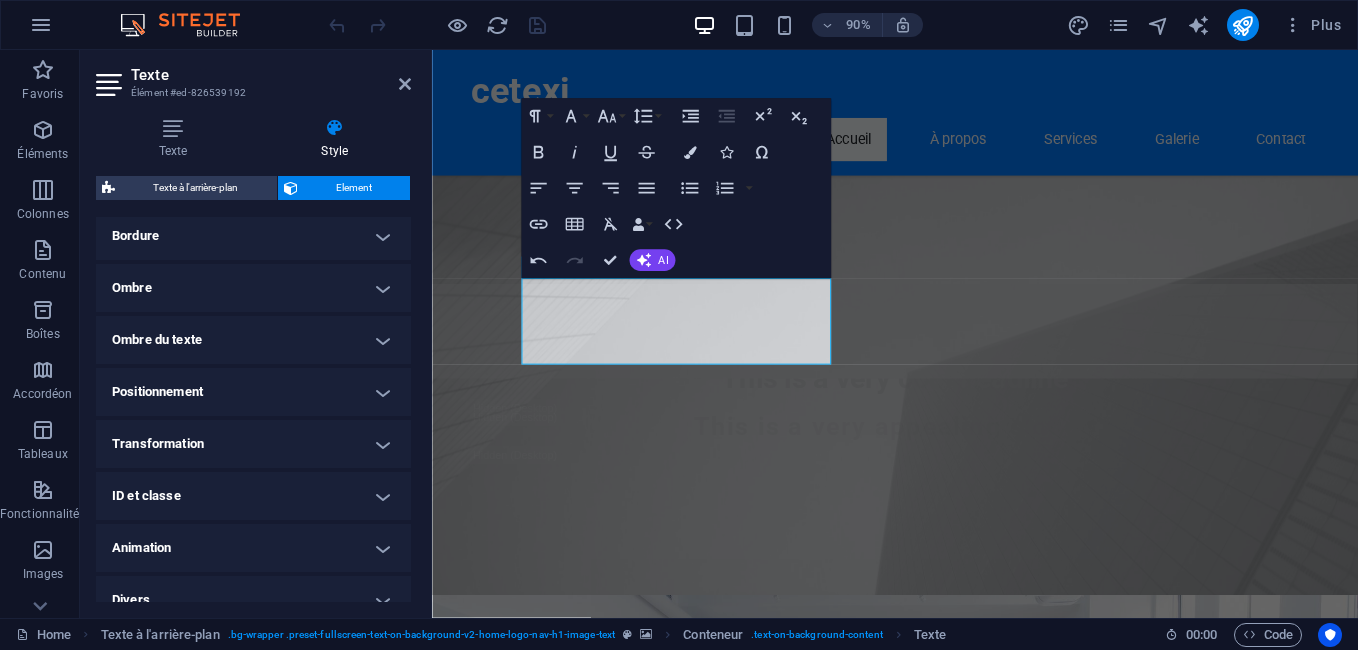scroll, scrollTop: 477, scrollLeft: 0, axis: vertical 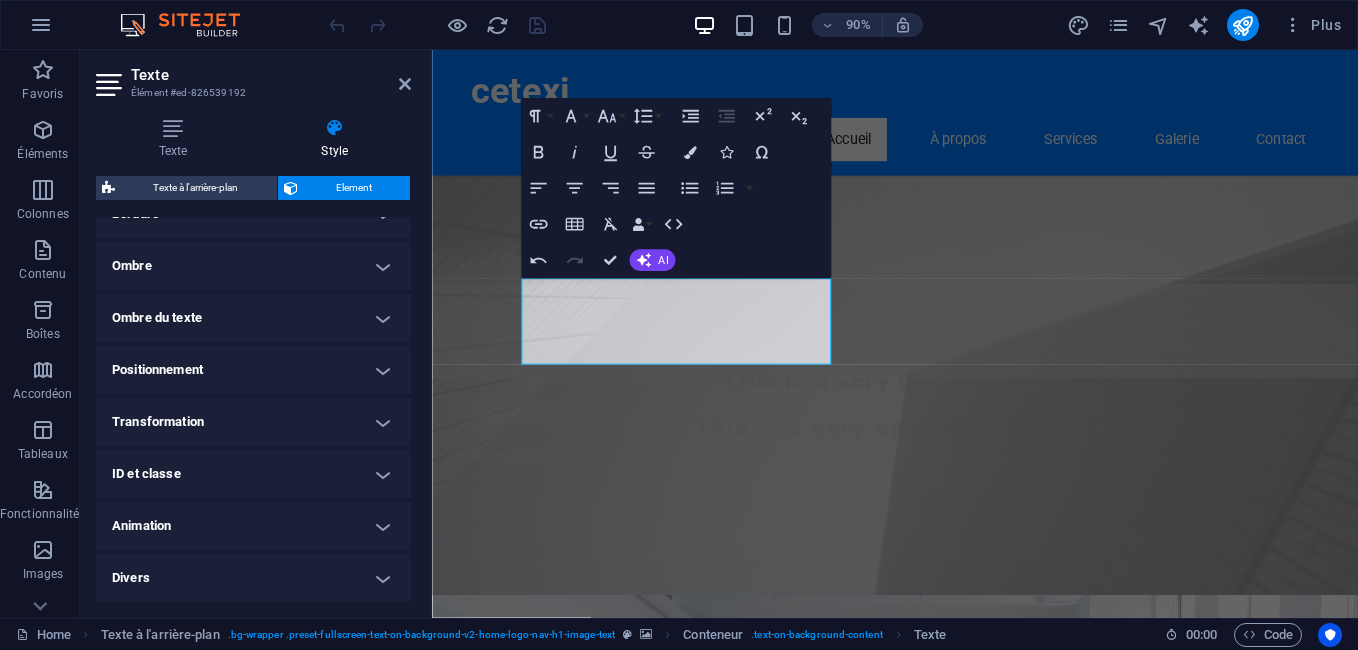 click on "Positionnement" at bounding box center [253, 370] 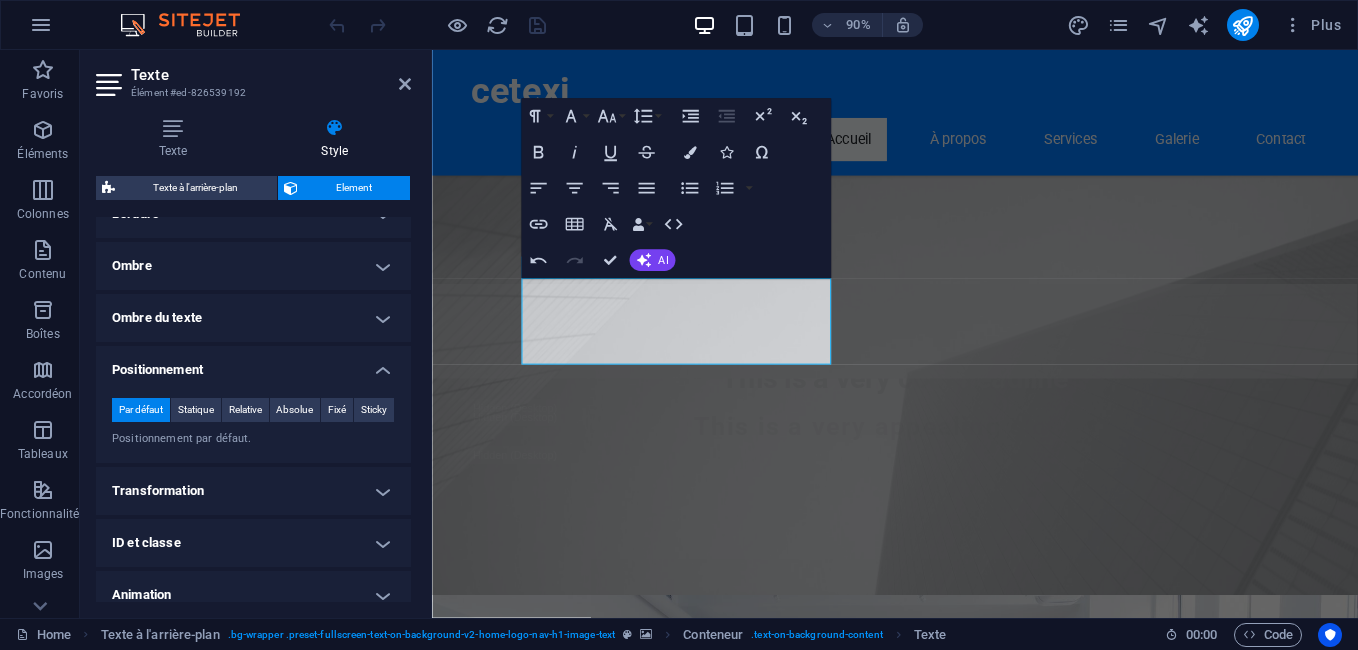 click on "Positionnement" at bounding box center (253, 364) 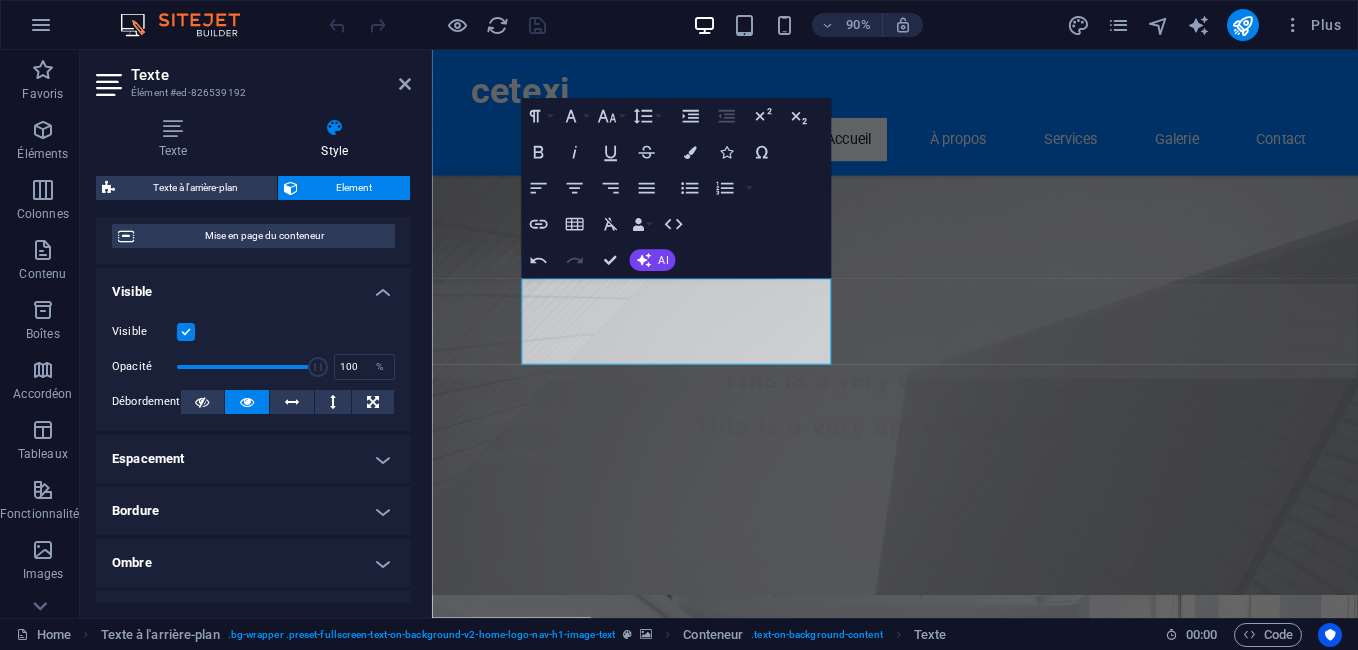 scroll, scrollTop: 0, scrollLeft: 0, axis: both 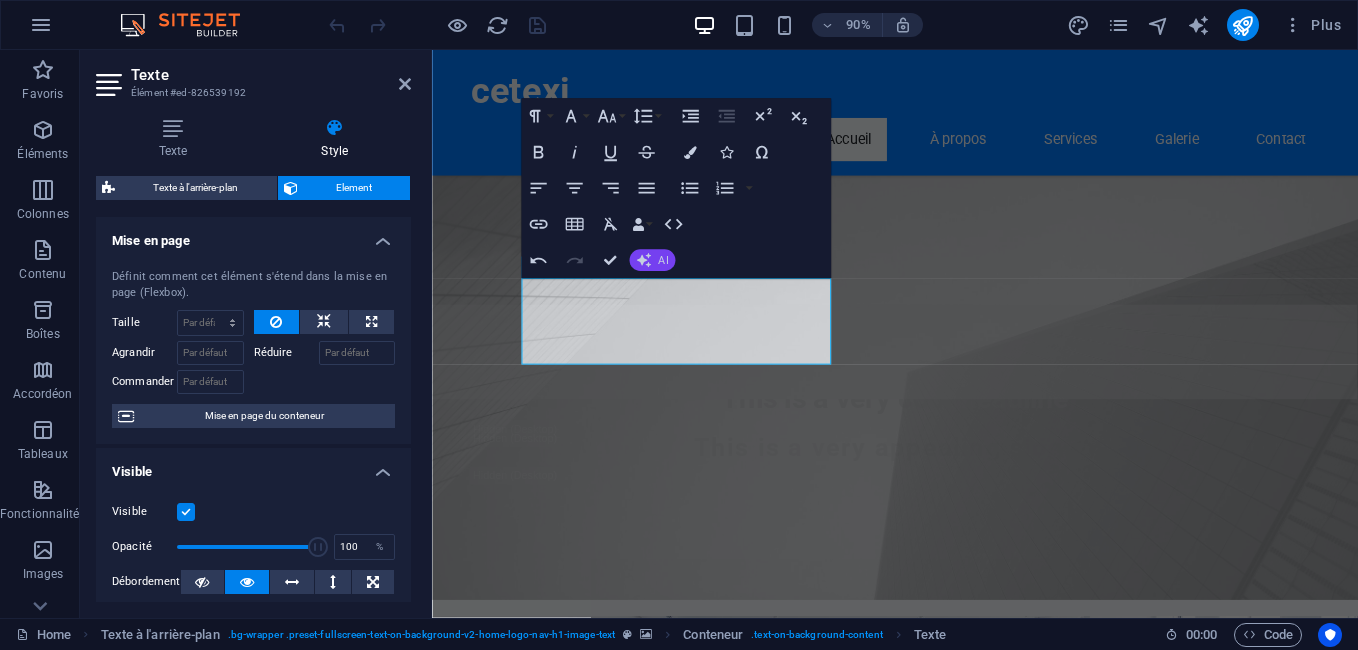 click 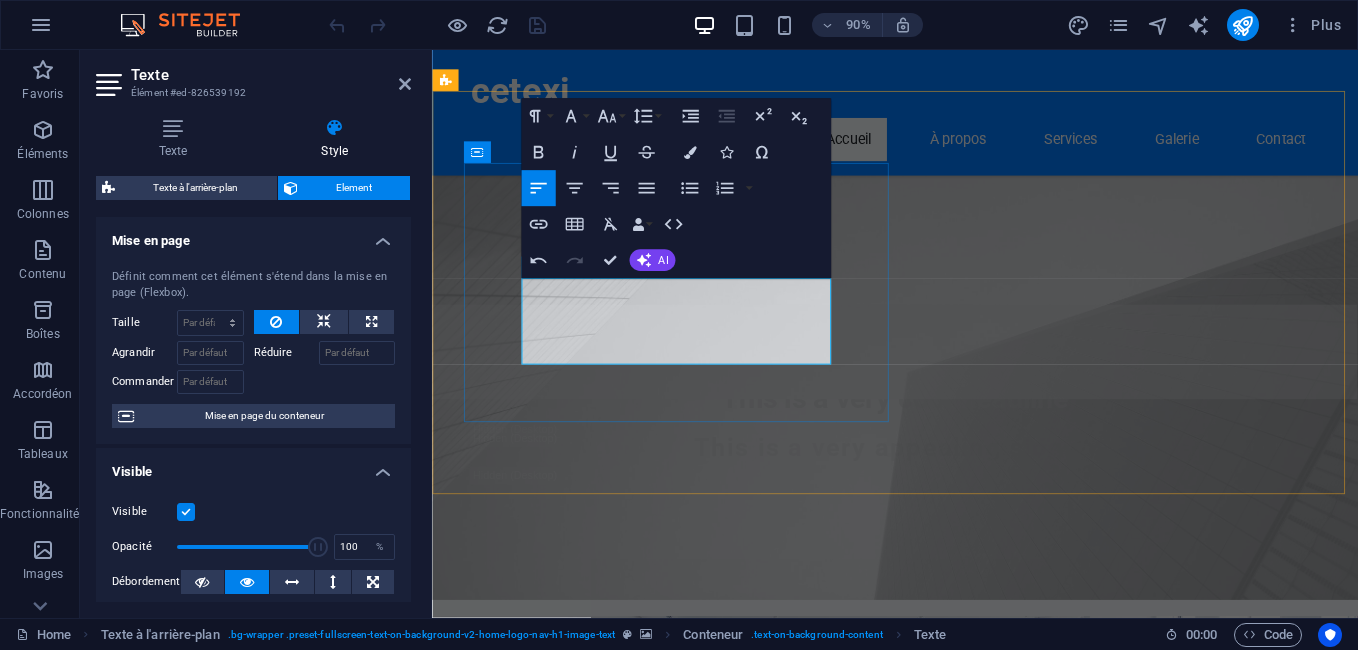 drag, startPoint x: 533, startPoint y: 312, endPoint x: 706, endPoint y: 383, distance: 187.00267 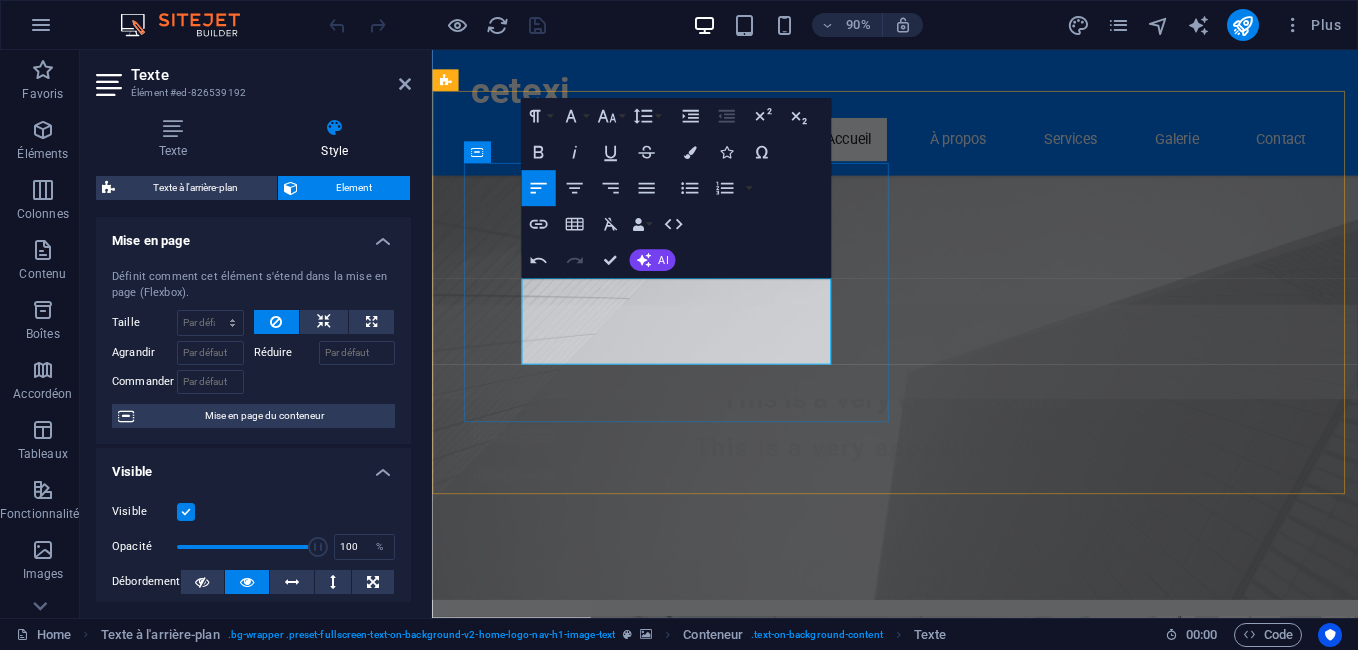click on "Nous sommes spécialisés dans les inspections de bâtiment pour l'import et l'export de marchandises, garantissant la sécurité et la conformité à chaque étape." at bounding box center [947, 1371] 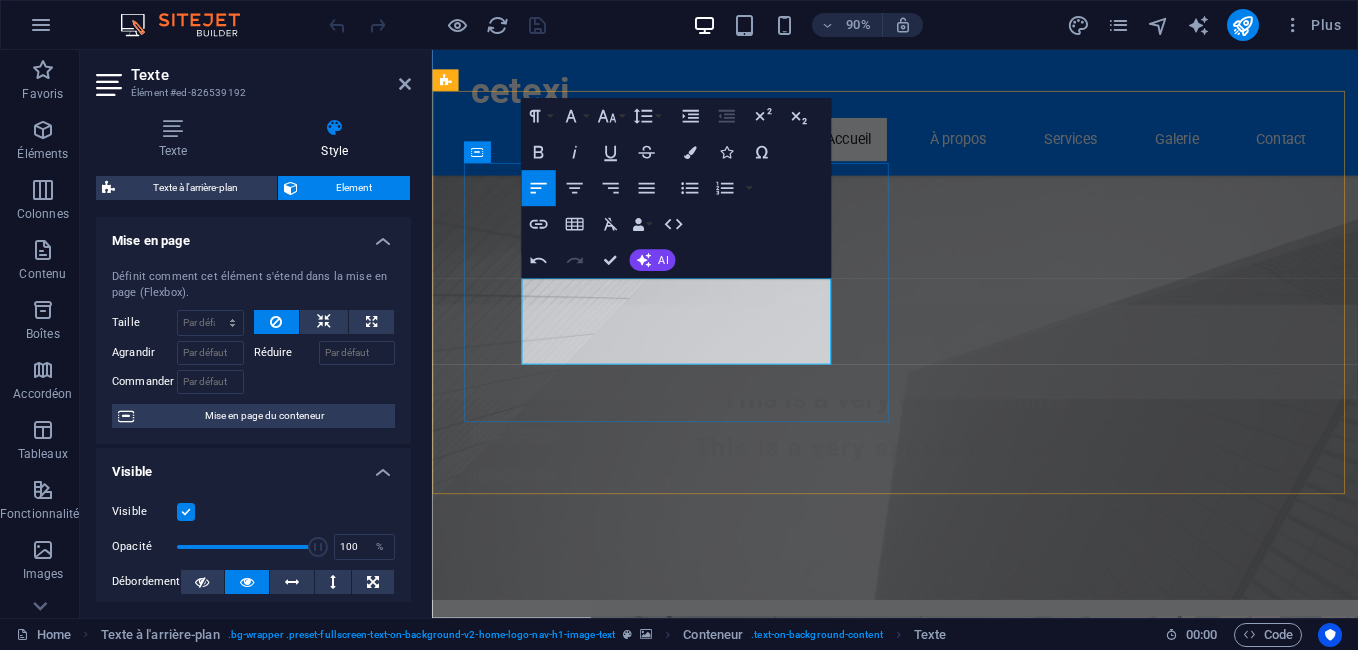 click on "Nous sommes spécialisés dans les inspections de bâtiment pour l'import et l'export de marchandises, garantissant la sécurité et la conformité à chaque étape." at bounding box center [947, 1371] 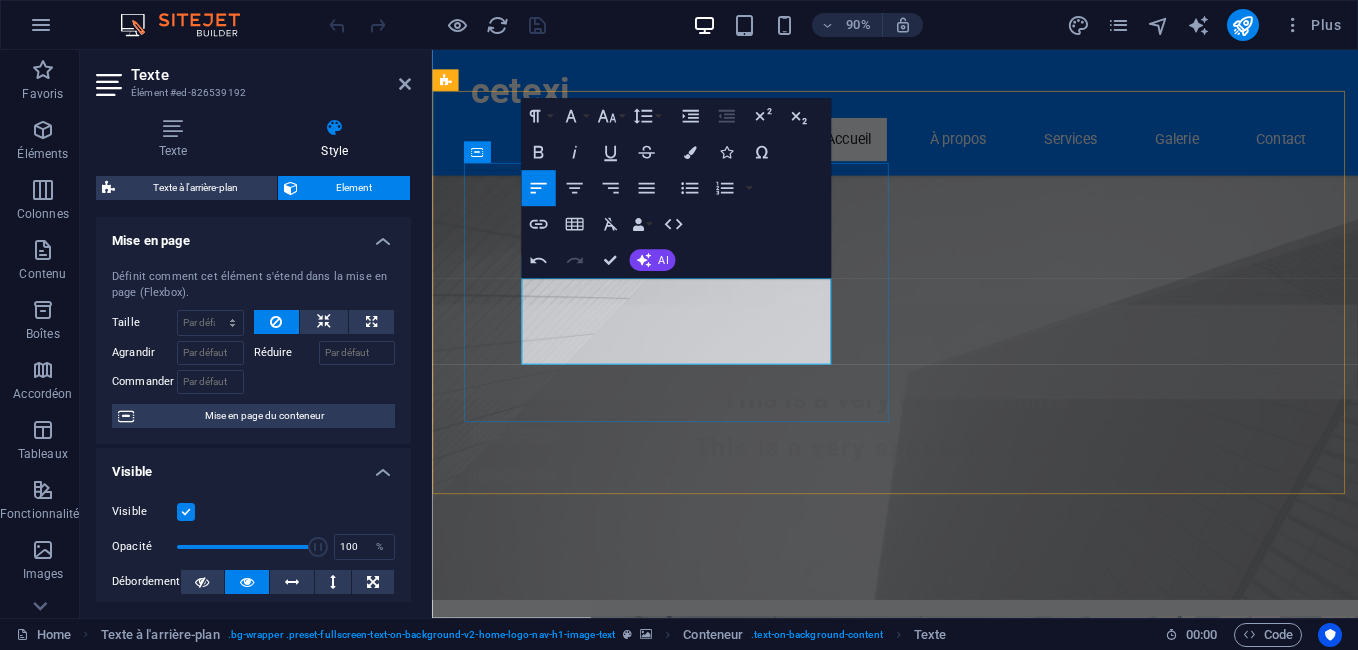 click on "Nous sommes spécialisés dans les inspections de bâtiment pour l'import et l'export de marchandises, garantissant la sécurité et la conformité à chaque étape." at bounding box center (947, 1371) 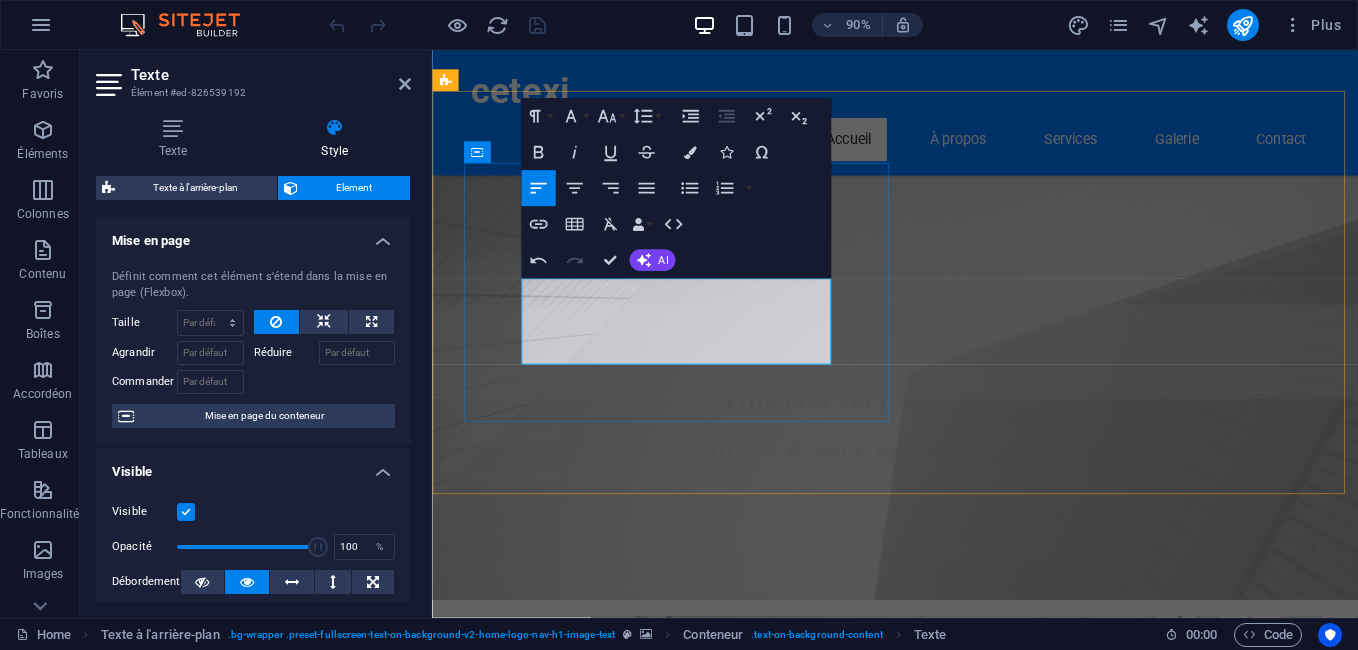 drag, startPoint x: 533, startPoint y: 305, endPoint x: 725, endPoint y: 389, distance: 209.57098 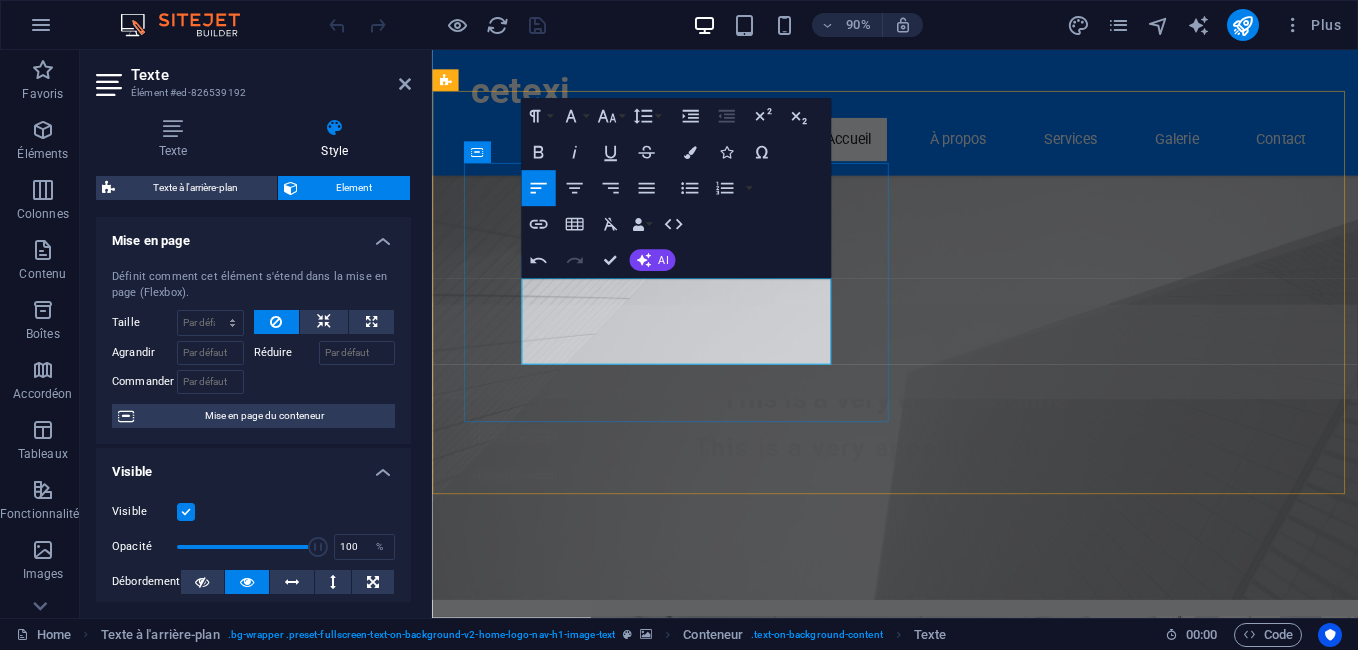 click on "Nous sommes spécialisés dans les inspections de bâtiment pour l'import et l'export de marchandises, garantissant la sécurité et la conformité à chaque étape." at bounding box center (947, 1371) 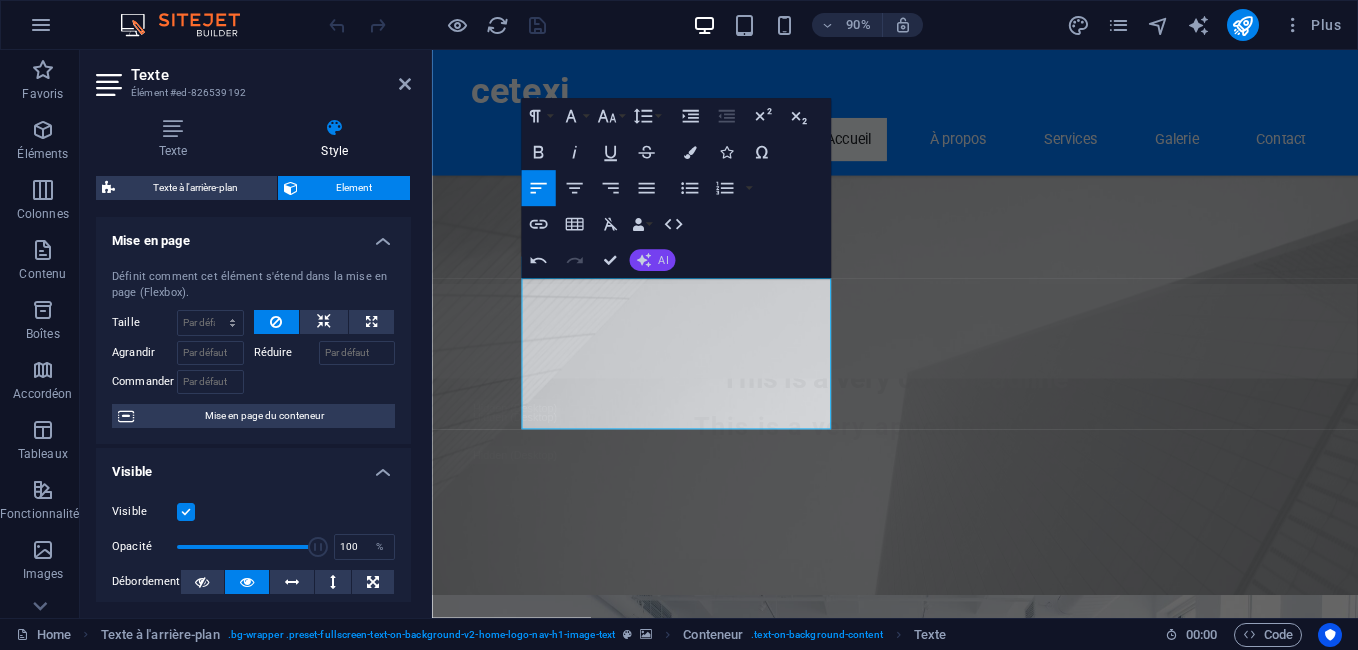 click on "AI" at bounding box center [663, 260] 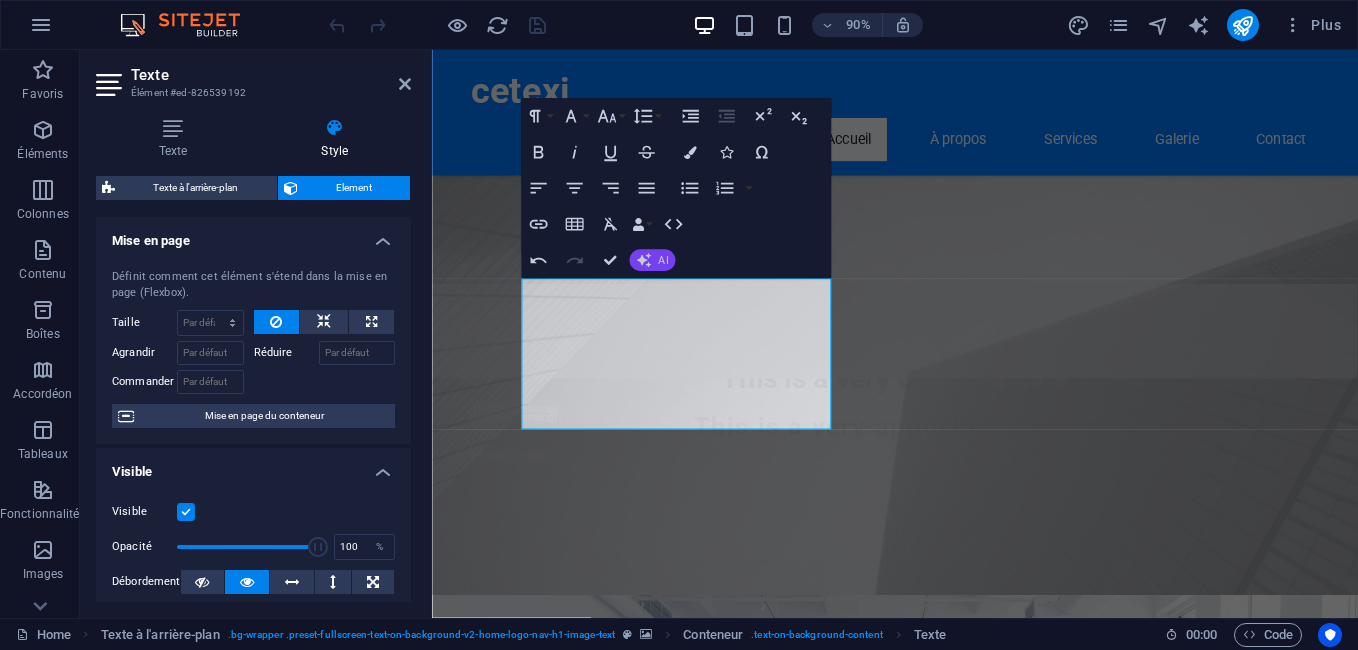 click on "AI" at bounding box center (663, 260) 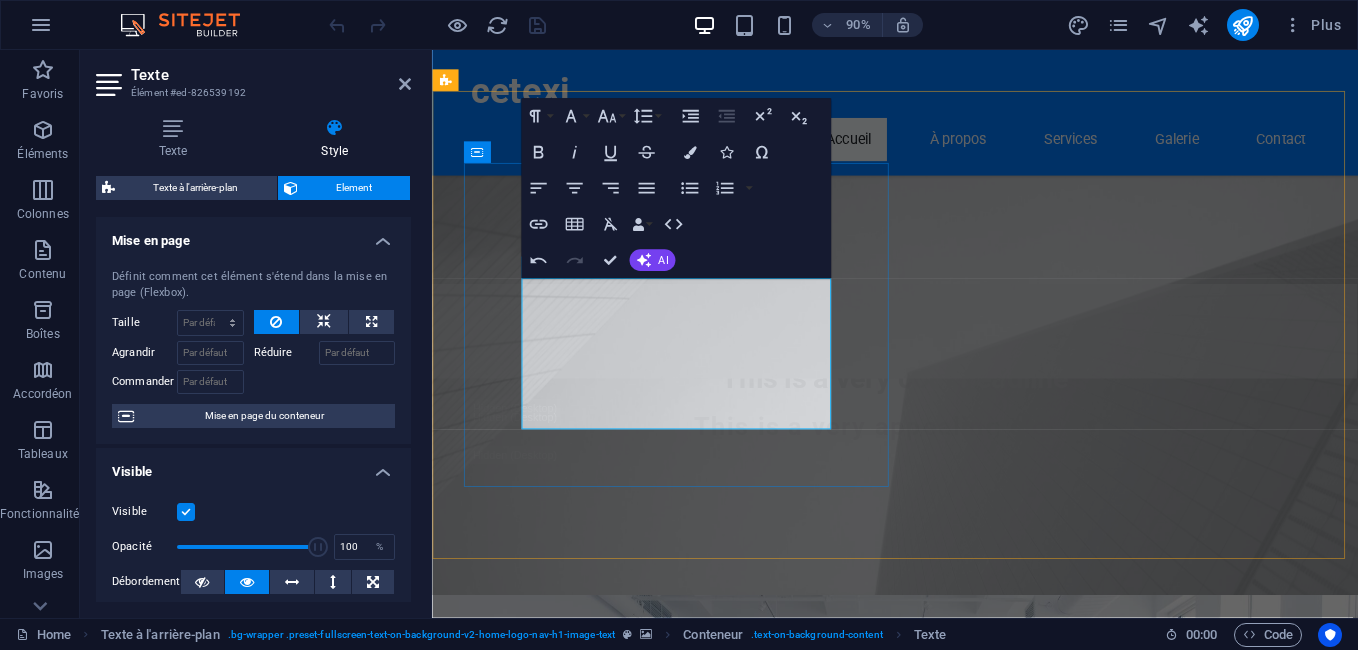 click on "Nous sommes spécialisés dans les inspections et le contrôle de la qualité des marchandises importées et exportées, garantissant la conformité aux normes algériennes et internationales de sécurité et de qualité à chaque étape de la chaîne d'approvisionnement." 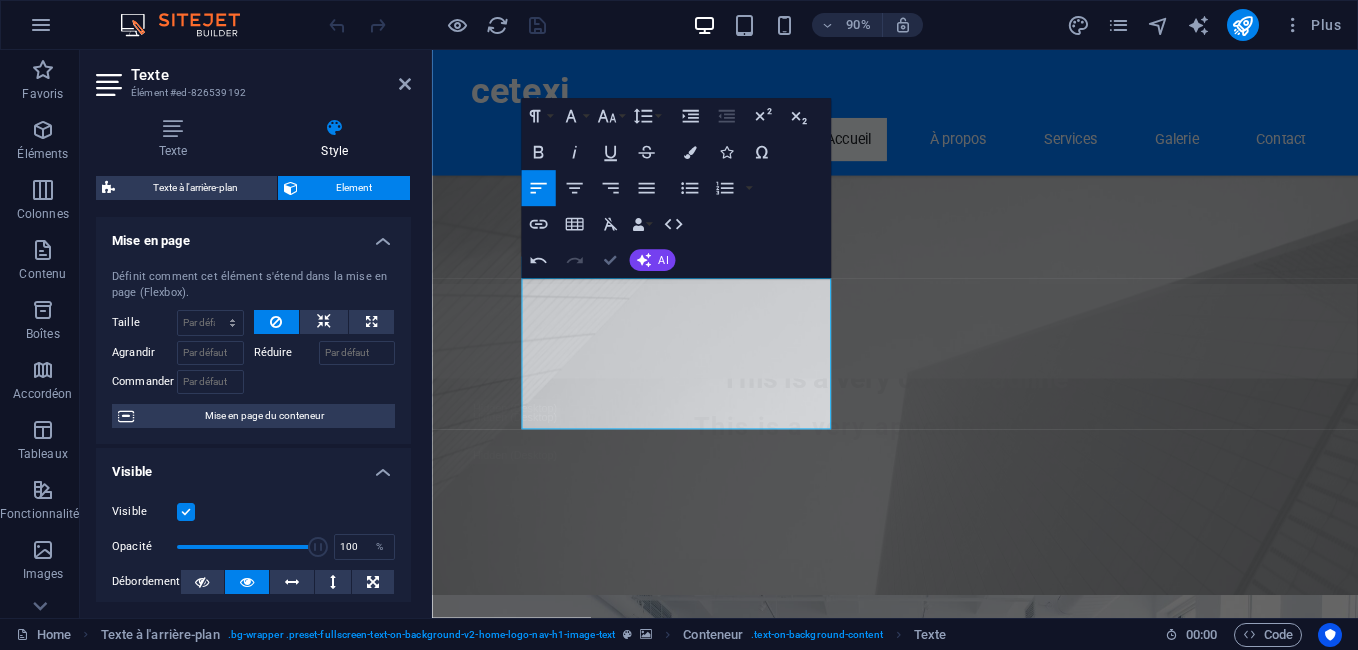 click at bounding box center (610, 260) 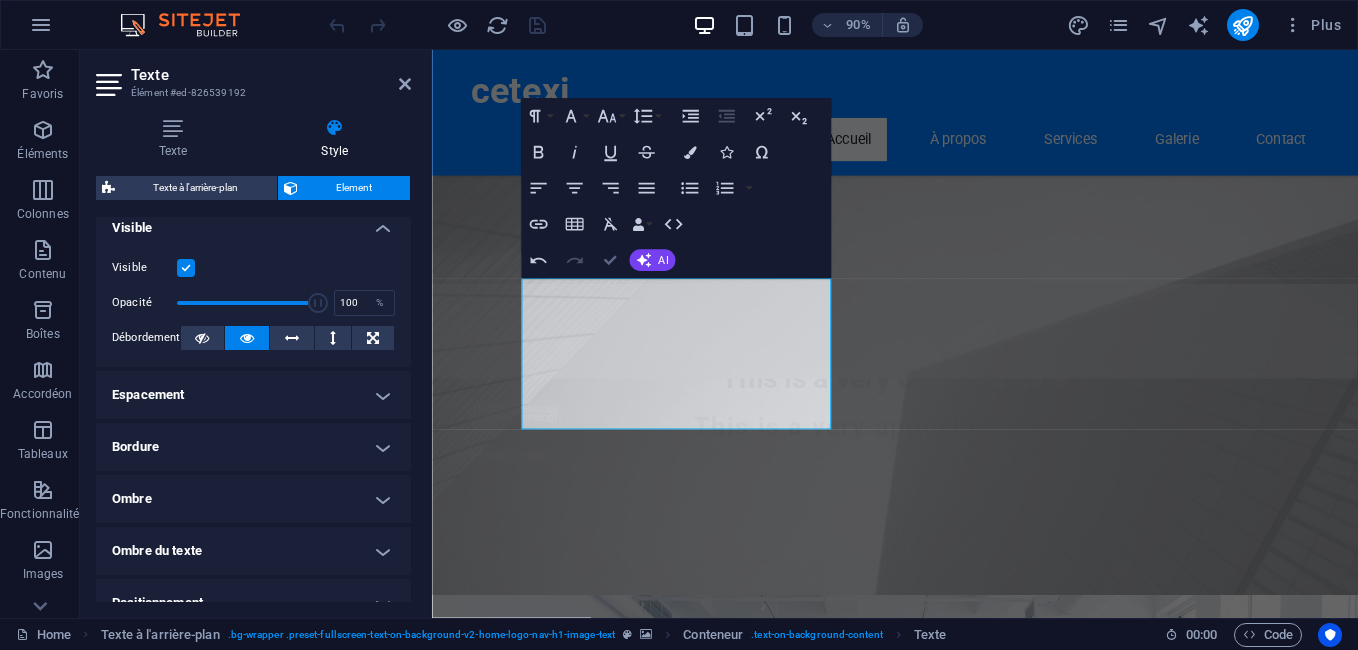 scroll, scrollTop: 400, scrollLeft: 0, axis: vertical 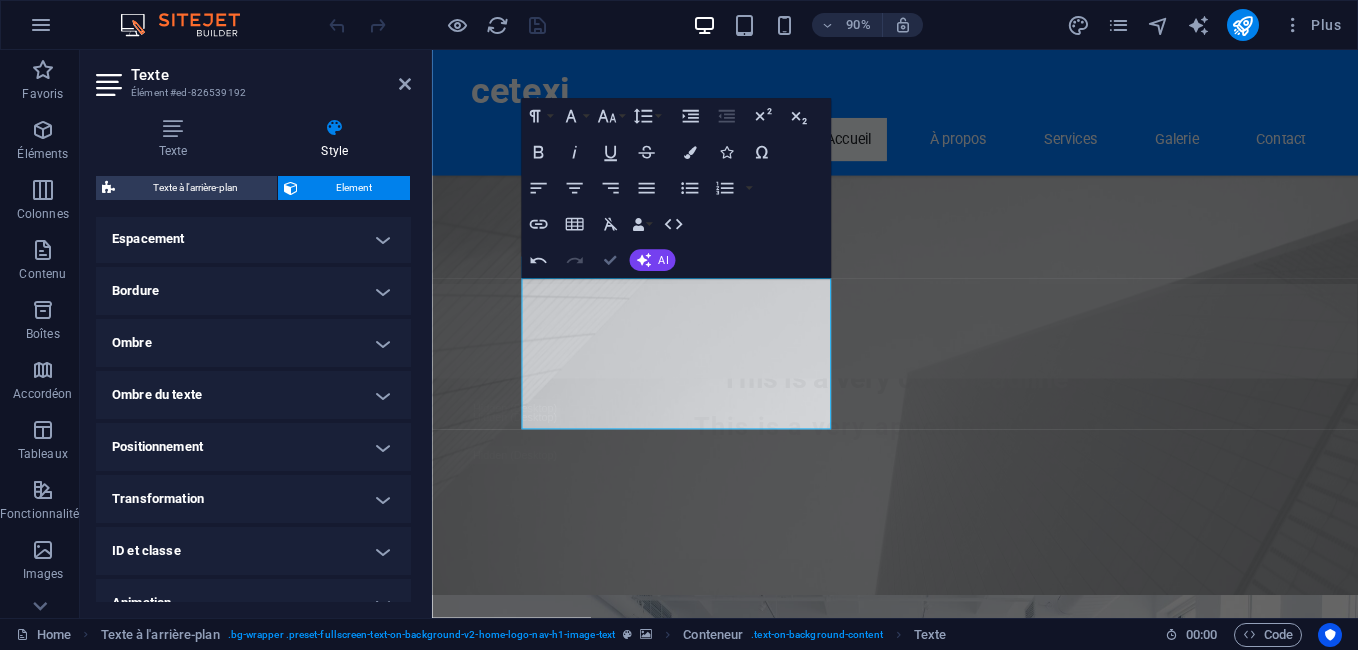 click at bounding box center [610, 260] 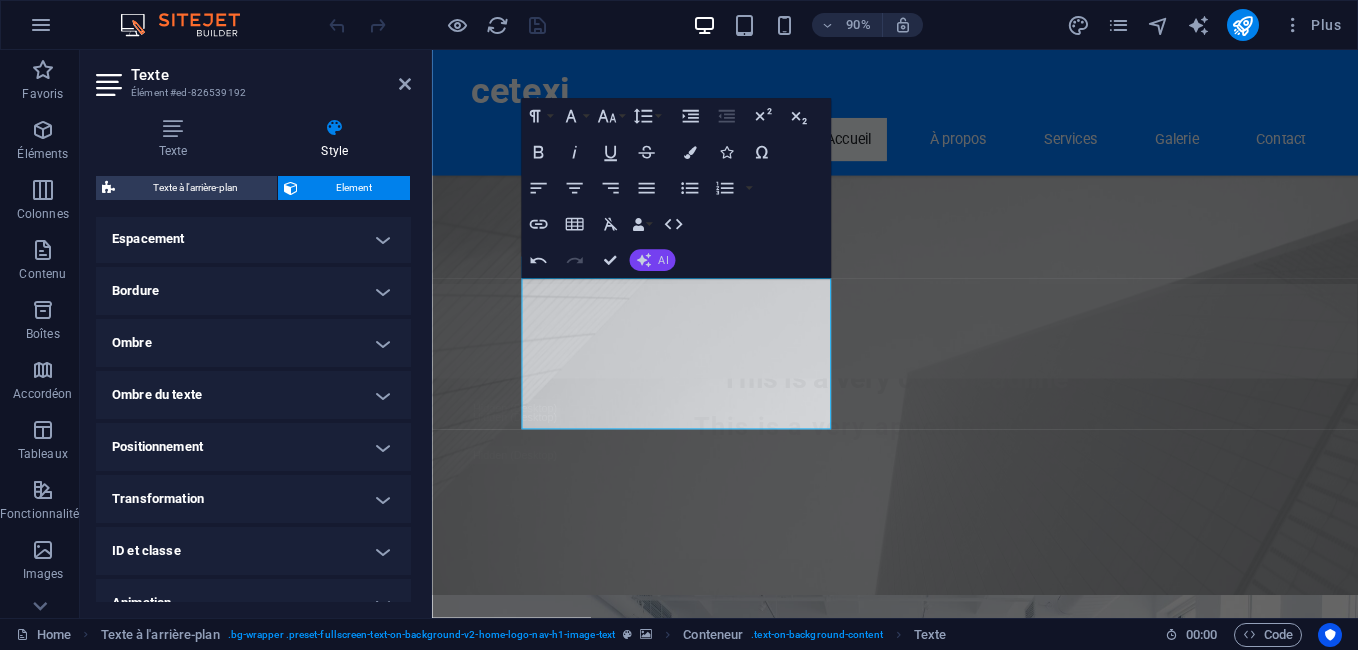 click 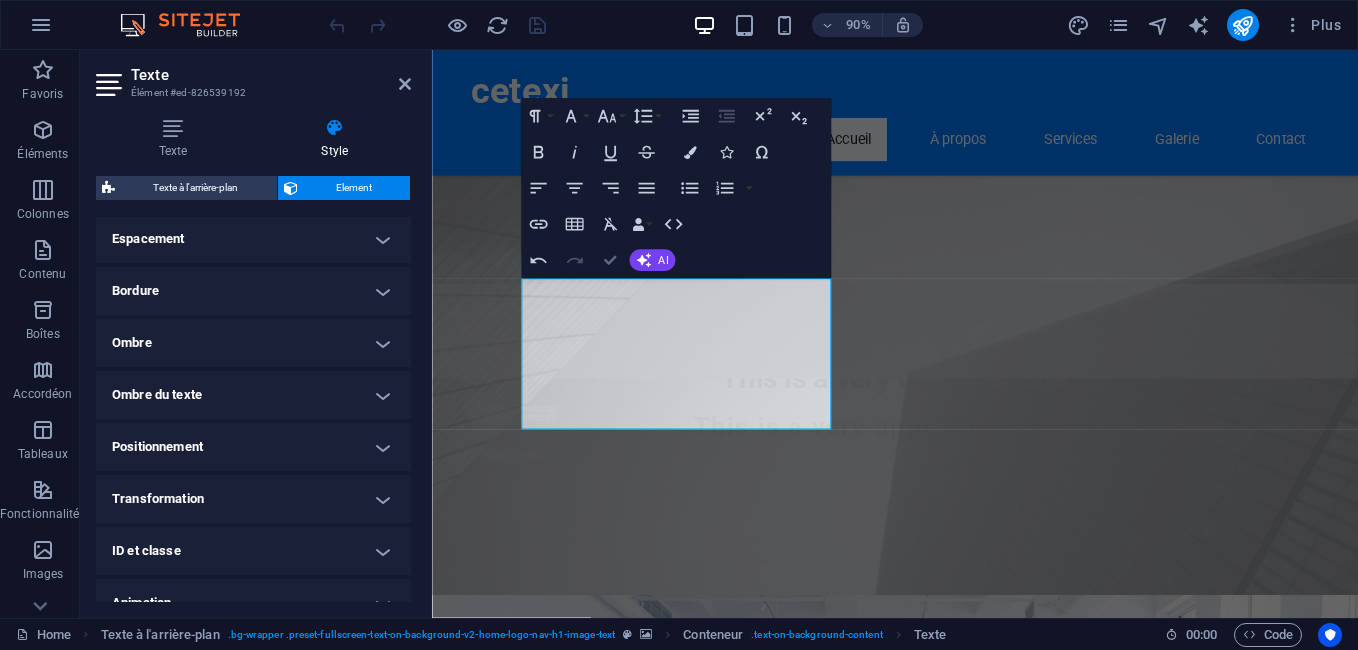 click at bounding box center [610, 260] 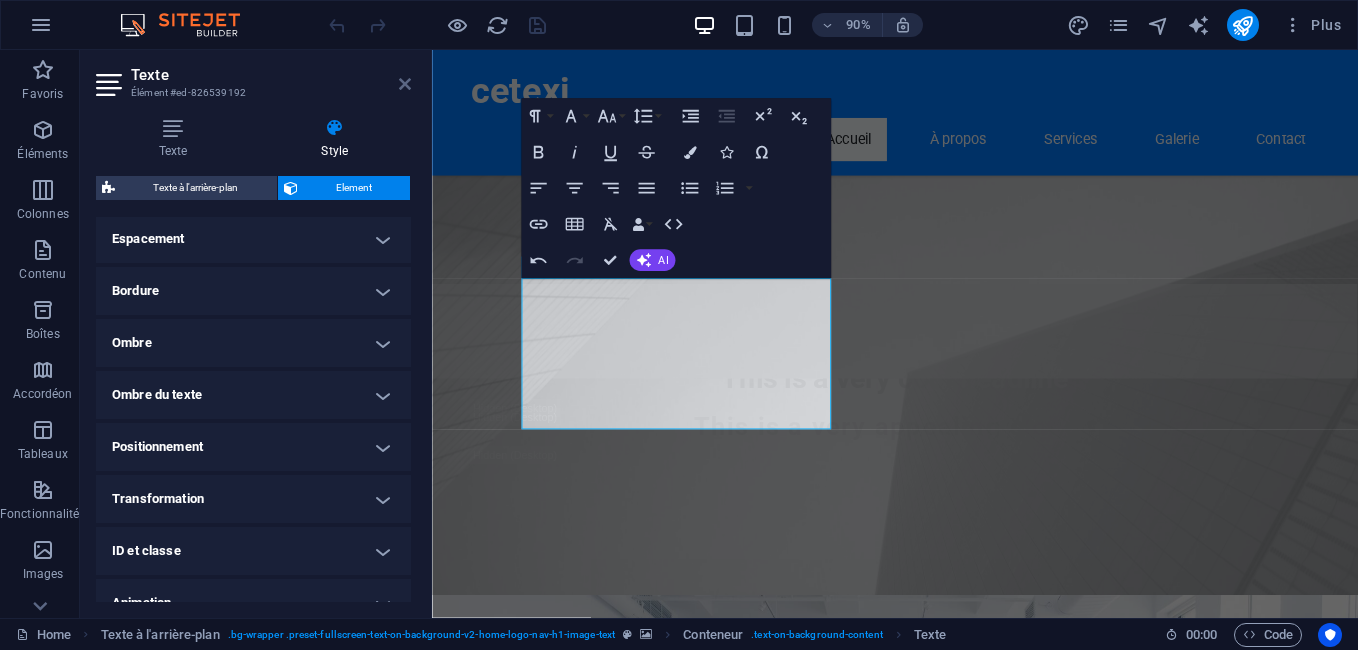 drag, startPoint x: 406, startPoint y: 81, endPoint x: 401, endPoint y: 104, distance: 23.537205 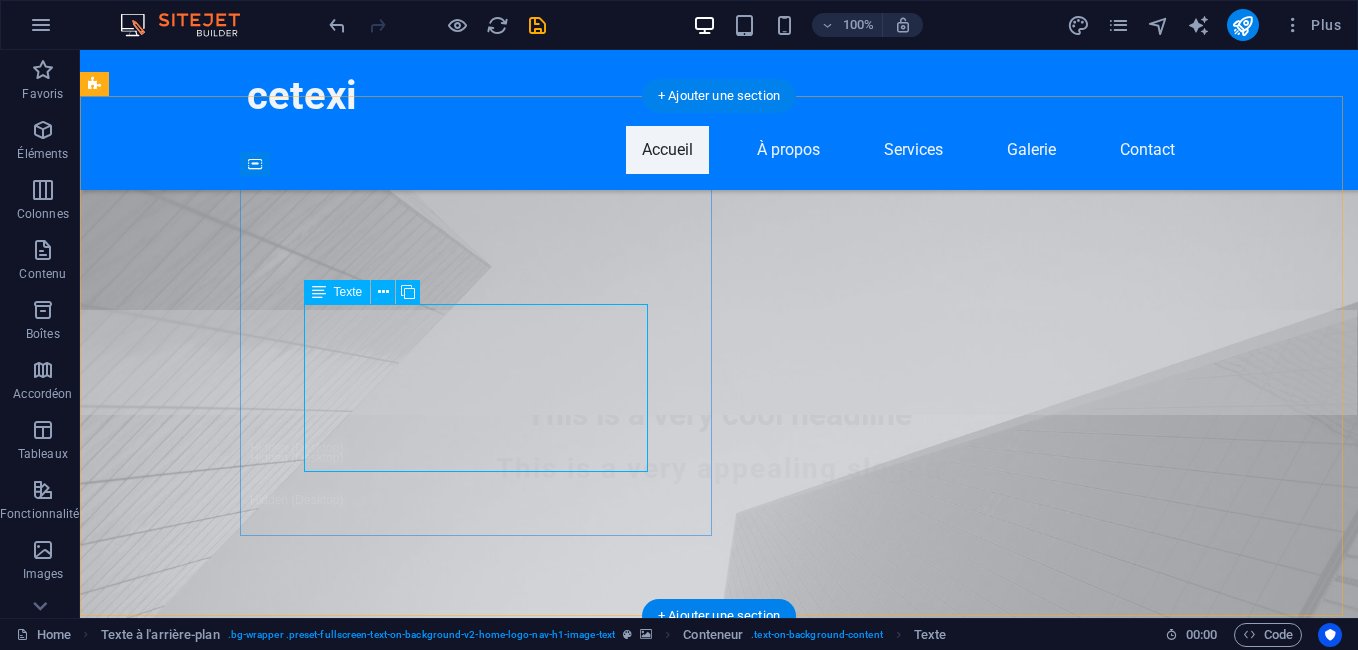 click on "Nous sommes spécialisés dans les inspections et le contrôle de la qualité des marchandises importées et exportées, garantissant la conformité aux normes algériennes et internationales de sécurité et de qualité à chaque étape de la chaîne d'approvisionnement." at bounding box center [719, 1420] 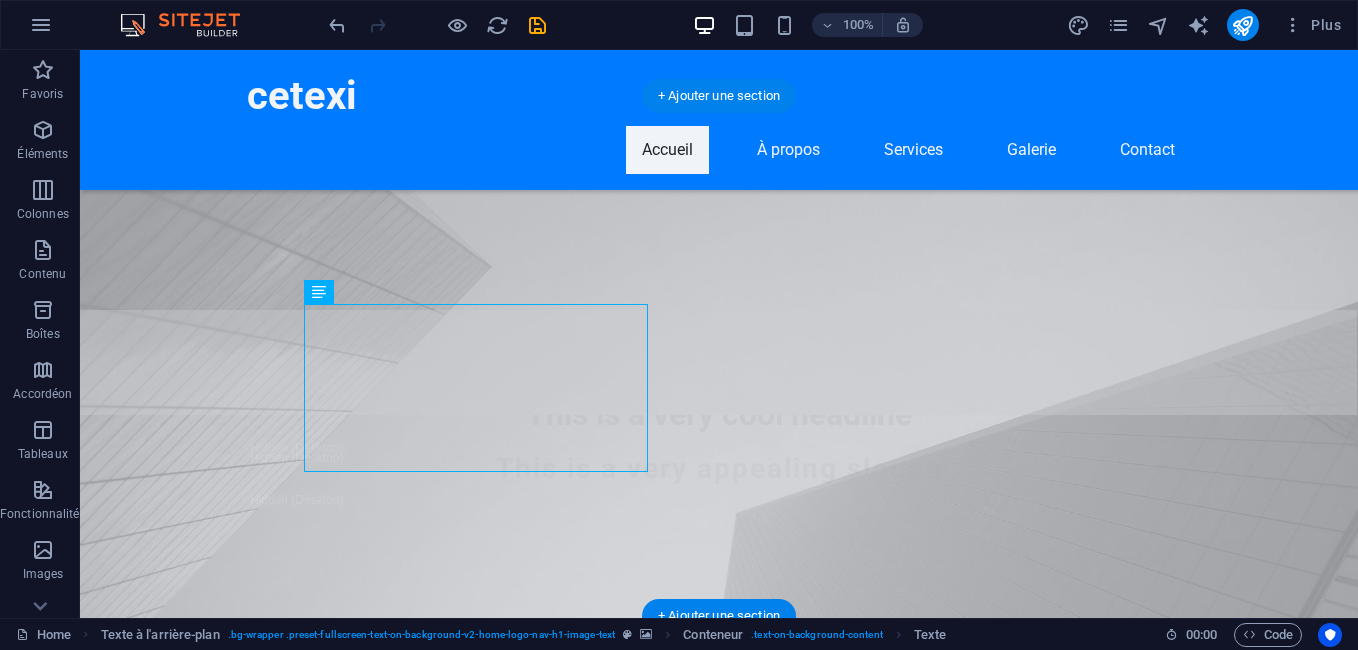 click at bounding box center [719, 916] 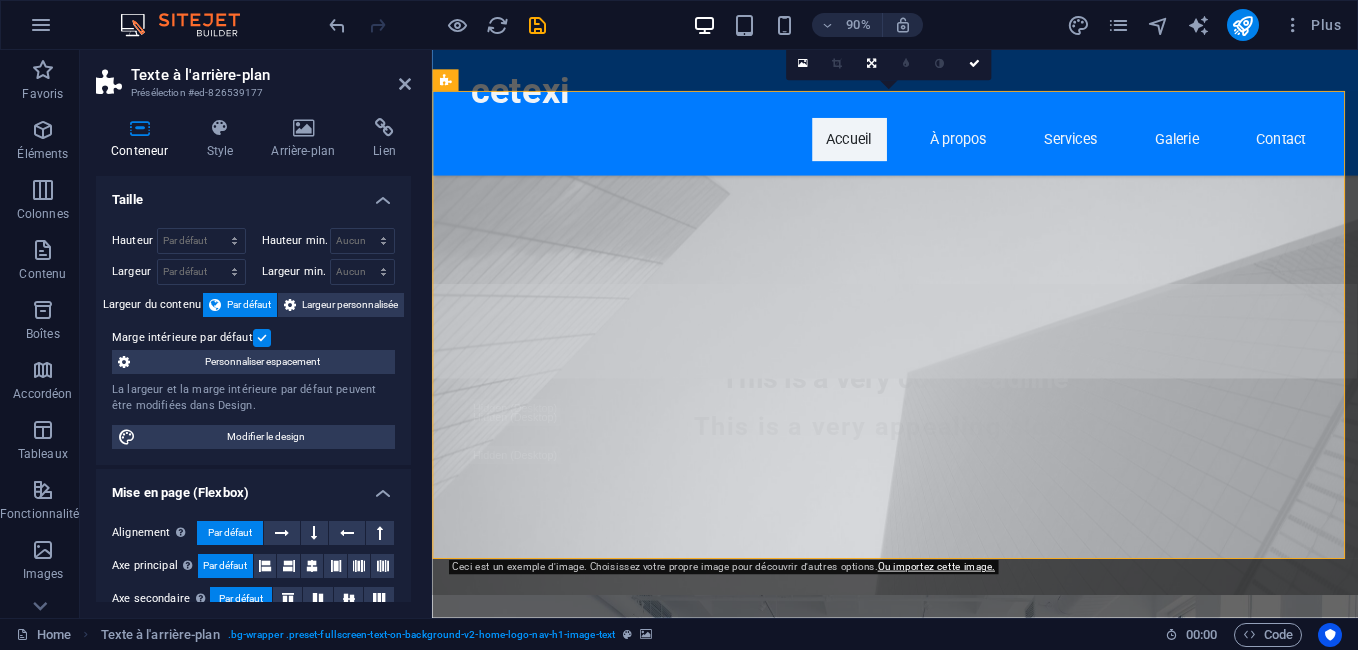 drag, startPoint x: 938, startPoint y: 318, endPoint x: 1090, endPoint y: 387, distance: 166.92813 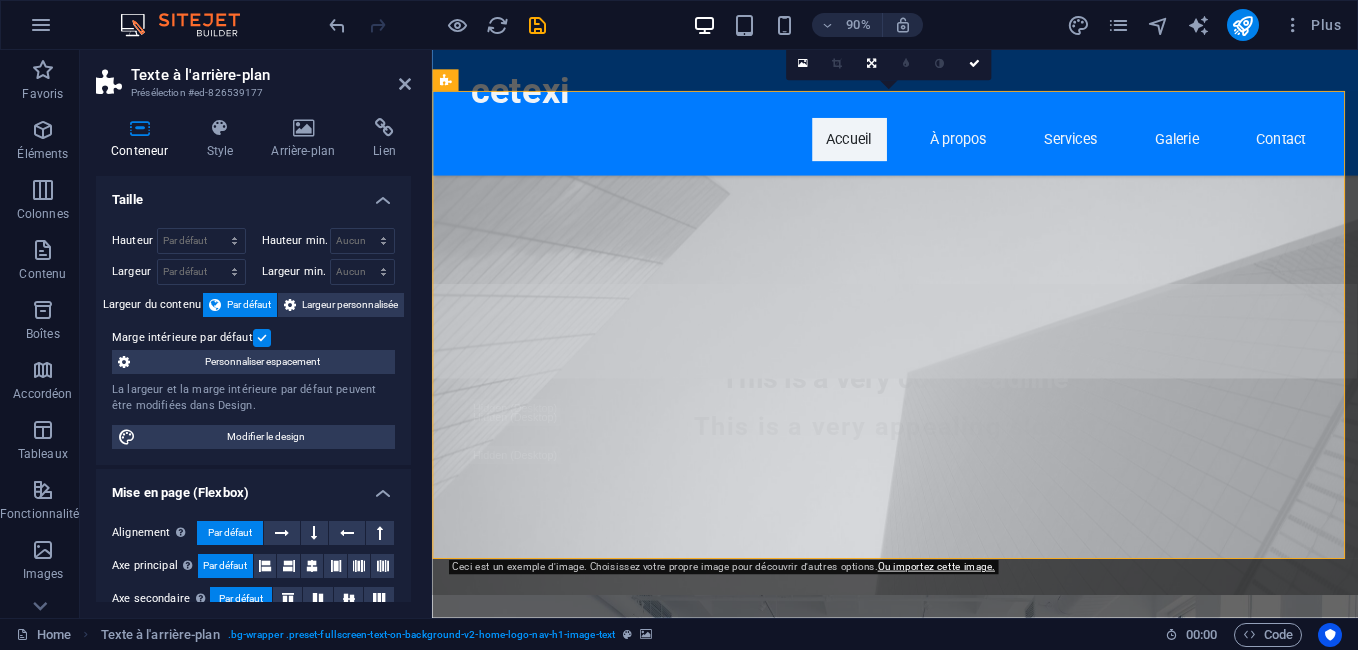 click at bounding box center (946, 916) 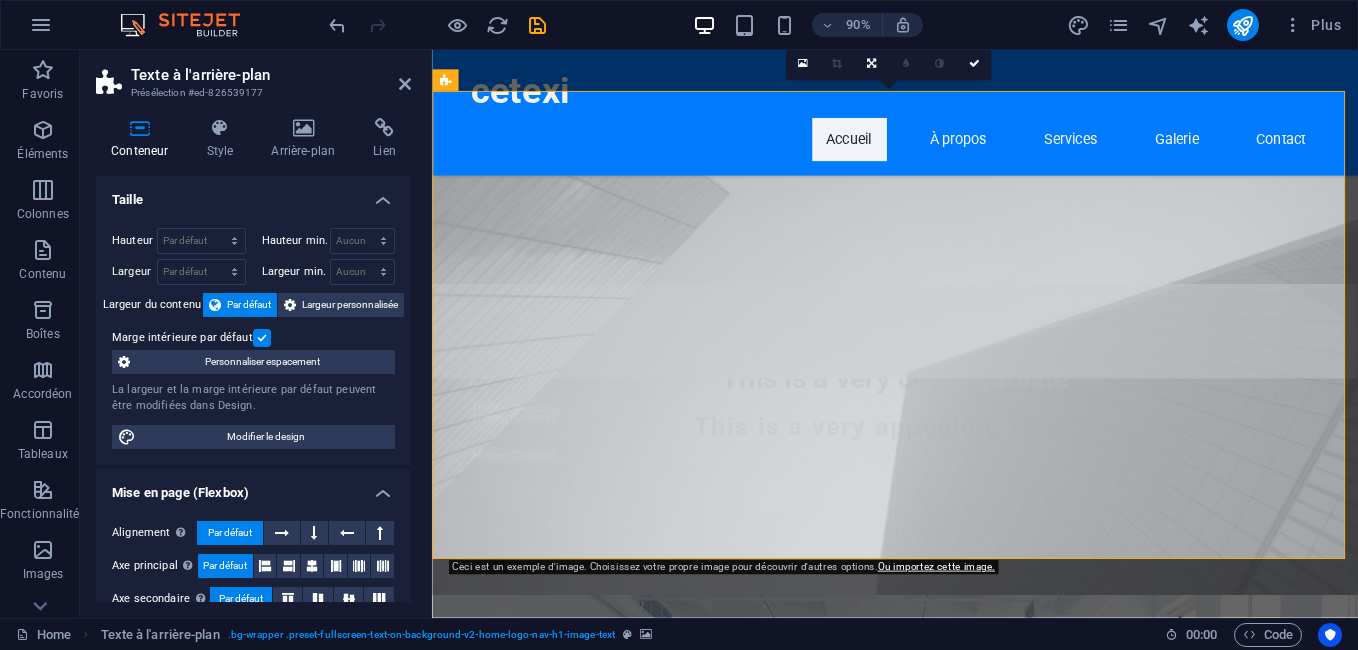 click at bounding box center [946, 916] 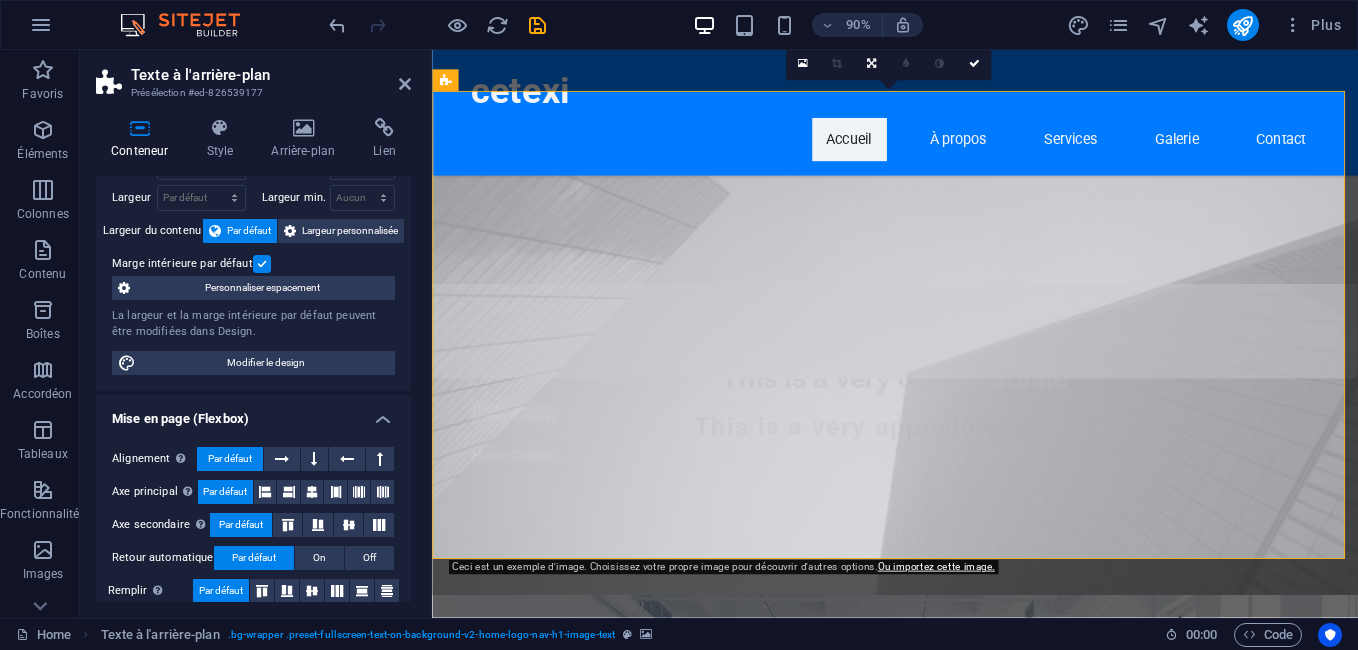 scroll, scrollTop: 73, scrollLeft: 0, axis: vertical 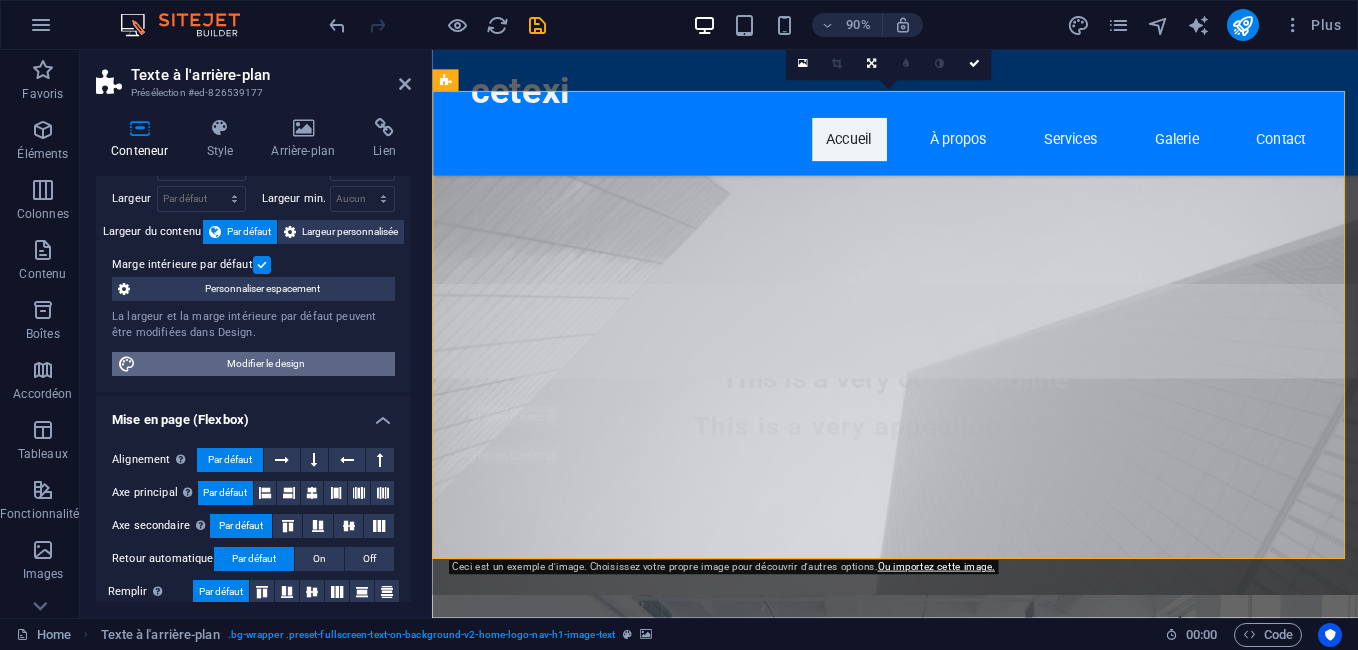 drag, startPoint x: 296, startPoint y: 363, endPoint x: 737, endPoint y: 440, distance: 447.67175 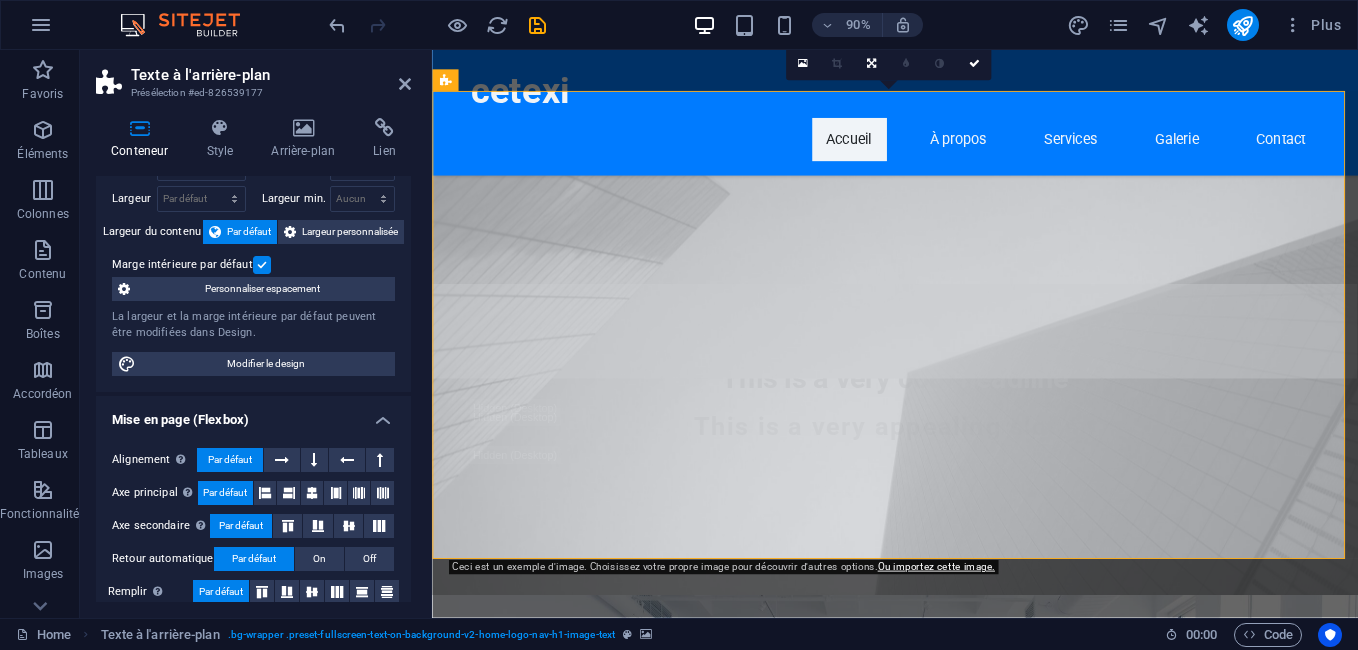 select on "rem" 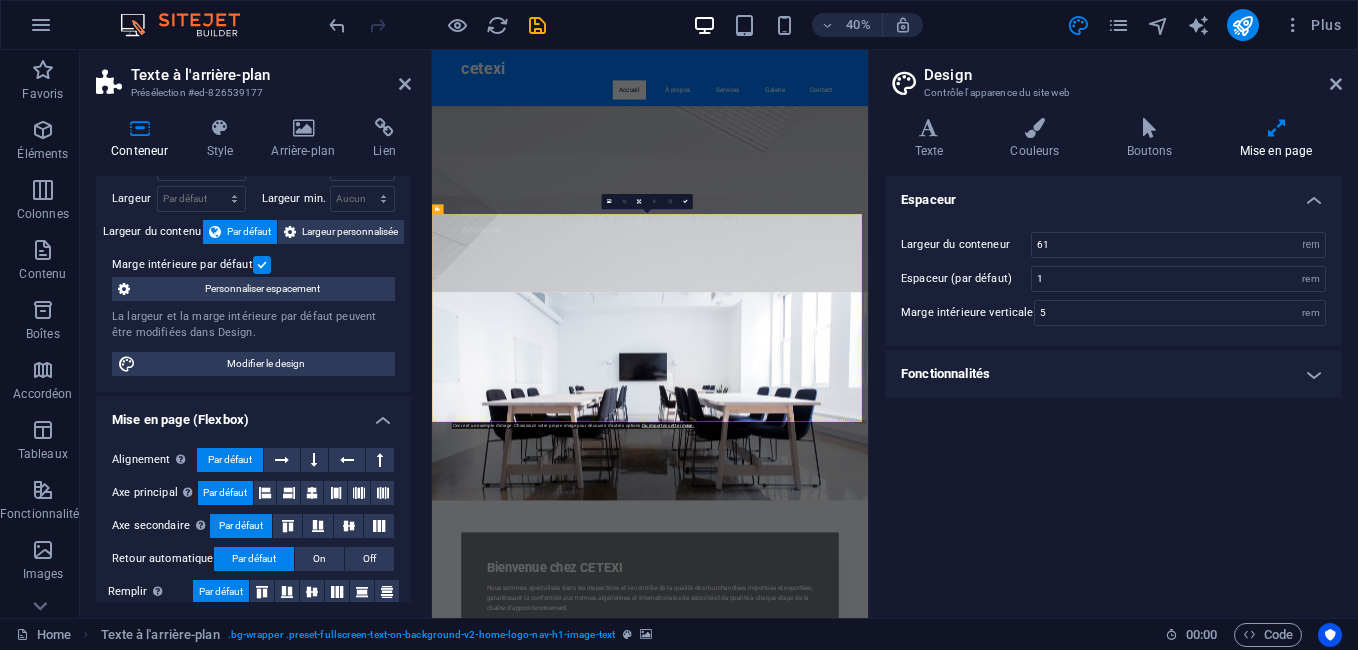 click at bounding box center (977, 916) 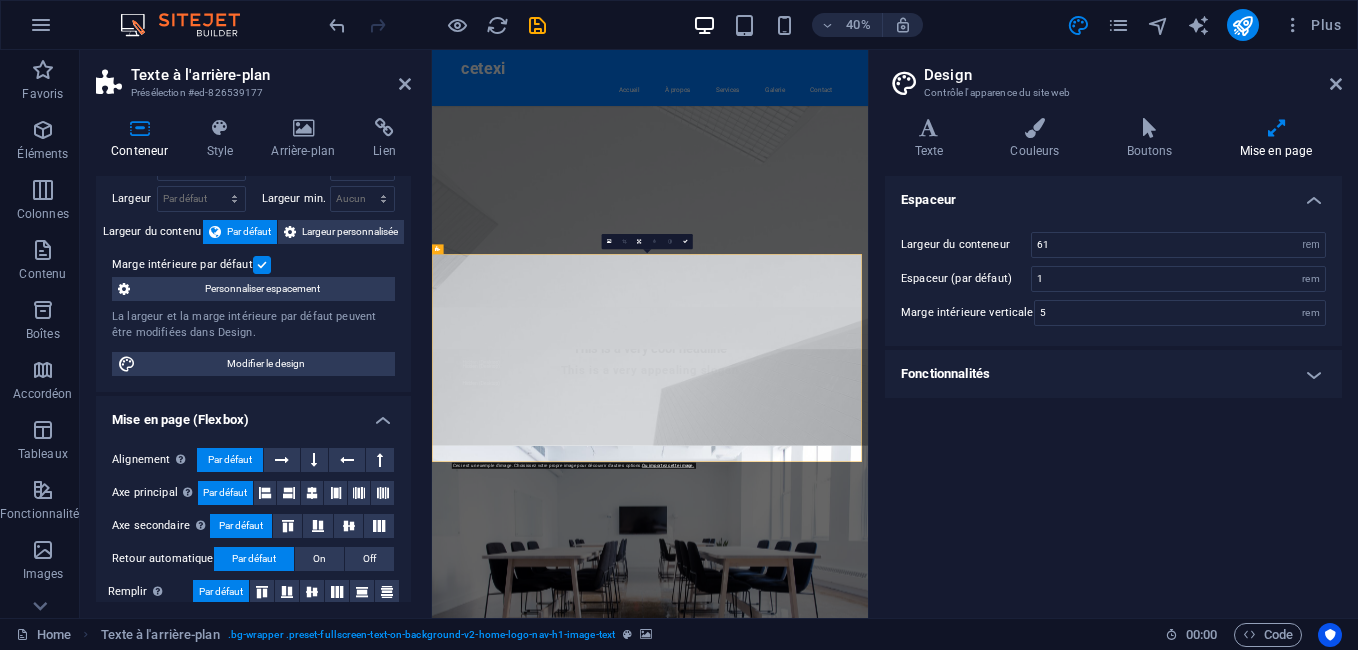 scroll, scrollTop: 200, scrollLeft: 0, axis: vertical 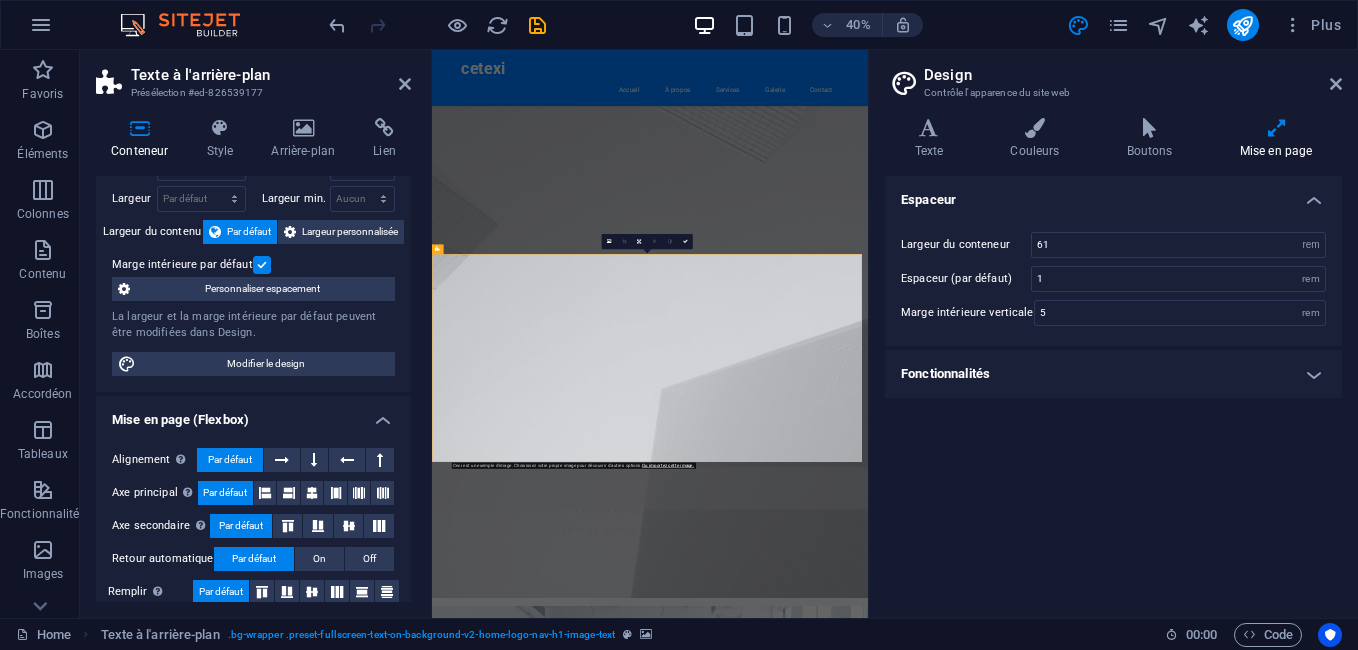 click at bounding box center [977, 1699] 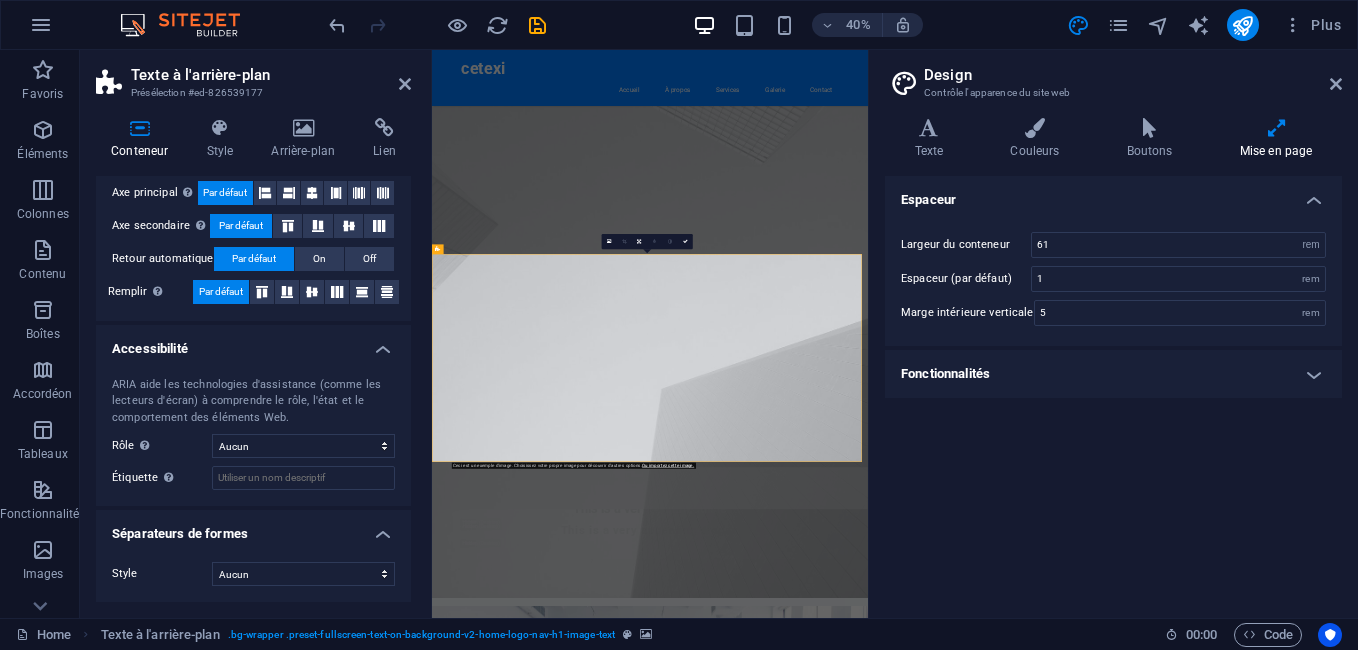 scroll, scrollTop: 0, scrollLeft: 0, axis: both 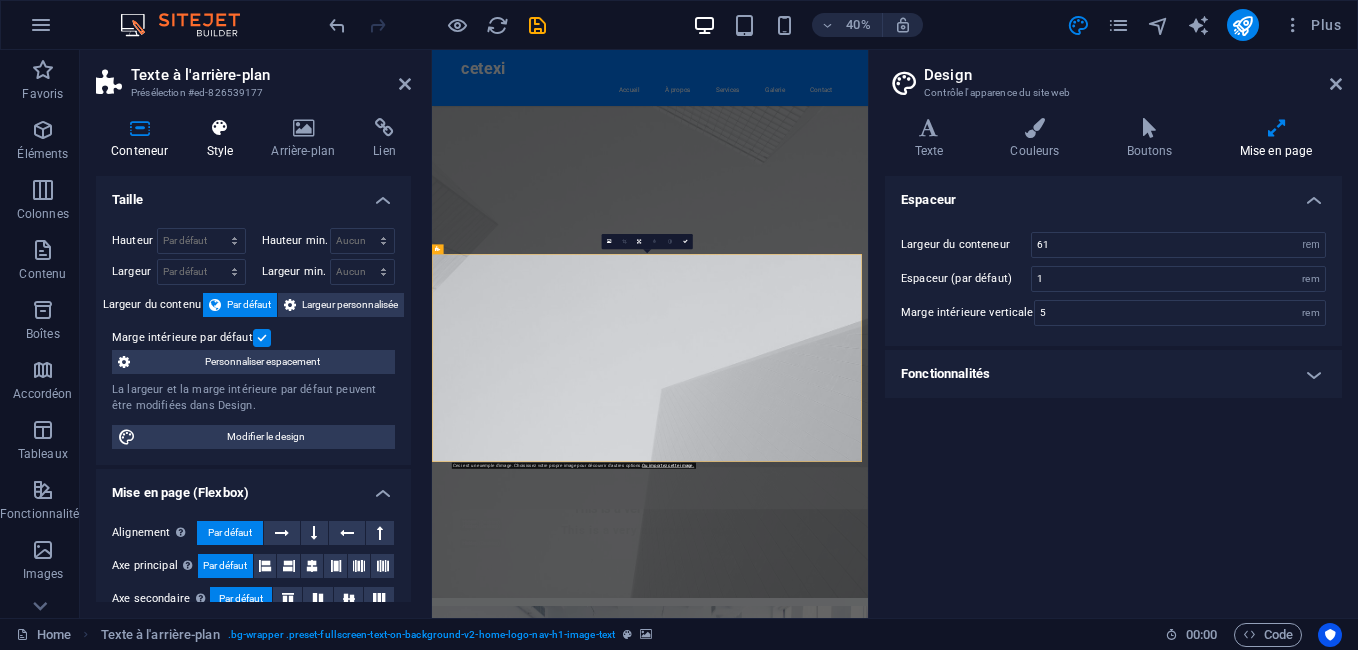 click at bounding box center [219, 128] 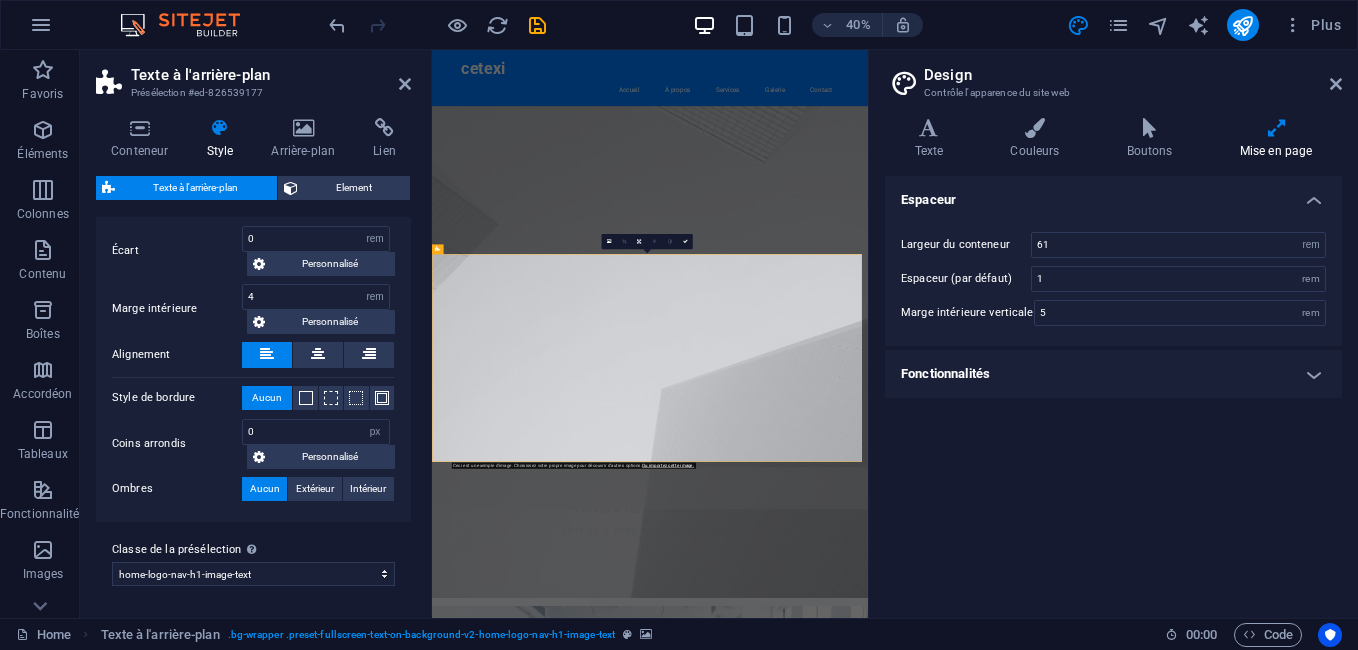 scroll, scrollTop: 0, scrollLeft: 0, axis: both 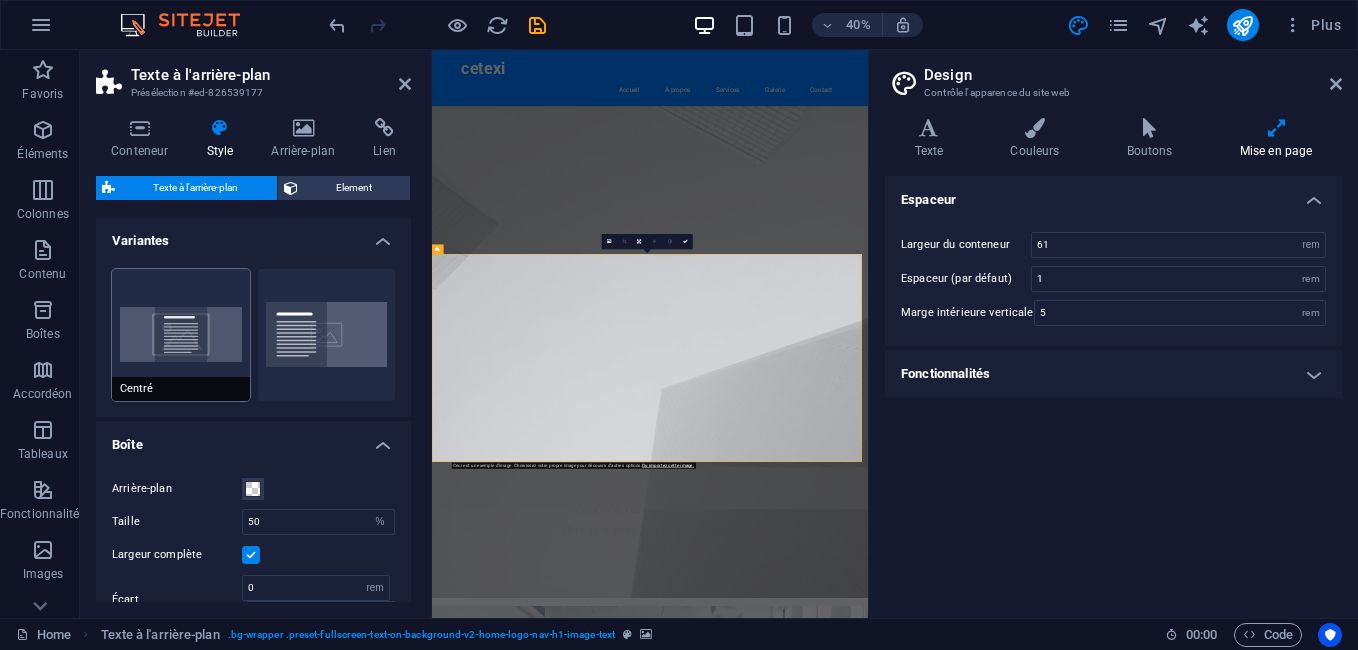 click on "Centré" at bounding box center (181, 335) 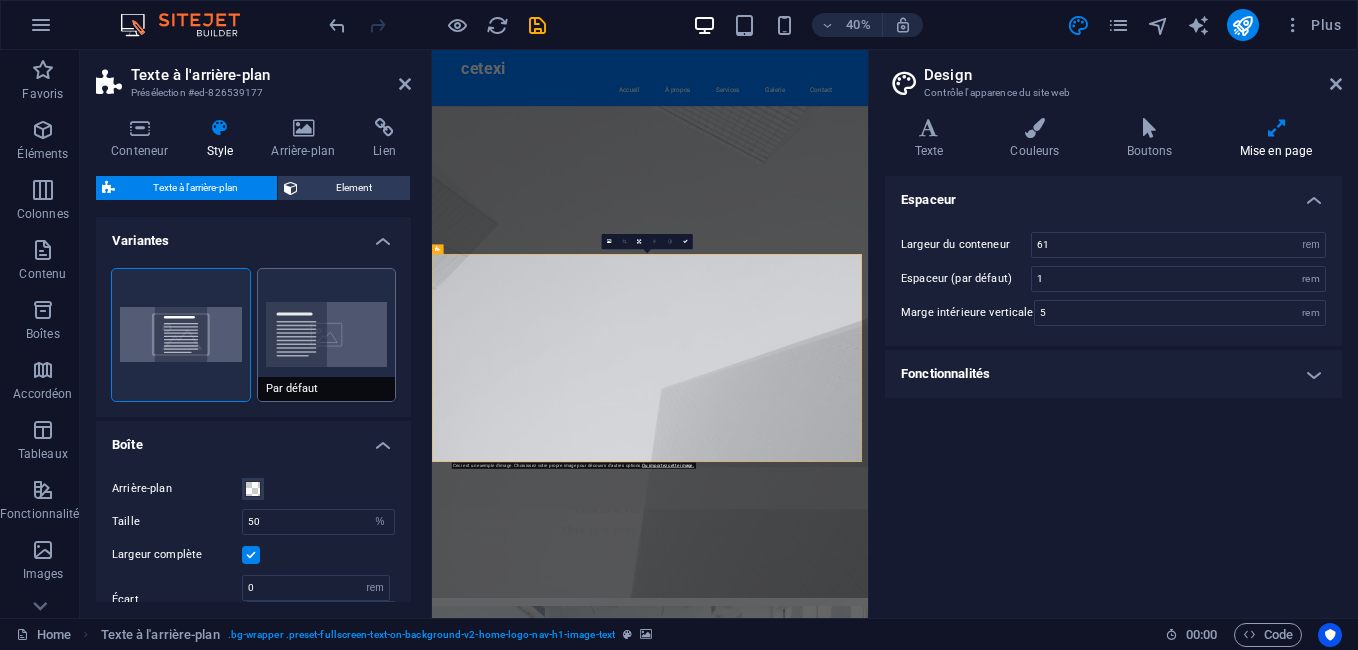 click on "Par défaut" at bounding box center [327, 335] 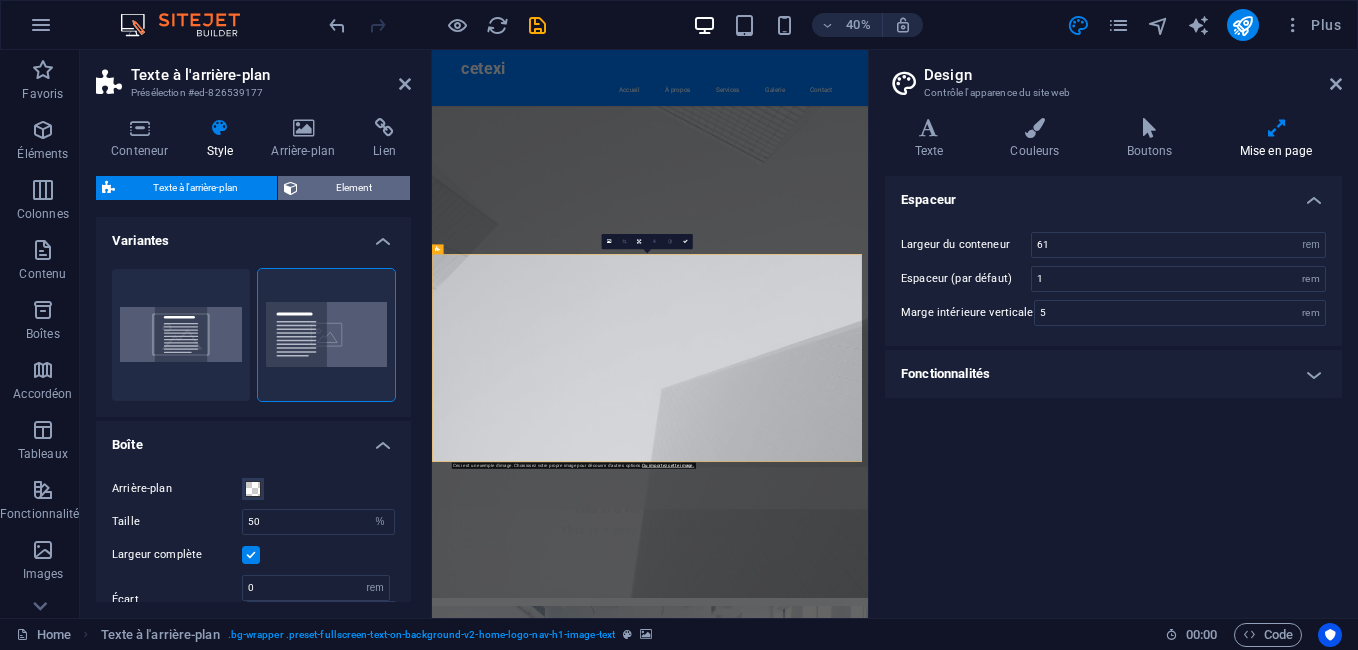 click on "Element" at bounding box center [354, 188] 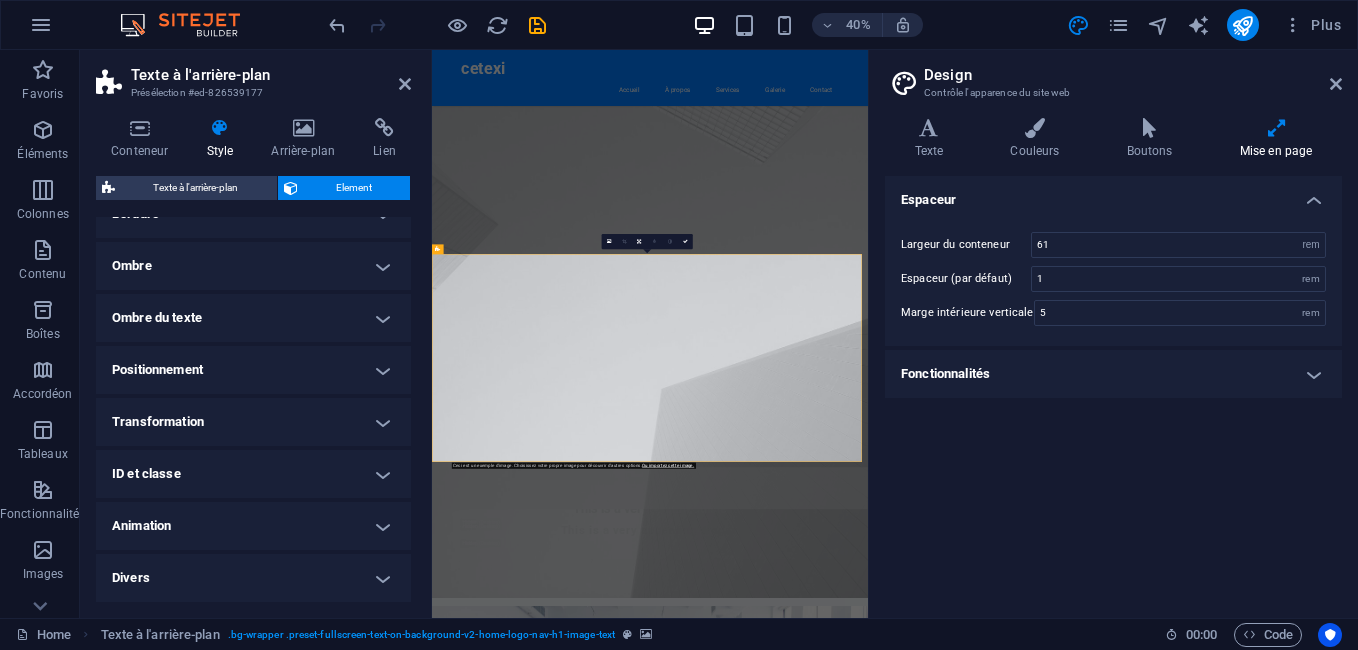 scroll, scrollTop: 46, scrollLeft: 0, axis: vertical 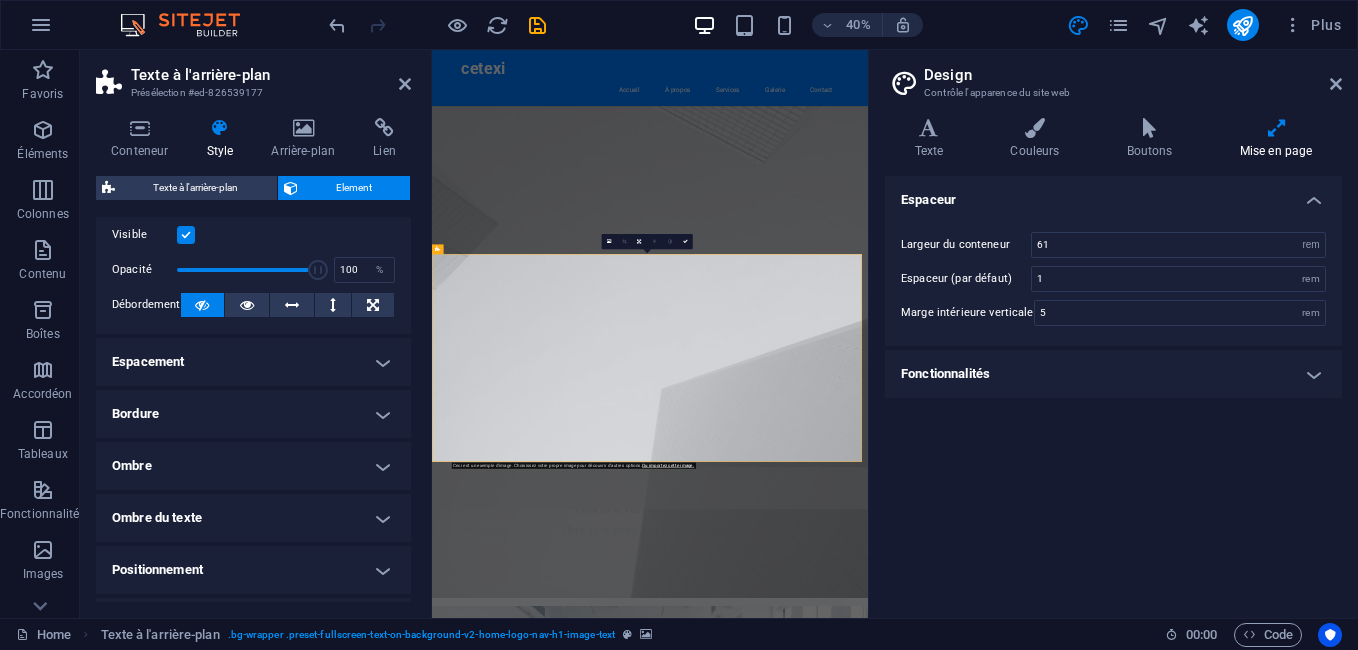 click on "Espacement" at bounding box center [253, 362] 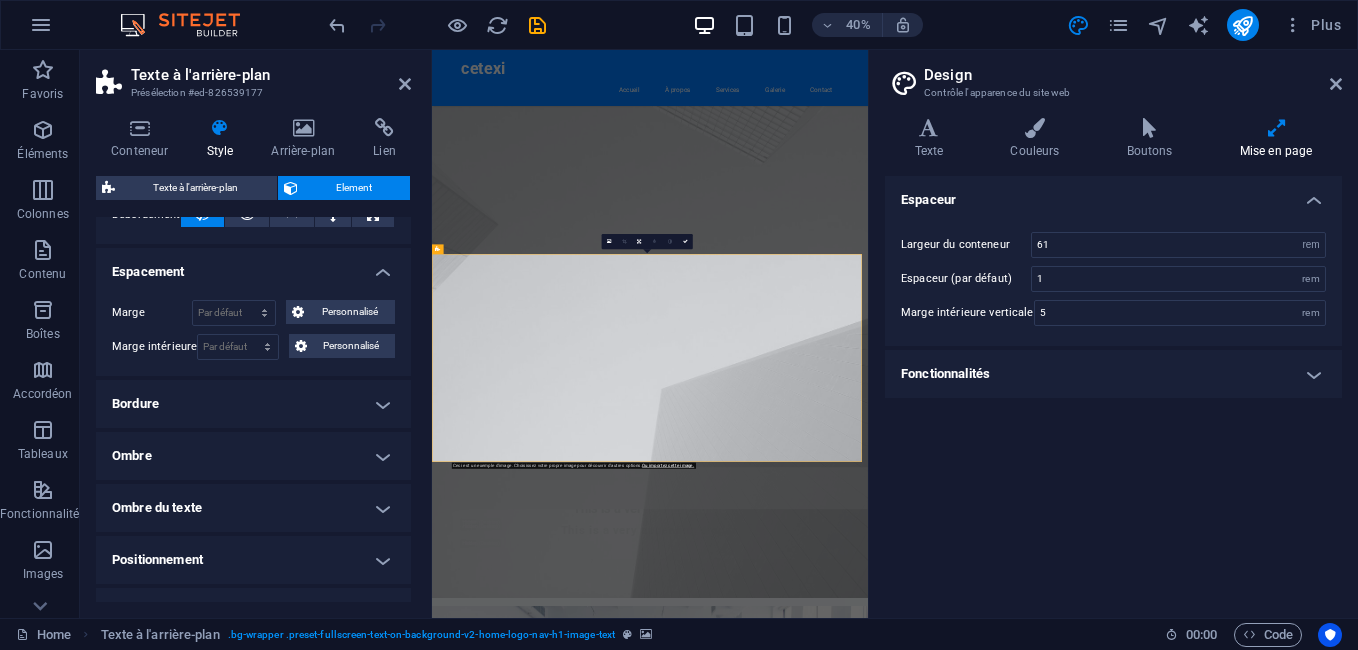 scroll, scrollTop: 0, scrollLeft: 0, axis: both 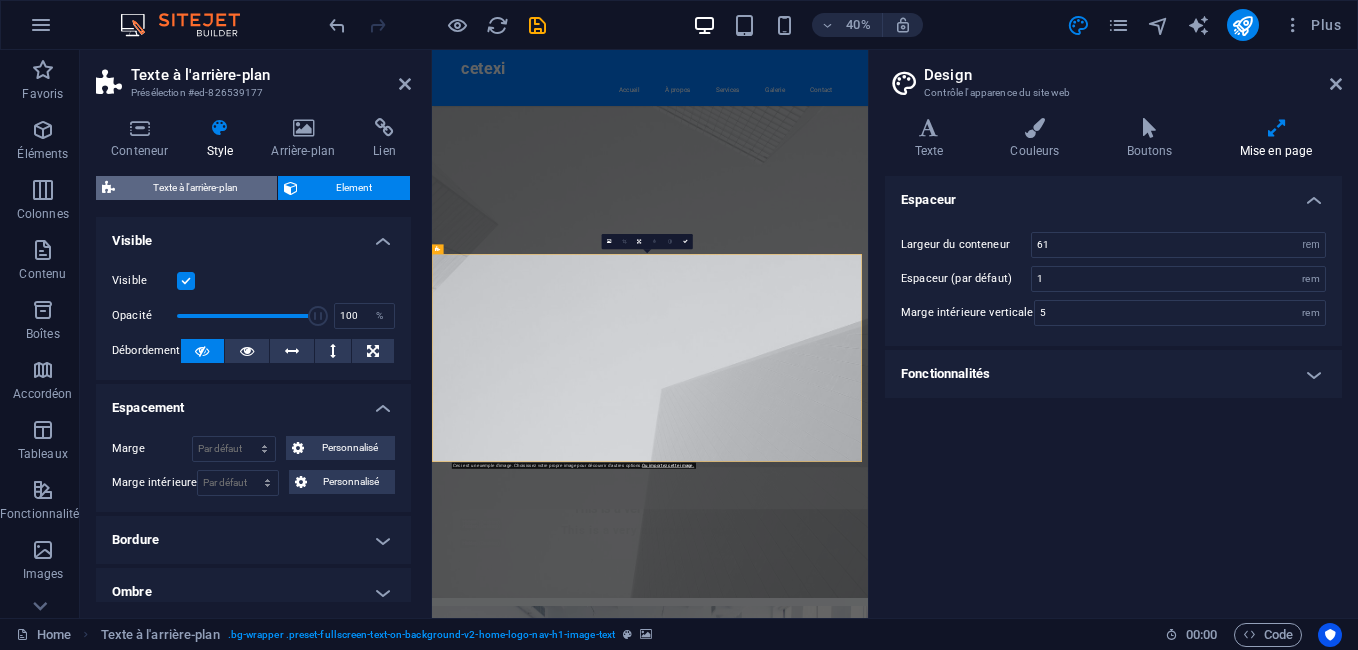 click on "Texte à l'arrière-plan" at bounding box center (196, 188) 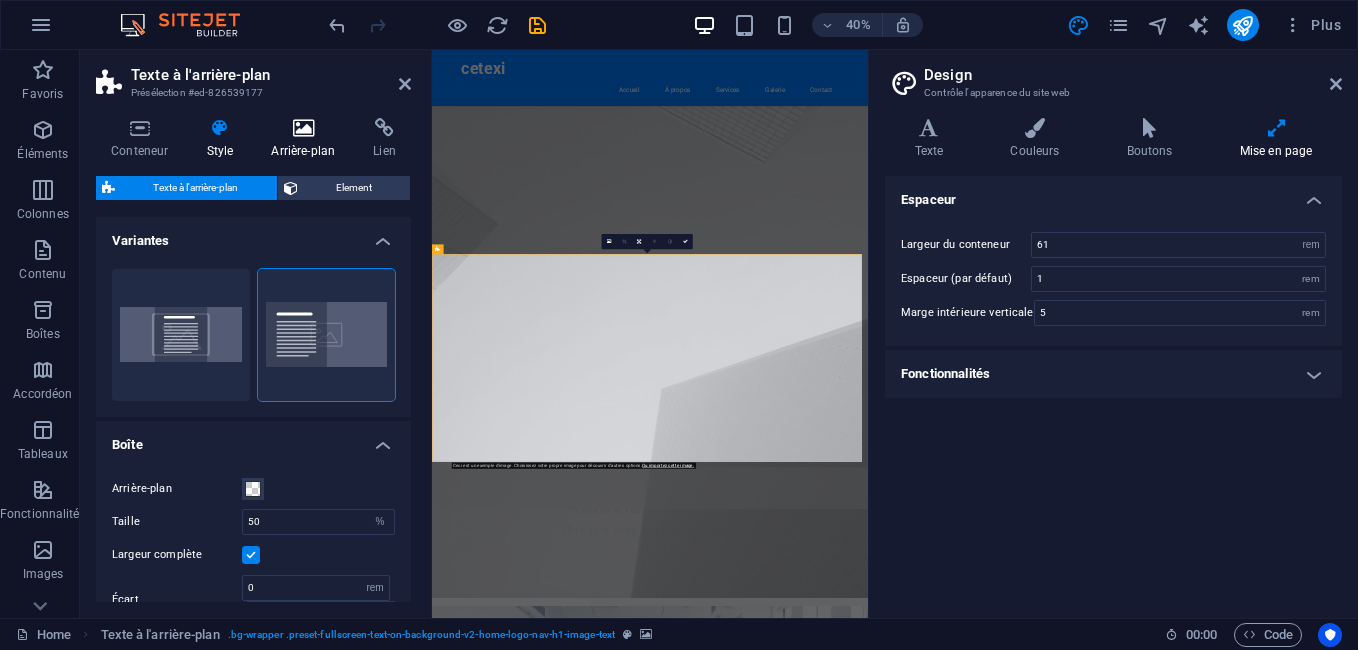 click at bounding box center (303, 128) 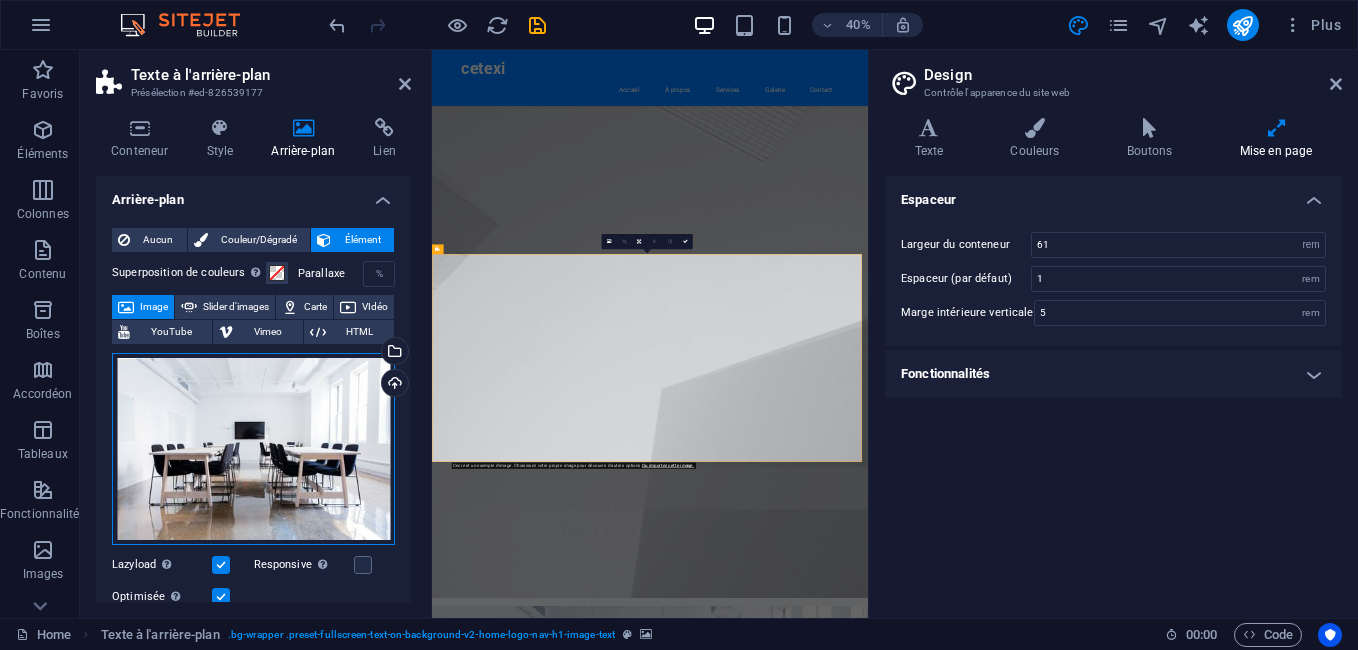 click on "Glissez les fichiers ici, cliquez pour choisir les fichiers ou  sélectionnez les fichiers depuis Fichiers ou depuis notre stock gratuit de photos et de vidéos" at bounding box center [253, 449] 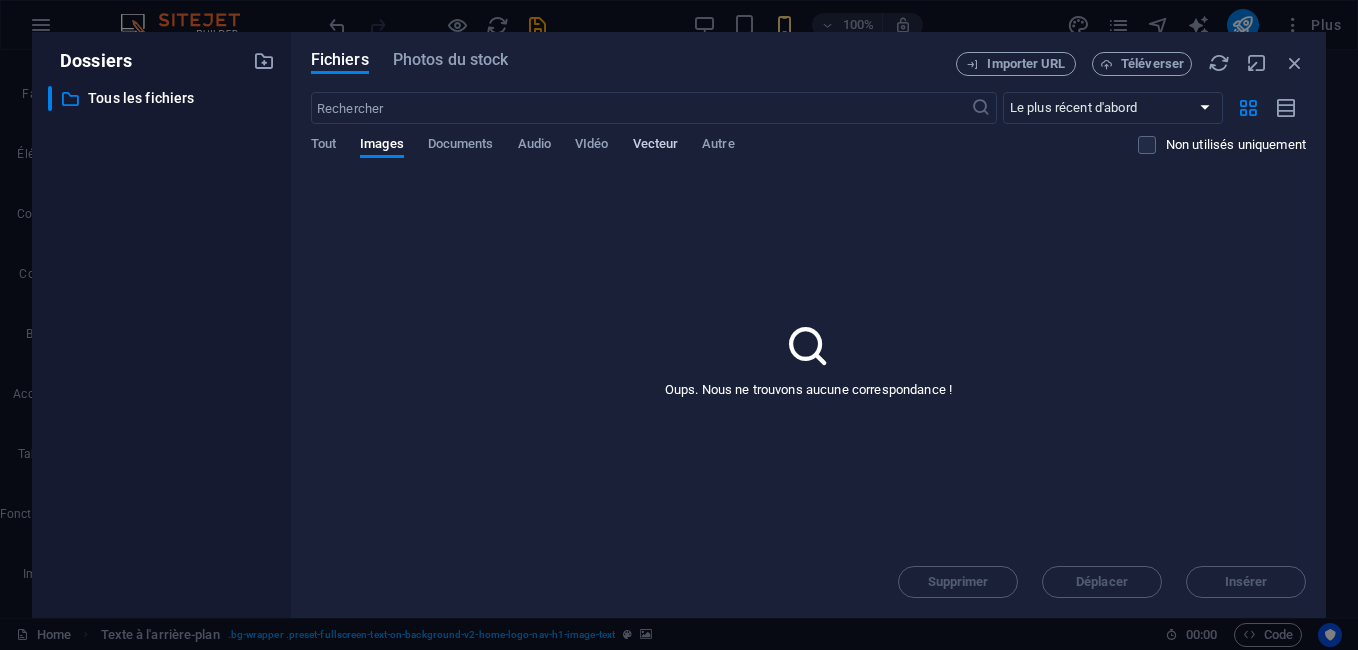 click on "Vecteur" at bounding box center [656, 146] 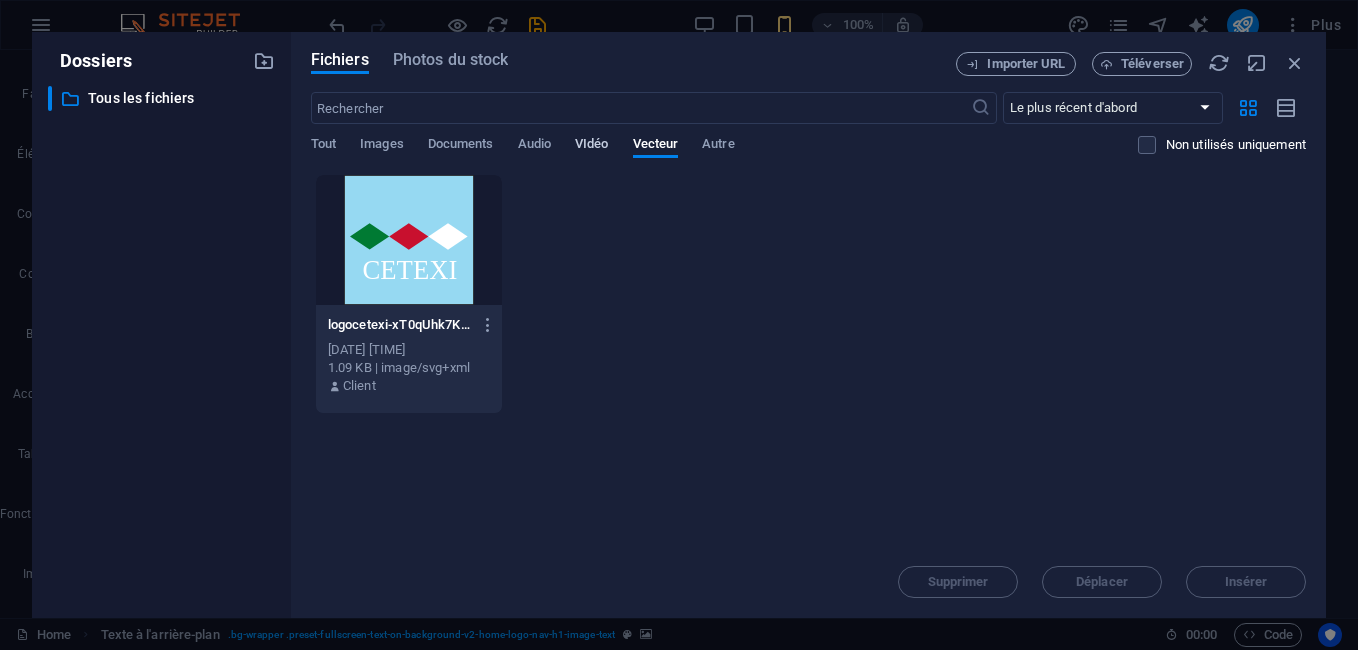 click on "VIdéo" at bounding box center [591, 146] 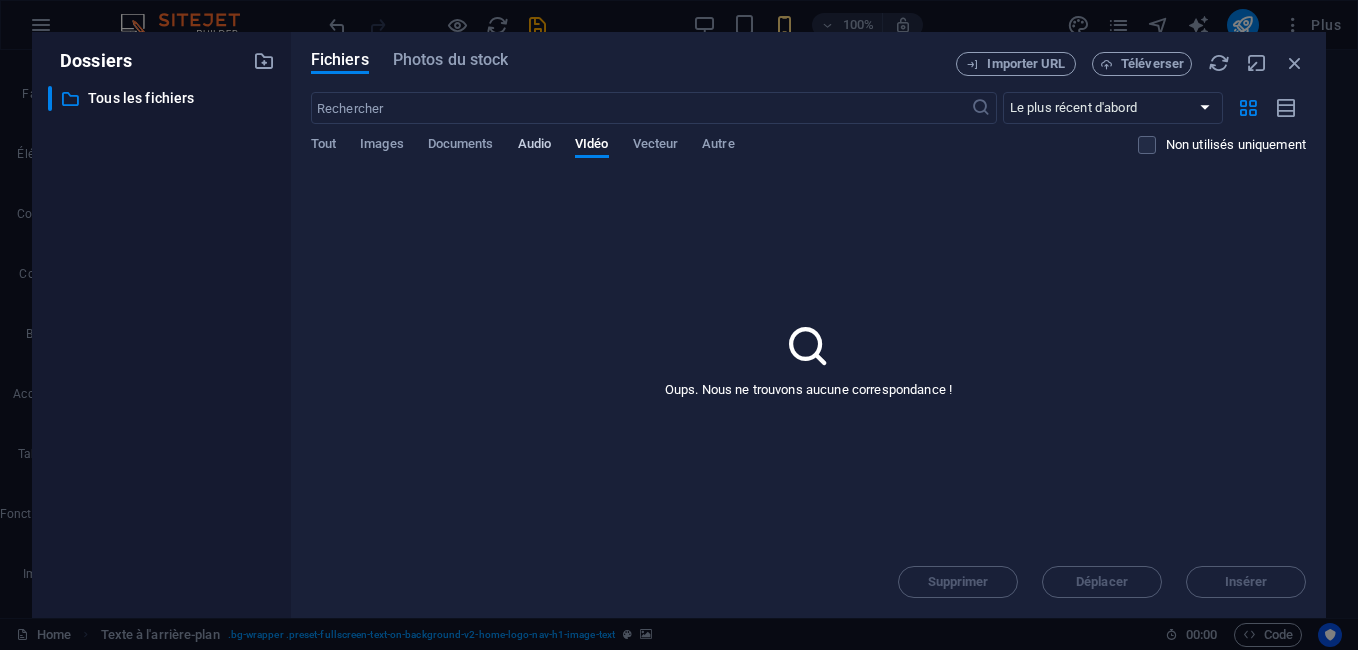 click on "Audio" at bounding box center (534, 146) 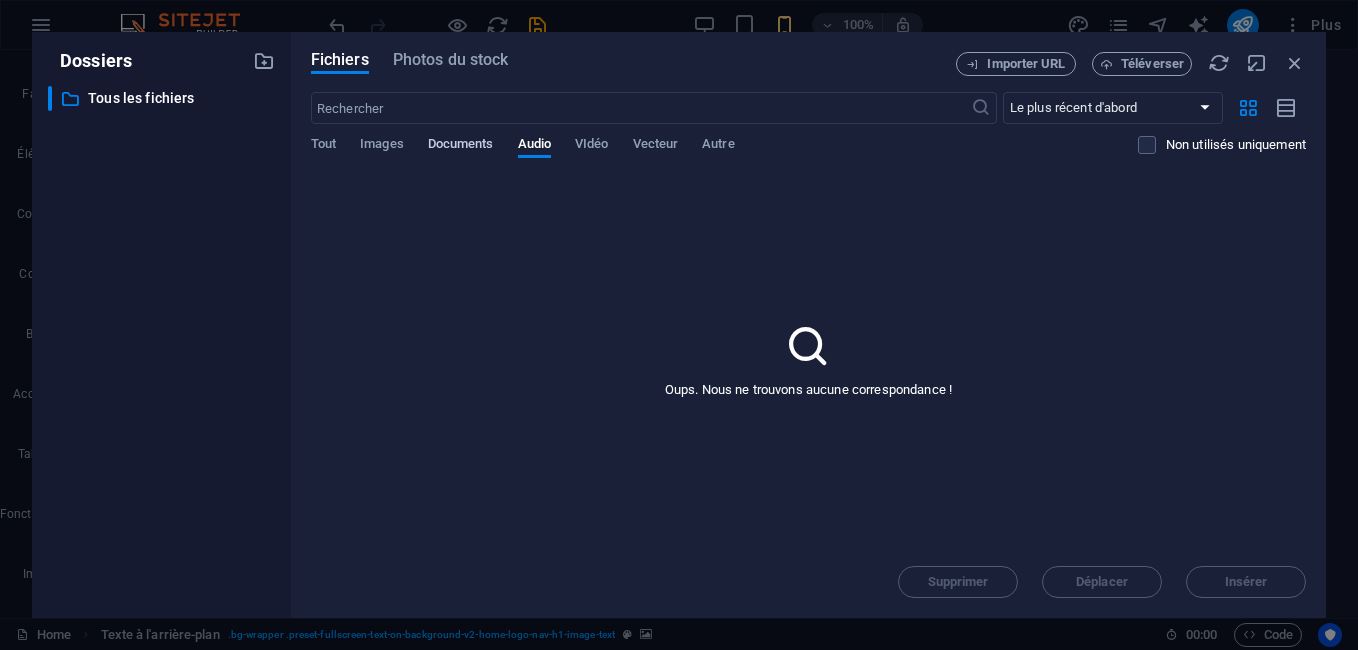 click on "Documents" at bounding box center [461, 146] 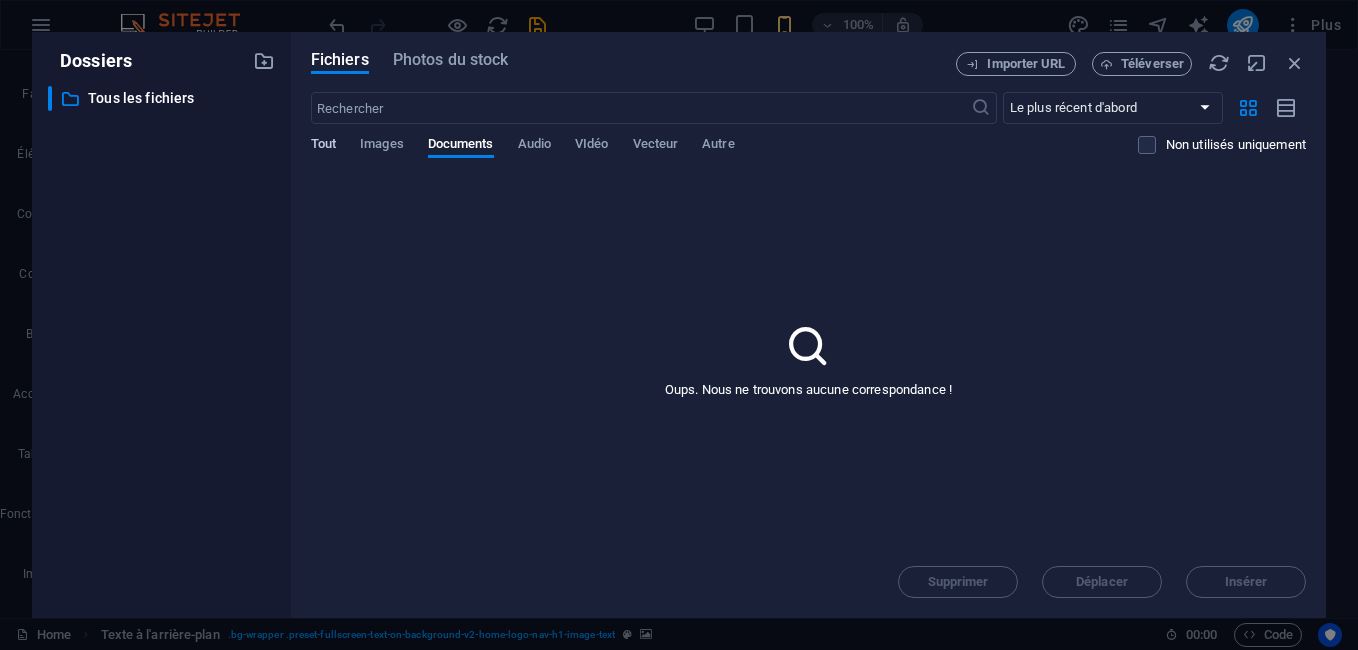 click on "Tout" at bounding box center (323, 146) 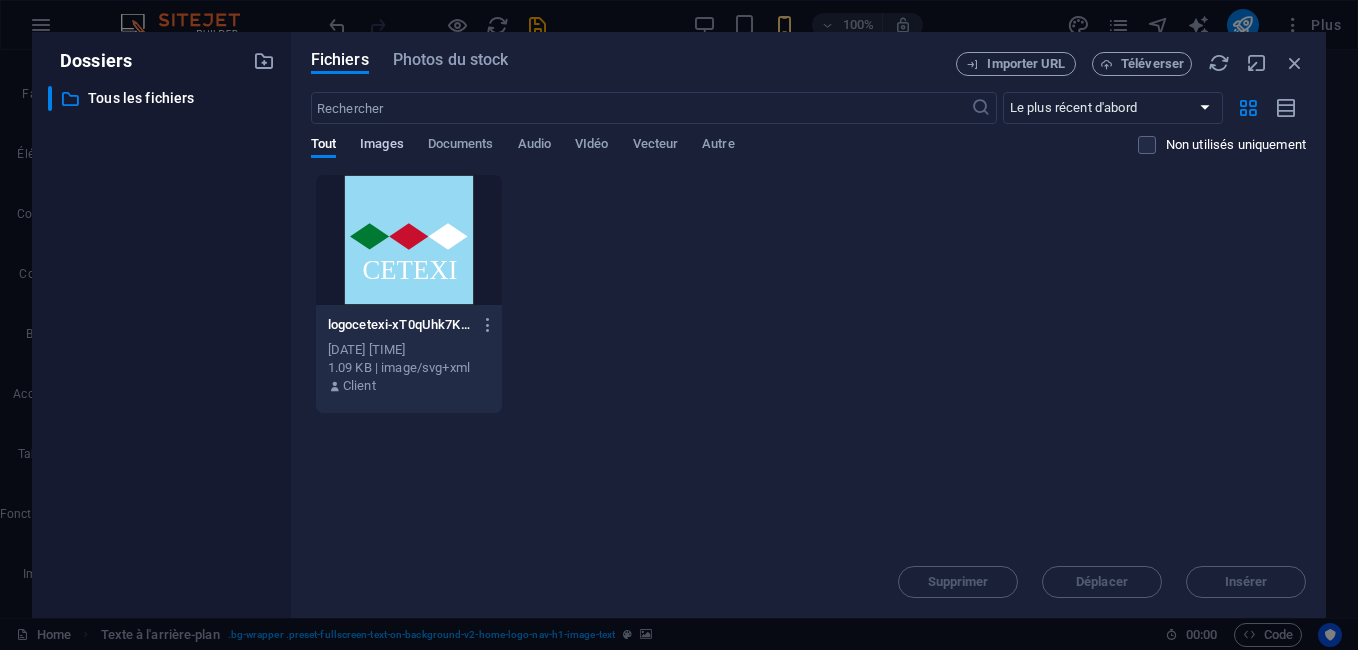 click on "Images" at bounding box center [382, 146] 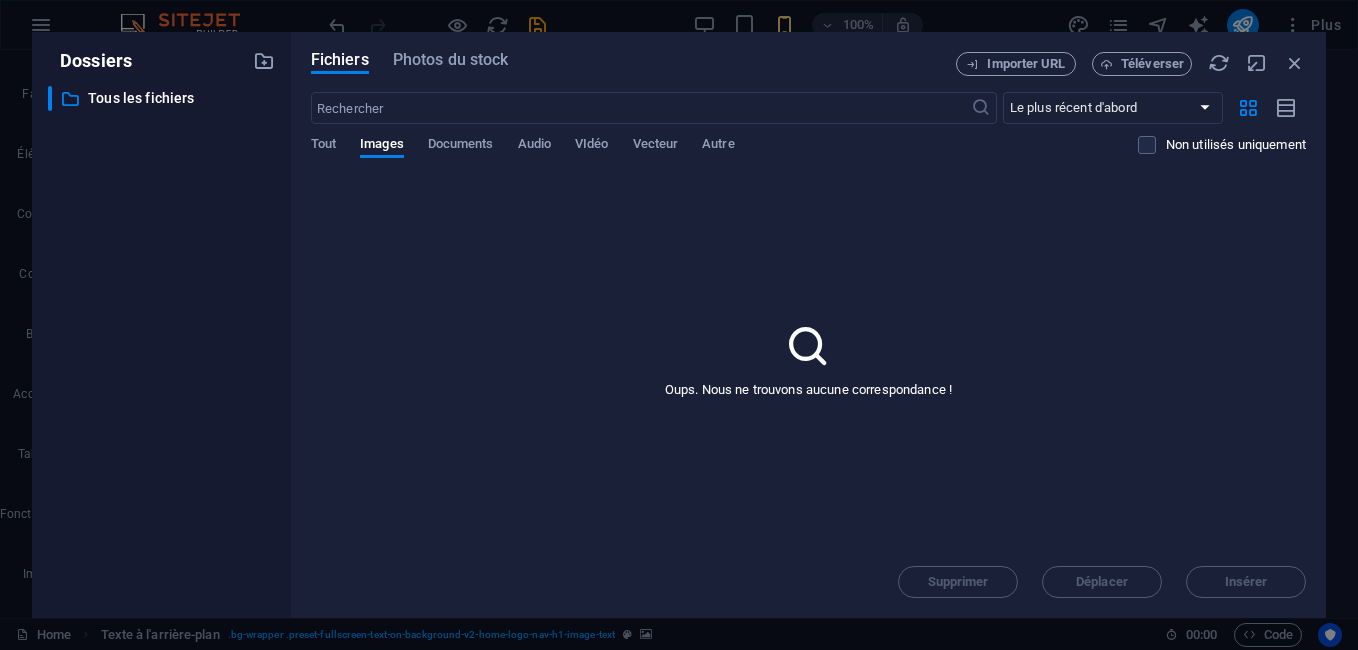 click at bounding box center [808, 346] 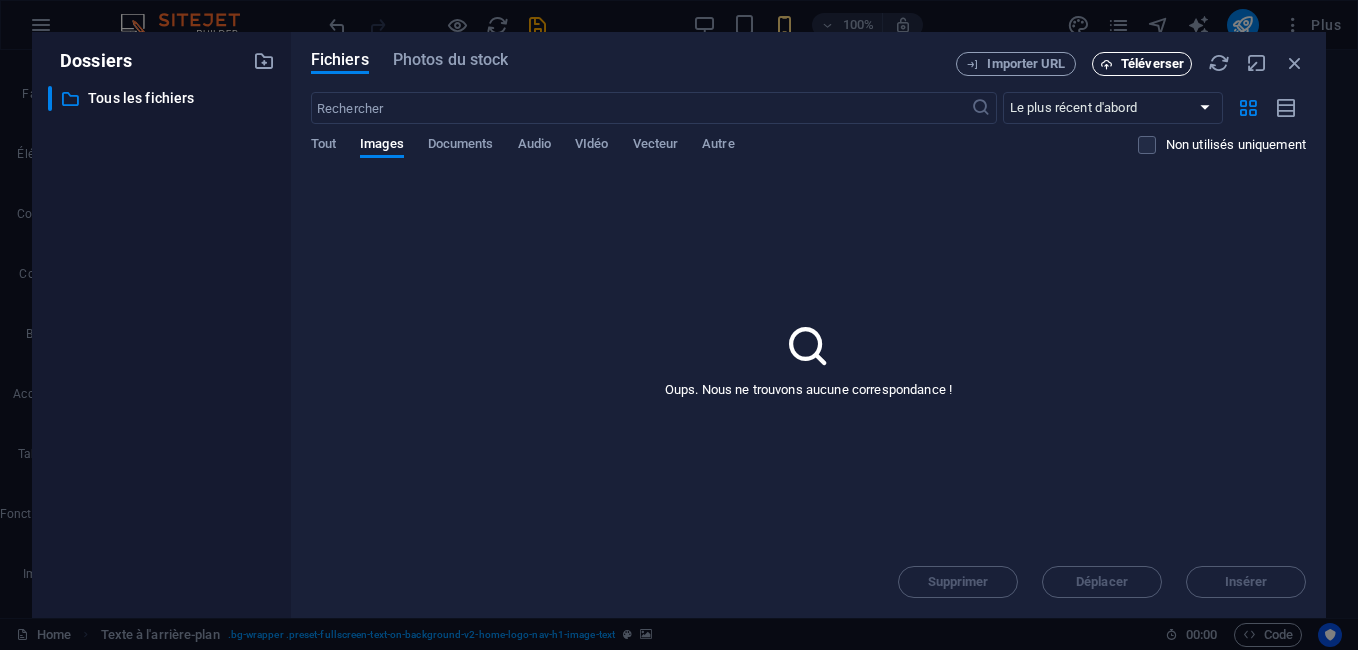 click on "Téléverser" at bounding box center [1152, 64] 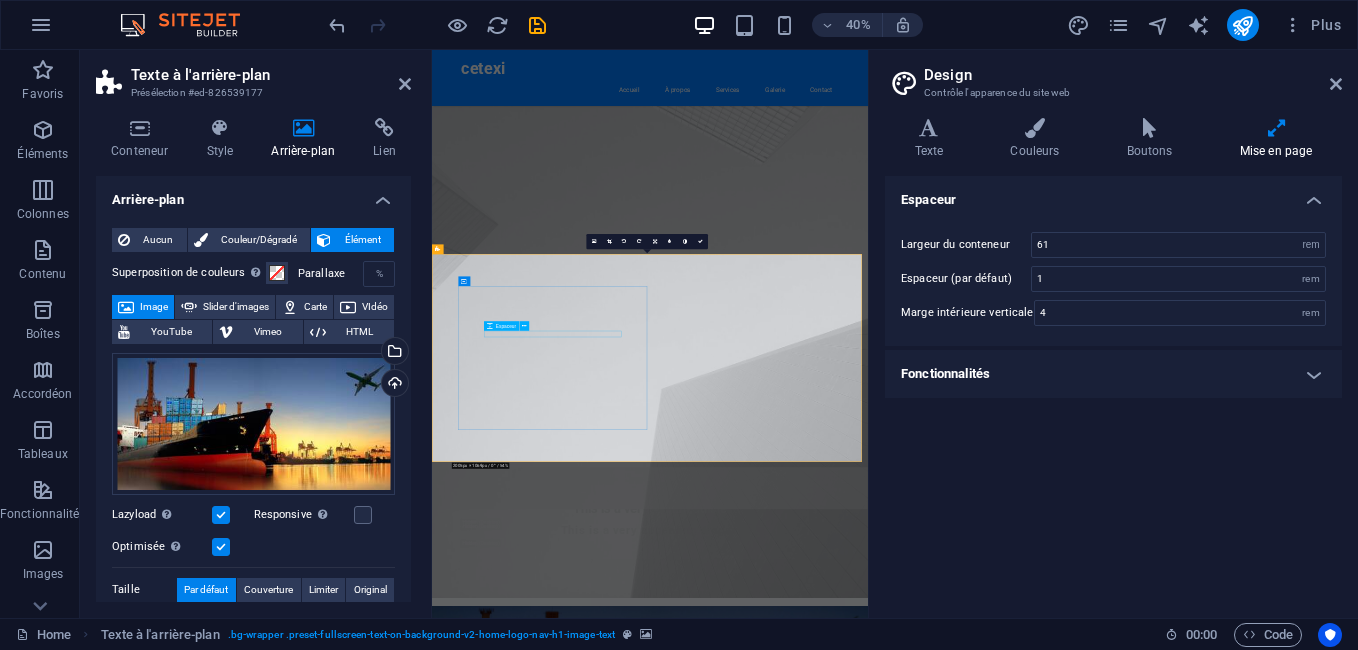 type on "5" 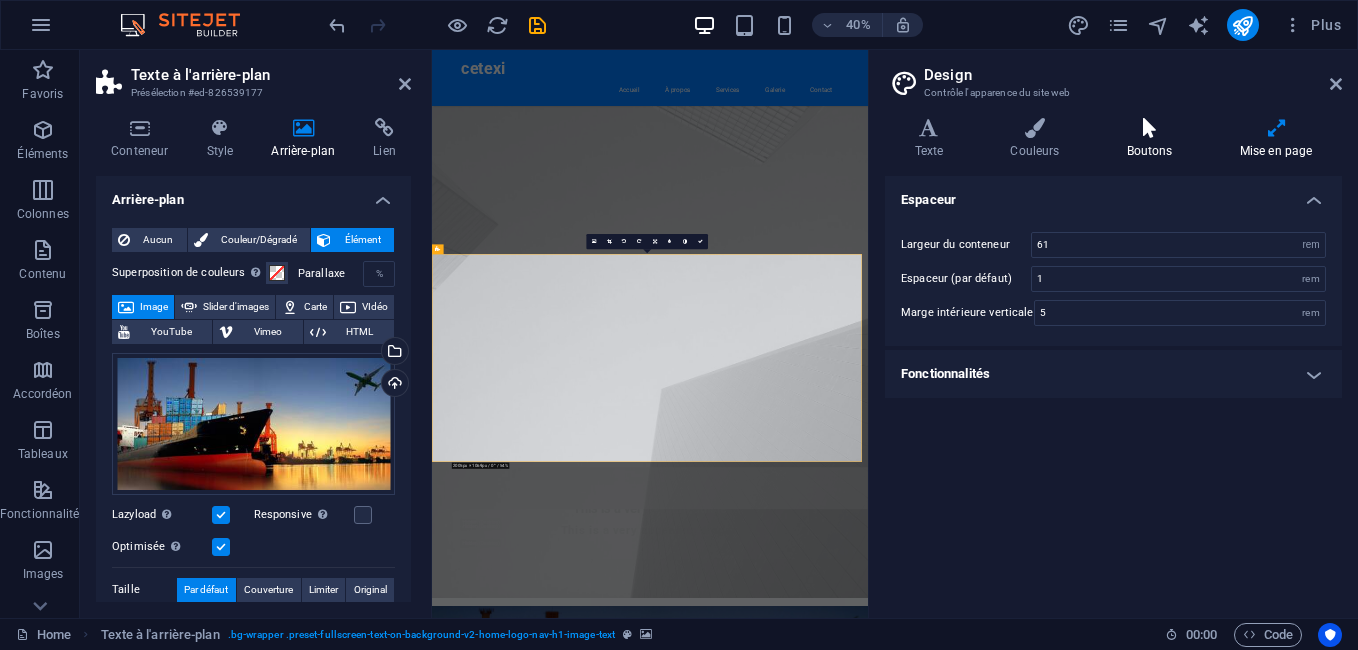 click at bounding box center (1149, 128) 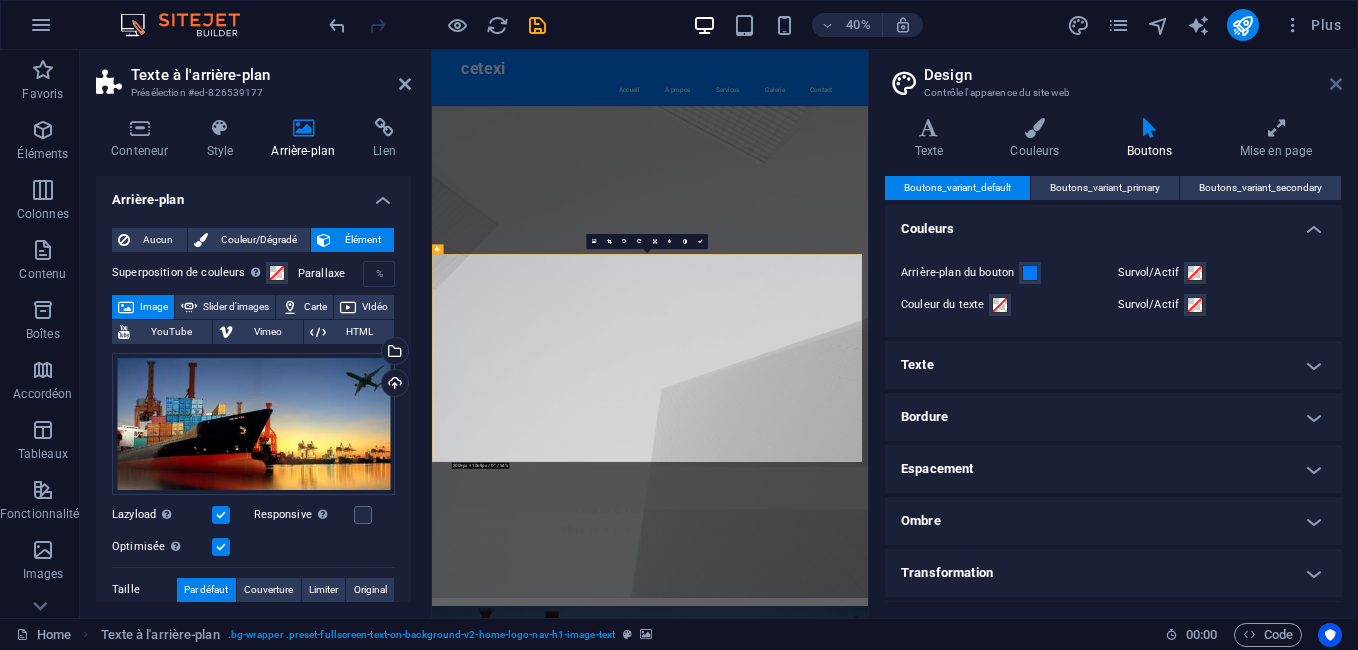 click at bounding box center (1336, 84) 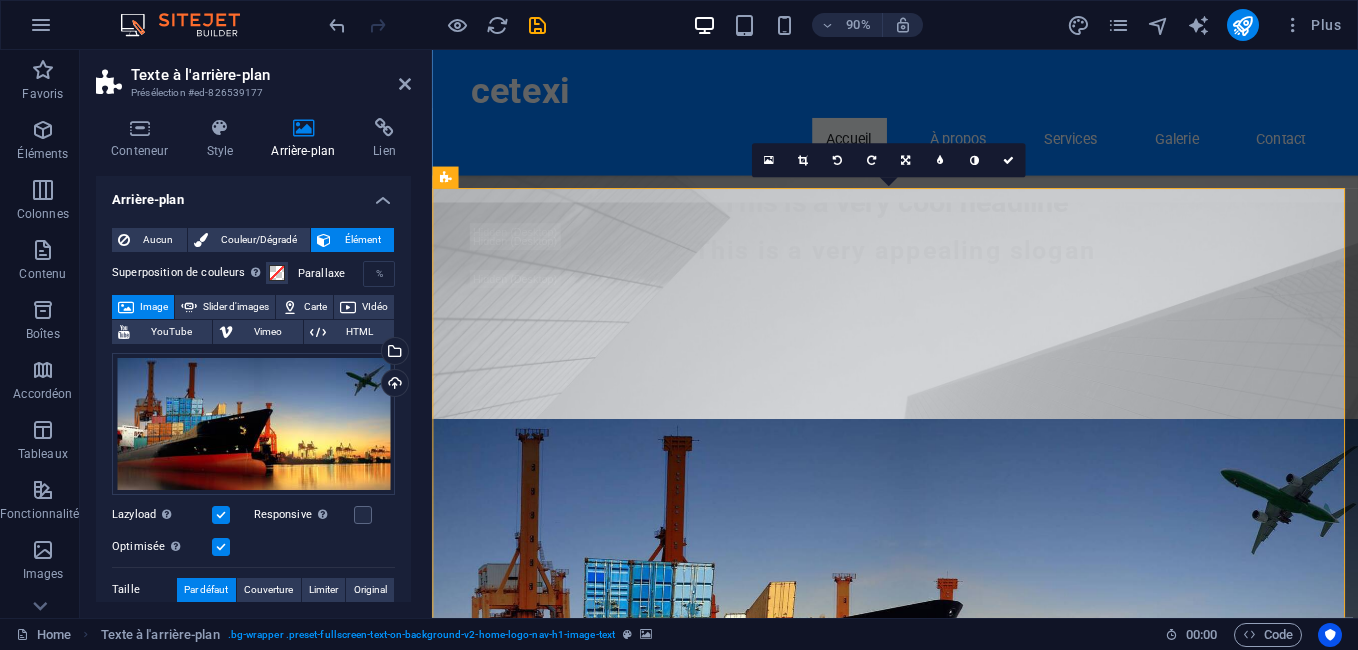 scroll, scrollTop: 100, scrollLeft: 0, axis: vertical 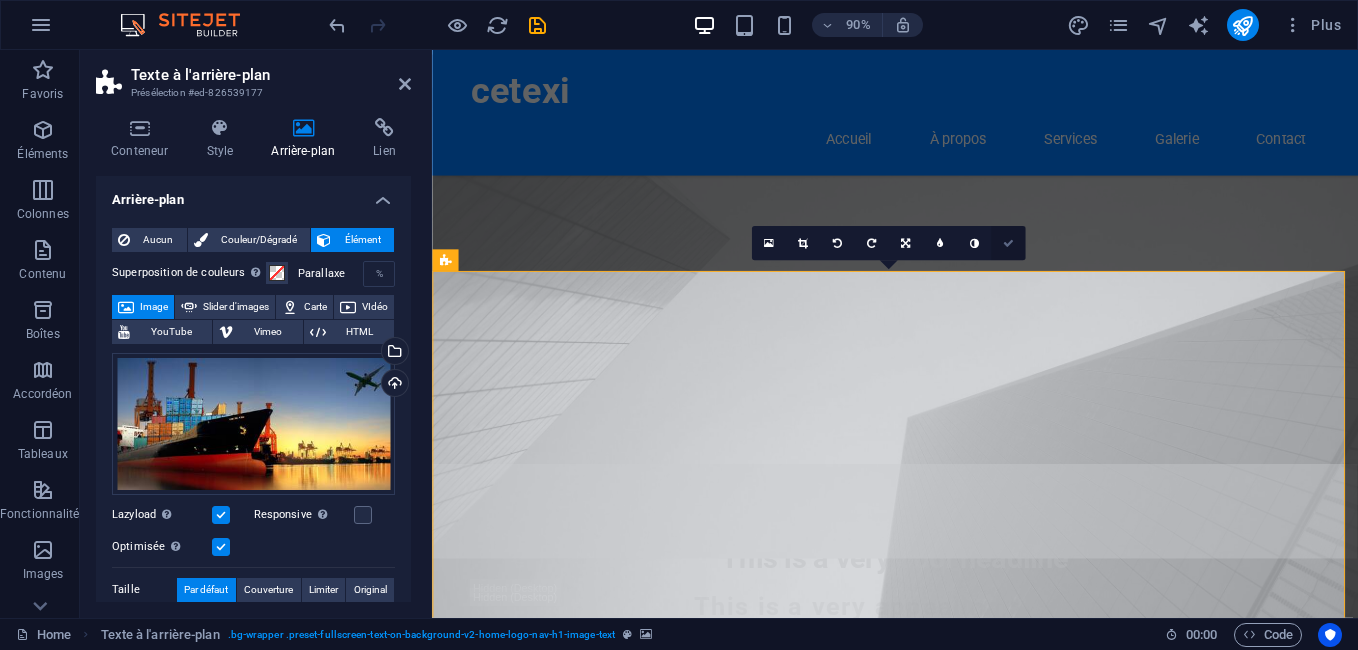 click at bounding box center (1008, 243) 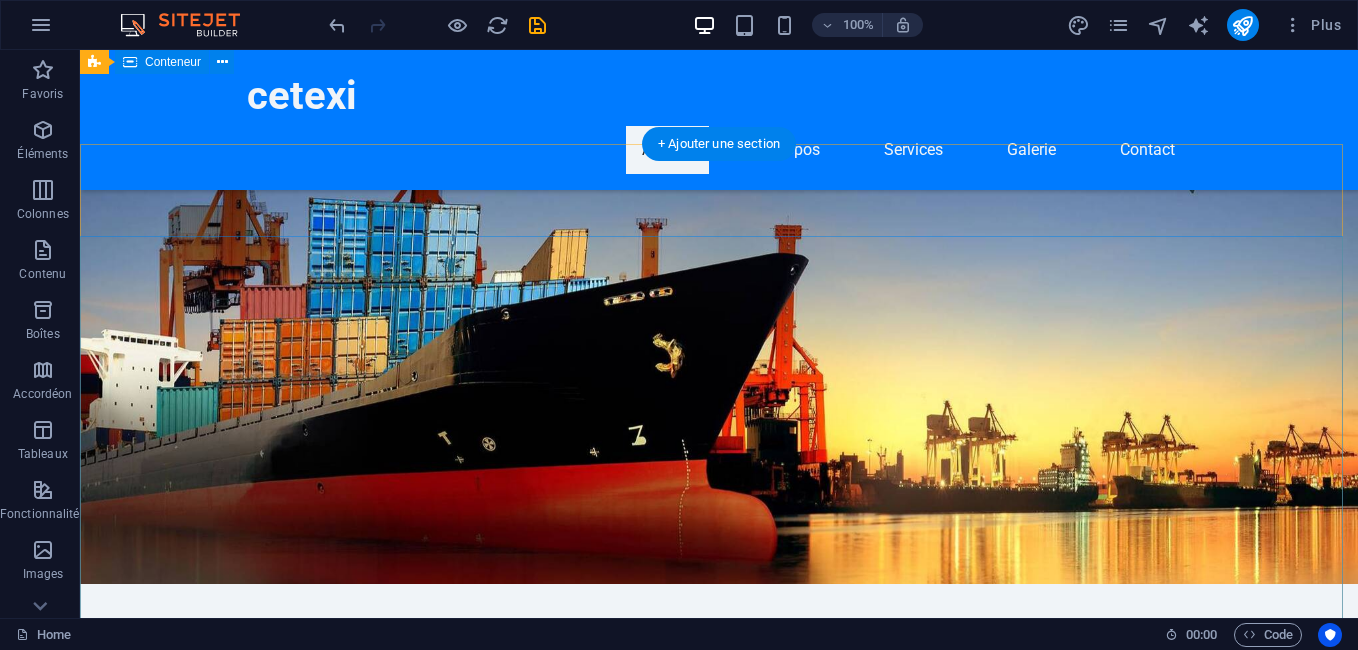 scroll, scrollTop: 700, scrollLeft: 0, axis: vertical 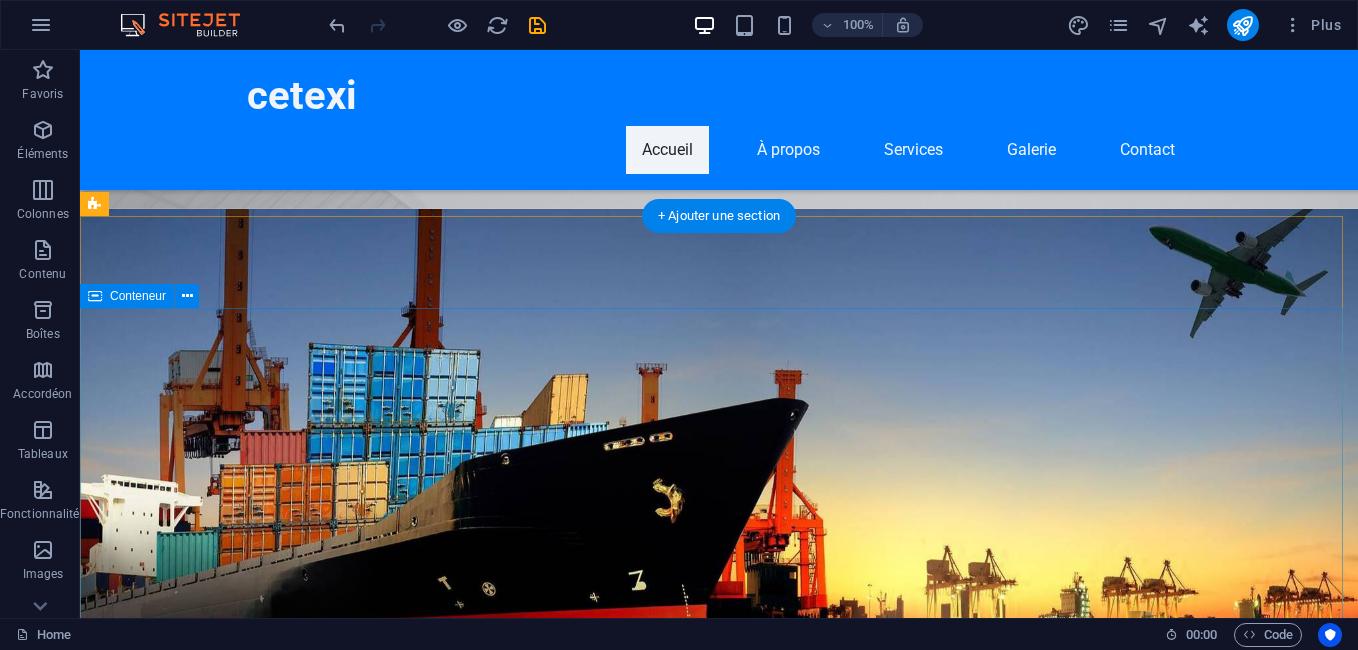 click on "This is a very cool headline" at bounding box center [719, 1975] 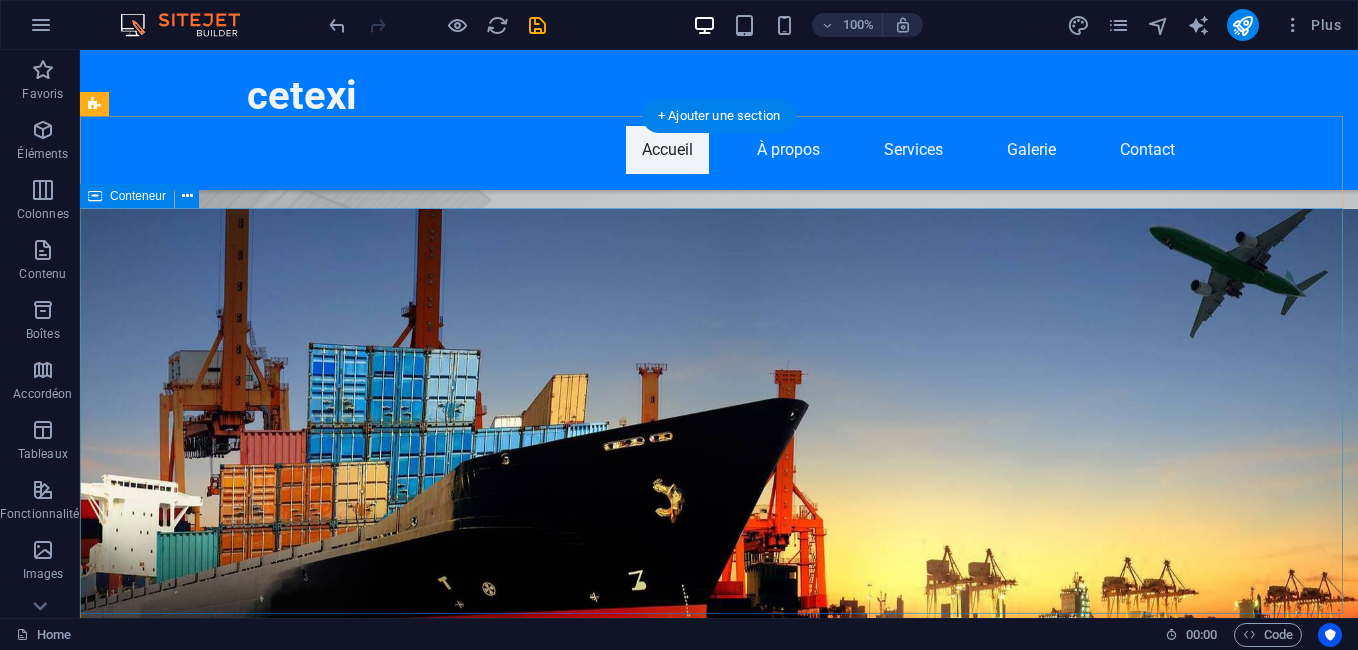 scroll, scrollTop: 800, scrollLeft: 0, axis: vertical 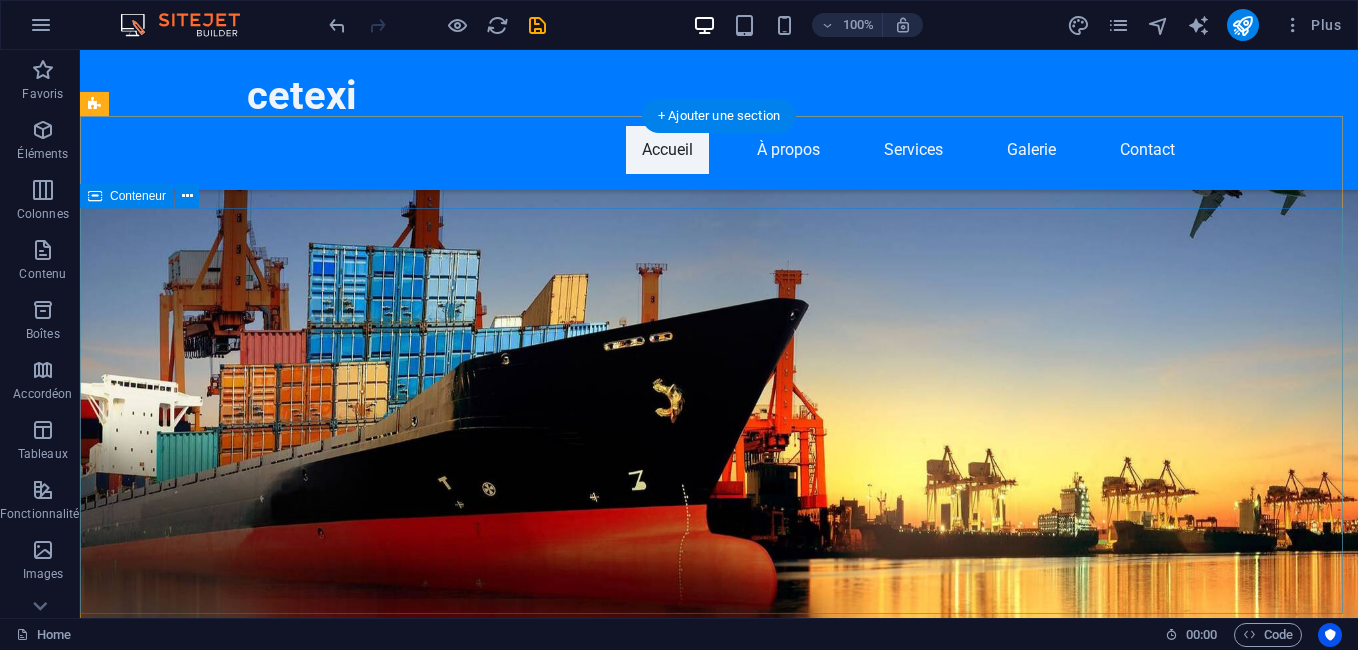 click on "This is a very cool headline" at bounding box center [719, 1875] 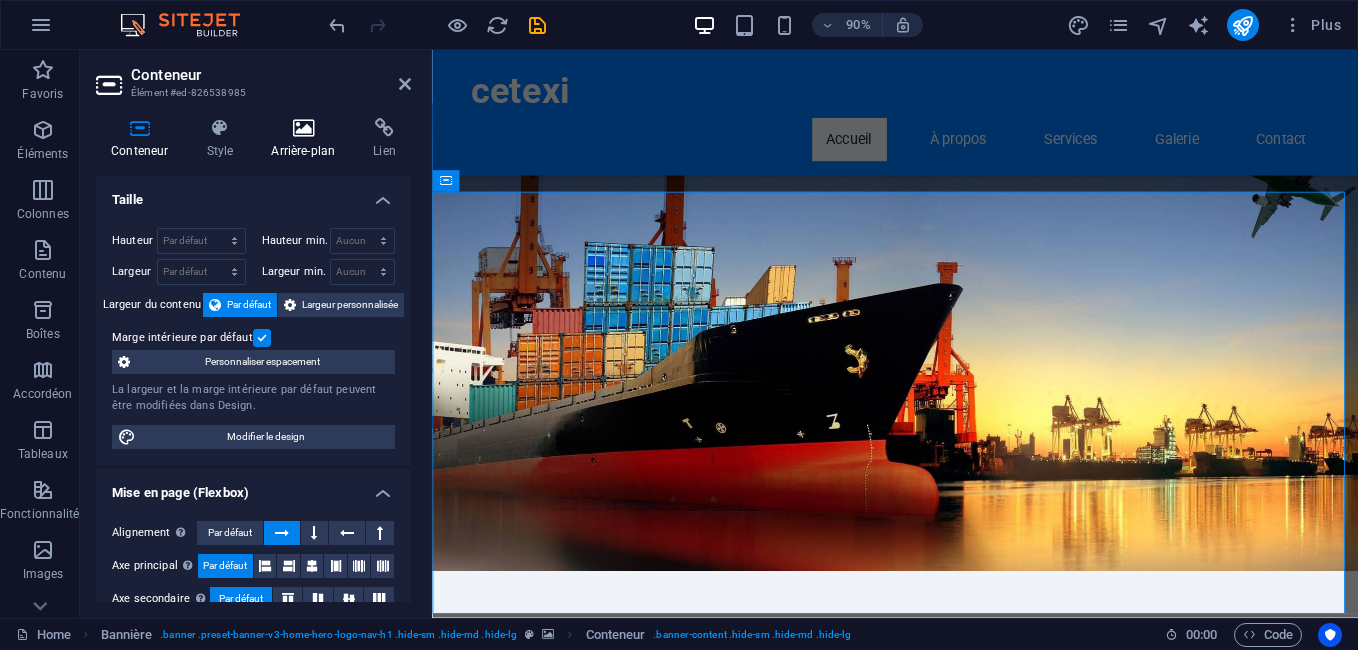 click on "Arrière-plan" at bounding box center (307, 139) 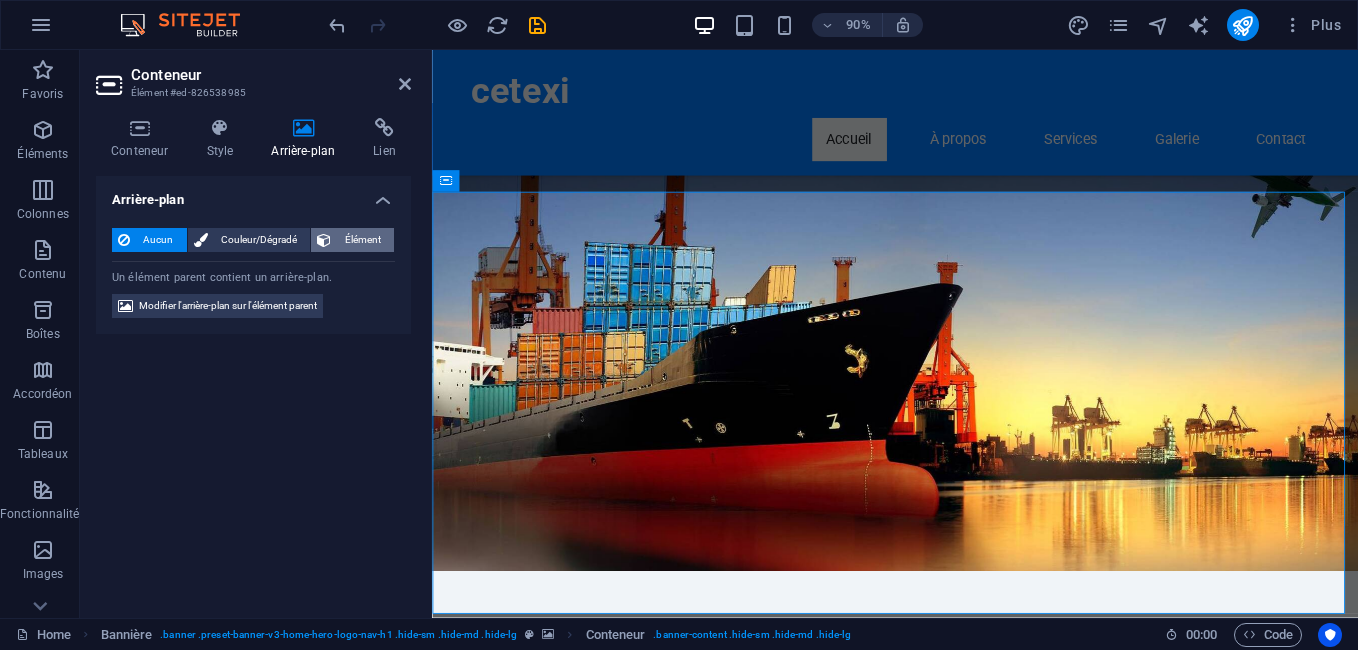 click on "Élément" at bounding box center [362, 240] 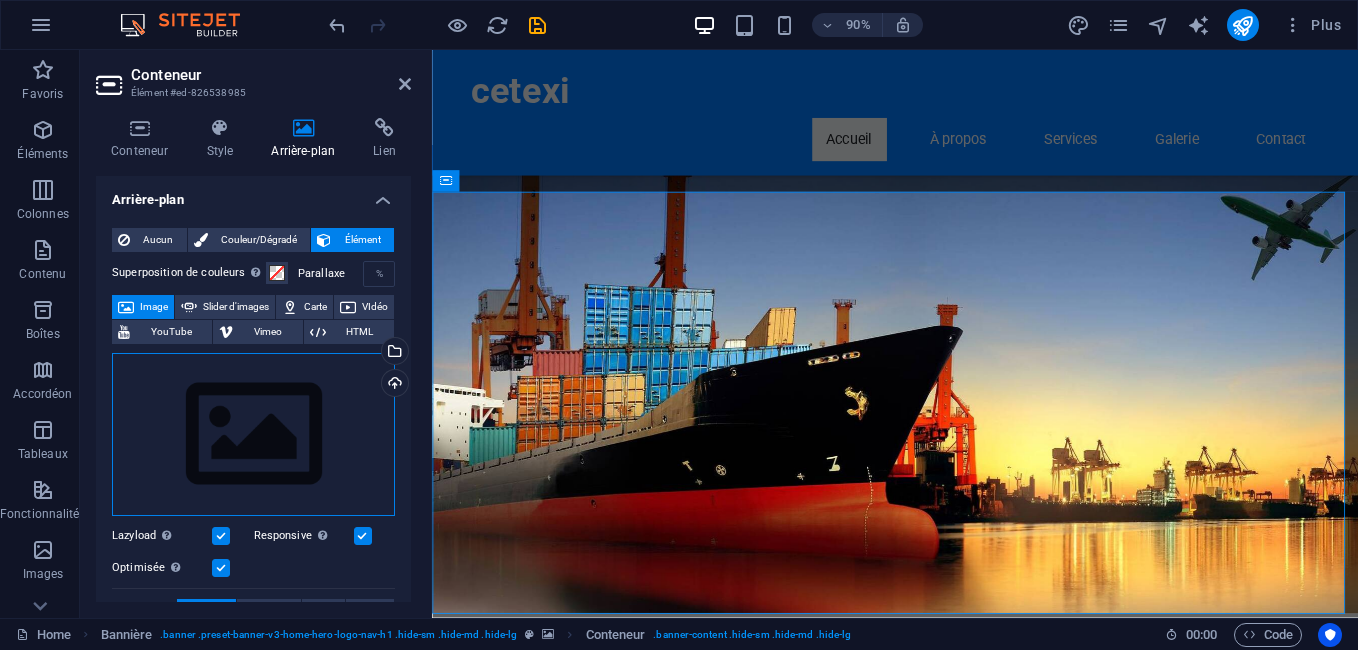 click on "Glissez les fichiers ici, cliquez pour choisir les fichiers ou  sélectionnez les fichiers depuis Fichiers ou depuis notre stock gratuit de photos et de vidéos" at bounding box center (253, 435) 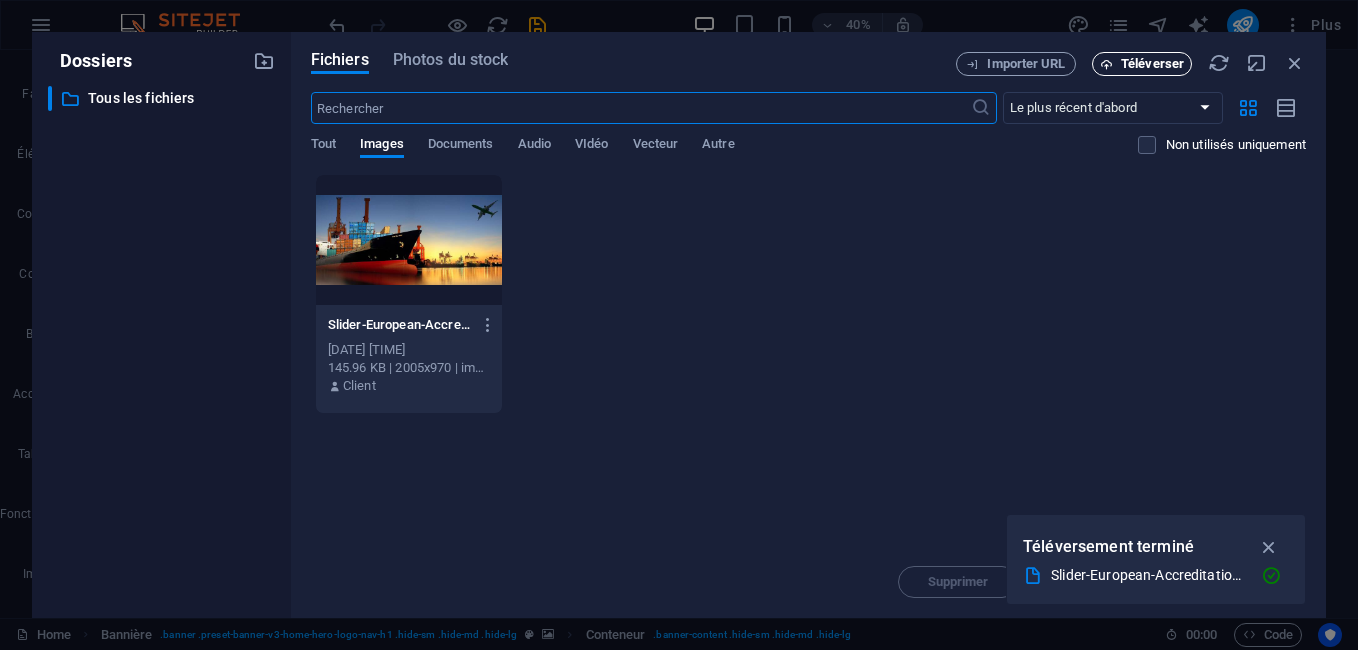 click on "Téléverser" at bounding box center (1152, 64) 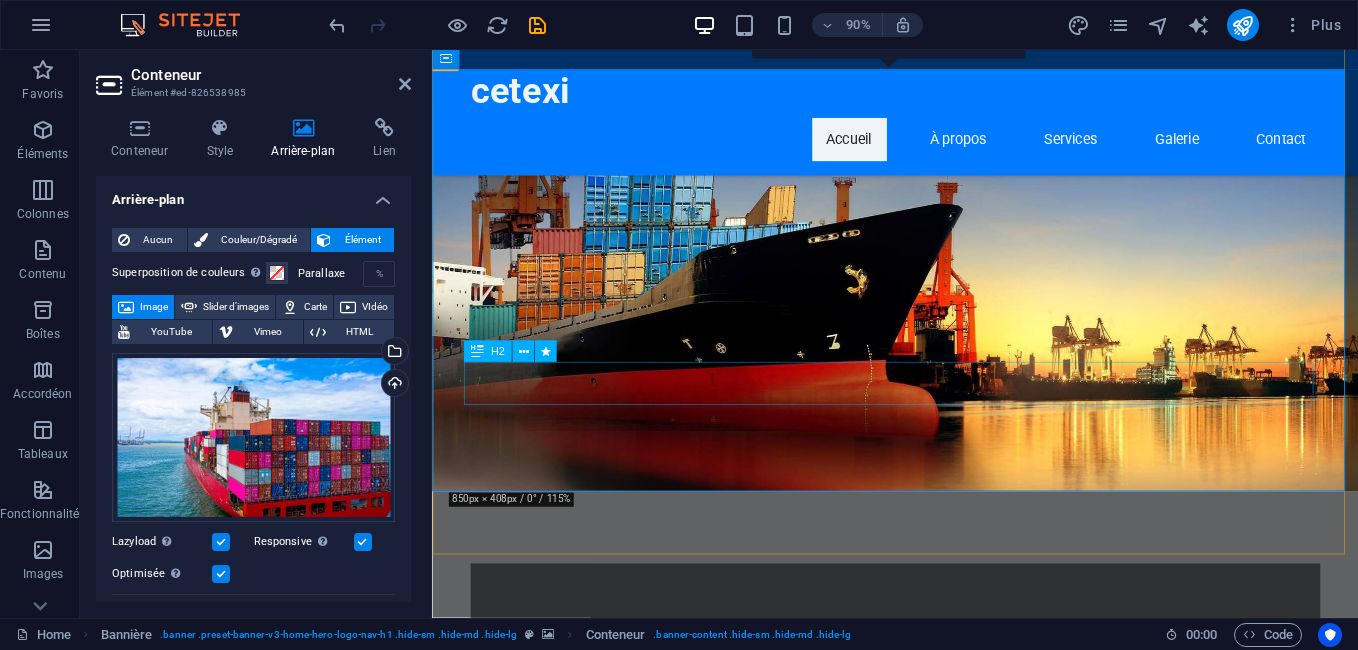 scroll, scrollTop: 936, scrollLeft: 0, axis: vertical 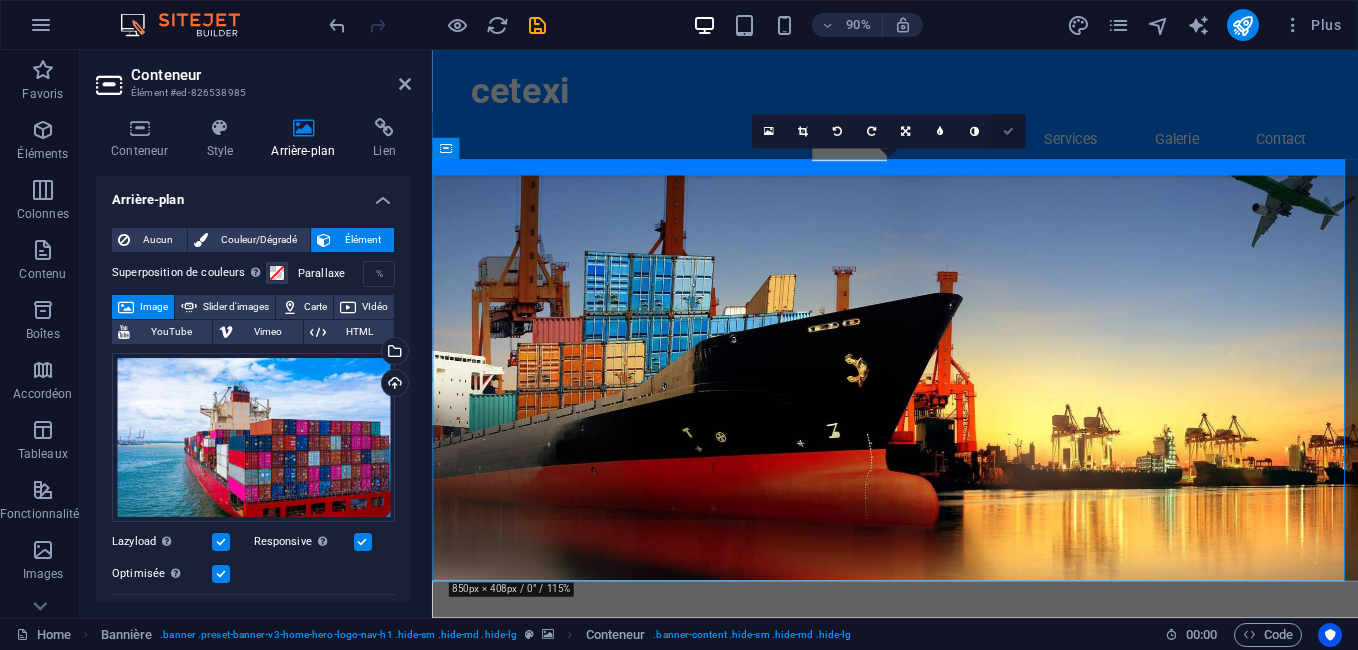 click at bounding box center [1008, 132] 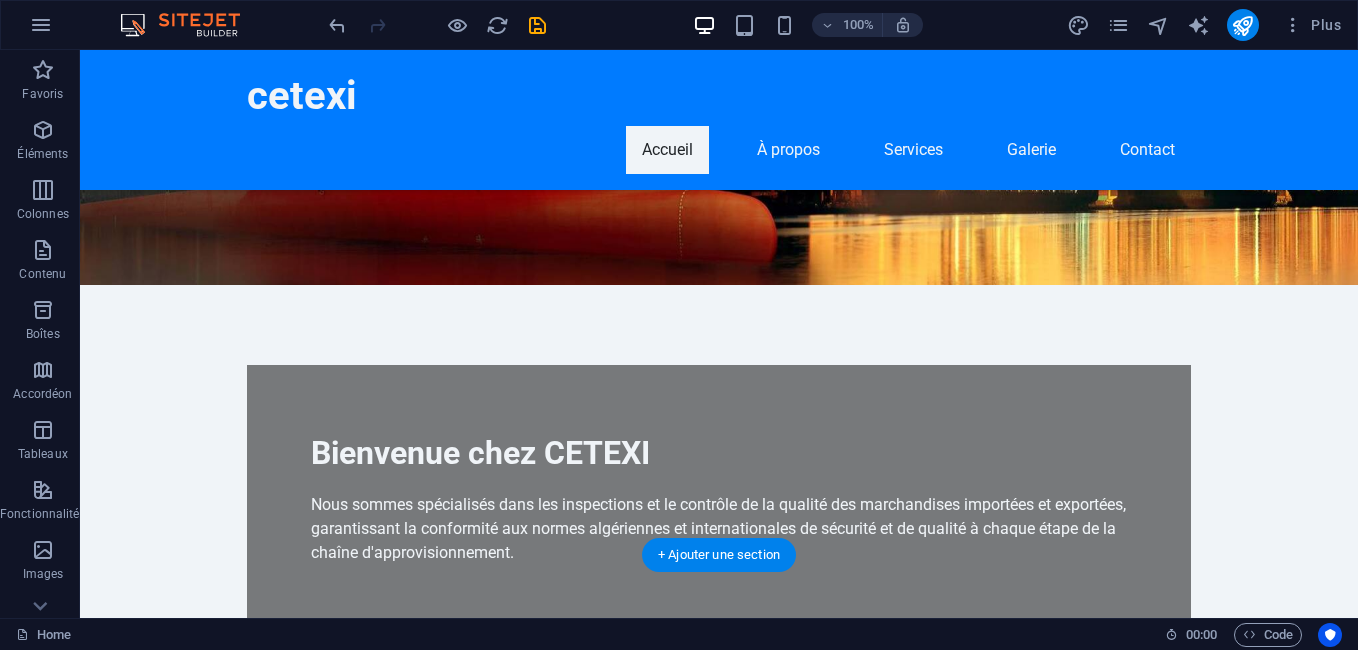 scroll, scrollTop: 836, scrollLeft: 0, axis: vertical 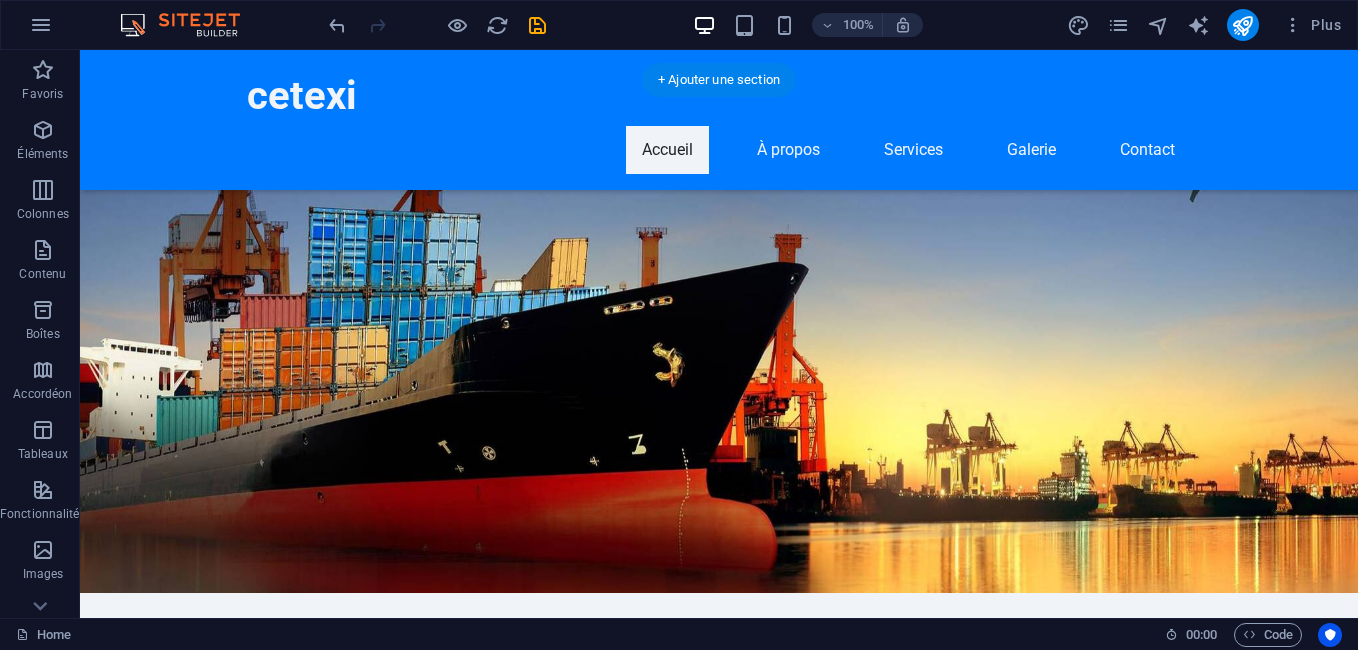 click at bounding box center [719, 1913] 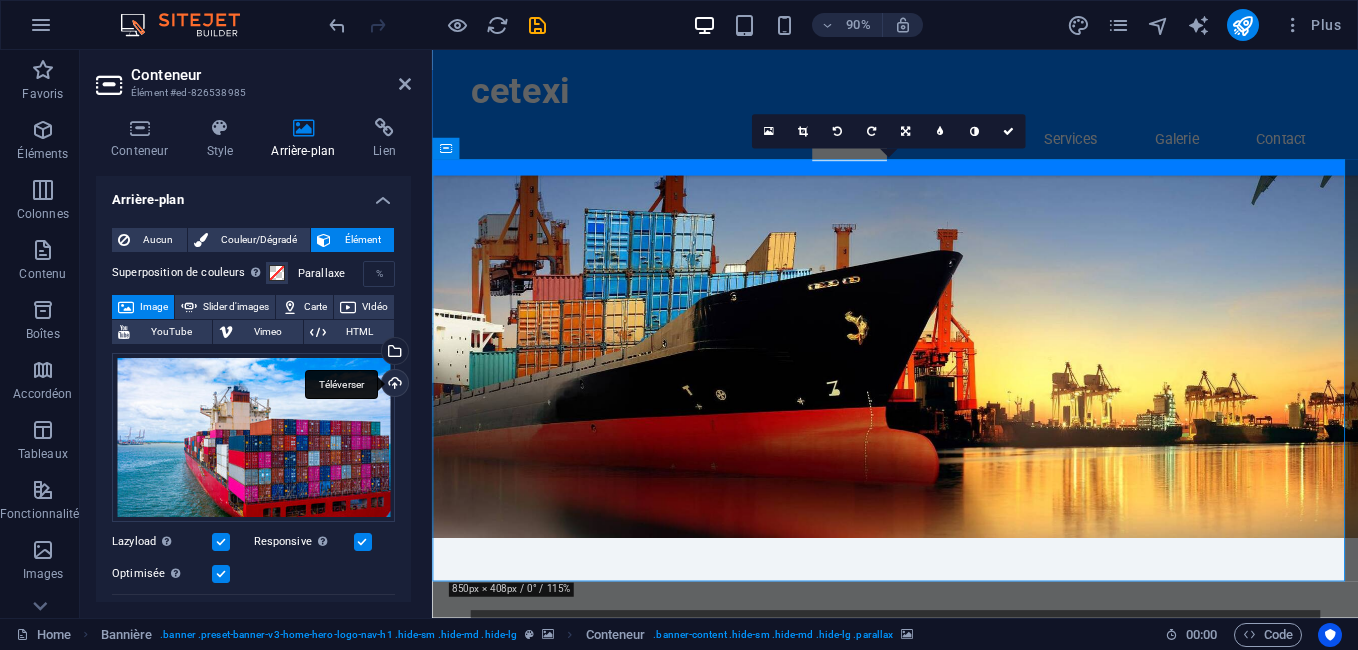 click on "Téléverser" at bounding box center [393, 385] 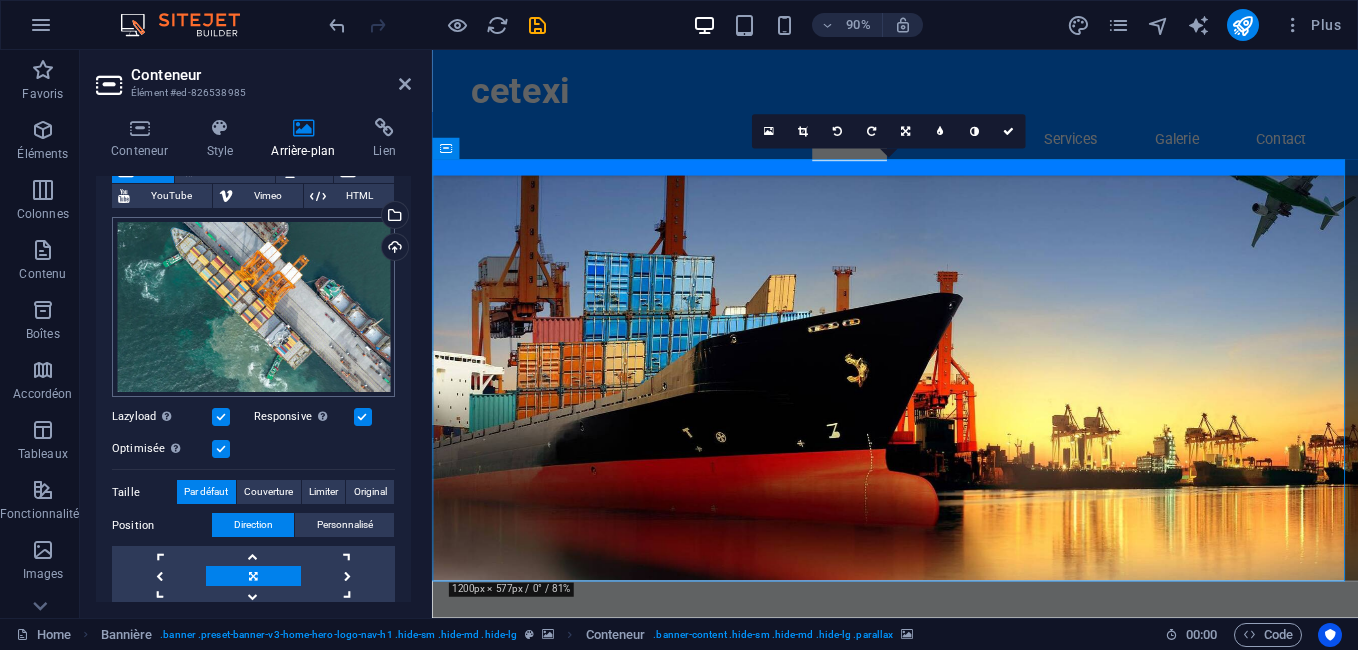 scroll, scrollTop: 0, scrollLeft: 0, axis: both 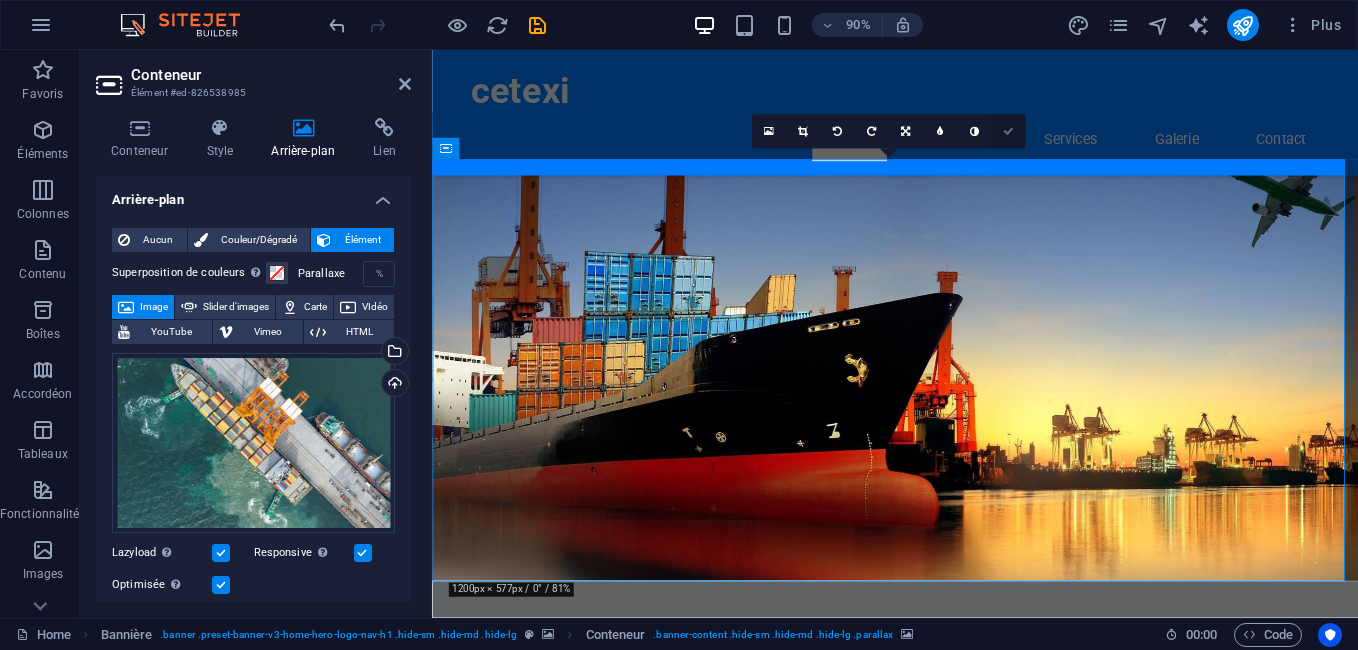 drag, startPoint x: 1004, startPoint y: 126, endPoint x: 926, endPoint y: 78, distance: 91.58602 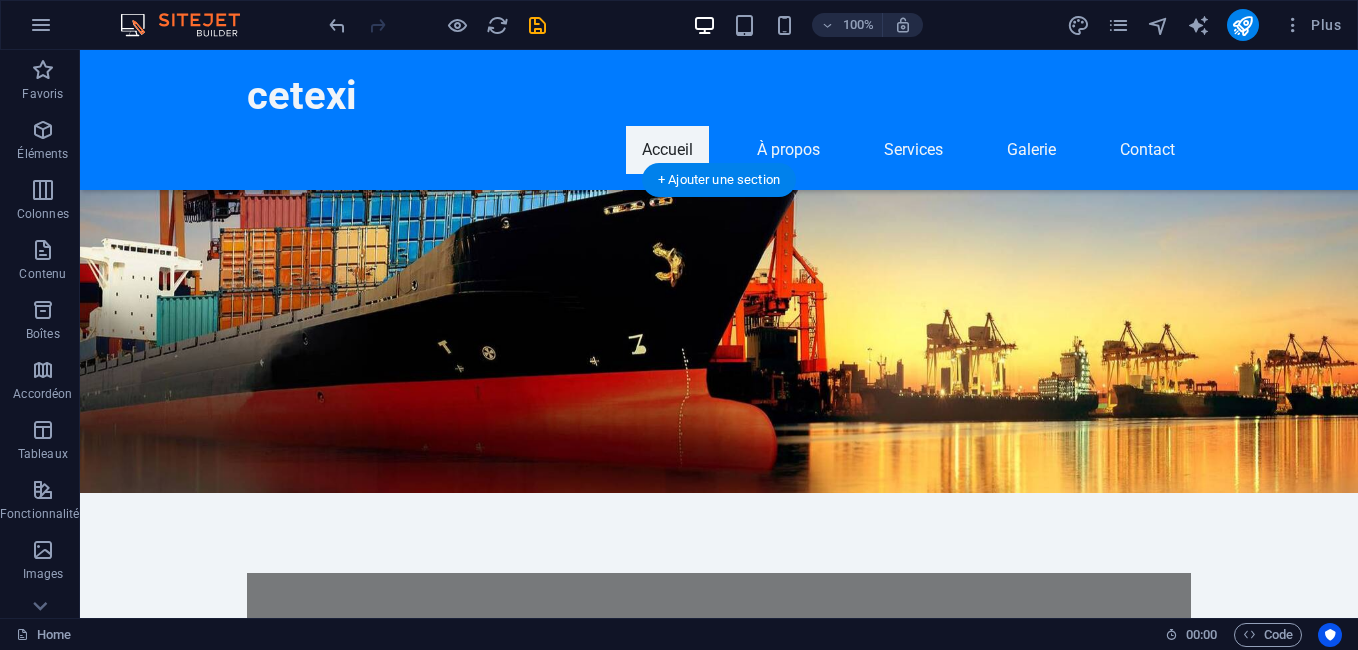 scroll, scrollTop: 736, scrollLeft: 0, axis: vertical 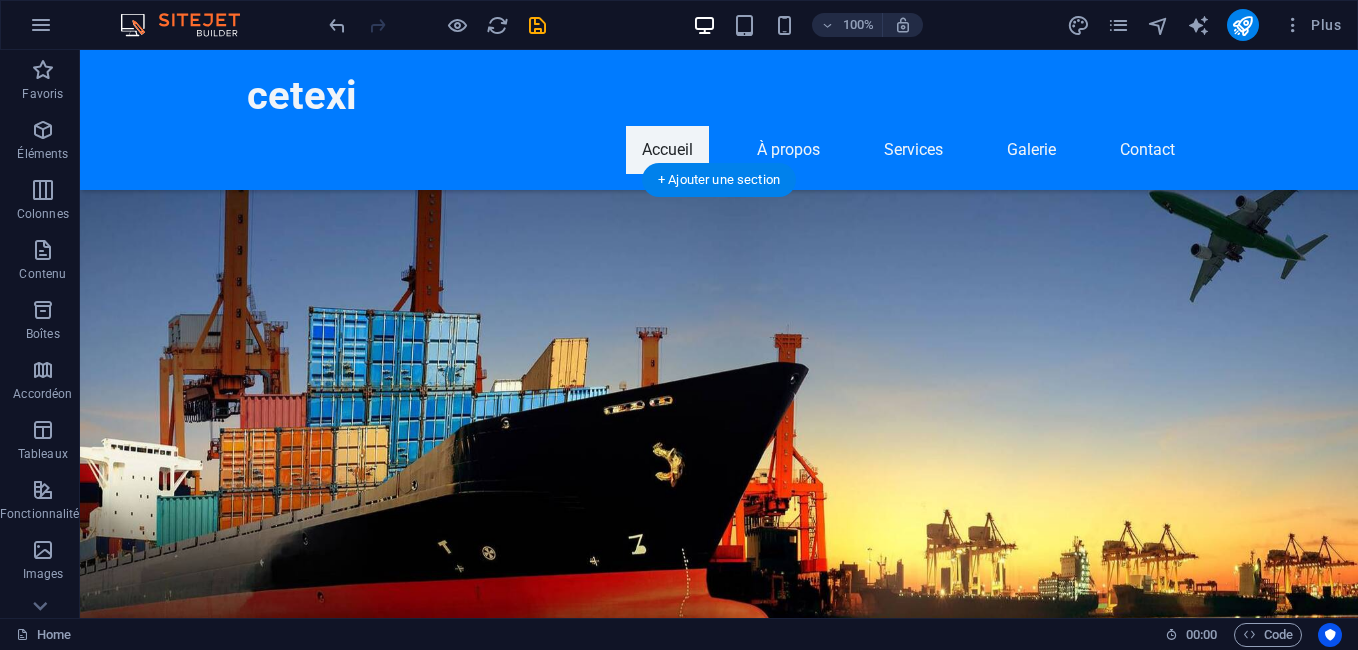 click at bounding box center (719, 1973) 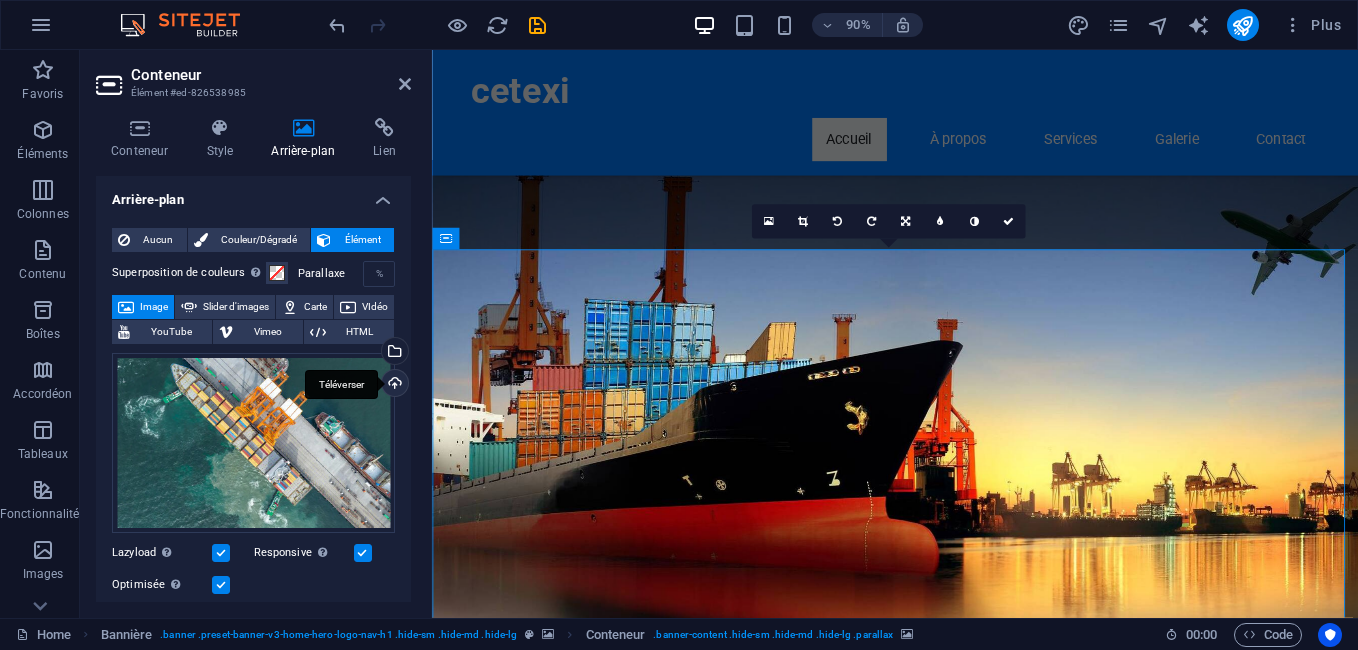 click on "Téléverser" at bounding box center [393, 385] 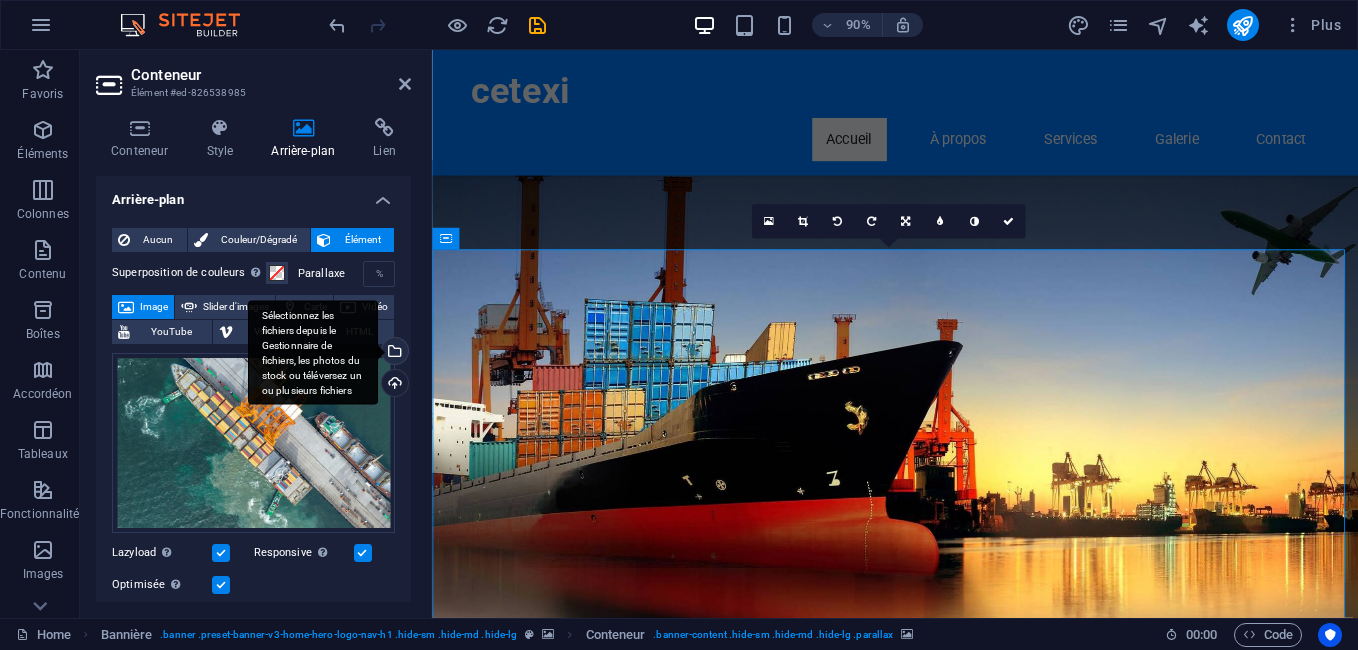 click on "Sélectionnez les fichiers depuis le Gestionnaire de fichiers, les photos du stock ou téléversez un ou plusieurs fichiers" at bounding box center [393, 353] 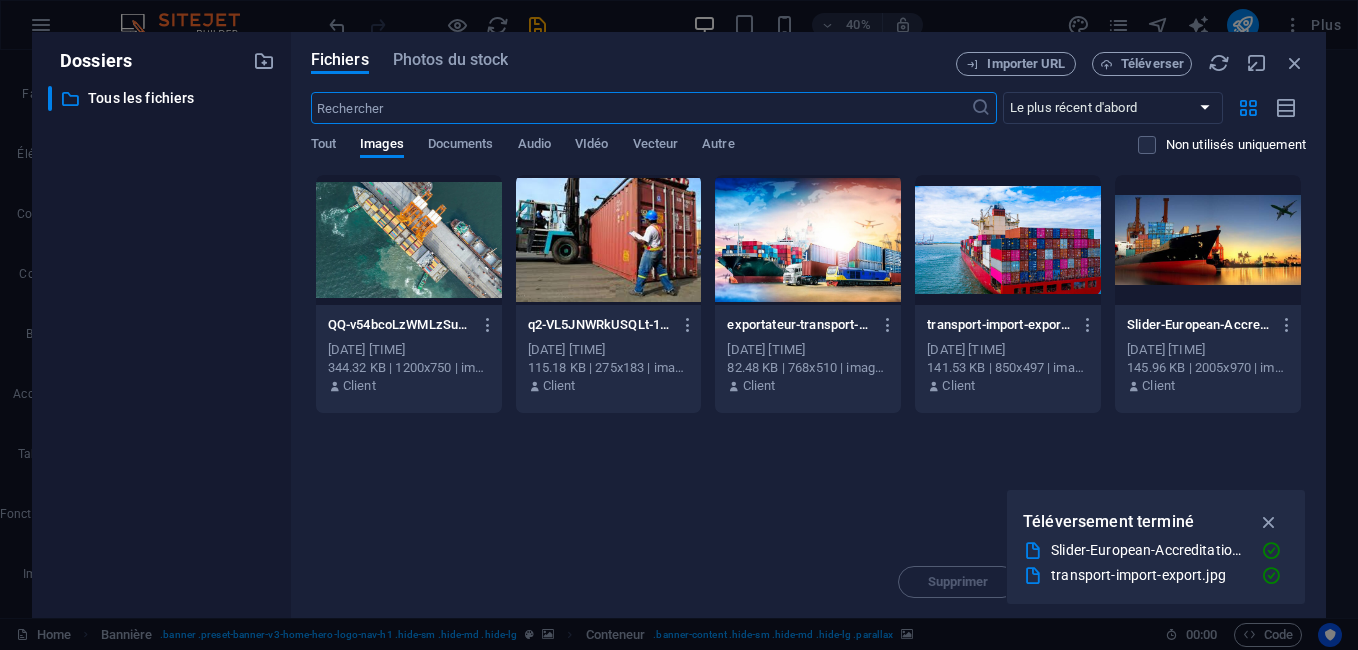 scroll, scrollTop: 1100, scrollLeft: 0, axis: vertical 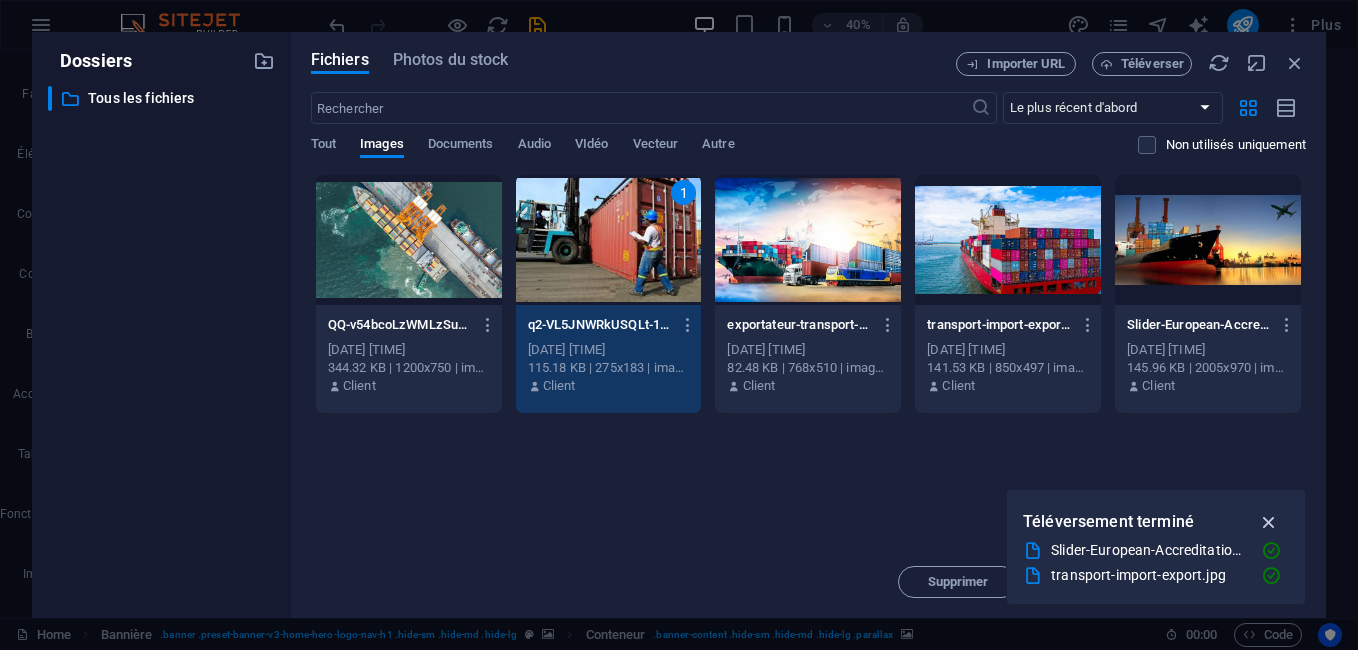 click at bounding box center (1269, 522) 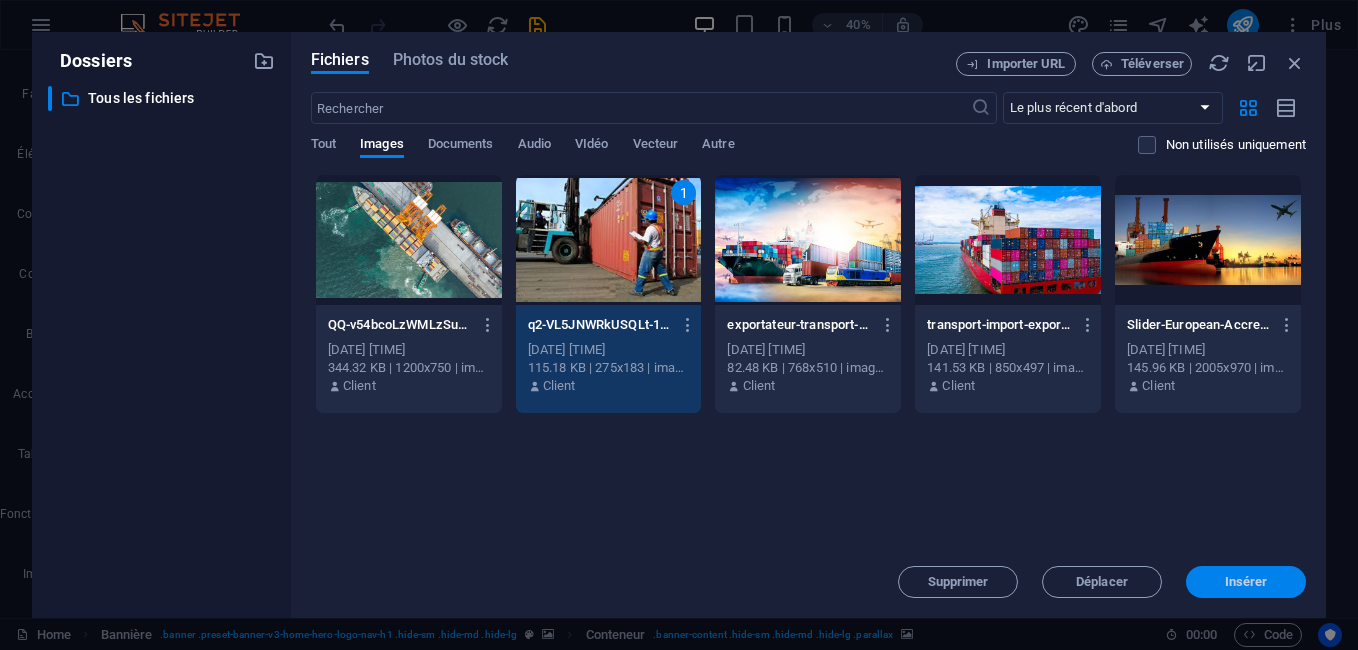 click on "Insérer" at bounding box center (1246, 582) 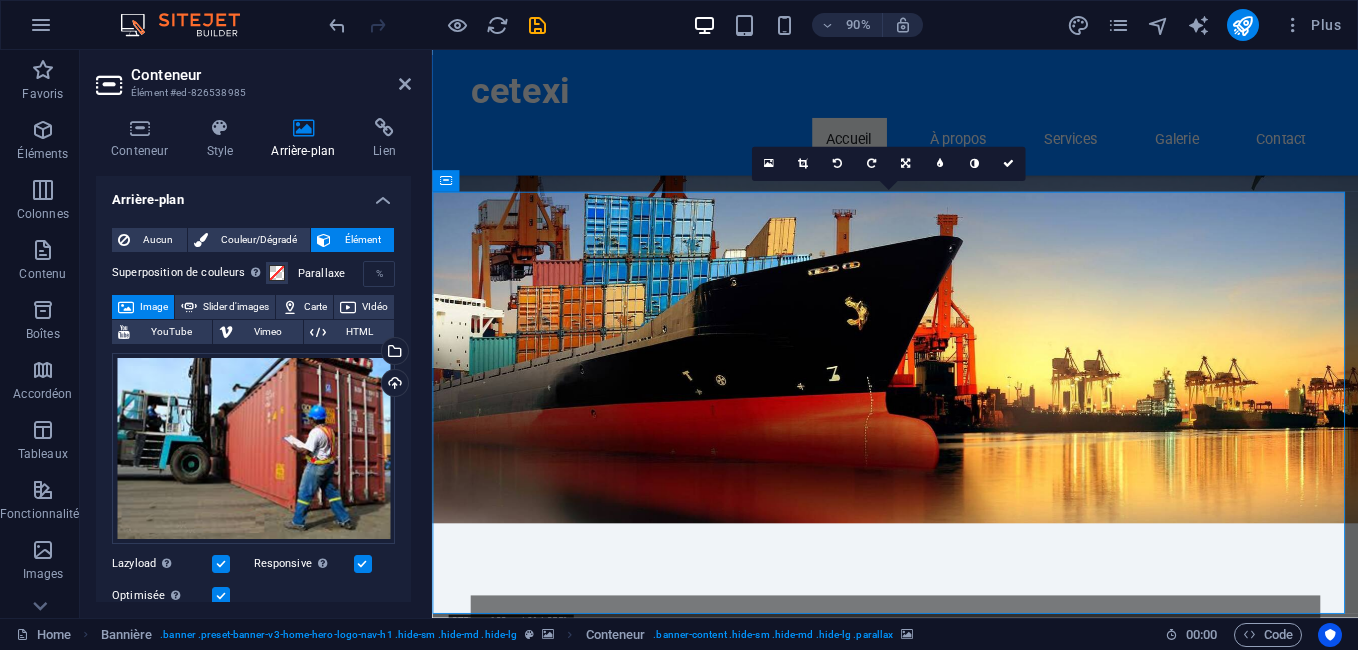 scroll, scrollTop: 800, scrollLeft: 0, axis: vertical 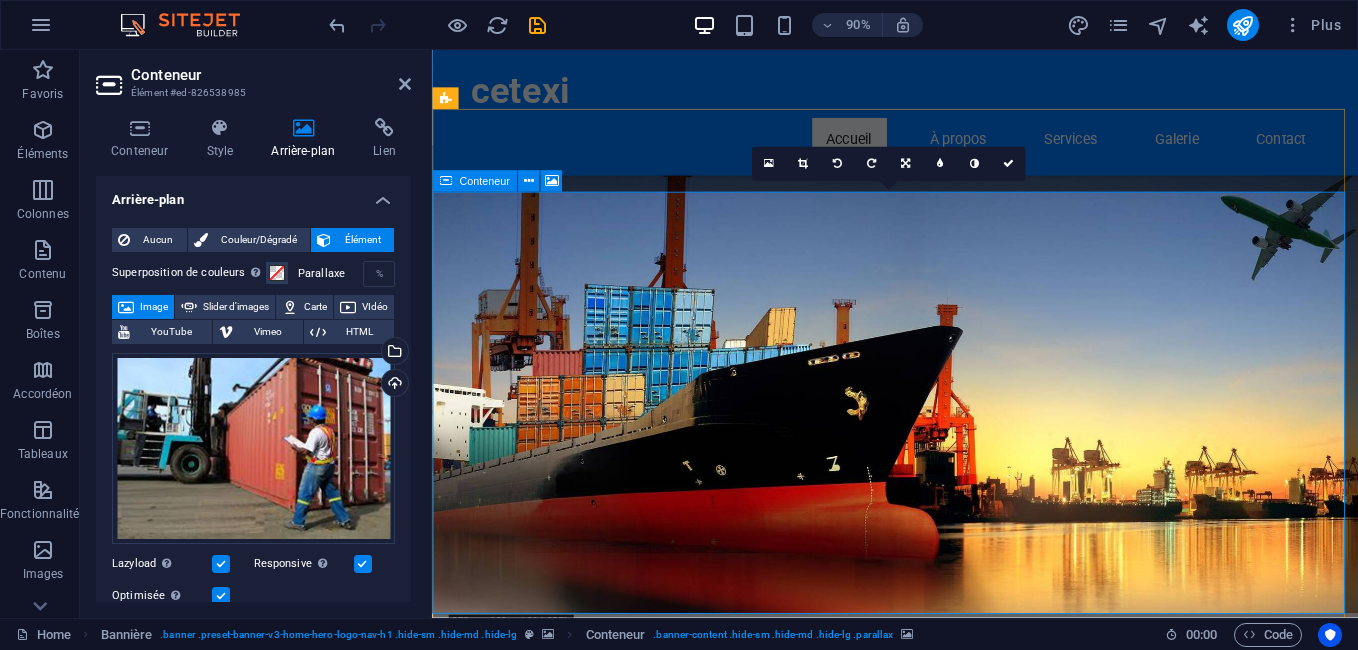 click at bounding box center [445, 182] 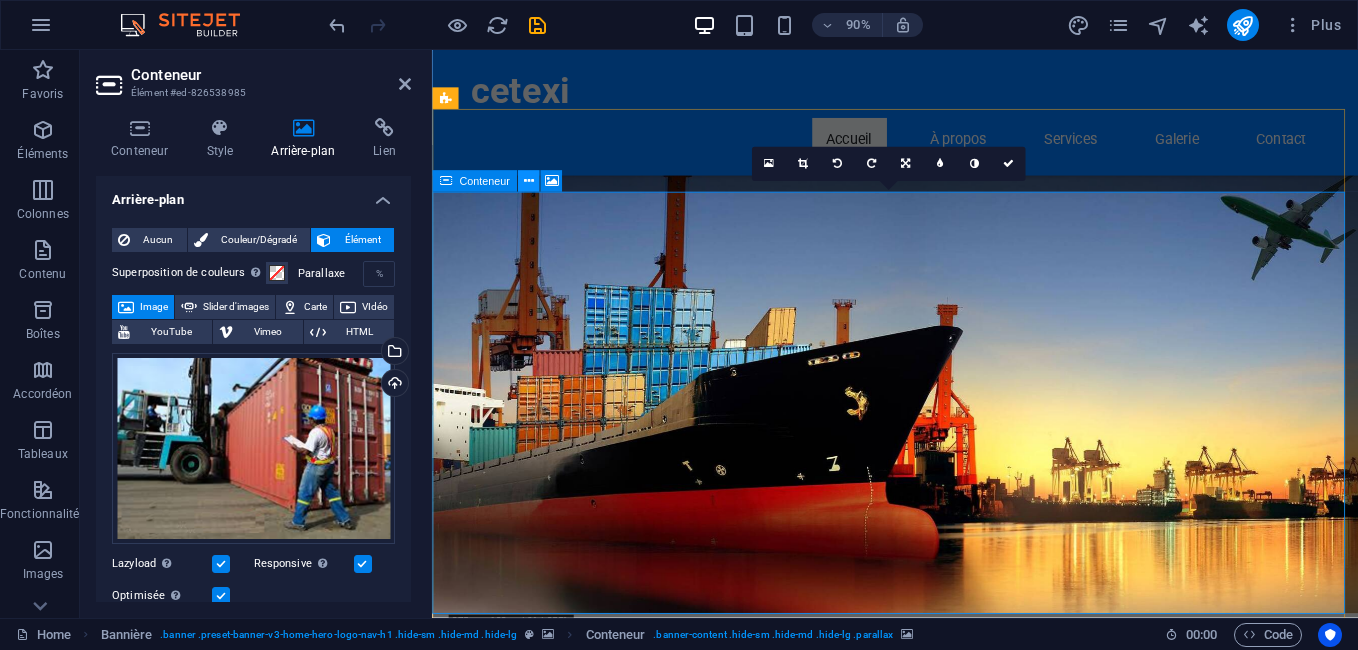 click at bounding box center [528, 181] 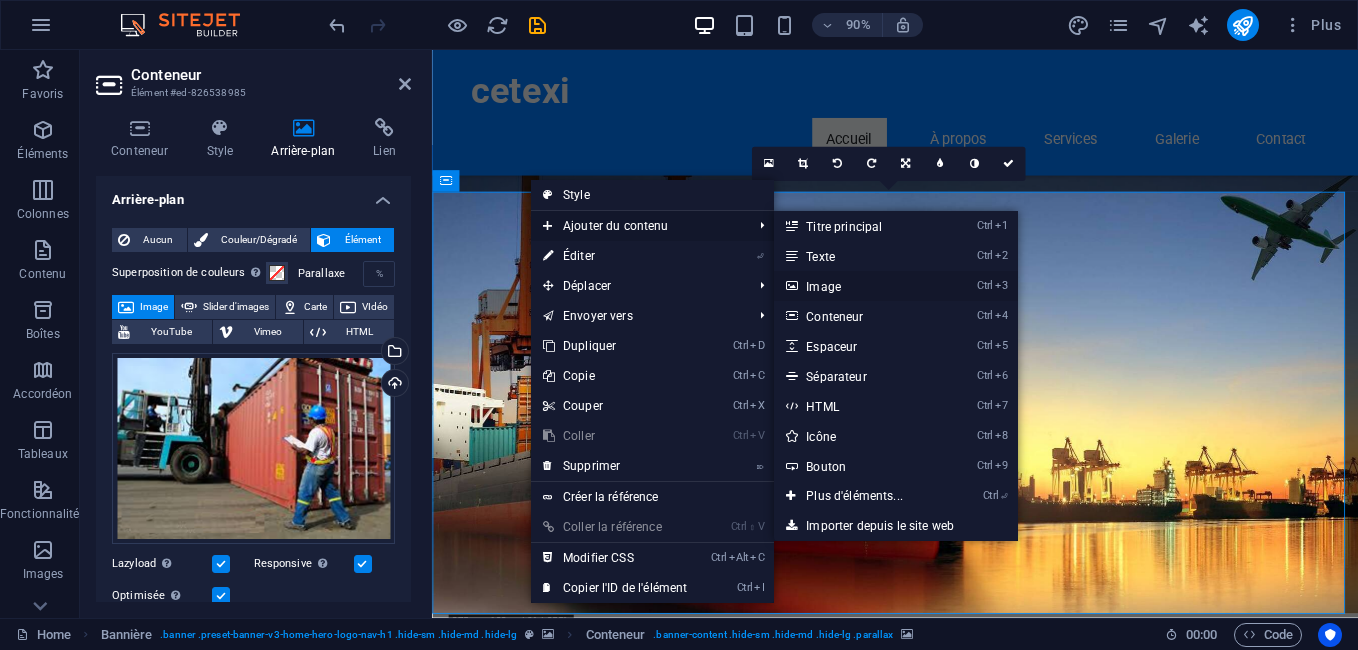 click on "Ctrl 3  Image" at bounding box center [858, 286] 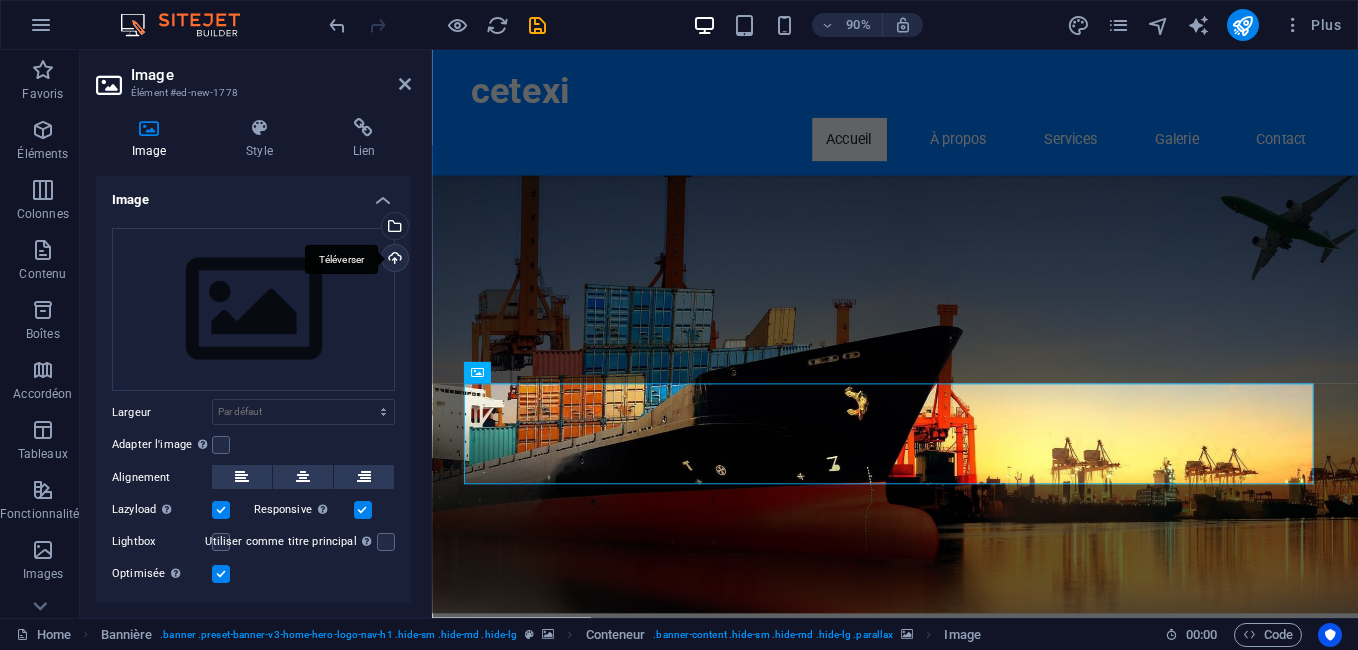 click on "Téléverser" at bounding box center (393, 260) 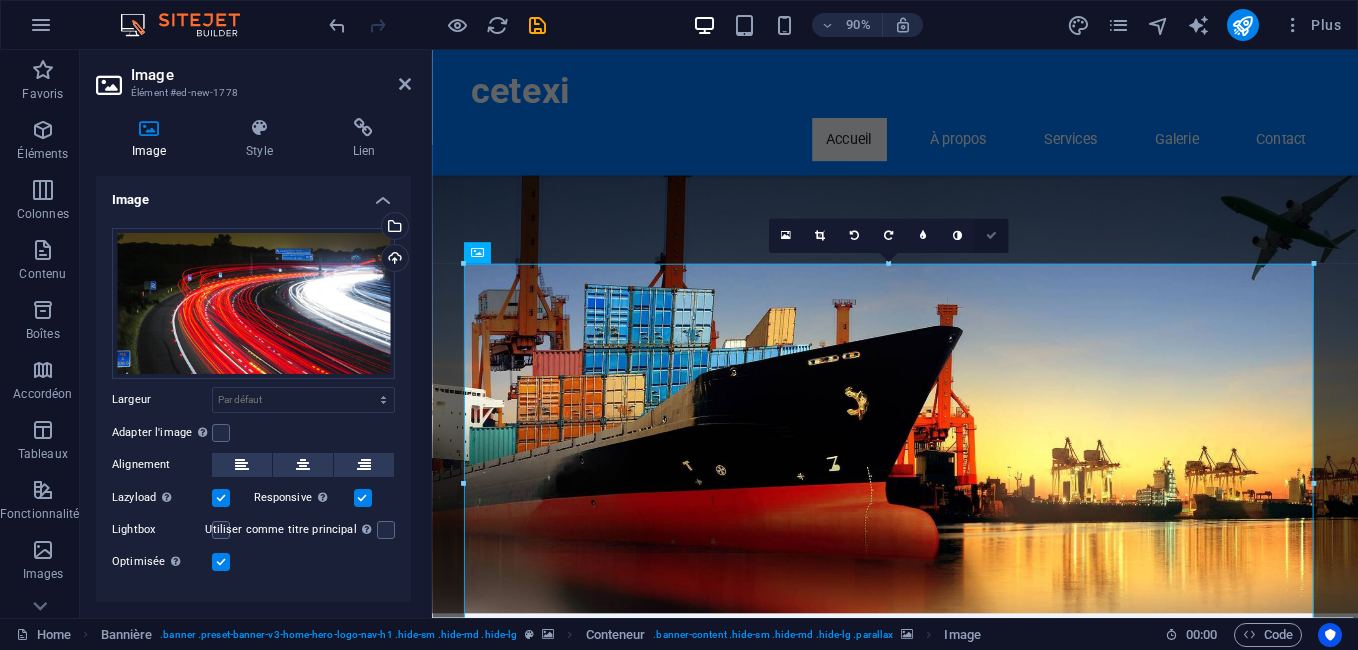 click at bounding box center [990, 236] 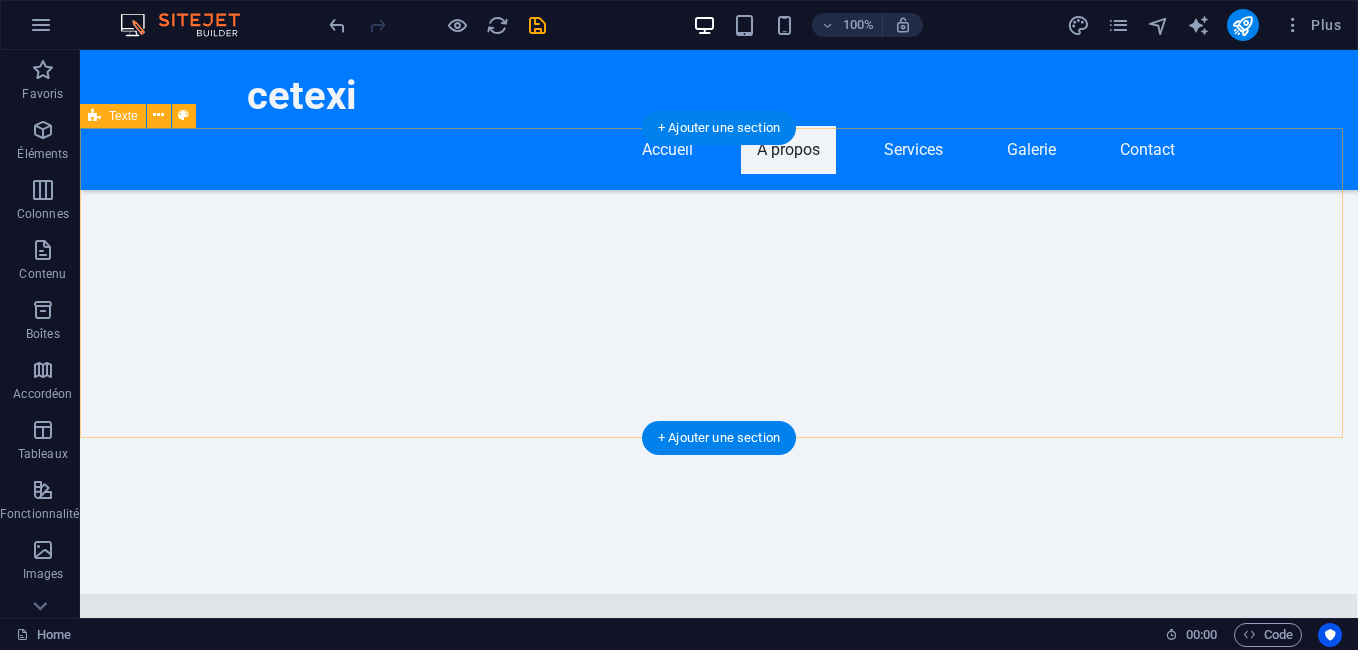 scroll, scrollTop: 2108, scrollLeft: 0, axis: vertical 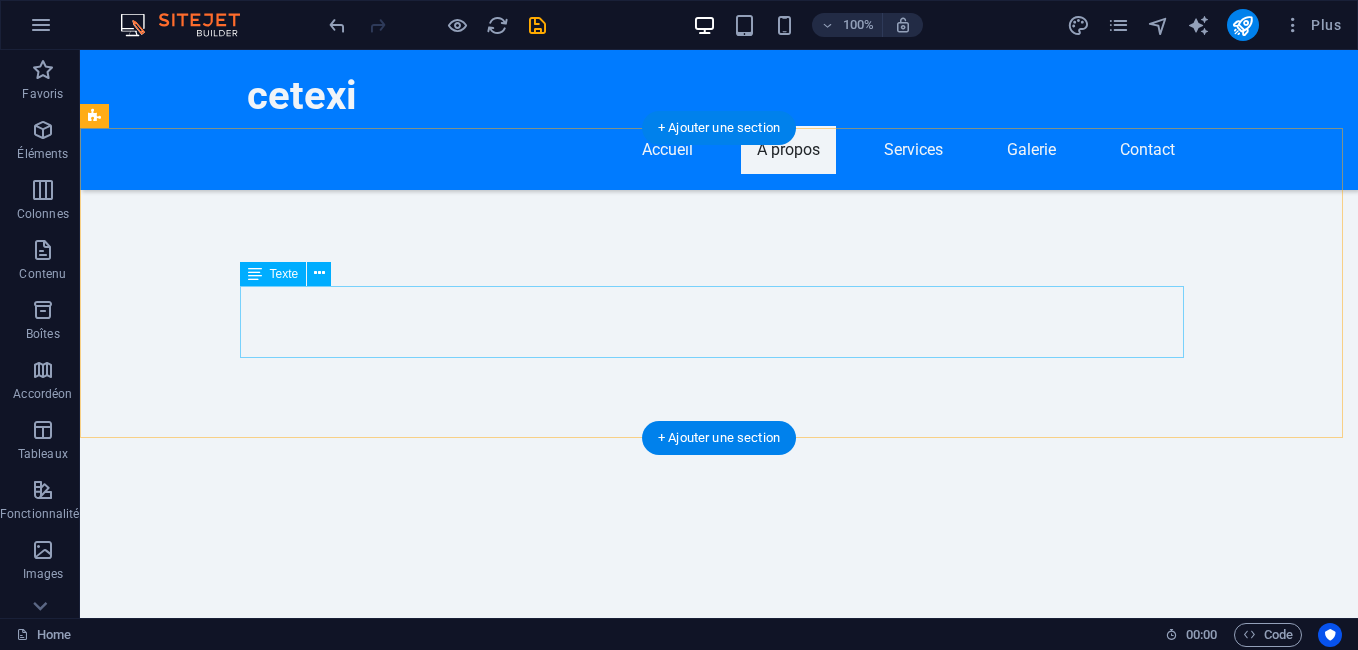 click on "CETEXI est votre fournisseur de services d'inspection pour l'importation et l'exportation de marchandises. Avec une expertise reconnue dans le domaine, nous vous assurons des contrôles rigoureux, garantissant la qualité et la sécurité de vos produits." at bounding box center (719, 3388) 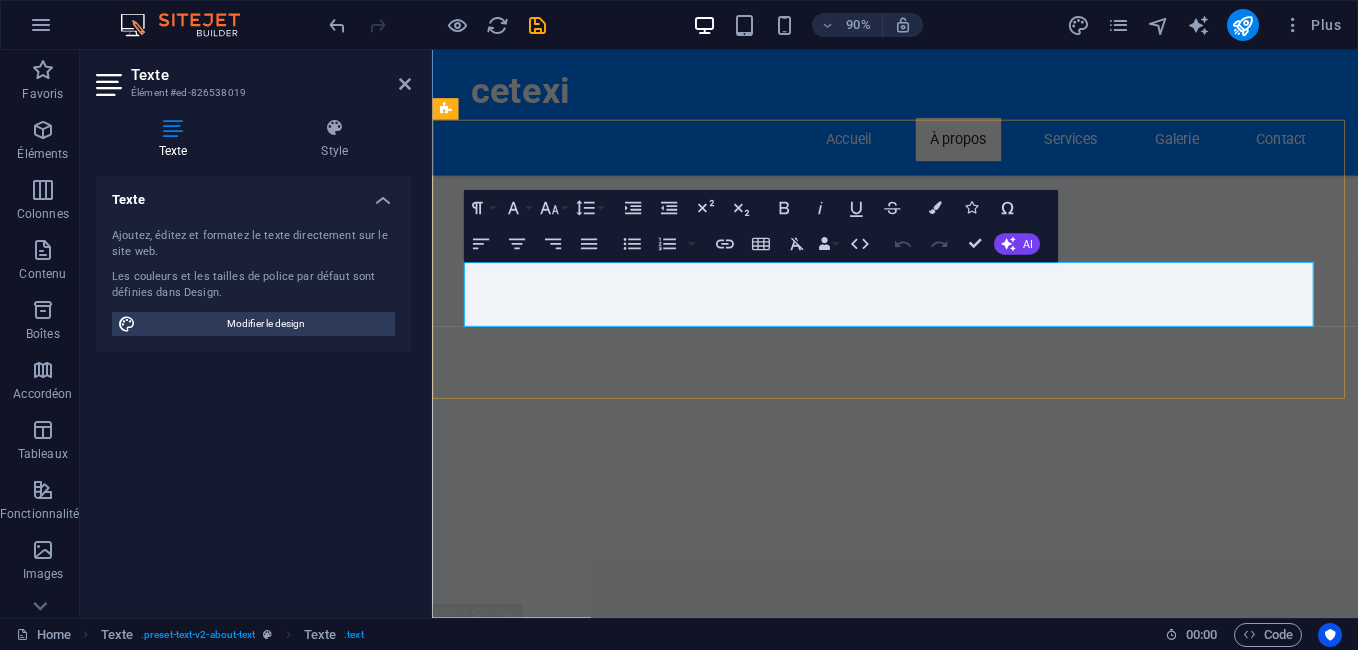 scroll, scrollTop: 2200, scrollLeft: 0, axis: vertical 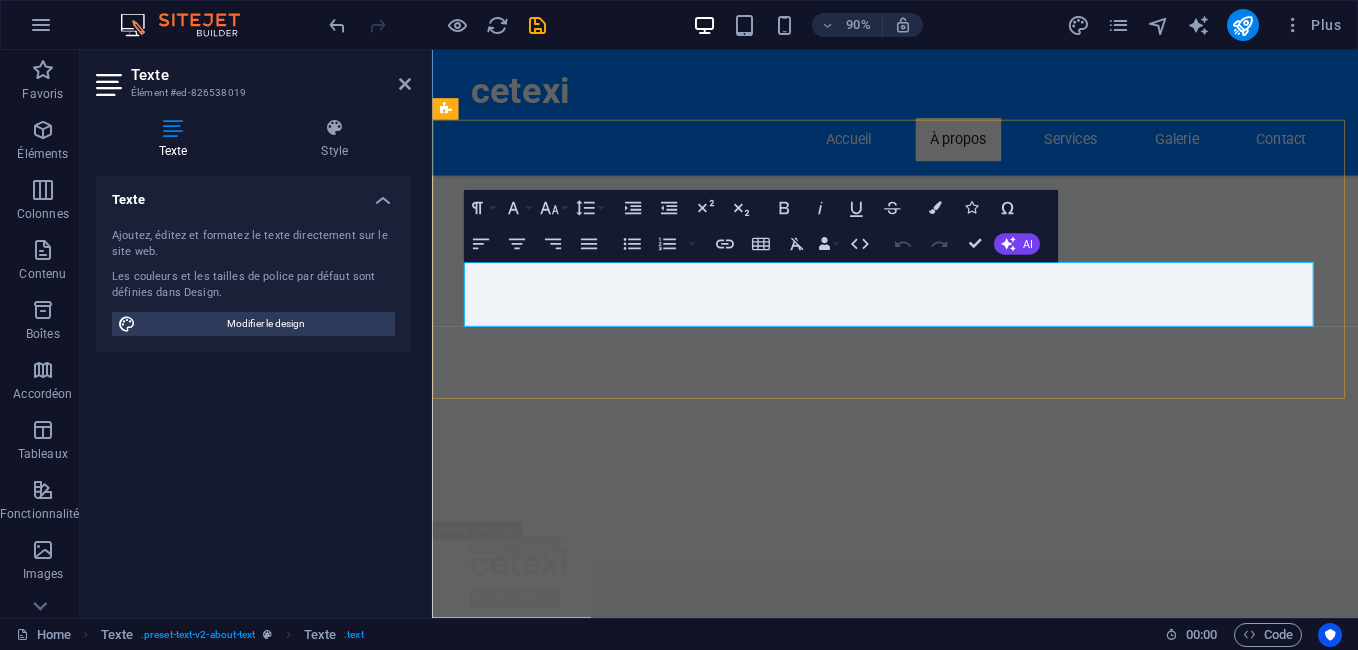 click on "CETEXI est votre fournisseur de services d'inspection pour l'importation et l'exportation de marchandises. Avec une expertise reconnue dans le domaine, nous vous assurons des contrôles rigoureux, garantissant la qualité et la sécurité de vos produits." at bounding box center (947, 3381) 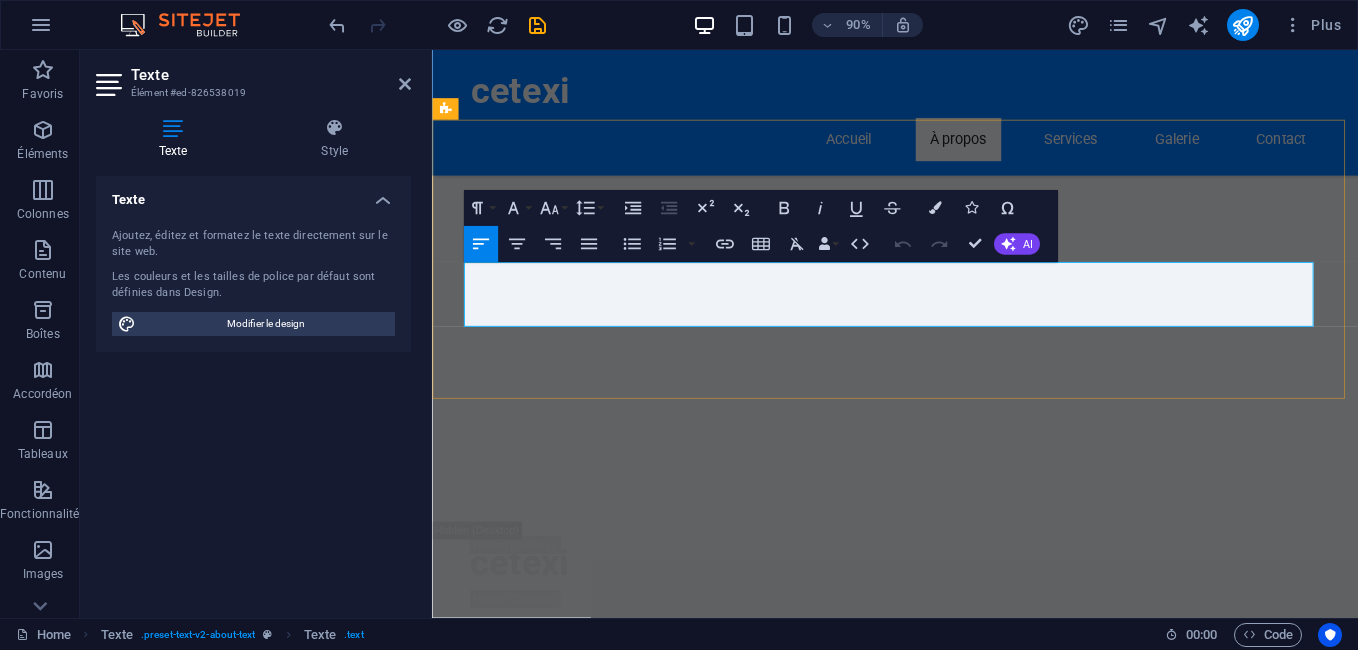 click on "CETEXI est votre fournisseur de services d'inspection pour l'importation et l'exportation de marchandises. Avec une expertise reconnue dans le domaine, nous vous assurons des contrôles rigoureux, garantissant la qualité et la sécurité de vos produits." at bounding box center (947, 3381) 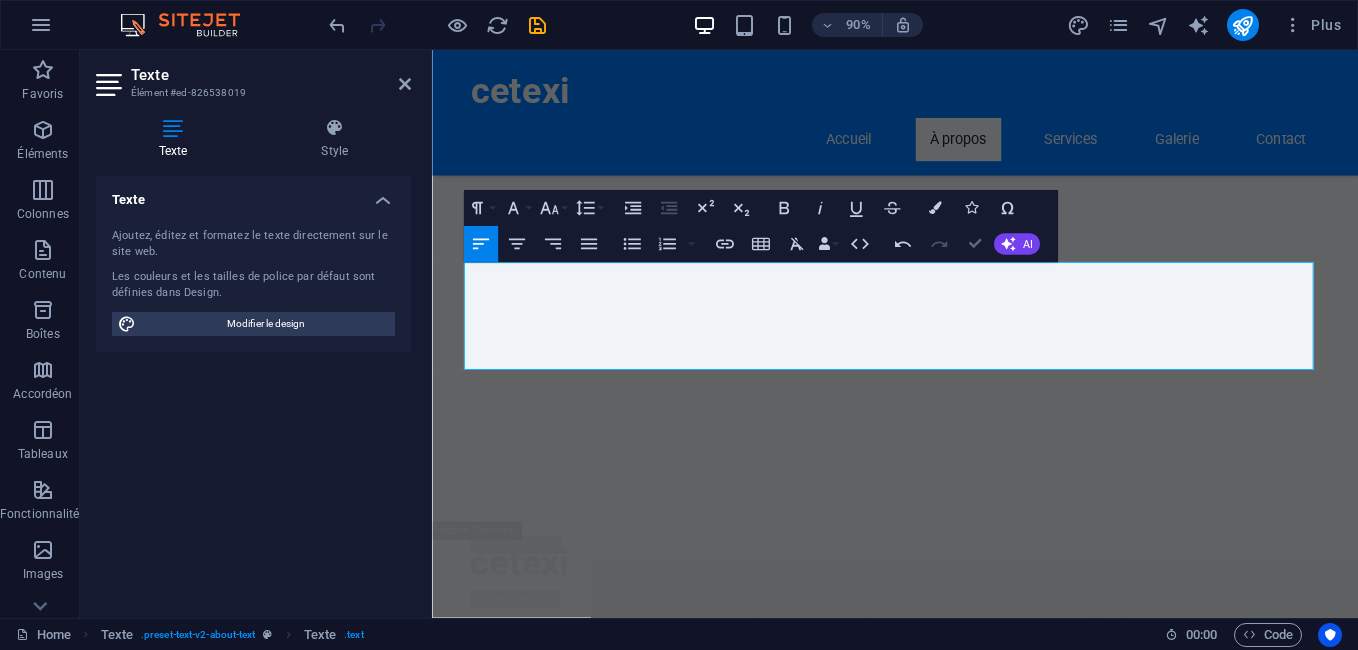 click at bounding box center (974, 244) 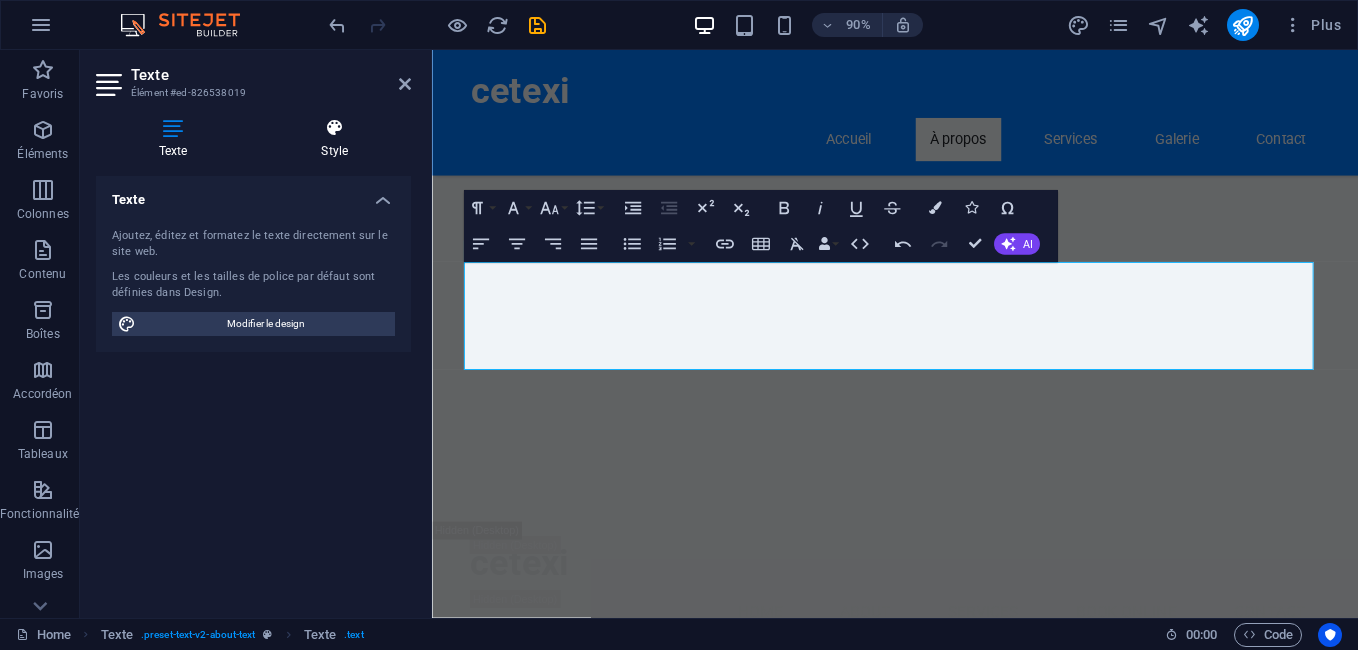click at bounding box center [335, 128] 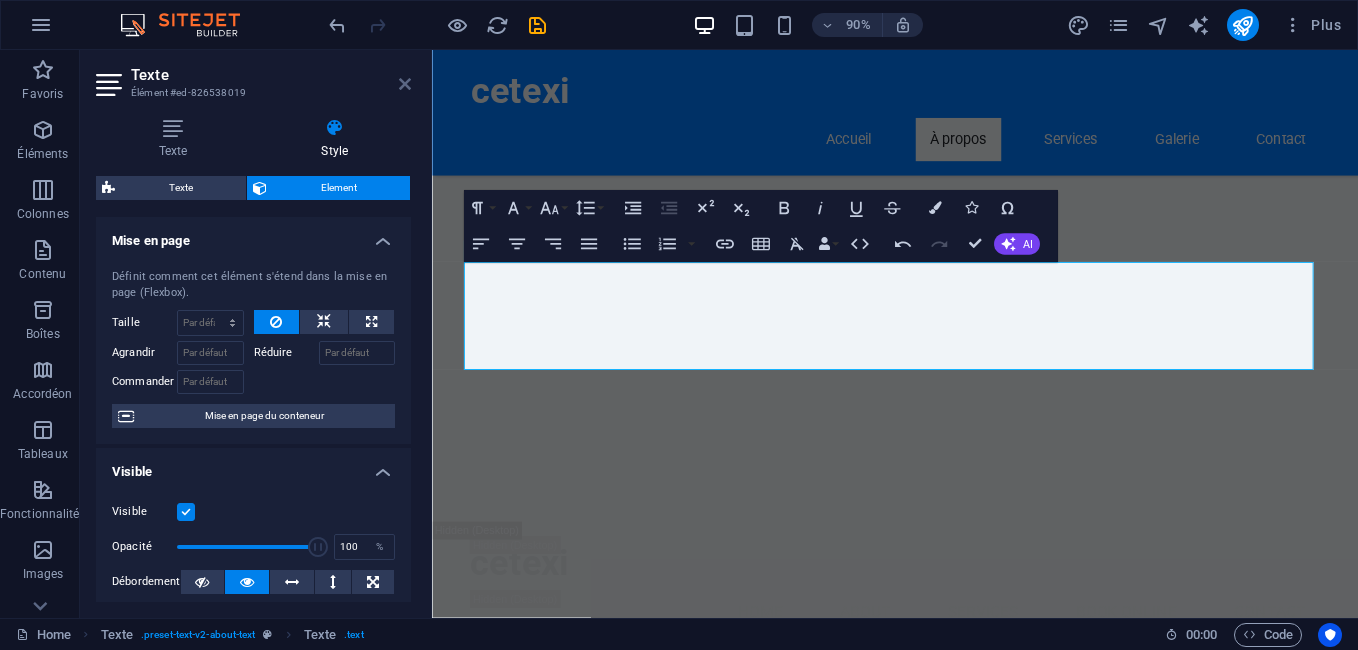 click at bounding box center [405, 84] 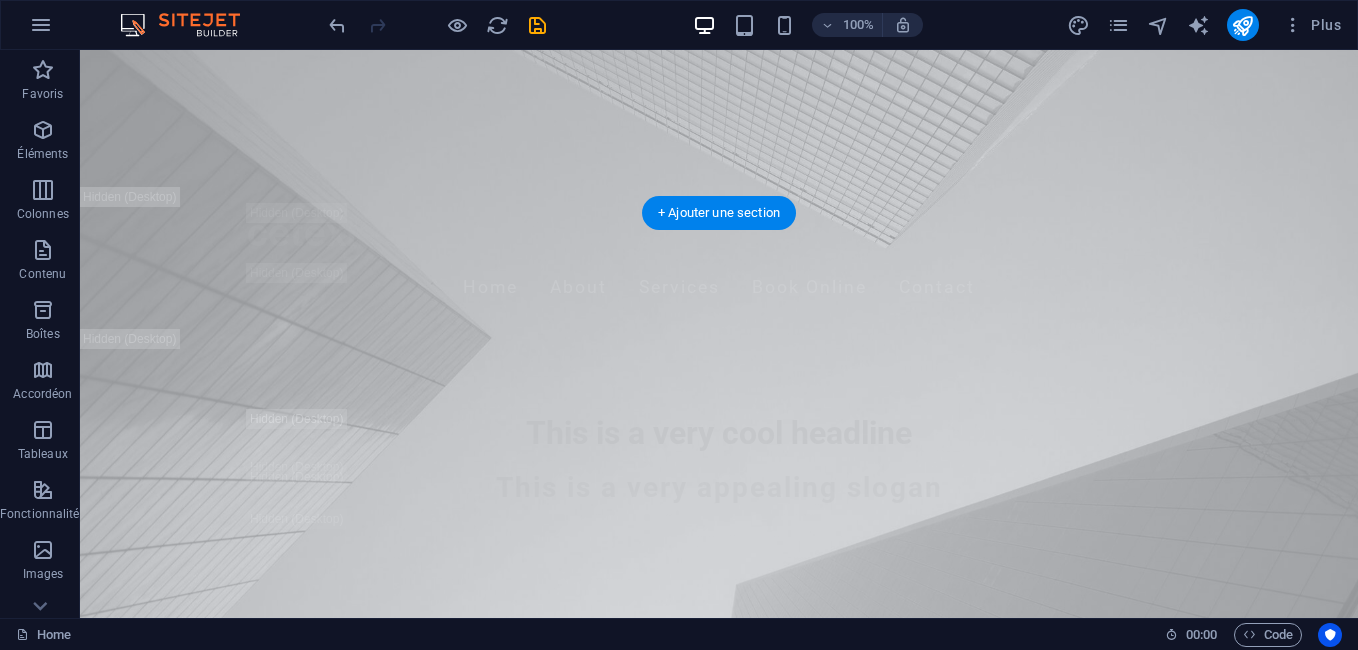 scroll, scrollTop: 16, scrollLeft: 0, axis: vertical 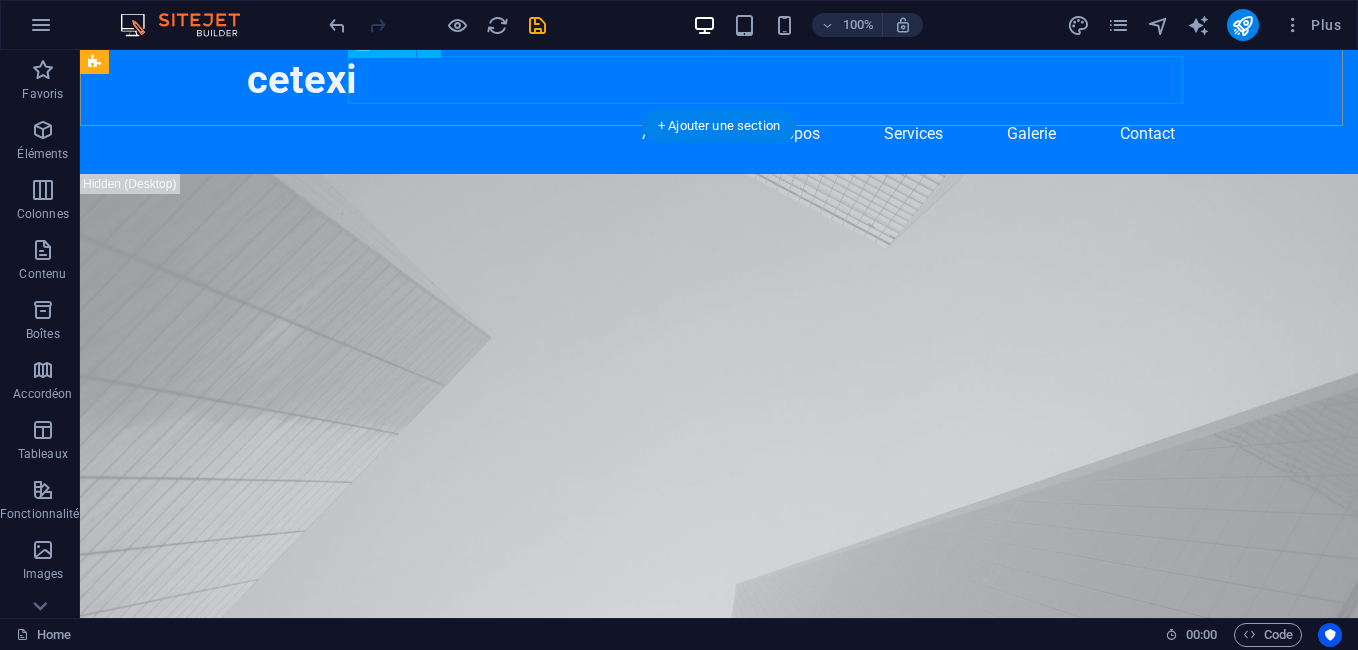 click on "Accueil À propos Services Galerie Contact" at bounding box center (719, 134) 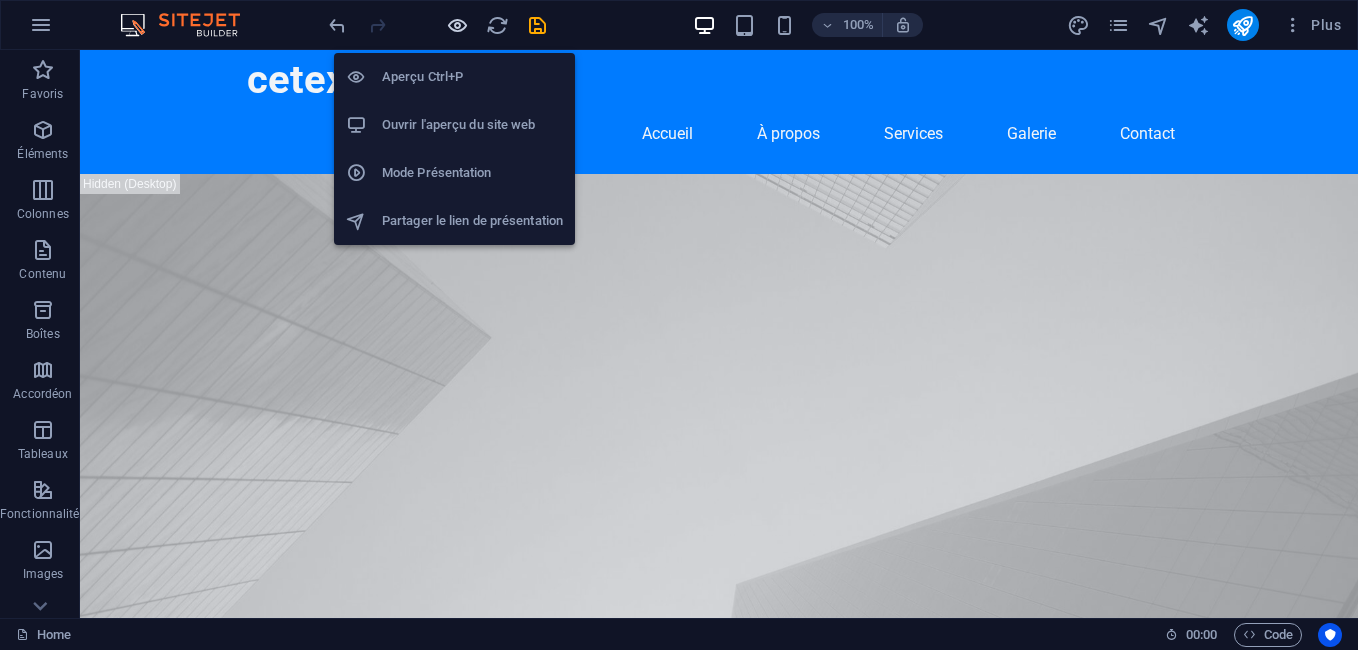 click at bounding box center [457, 25] 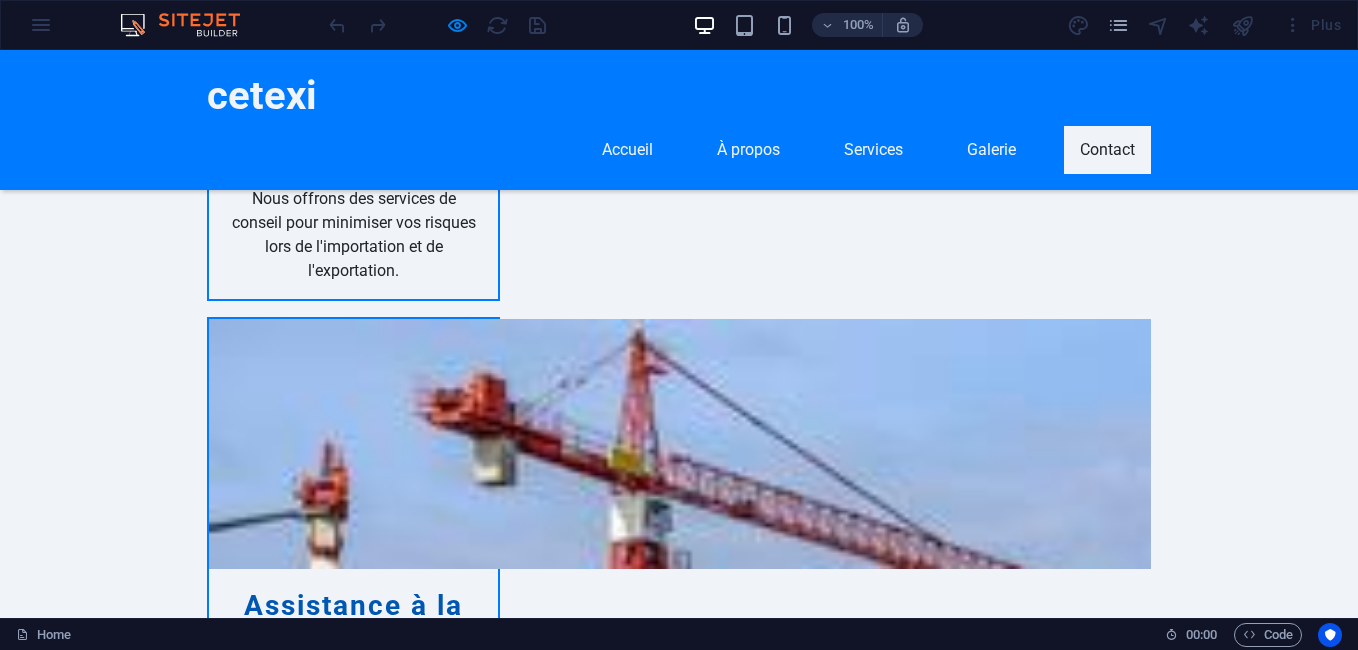 scroll, scrollTop: 3237, scrollLeft: 0, axis: vertical 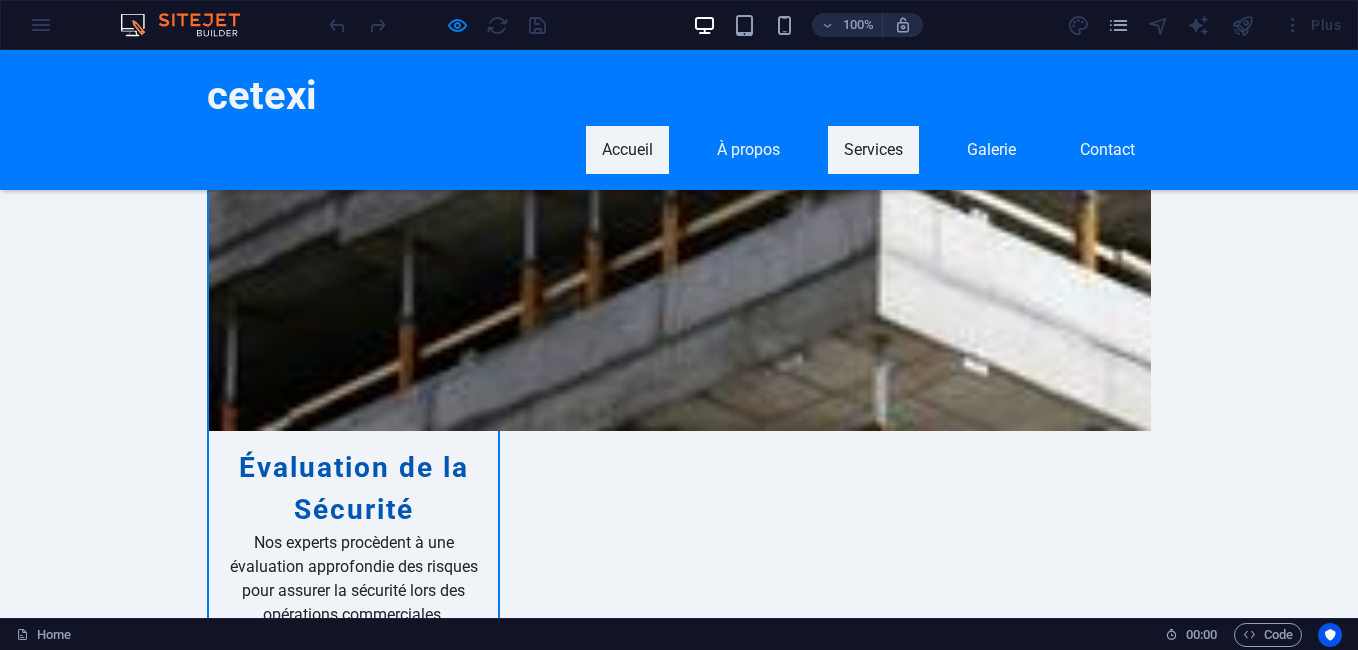 click on "Accueil" at bounding box center [627, 150] 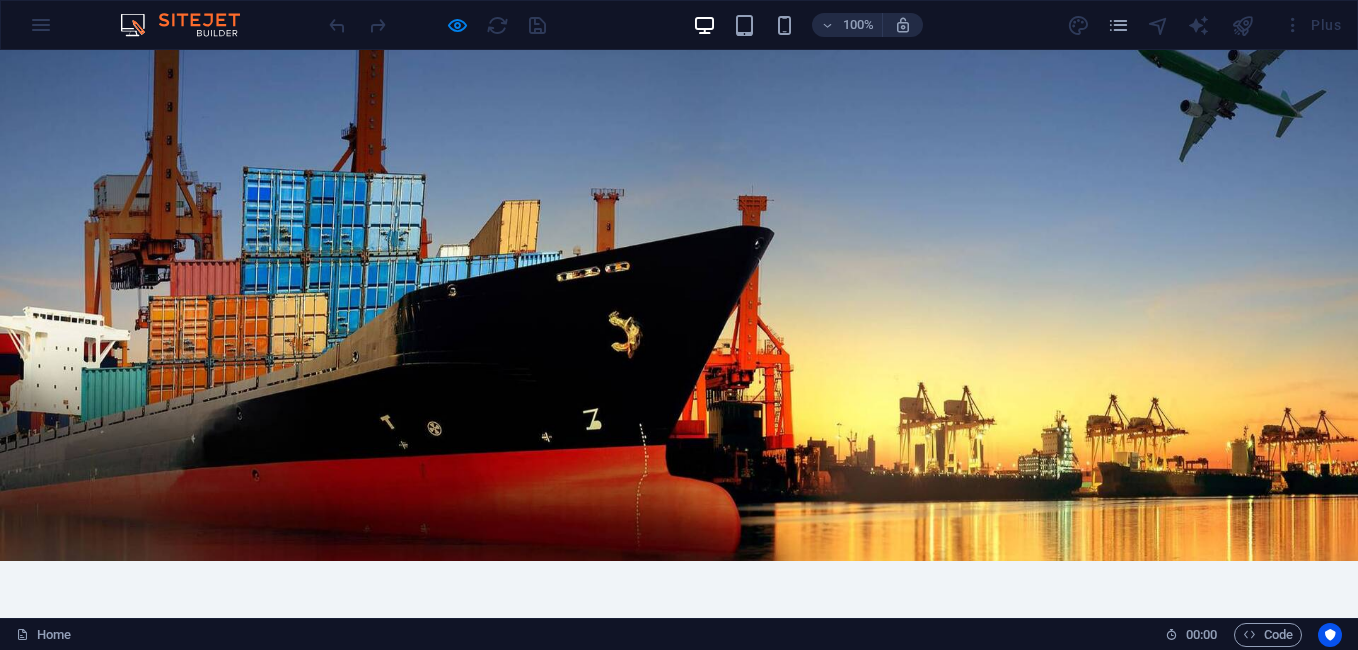 scroll, scrollTop: 0, scrollLeft: 0, axis: both 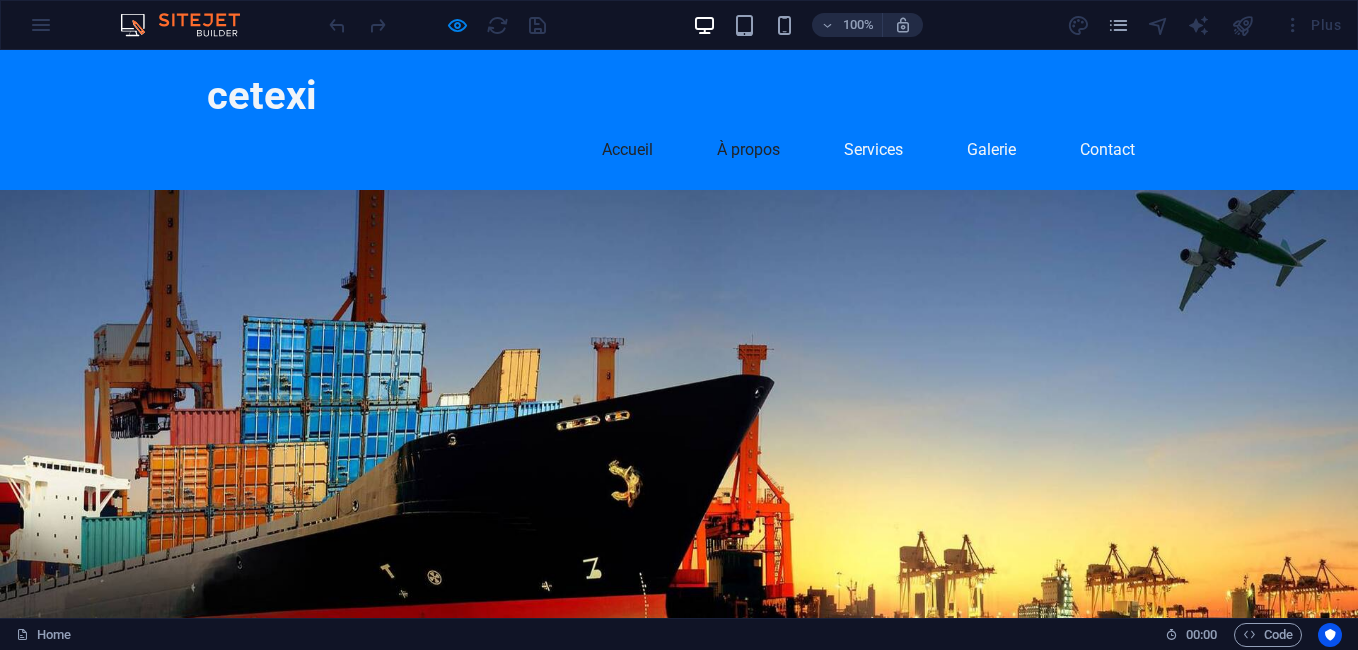 click on "À propos" at bounding box center (748, 150) 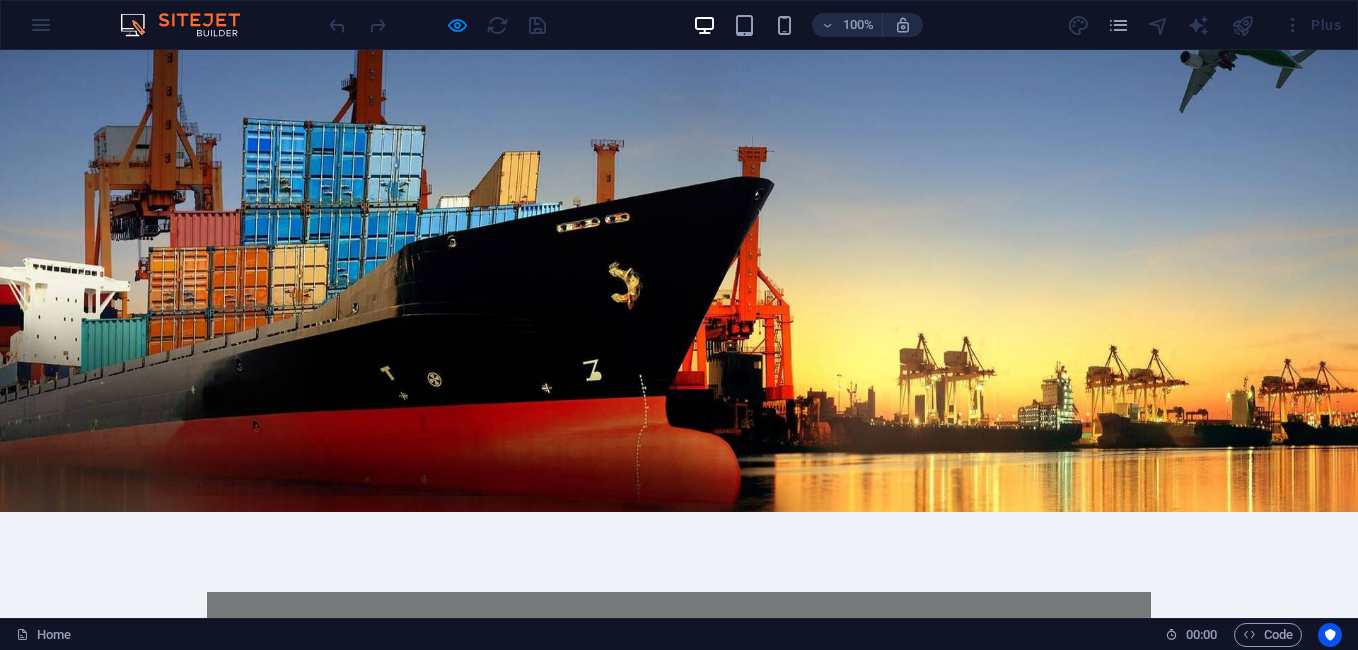 scroll, scrollTop: 0, scrollLeft: 0, axis: both 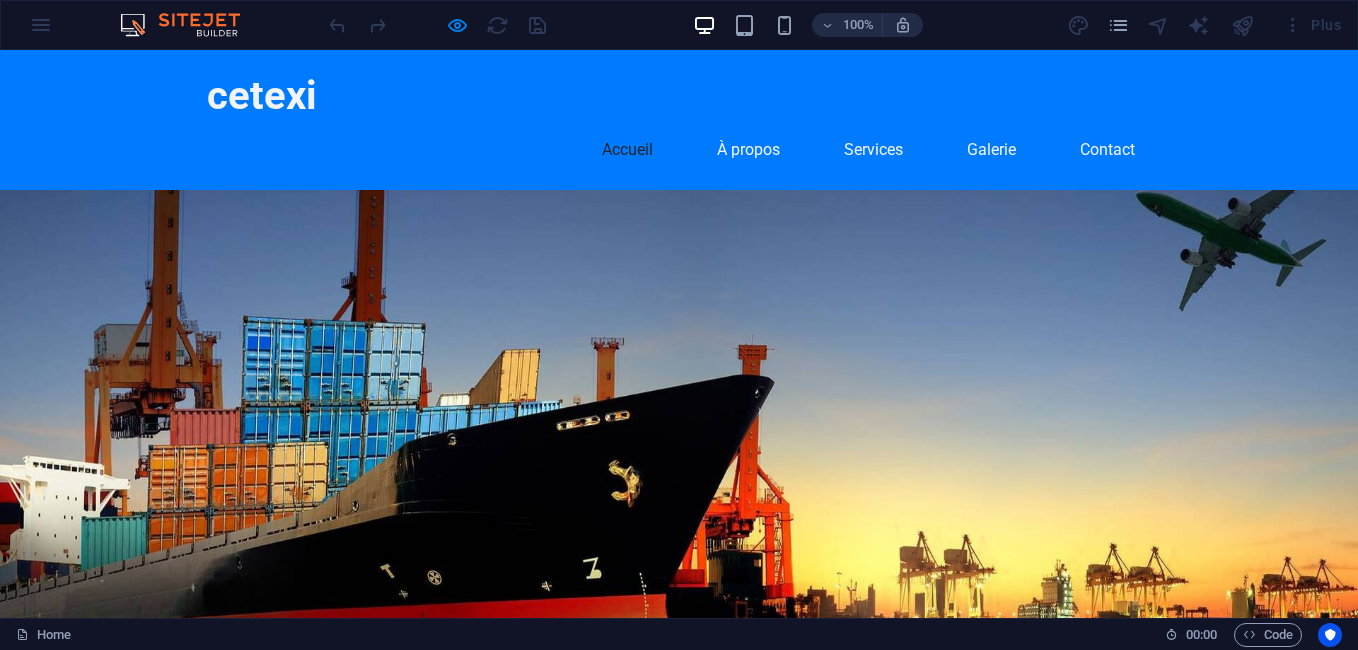 click at bounding box center (679, 450) 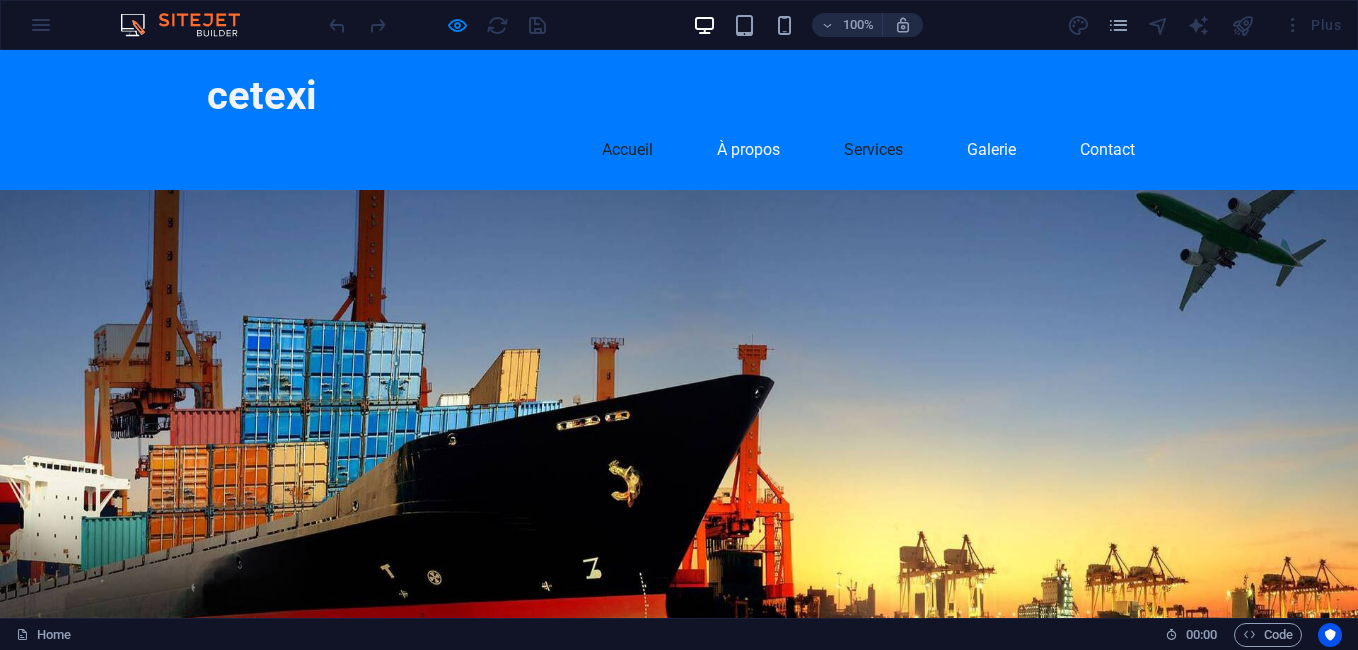 click on "Services" at bounding box center (873, 150) 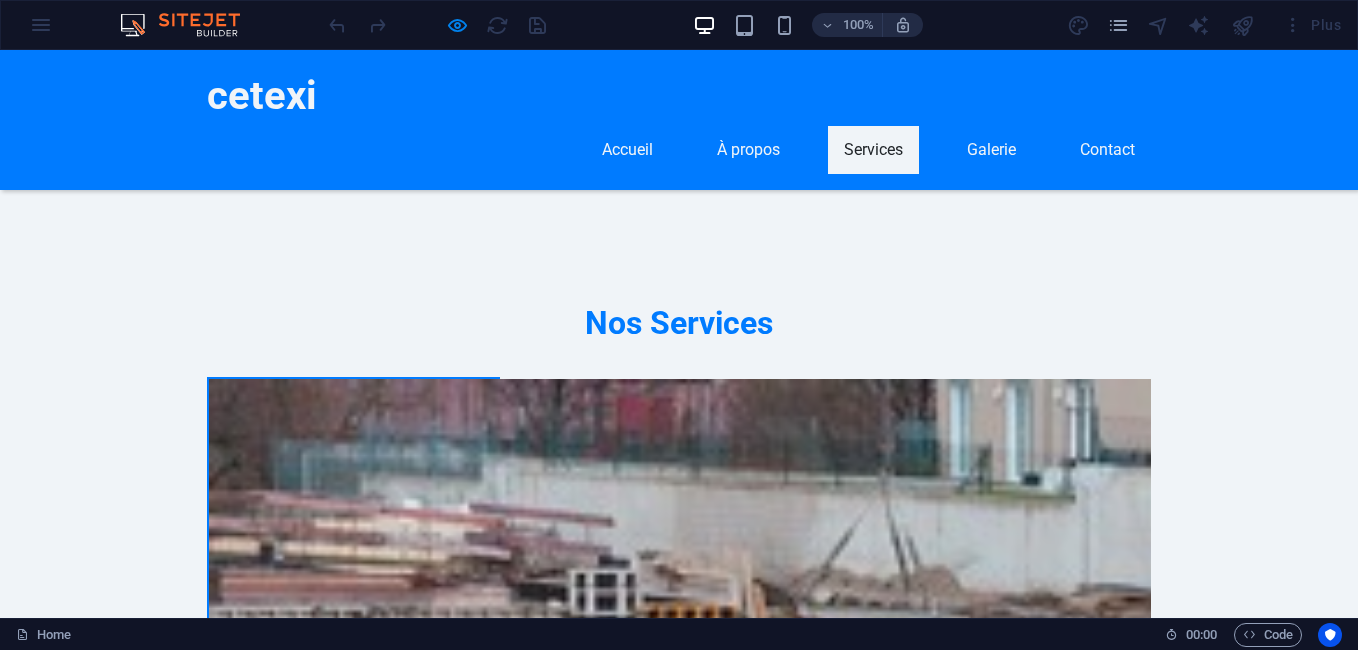 scroll, scrollTop: 1186, scrollLeft: 0, axis: vertical 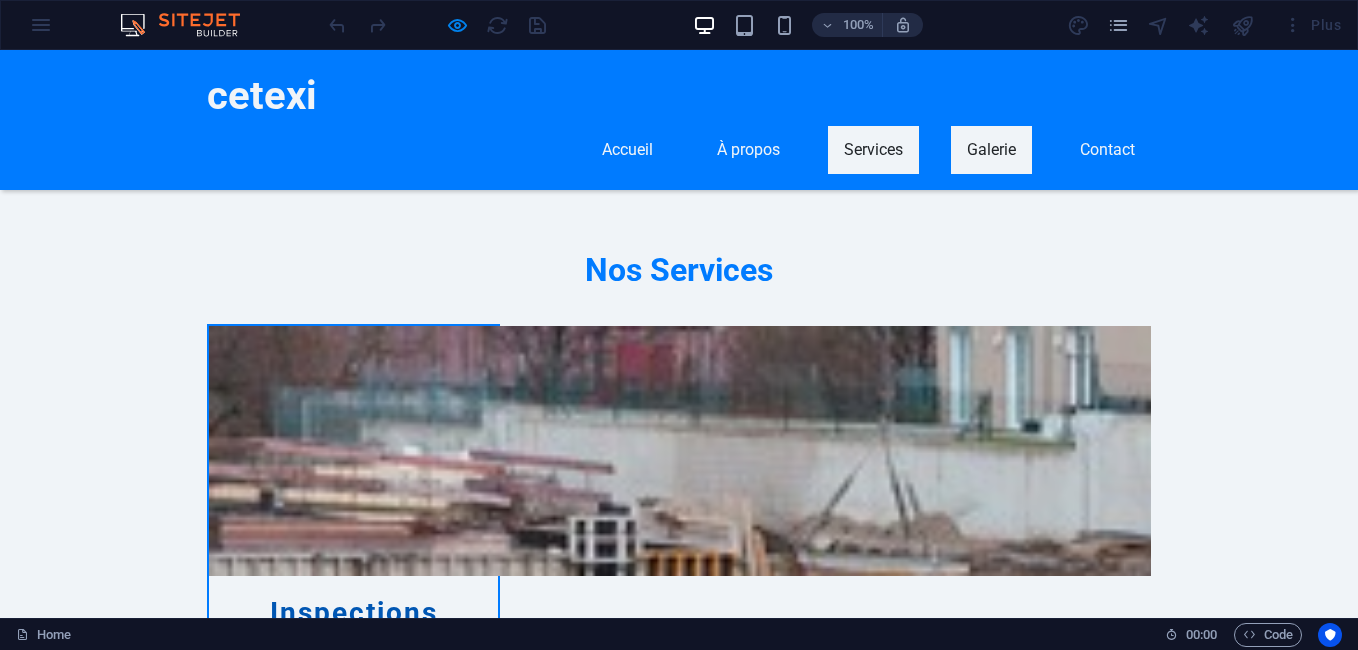 click on "Galerie" at bounding box center [991, 150] 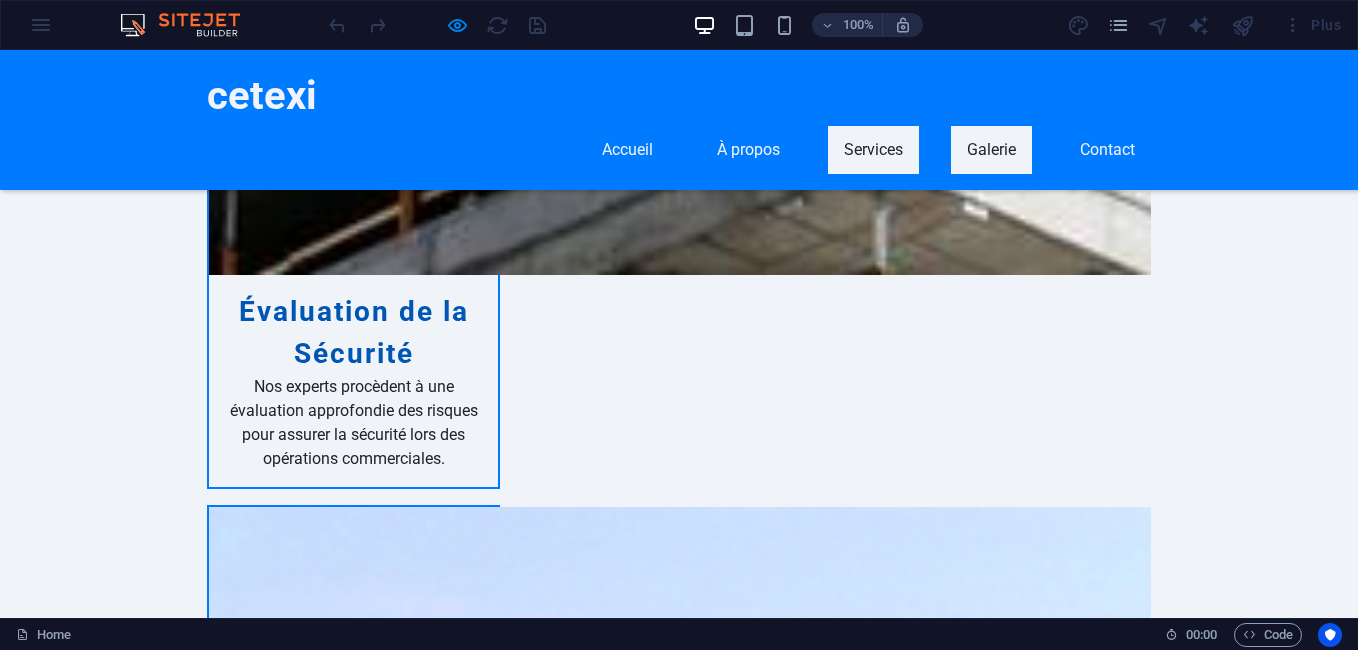 scroll, scrollTop: 2050, scrollLeft: 0, axis: vertical 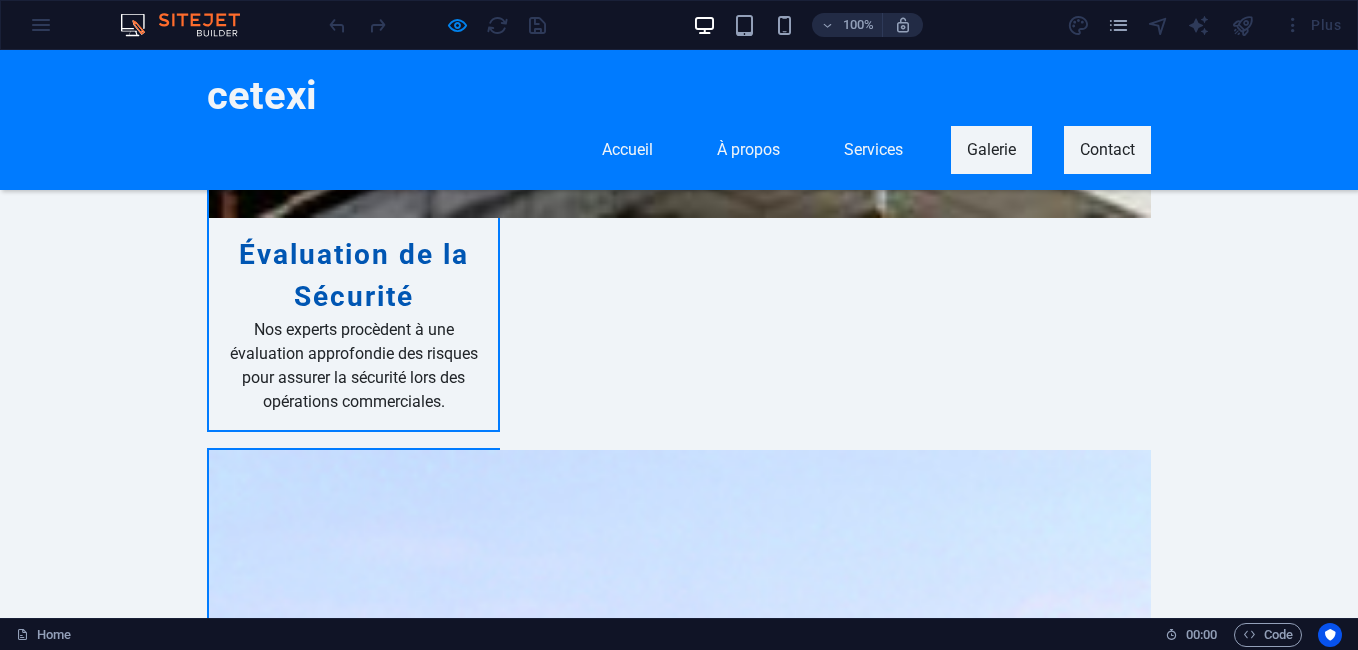 click on "Contact" at bounding box center [1107, 150] 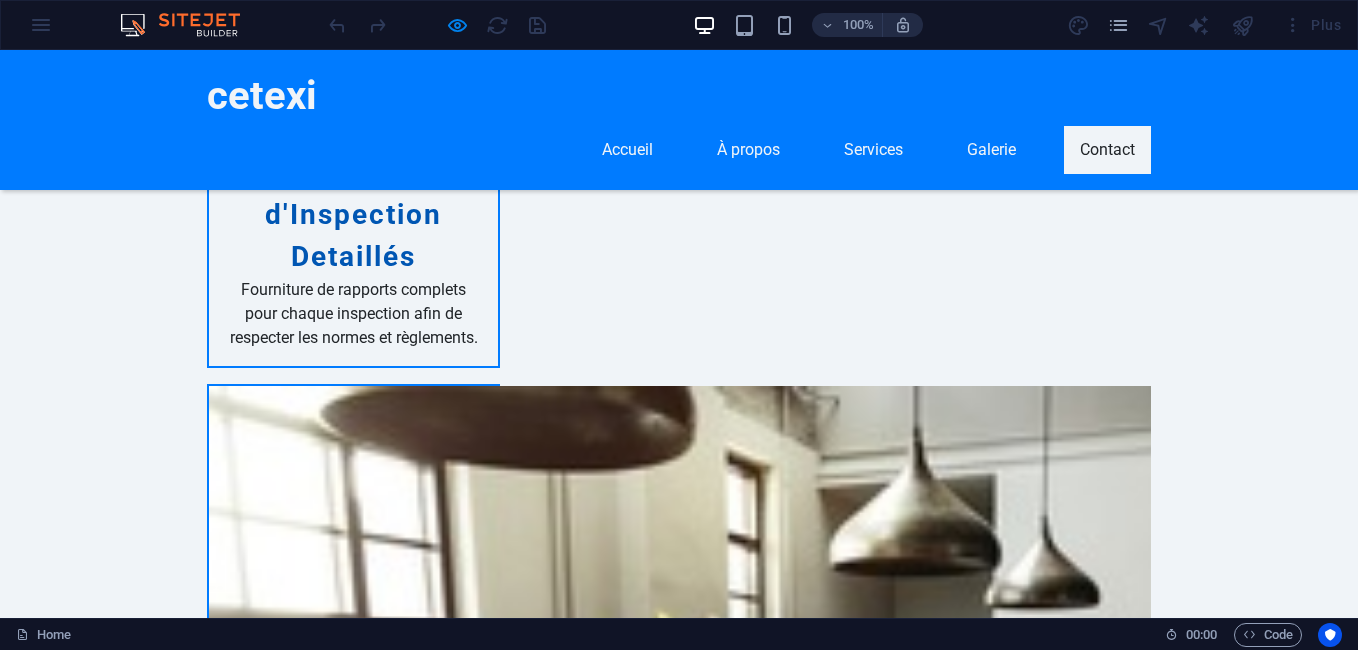 scroll, scrollTop: 2535, scrollLeft: 0, axis: vertical 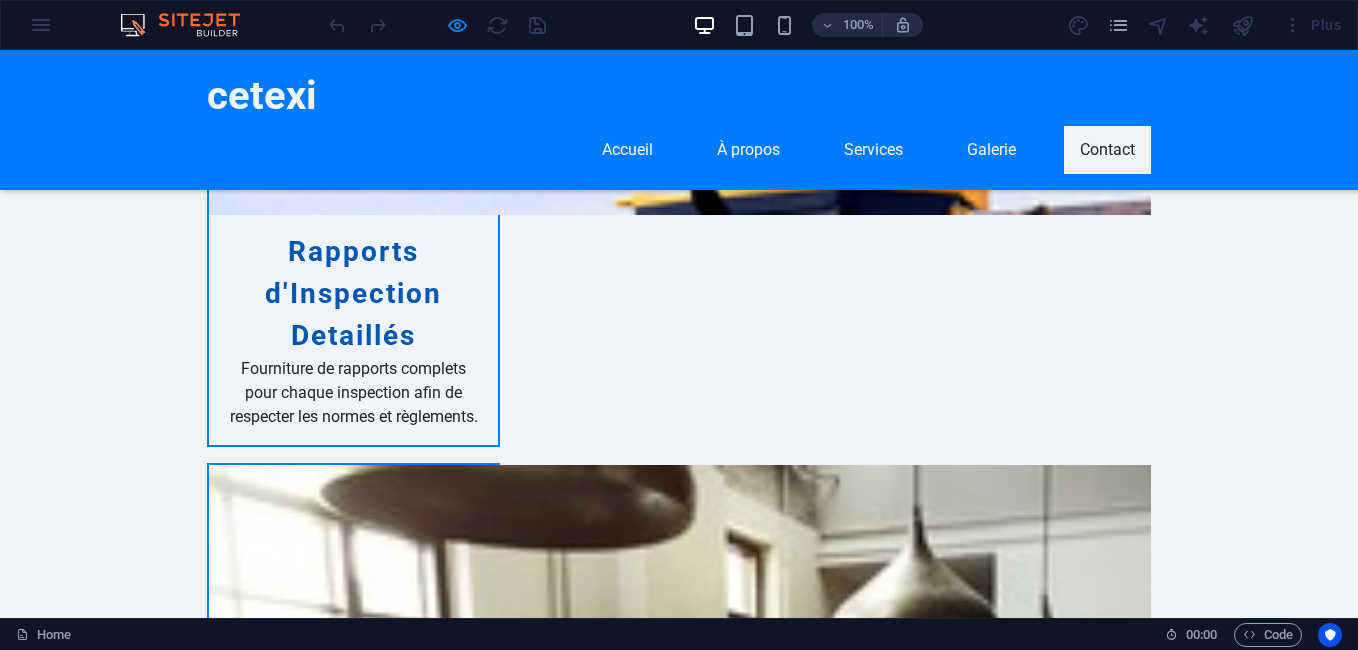 click at bounding box center (437, 25) 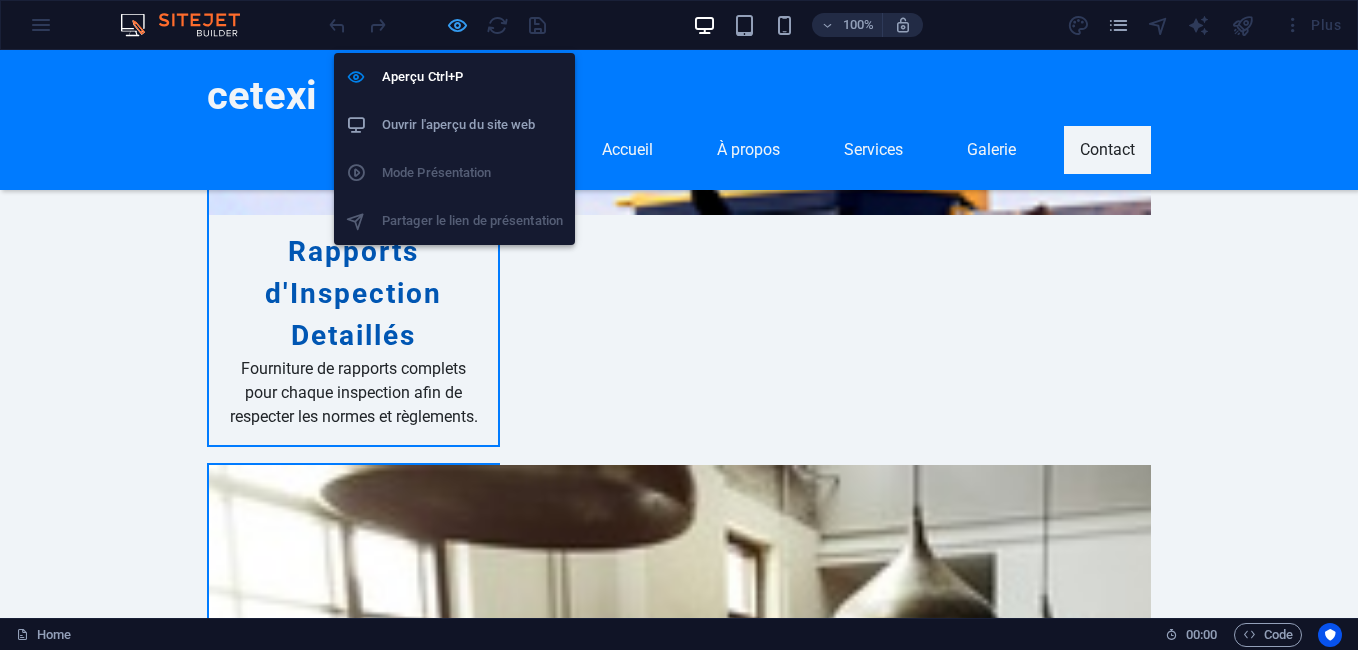 click at bounding box center (457, 25) 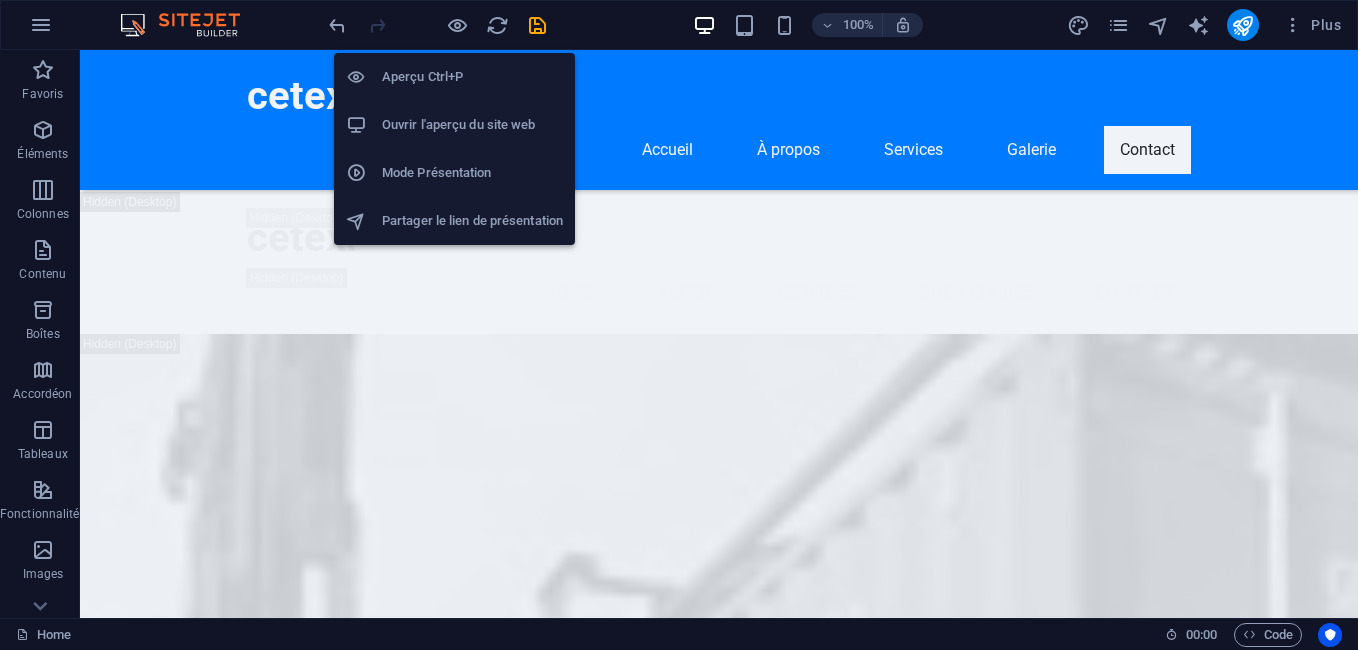 scroll, scrollTop: 24881, scrollLeft: 0, axis: vertical 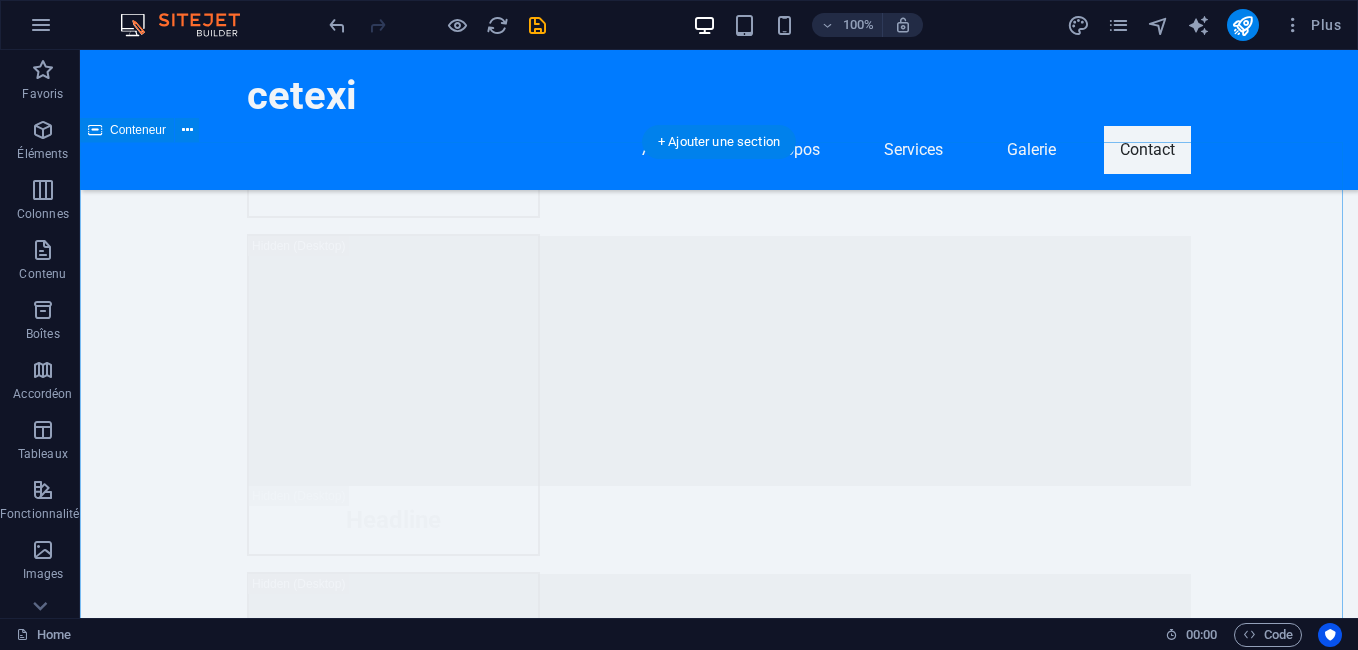 click on "Contactez-nous   I have read and understand the privacy policy. Illisible ? Générer à nouveau. Envoyer votre demande" at bounding box center [719, 17632] 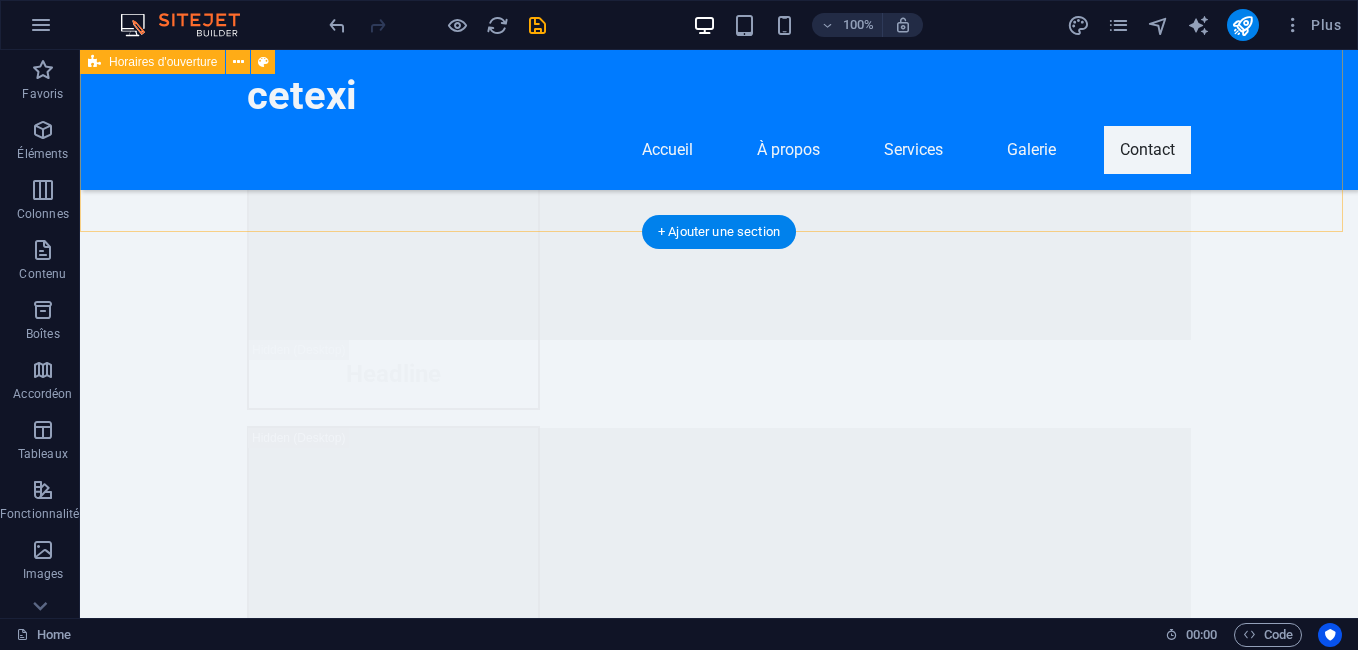scroll, scrollTop: 24489, scrollLeft: 0, axis: vertical 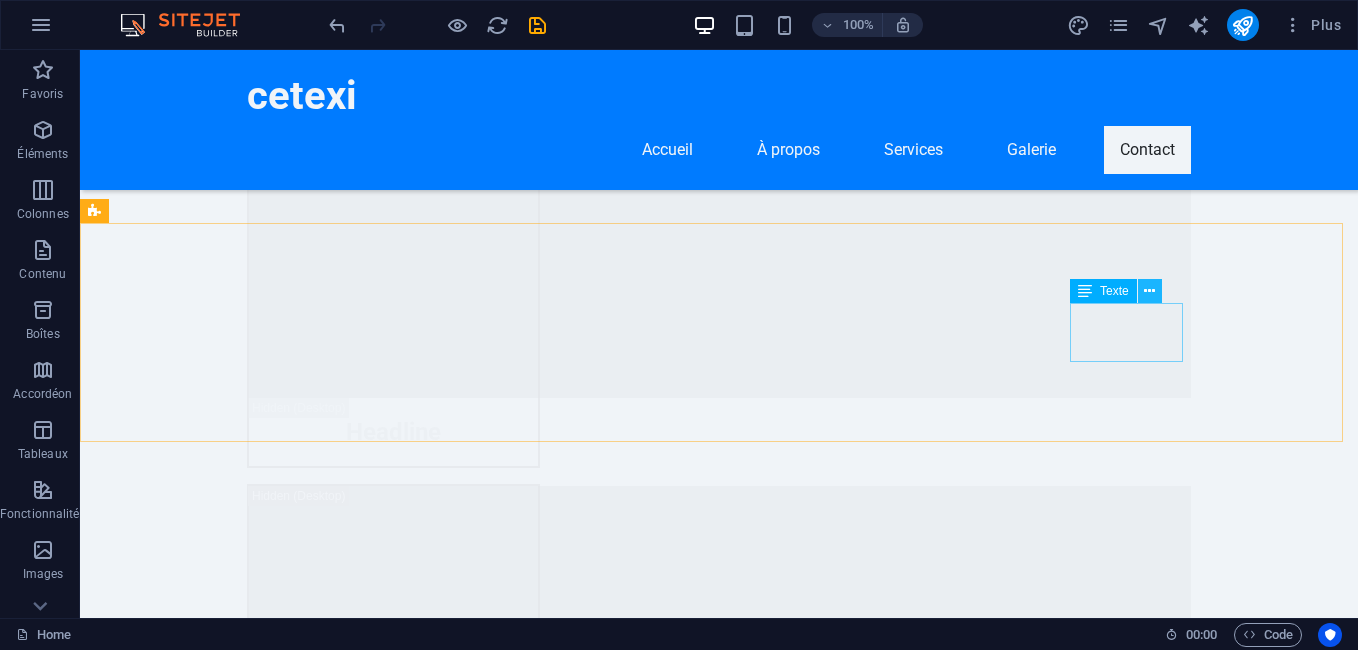 click at bounding box center (1149, 291) 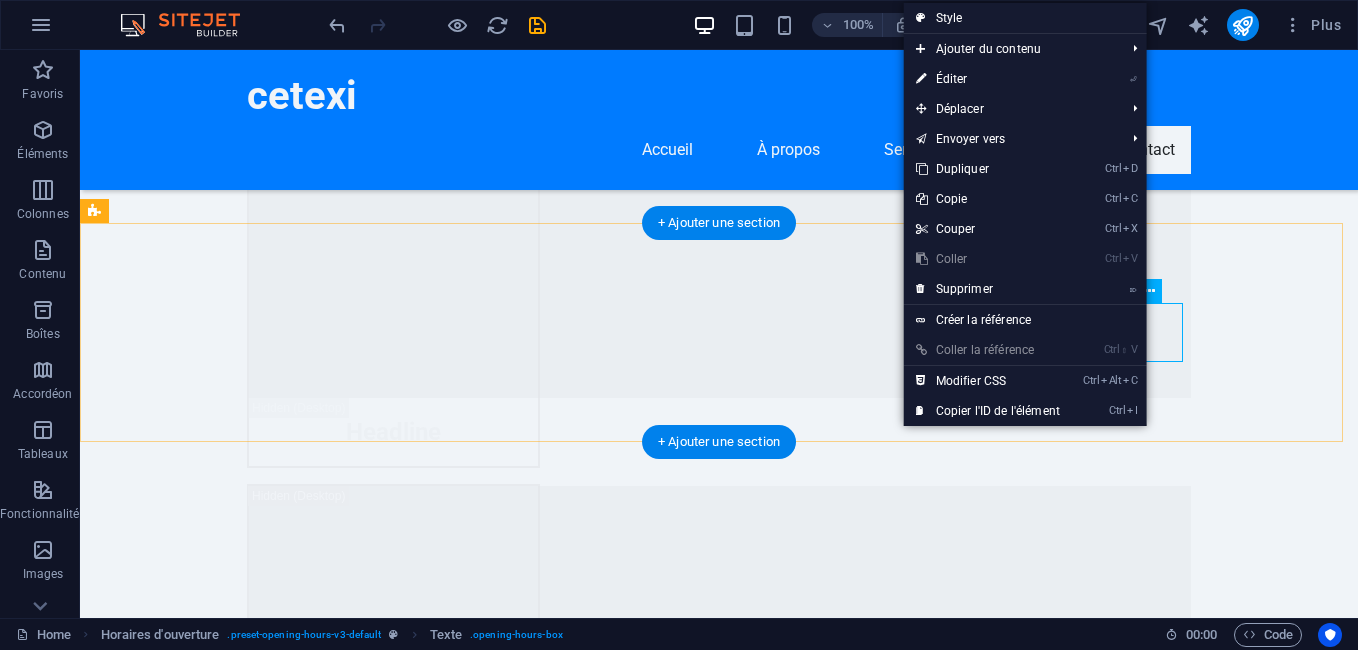 click on "Dimanche Fermé" at bounding box center [568, 17486] 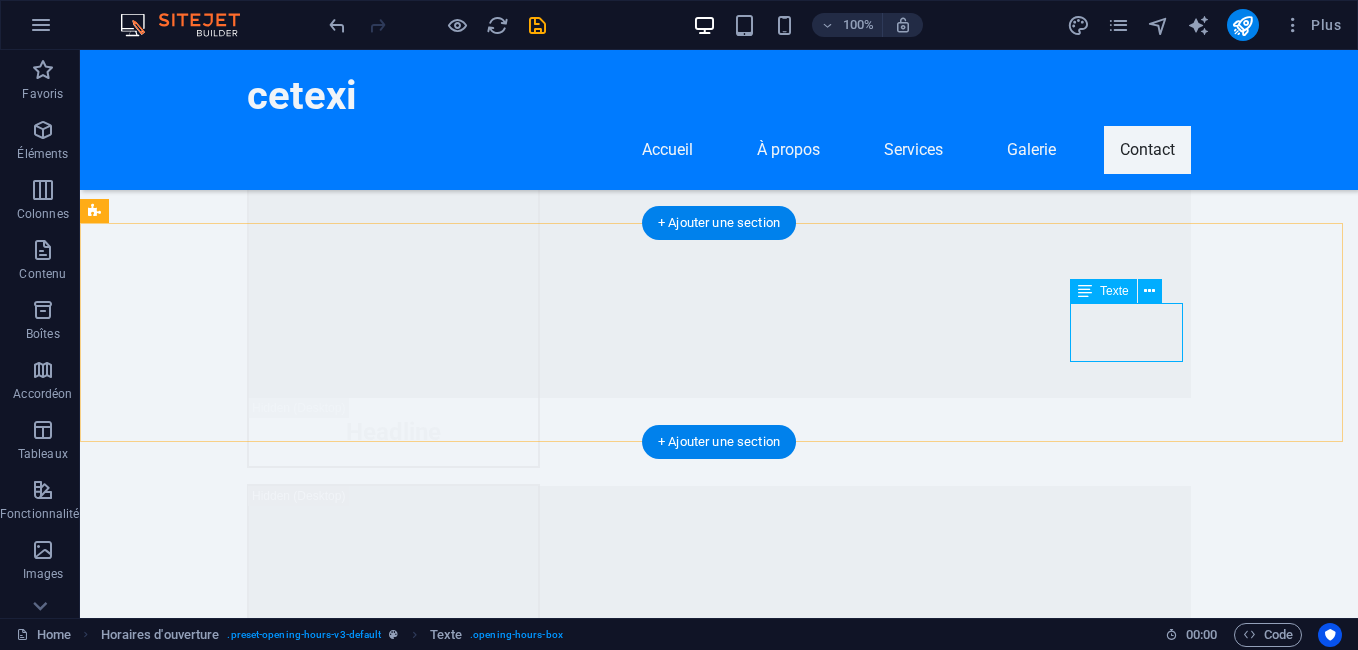 click on "Dimanche Fermé" at bounding box center (568, 17486) 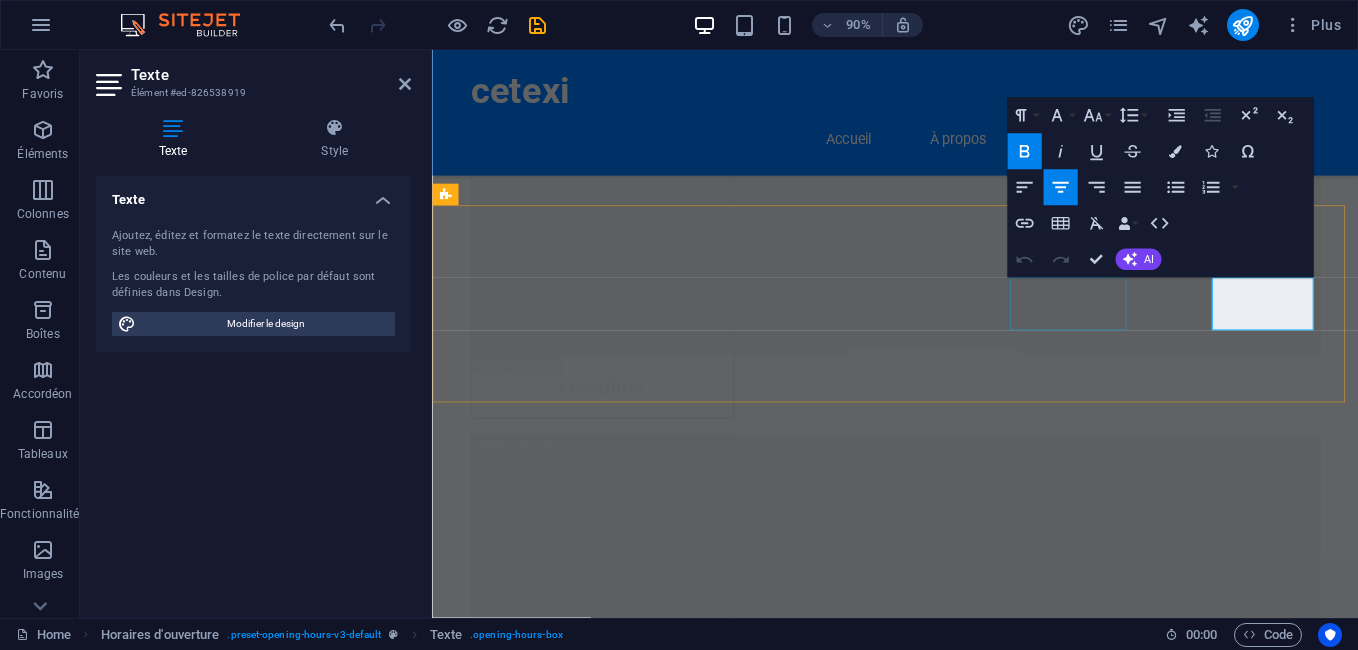 scroll, scrollTop: 24345, scrollLeft: 0, axis: vertical 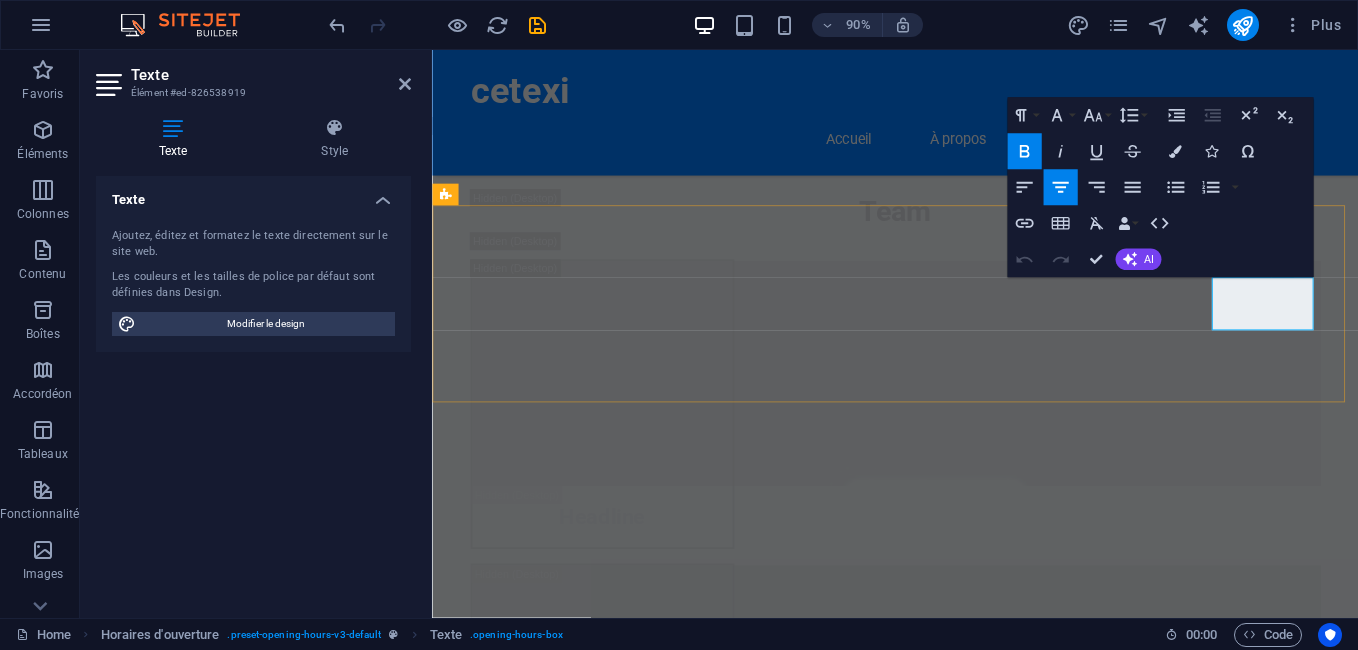 click on "Fermé" at bounding box center (920, 17398) 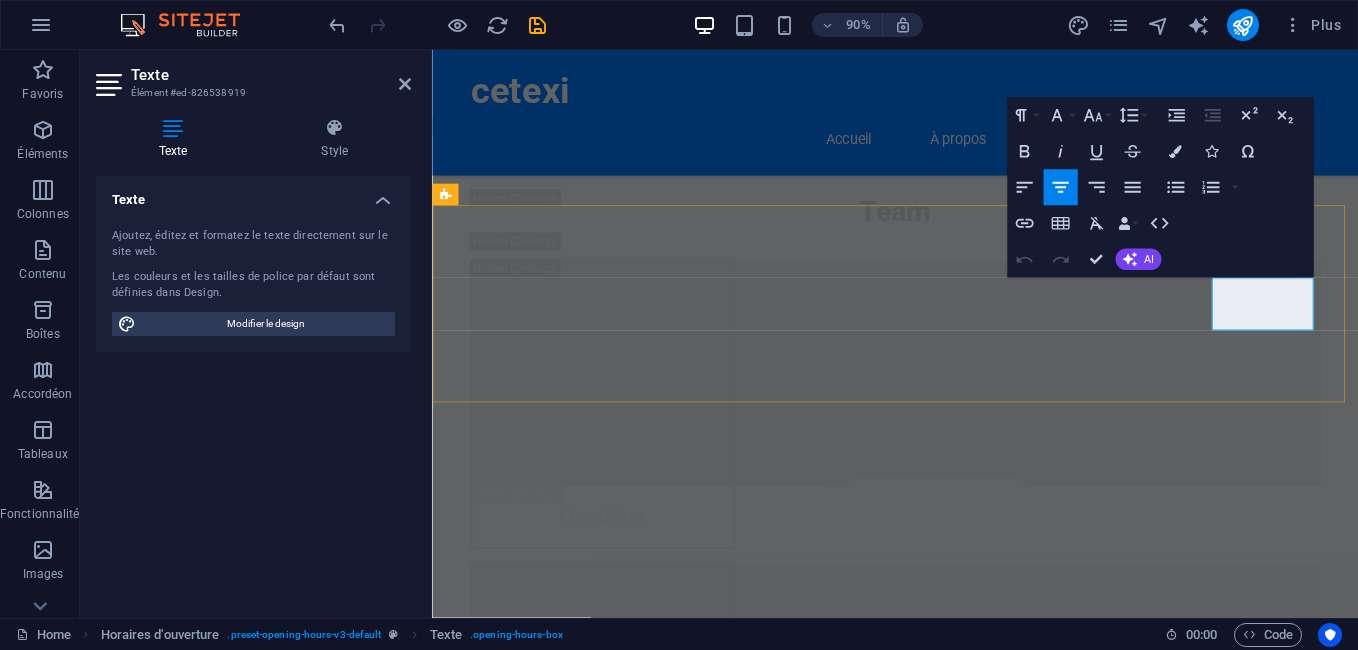 click on "Fermé" at bounding box center [920, 17398] 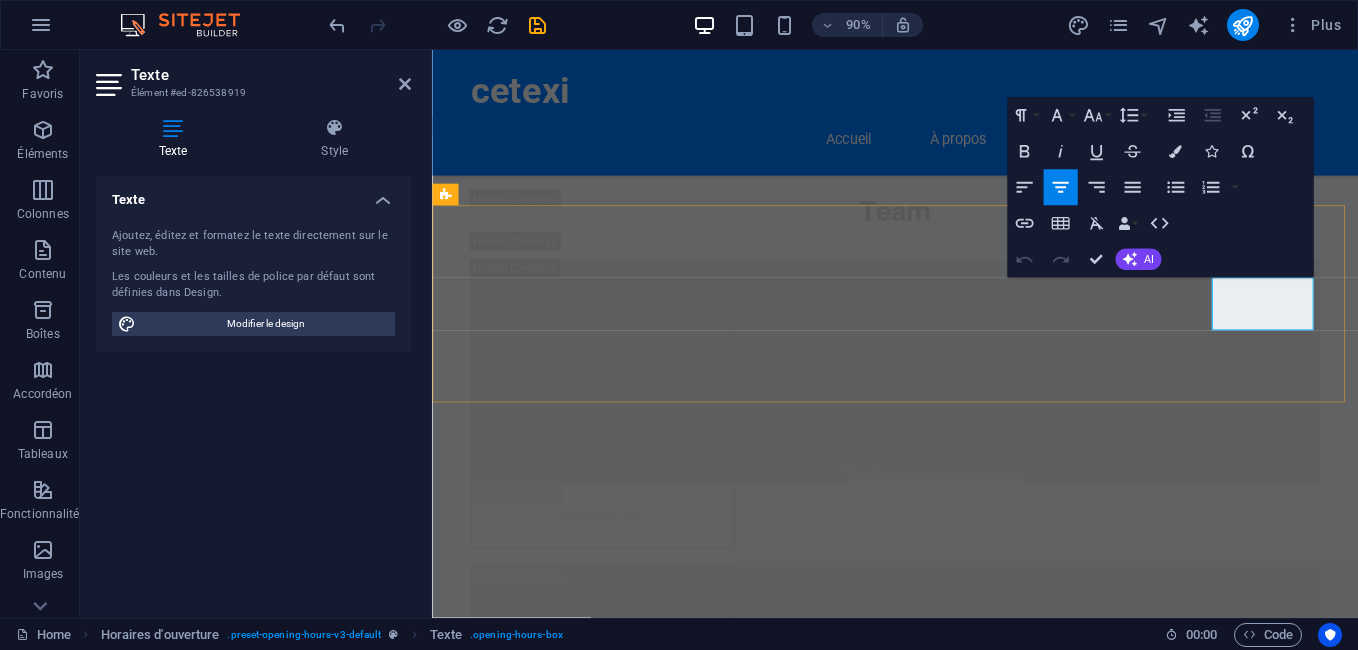 type 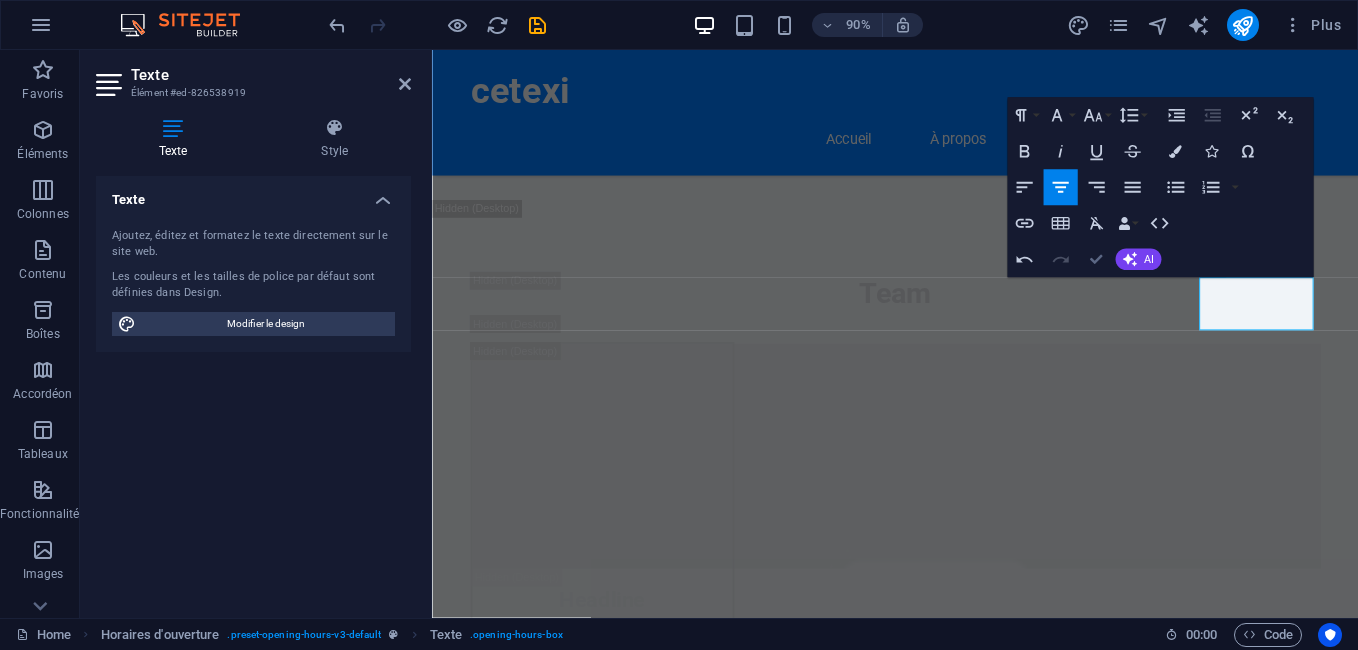 click at bounding box center [1095, 259] 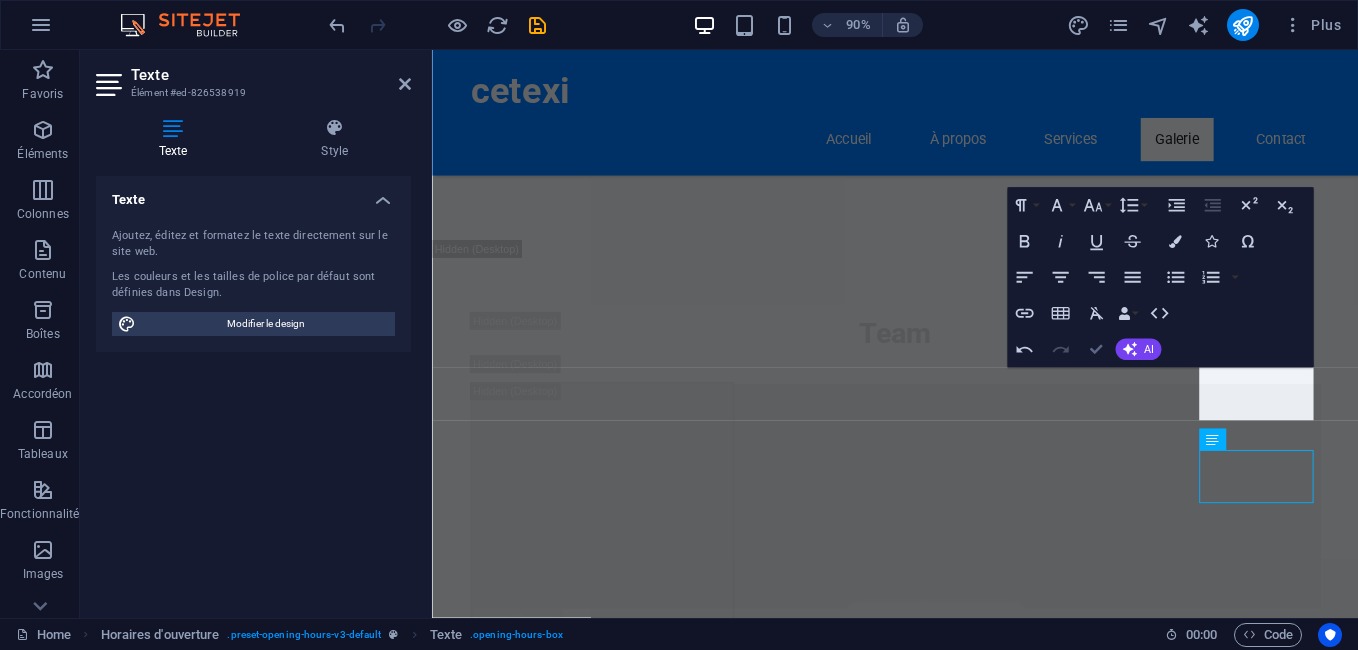 scroll, scrollTop: 24153, scrollLeft: 0, axis: vertical 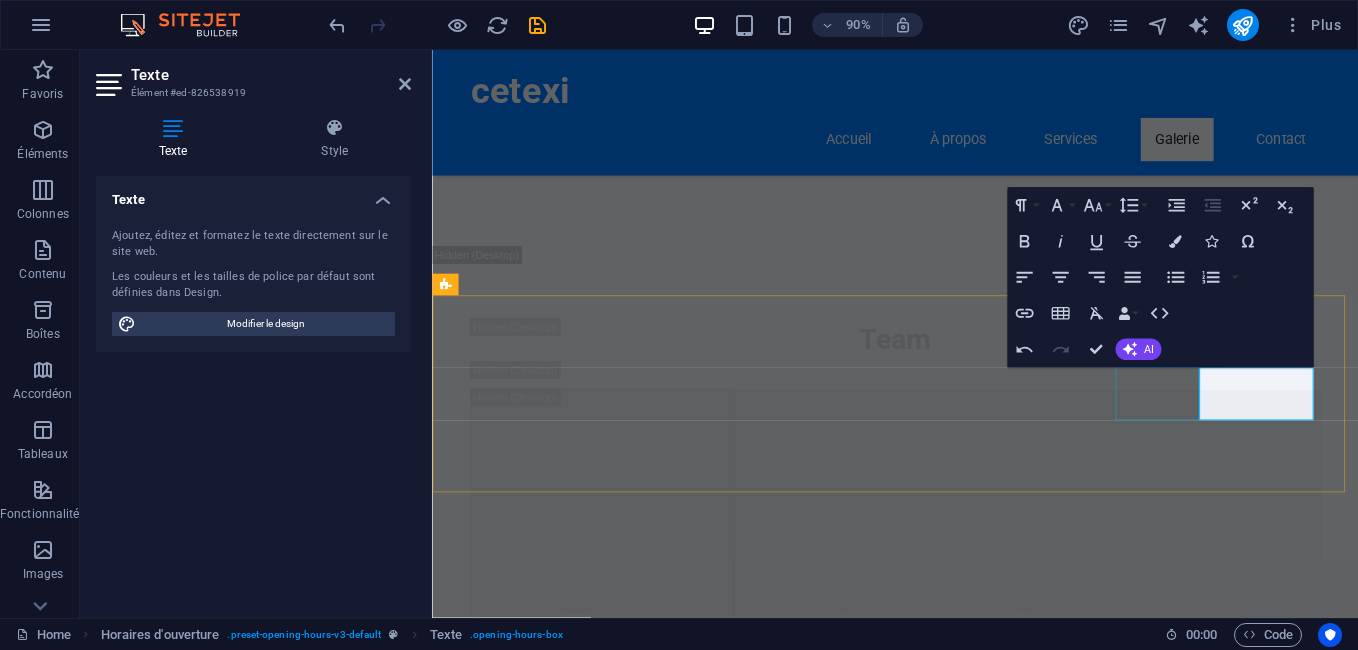 click on "Samedi Fermé" at bounding box center [920, 17470] 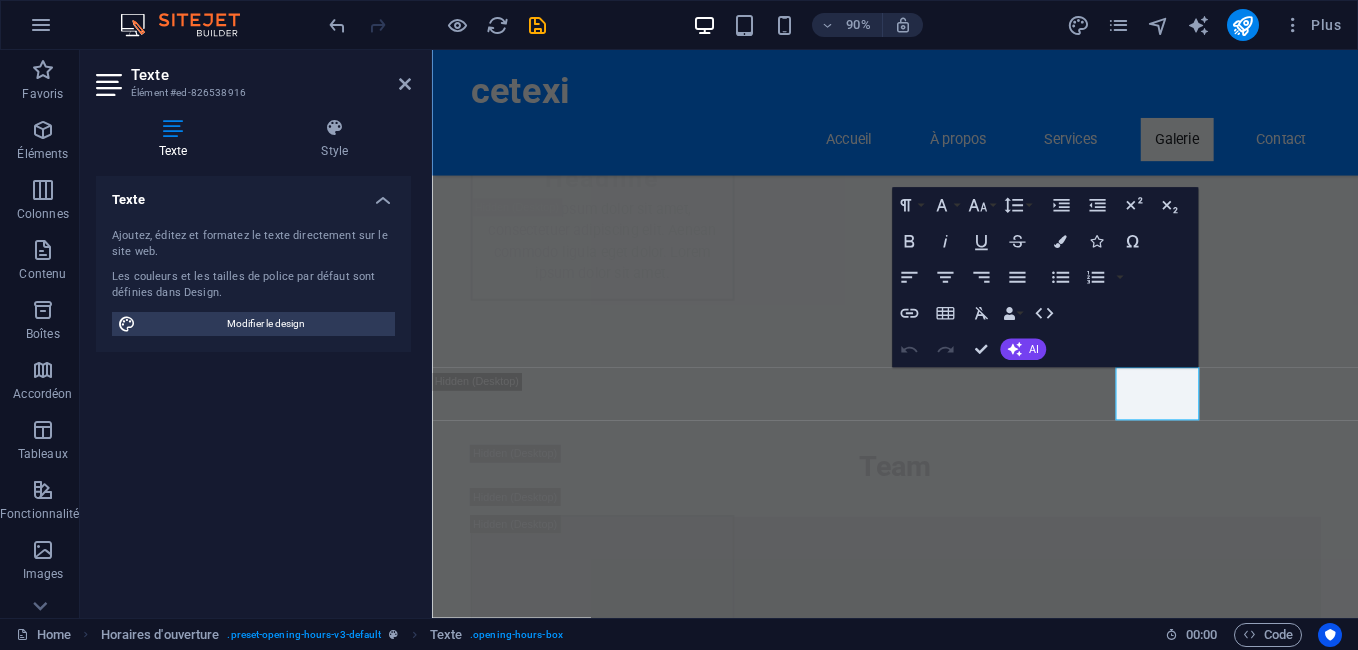 scroll, scrollTop: 24245, scrollLeft: 0, axis: vertical 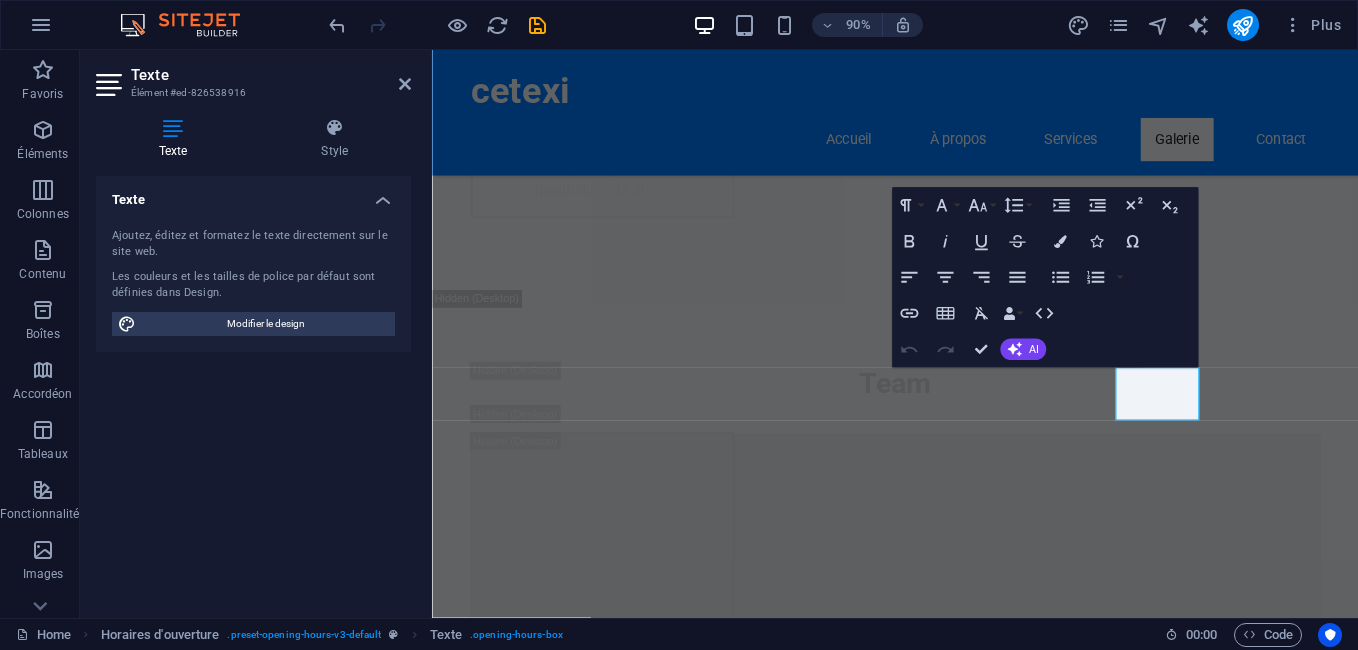 click on "Fermé" at bounding box center [920, 17531] 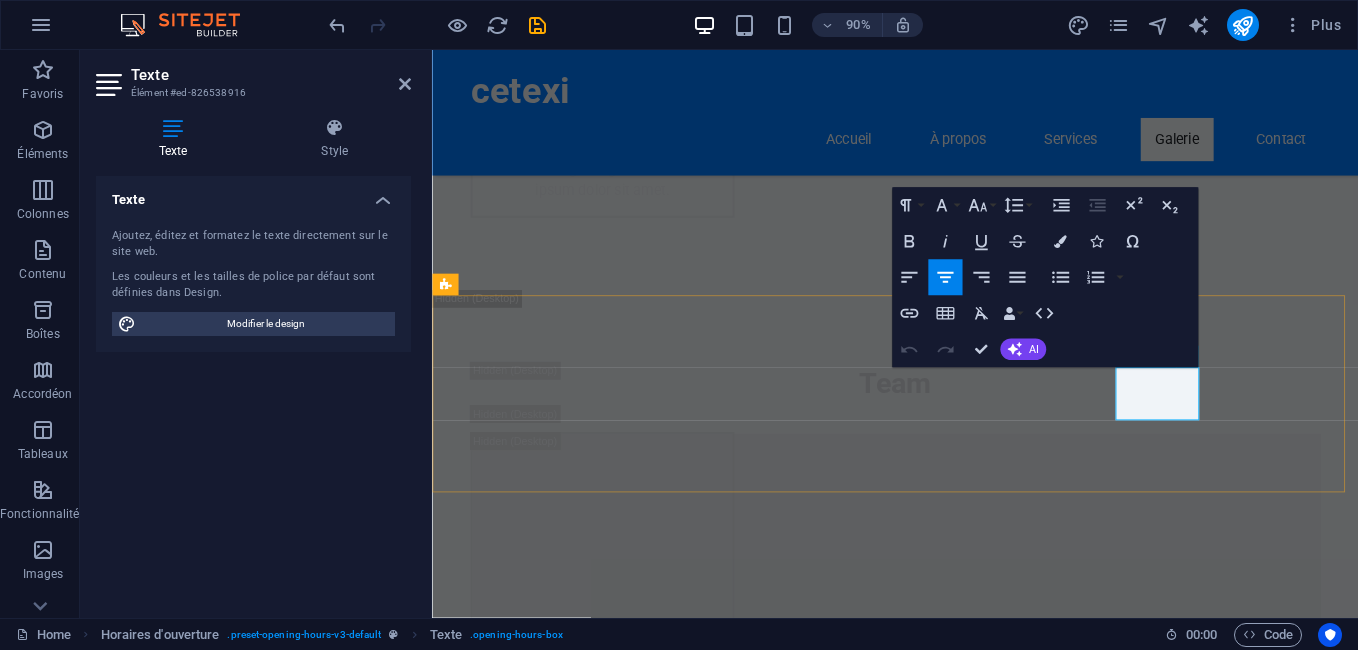 click on "Fermé" at bounding box center [920, 17531] 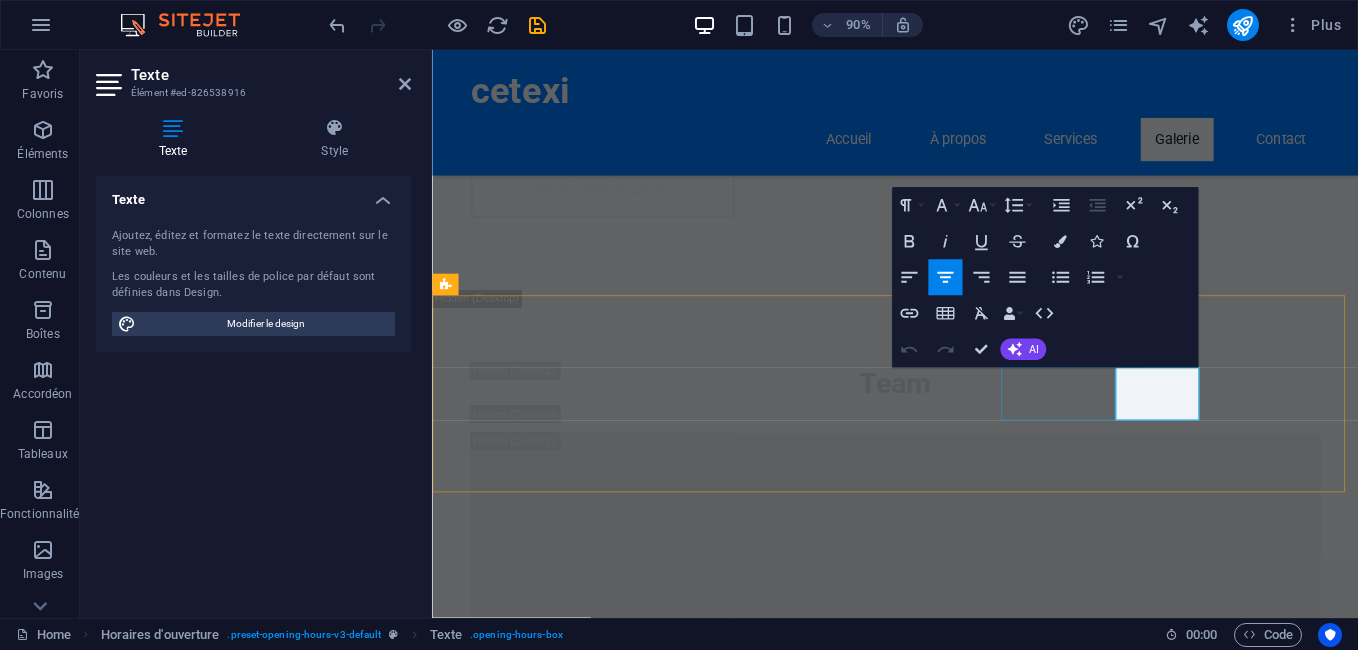 click on "Vendredi 09:00 - 17:00" at bounding box center [920, 17460] 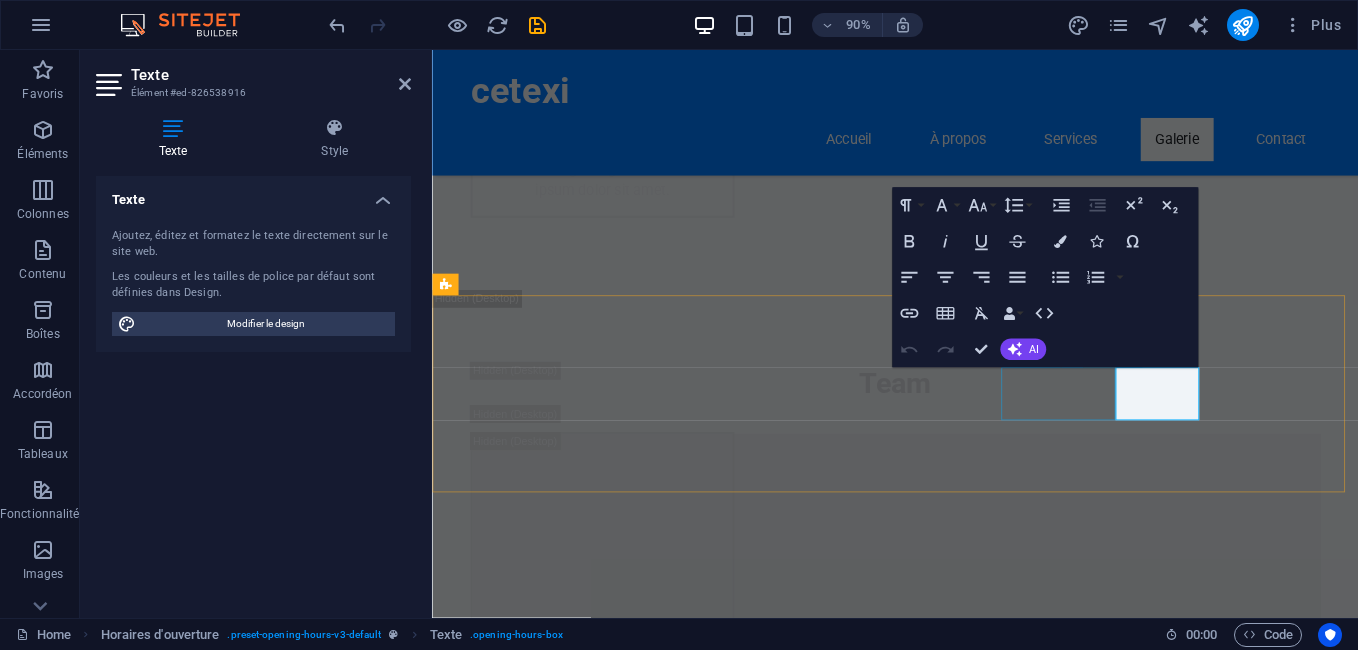 click on "Vendredi 09:00 - 17:00" at bounding box center (920, 17460) 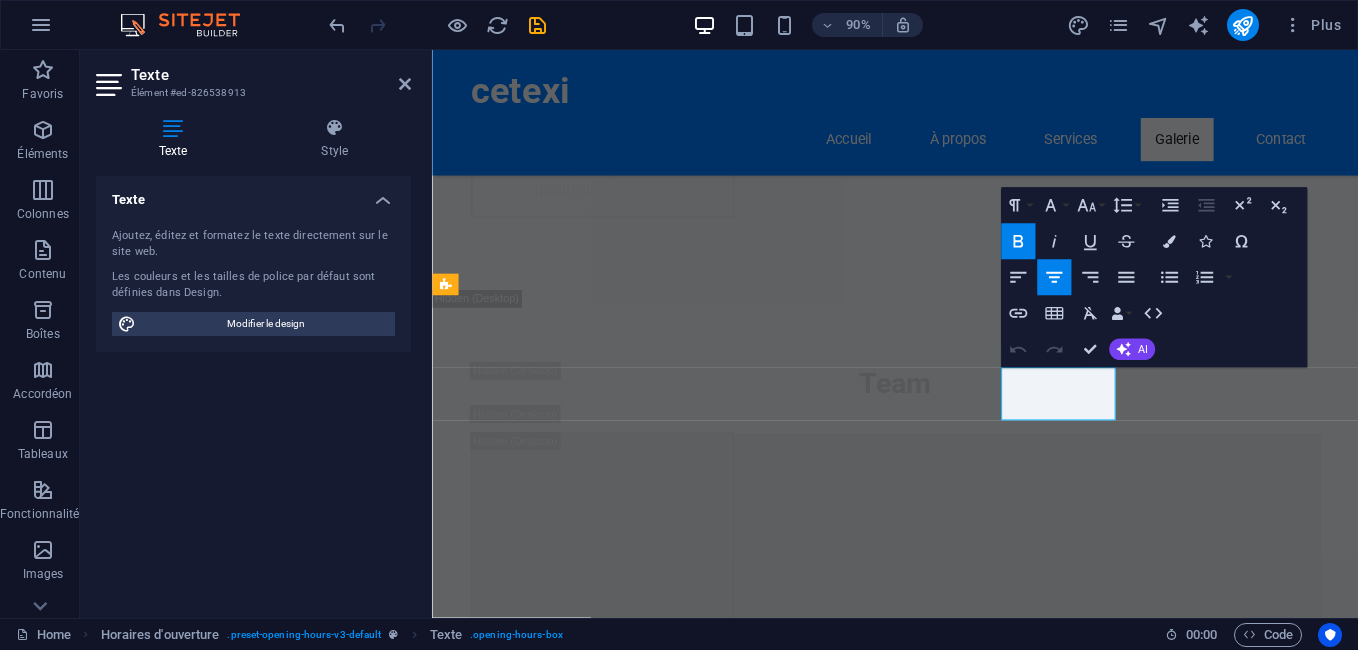 click on "09:00 - 17:00" at bounding box center [920, 17472] 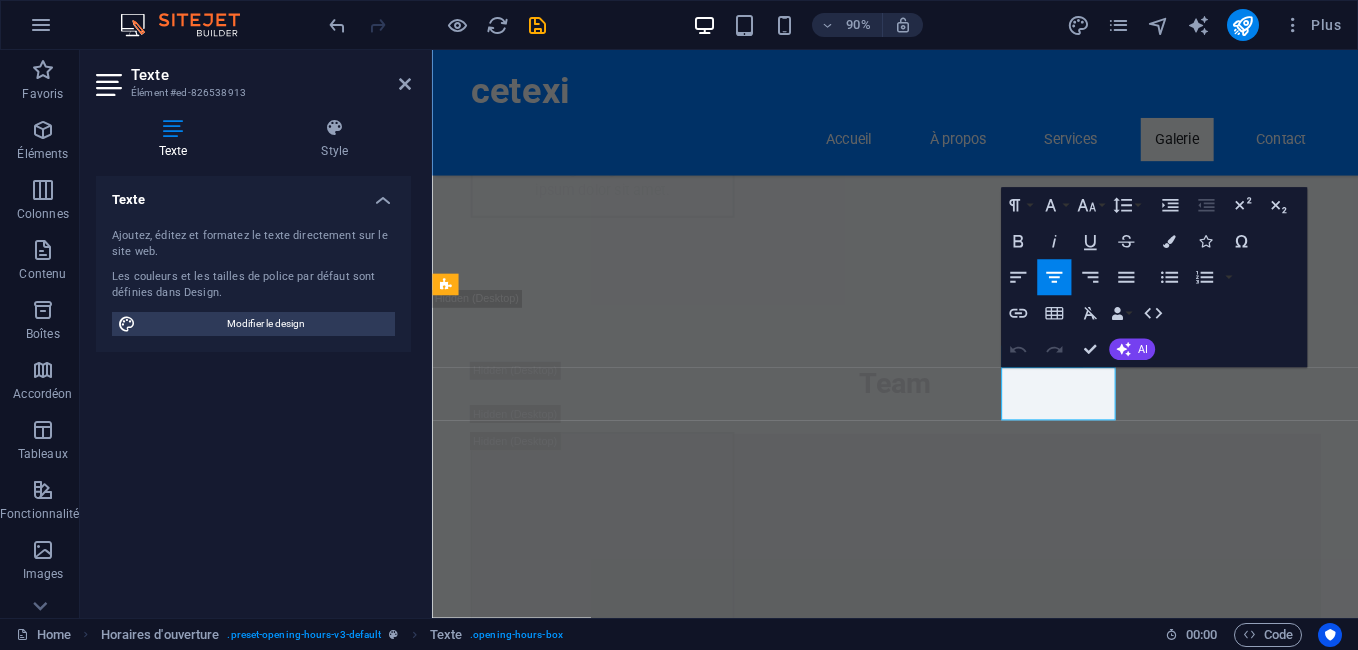drag, startPoint x: 1087, startPoint y: 438, endPoint x: 1168, endPoint y: 437, distance: 81.00617 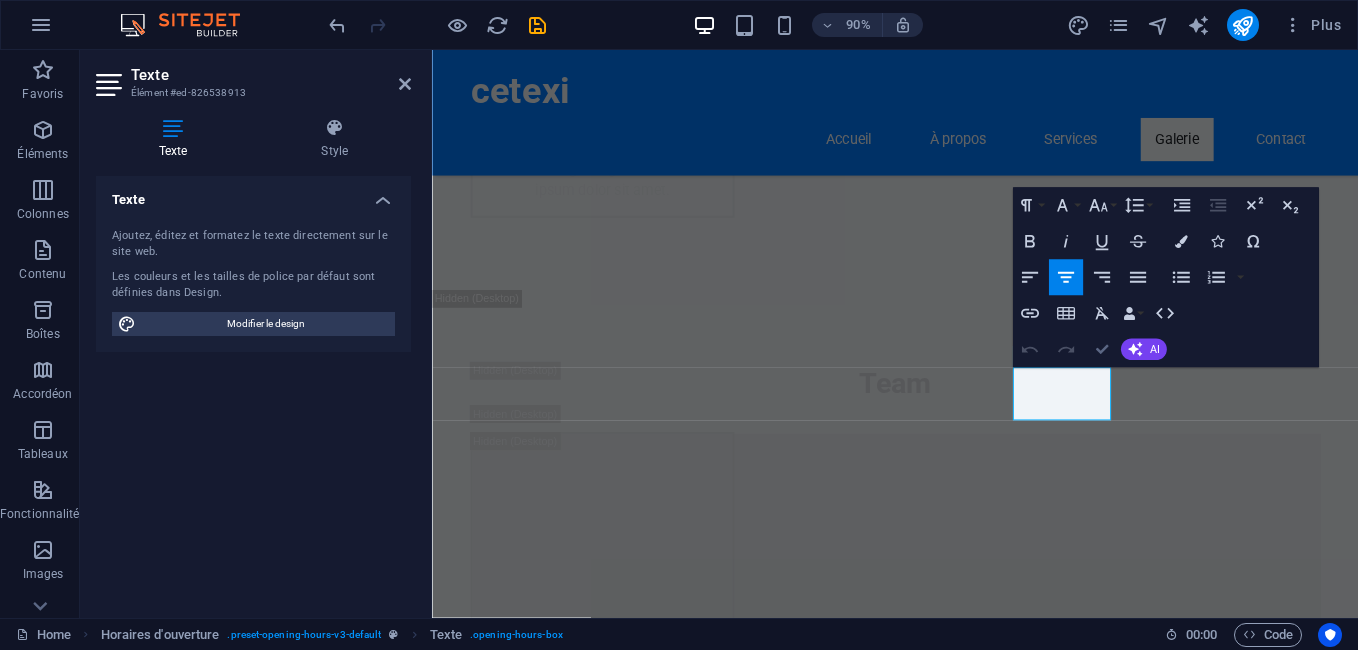 click at bounding box center [1101, 349] 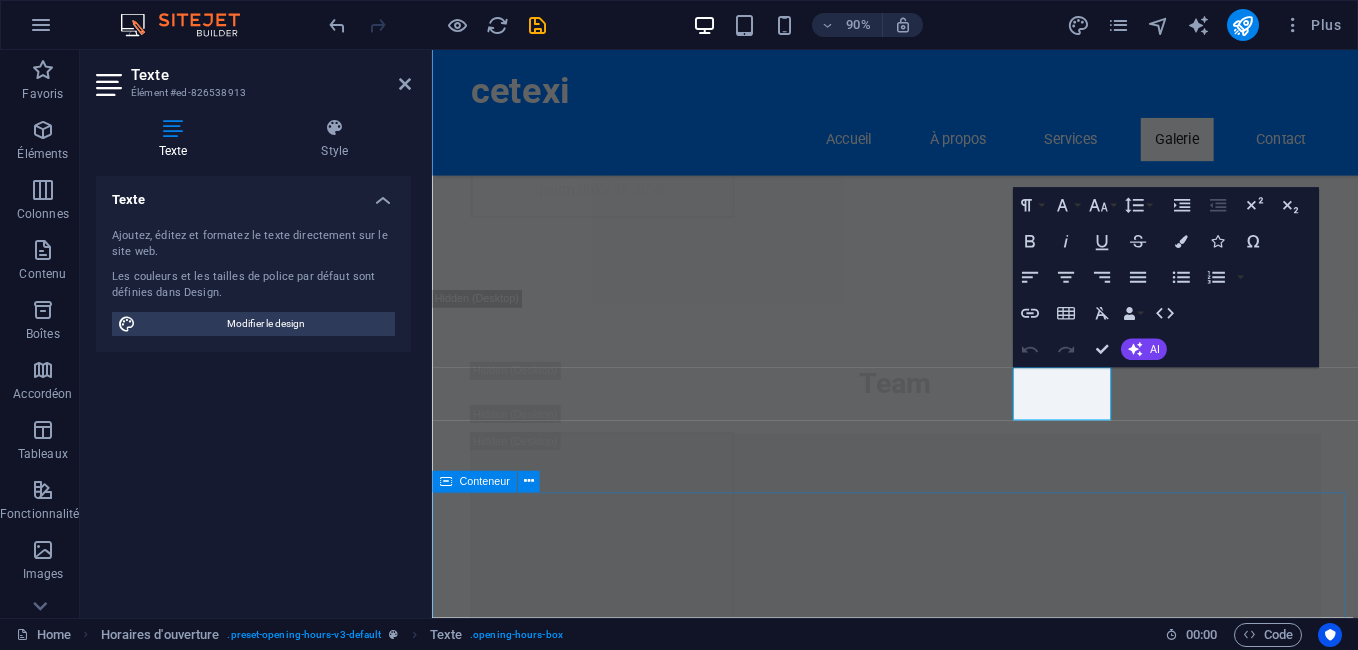click on "Contactez-nous   I have read and understand the privacy policy. Illisible ? Générer à nouveau. Envoyer votre demande" at bounding box center (946, 17975) 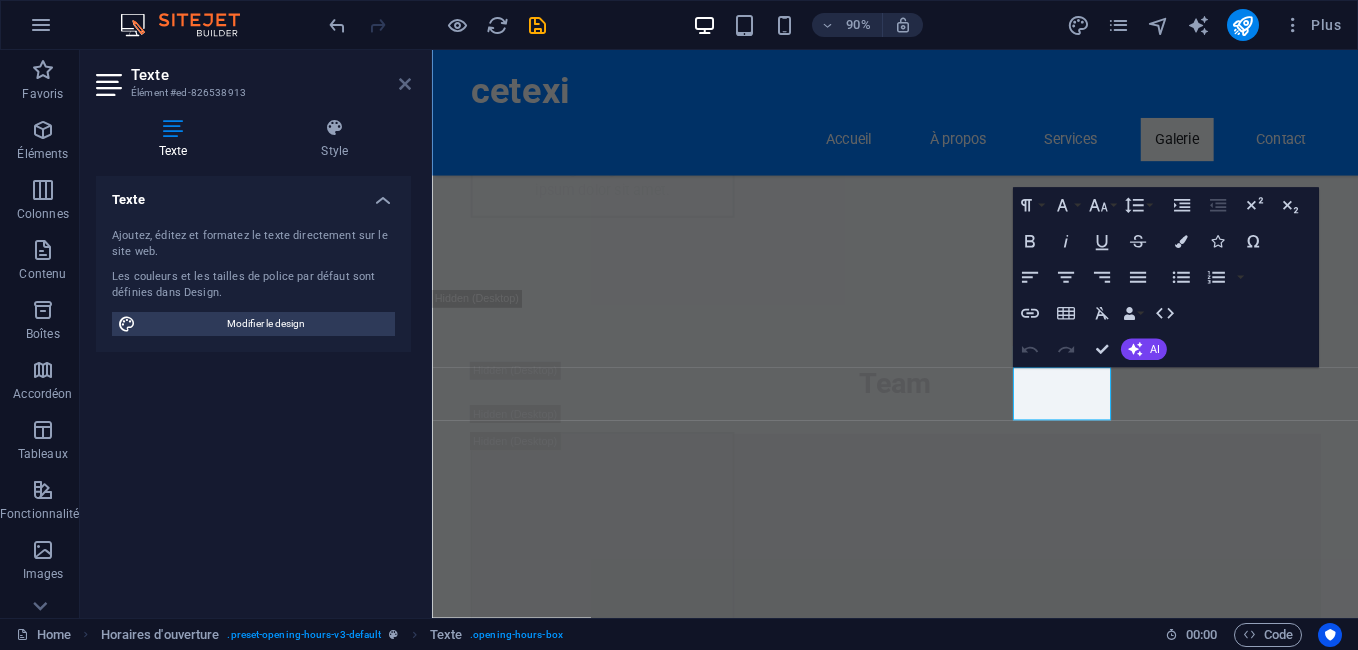 click at bounding box center [405, 84] 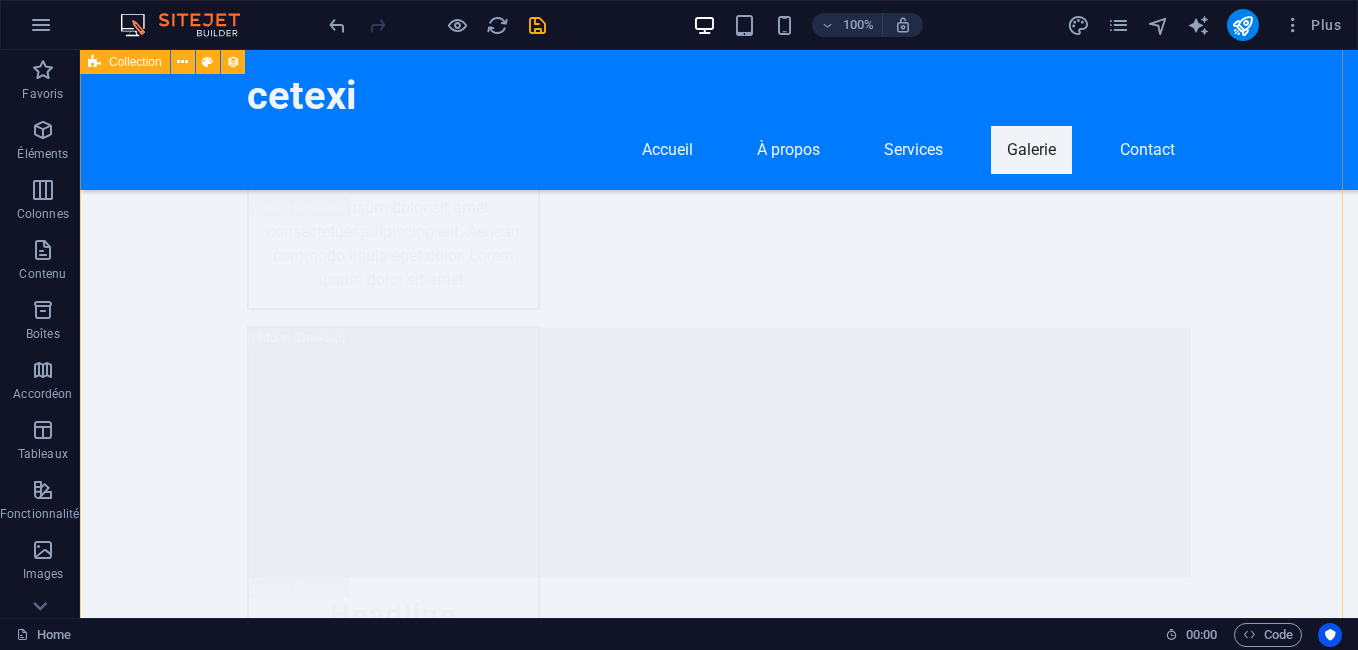 scroll, scrollTop: 24081, scrollLeft: 0, axis: vertical 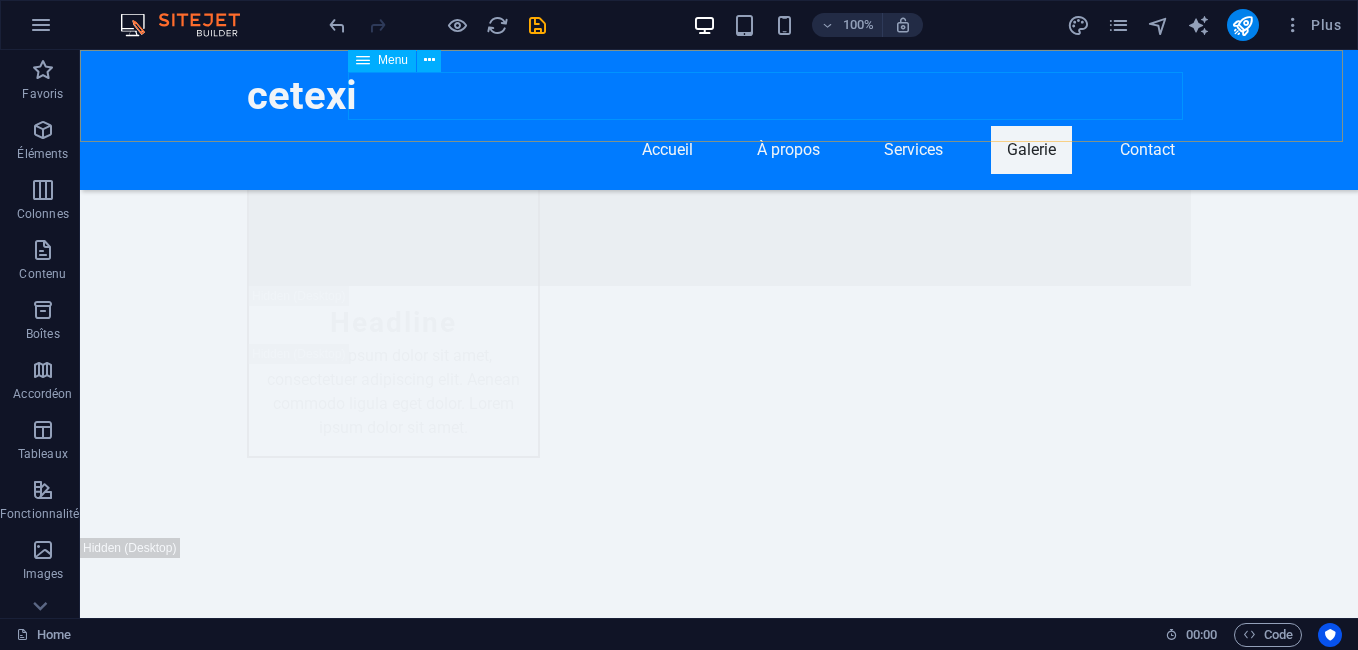 click on "Accueil À propos Services Galerie Contact" at bounding box center [719, 150] 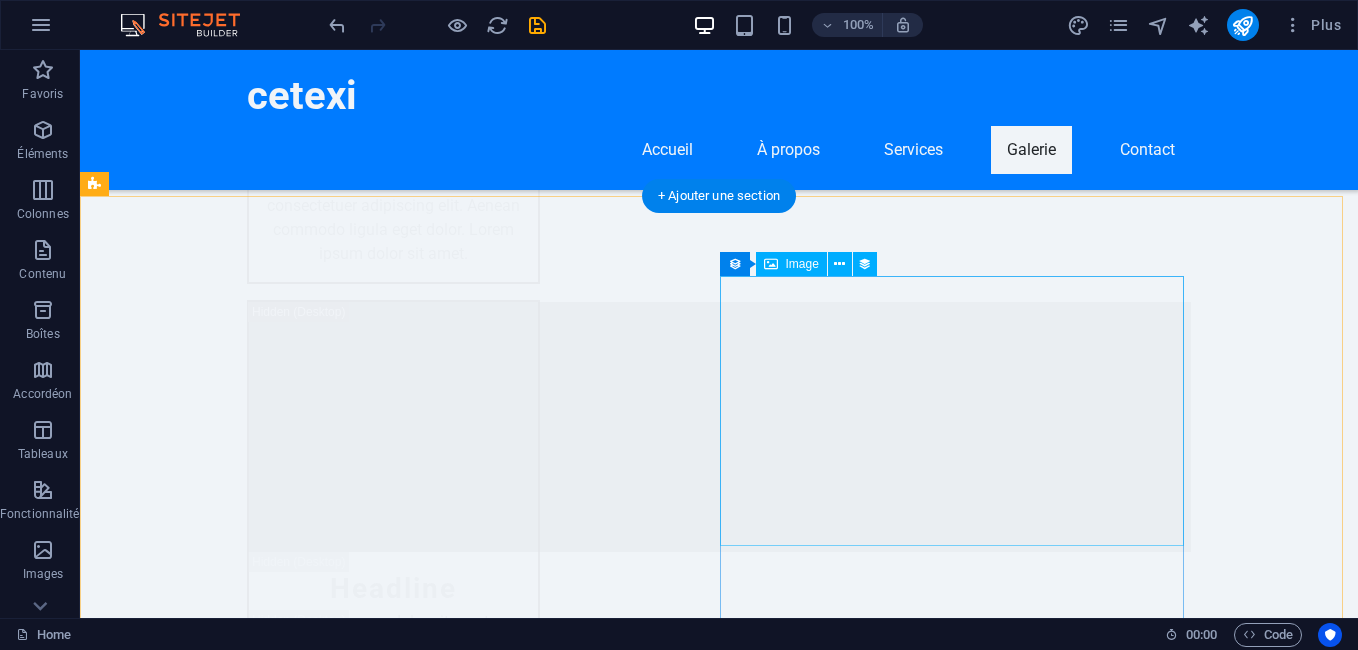 scroll, scrollTop: 22789, scrollLeft: 0, axis: vertical 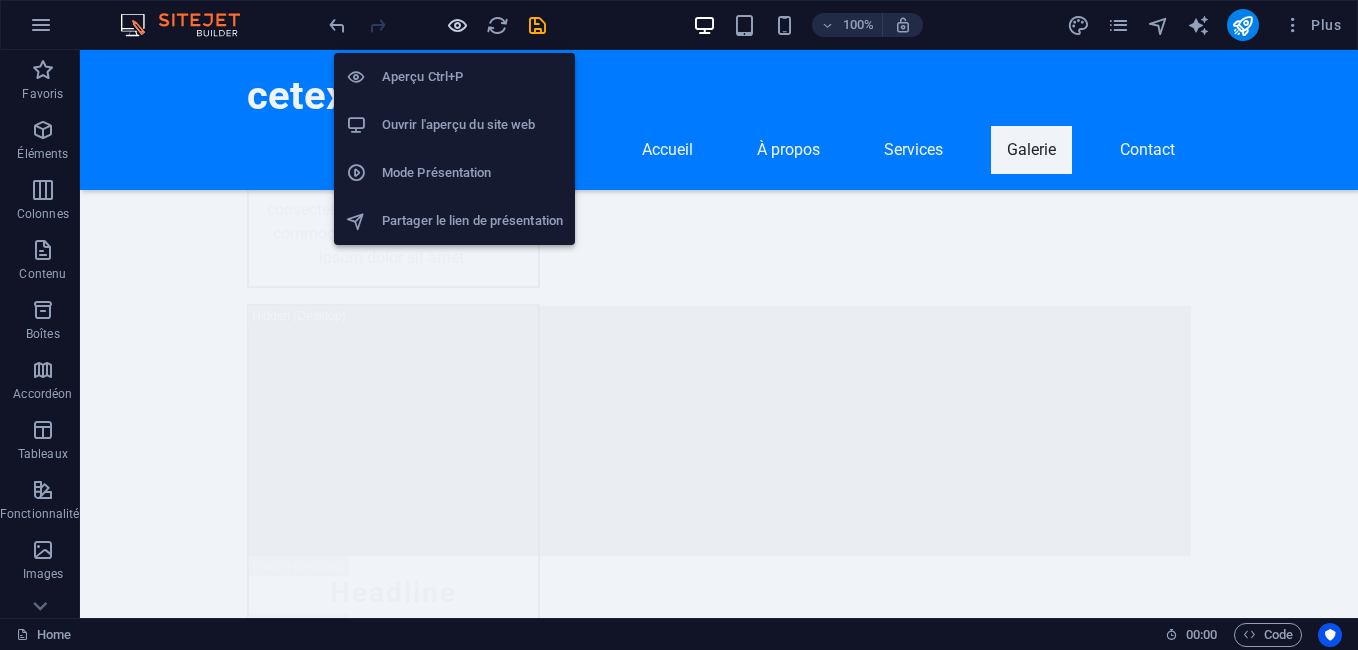 click at bounding box center [457, 25] 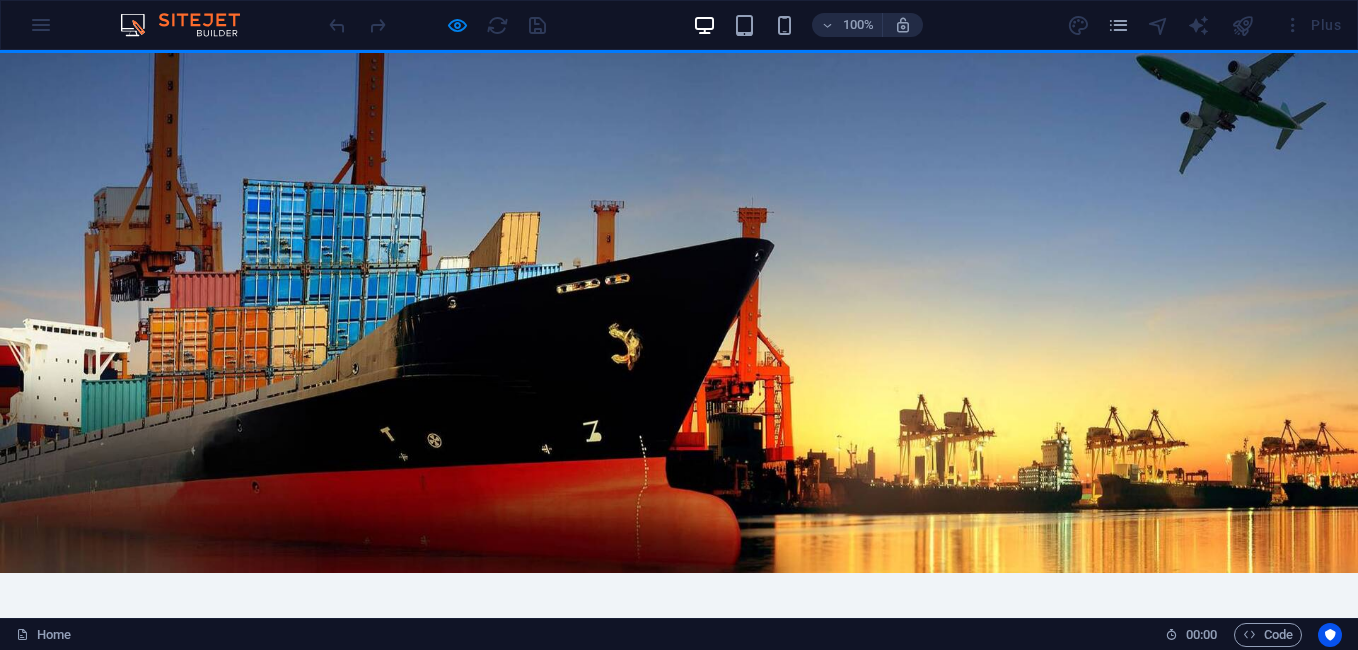 scroll, scrollTop: 0, scrollLeft: 0, axis: both 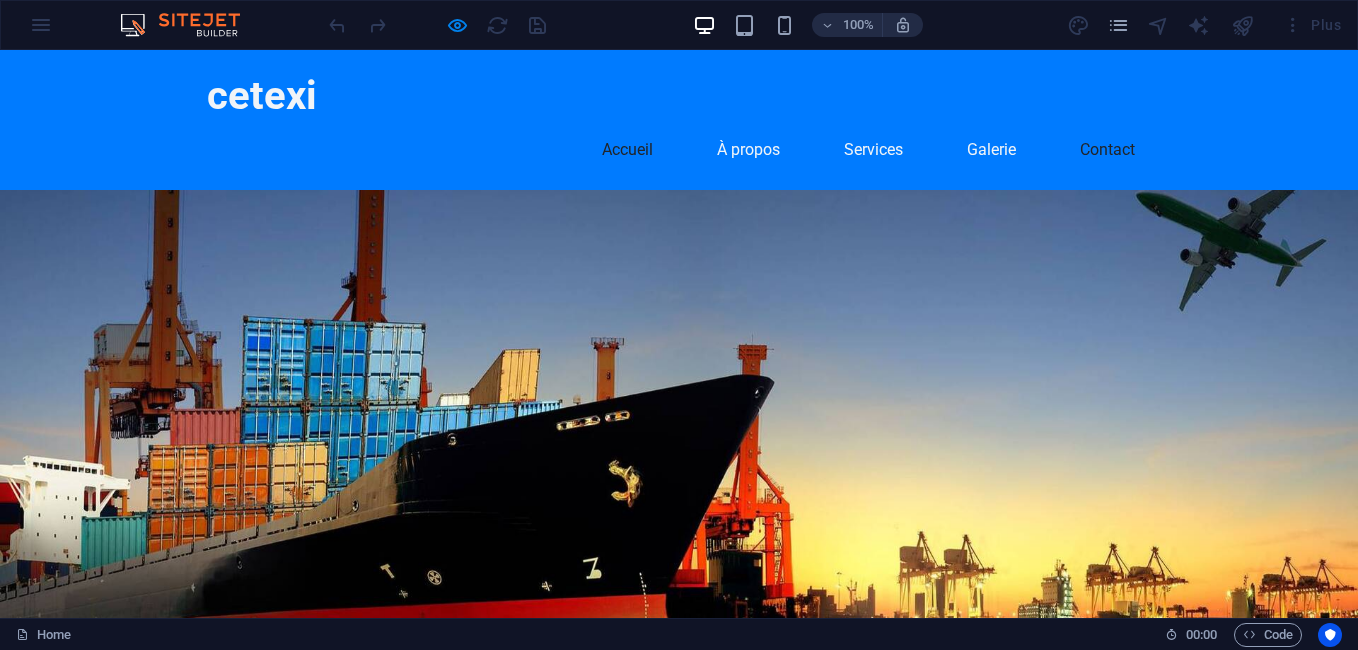 click on "Contact" at bounding box center (1107, 150) 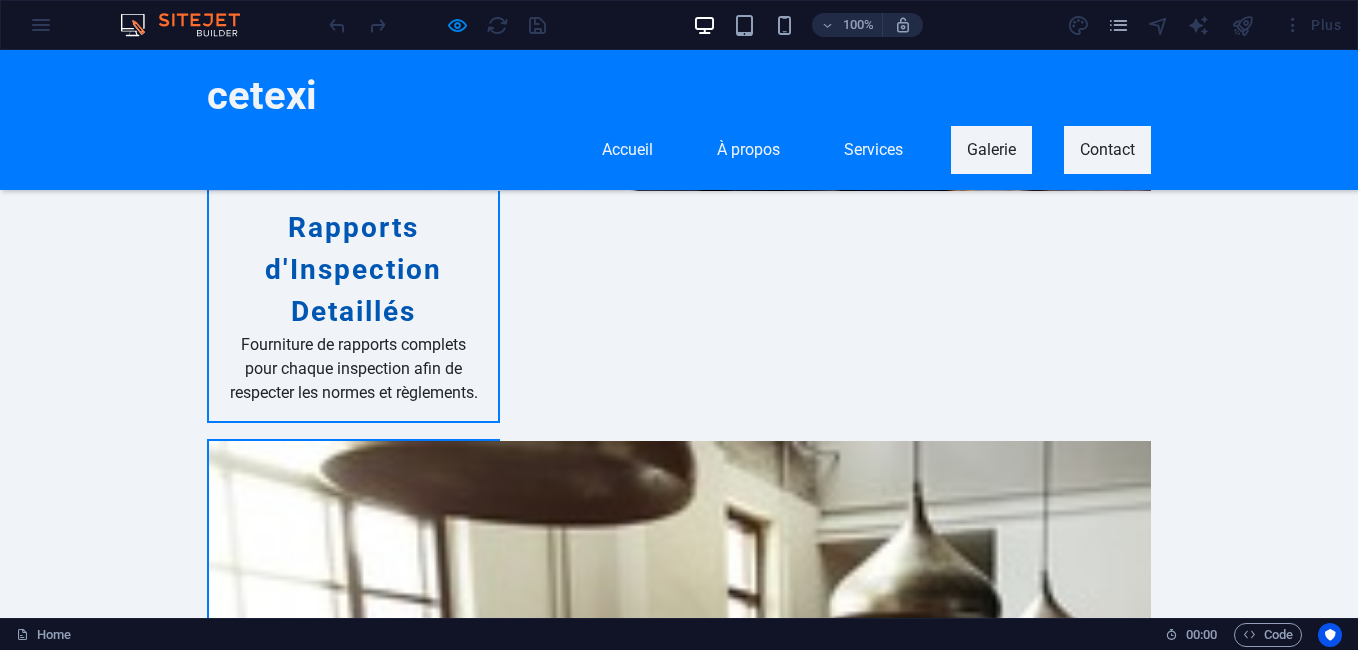scroll, scrollTop: 2535, scrollLeft: 0, axis: vertical 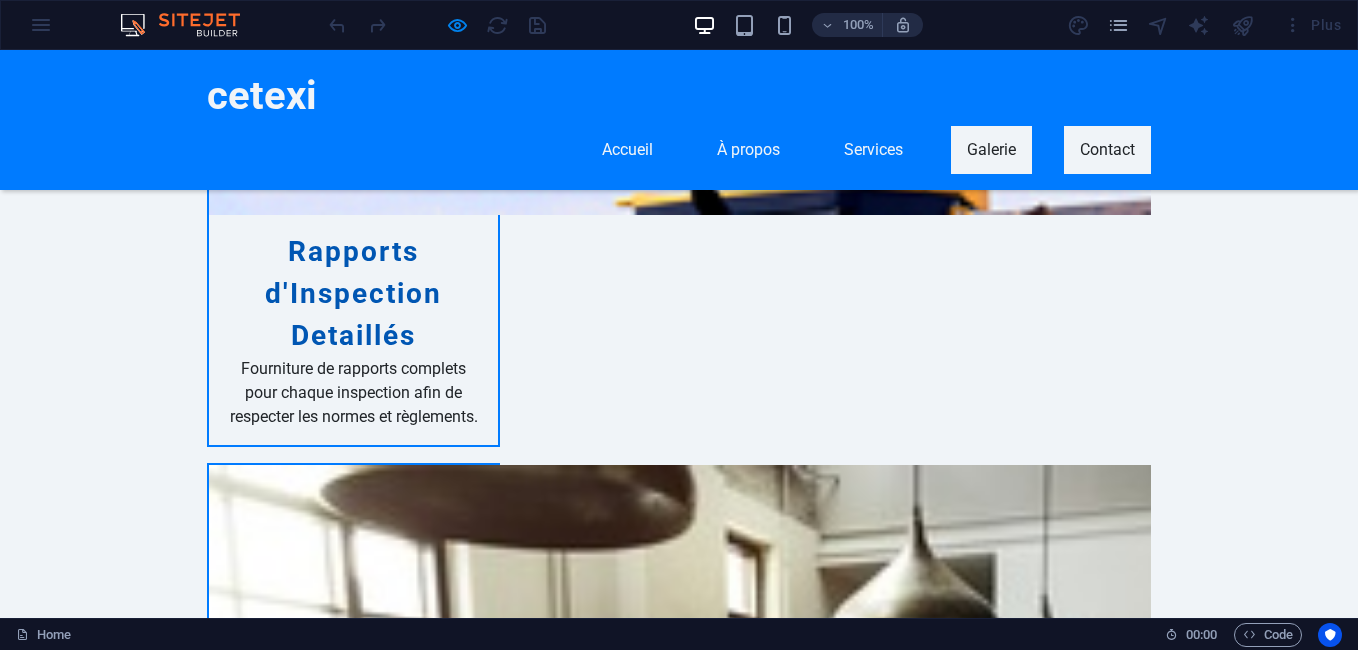 click on "Galerie" at bounding box center (991, 150) 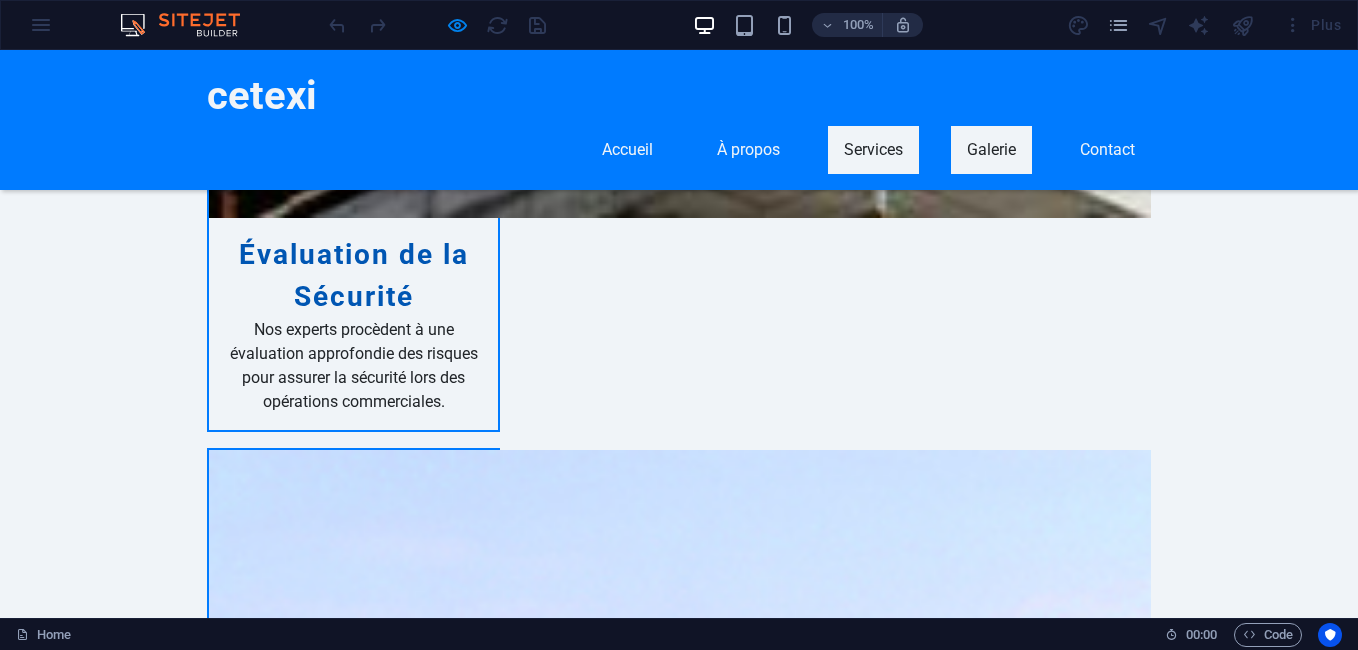 click on "Services" at bounding box center (873, 150) 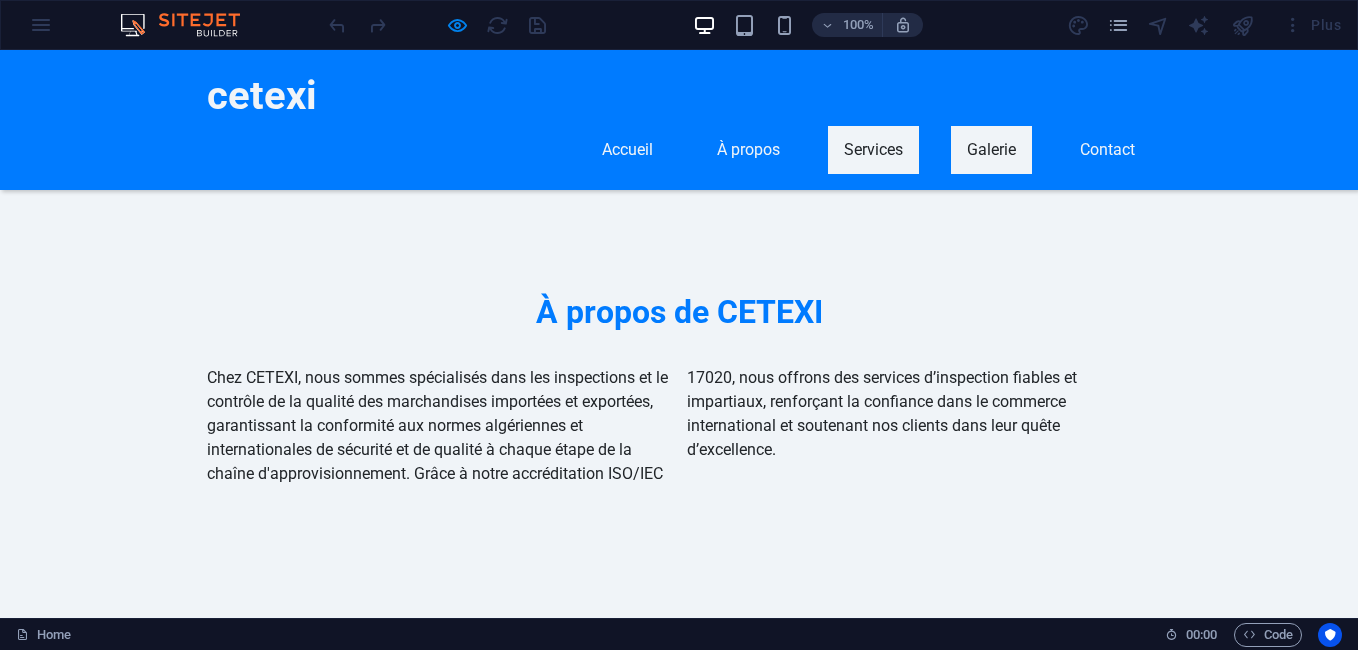 click on "Galerie" at bounding box center [991, 150] 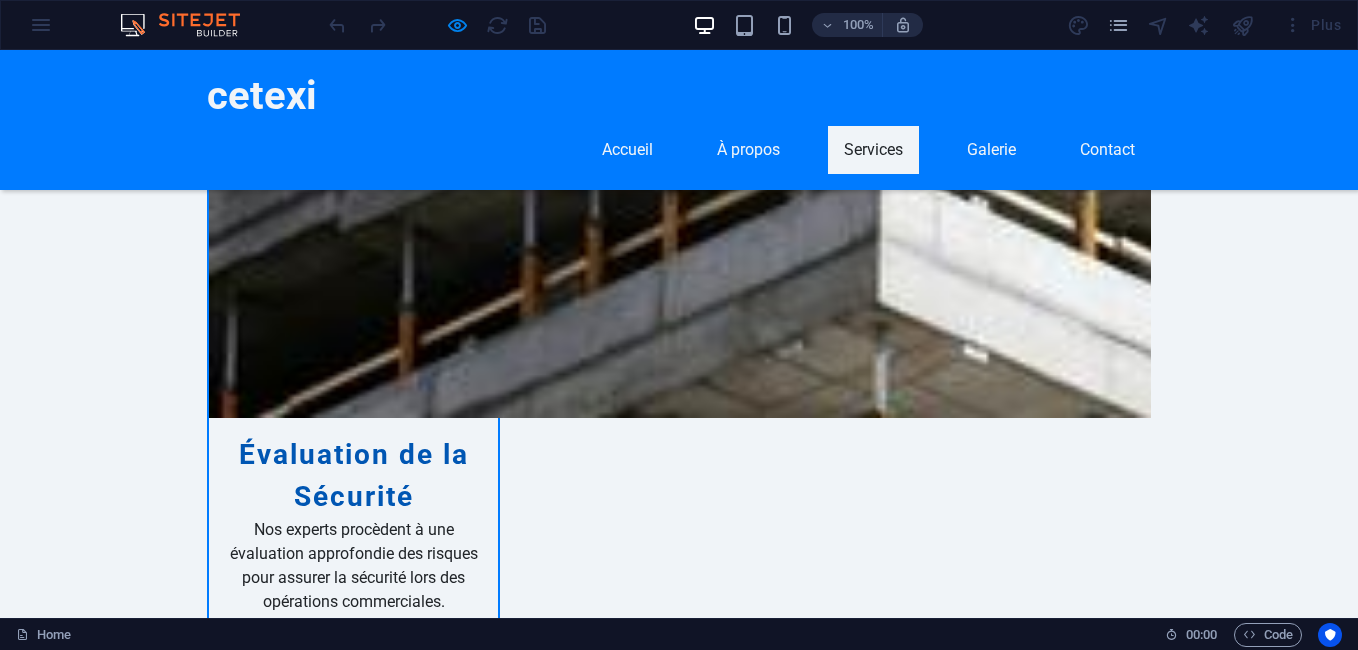 scroll, scrollTop: 1650, scrollLeft: 0, axis: vertical 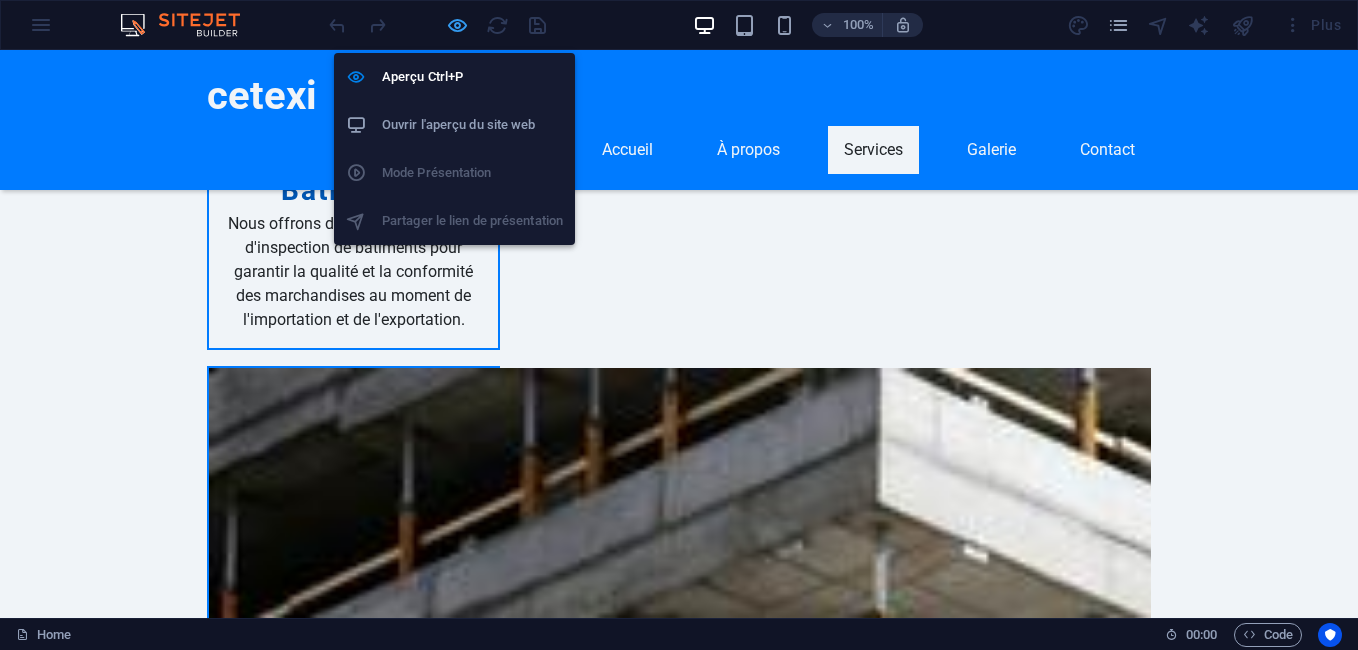 click at bounding box center [457, 25] 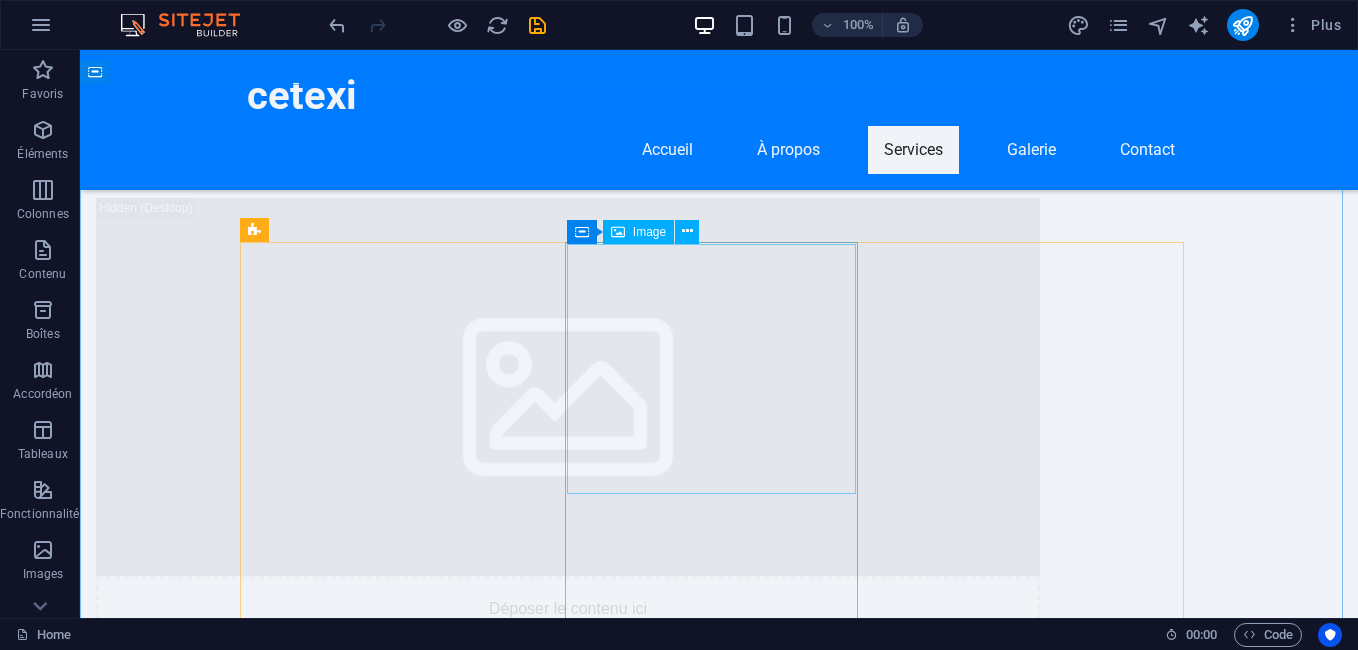 scroll, scrollTop: 4370, scrollLeft: 0, axis: vertical 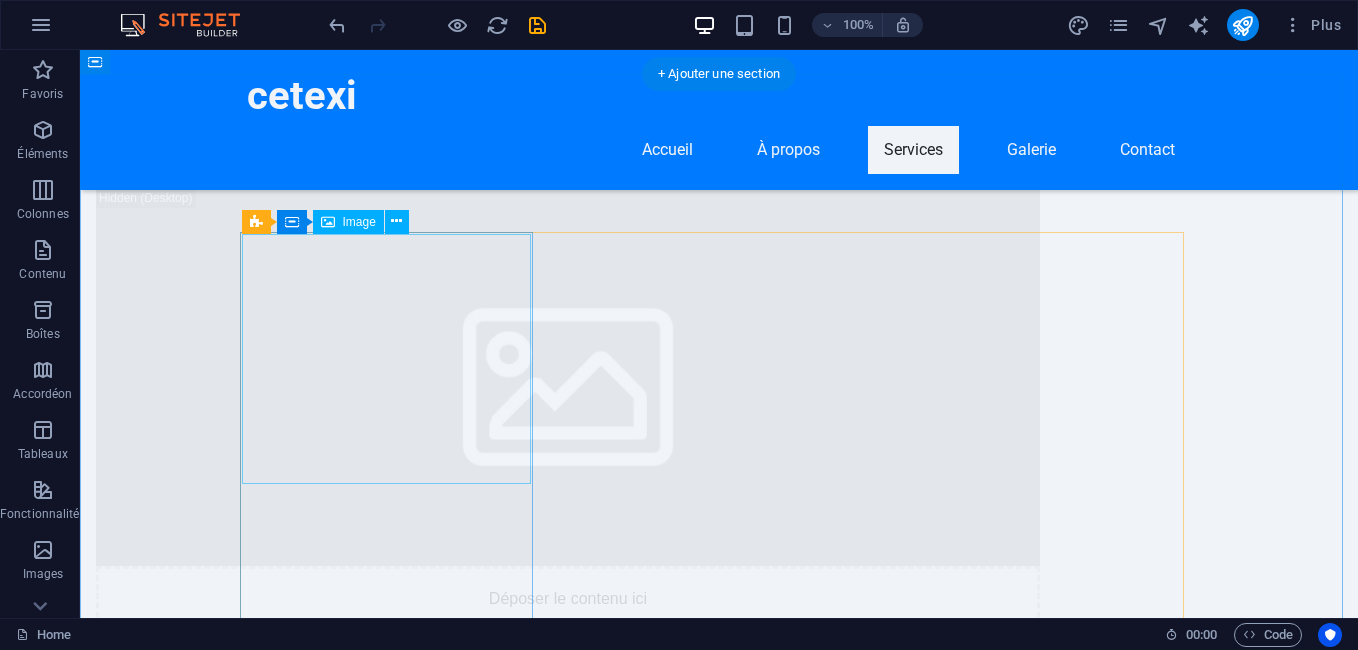 click at bounding box center (393, 5649) 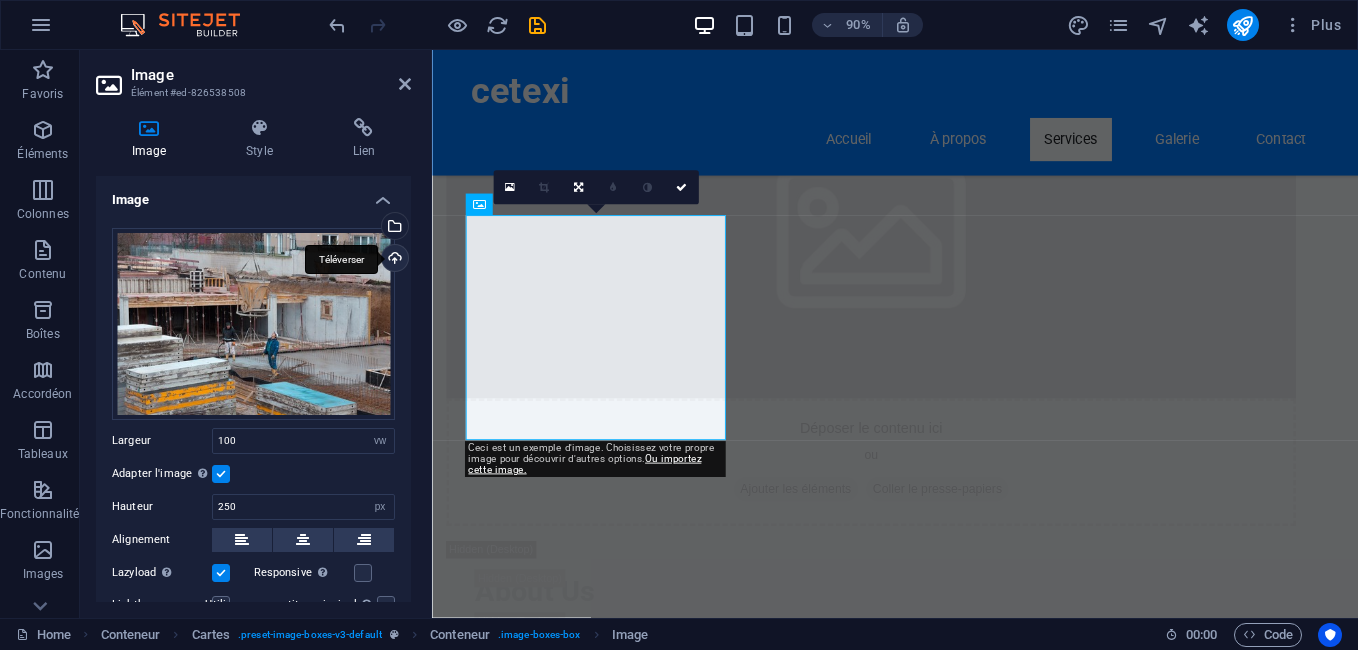 click on "Téléverser" at bounding box center [393, 260] 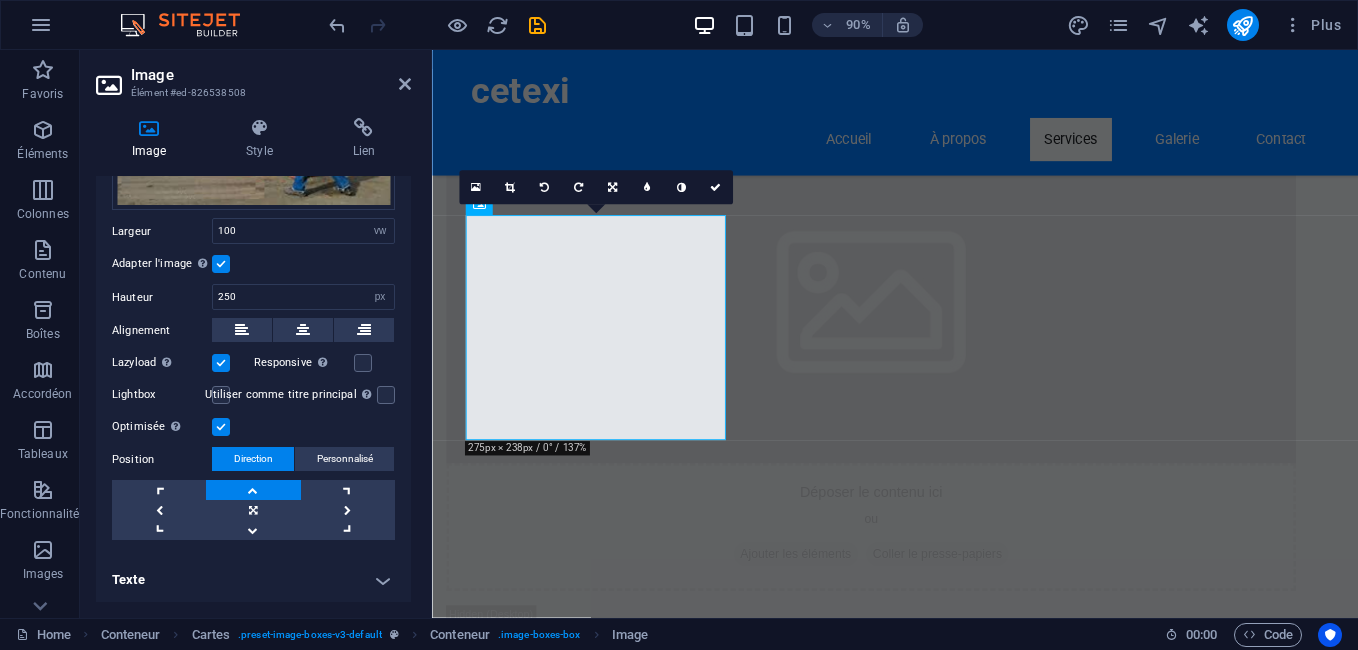 scroll, scrollTop: 0, scrollLeft: 0, axis: both 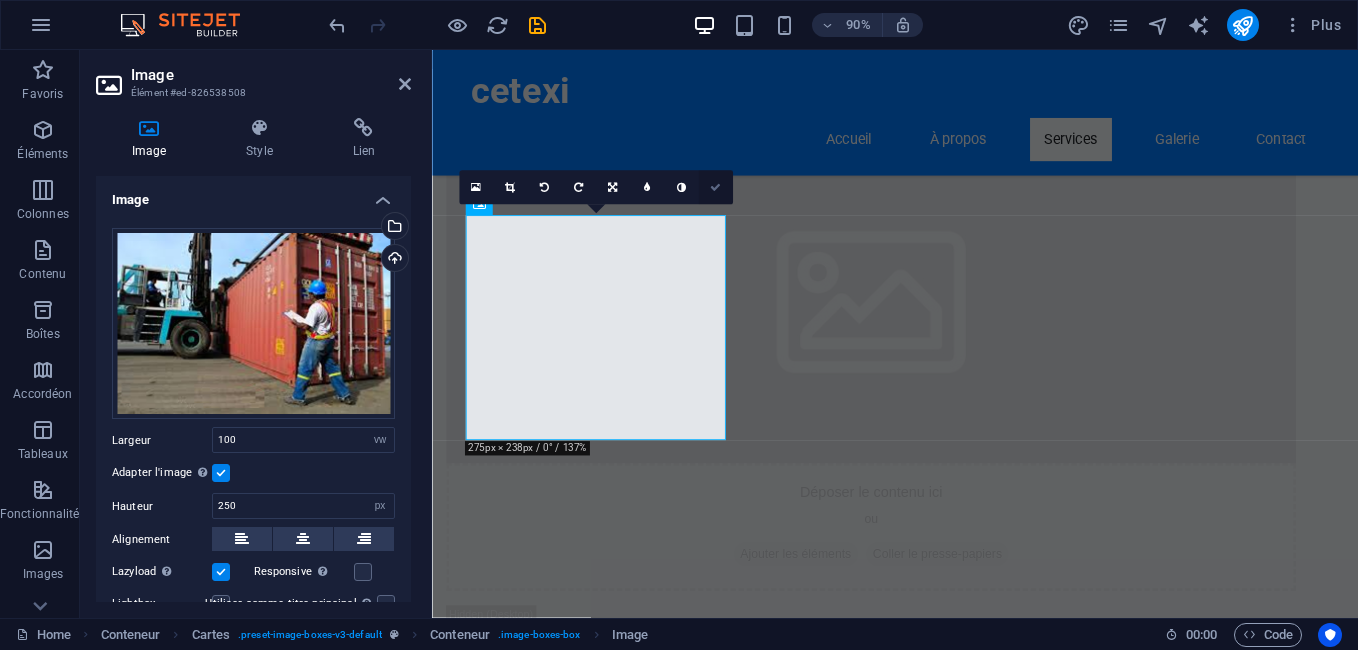 click at bounding box center (715, 187) 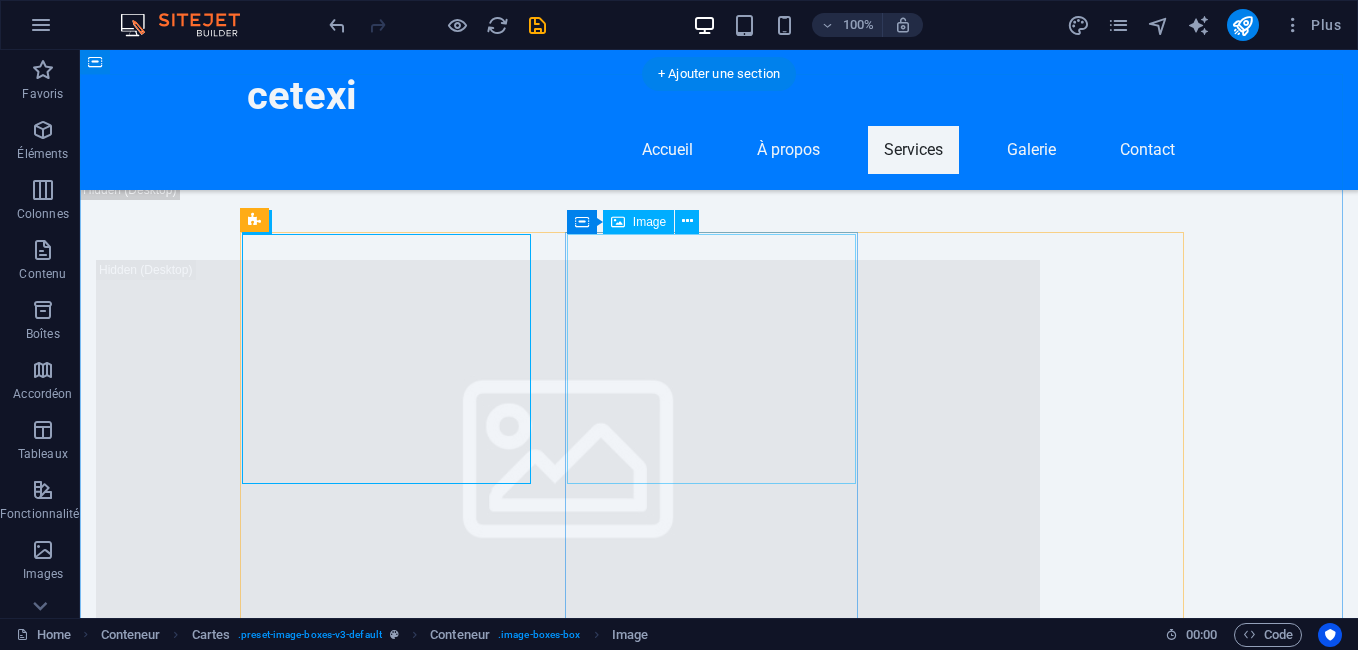 click at bounding box center [393, 6227] 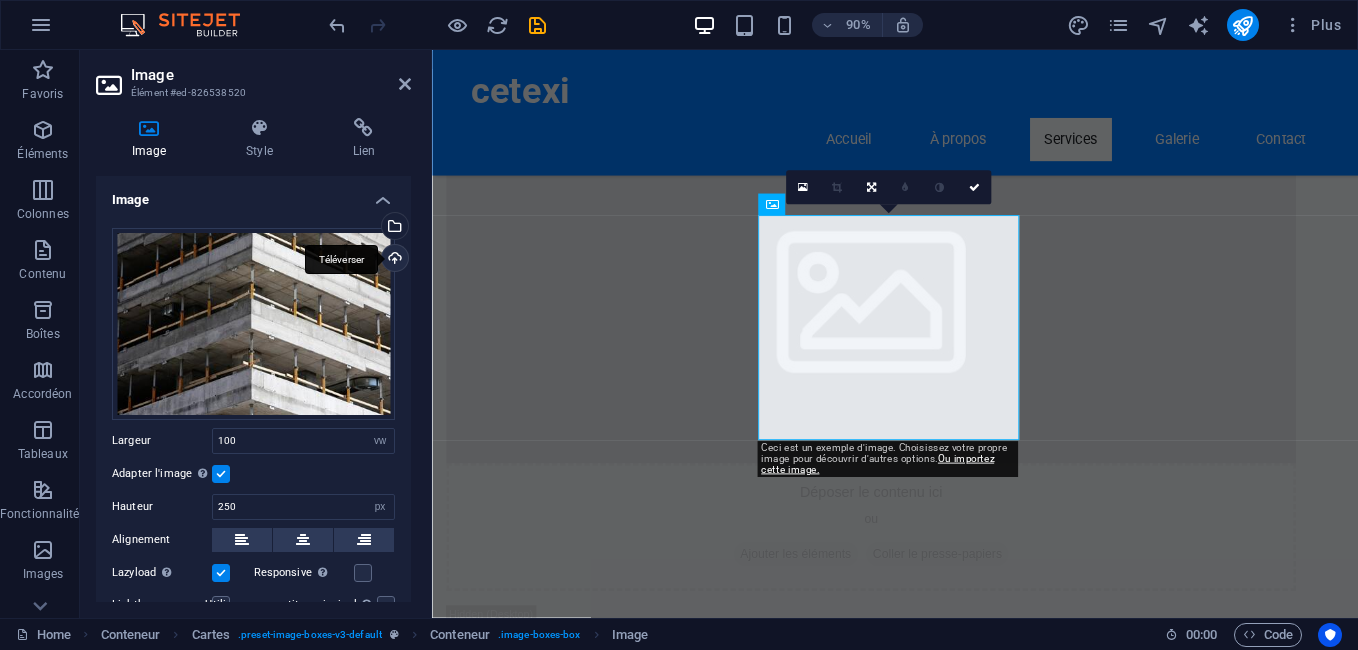 click on "Téléverser" at bounding box center [393, 260] 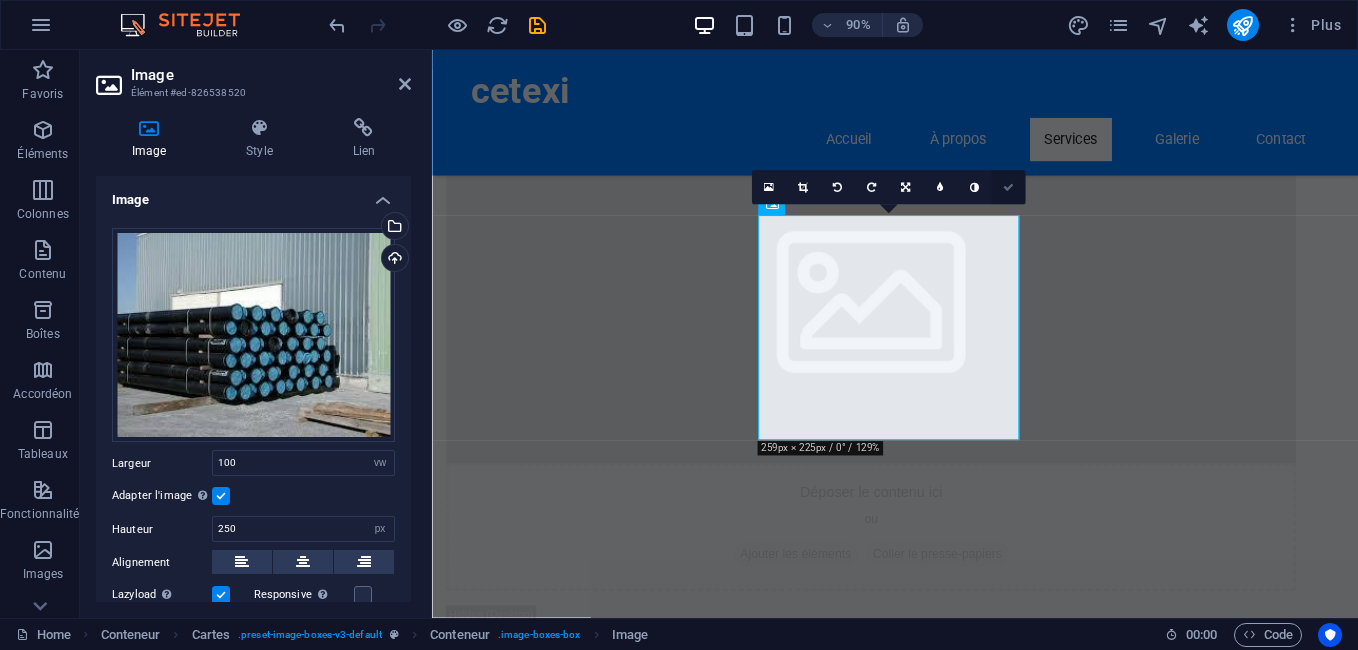 click at bounding box center [1007, 187] 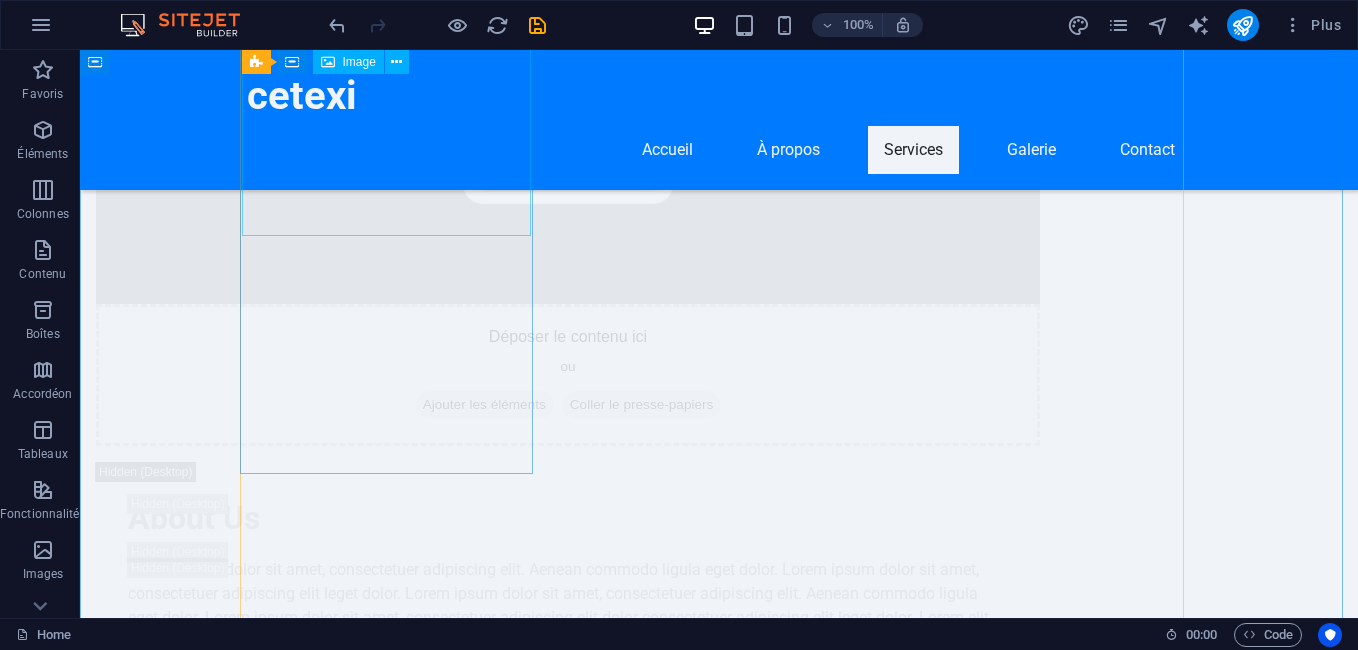 scroll, scrollTop: 4478, scrollLeft: 0, axis: vertical 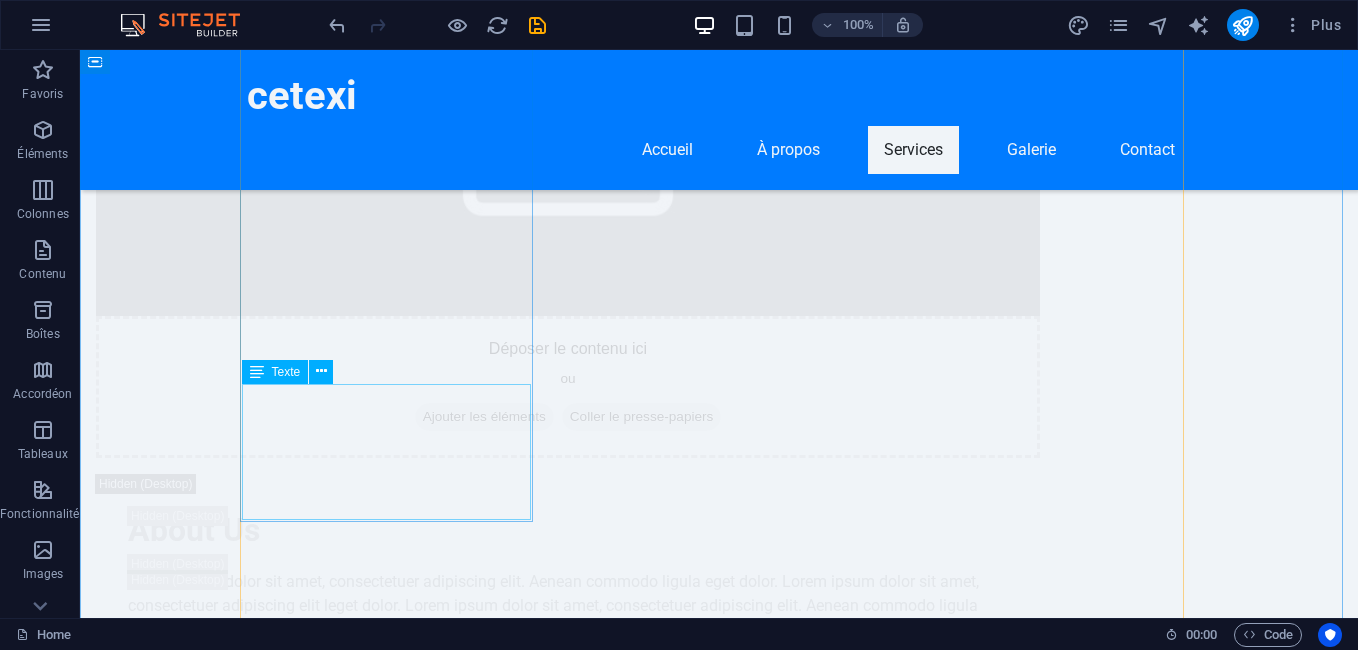 click on "Nous offrons des services complets d'inspection de bâtiments pour garantir la qualité et la conformité des marchandises au moment de l'importation et de l'exportation." at bounding box center (393, 5692) 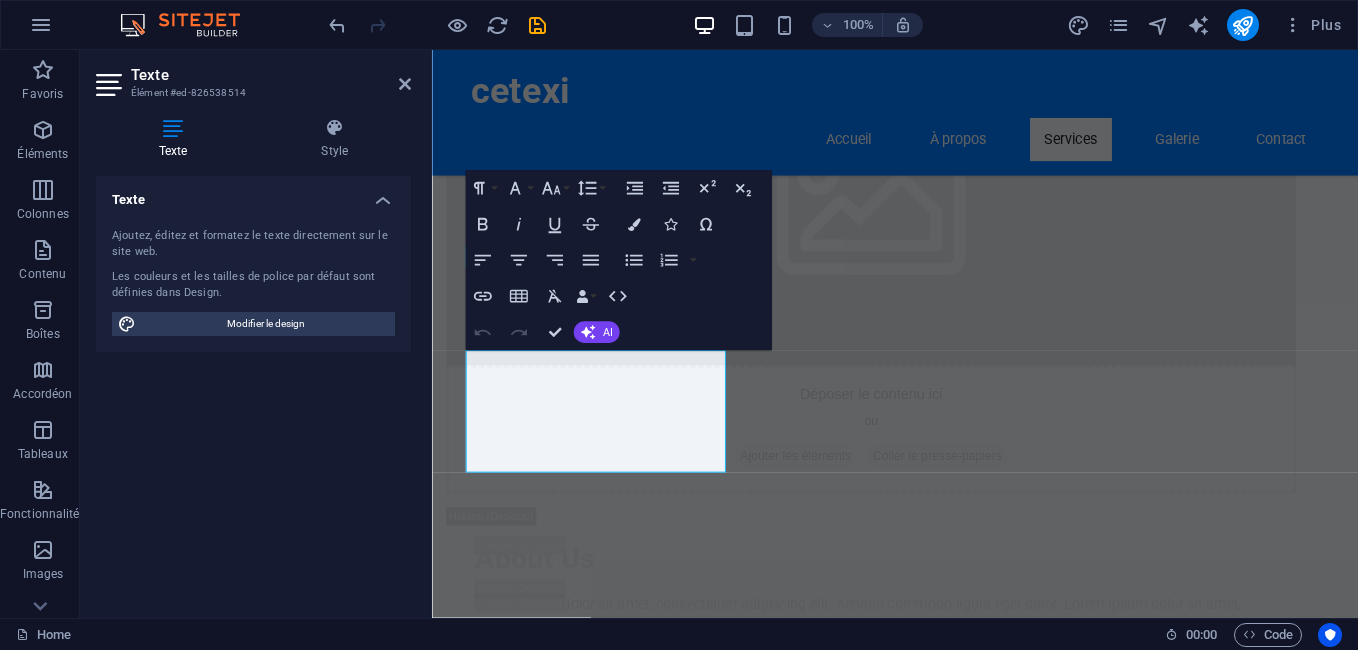 scroll, scrollTop: 4570, scrollLeft: 0, axis: vertical 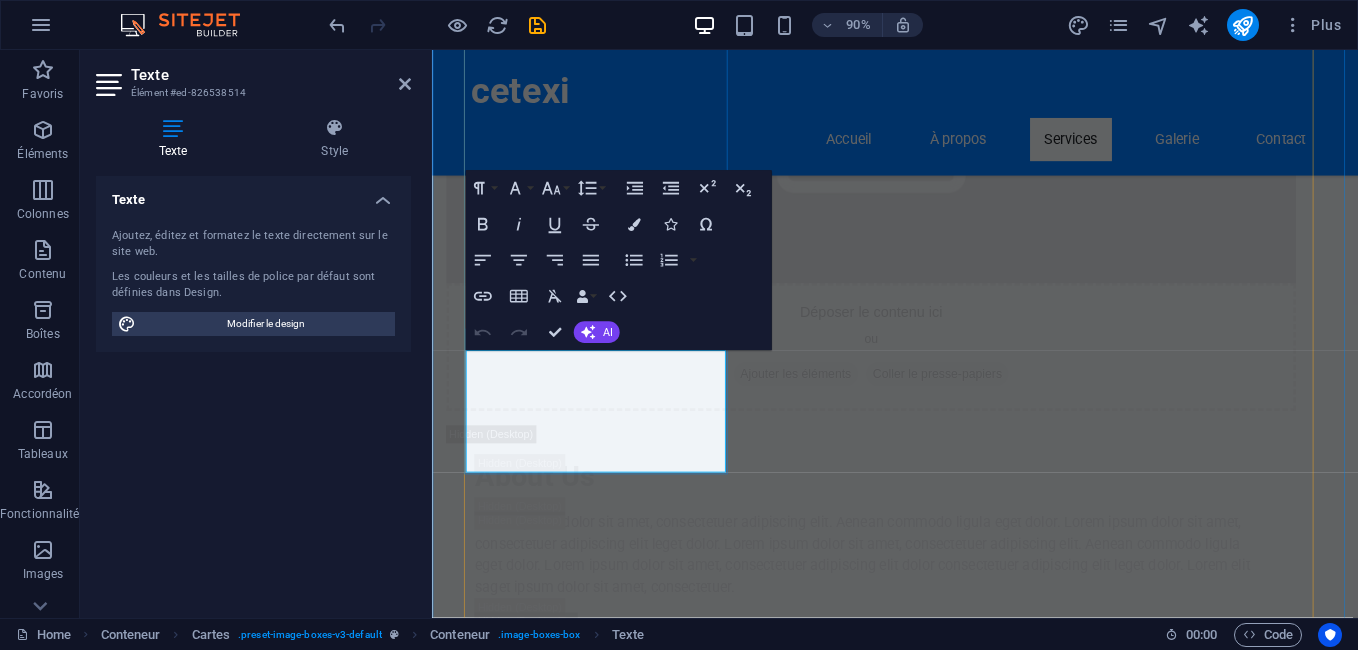 click on "Nous offrons des services complets d'inspection de bâtiments pour garantir la qualité et la conformité des marchandises au moment de l'importation et de l'exportation." at bounding box center [621, 5677] 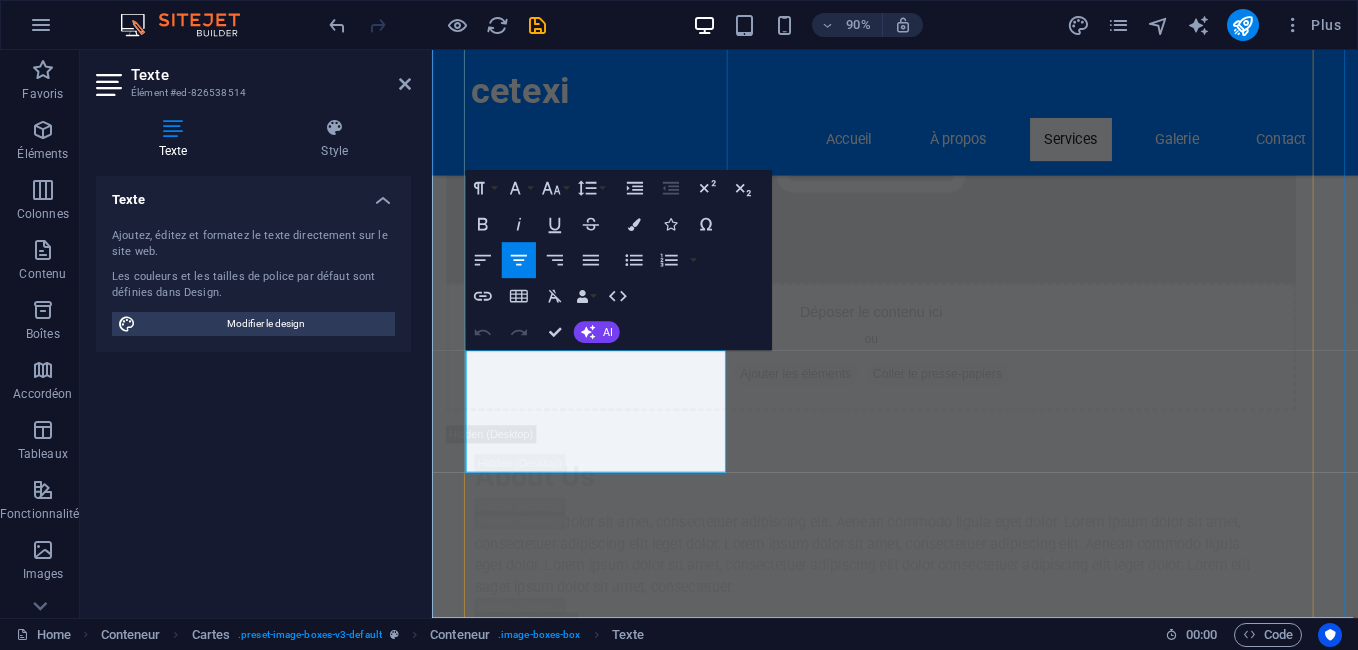 drag, startPoint x: 484, startPoint y: 392, endPoint x: 729, endPoint y: 498, distance: 266.94757 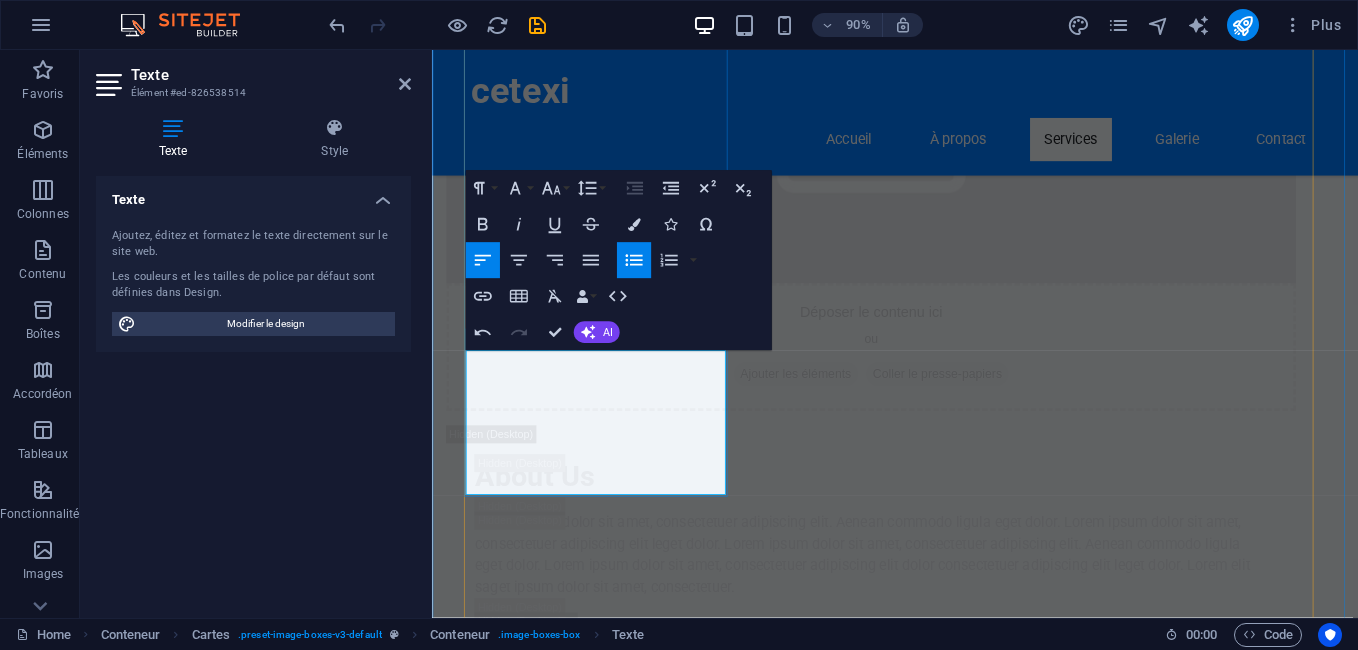 click on "Inspection des marchandises importées et exportées pour garantir leur qualité et leur conformité aux normes algériennes et internationales." at bounding box center (629, 5701) 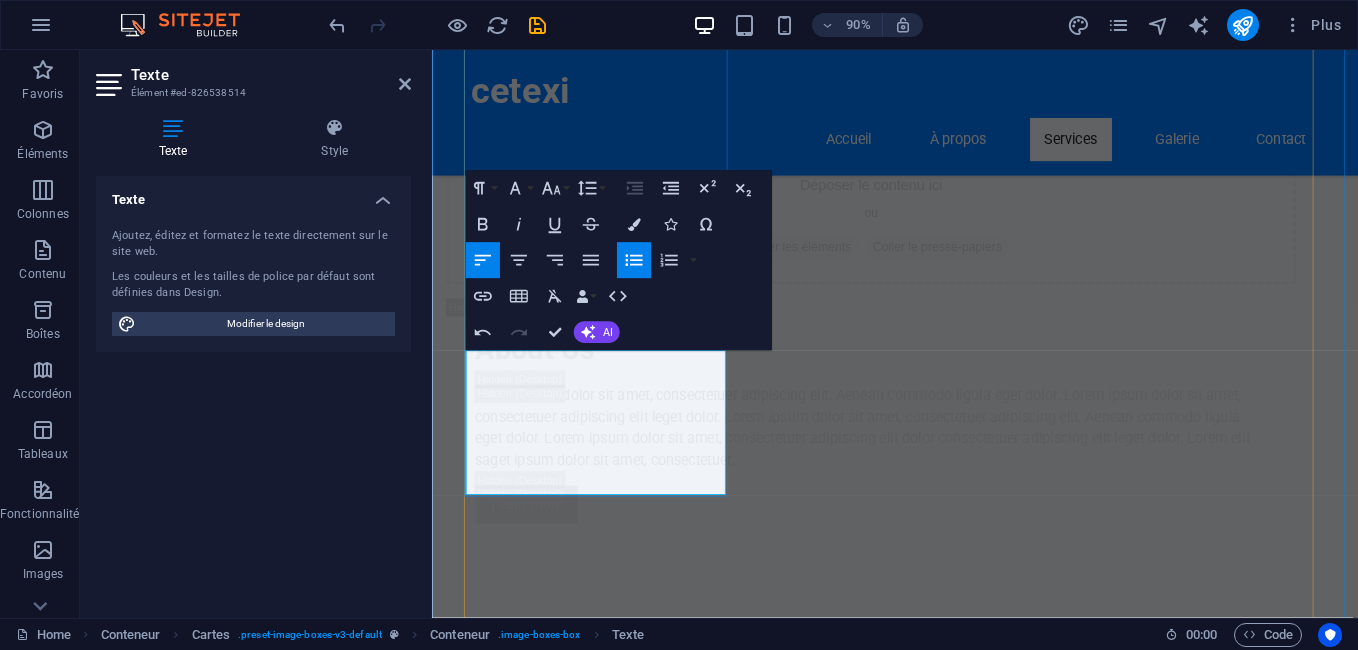 scroll, scrollTop: 4378, scrollLeft: 0, axis: vertical 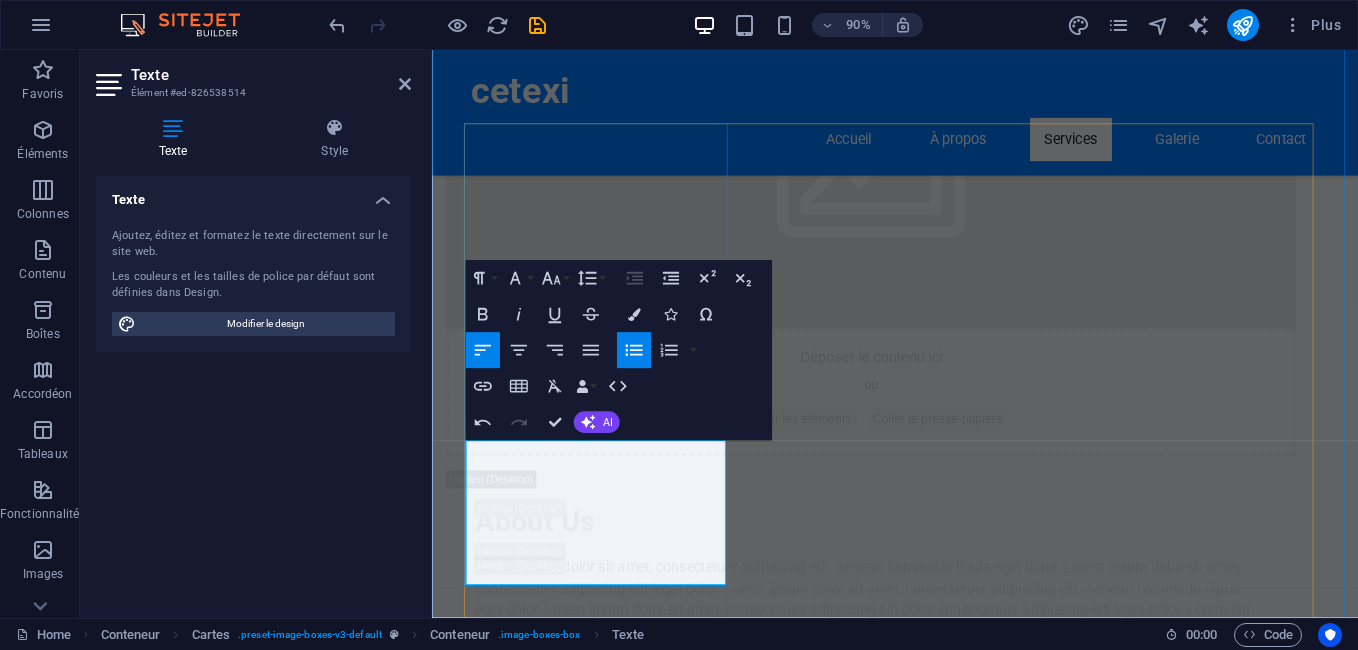 click on "Inspection des marchandises importées et exportées pour garantir leur qualité et leur conformité aux normes algériennes et internationales." at bounding box center [621, 5740] 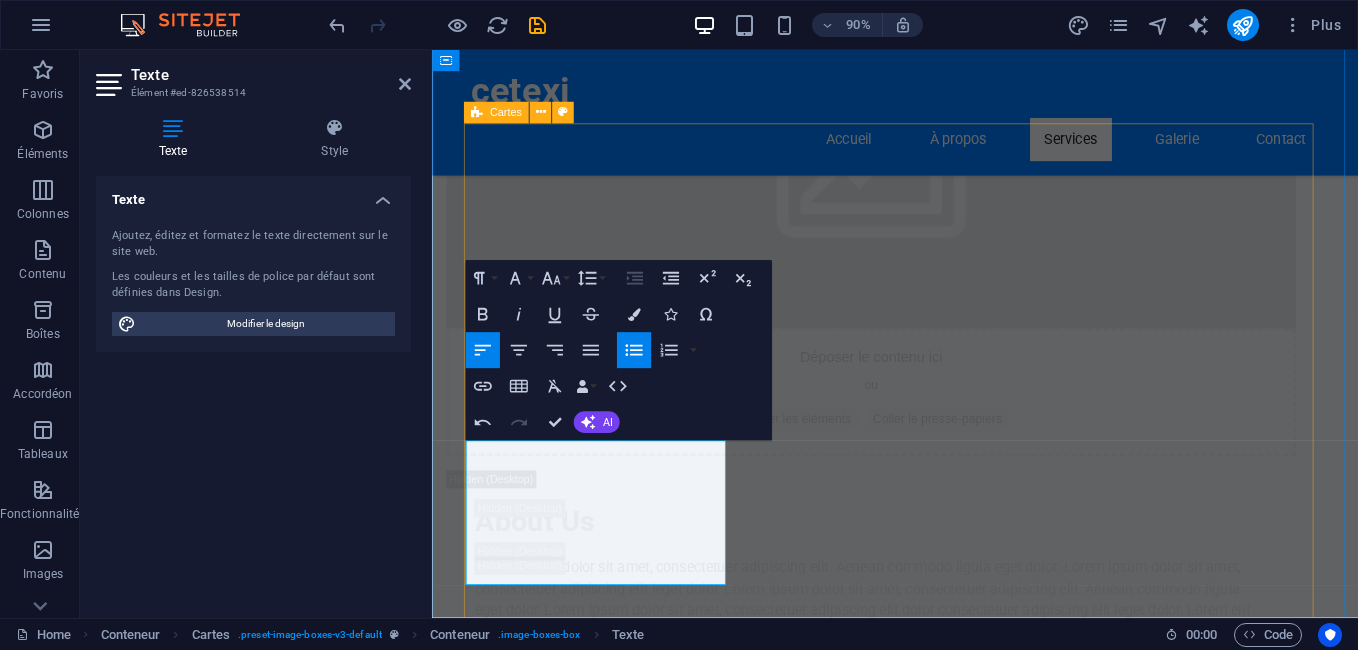 click on "Inspections Bâtiments Inspection des marchandises importées et exportées pour garantir leur qualité et leur conformité aux normes algériennes et internationales. Évaluation de la Sécurité Nos experts procèdent à une évaluation approfondie des risques pour assurer la sécurité lors des opérations commerciales. Rapports d'Inspection Detaillés Fourniture de rapports complets pour chaque inspection afin de respecter les normes et règlements. Consultation en Gestion de Risques Nous offrons des services de conseil pour minimiser vos risques lors de l'importation et de l'exportation. Assistance à la Conformité Réglementaire Notre équipe vous aide à respecter toutes les réglementations en matière d'import et d'export. Suivi de la Qualité Nous effectuons un suivi rigoureux de la qualité pour garantir le meilleur service." at bounding box center (947, 6805) 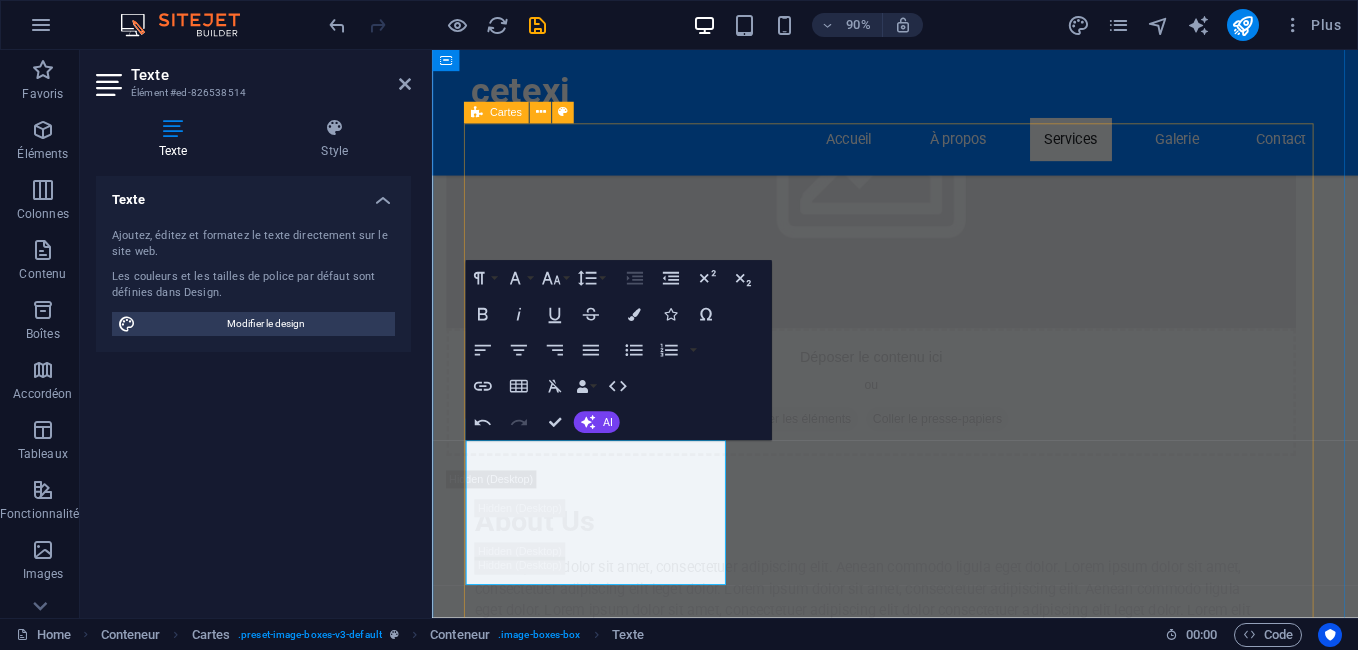click on "Inspections Bâtiments Inspection des marchandises importées et exportées pour garantir leur qualité et leur conformité aux normes algériennes et internationales. Évaluation de la Sécurité Nos experts procèdent à une évaluation approfondie des risques pour assurer la sécurité lors des opérations commerciales. Rapports d'Inspection Detaillés Fourniture de rapports complets pour chaque inspection afin de respecter les normes et règlements. Consultation en Gestion de Risques Nous offrons des services de conseil pour minimiser vos risques lors de l'importation et de l'exportation. Assistance à la Conformité Réglementaire Notre équipe vous aide à respecter toutes les réglementations en matière d'import et d'export. Suivi de la Qualité Nous effectuons un suivi rigoureux de la qualité pour garantir le meilleur service." at bounding box center [947, 6805] 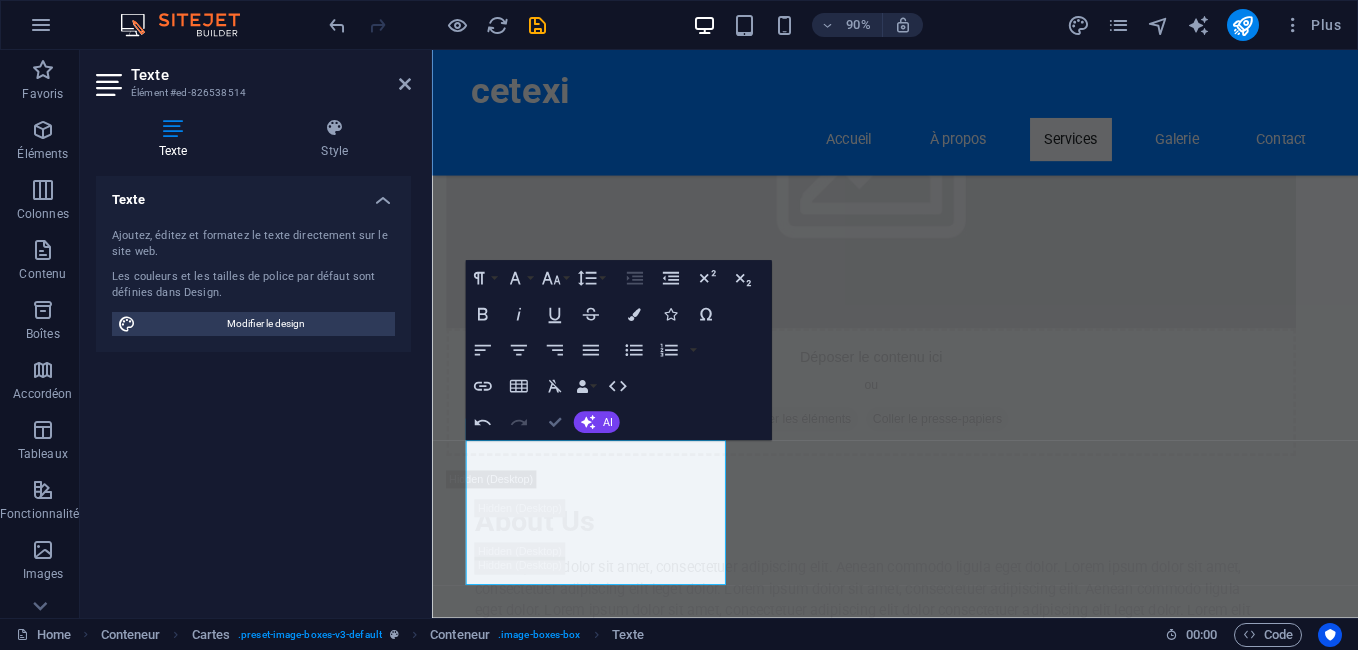 click at bounding box center (554, 422) 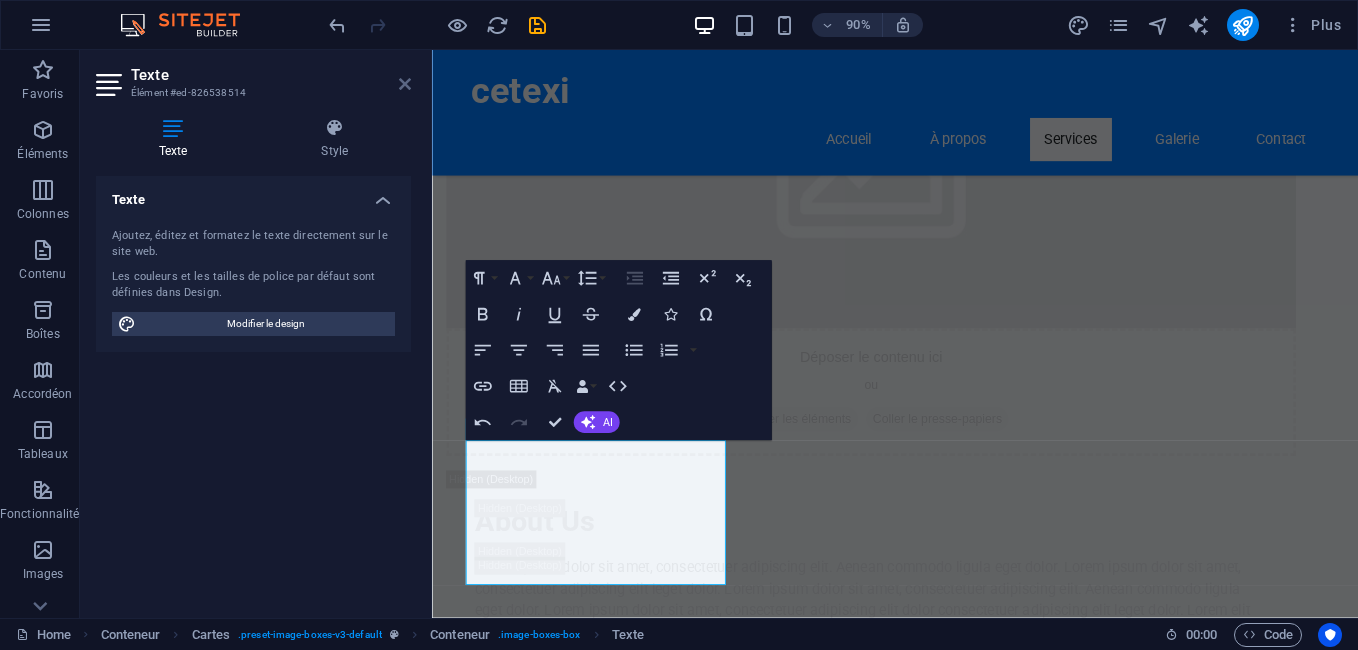 click at bounding box center [405, 84] 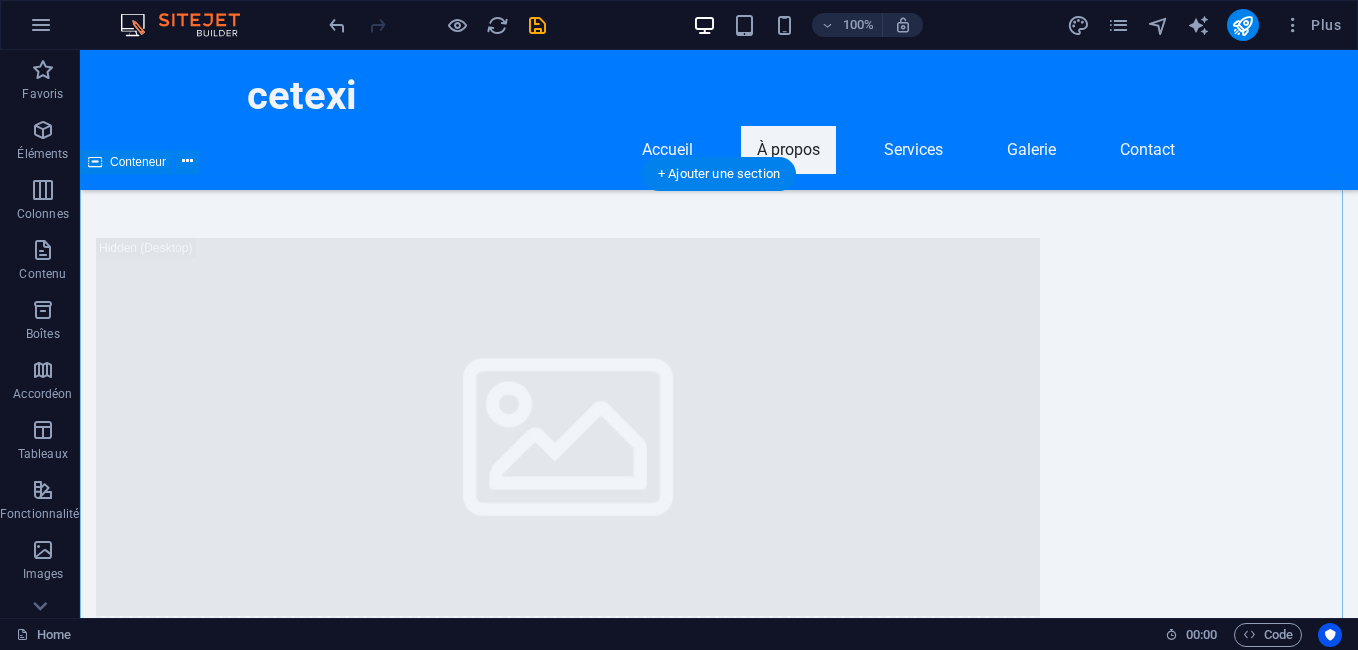 scroll, scrollTop: 4470, scrollLeft: 0, axis: vertical 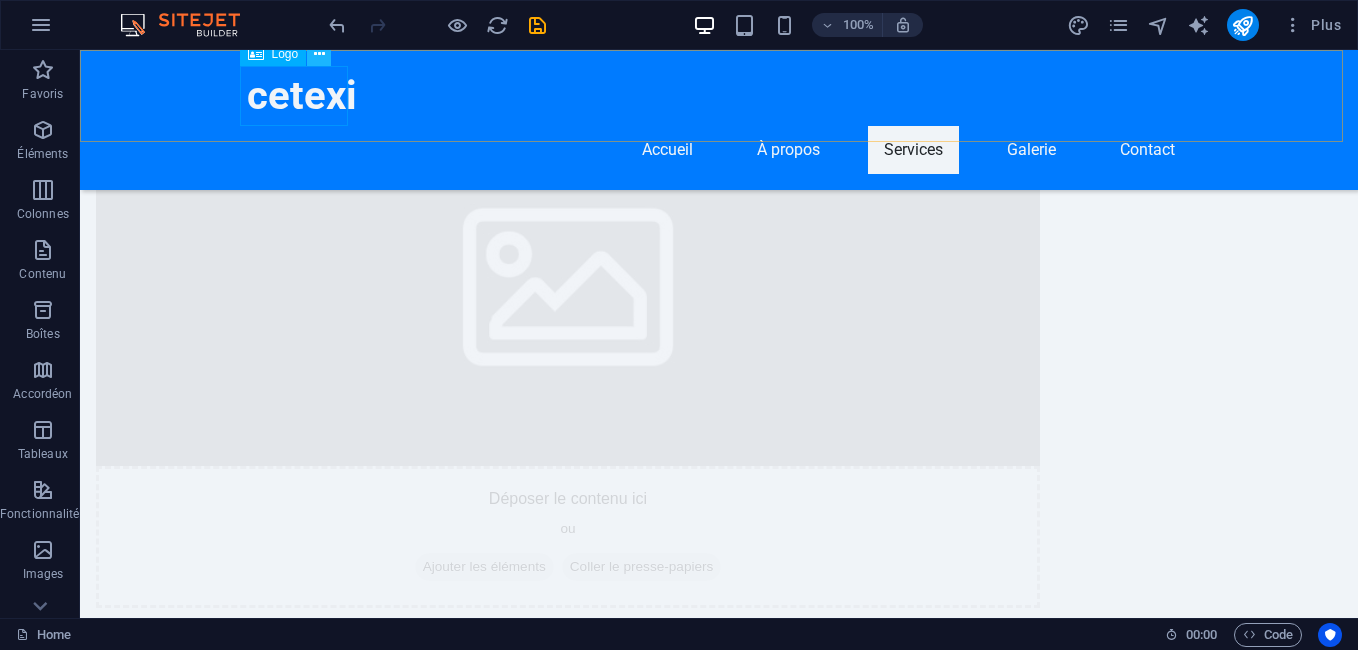 click at bounding box center (319, 54) 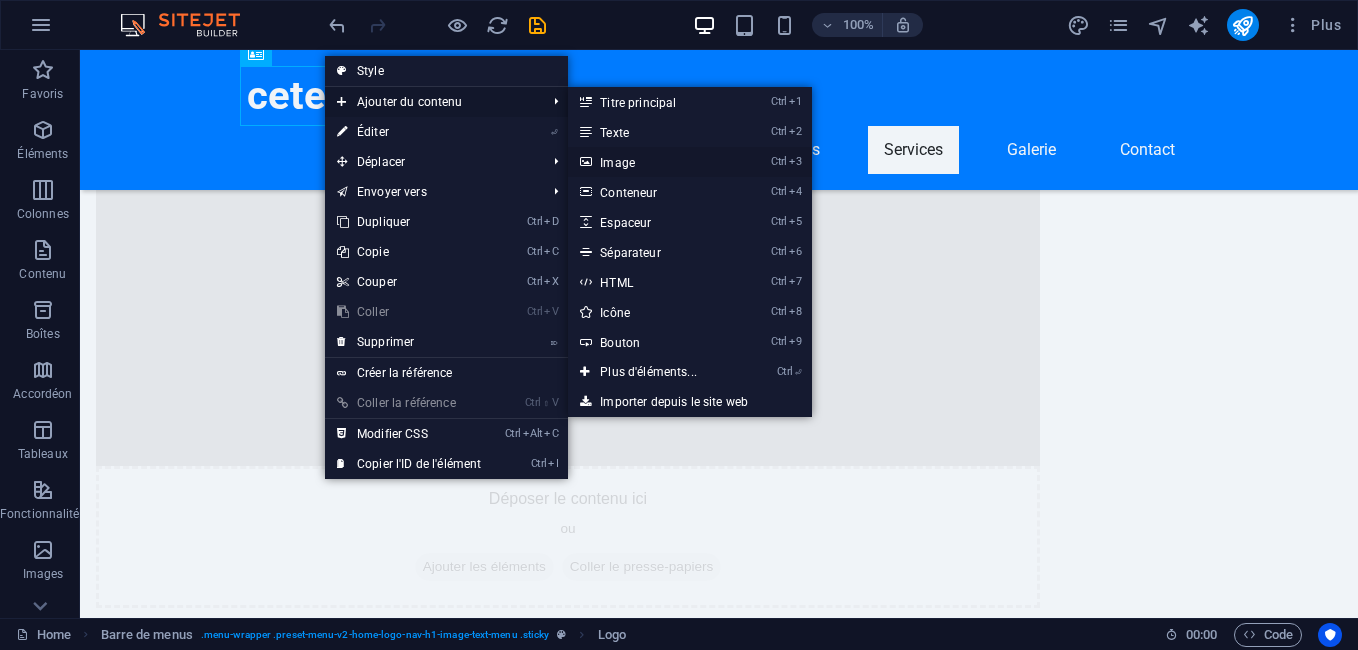 click on "Ctrl 3  Image" at bounding box center (652, 162) 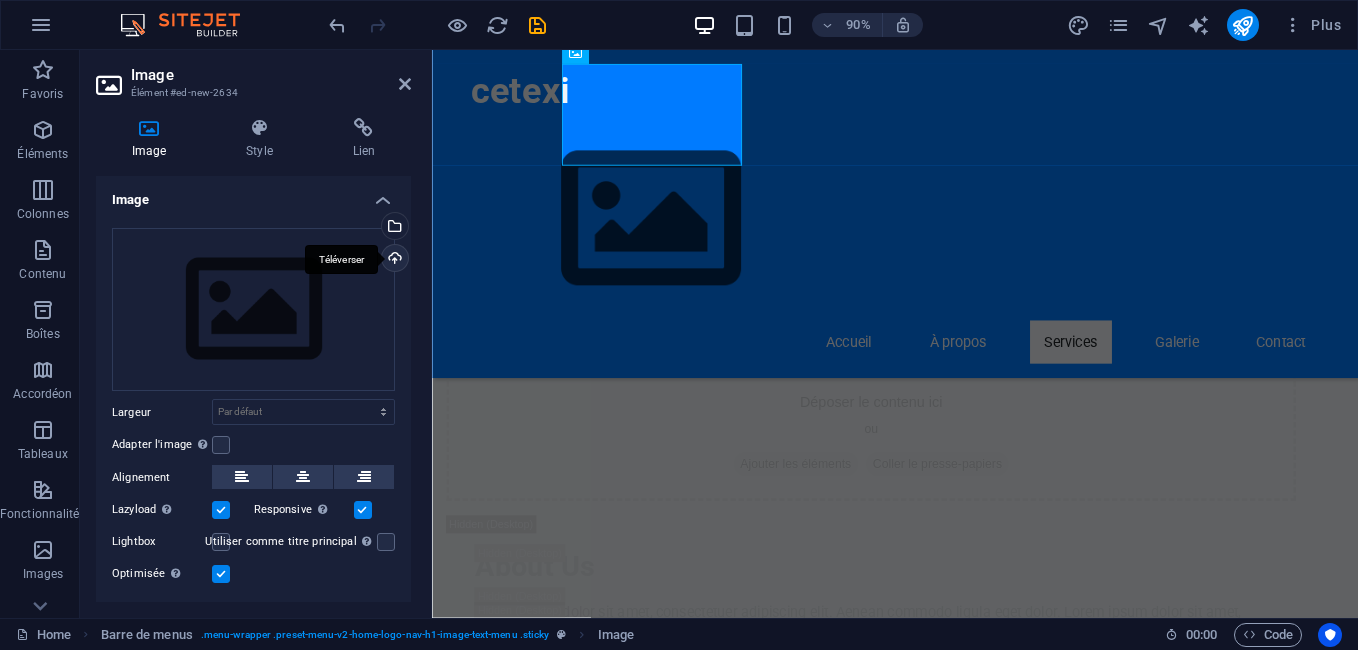 click on "Téléverser" at bounding box center (393, 260) 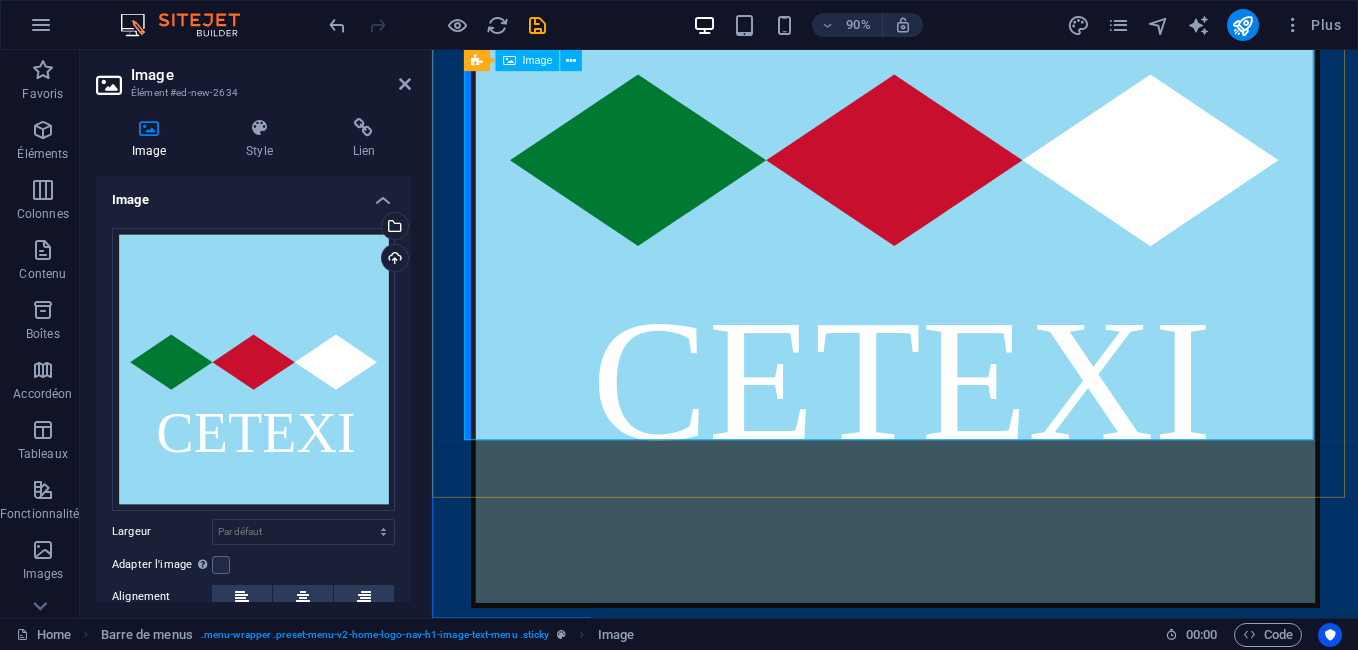 scroll, scrollTop: 700, scrollLeft: 0, axis: vertical 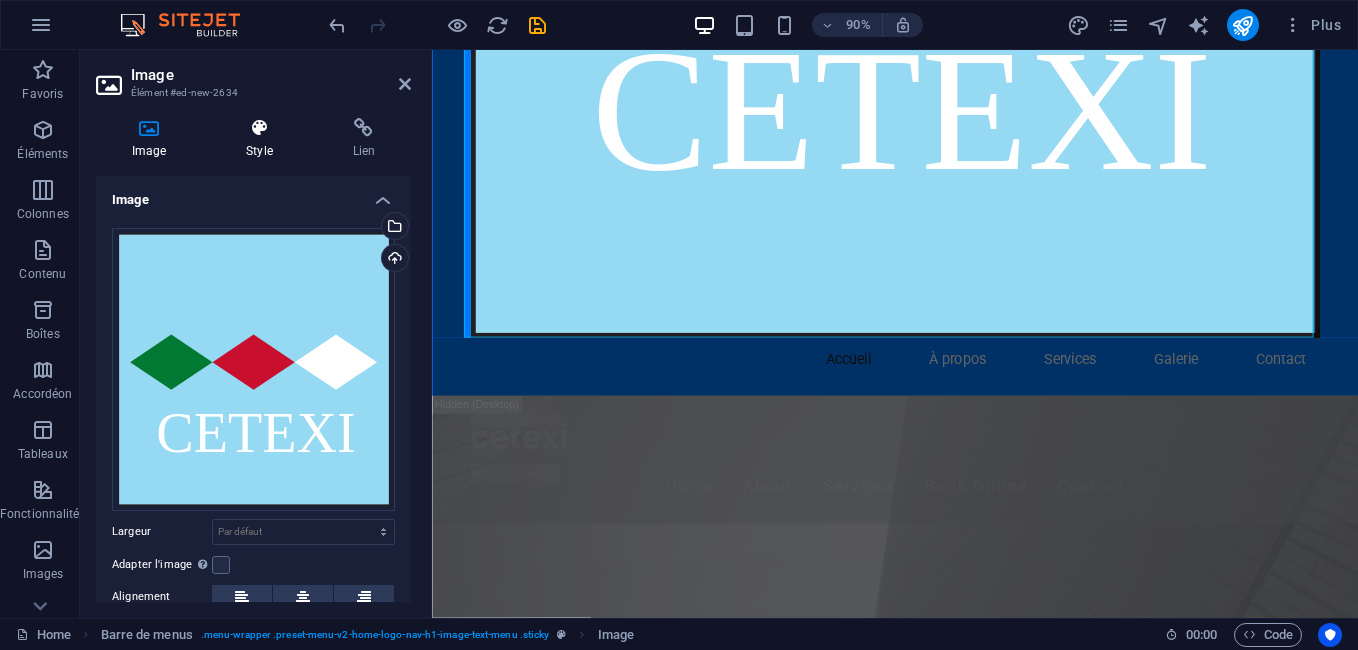 click at bounding box center (259, 128) 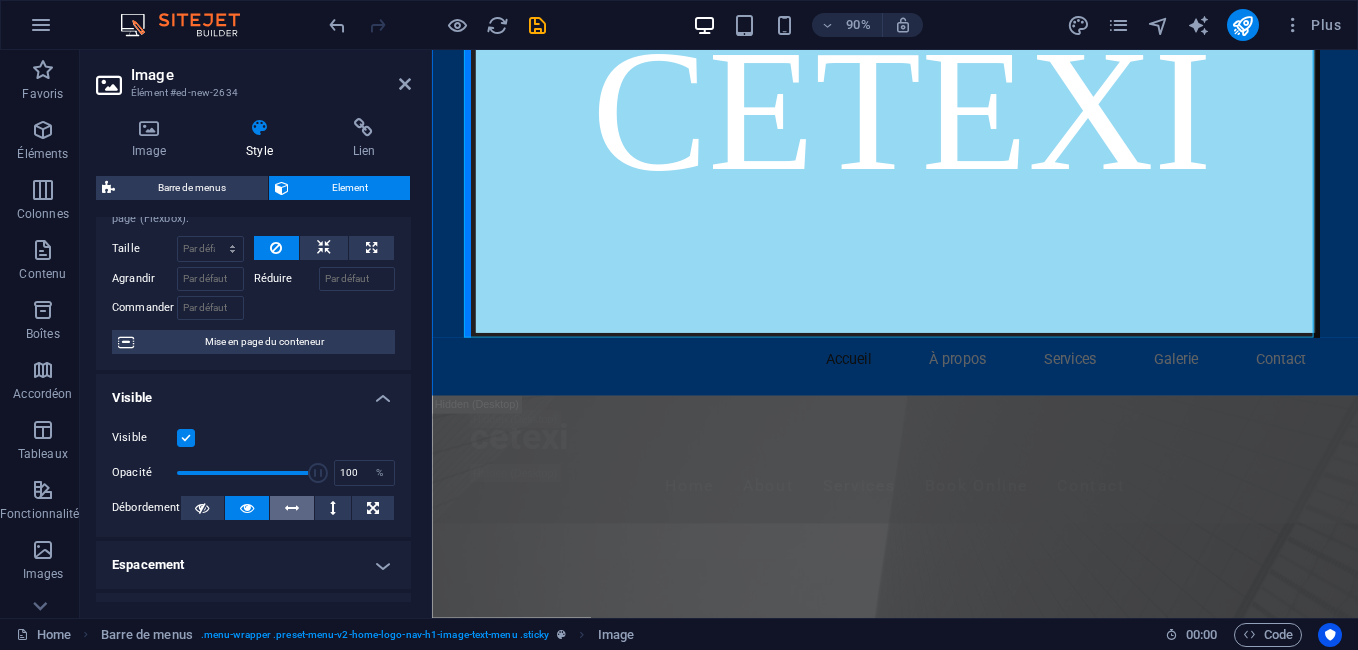 scroll, scrollTop: 100, scrollLeft: 0, axis: vertical 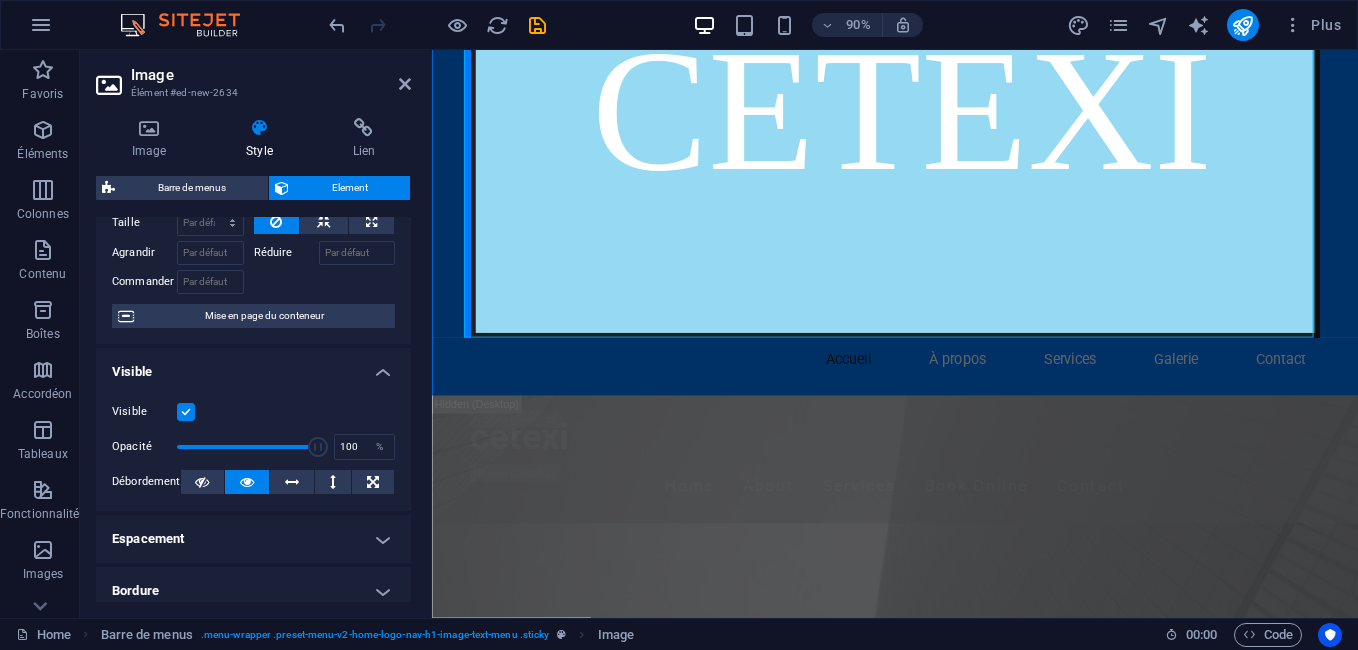 drag, startPoint x: 309, startPoint y: 443, endPoint x: 240, endPoint y: 439, distance: 69.115845 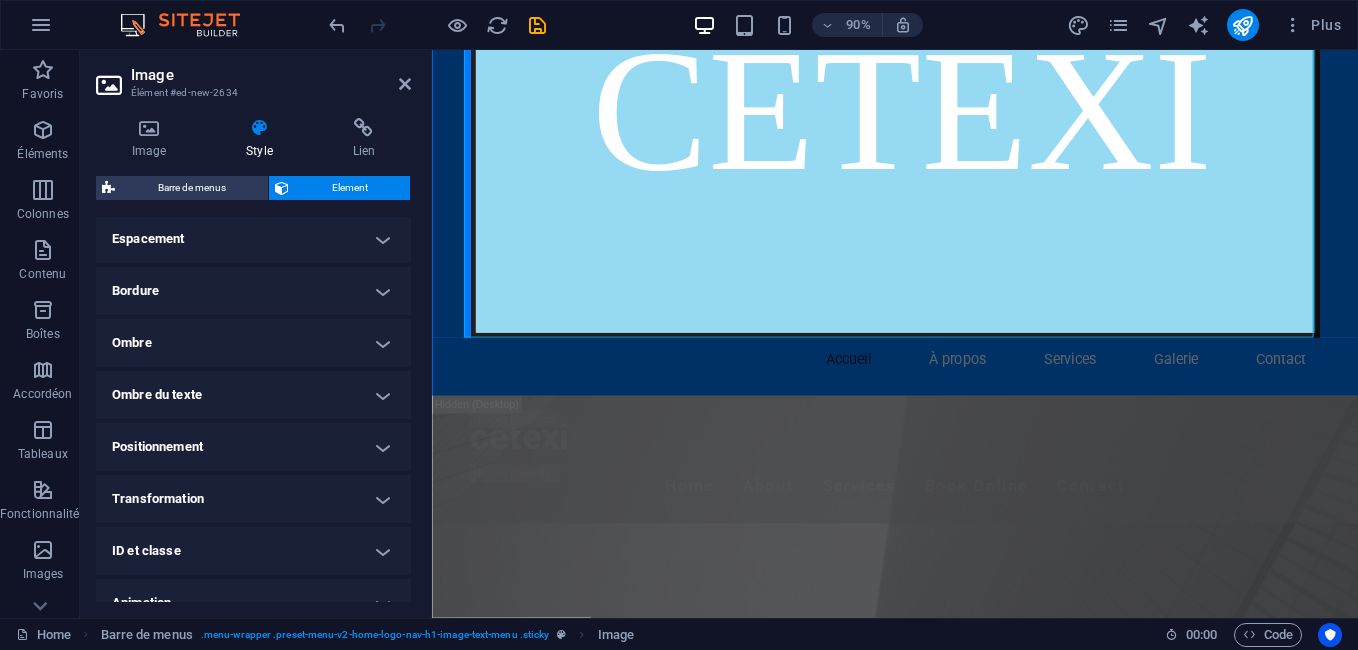 scroll, scrollTop: 300, scrollLeft: 0, axis: vertical 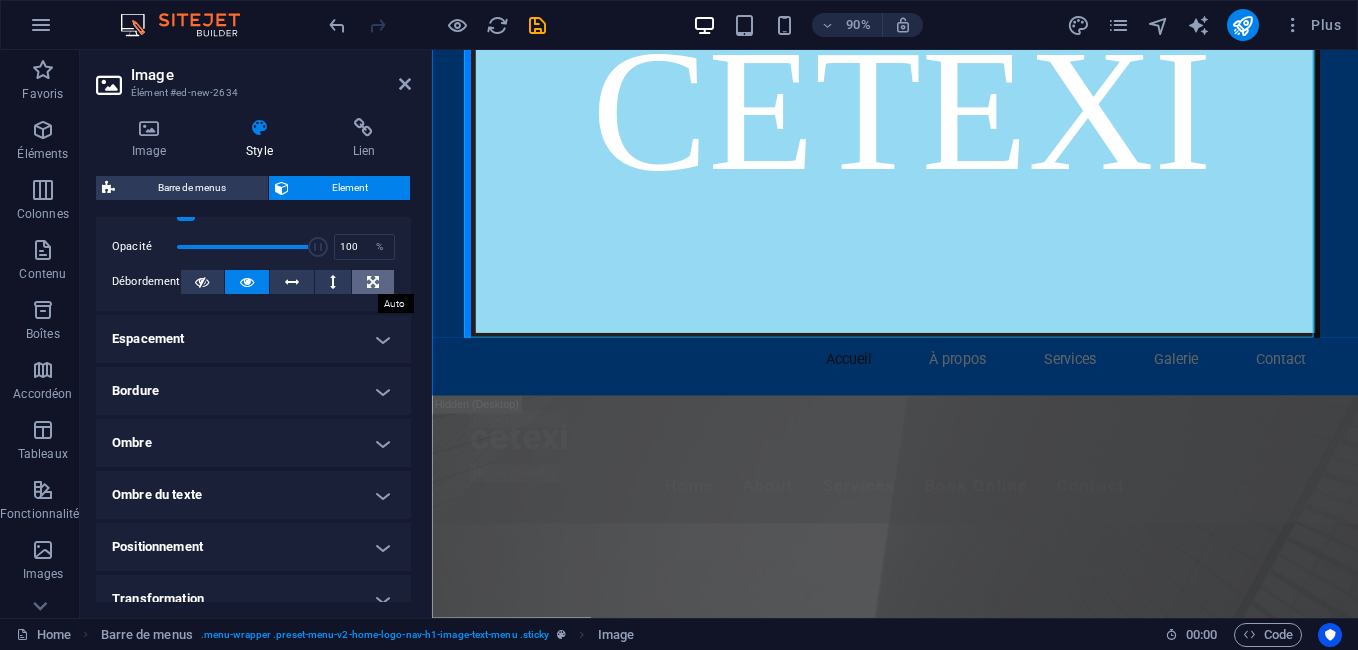 click at bounding box center (373, 282) 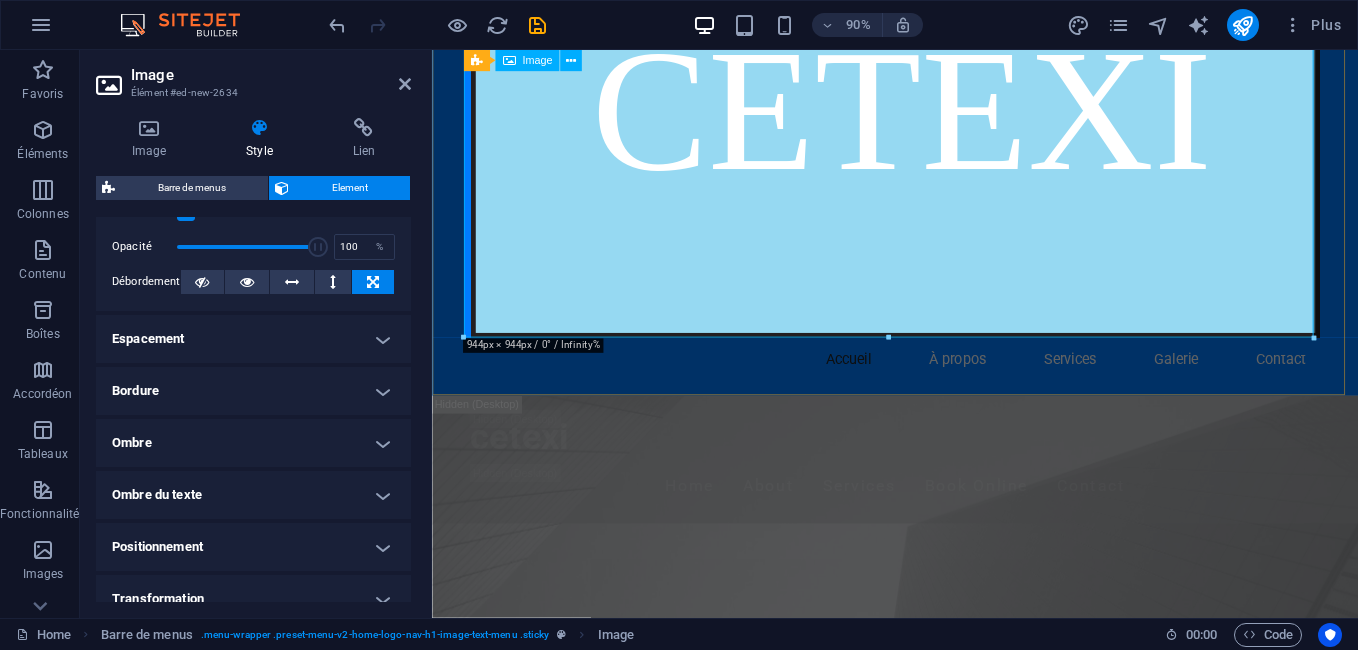 drag, startPoint x: 1744, startPoint y: 386, endPoint x: 848, endPoint y: 134, distance: 930.7631 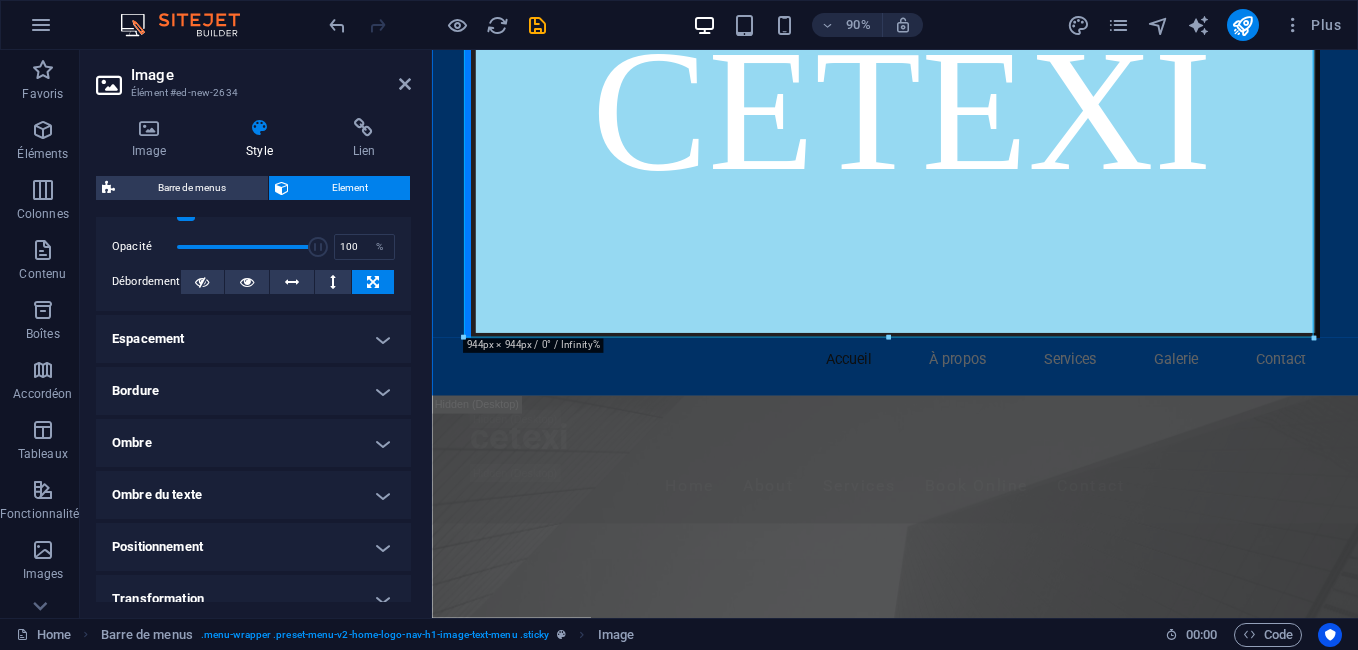 click on "180 170 160 150 140 130 120 110 100 90 80 70 60 50 40 30 20 10 0 -10 -20 -30 -40 -50 -60 -70 -80 -90 -100 -110 -120 -130 -140 -150 -160 -170 944px × 944px / 0° / Infinity% 16:10 16:9 4:3 1:1 1:2 0" at bounding box center [889, -87] 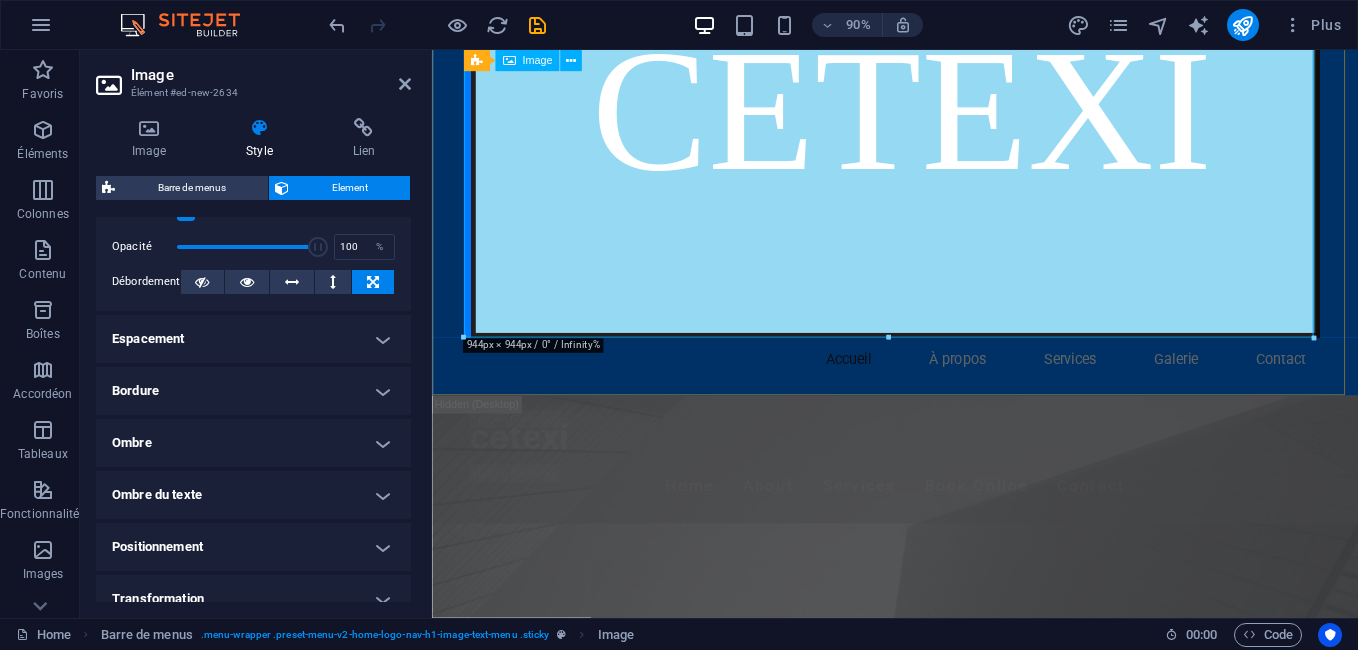 click at bounding box center [947, -102] 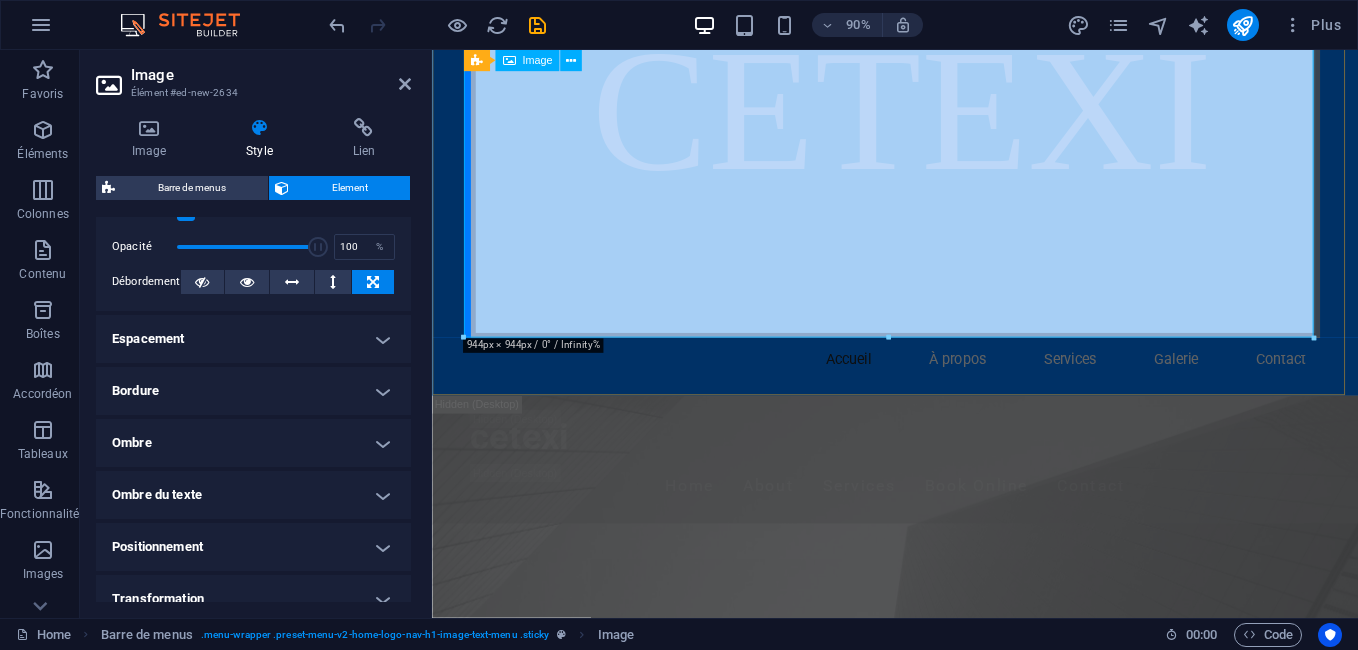 click at bounding box center (947, -102) 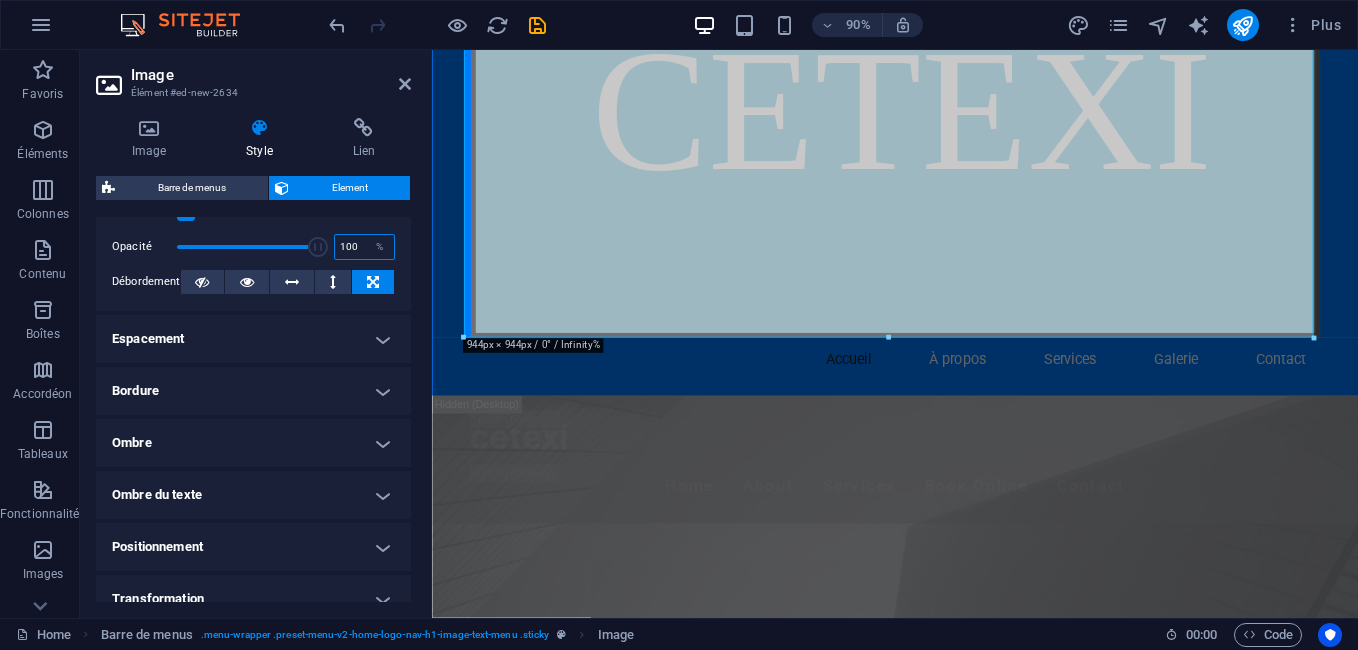 click on "100" at bounding box center (364, 247) 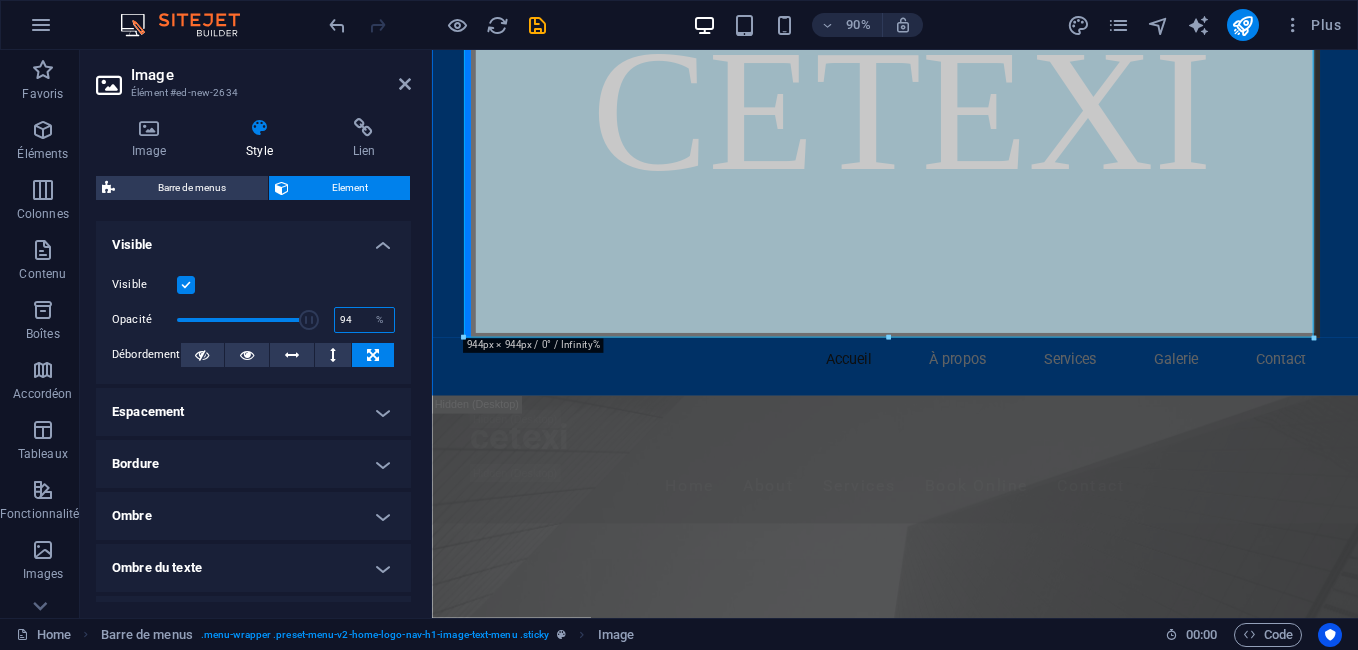 scroll, scrollTop: 100, scrollLeft: 0, axis: vertical 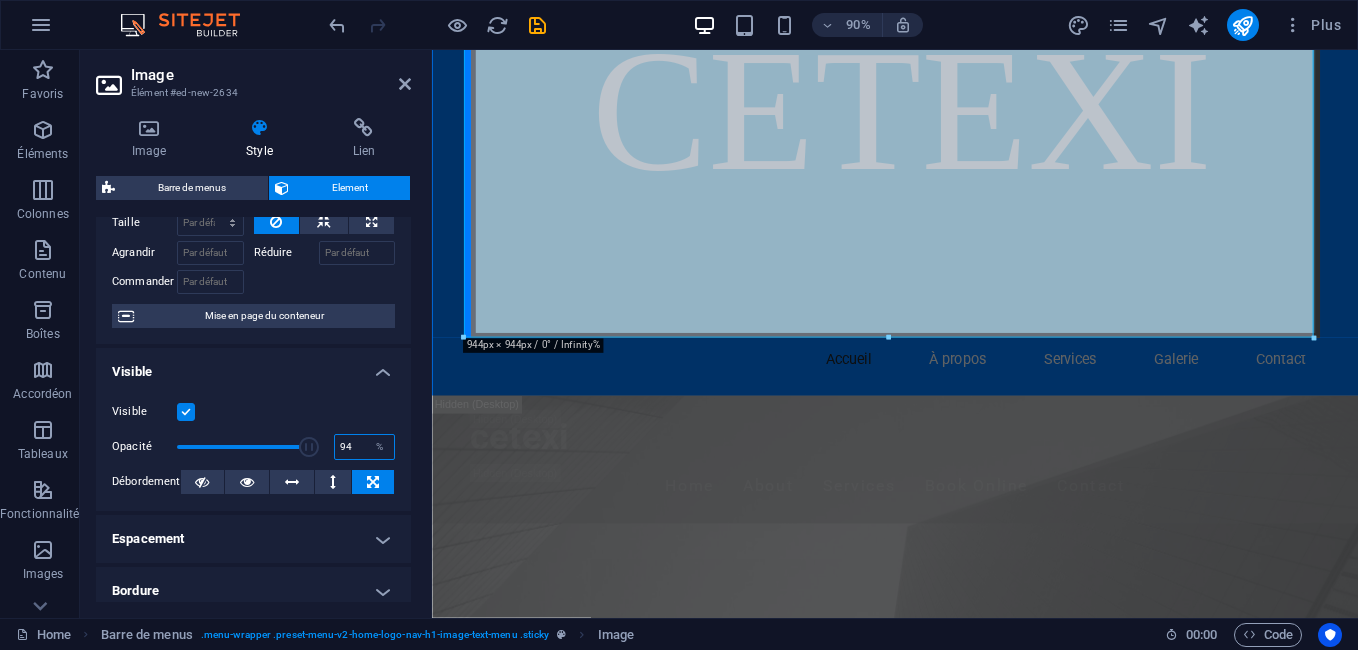 click on "94" at bounding box center (364, 447) 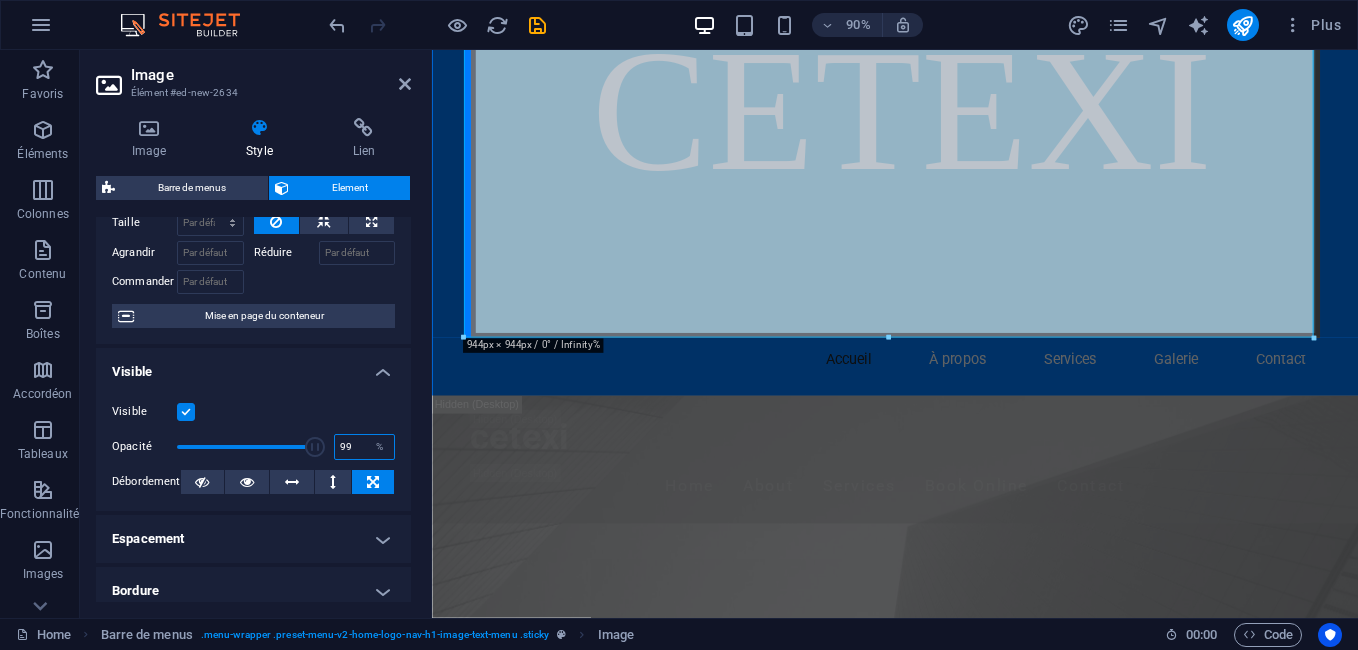 type on "100" 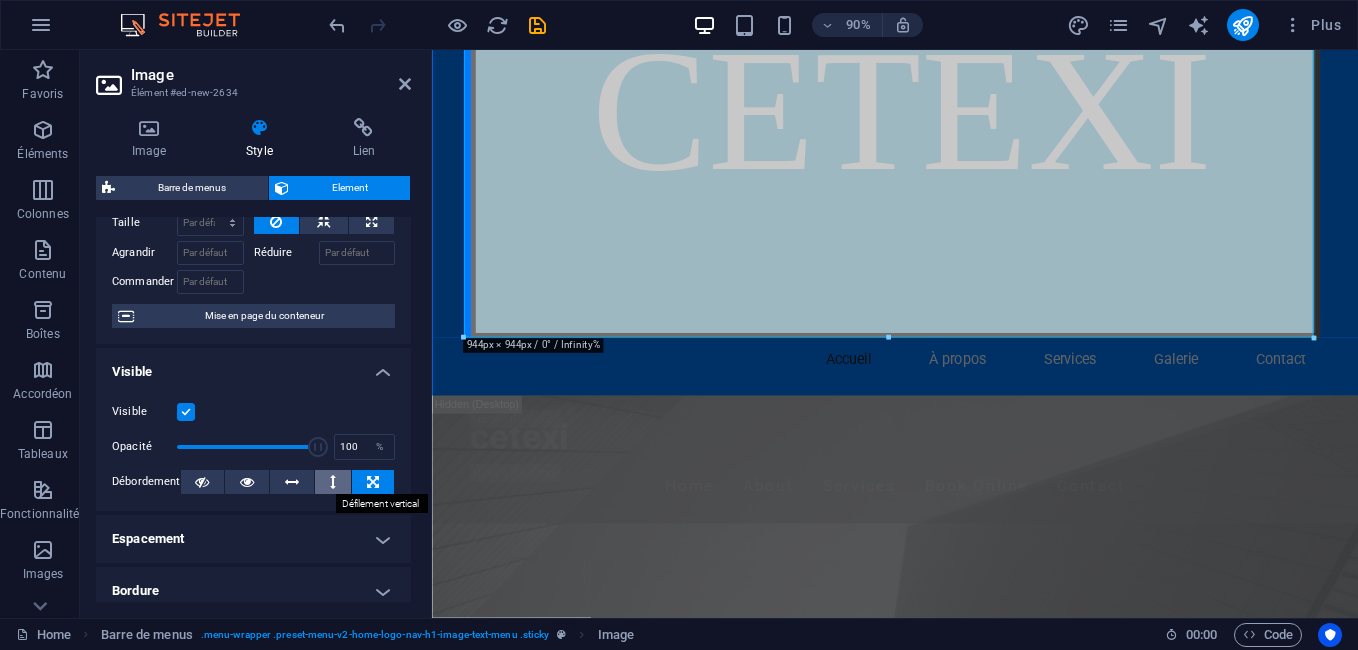 click at bounding box center (333, 482) 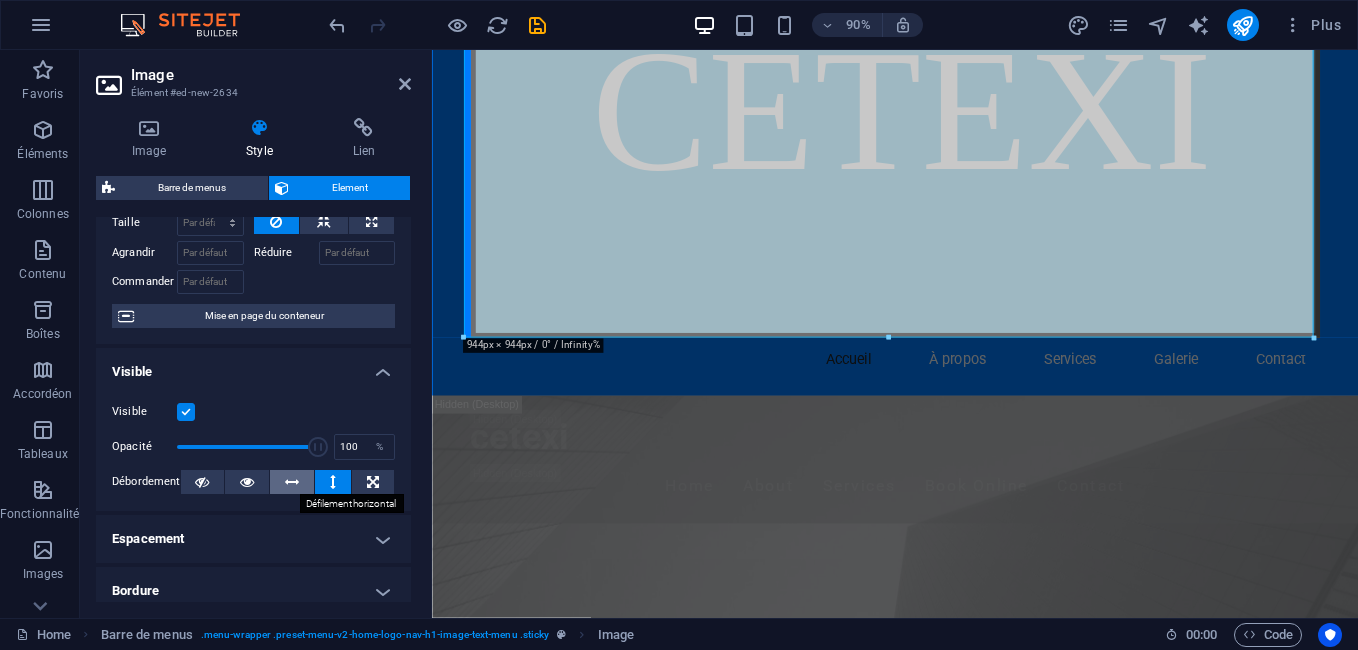 click at bounding box center (292, 482) 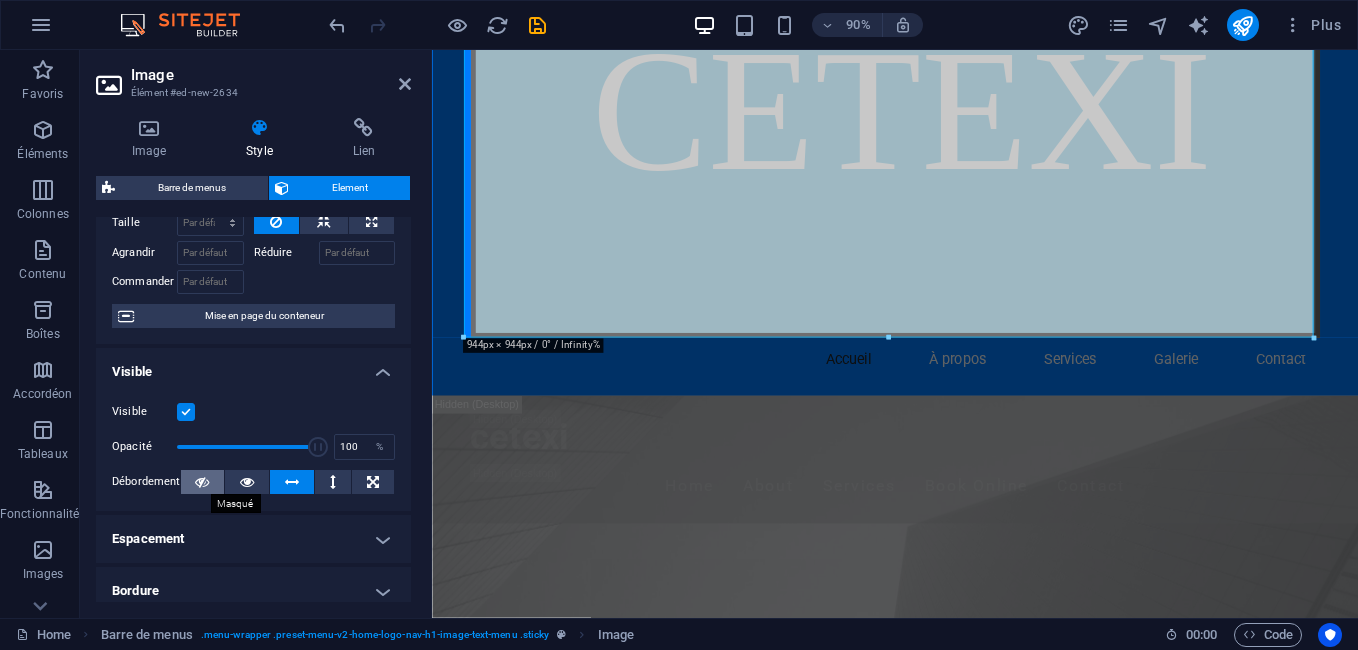 click at bounding box center [203, 482] 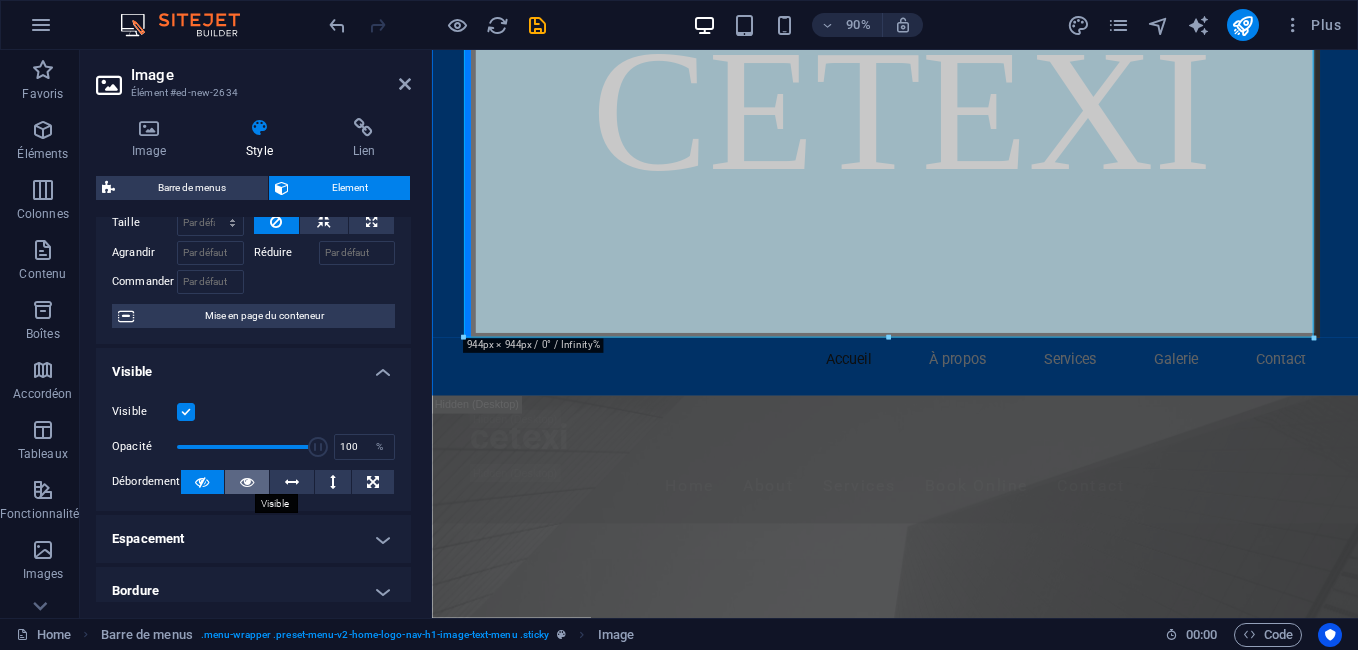 click at bounding box center [247, 482] 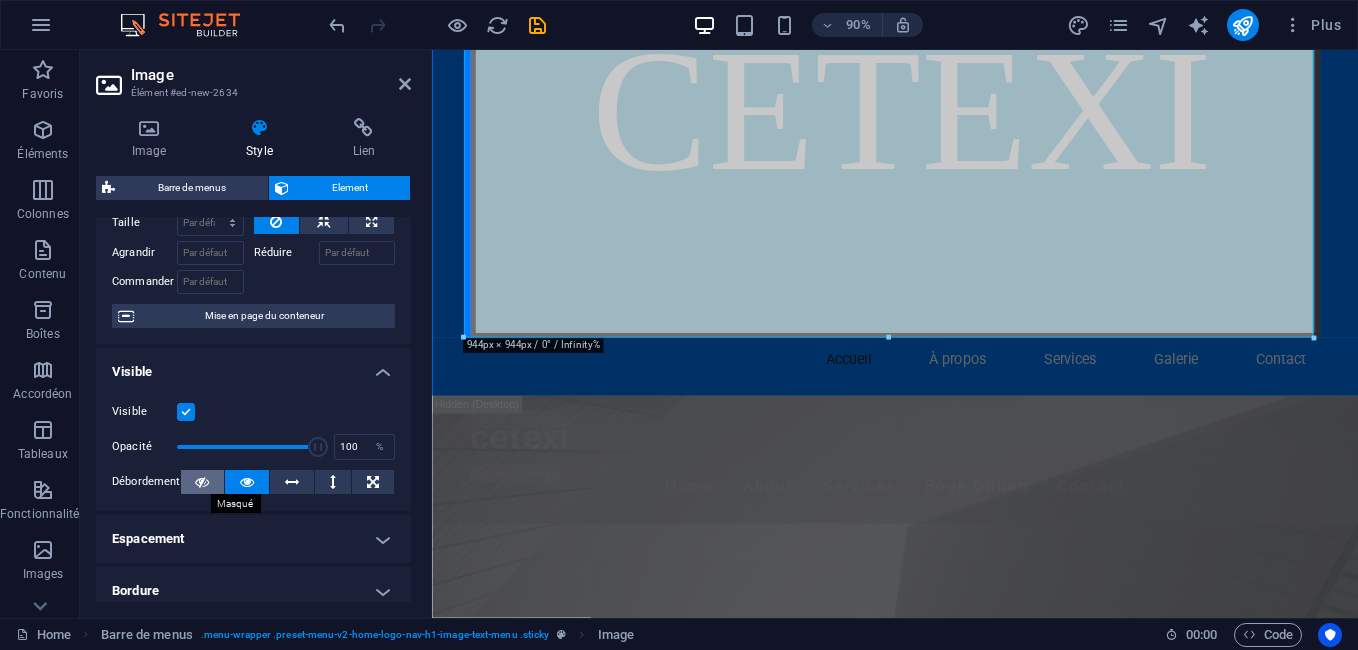click at bounding box center (202, 482) 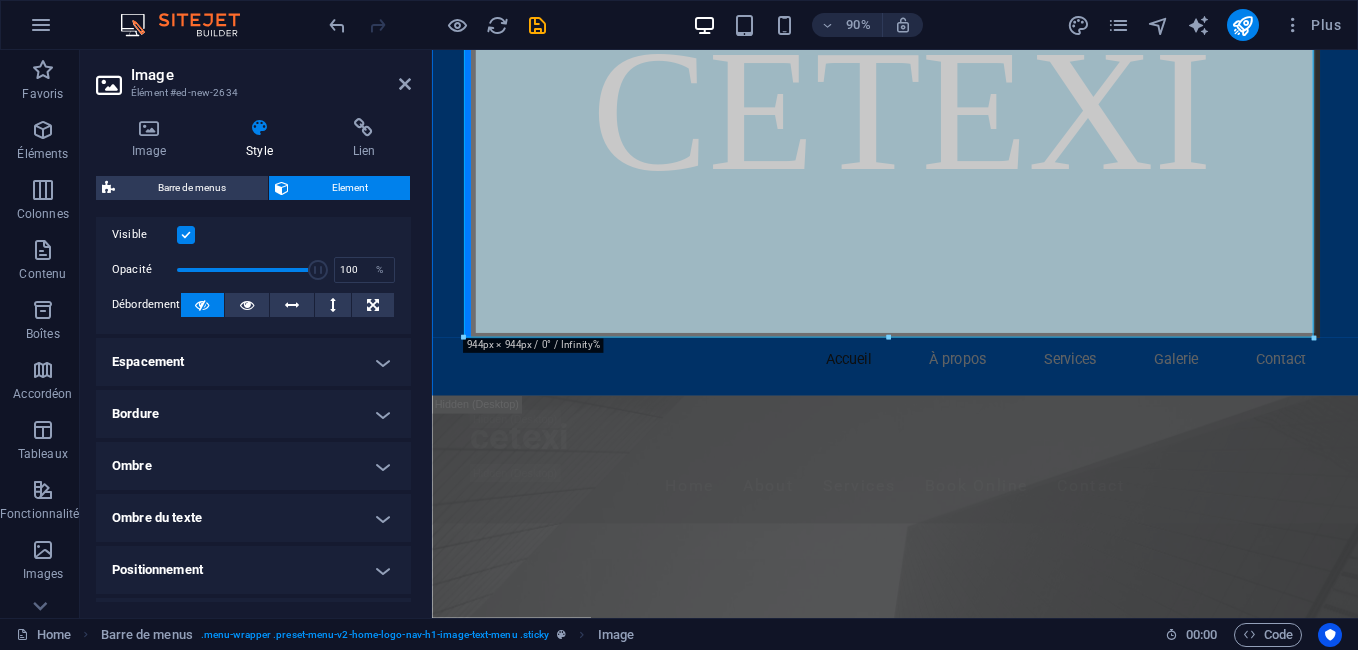 scroll, scrollTop: 300, scrollLeft: 0, axis: vertical 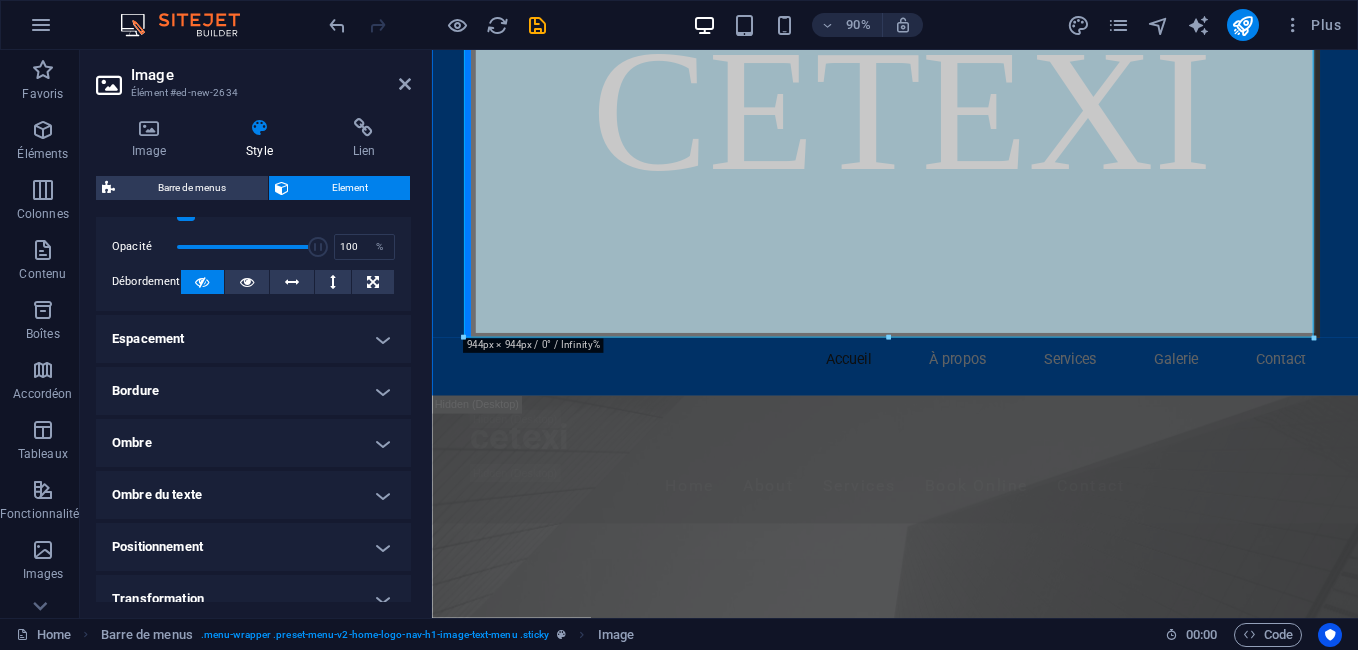 click on "Espacement" at bounding box center [253, 339] 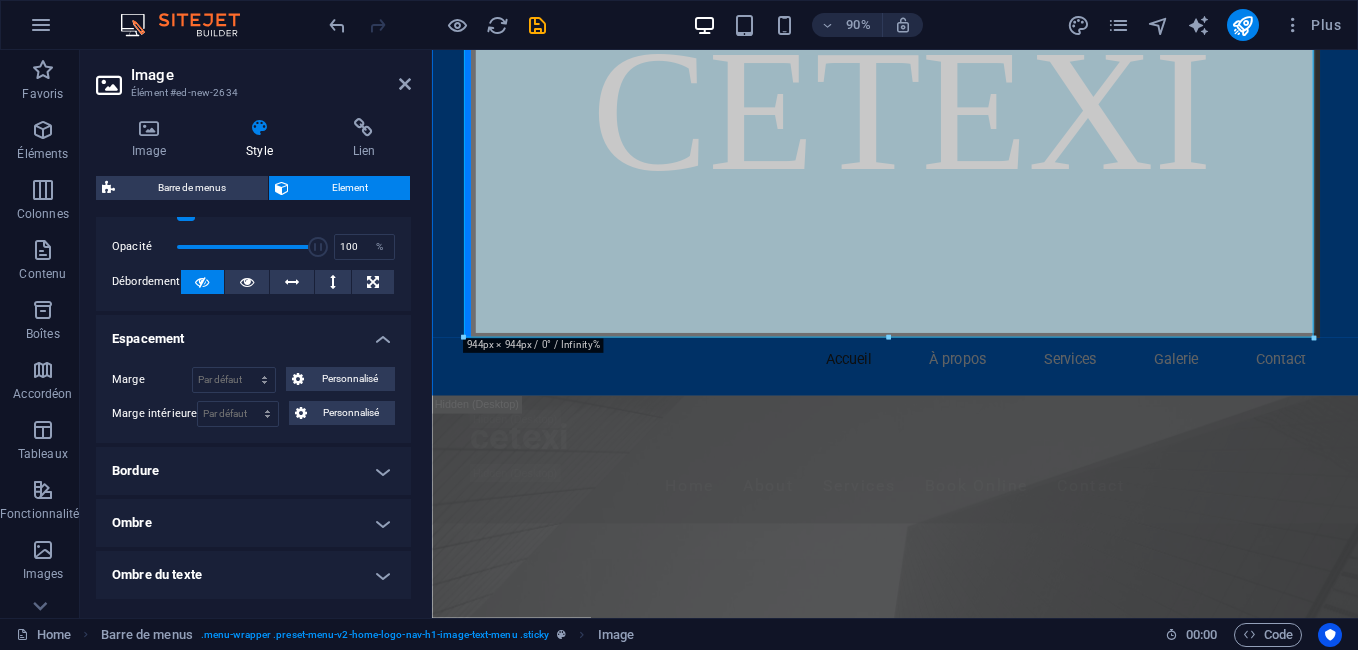 click on "Bordure" at bounding box center [253, 471] 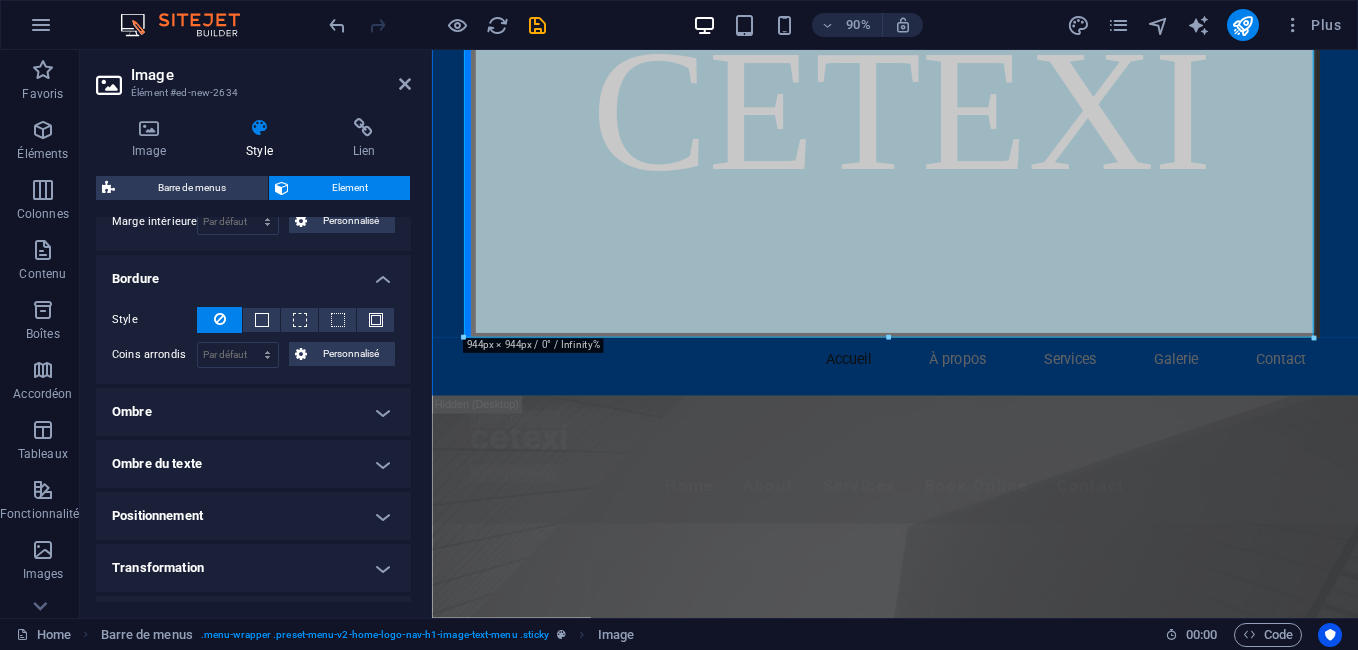 scroll, scrollTop: 500, scrollLeft: 0, axis: vertical 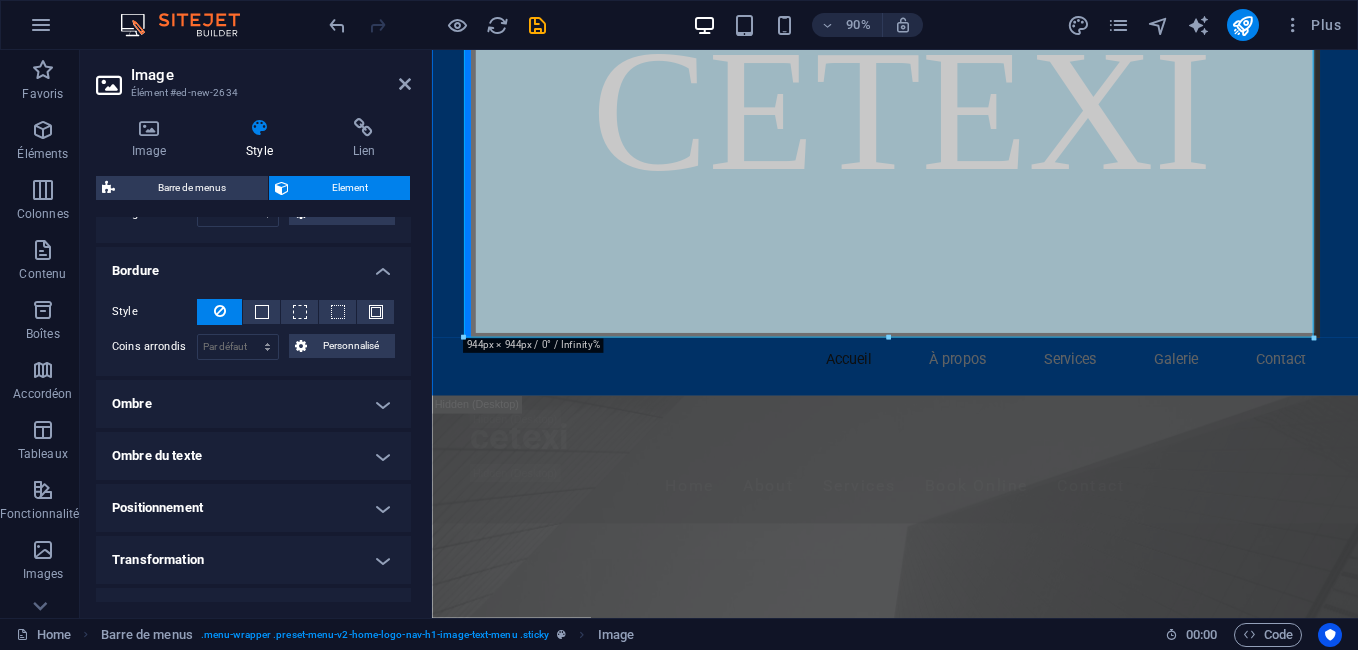 click on "Ombre" at bounding box center (253, 404) 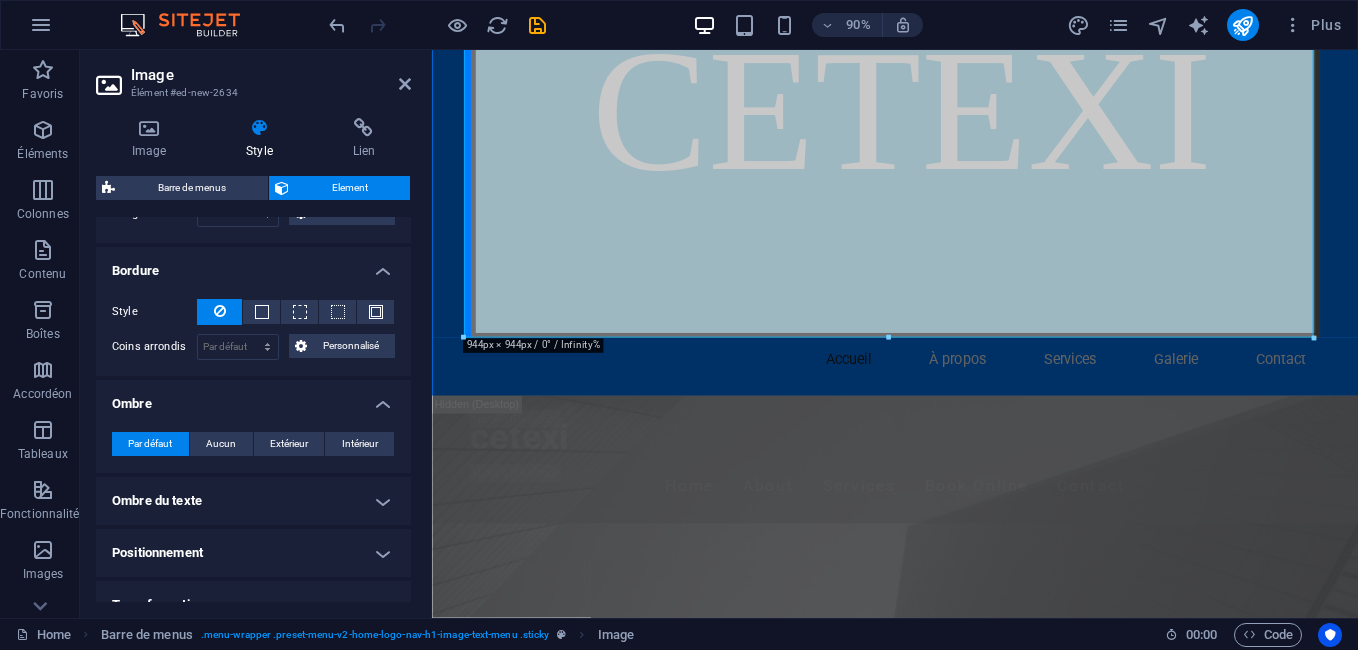 click on "Ombre du texte" at bounding box center [253, 501] 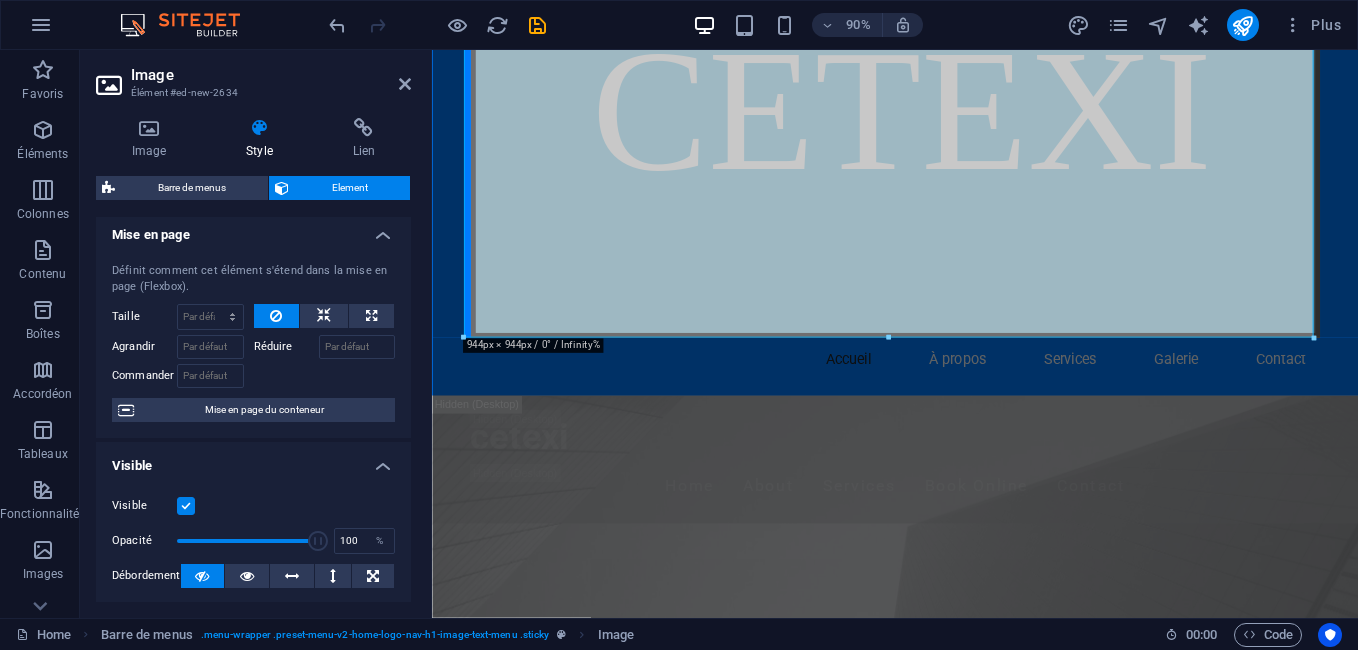 scroll, scrollTop: 0, scrollLeft: 0, axis: both 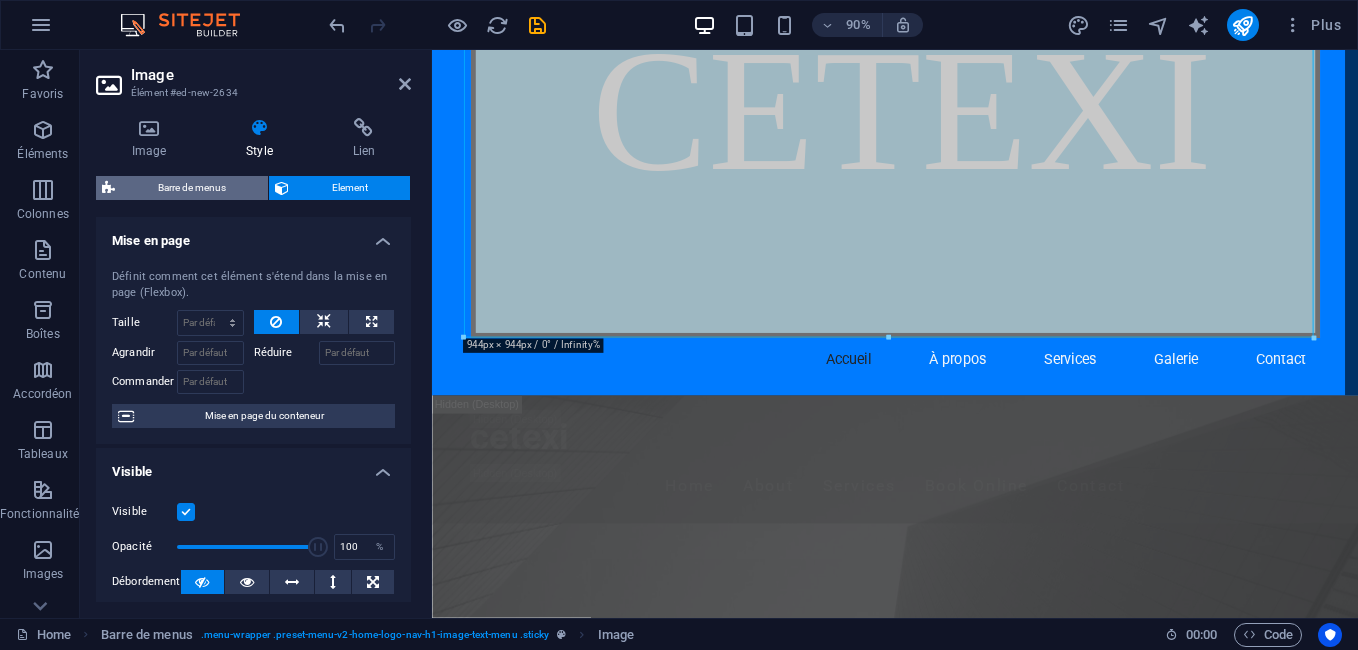 click on "Barre de menus" at bounding box center (191, 188) 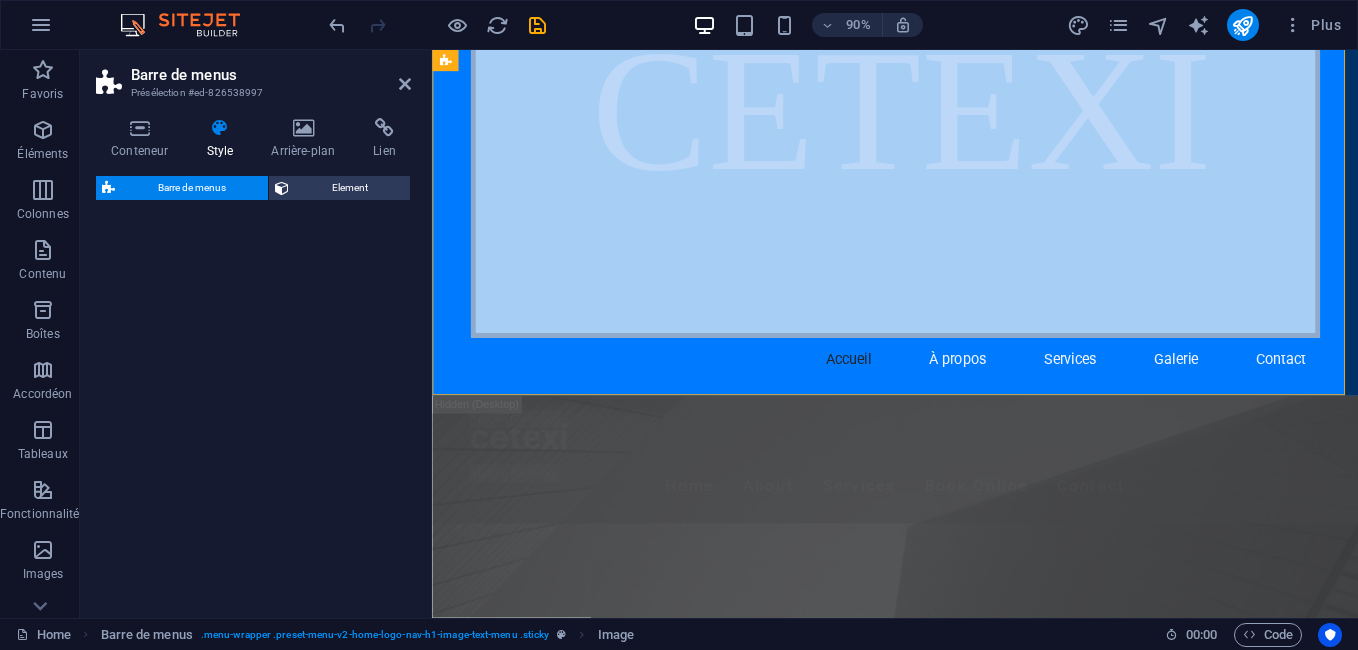 select on "rem" 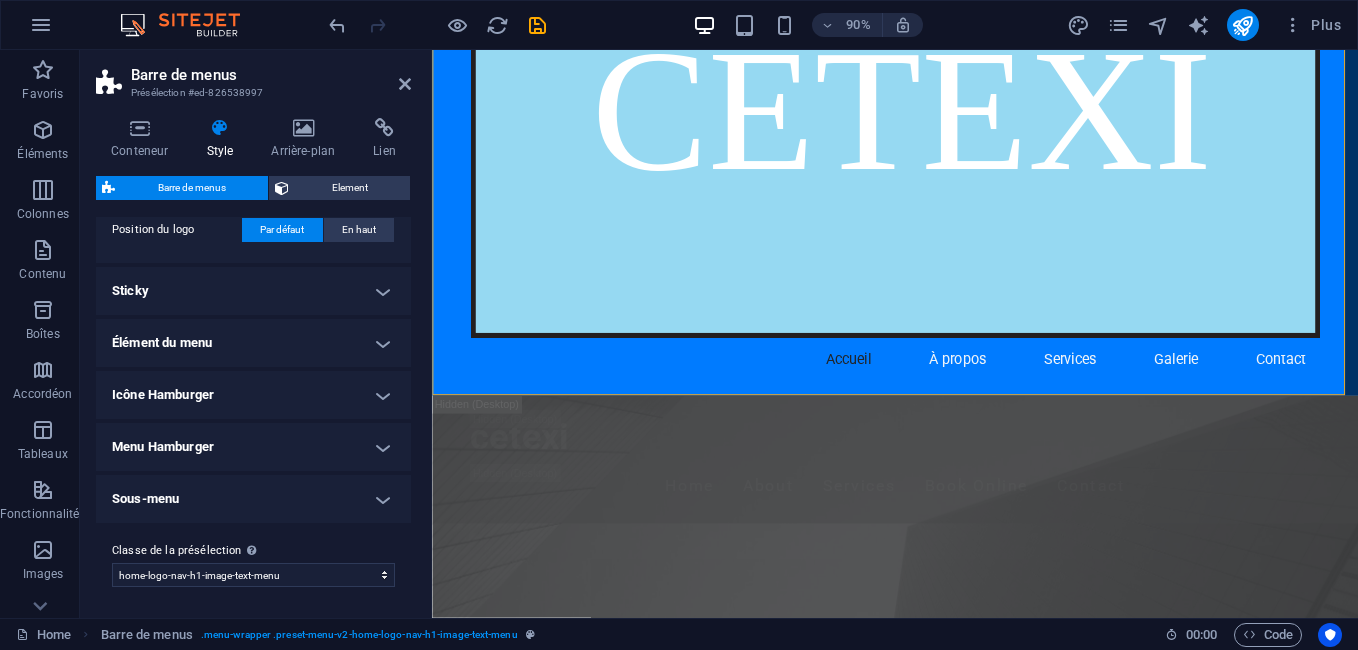 scroll, scrollTop: 521, scrollLeft: 0, axis: vertical 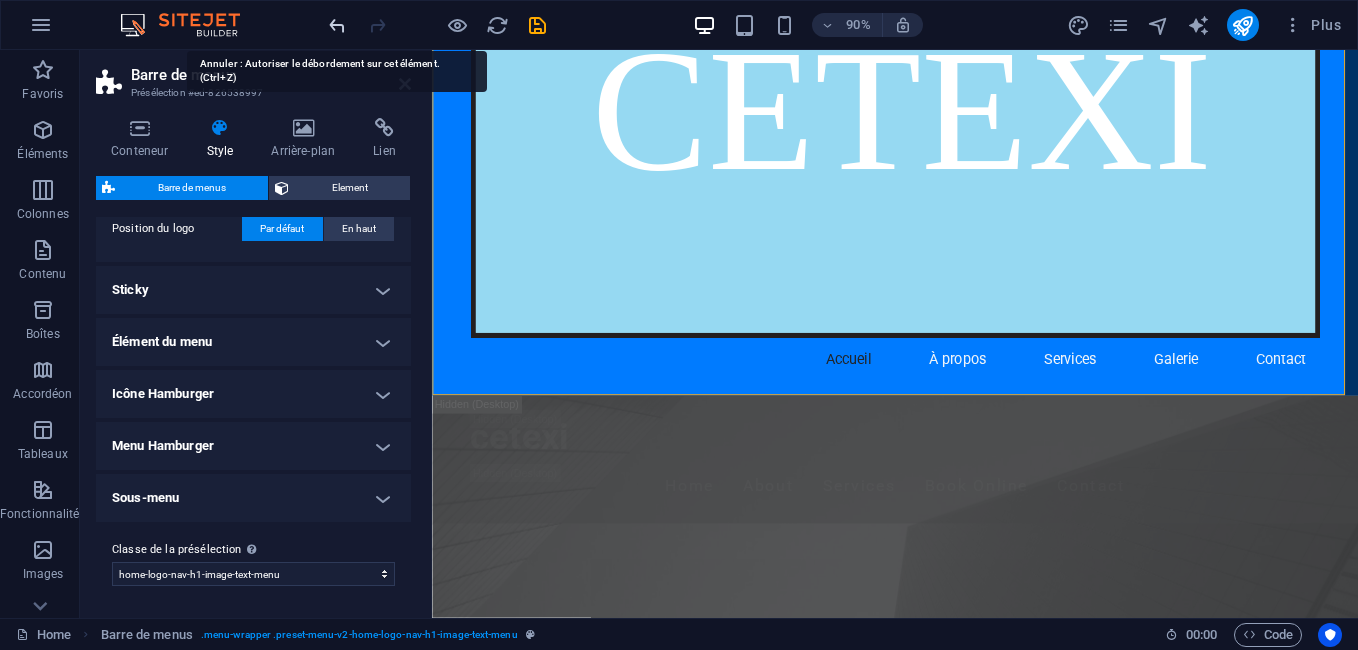 click at bounding box center [337, 25] 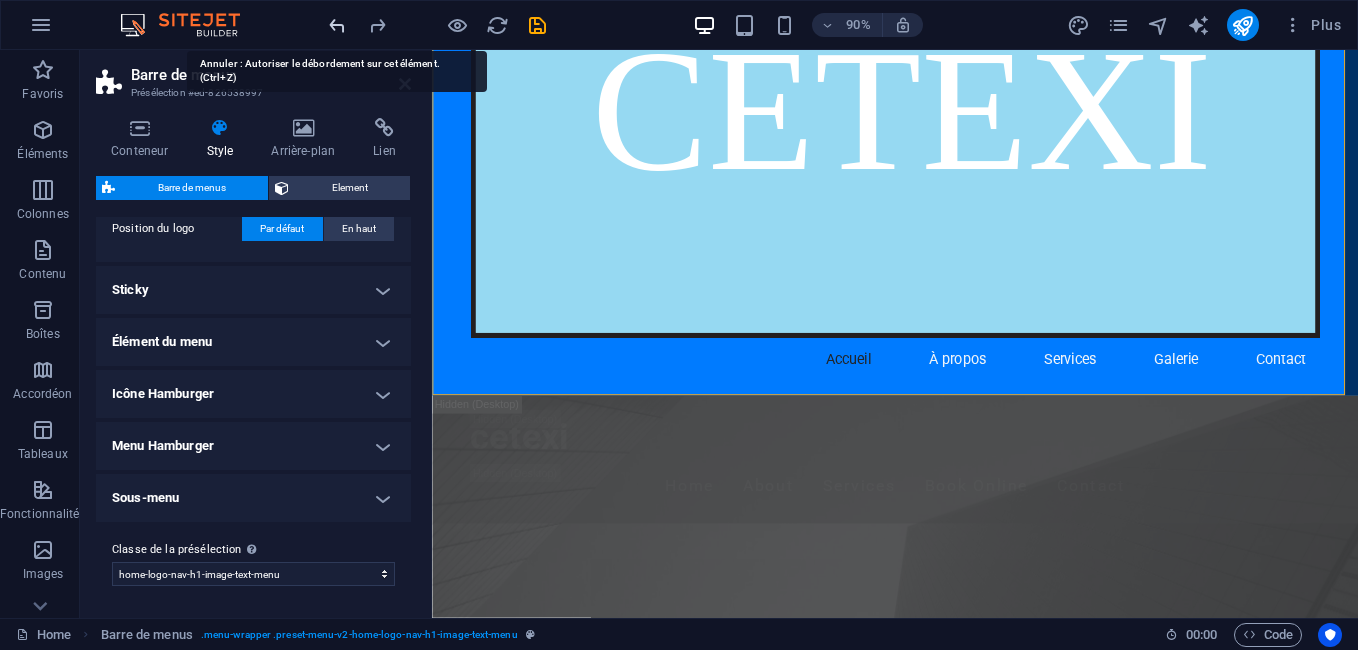click at bounding box center [337, 25] 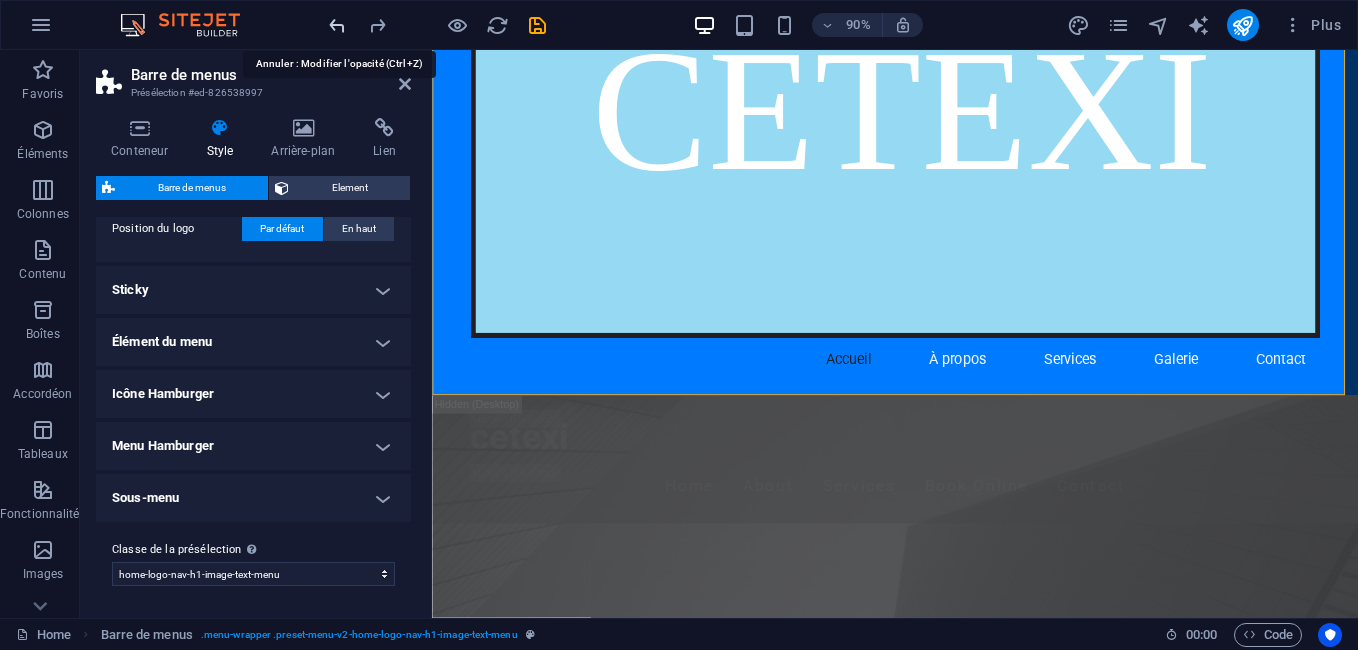 click at bounding box center [337, 25] 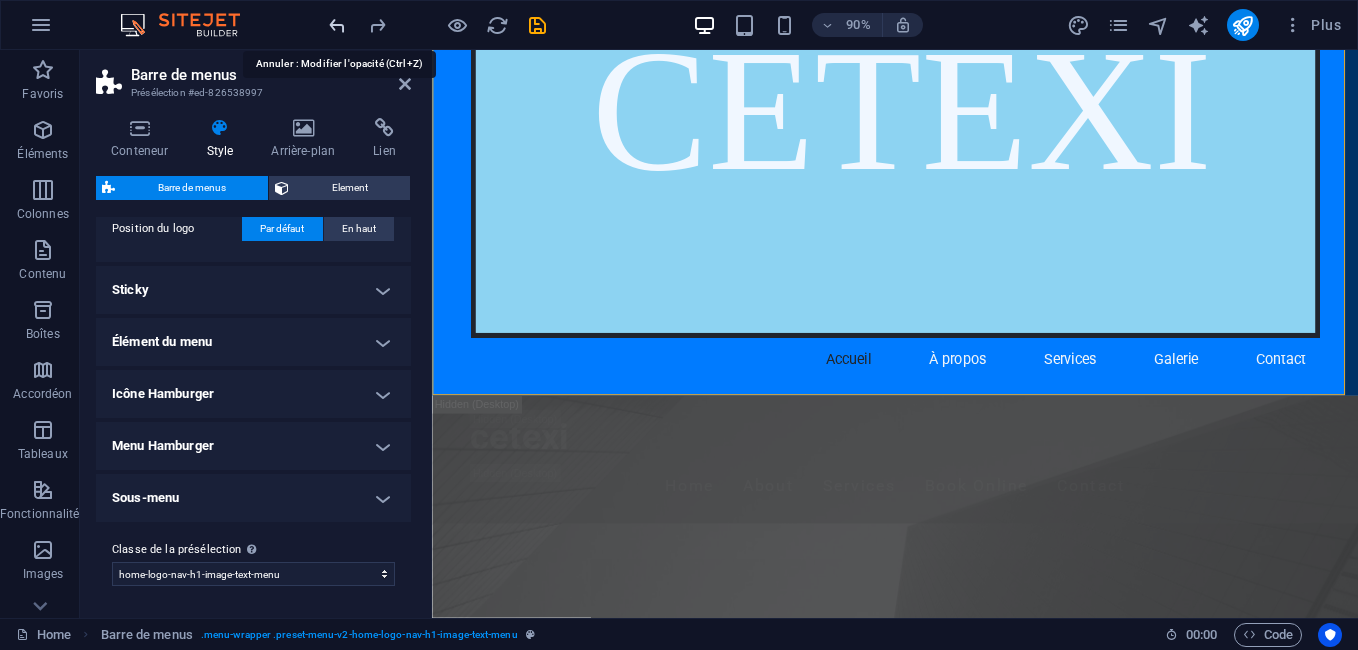 click at bounding box center [337, 25] 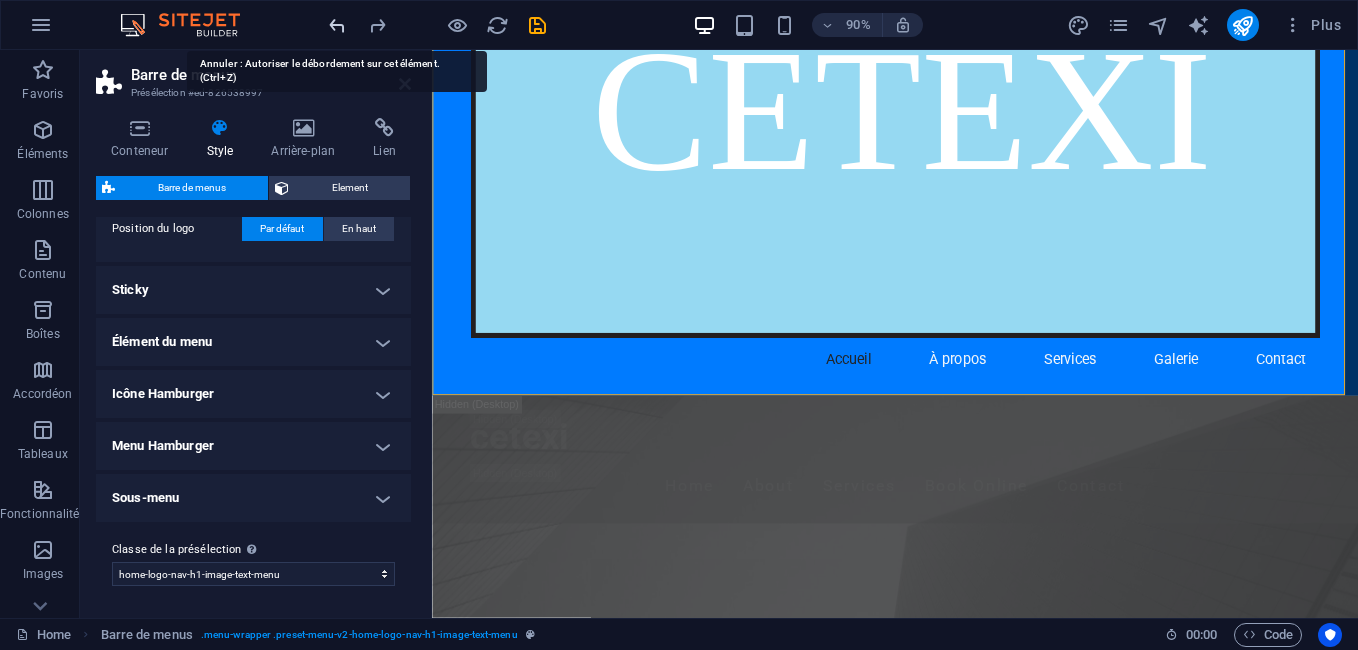 click at bounding box center [337, 25] 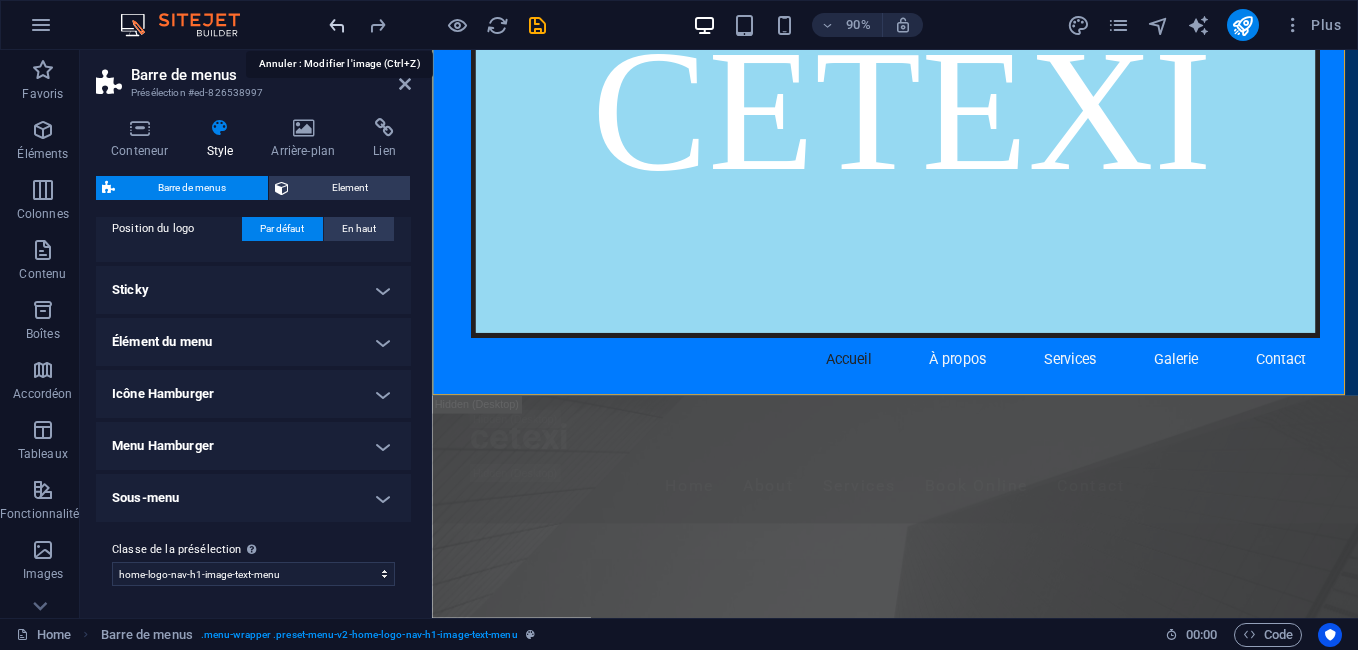 click at bounding box center [337, 25] 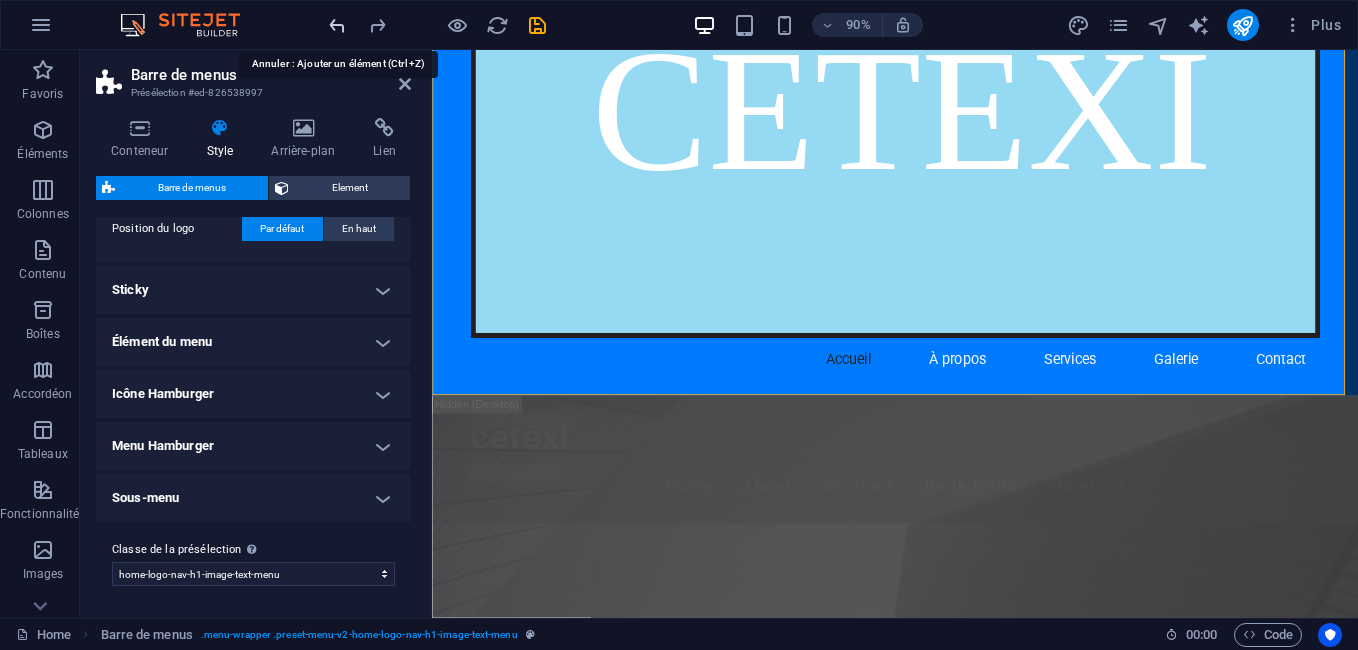 click at bounding box center (337, 25) 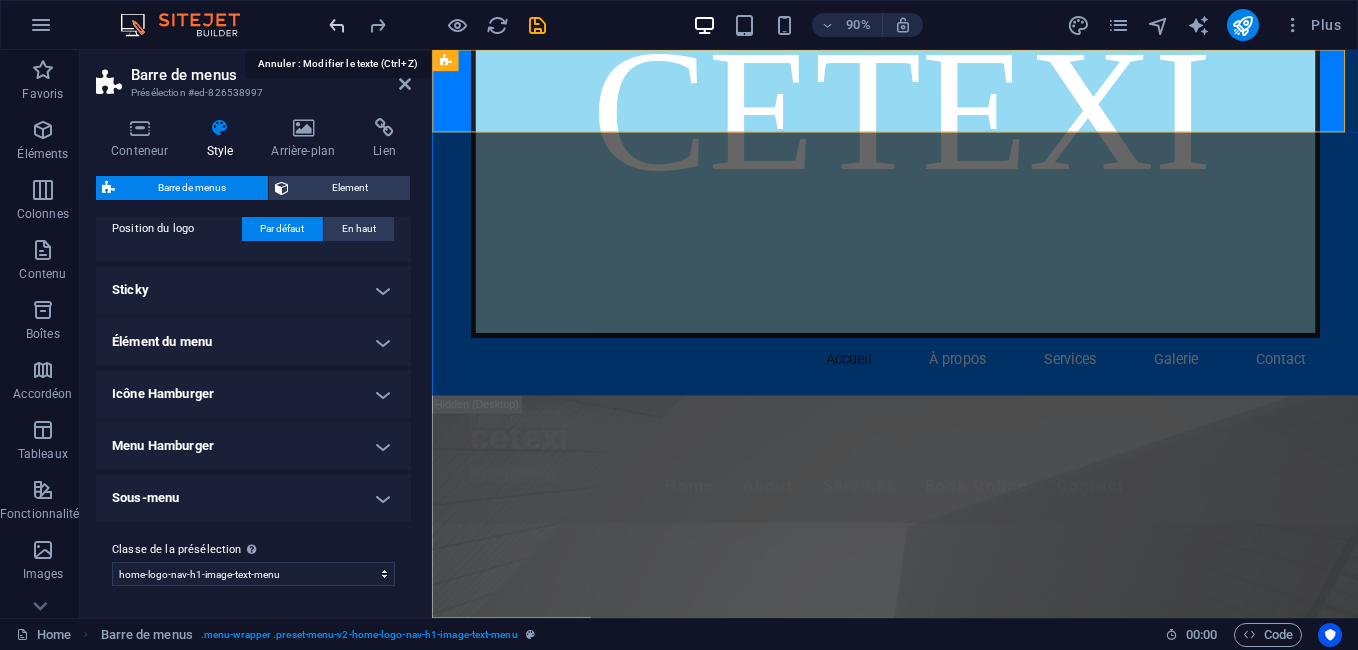 scroll, scrollTop: 0, scrollLeft: 0, axis: both 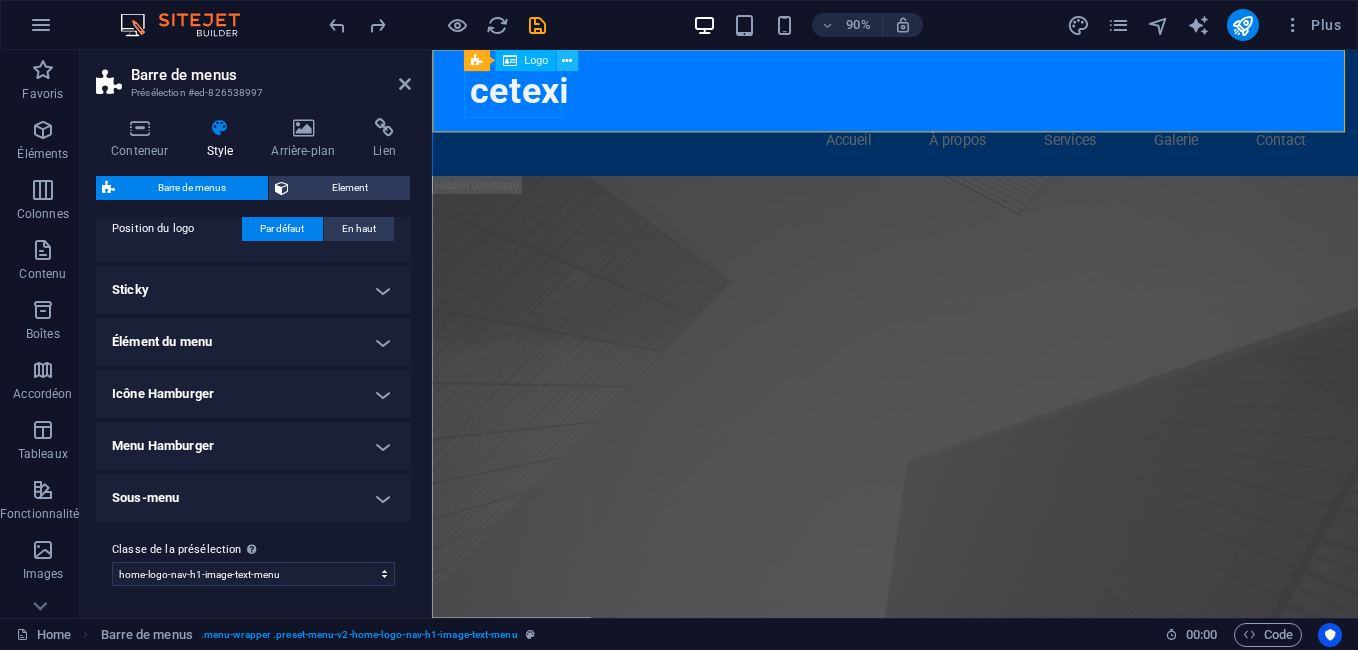 click at bounding box center (567, 60) 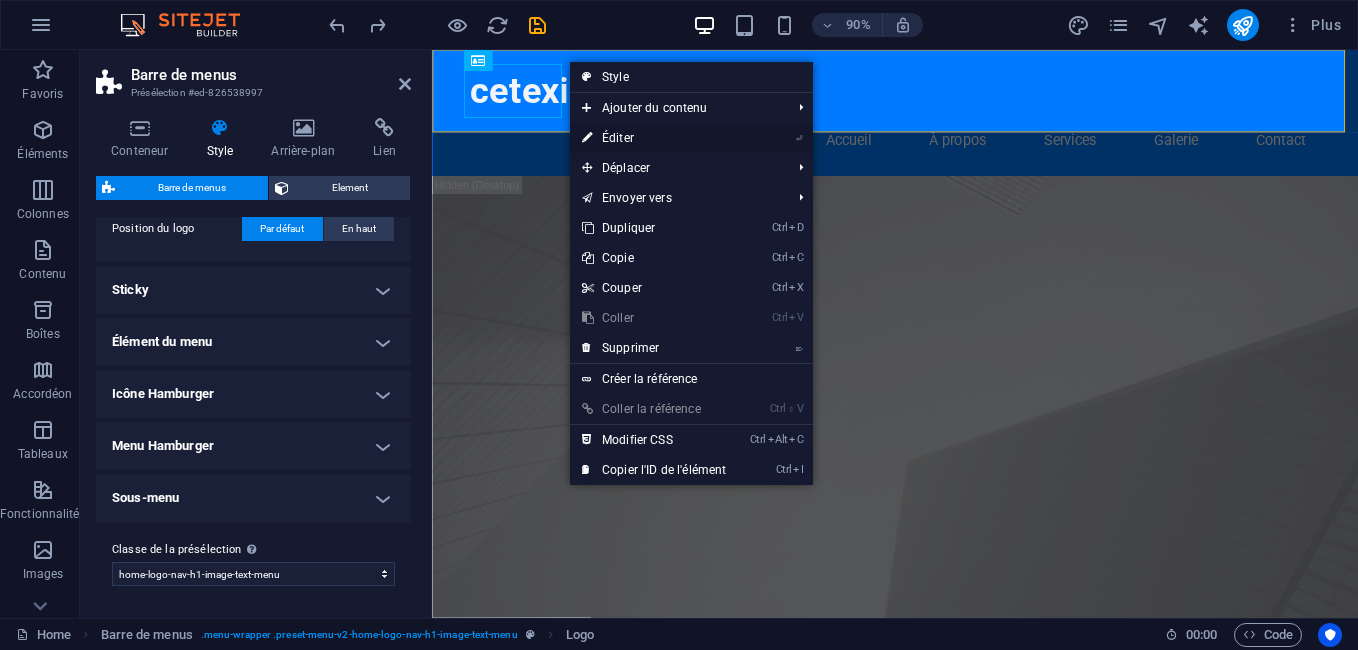 click on "⏎  Éditer" at bounding box center (654, 138) 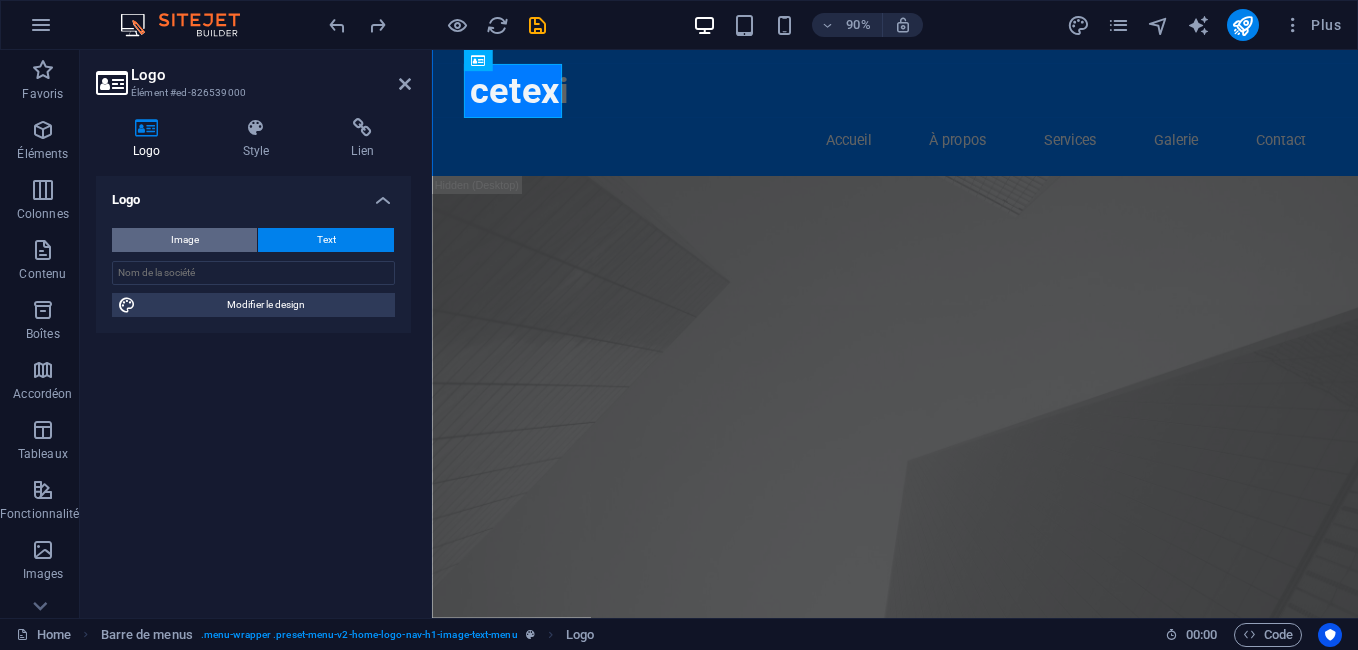 click on "Image" at bounding box center [184, 240] 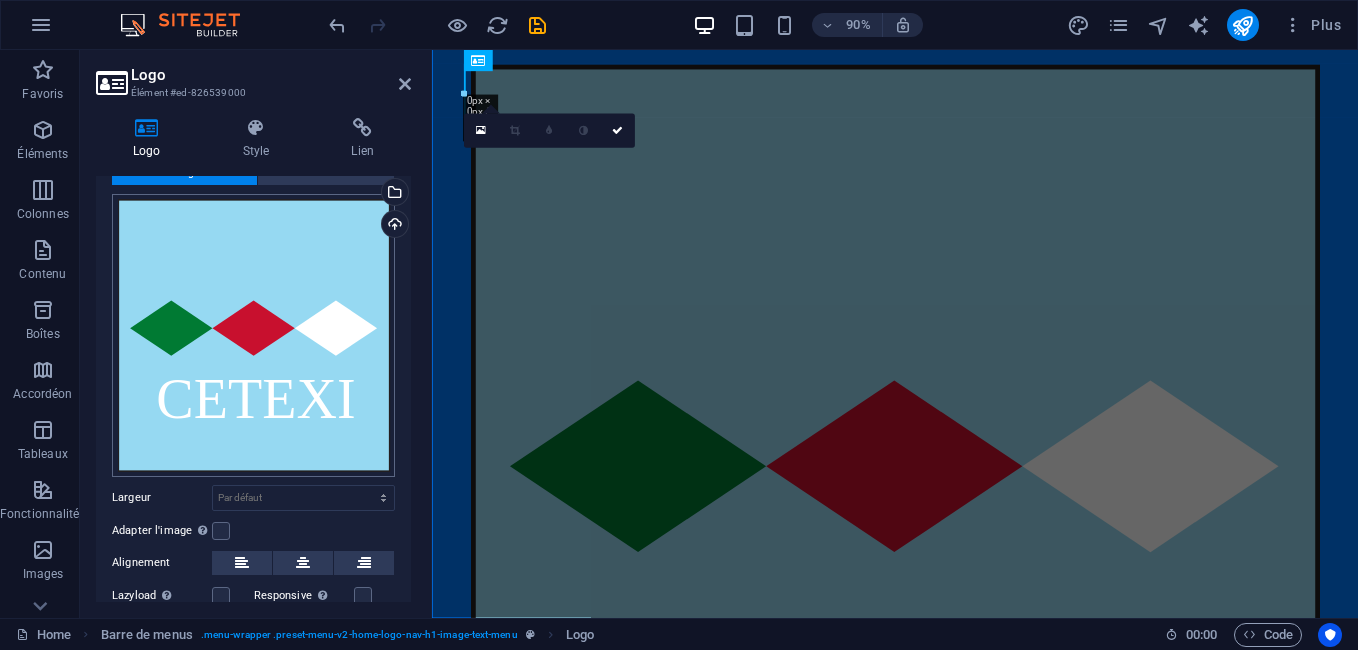 scroll, scrollTop: 100, scrollLeft: 0, axis: vertical 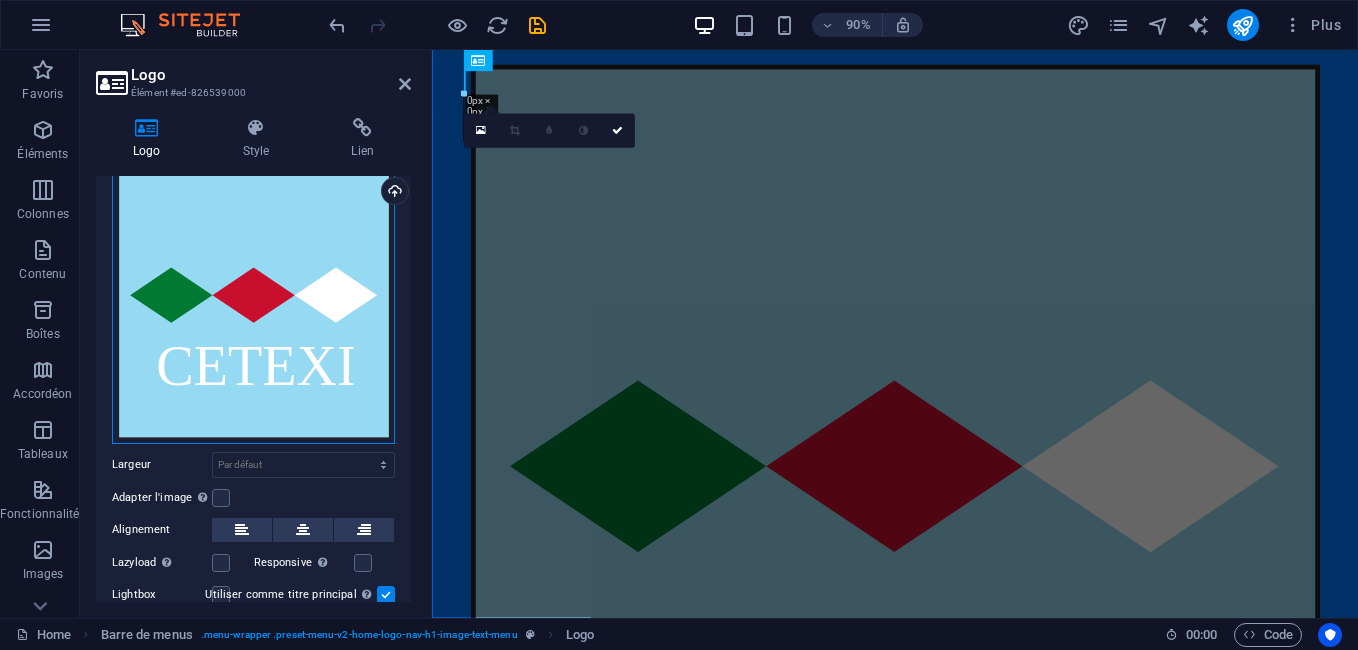 click on "Glissez les fichiers ici, cliquez pour choisir les fichiers ou  sélectionnez les fichiers depuis Fichiers ou depuis notre stock gratuit de photos et de vidéos" at bounding box center (253, 302) 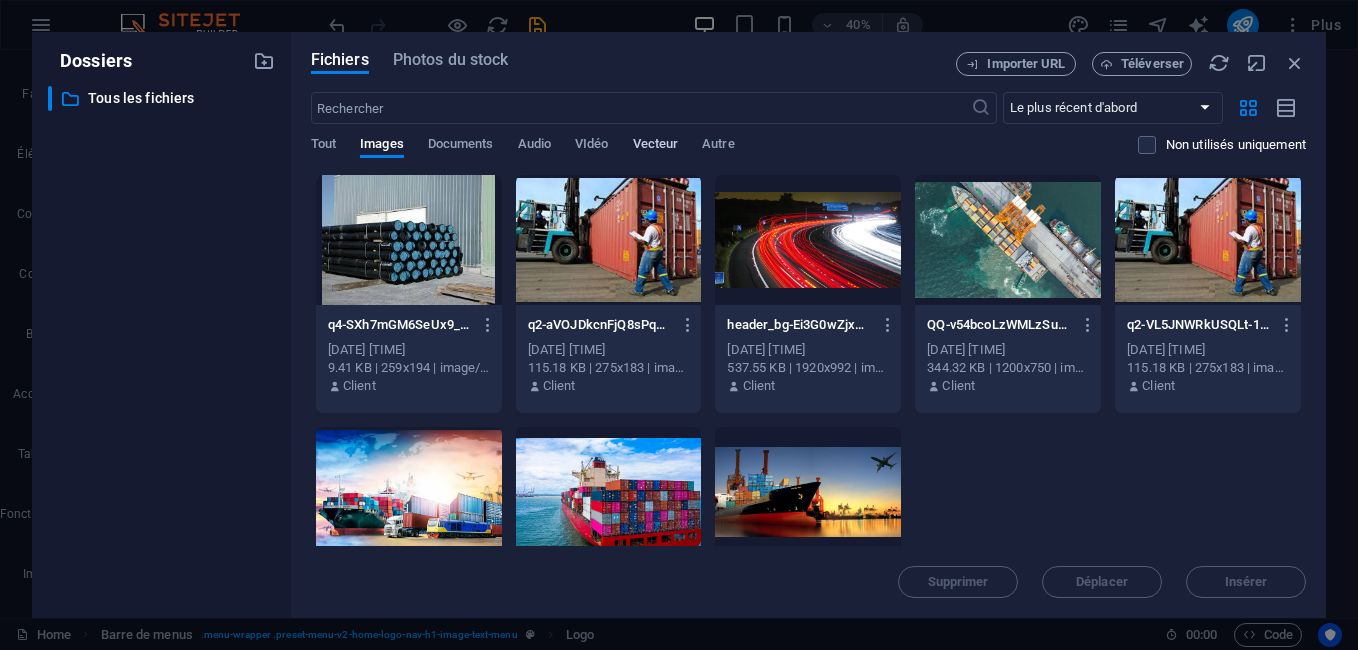 click on "Vecteur" at bounding box center [656, 146] 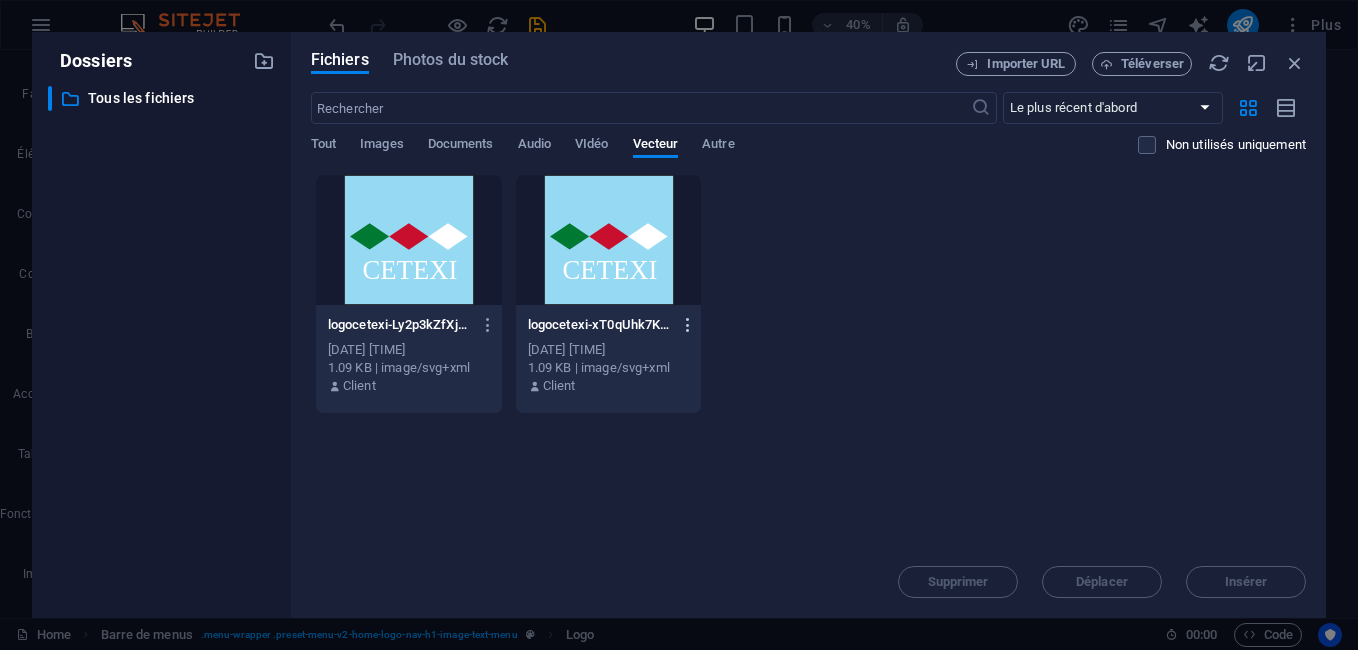 click at bounding box center (688, 325) 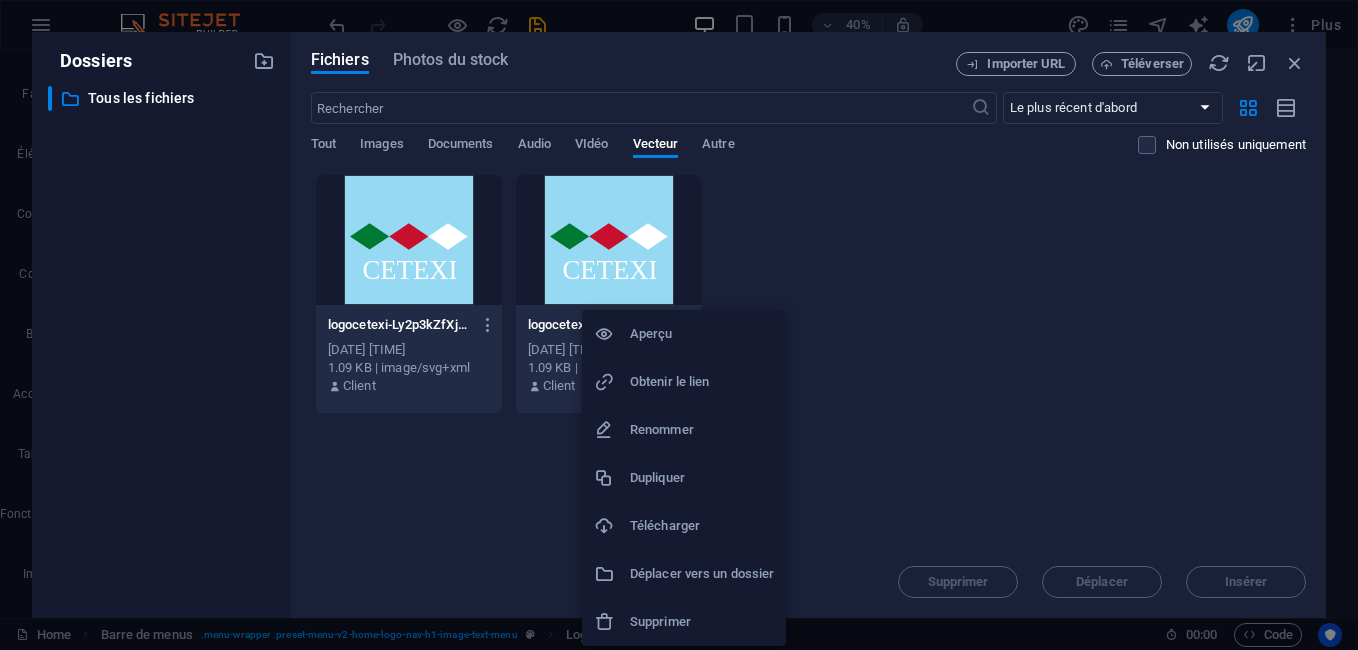 click on "Supprimer" at bounding box center [702, 622] 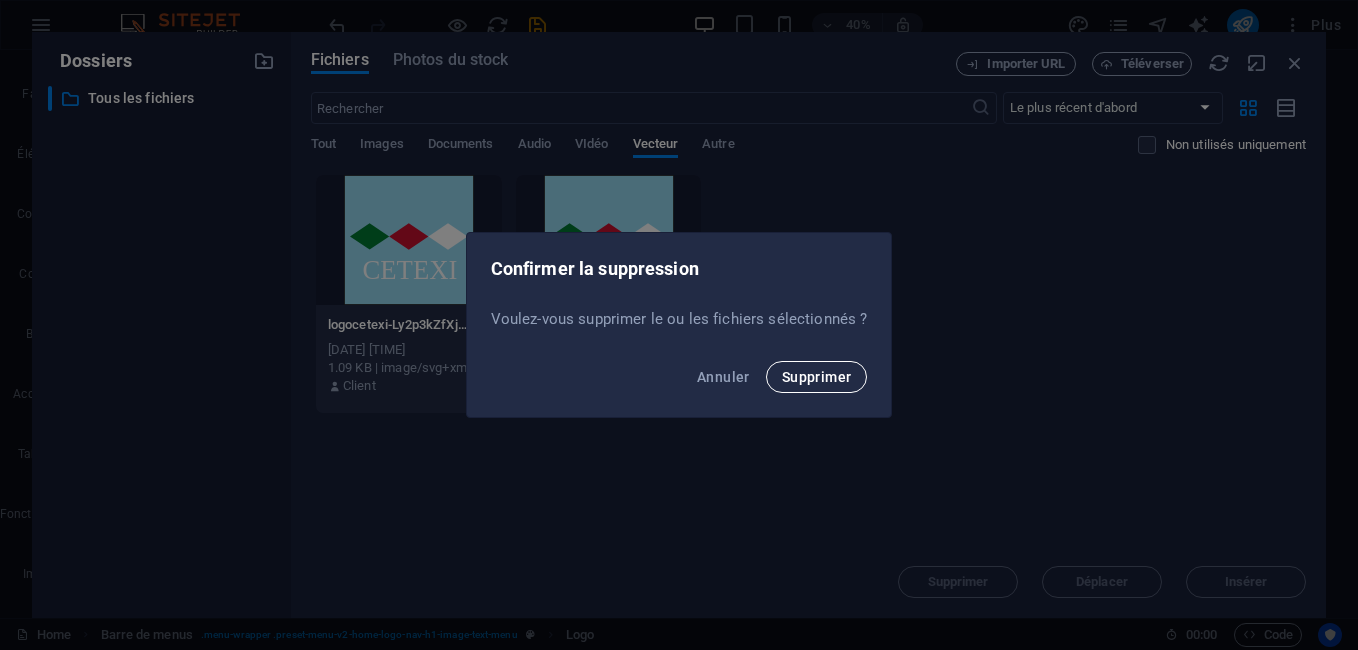 click on "Supprimer" at bounding box center [817, 377] 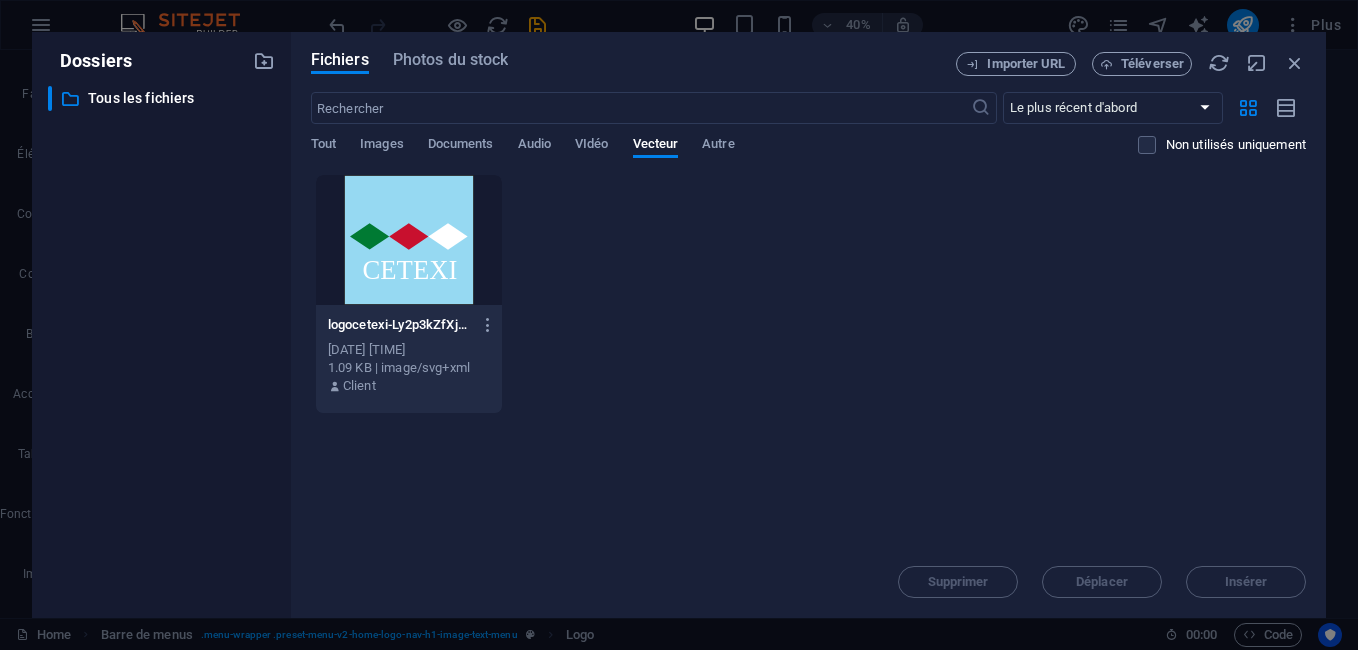 click at bounding box center [409, 240] 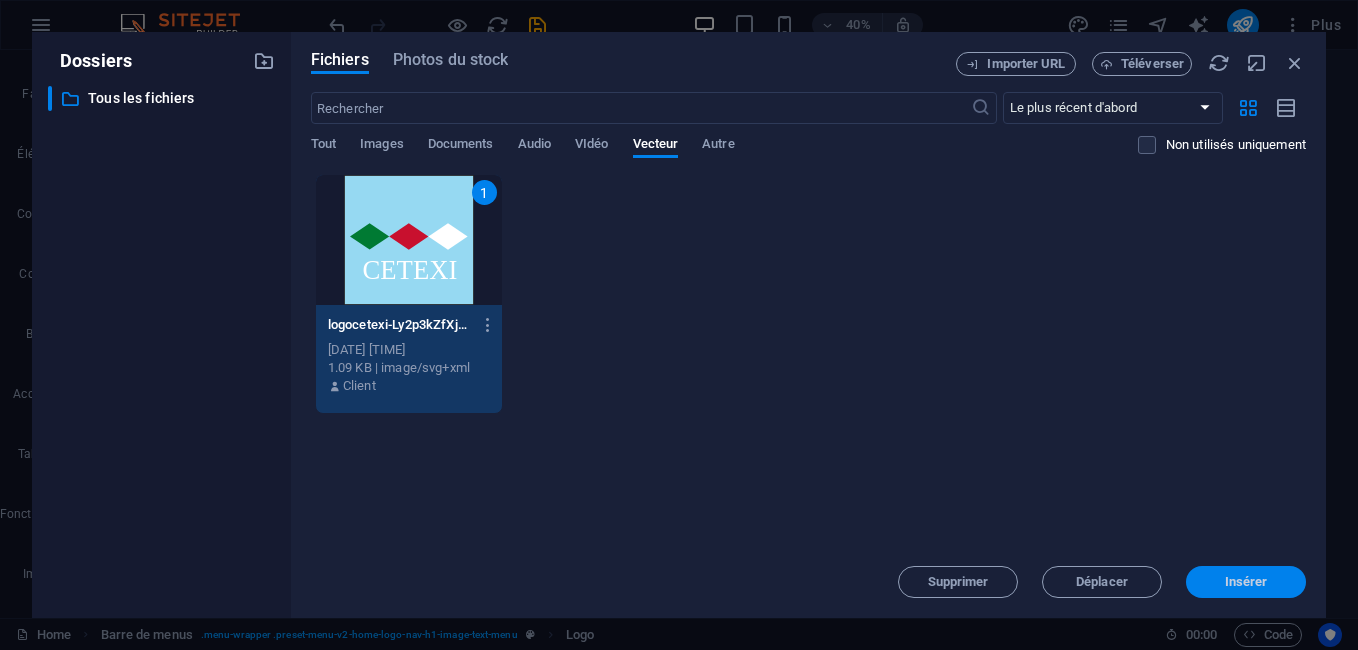 click on "Insérer" at bounding box center [1246, 582] 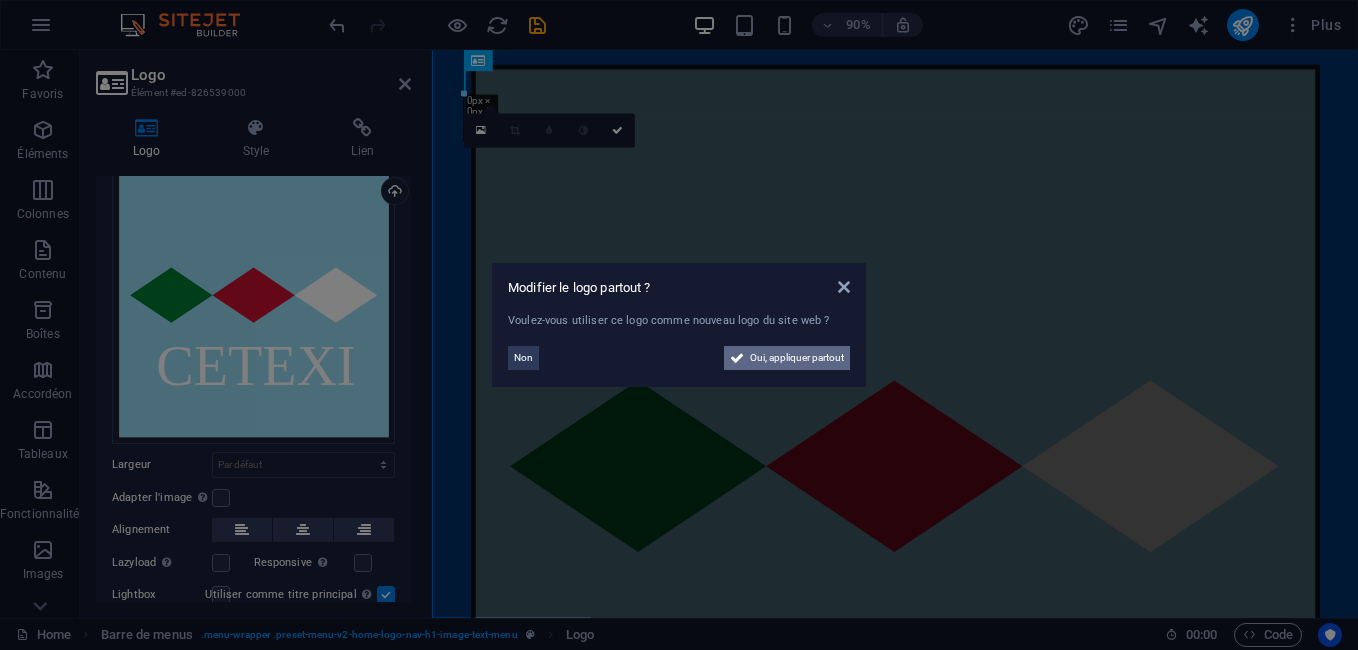 click on "Oui, appliquer partout" at bounding box center [797, 358] 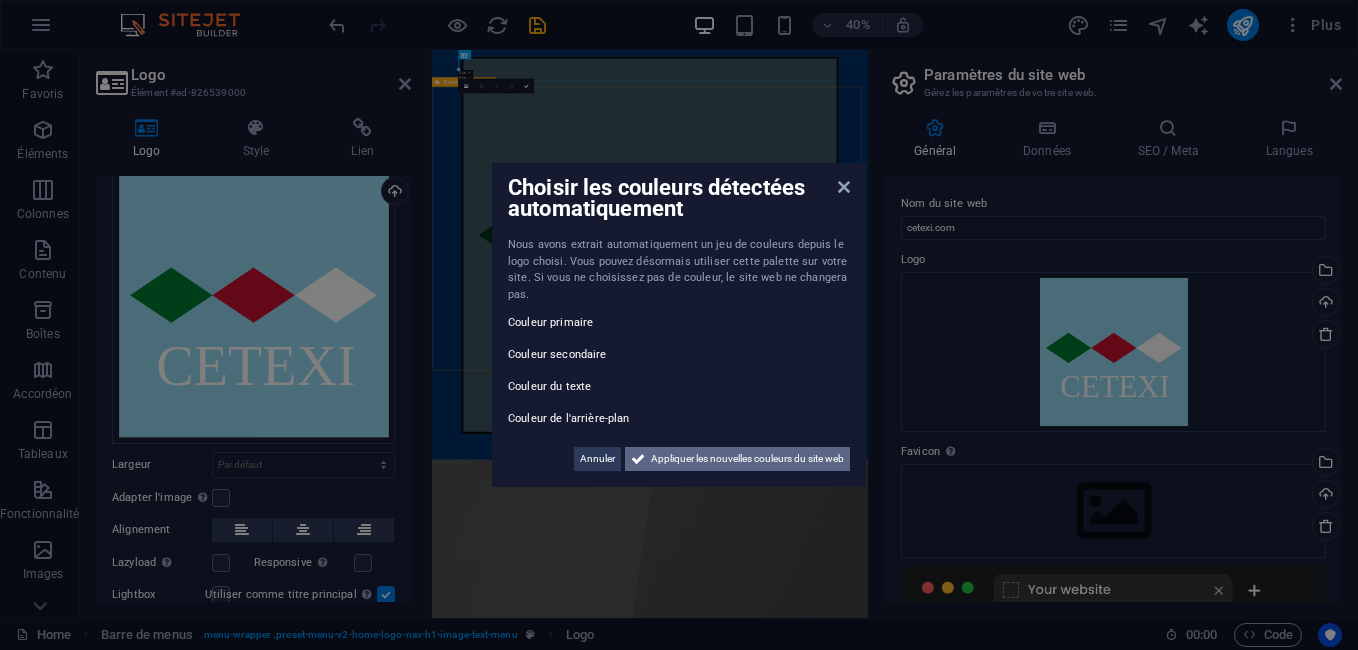 click on "Appliquer les nouvelles couleurs du site web" at bounding box center (747, 459) 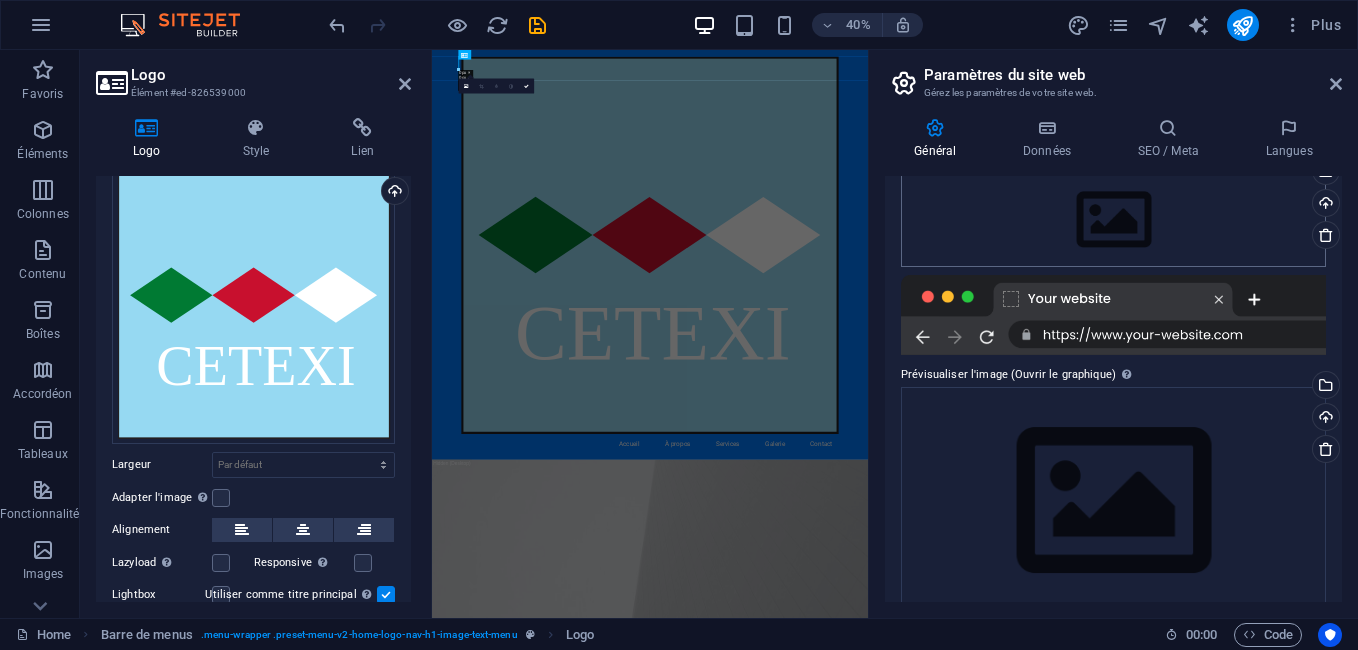 scroll, scrollTop: 321, scrollLeft: 0, axis: vertical 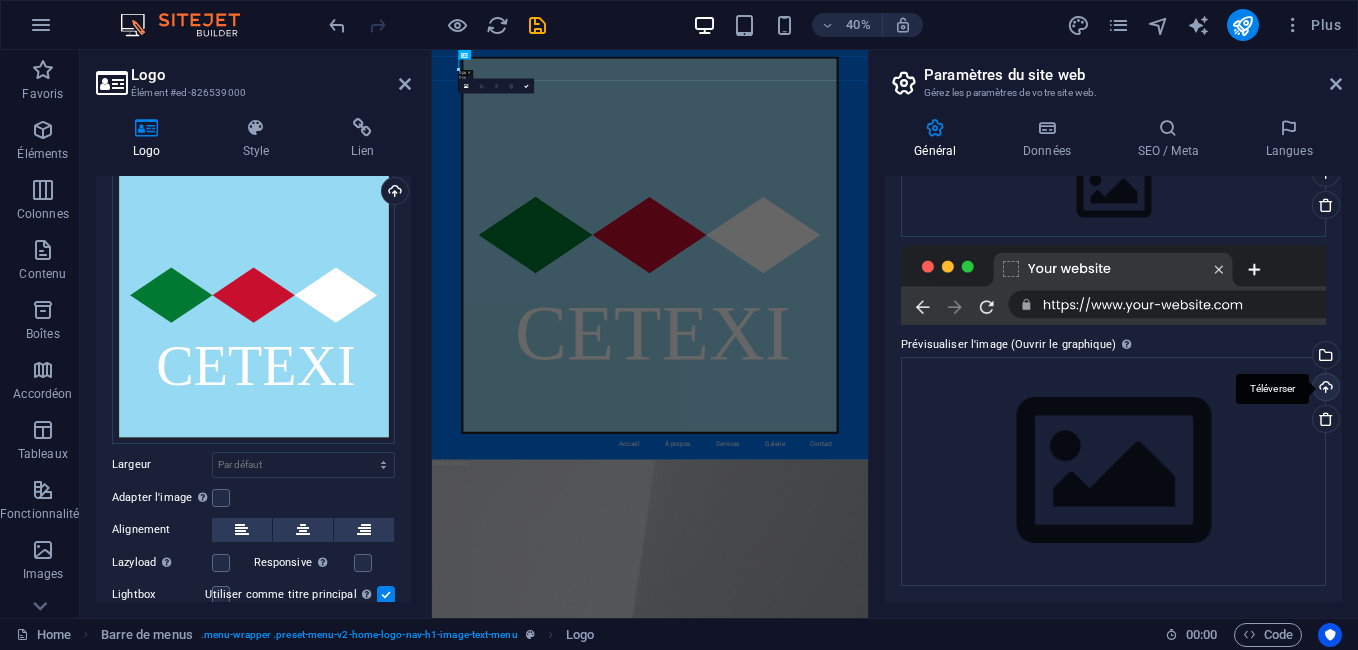 click on "Téléverser" at bounding box center (1324, 389) 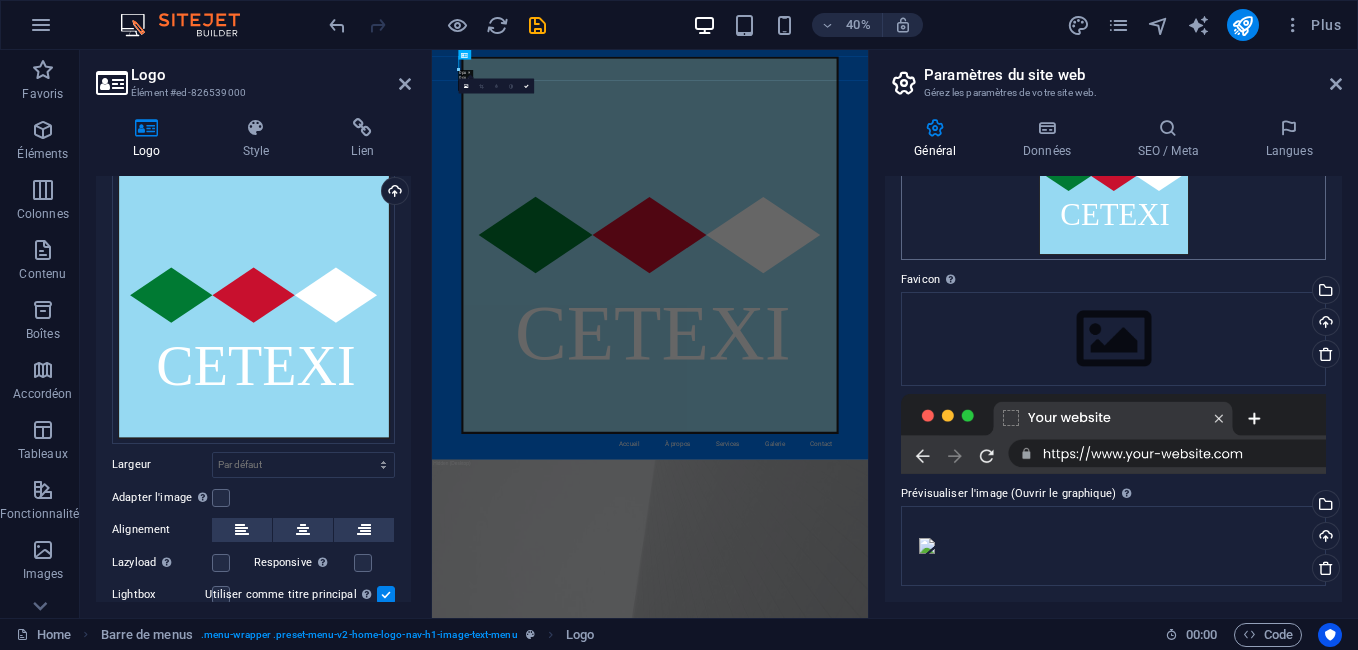 scroll, scrollTop: 0, scrollLeft: 0, axis: both 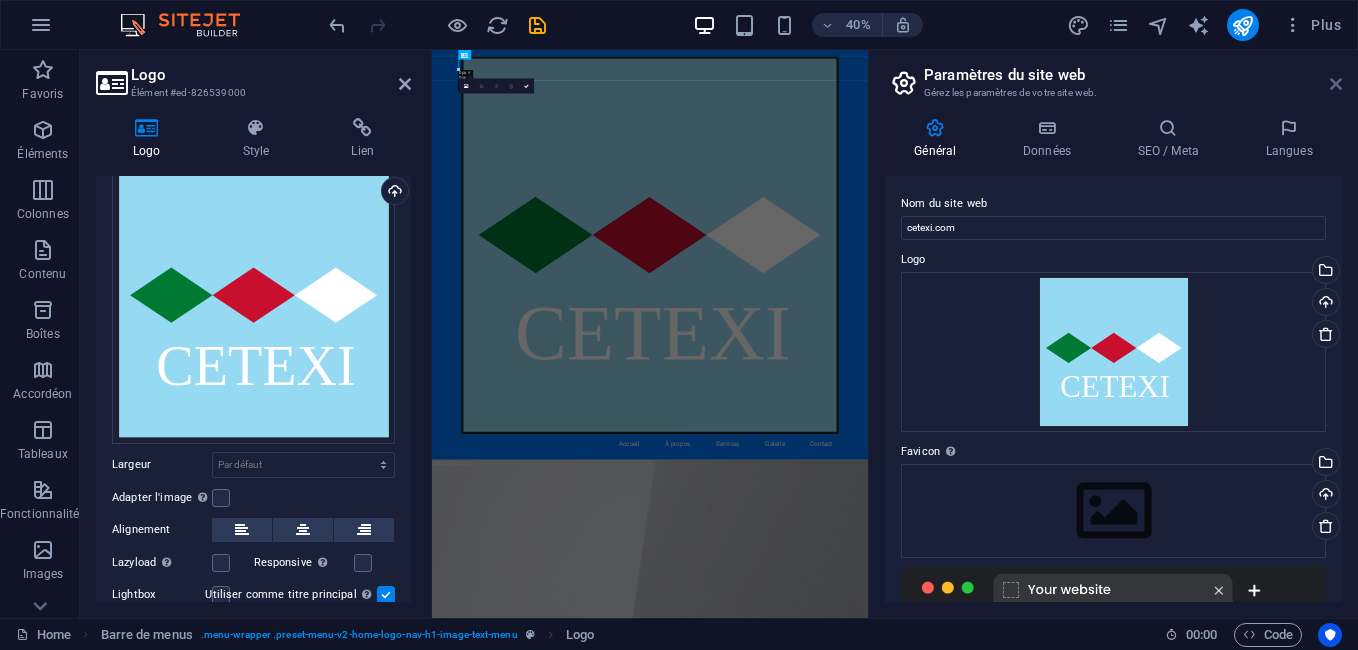 click at bounding box center [1336, 84] 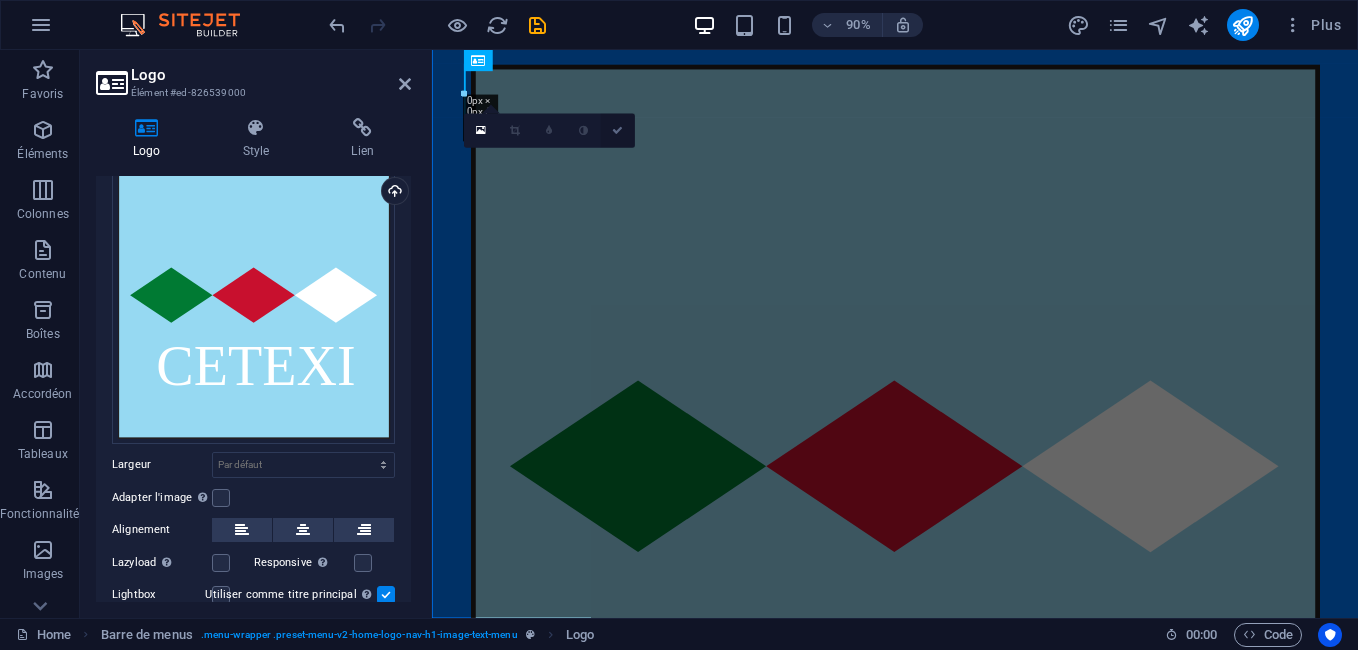 click at bounding box center (617, 131) 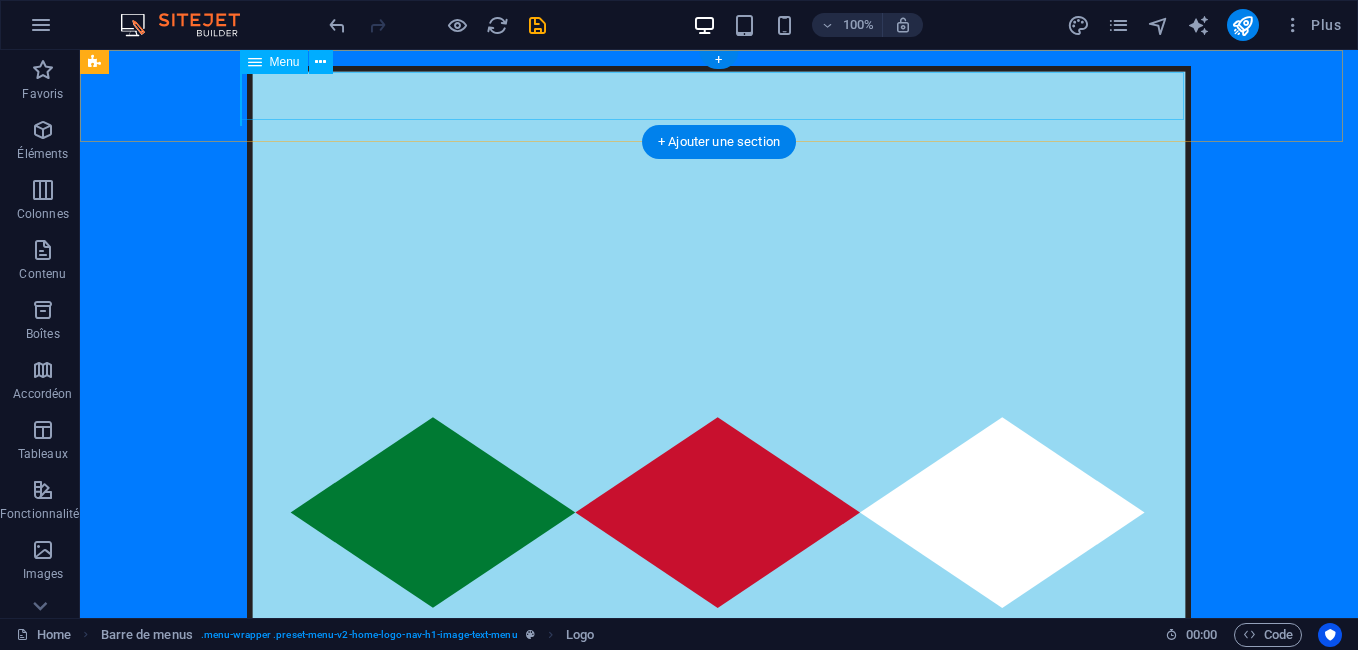 click on "Accueil À propos Services Galerie Contact" at bounding box center [719, 1034] 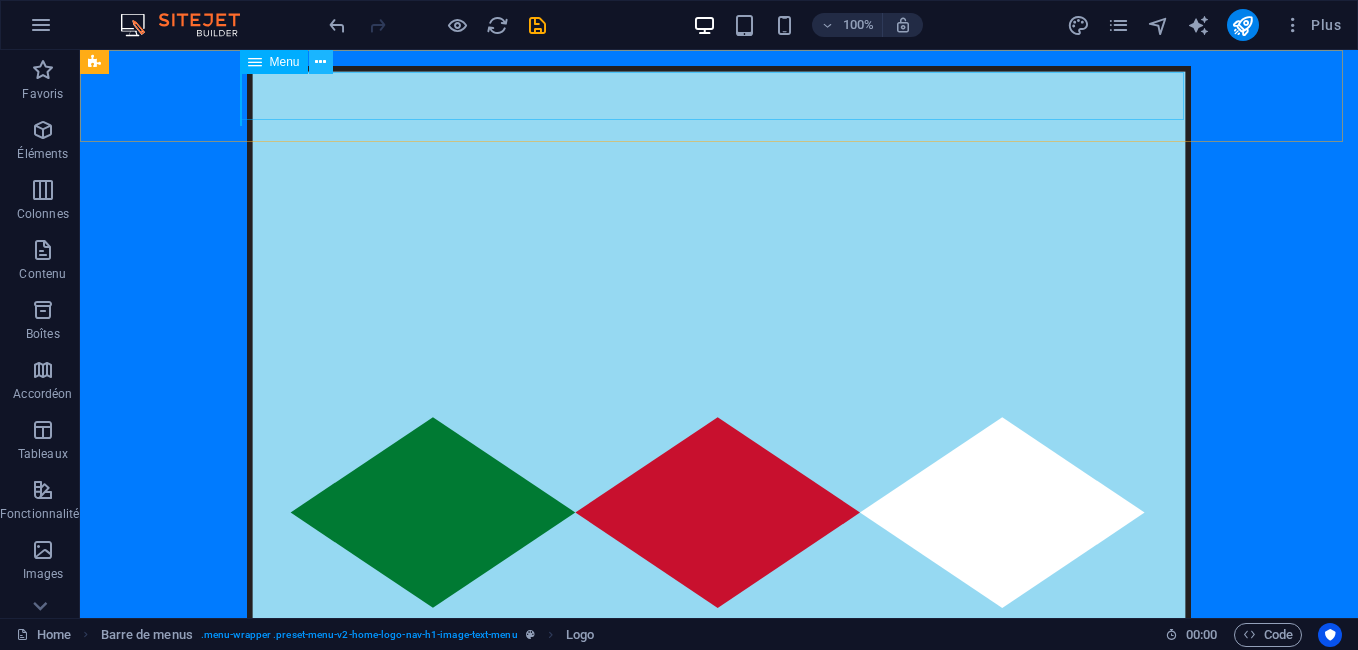 click at bounding box center (320, 62) 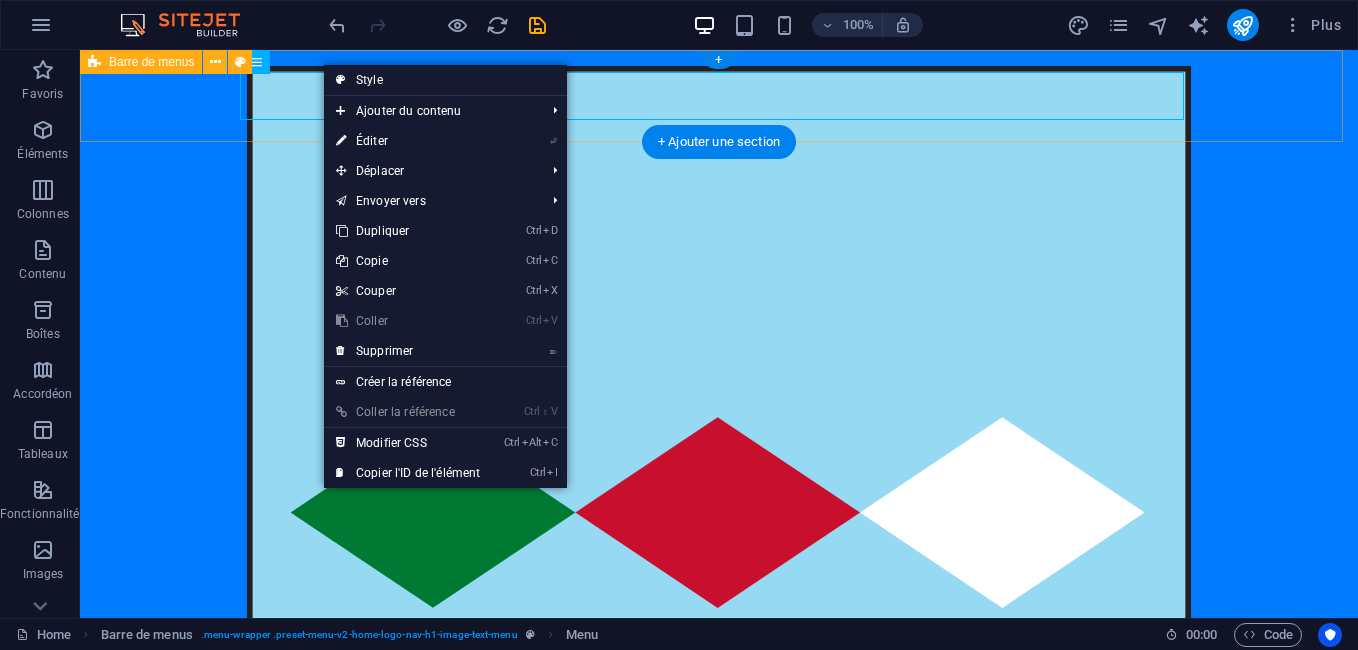 click on "Accueil À propos Services Galerie Contact" at bounding box center (719, 562) 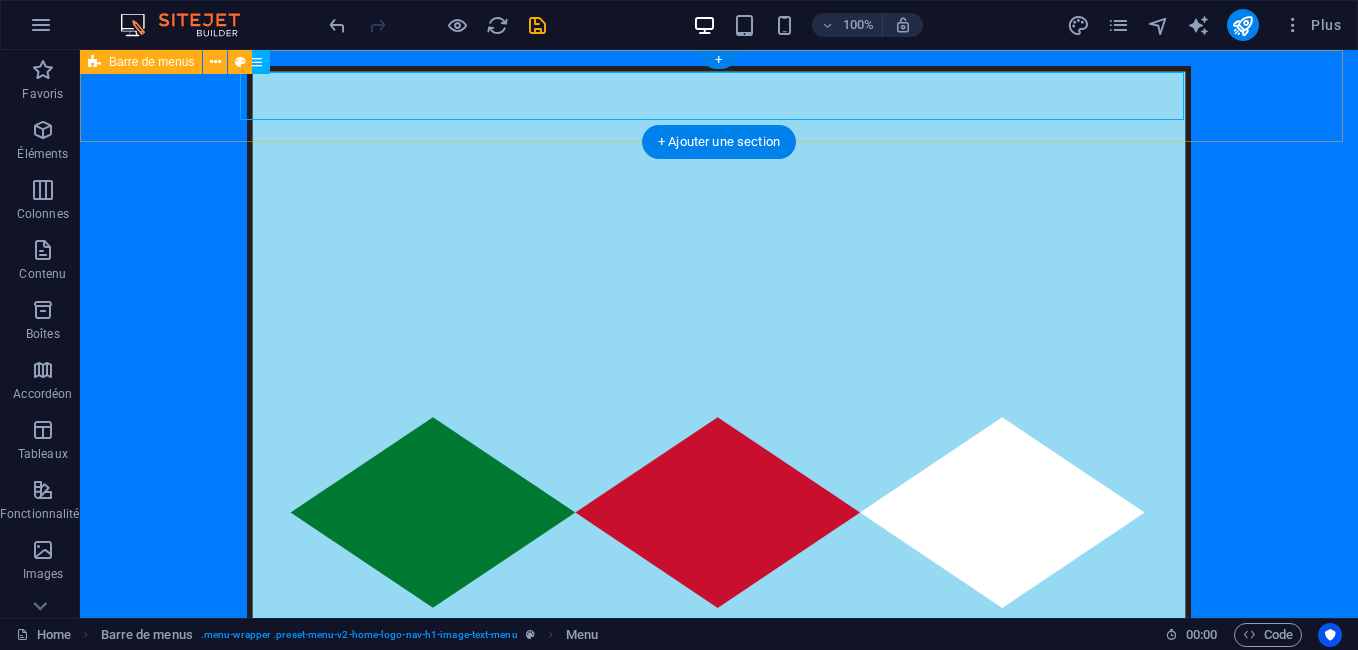 click on "Accueil À propos Services Galerie Contact" at bounding box center (719, 562) 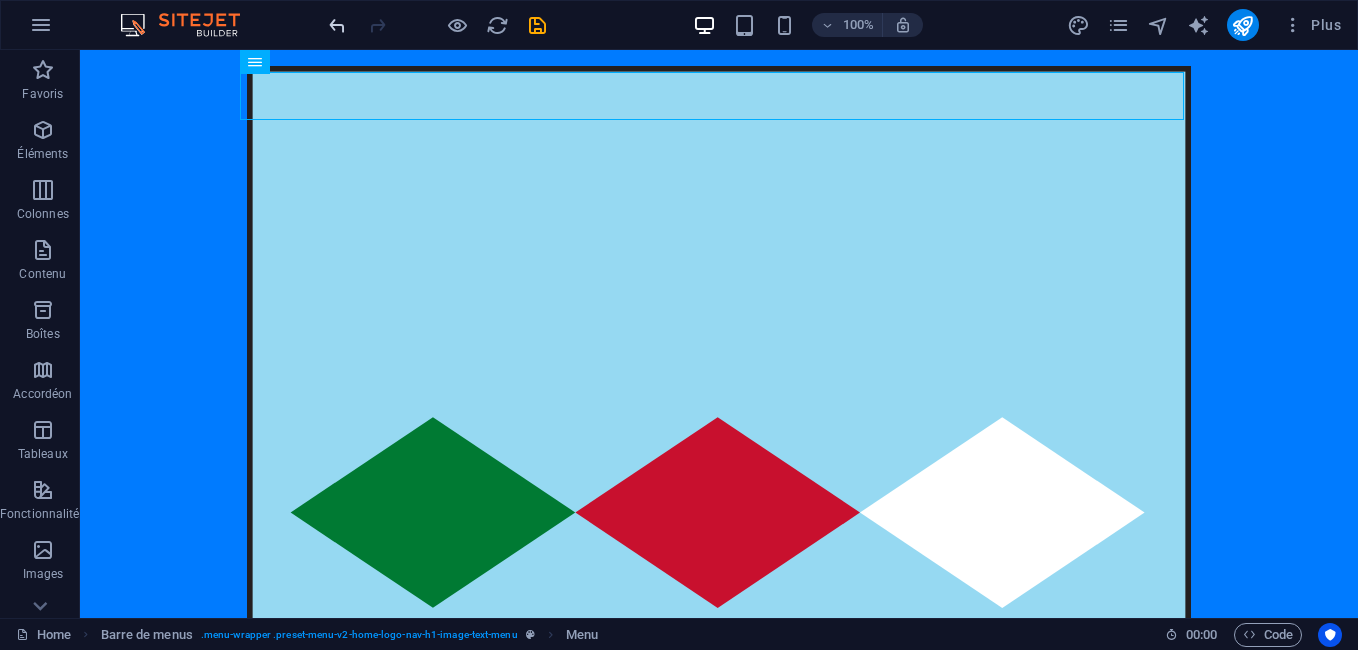 click at bounding box center (337, 25) 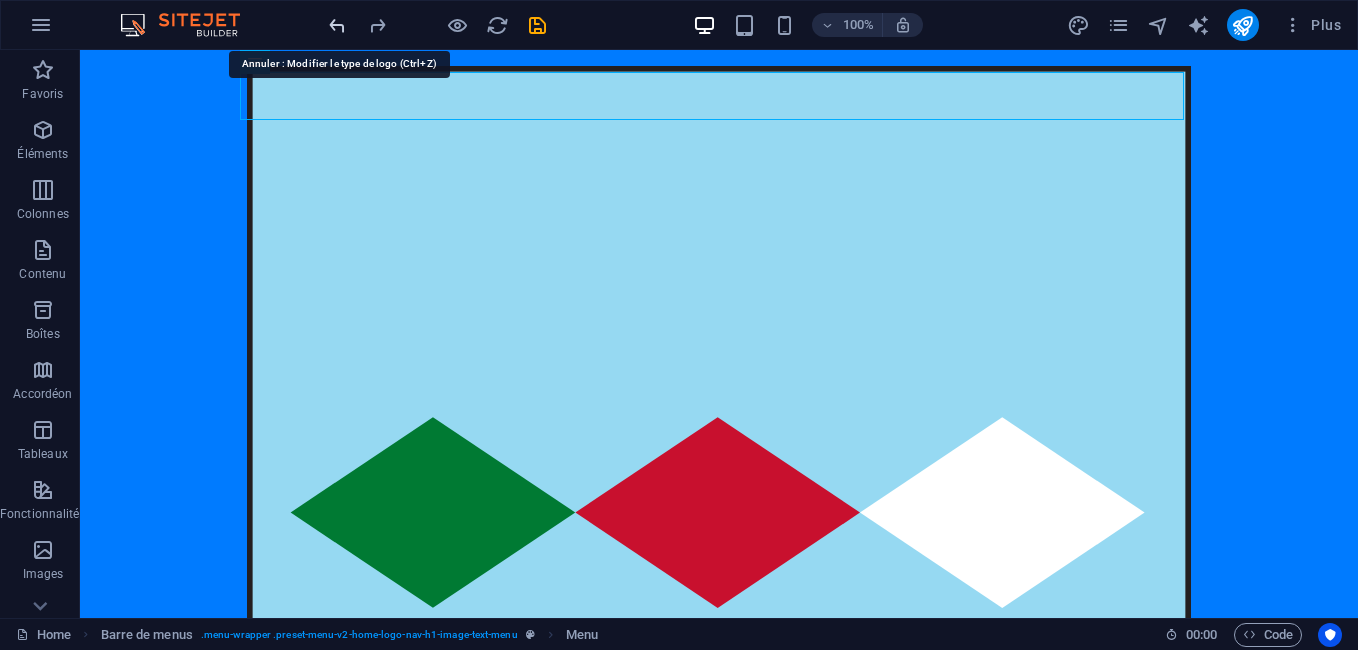 click at bounding box center [337, 25] 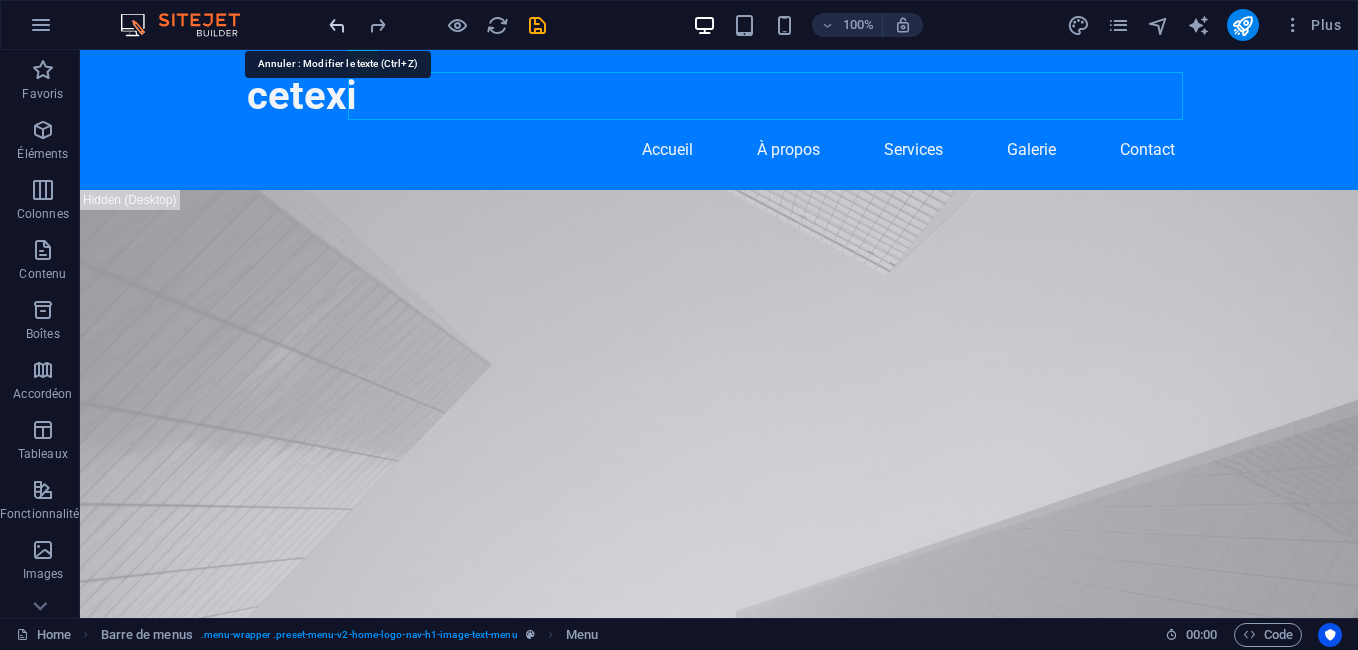 click at bounding box center [337, 25] 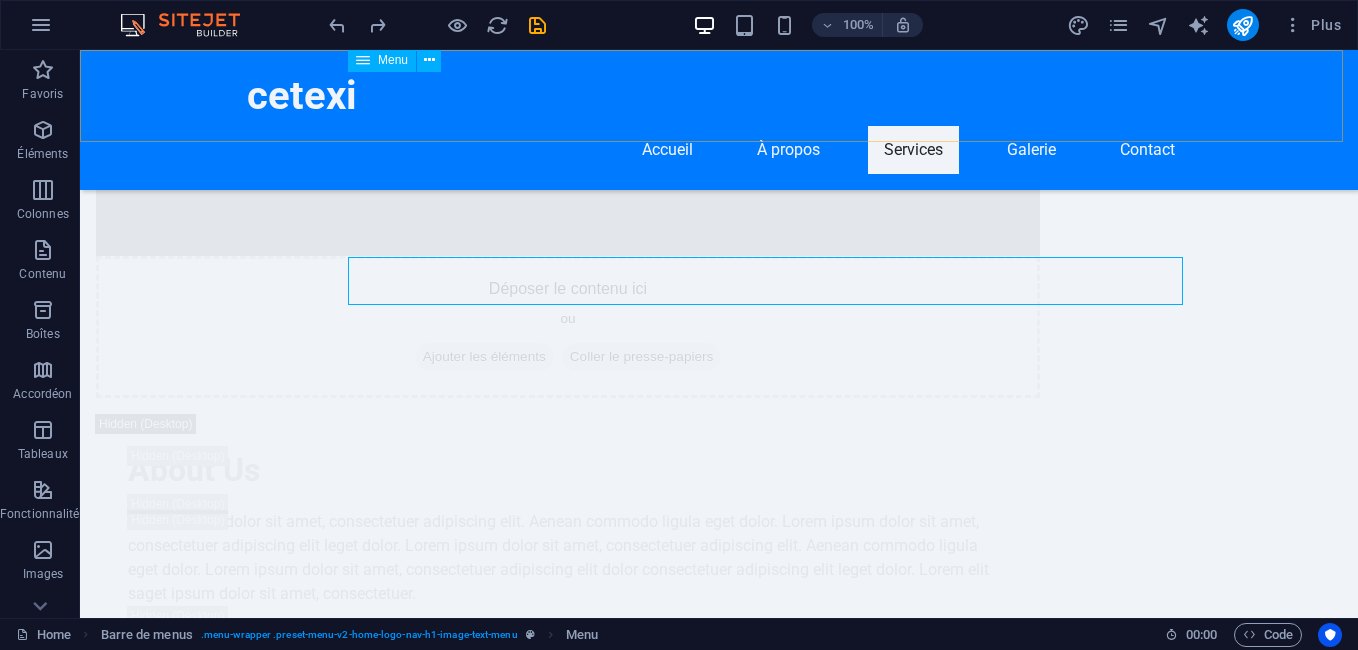 scroll, scrollTop: 4496, scrollLeft: 0, axis: vertical 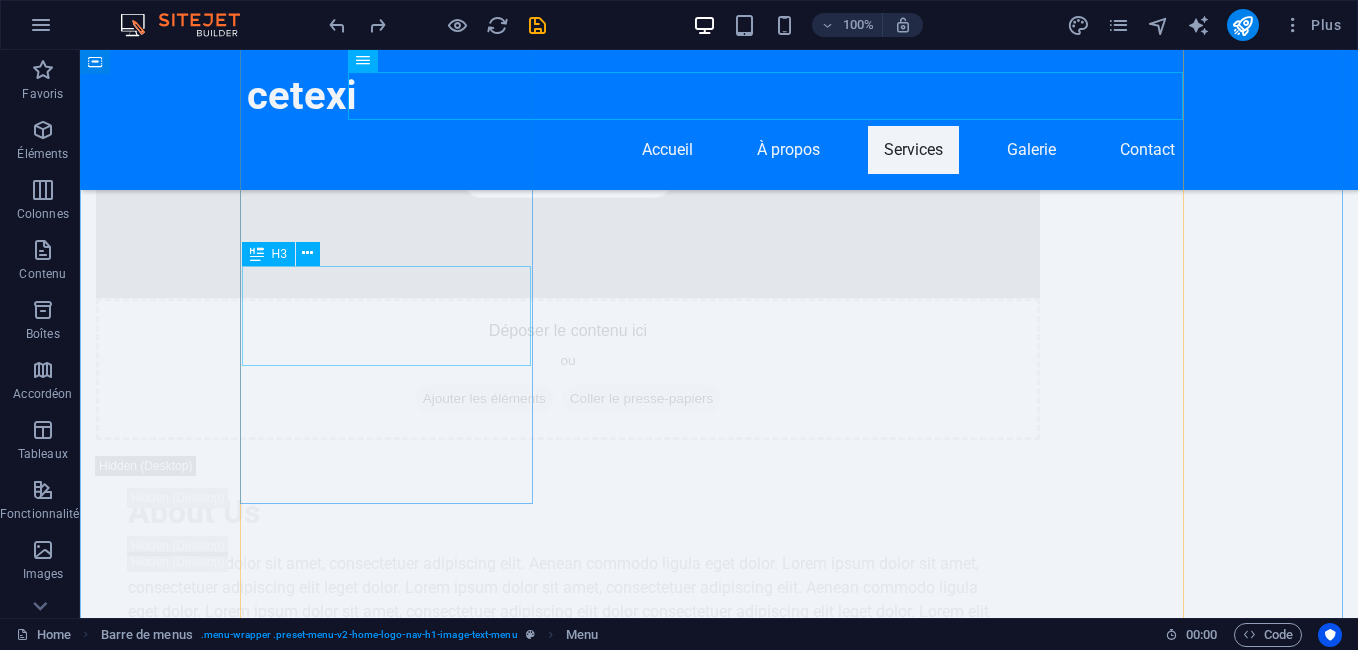 click on "Inspections Bâtiments" at bounding box center (393, 5556) 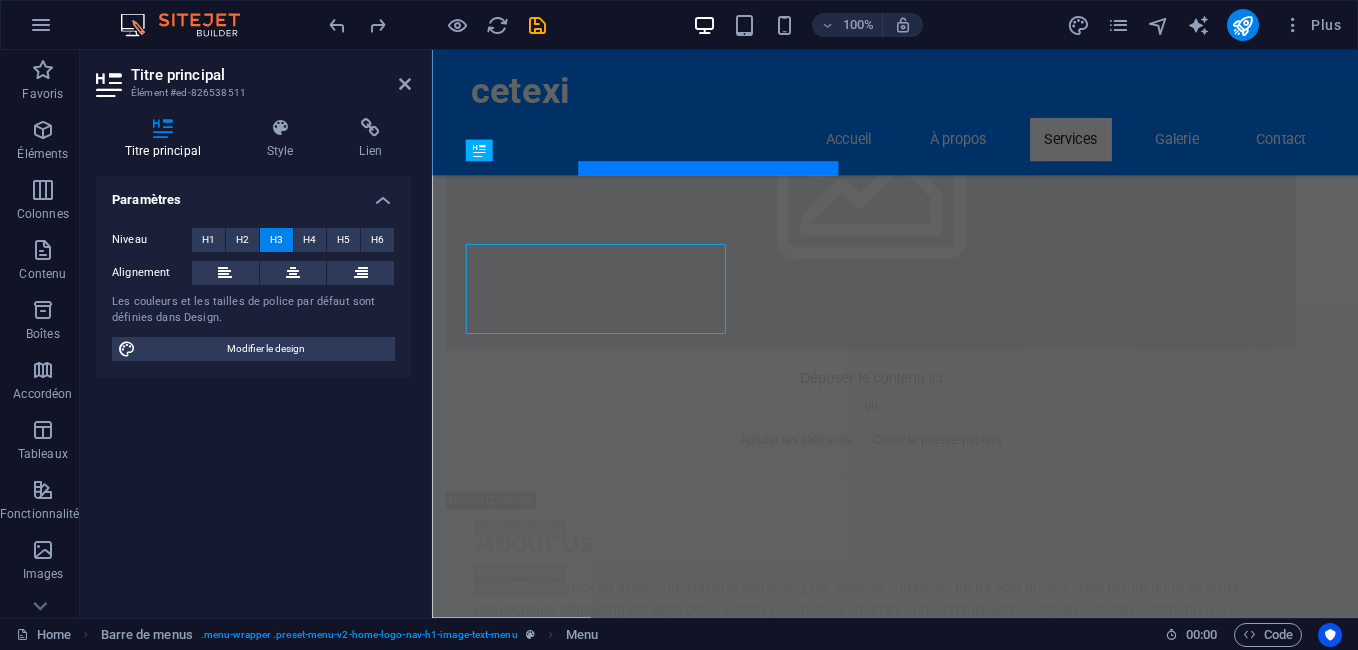 scroll, scrollTop: 4588, scrollLeft: 0, axis: vertical 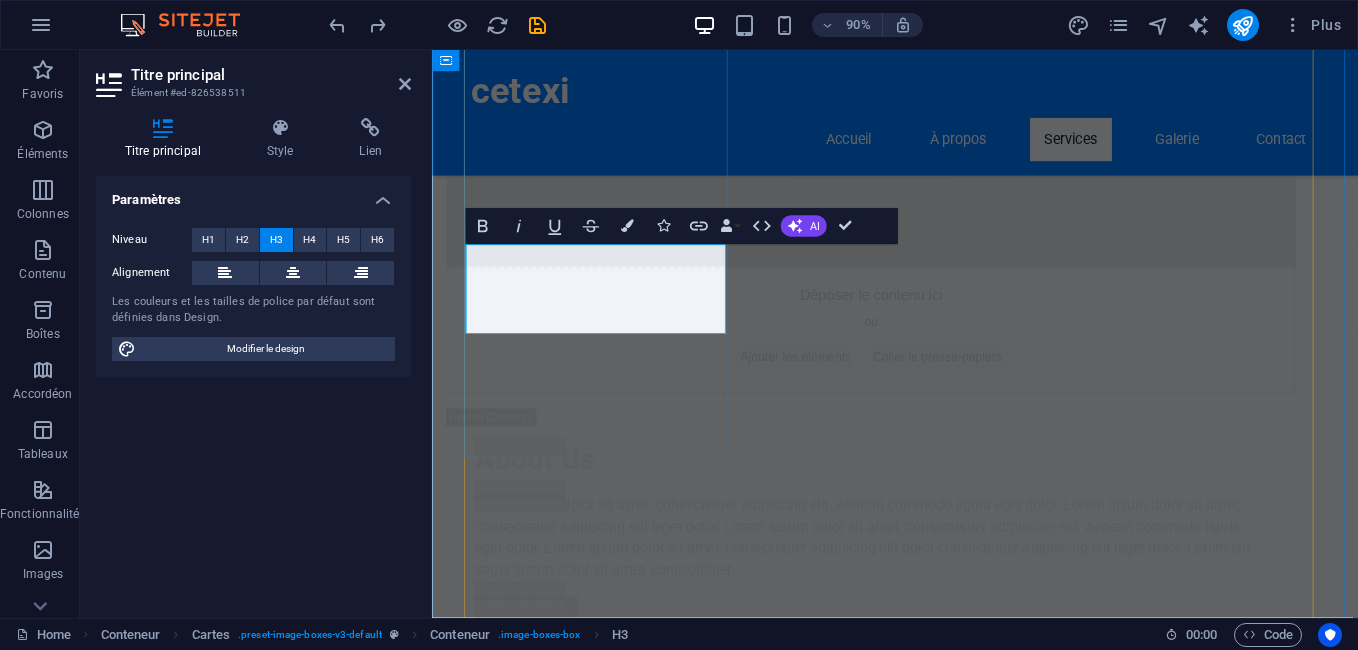 click on "Inspections Bâtiments" at bounding box center [621, 5557] 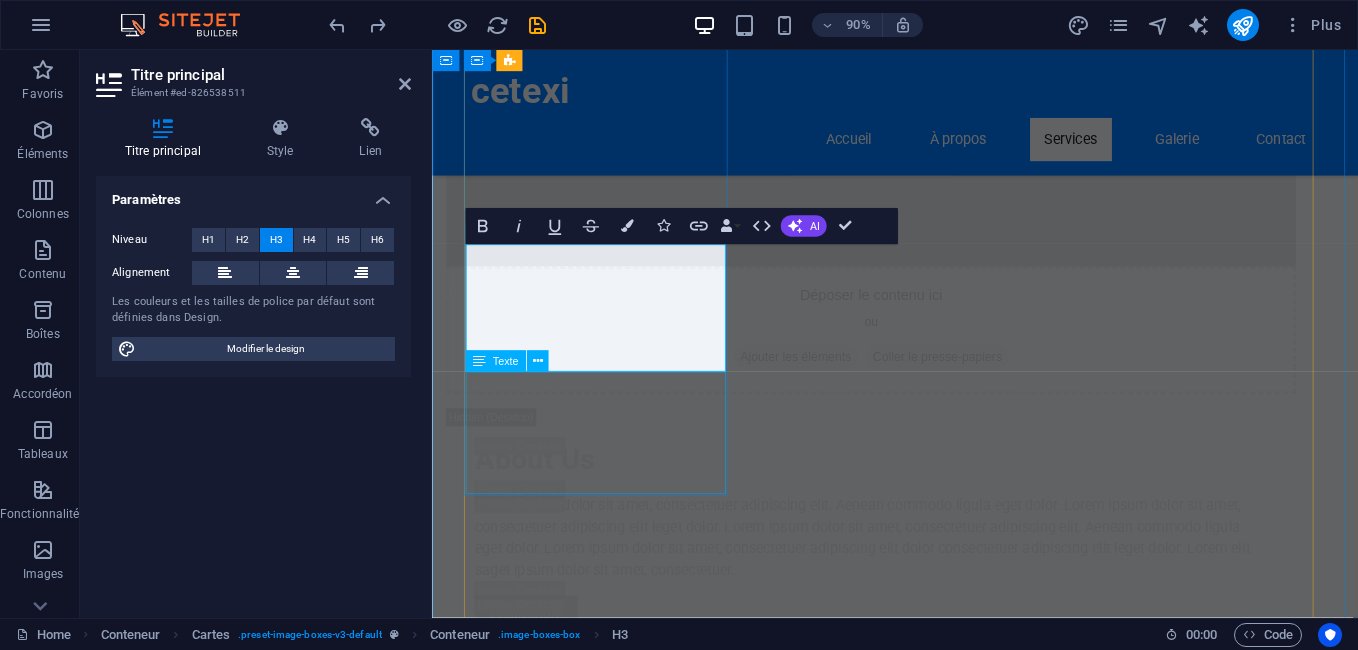 click on "Nous offrons des services complets d'inspection de bâtiments pour garantir la qualité et la conformité des marchandises au moment de l'importation et de l'exportation." at bounding box center [621, 5709] 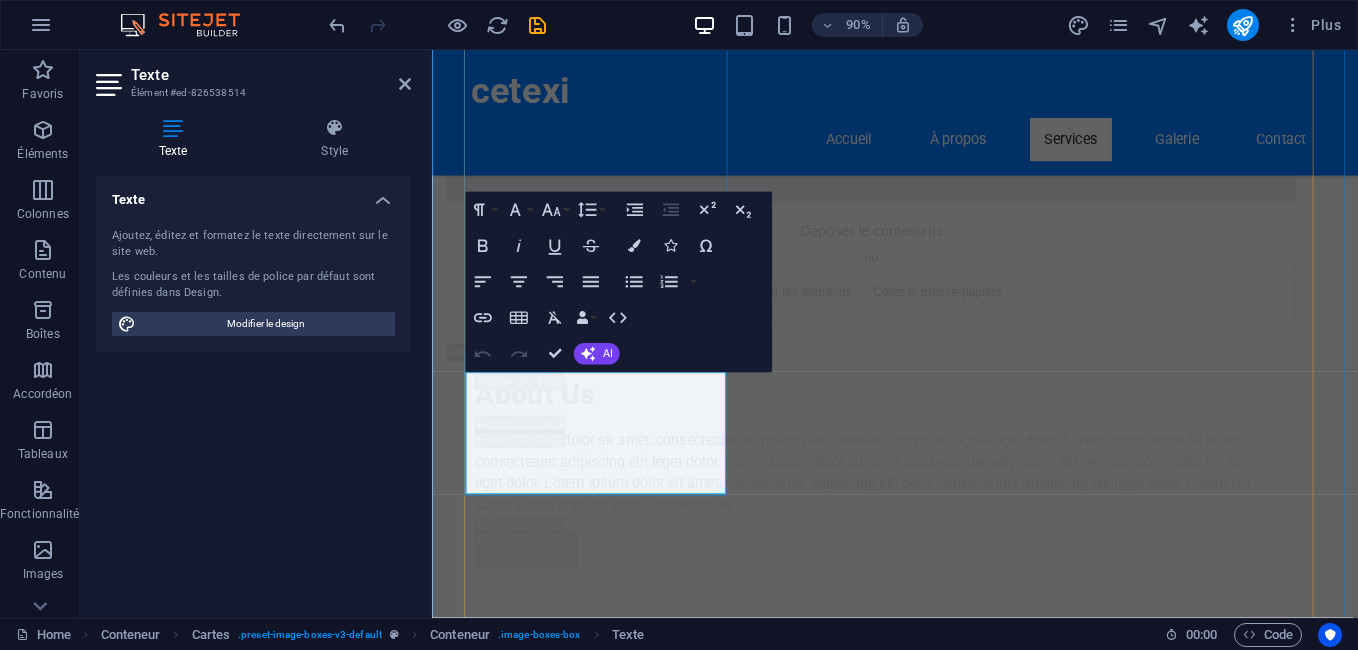 click on "Nous offrons des services complets d'inspection de bâtiments pour garantir la qualité et la conformité des marchandises au moment de l'importation et de l'exportation." at bounding box center [621, 5637] 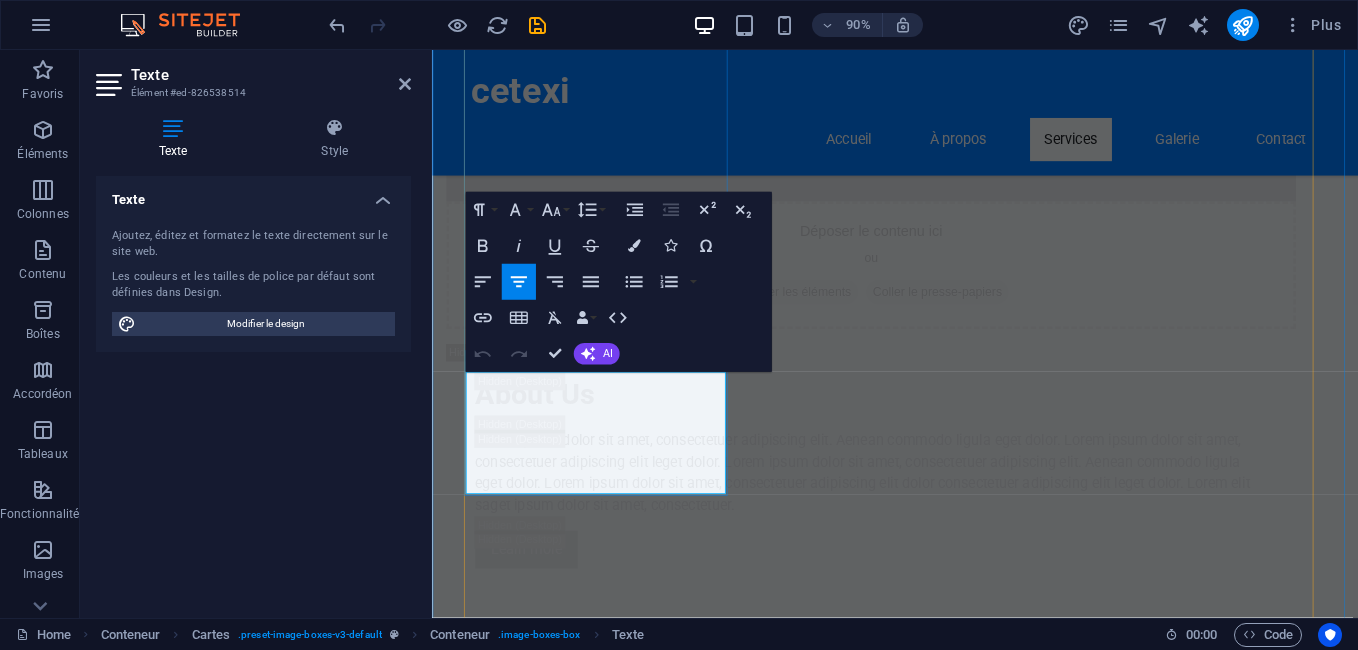 drag, startPoint x: 487, startPoint y: 416, endPoint x: 728, endPoint y: 523, distance: 263.68542 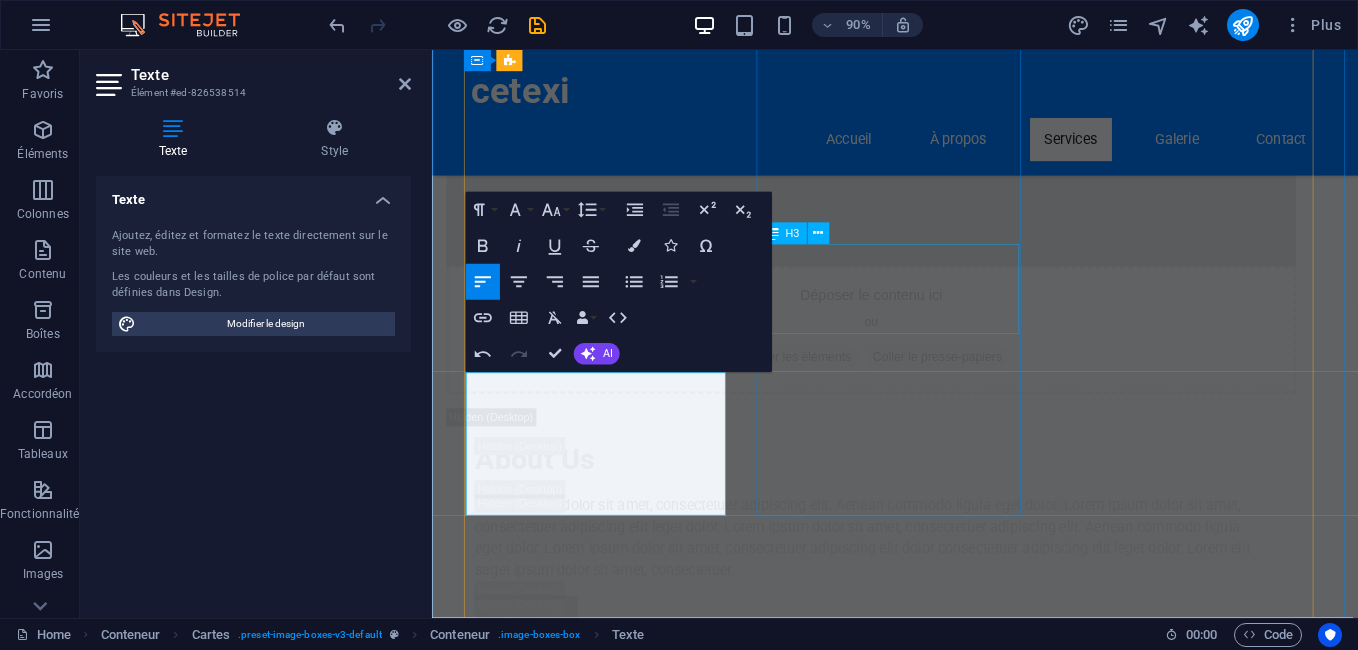 click on "Évaluation de la Sécurité" at bounding box center (621, 6121) 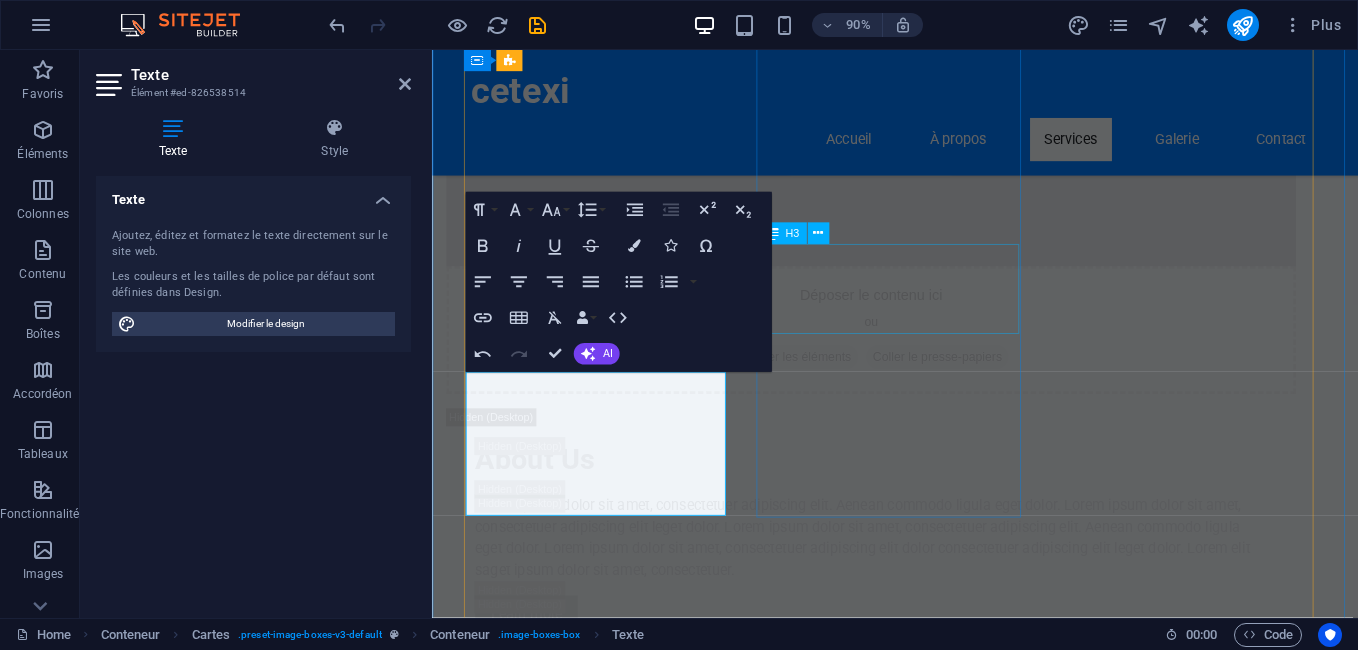 click on "Évaluation de la Sécurité" at bounding box center [621, 6121] 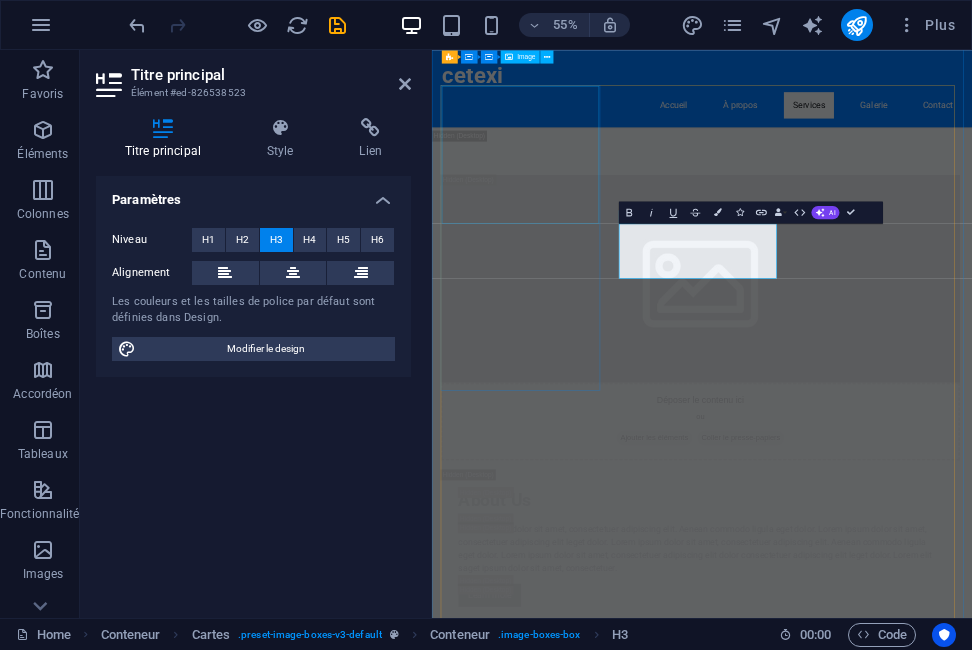 scroll, scrollTop: 4866, scrollLeft: 0, axis: vertical 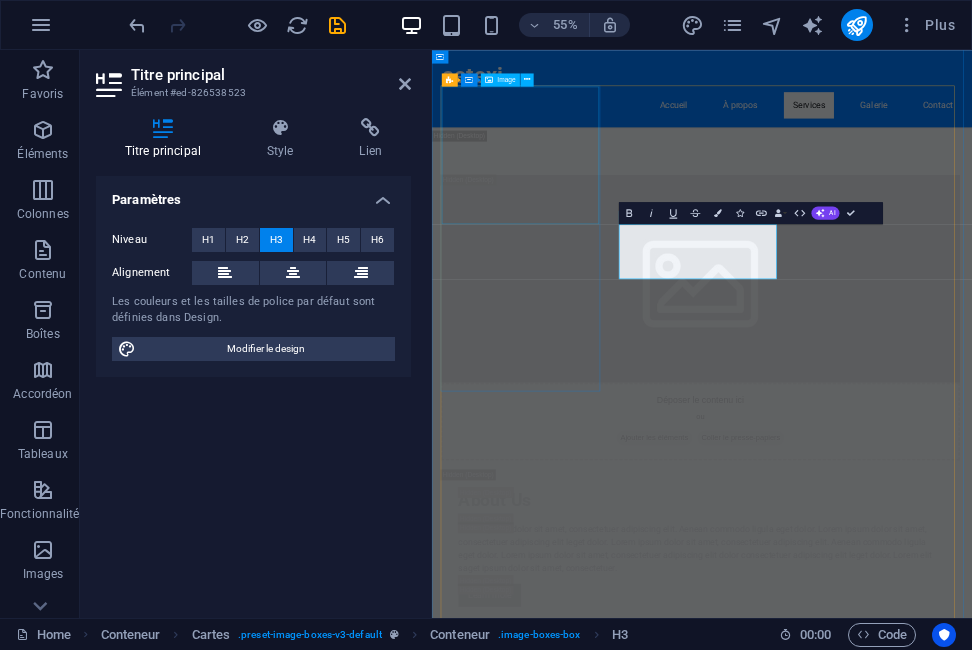 click at bounding box center (597, 5737) 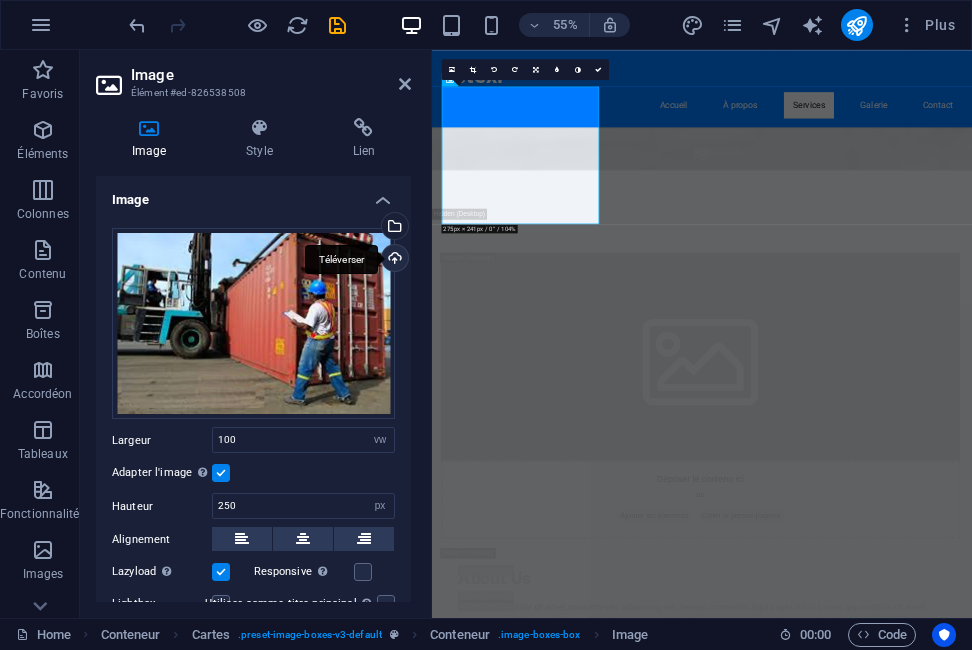 click on "Téléverser" at bounding box center (393, 260) 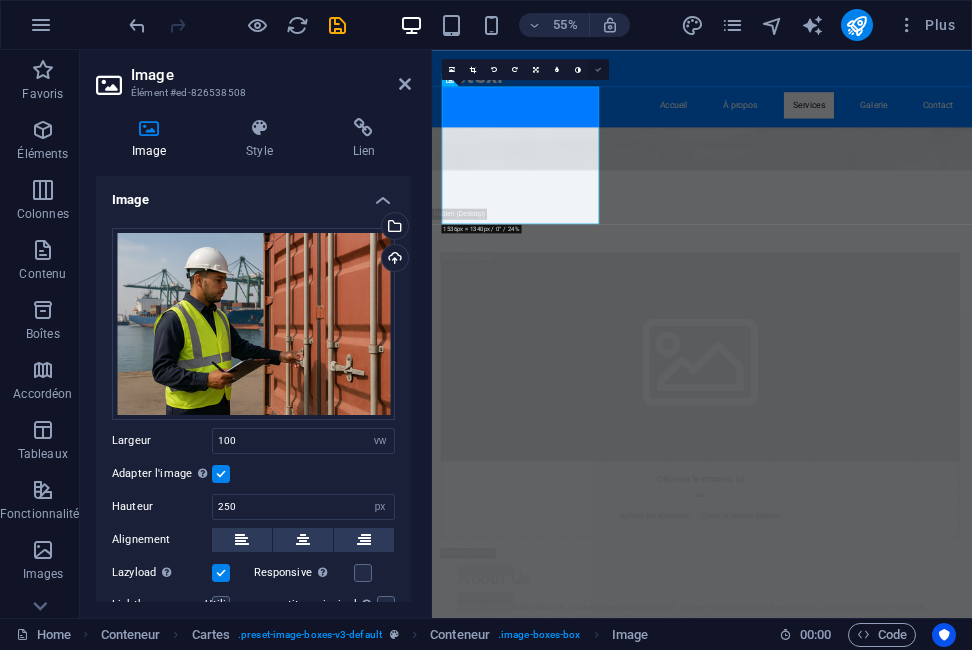click at bounding box center [598, 69] 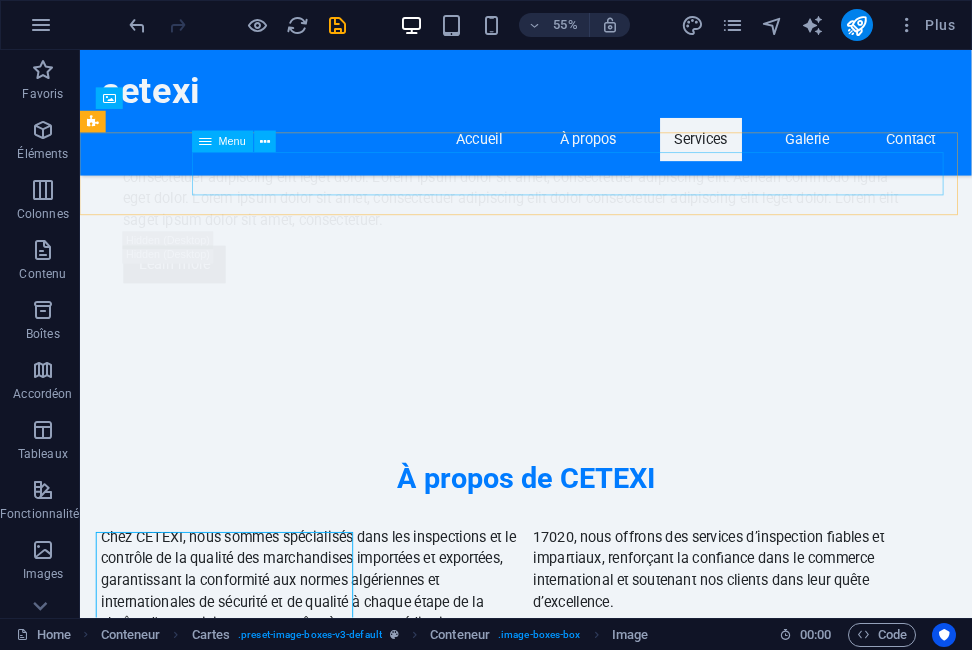 scroll, scrollTop: 4488, scrollLeft: 0, axis: vertical 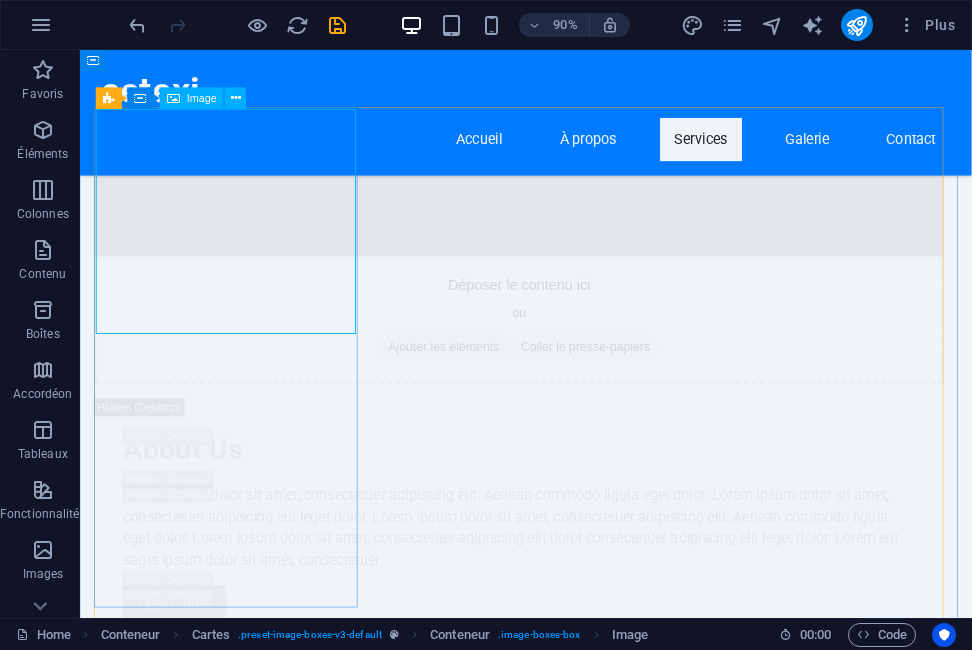 click at bounding box center [250, 5363] 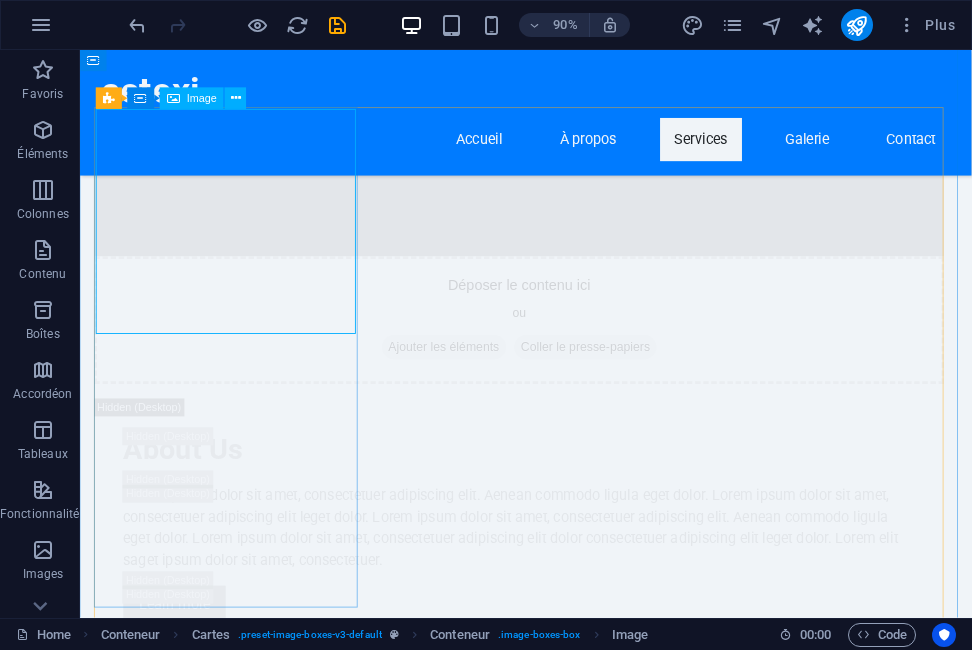 click at bounding box center [250, 5363] 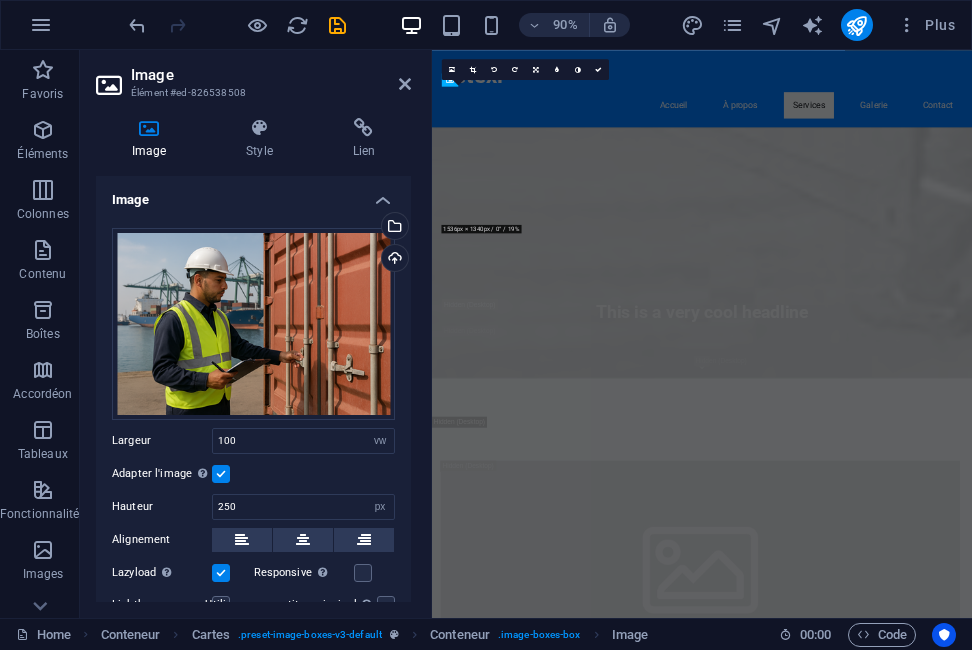 scroll, scrollTop: 4866, scrollLeft: 0, axis: vertical 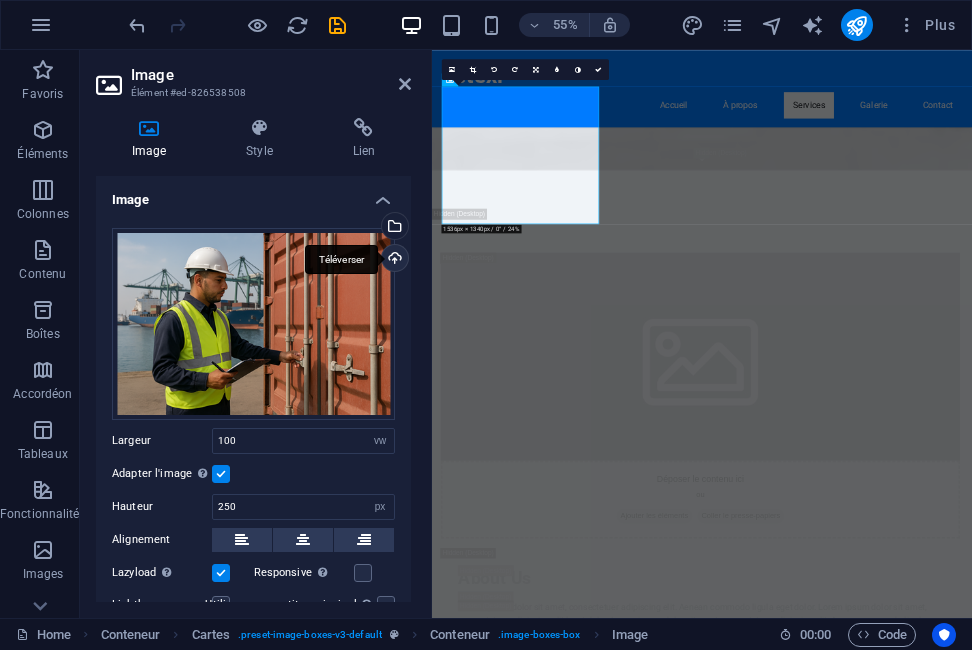 drag, startPoint x: 147, startPoint y: 166, endPoint x: 388, endPoint y: 254, distance: 256.56384 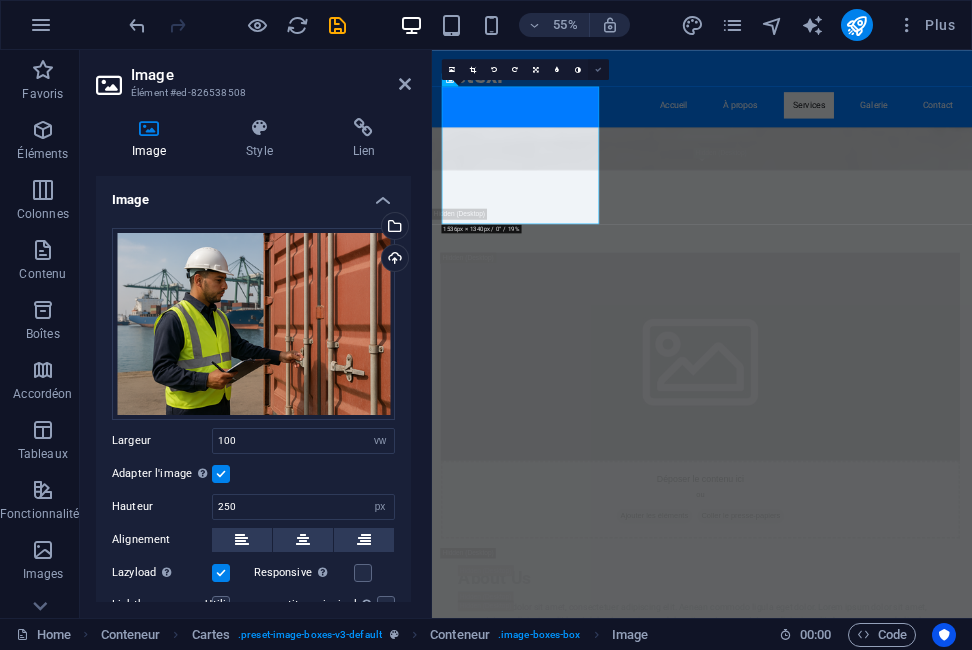 click at bounding box center (598, 69) 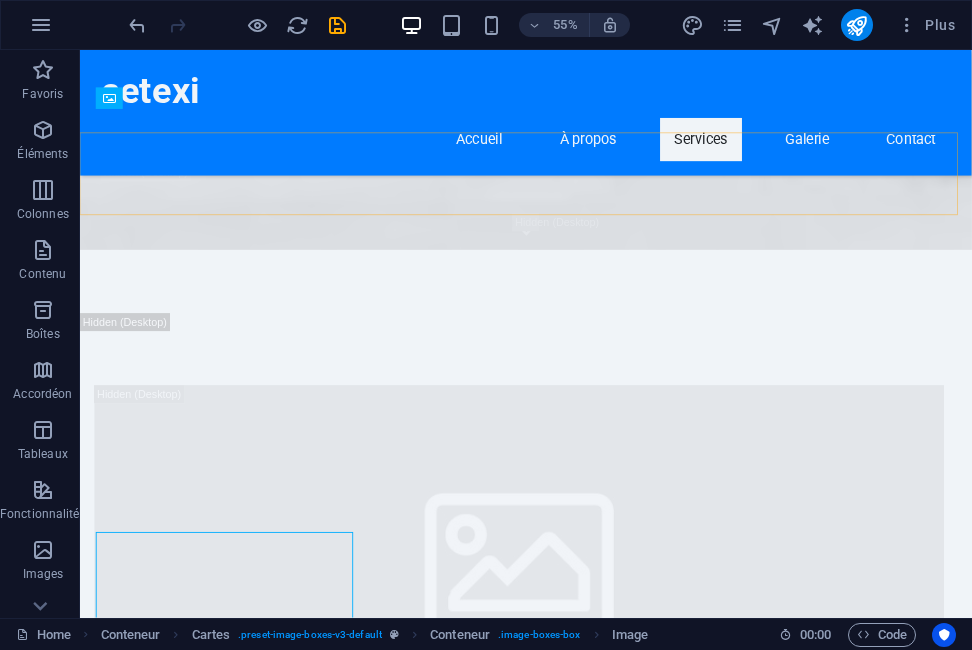 scroll, scrollTop: 4488, scrollLeft: 0, axis: vertical 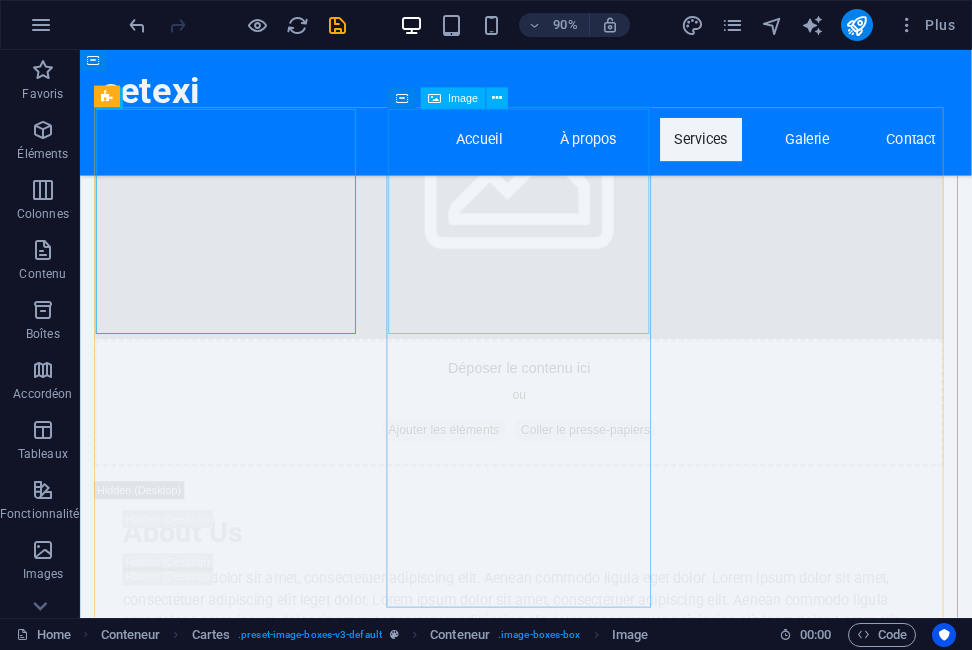 click at bounding box center (250, 6027) 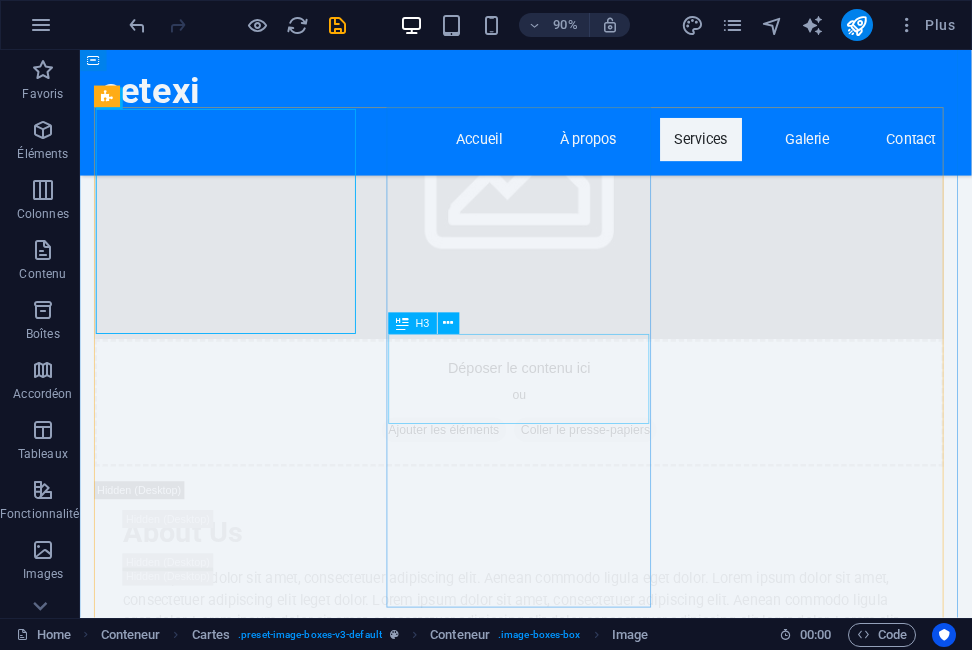 click on "Évaluation de la Sécurité" at bounding box center (250, 6202) 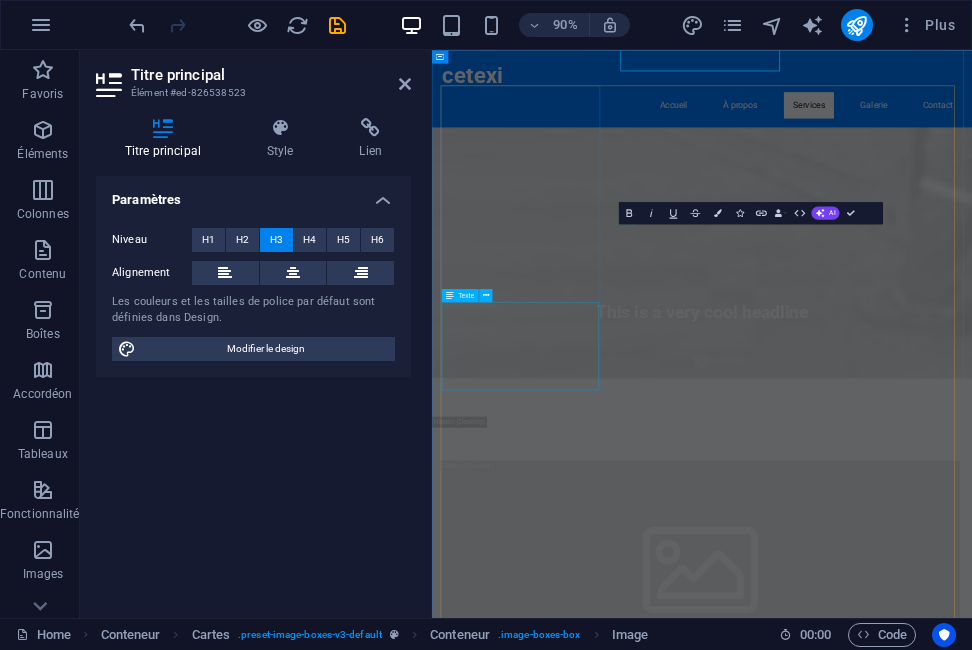 scroll, scrollTop: 4866, scrollLeft: 0, axis: vertical 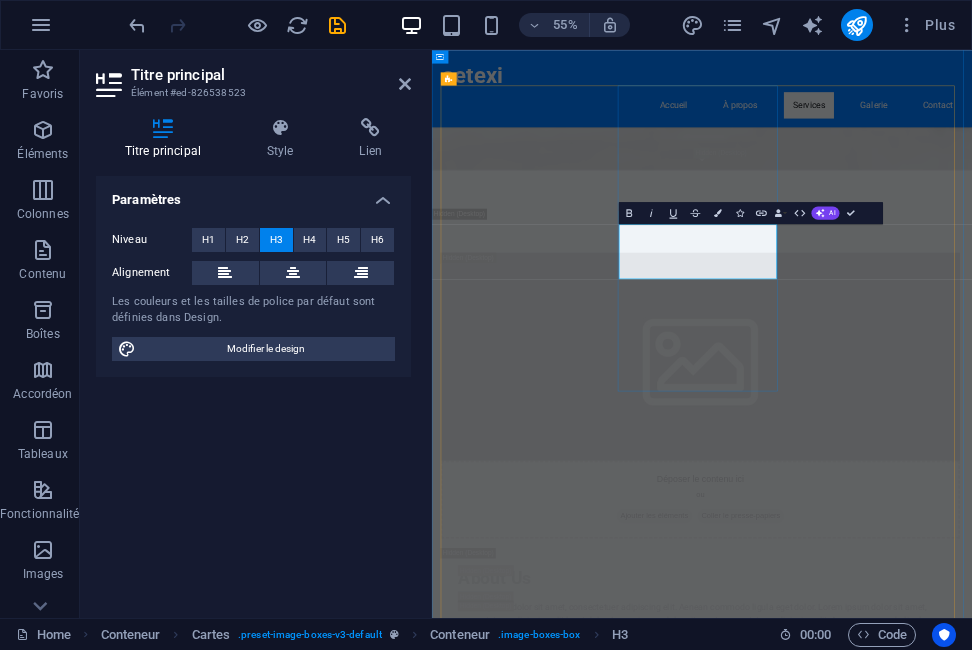 type 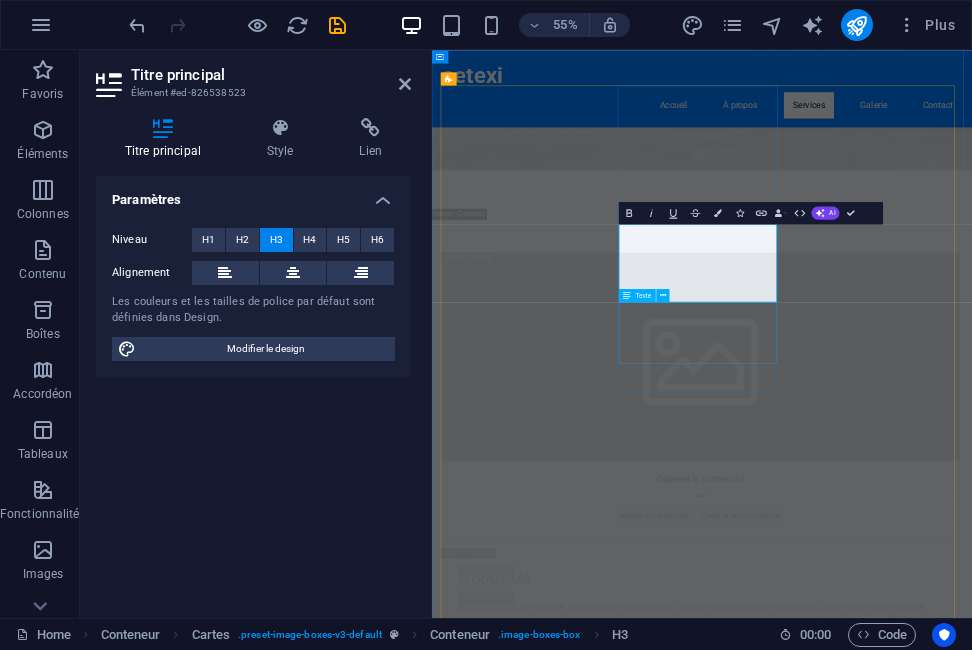click on "Nos experts procèdent à une évaluation approfondie des risques pour assurer la sécurité lors des opérations commerciales." at bounding box center [597, 6774] 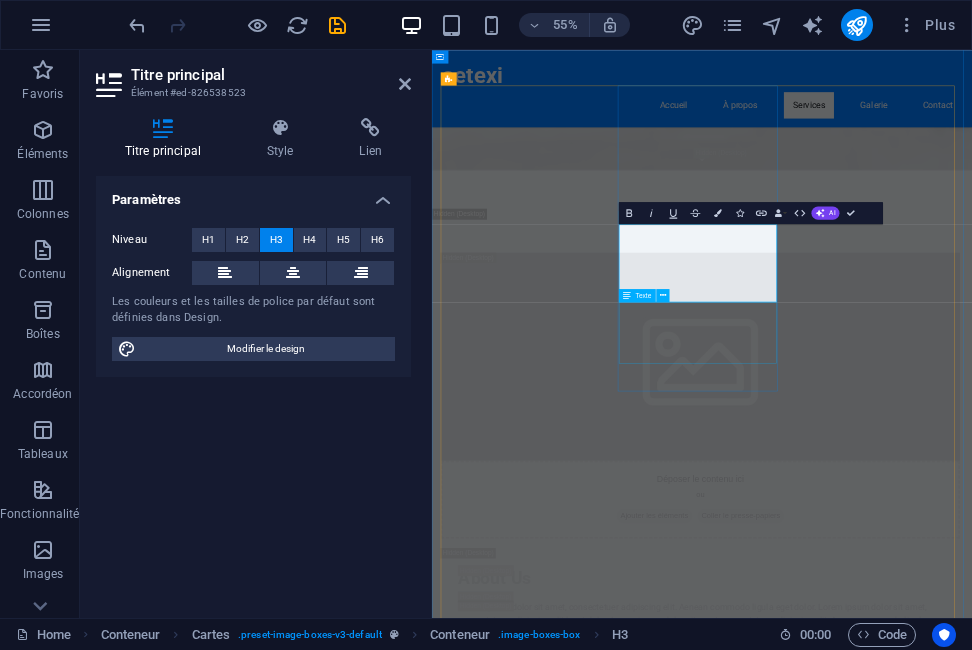 click on "Nos experts procèdent à une évaluation approfondie des risques pour assurer la sécurité lors des opérations commerciales." at bounding box center (597, 6774) 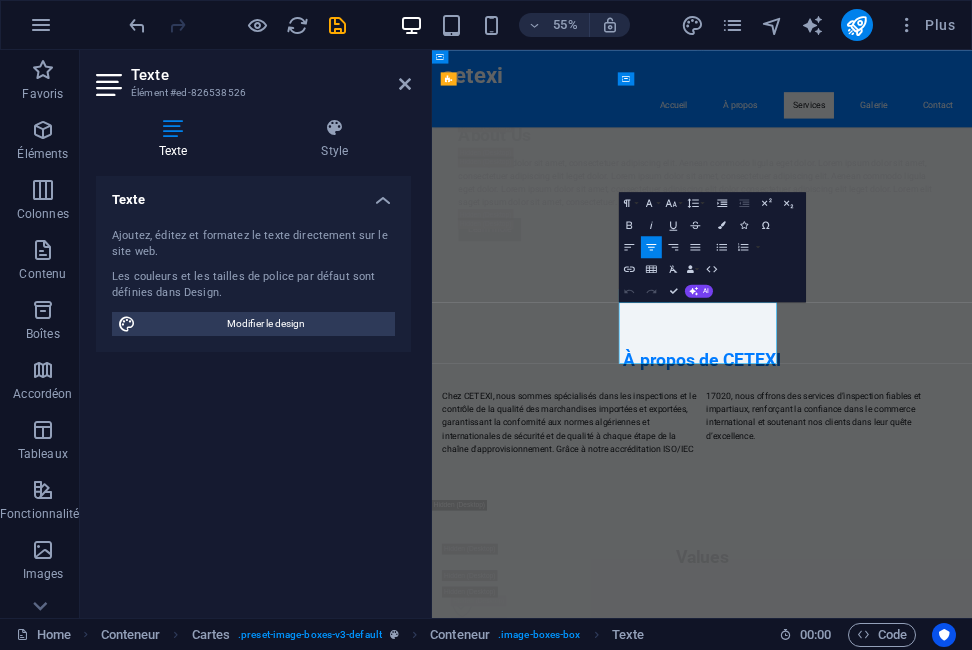 click on "Nos experts procèdent à une évaluation approfondie des risques pour assurer la sécurité lors des opérations commerciales." at bounding box center (597, 5959) 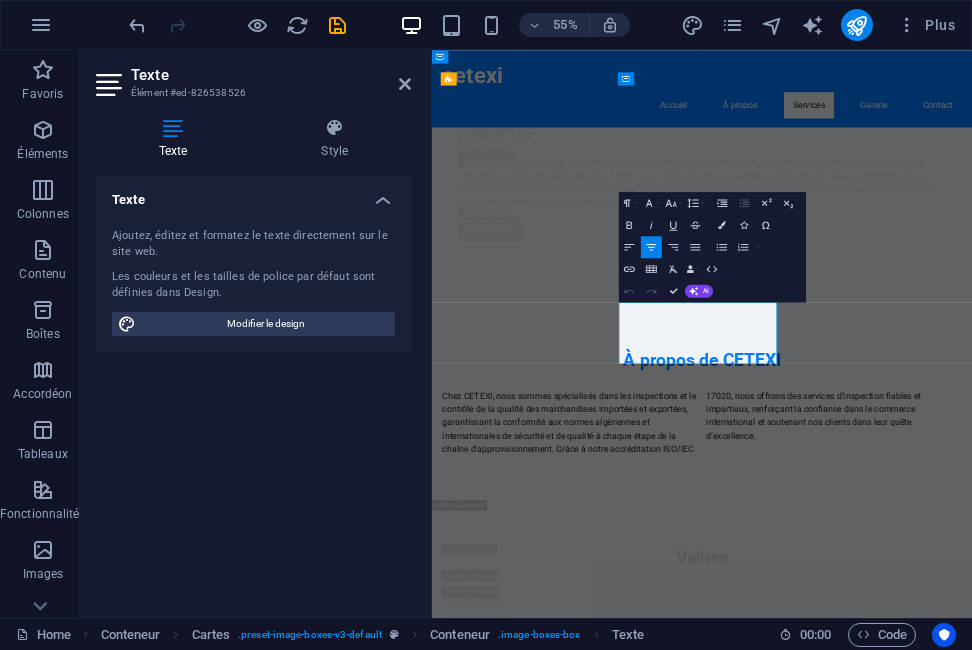 click on "Nos experts procèdent à une évaluation approfondie des risques pour assurer la sécurité lors des opérations commerciales." at bounding box center [597, 5959] 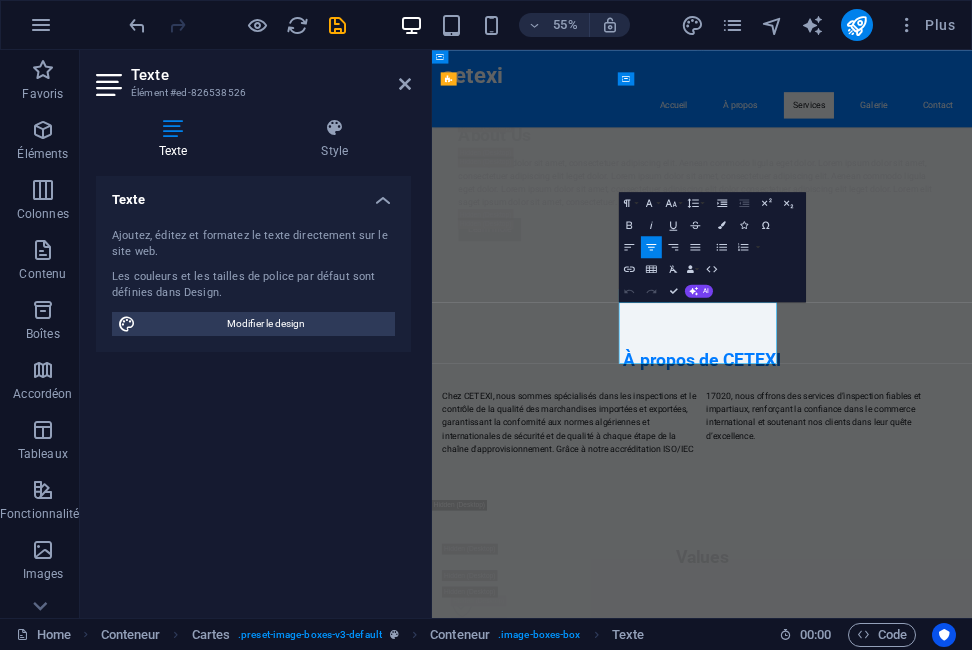 drag, startPoint x: 806, startPoint y: 520, endPoint x: 1019, endPoint y: 595, distance: 225.81851 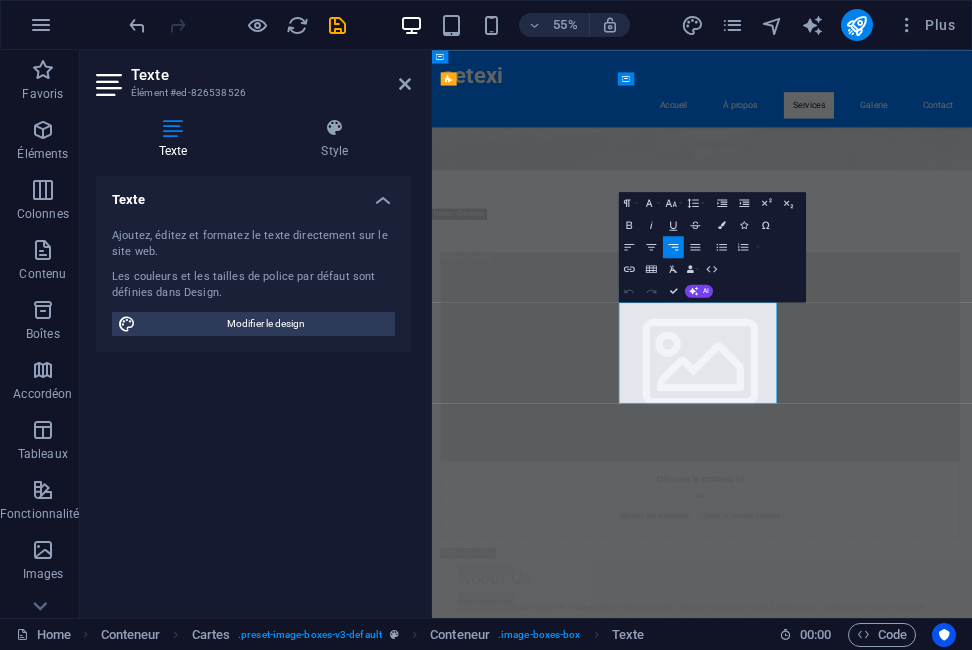 drag, startPoint x: 926, startPoint y: 544, endPoint x: 1051, endPoint y: 540, distance: 125.06398 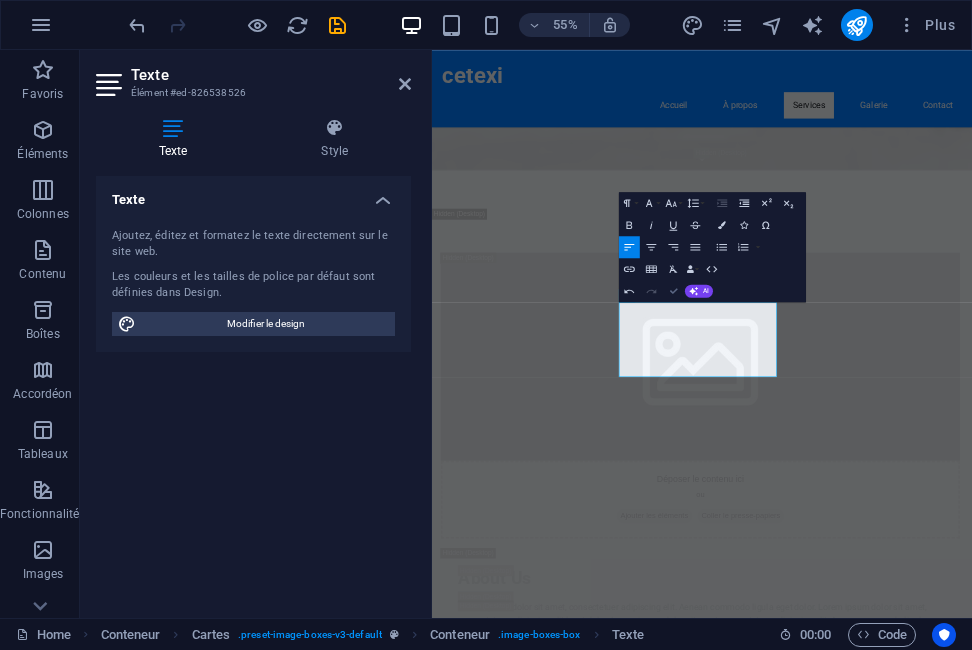 click at bounding box center [674, 291] 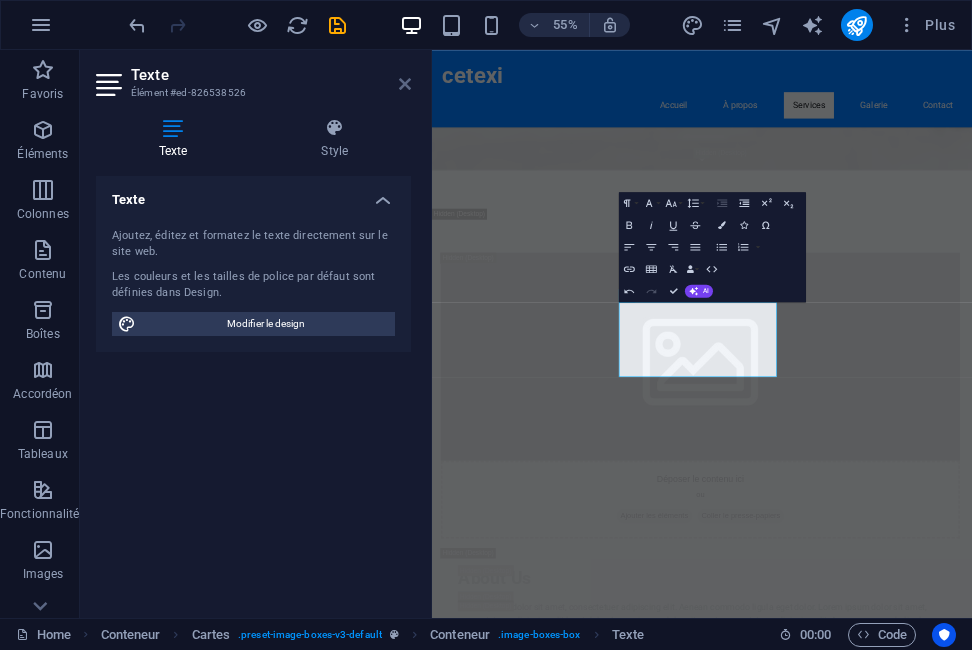 click at bounding box center [405, 84] 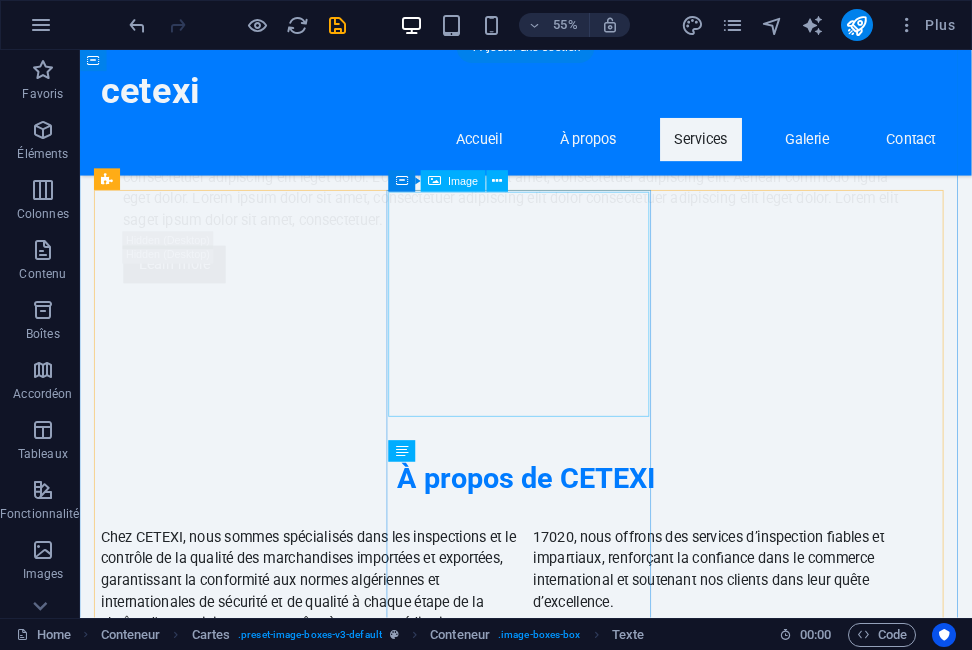 scroll, scrollTop: 4488, scrollLeft: 0, axis: vertical 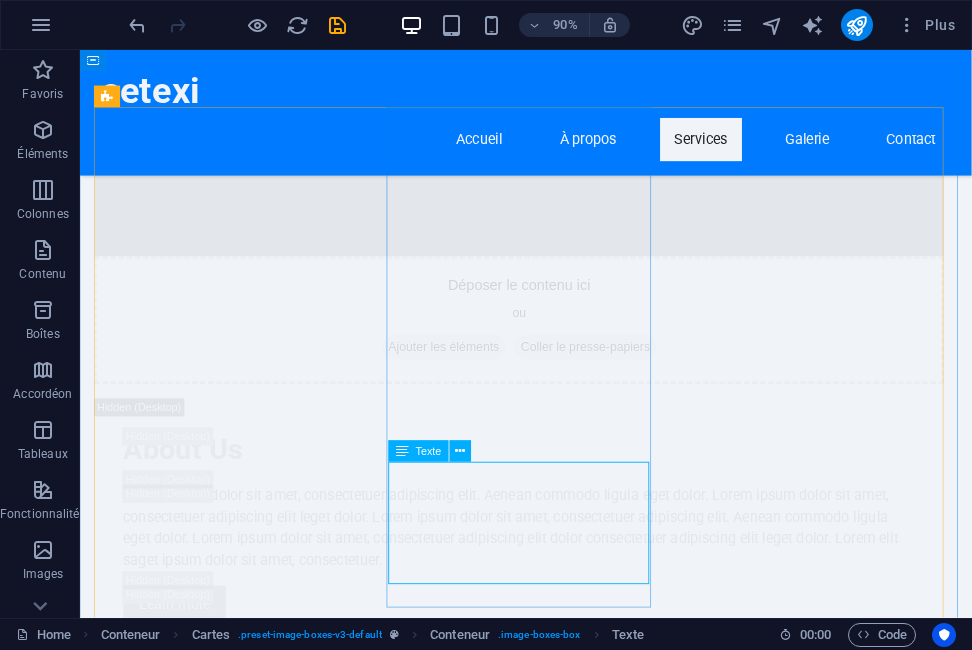 click on "Nous garantissons la qualité des marchandises à chaque étape de la chaîne d’approvisionnement, conformément à la norme ISO/IEC 17020." at bounding box center (250, 6270) 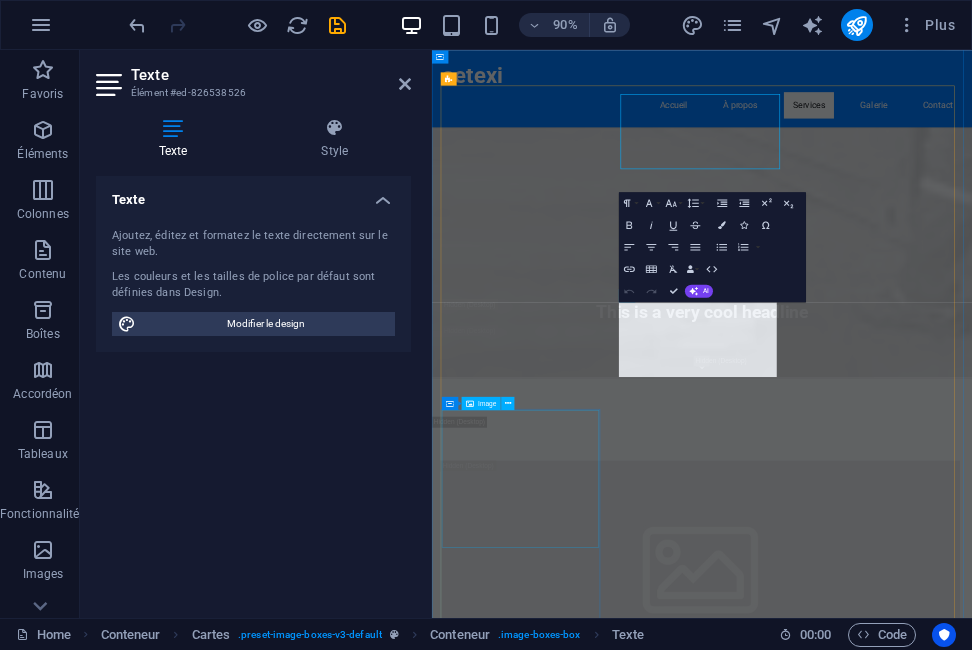 scroll, scrollTop: 4866, scrollLeft: 0, axis: vertical 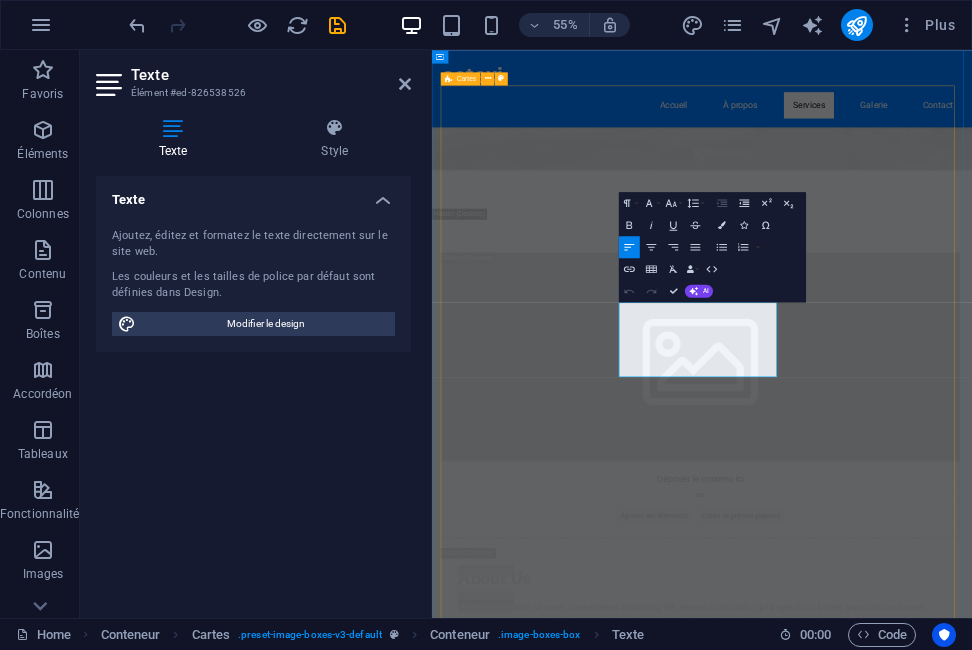 drag, startPoint x: 806, startPoint y: 520, endPoint x: 762, endPoint y: 515, distance: 44.28318 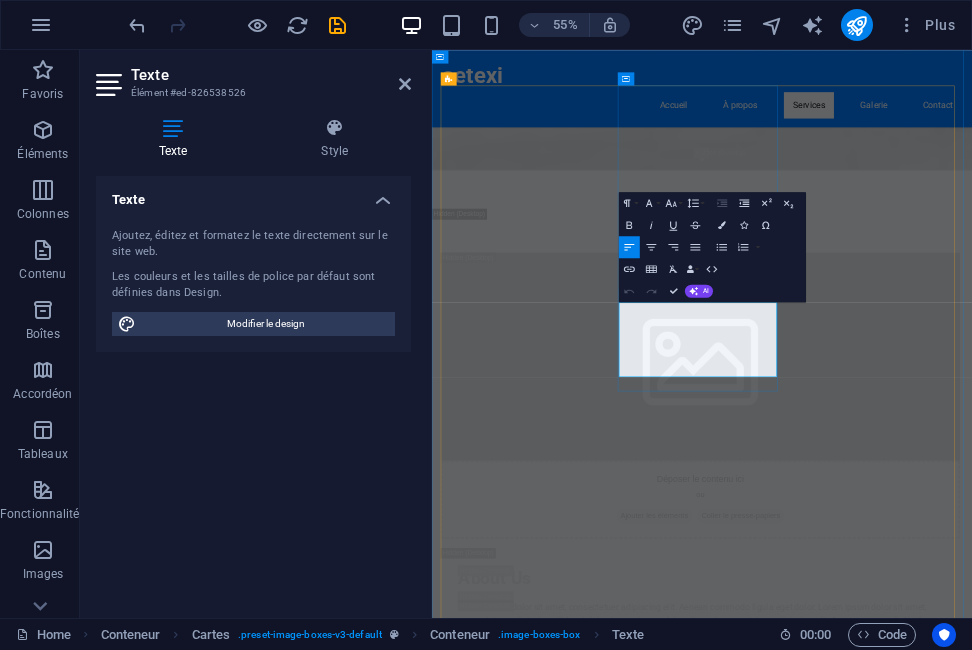 drag, startPoint x: 844, startPoint y: 611, endPoint x: 893, endPoint y: 606, distance: 49.25444 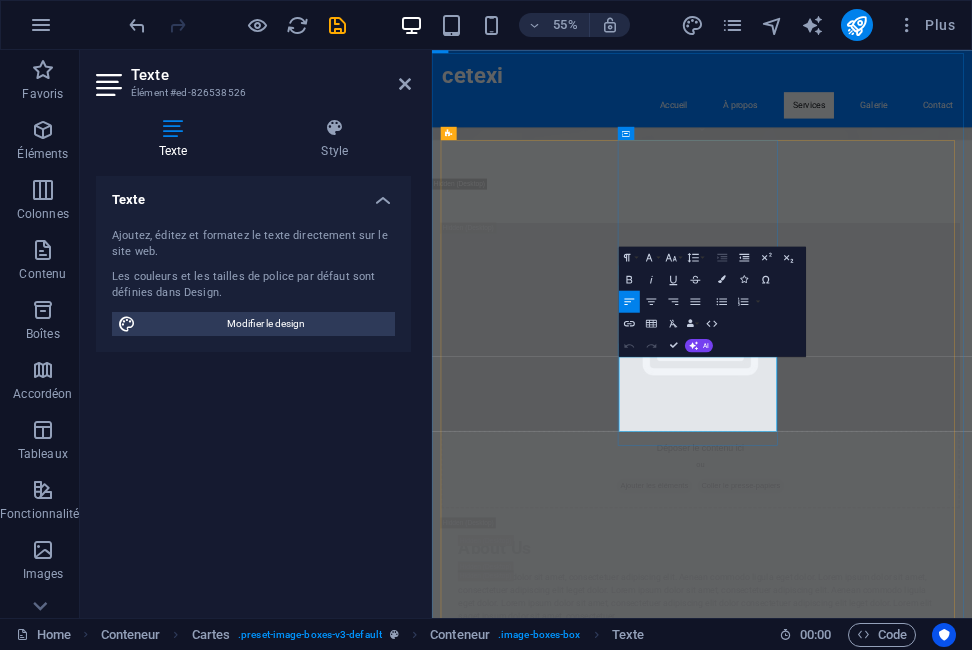 scroll, scrollTop: 4766, scrollLeft: 0, axis: vertical 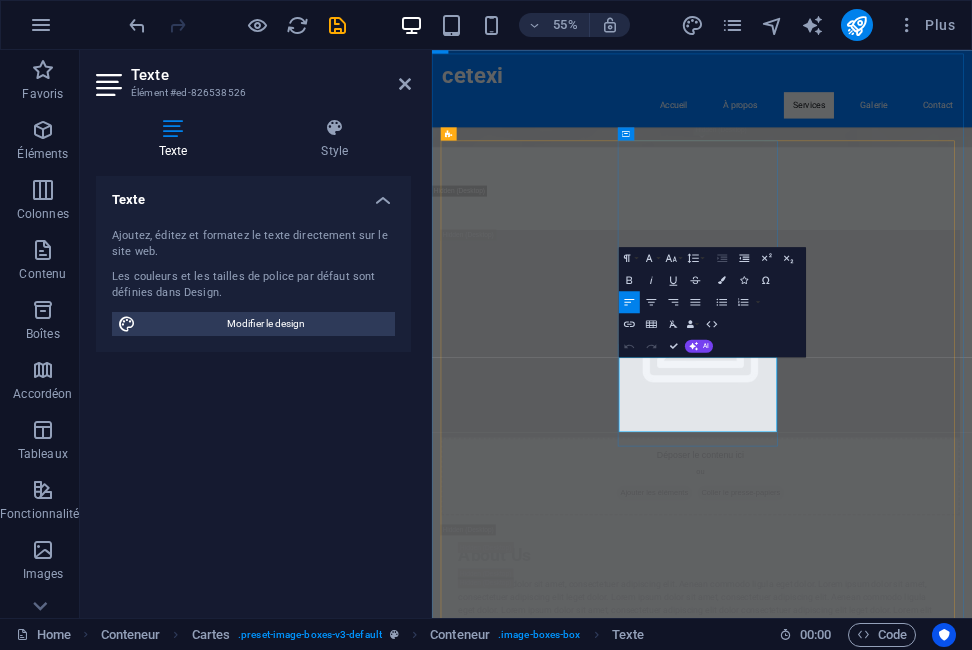 click on "Nous garantissons la qualité des marchandises à chaque étape de la chaîne d’approvisionnement, conformément à la norme ISO/IEC 17020." at bounding box center [597, 6736] 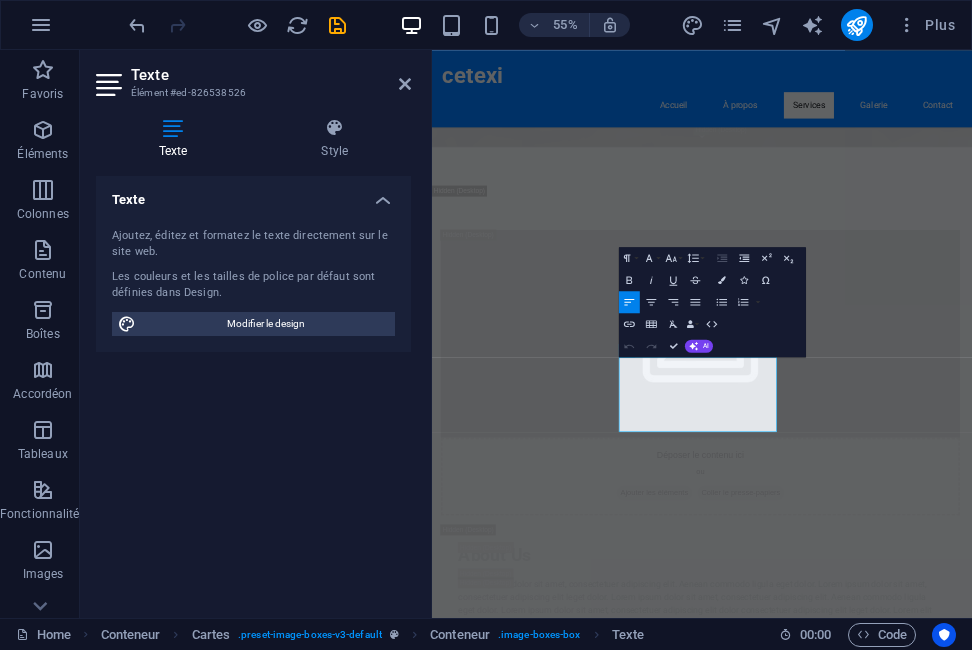 click 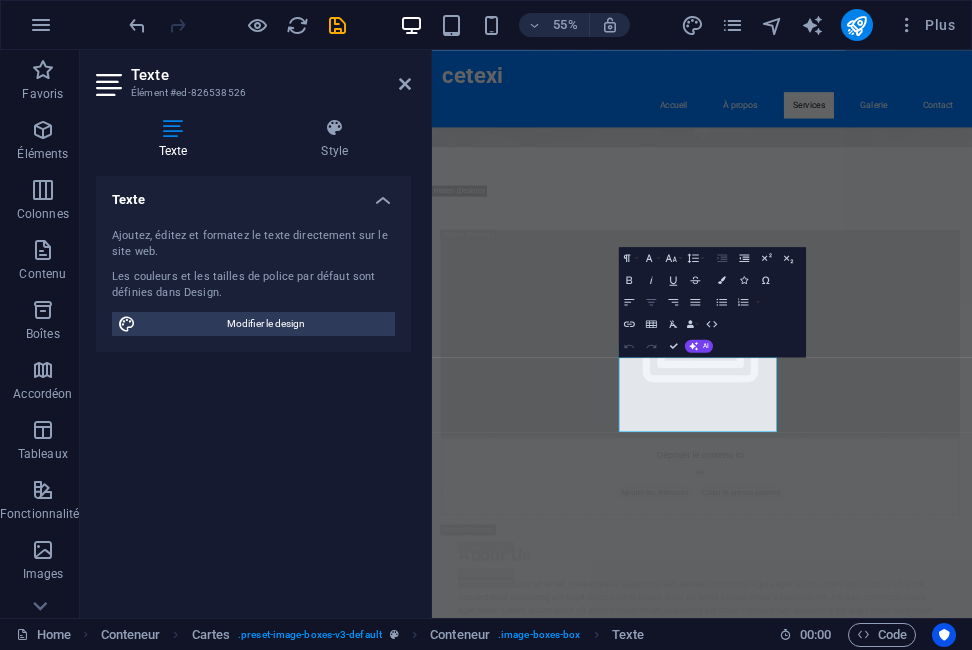 click 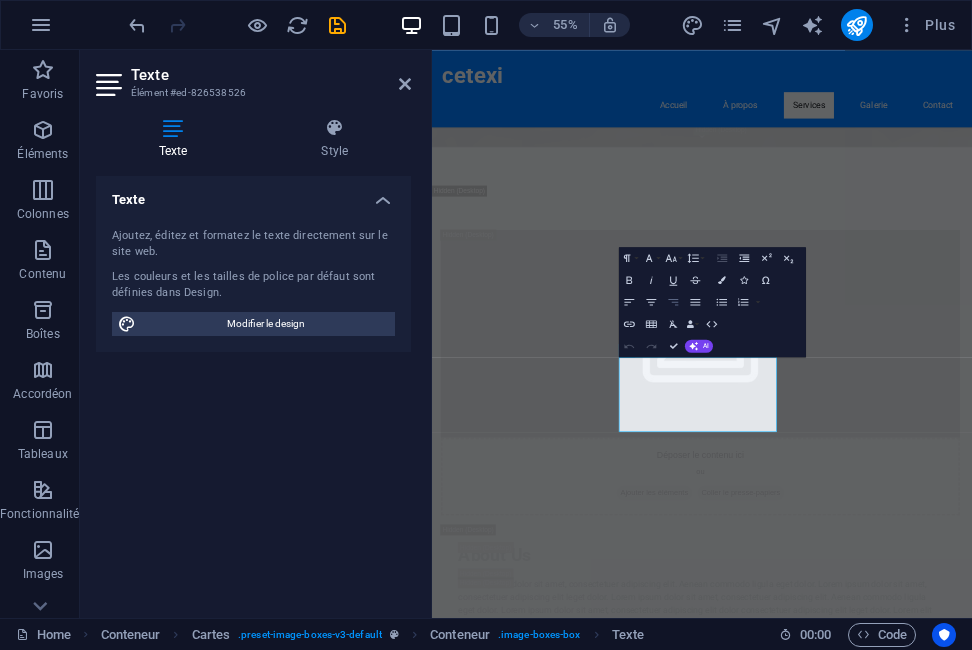 click 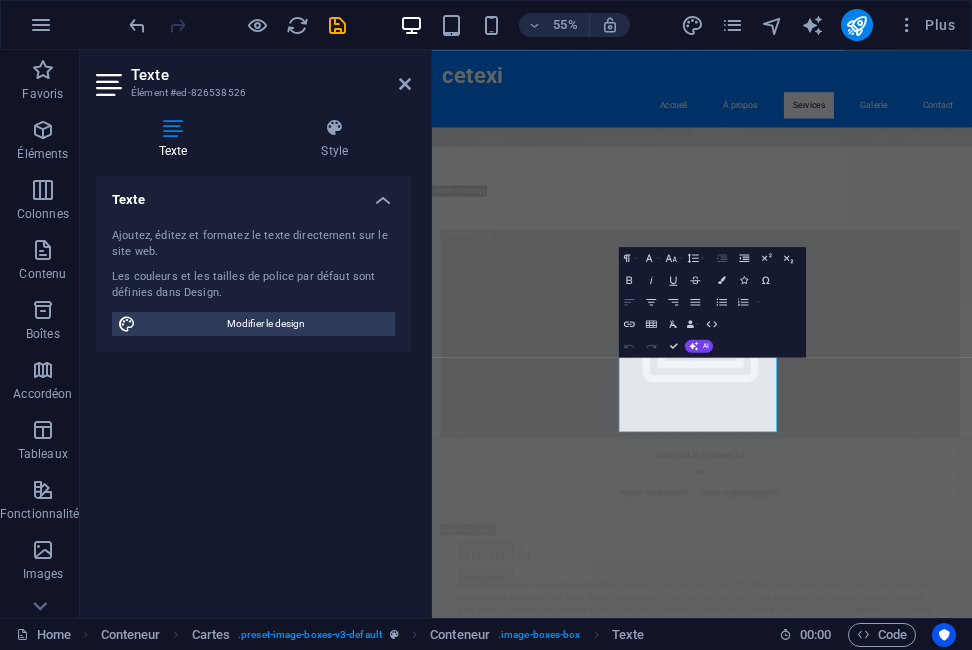 click 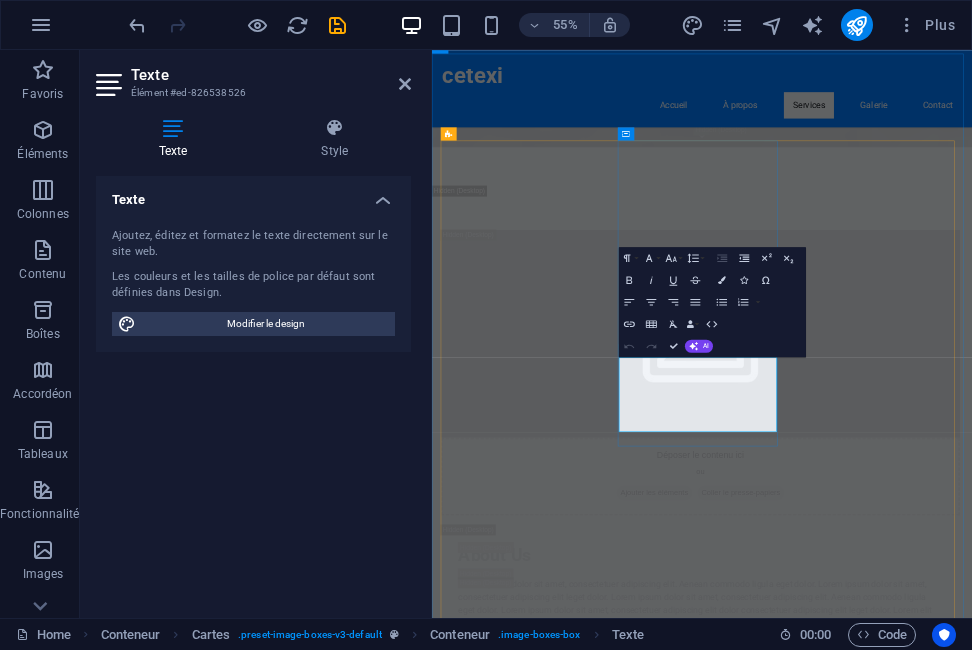 click on "Nous garantissons la qualité des marchandises à chaque étape de la chaîne d’approvisionnement, conformément à la norme ISO/IEC 17020." at bounding box center (595, 6735) 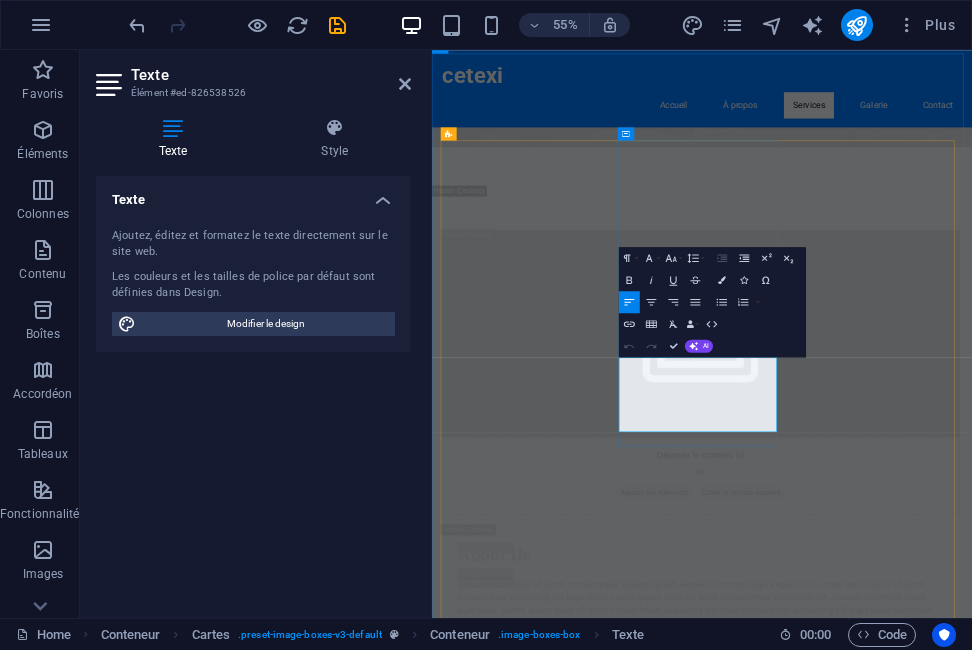 click on "Nous garantissons la qualité des marchandises à chaque étape de la chaîne d’approvisionnement, conformément à la norme ISO/IEC 17020." at bounding box center (595, 6735) 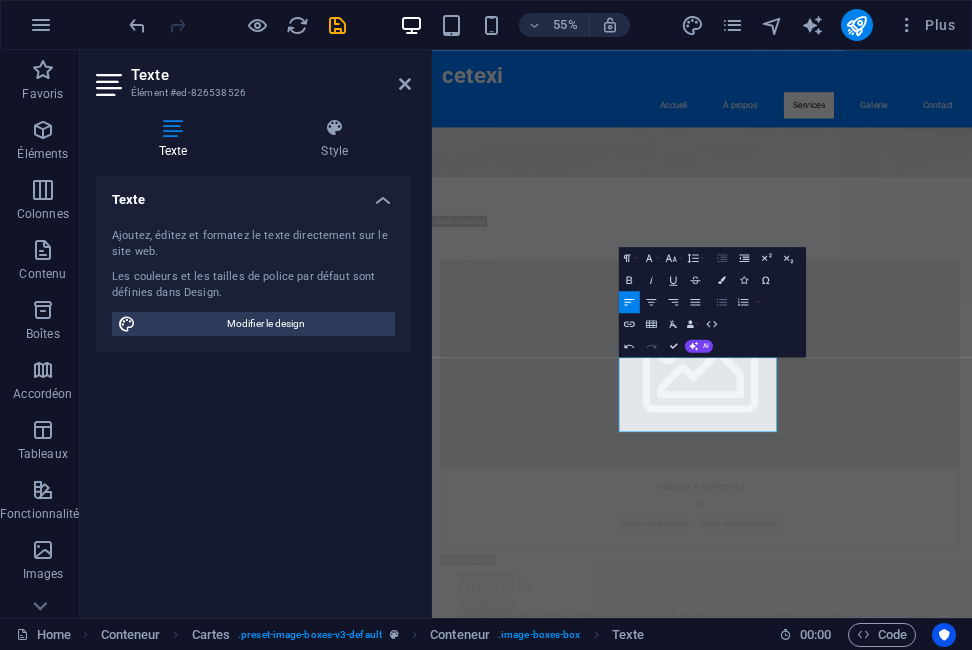 click 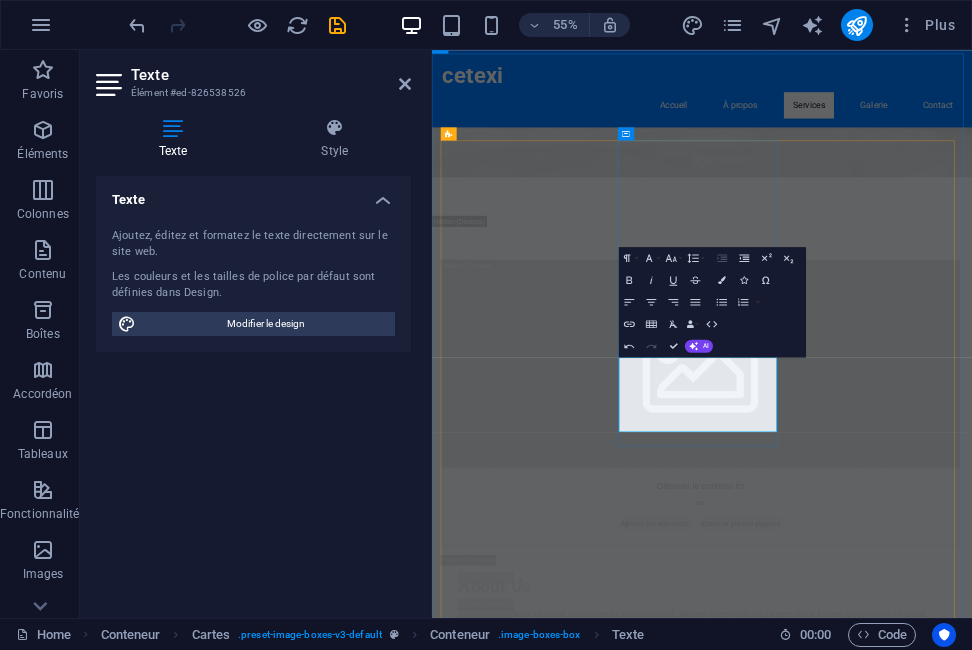 click on "Nous garantissons la qualité des marchandises à chaque étape de la chaîne d’approvisionnement, conformément à la norme ISO/IEC 17020." at bounding box center (595, 6790) 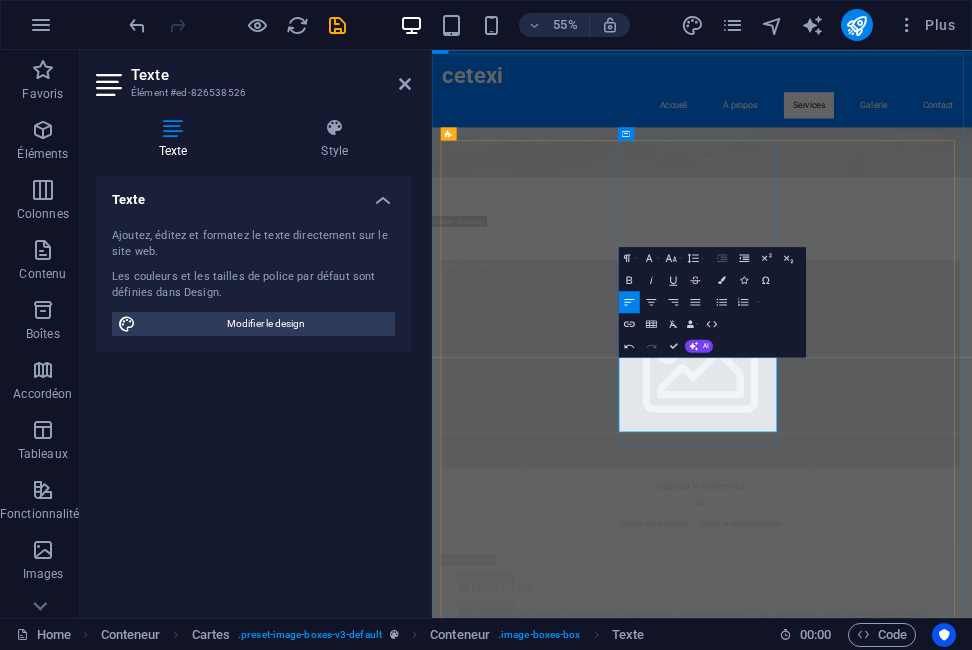 click on "Nous garantissons la qualité des marchandises à chaque étape de la chaîne d’approvisionnement, conformément à la norme ISO/IEC 17020." at bounding box center (595, 6790) 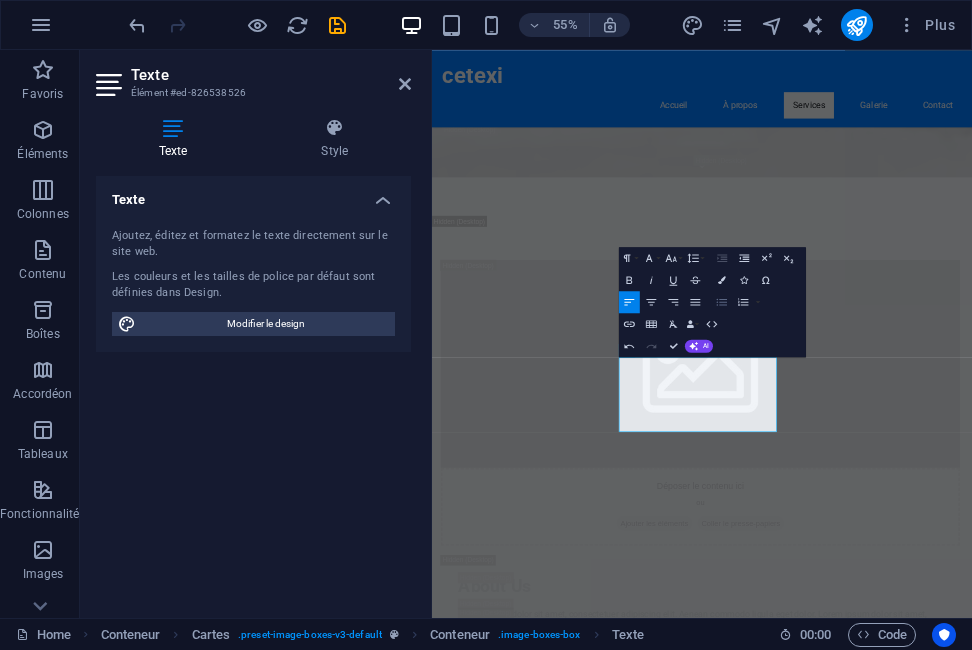 click 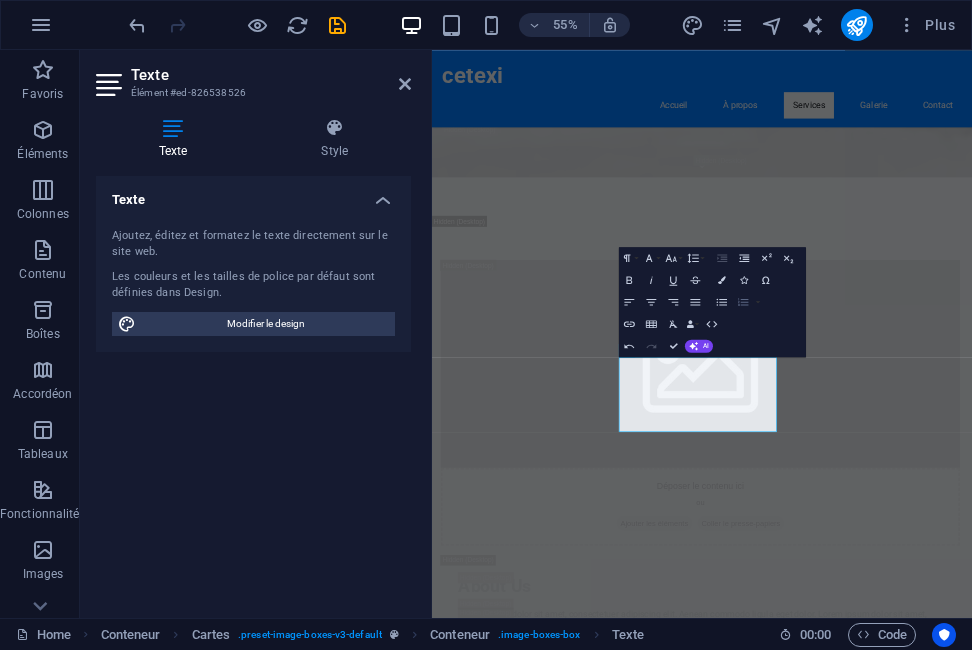 click 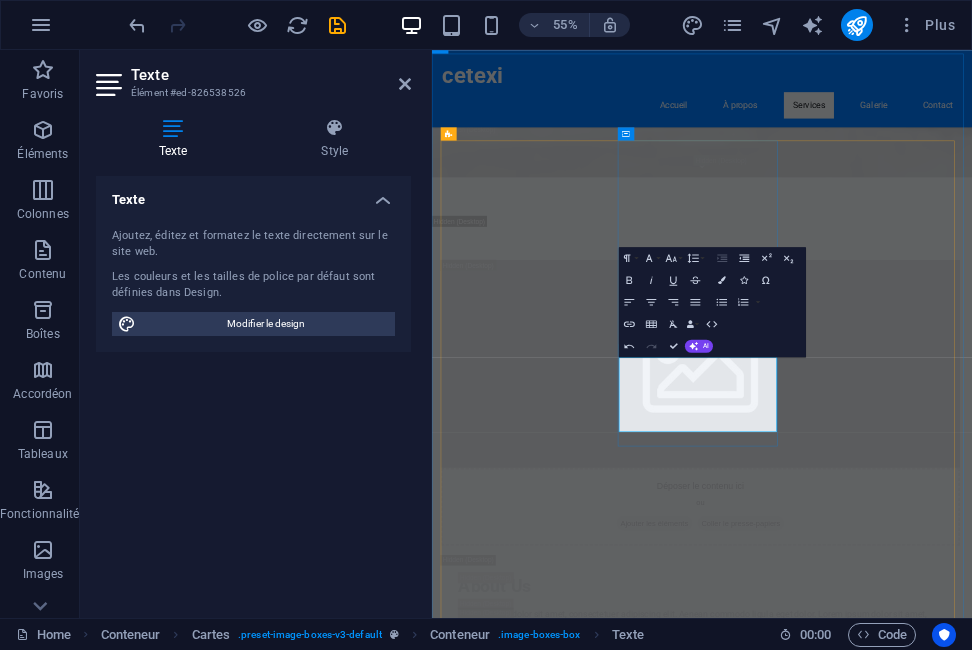click on "Nous garantissons la qualité des marchandises à chaque étape de la chaîne d’approvisionnement, conformément à la norme ISO/IEC 17020." at bounding box center (597, 6799) 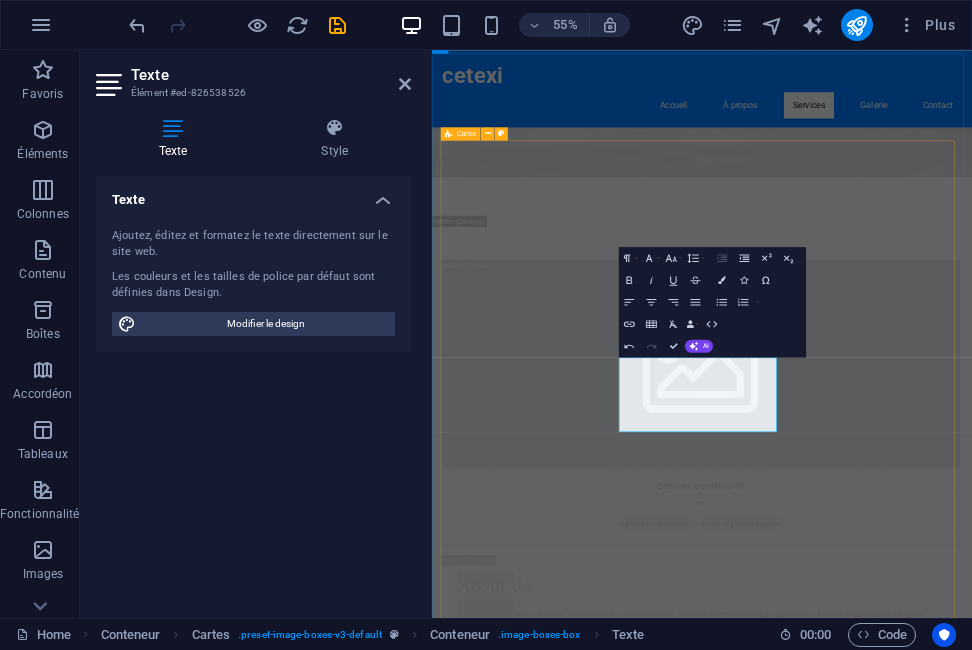 click on "Inspections Précises pour un Commerce Sûr Nous réalisons des inspections rigoureuses des marchandises importées et exportées pour garantir leur sécurité et qualité, renforçant la confiance dans le commerce international. Assurance Qualité à Chaque Étape Nous garantissons la qualité des marchandises à chaque étape de la chaîne d’approvisionnement, conformément à la norme ISO/IEC 17020. Rapports d'Inspection Detaillés Fourniture de rapports complets pour chaque inspection afin de respecter les normes et règlements. Consultation en Gestion de Risques Nous offrons des services de conseil pour minimiser vos risques lors de l'importation et de l'exportation. Assistance à la Conformité Réglementaire Notre équipe vous aide à respecter toutes les réglementations en matière d'import et d'export. Suivi de la Qualité Nous effectuons un suivi rigoureux de la qualité pour garantir le meilleur service." at bounding box center [923, 7308] 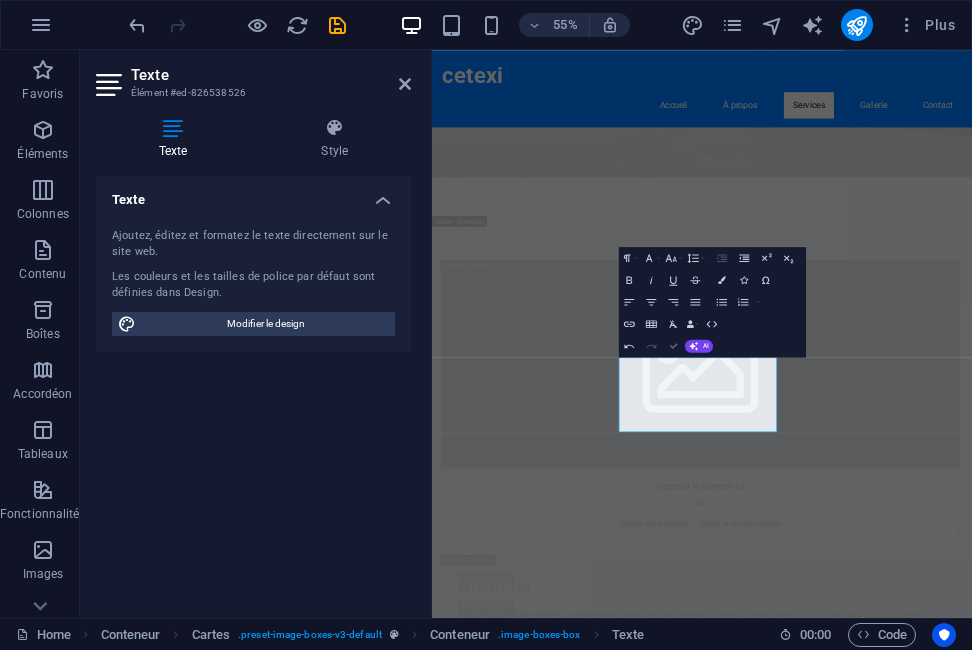 click on "Confirm (Ctrl+⏎)" at bounding box center [673, 346] 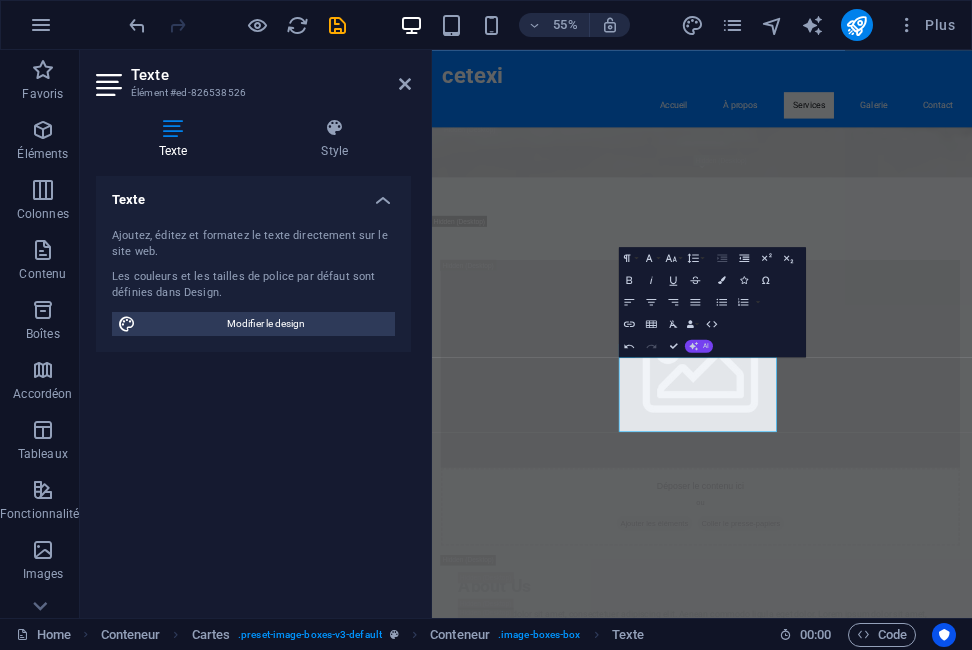 click 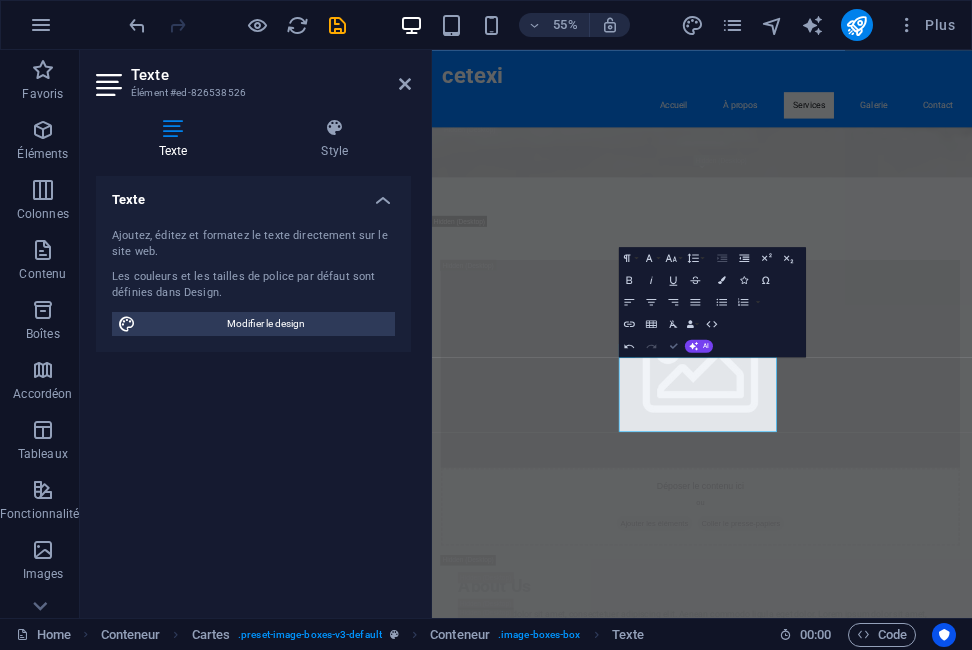 click at bounding box center (674, 346) 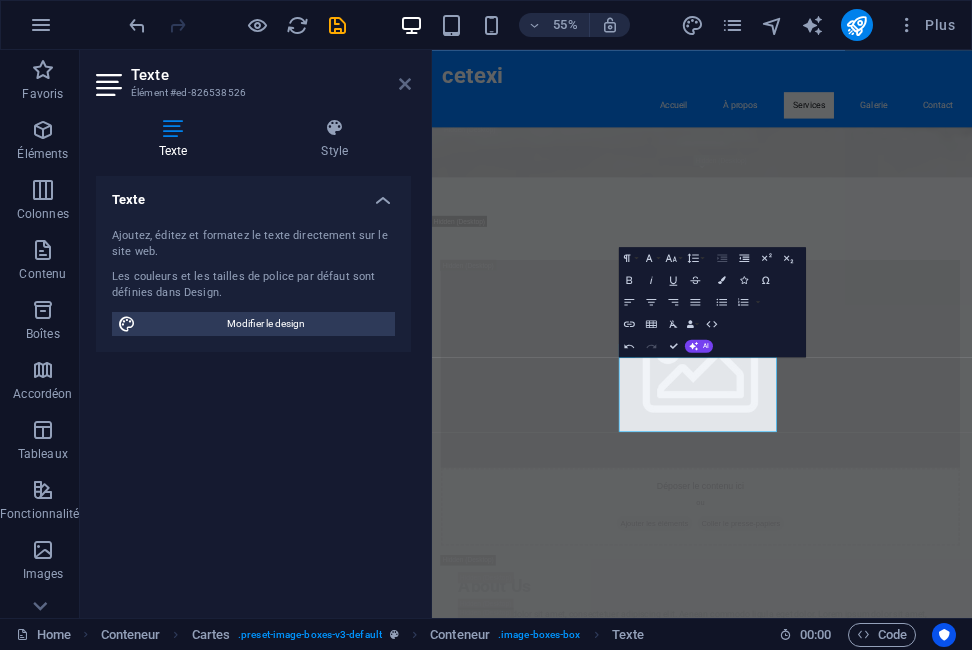 click at bounding box center (405, 84) 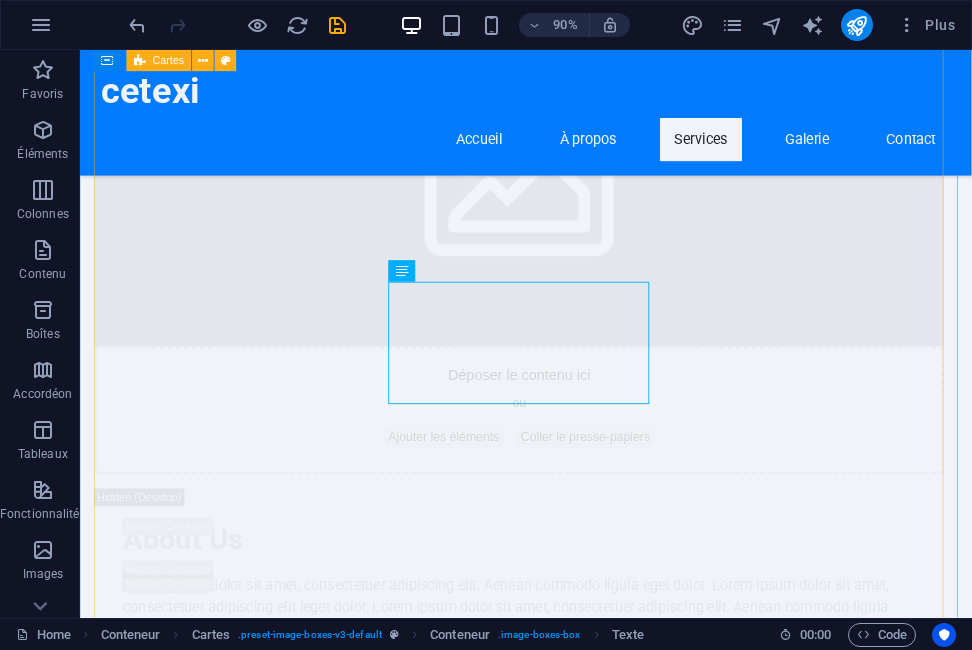 scroll, scrollTop: 4688, scrollLeft: 0, axis: vertical 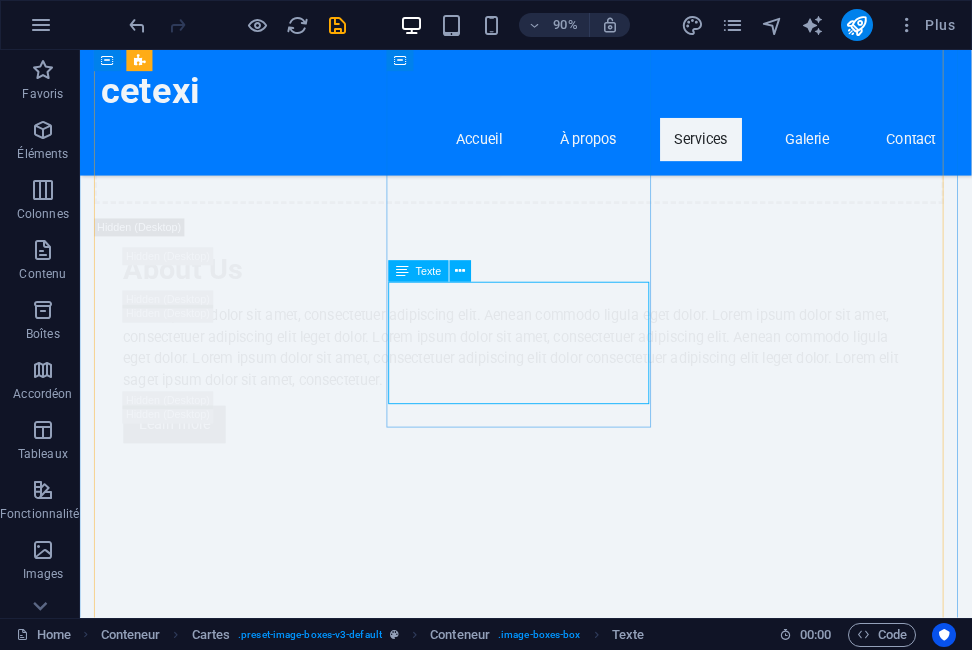 click on "Nous garantissons la qualité des marchandises à chaque étape de la chaîne d’approvisionnement, conformément à la norme ISO/IEC 17020." at bounding box center (250, 6070) 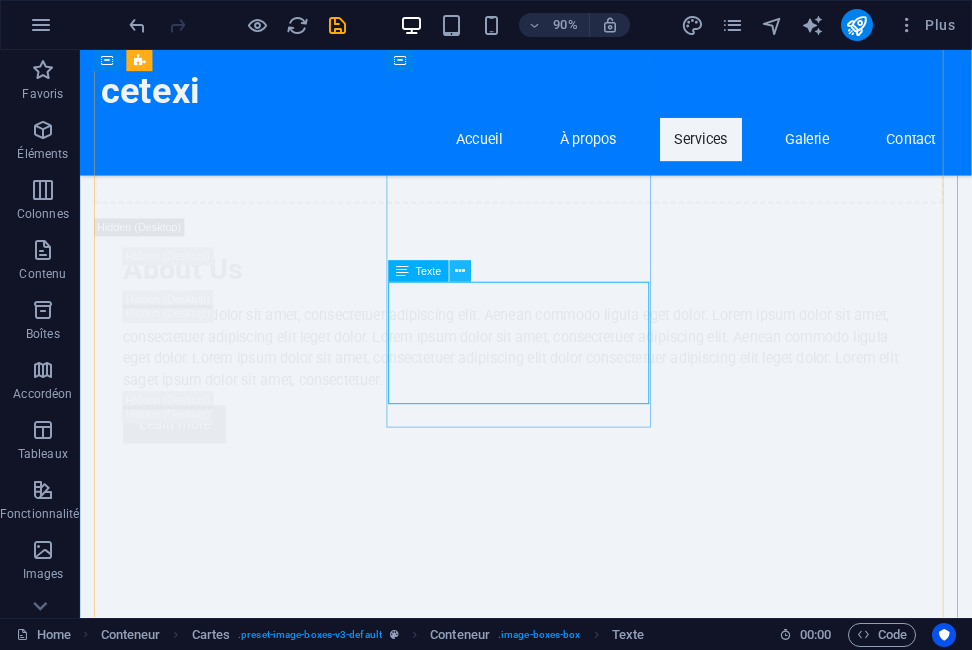 click at bounding box center (461, 271) 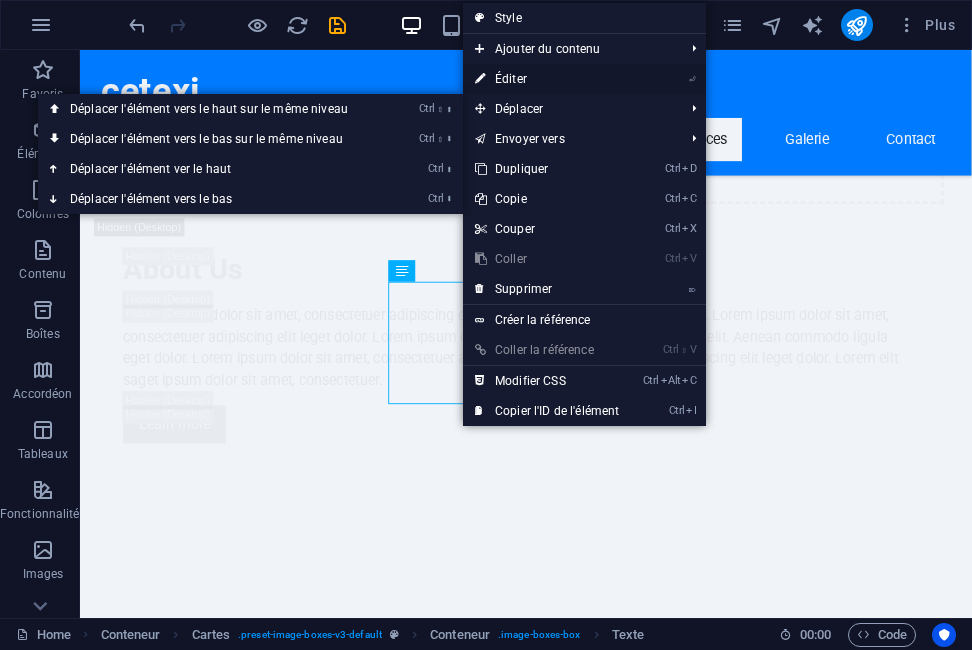 click on "⏎  Éditer" at bounding box center [547, 79] 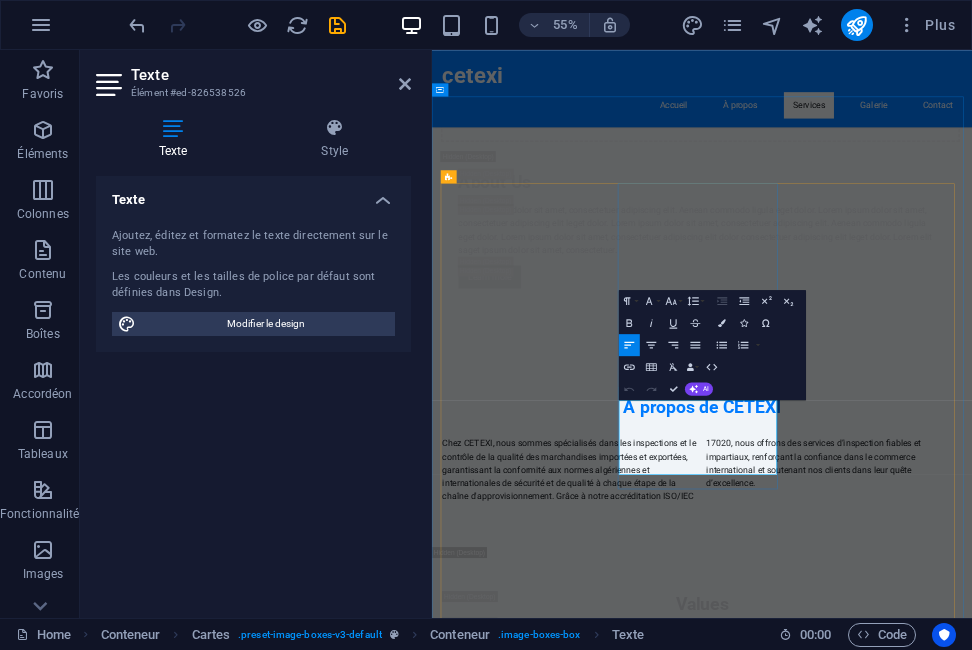 type 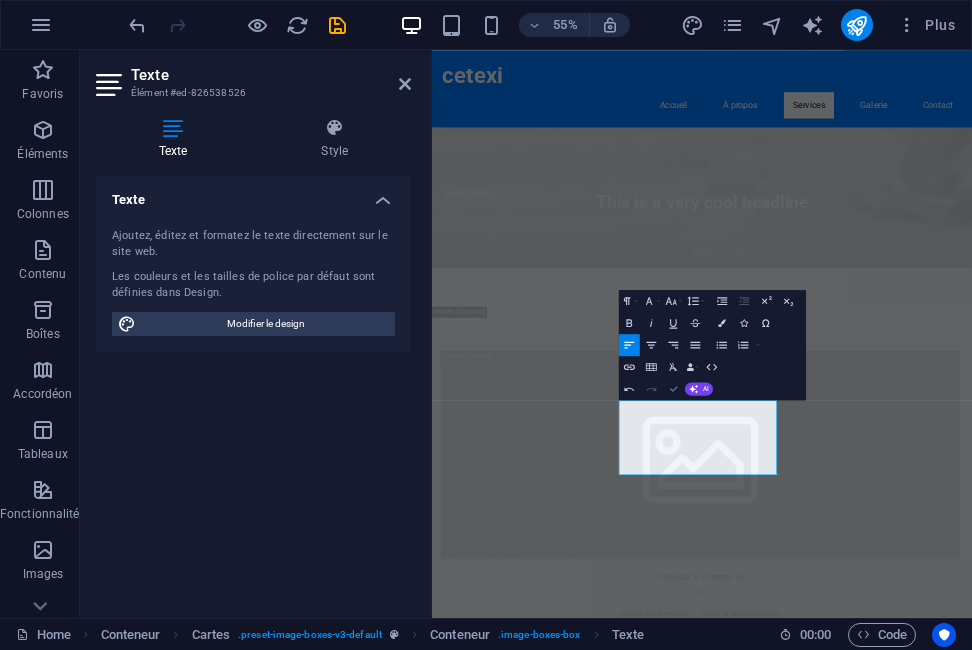 click on "Confirm (Ctrl+⏎)" at bounding box center (673, 389) 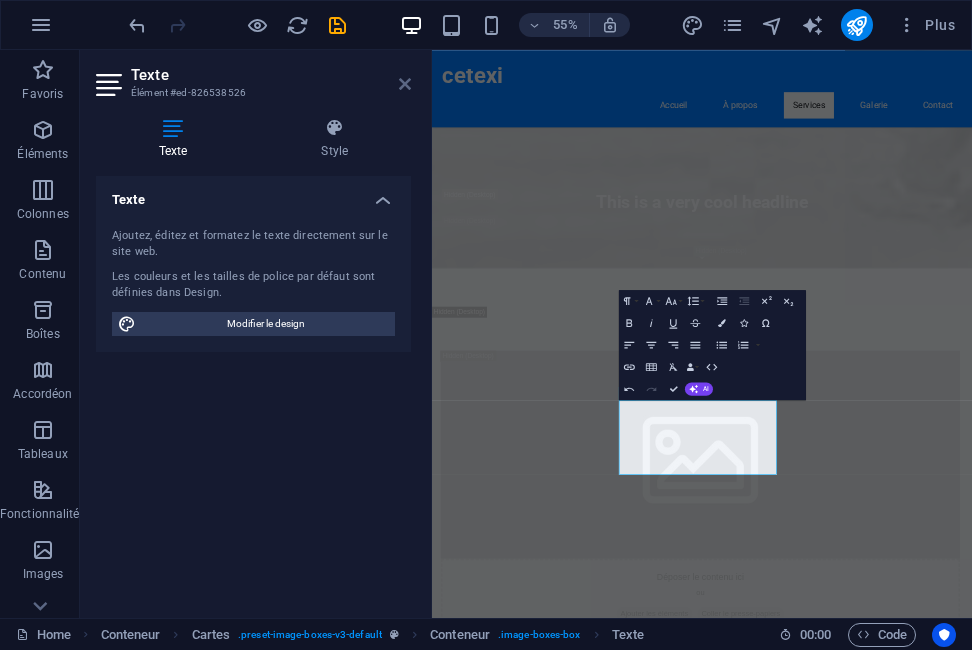 click at bounding box center (405, 84) 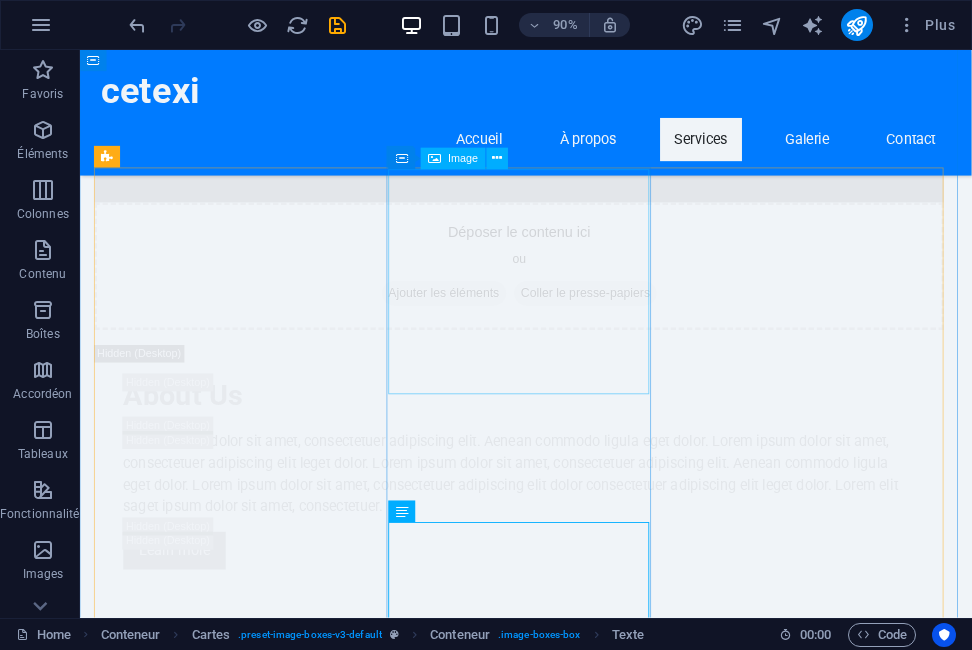 scroll, scrollTop: 4306, scrollLeft: 0, axis: vertical 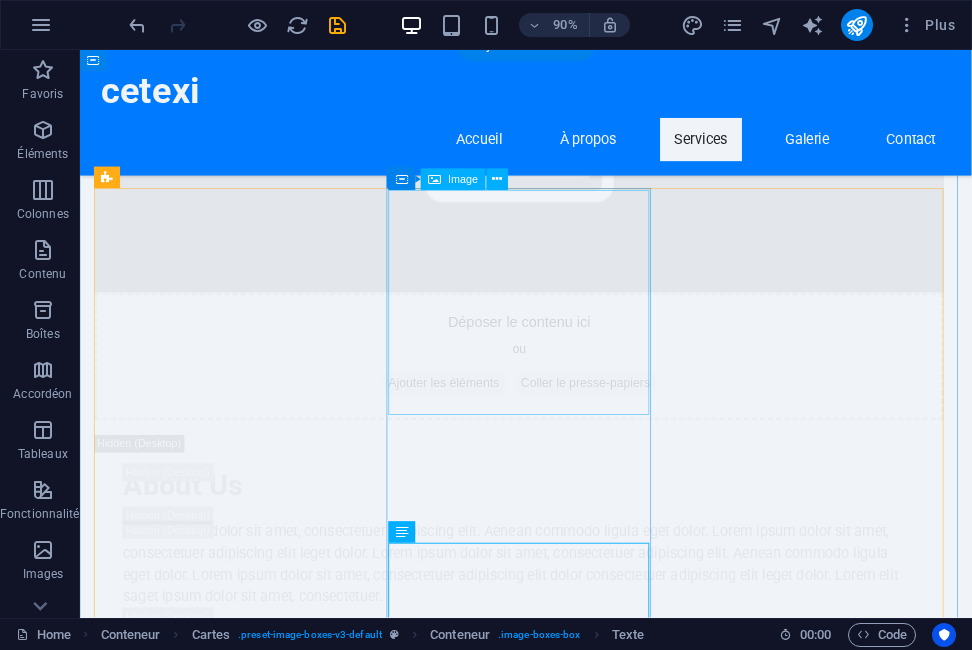 click at bounding box center (250, 5975) 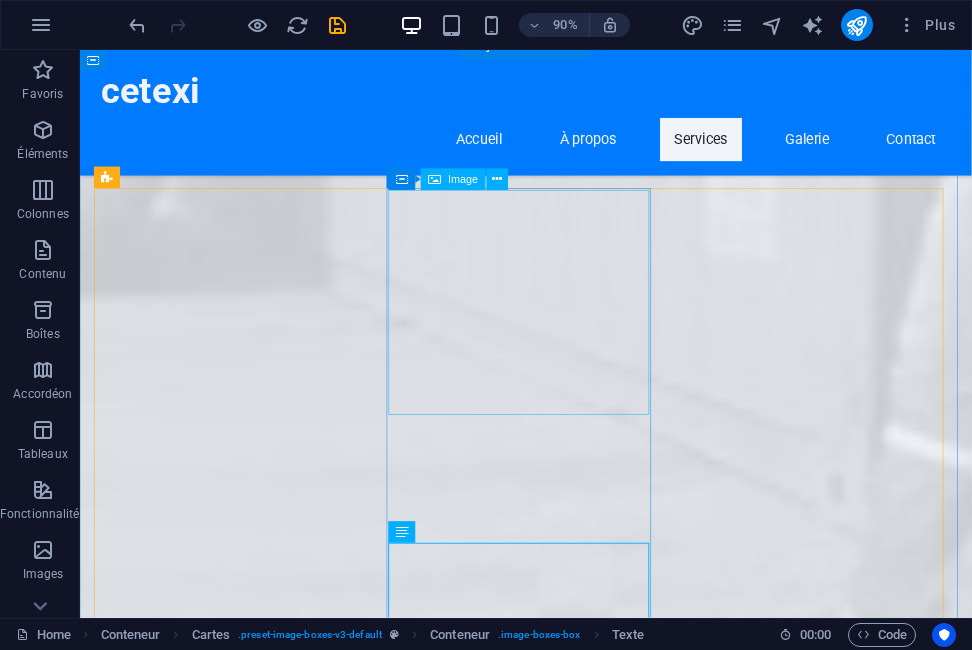 select on "vw" 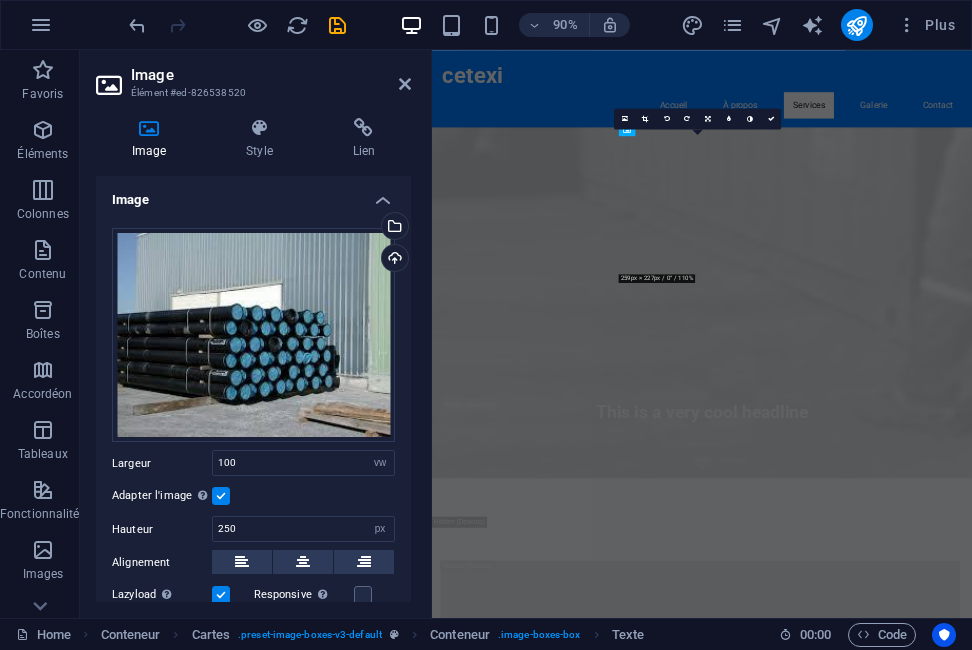 scroll, scrollTop: 4776, scrollLeft: 0, axis: vertical 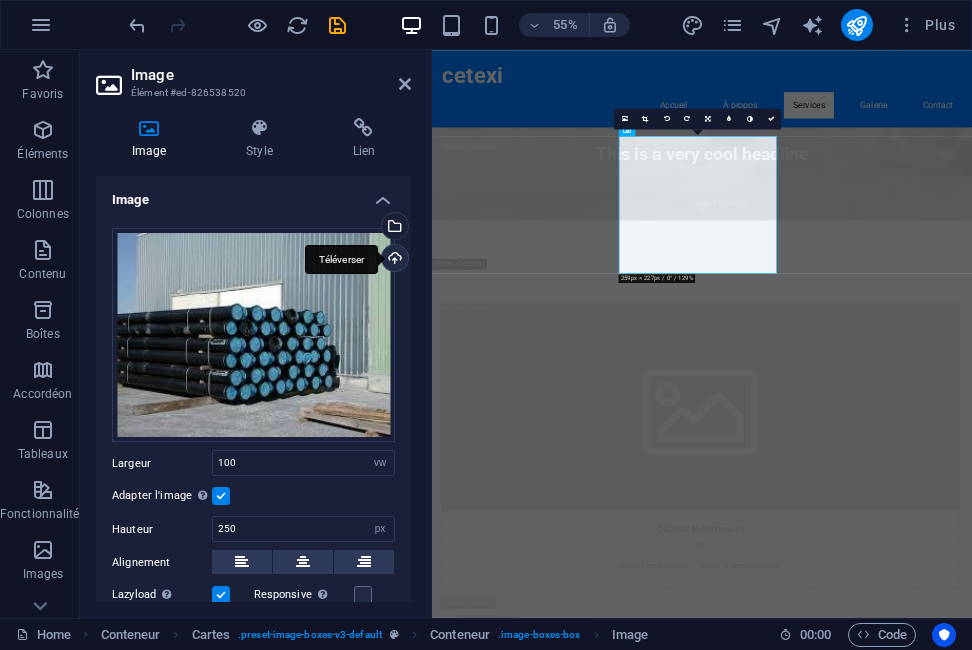drag, startPoint x: 408, startPoint y: 261, endPoint x: 388, endPoint y: 259, distance: 20.09975 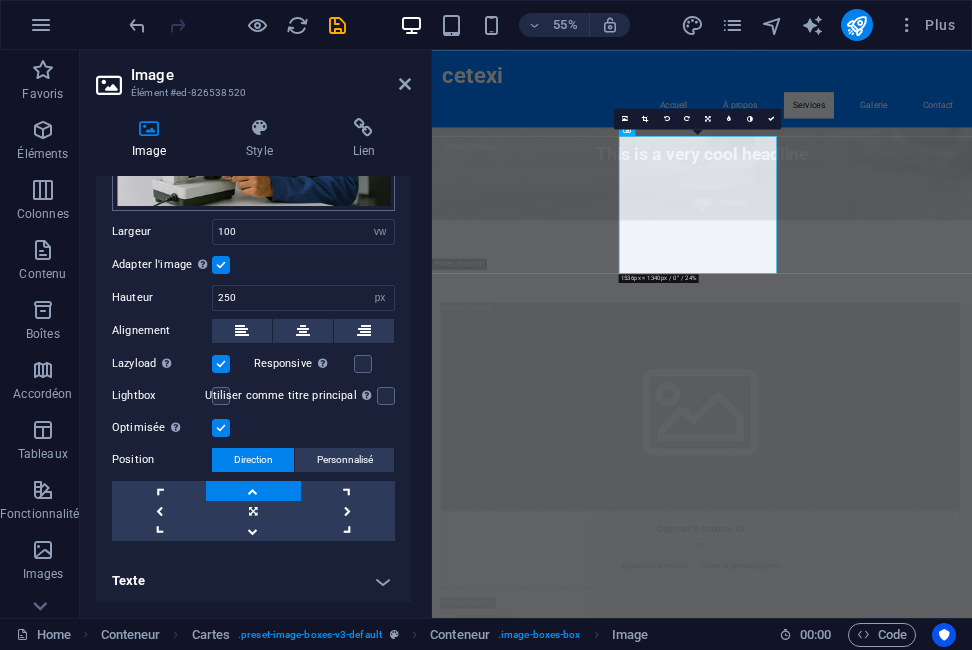 scroll, scrollTop: 0, scrollLeft: 0, axis: both 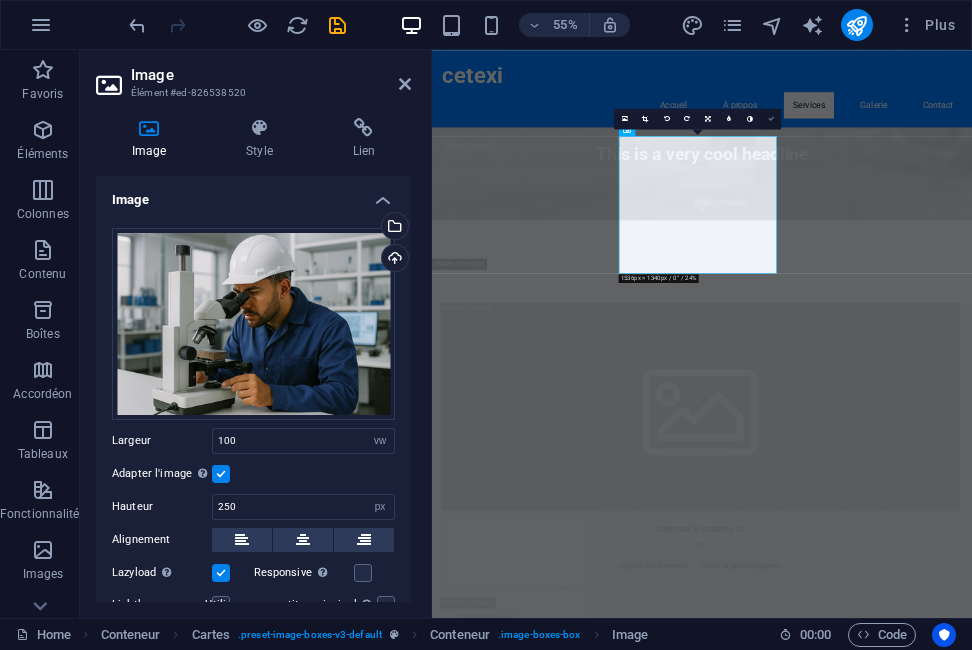 click at bounding box center [771, 118] 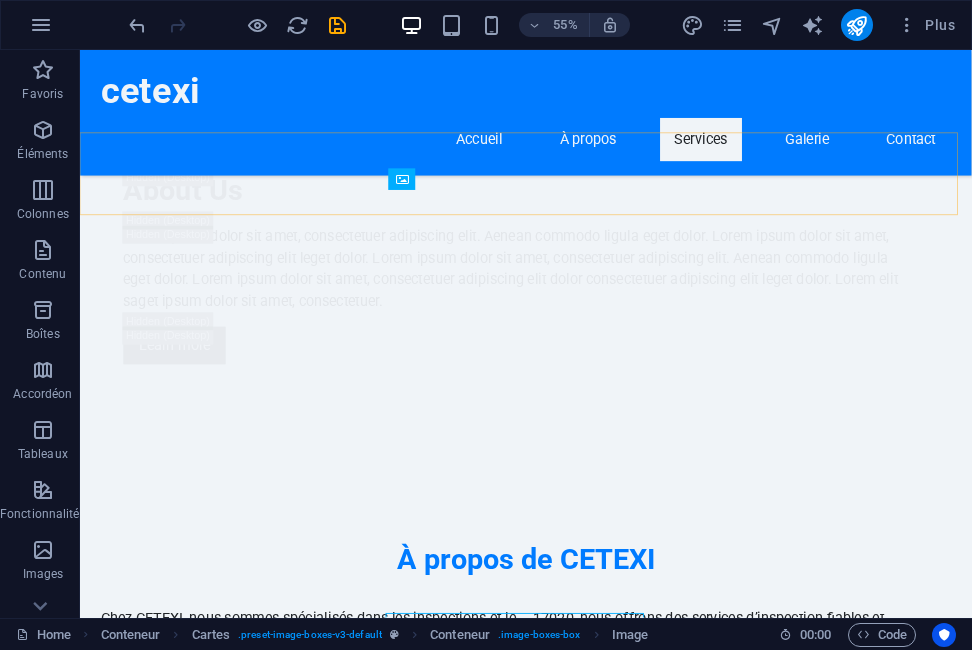 scroll, scrollTop: 4398, scrollLeft: 0, axis: vertical 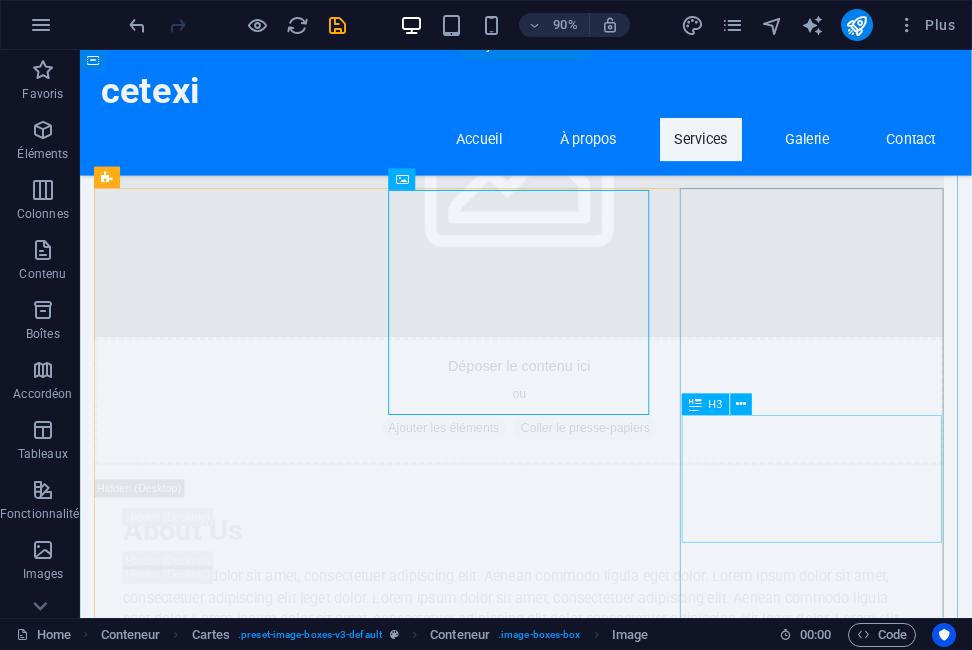 click on "Rapports d'Inspection Detaillés" at bounding box center [250, 6769] 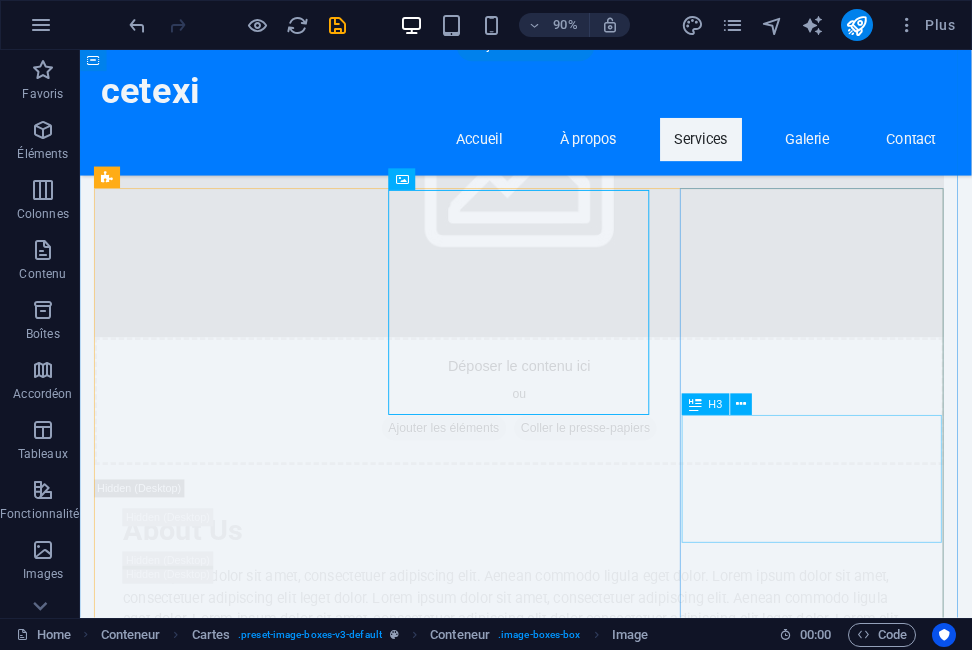 click on "Rapports d'Inspection Detaillés" at bounding box center [250, 6769] 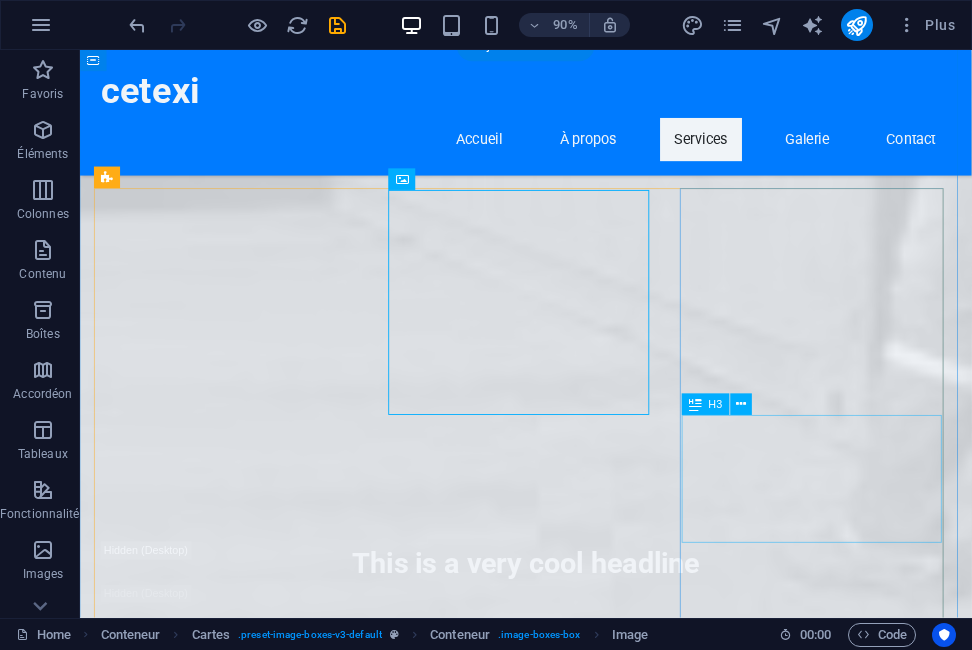 click on "Inspections Précises pour un Commerce Sûr Nous réalisons des inspections rigoureuses des marchandises importées et exportées pour garantir leur sécurité et qualité, renforçant la confiance dans le commerce international. Assurance Qualité à Chaque Étape Nous garantissons la qualité des marchandises à chaque étape de la chaîne d’approvisionnement, conformément à la norme ISO/IEC 17020. Rapports d'Inspection Detaillés Fourniture de rapports complets pour chaque inspection afin de respecter les normes et règlements. Consultation en Gestion de Risques Nous offrons des services de conseil pour minimiser vos risques lors de l'importation et de l'exportation. Assistance à la Conformité Réglementaire Notre équipe vous aide à respecter toutes les réglementations en matière d'import et d'export. Suivi de la Qualité Nous effectuons un suivi rigoureux de la qualité pour garantir le meilleur service." at bounding box center [576, 7768] 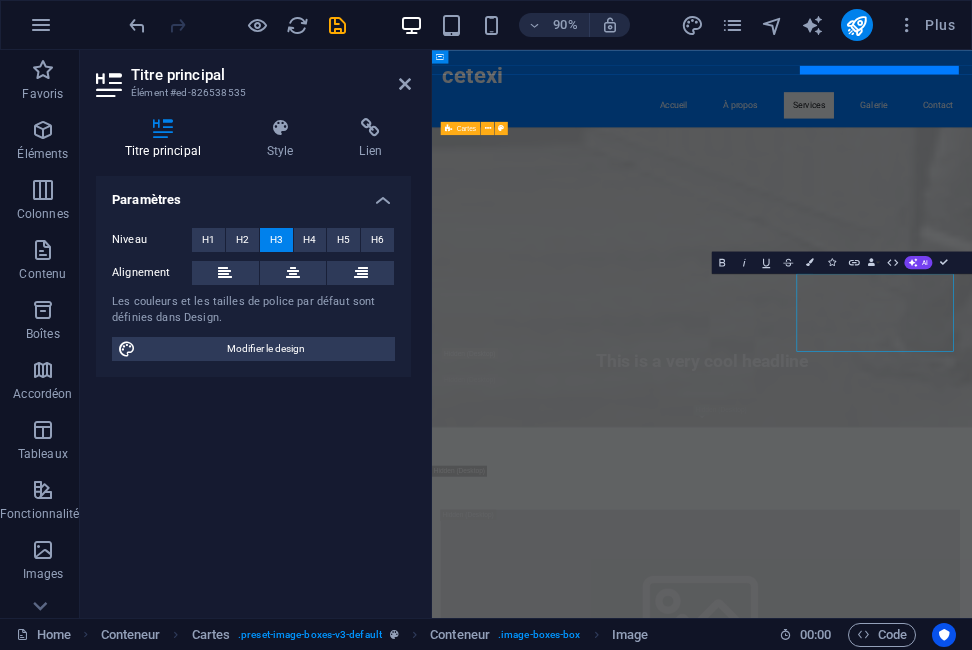 scroll, scrollTop: 4776, scrollLeft: 0, axis: vertical 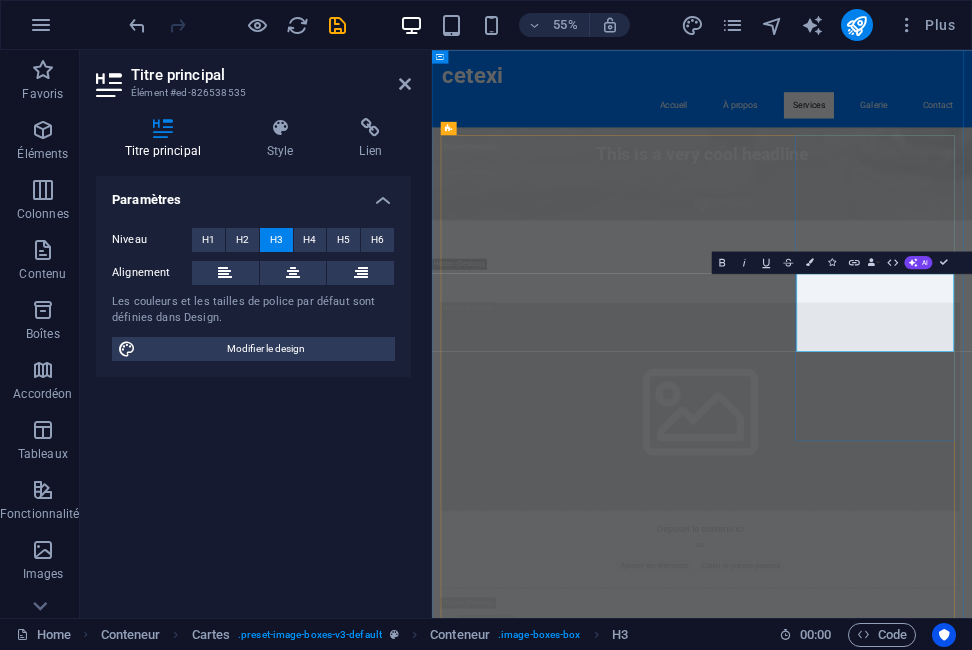 click on "Rapports d'Inspection Detaillés" at bounding box center [597, 7293] 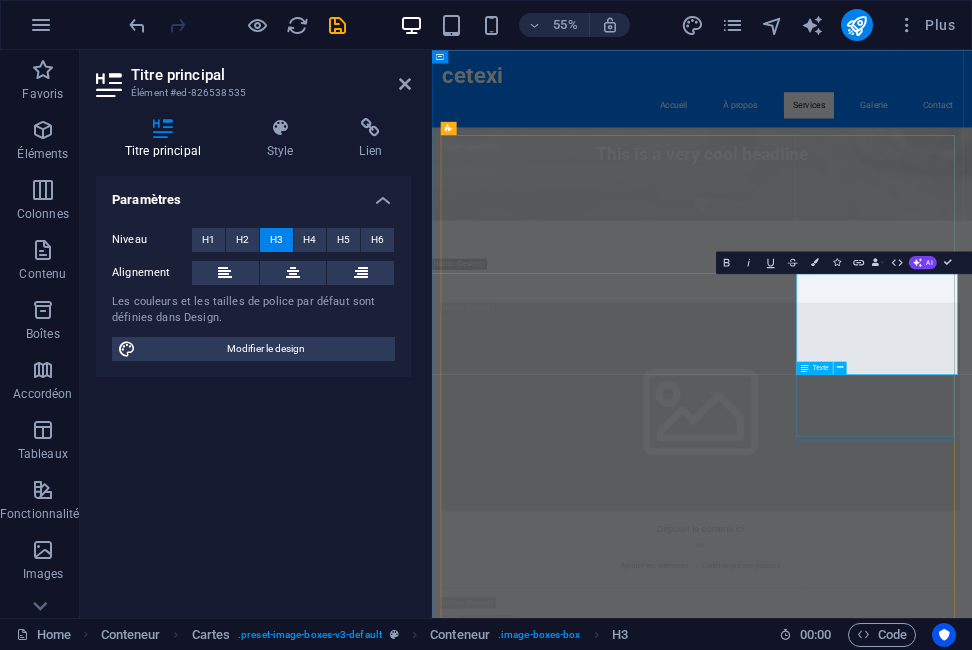 click on "Fourniture de rapports complets pour chaque inspection afin de respecter les normes et règlements." at bounding box center (597, 7484) 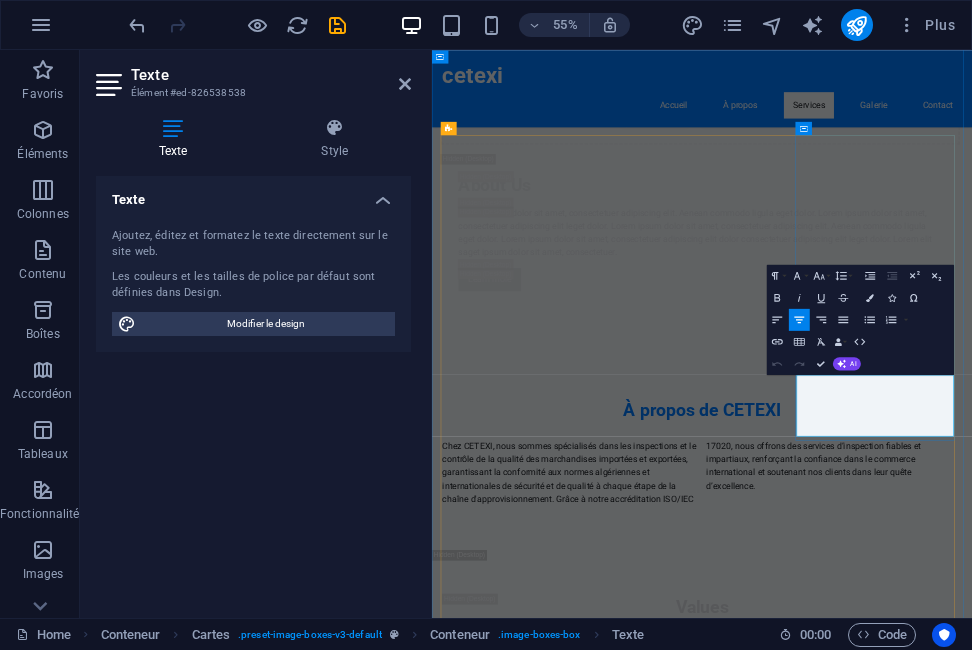 click on "Fourniture de rapports complets pour chaque inspection afin de respecter les normes et règlements." at bounding box center [597, 6627] 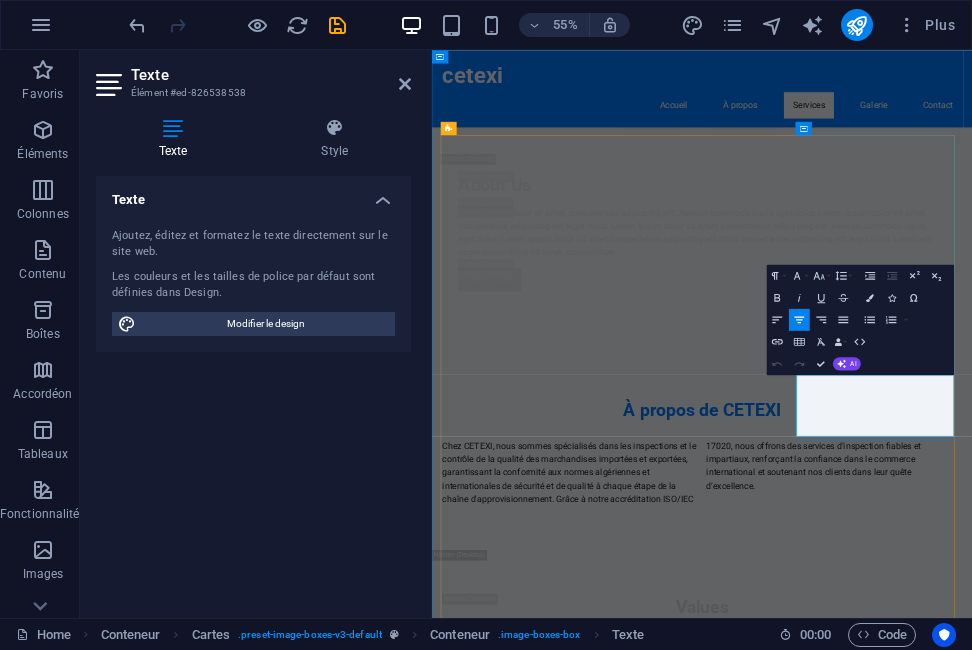 drag, startPoint x: 1121, startPoint y: 648, endPoint x: 1302, endPoint y: 728, distance: 197.89139 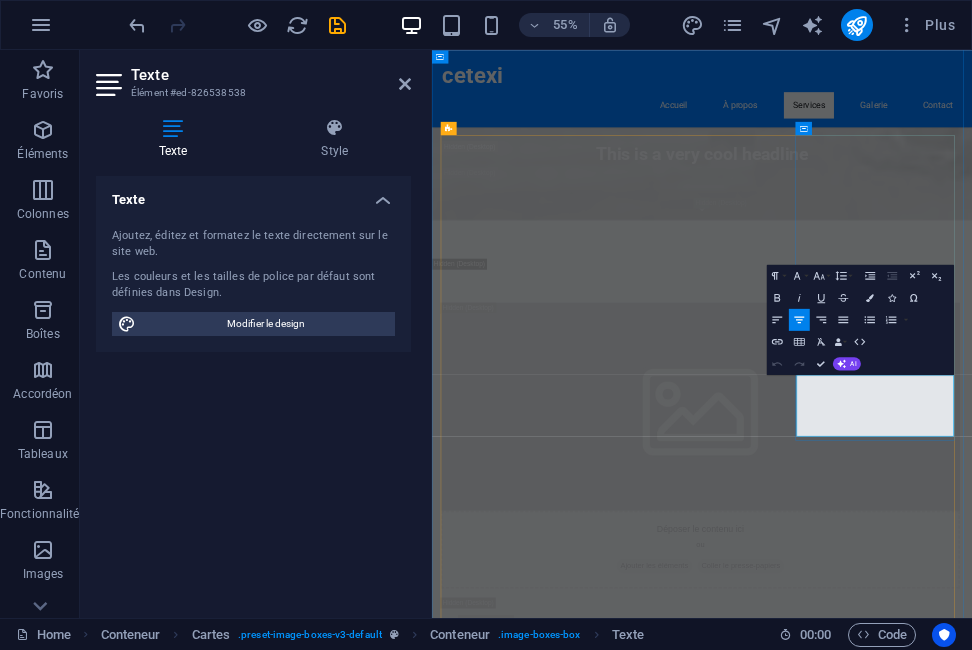 type 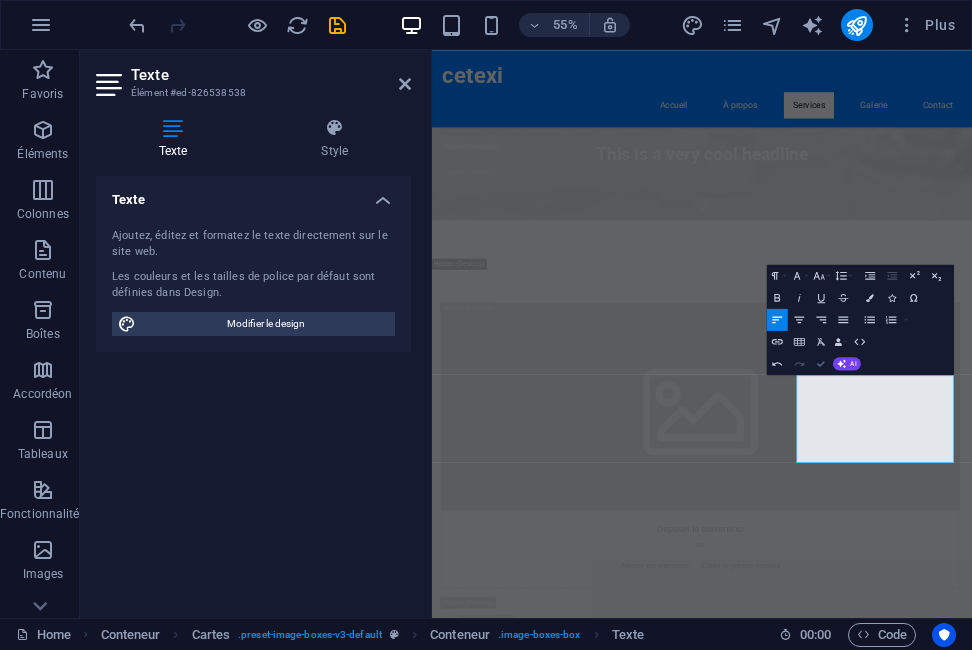 click at bounding box center [821, 363] 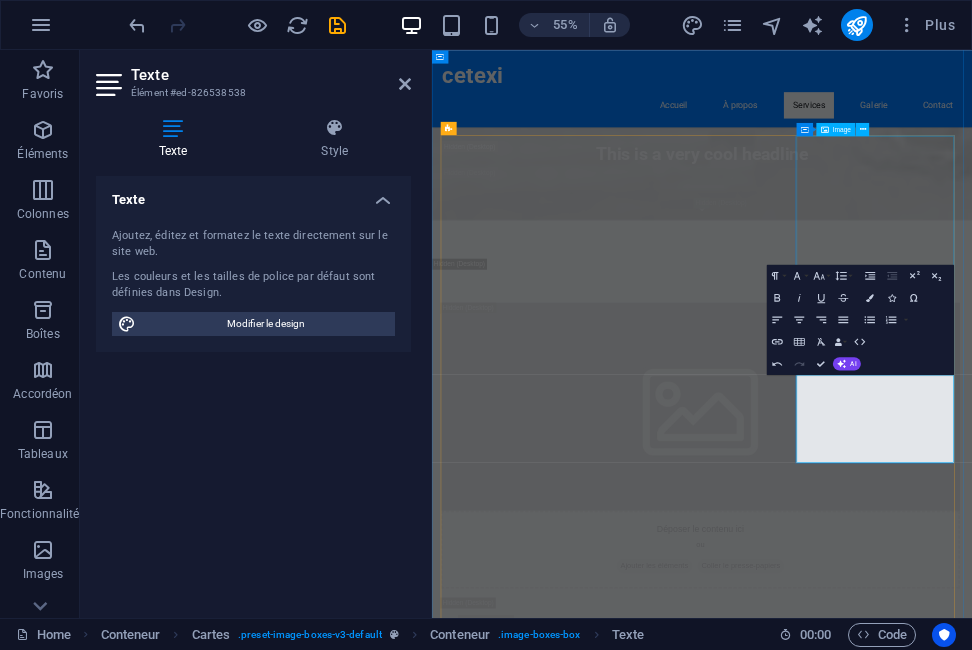 click at bounding box center [597, 7089] 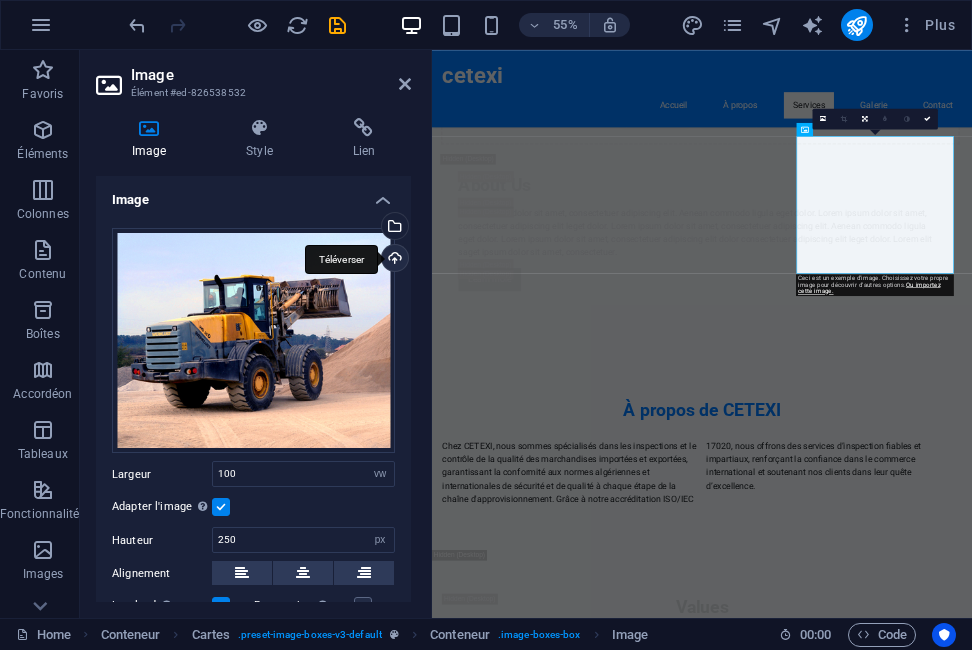 click on "Téléverser" at bounding box center (393, 260) 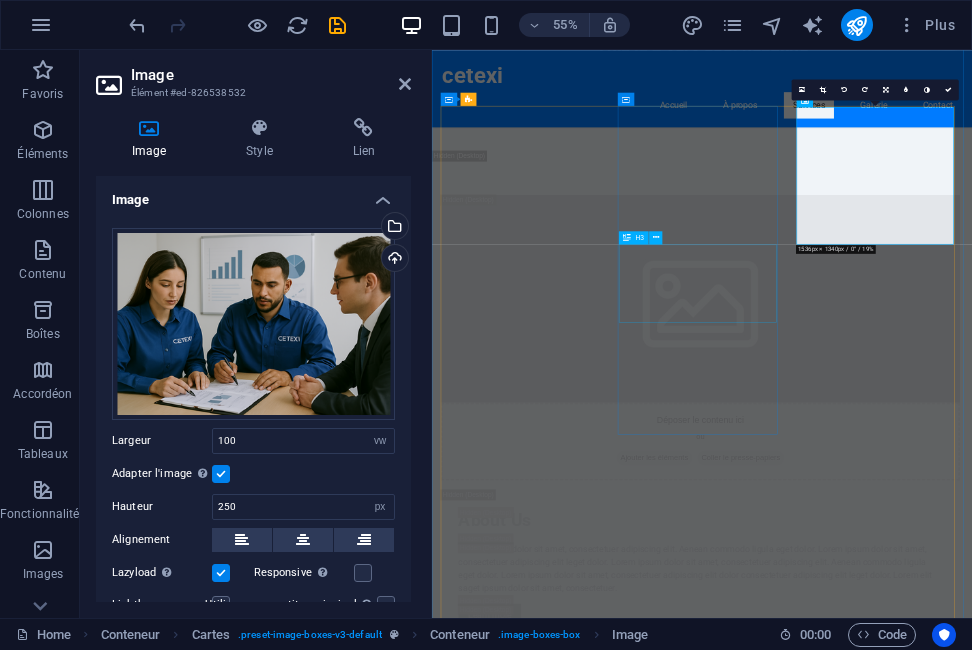 scroll, scrollTop: 4676, scrollLeft: 0, axis: vertical 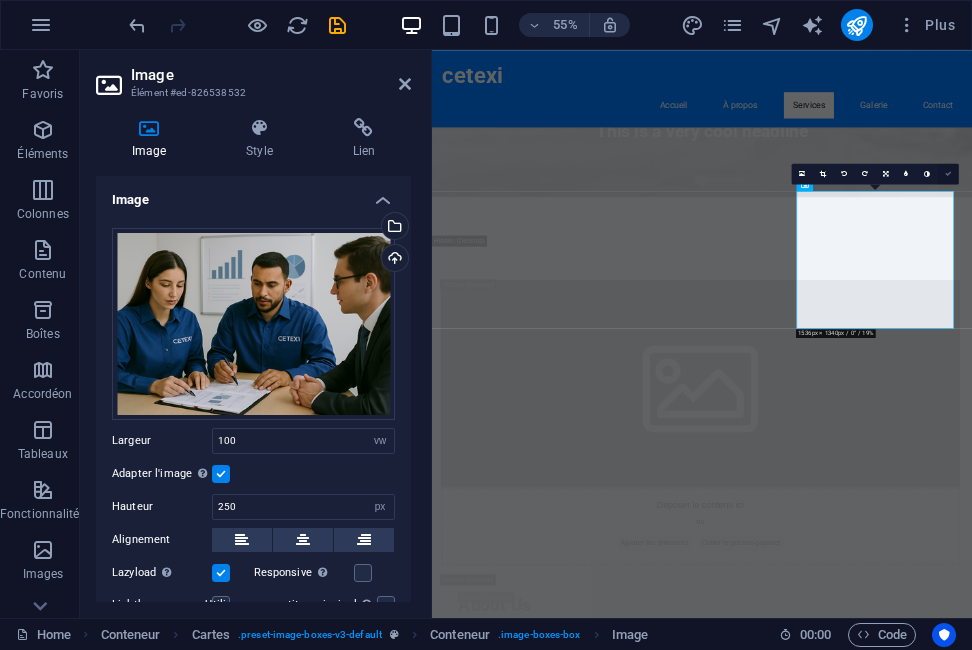 click at bounding box center [948, 173] 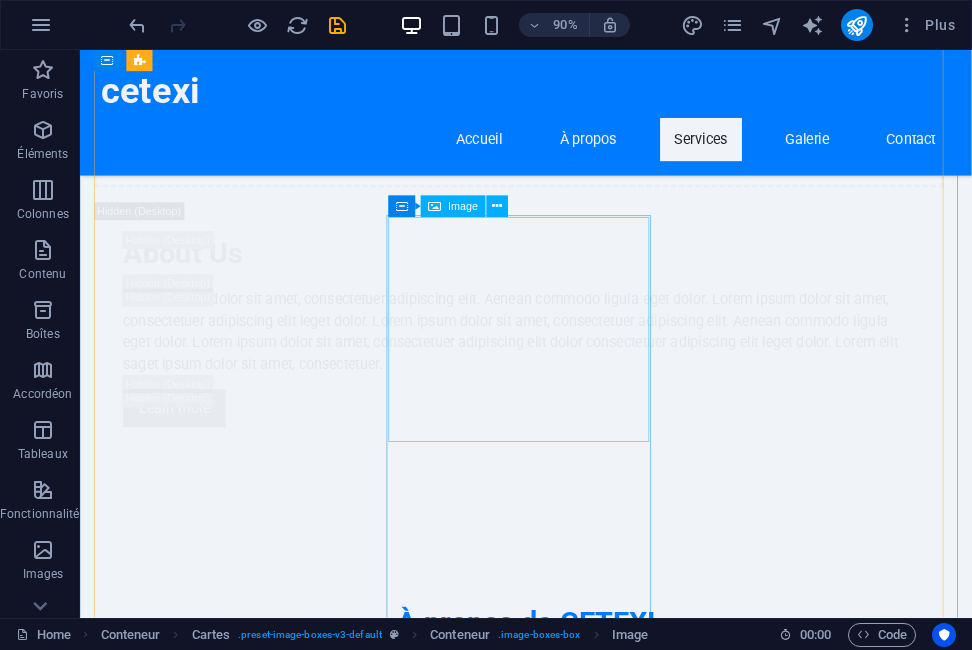 scroll, scrollTop: 4998, scrollLeft: 0, axis: vertical 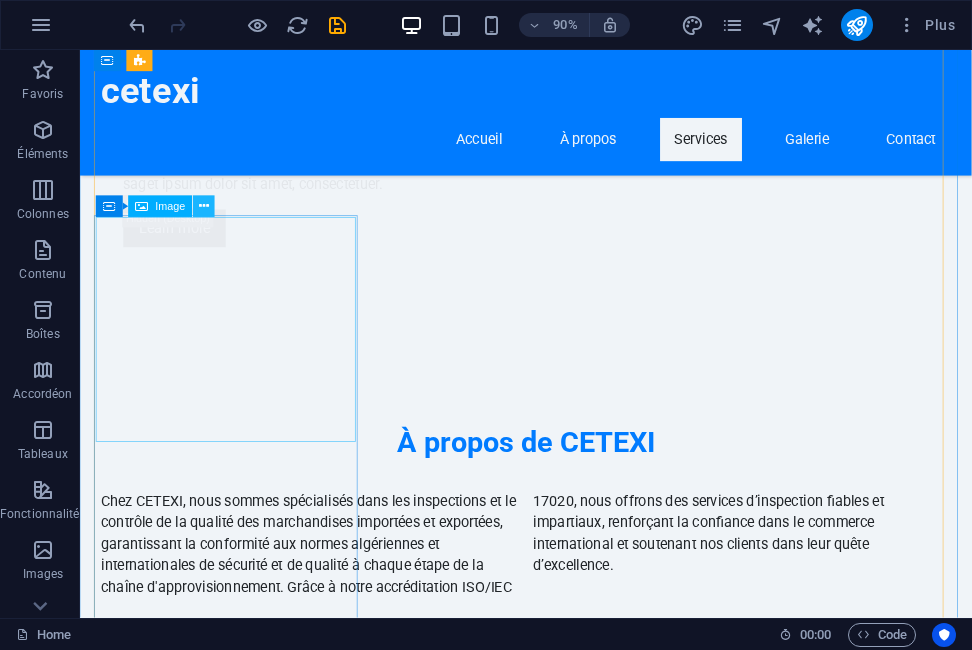 click at bounding box center [205, 206] 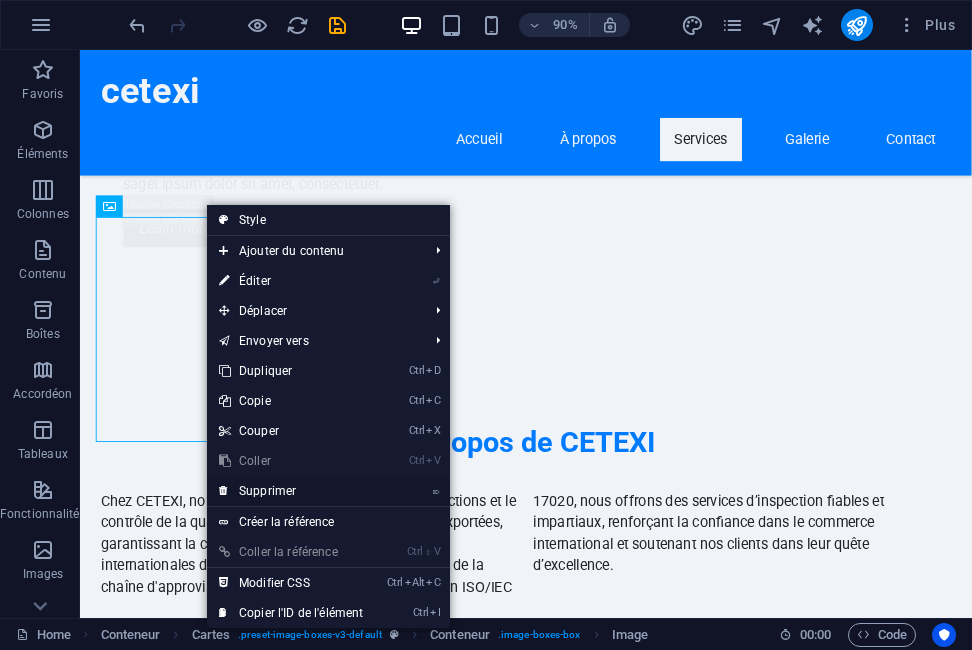 click on "⌦  Supprimer" at bounding box center [291, 491] 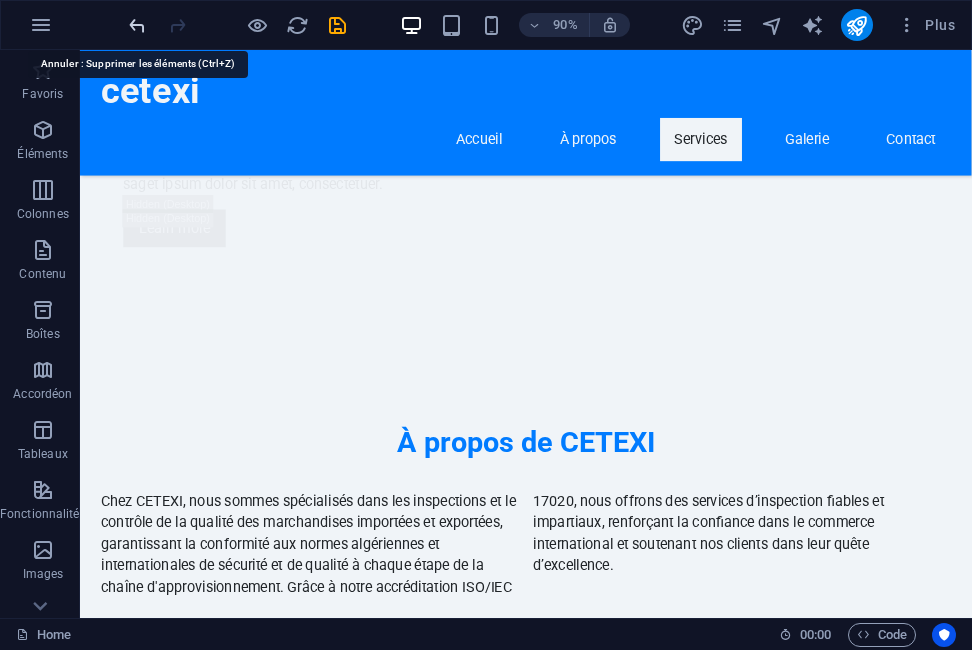 click at bounding box center (137, 25) 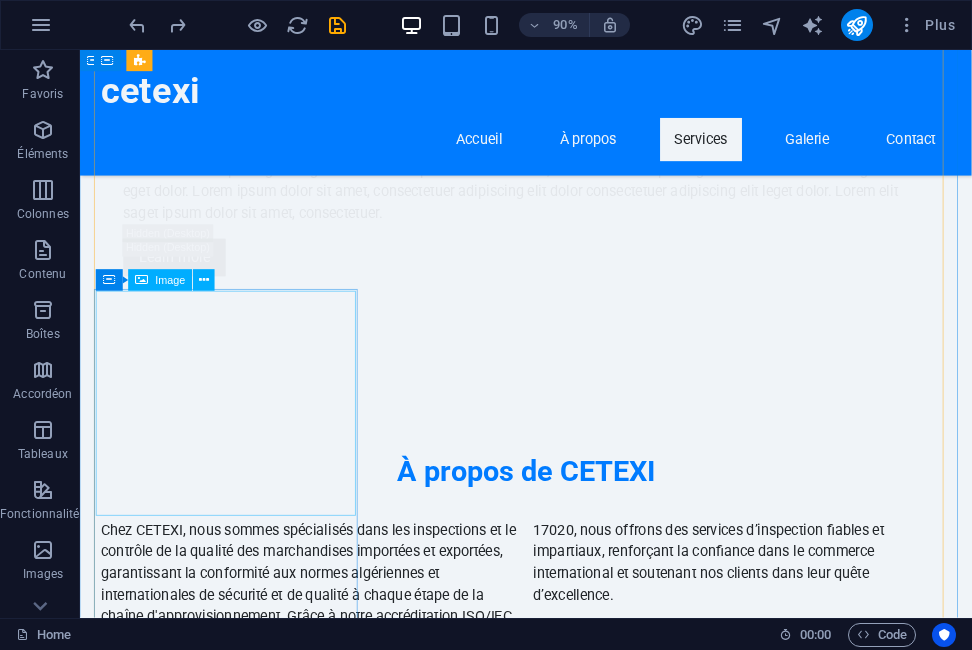 scroll, scrollTop: 4806, scrollLeft: 0, axis: vertical 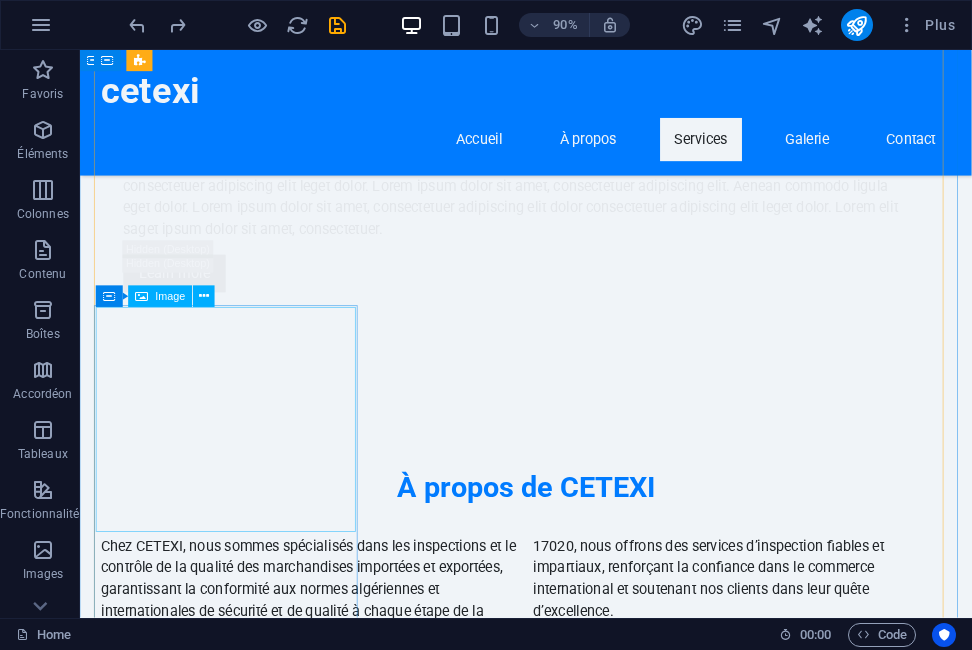 click at bounding box center (250, 6729) 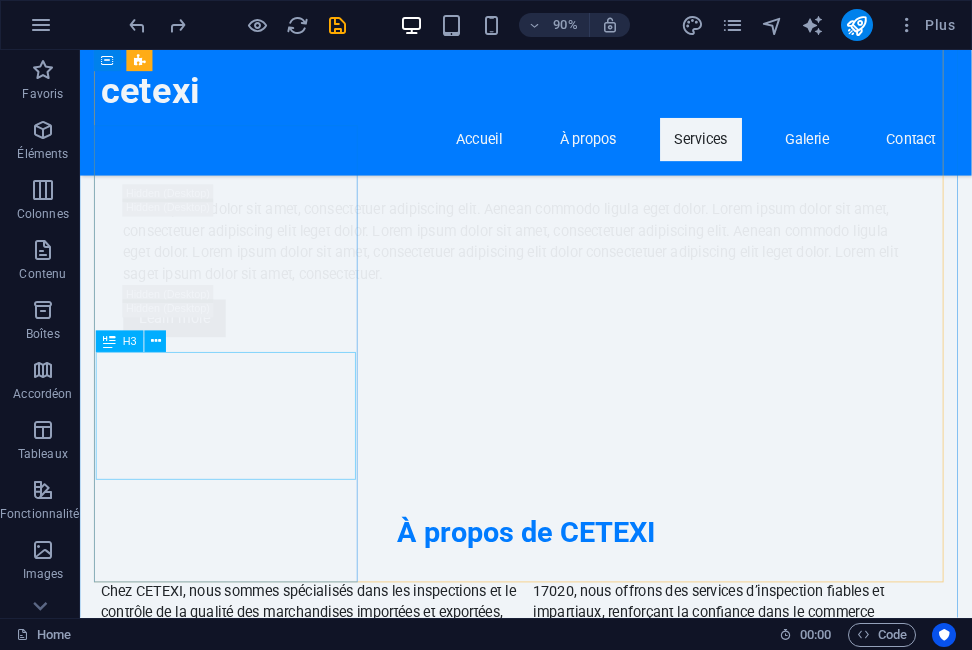 scroll, scrollTop: 5098, scrollLeft: 0, axis: vertical 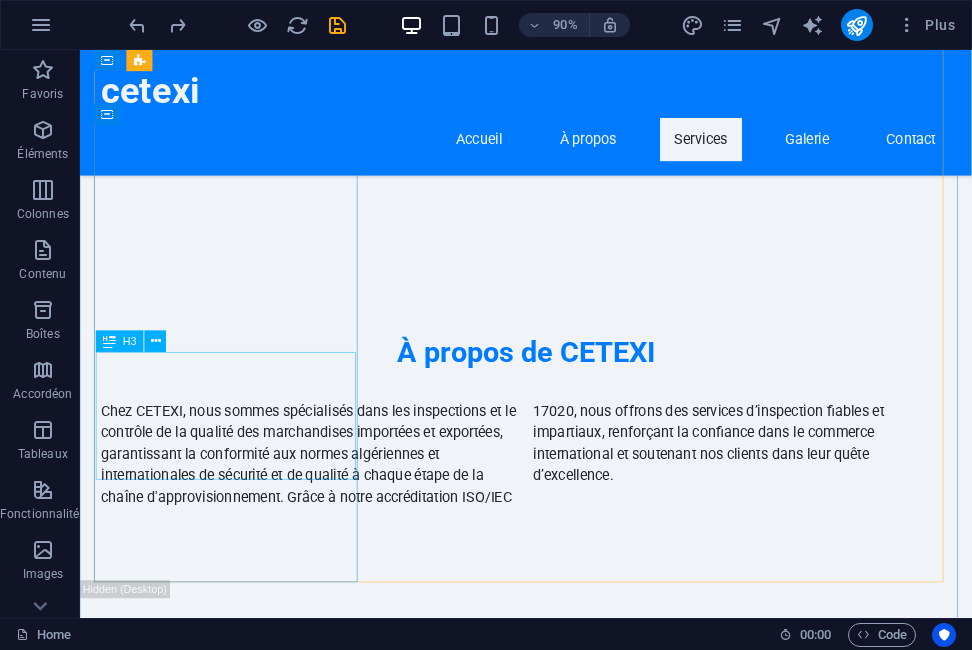 click on "Consultation en Gestion de Risques" at bounding box center (250, 6775) 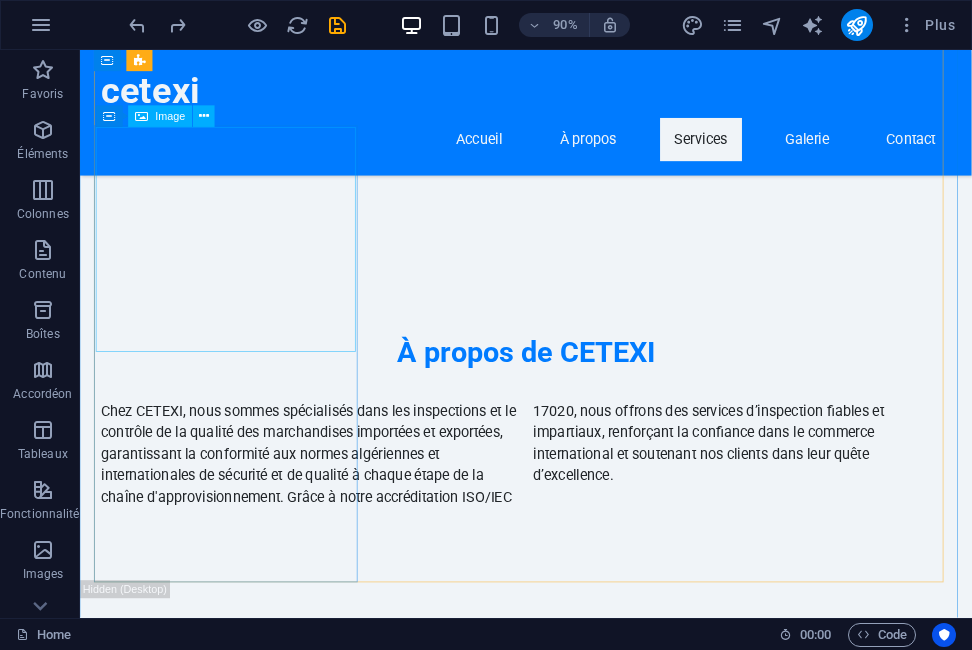 scroll, scrollTop: 4906, scrollLeft: 0, axis: vertical 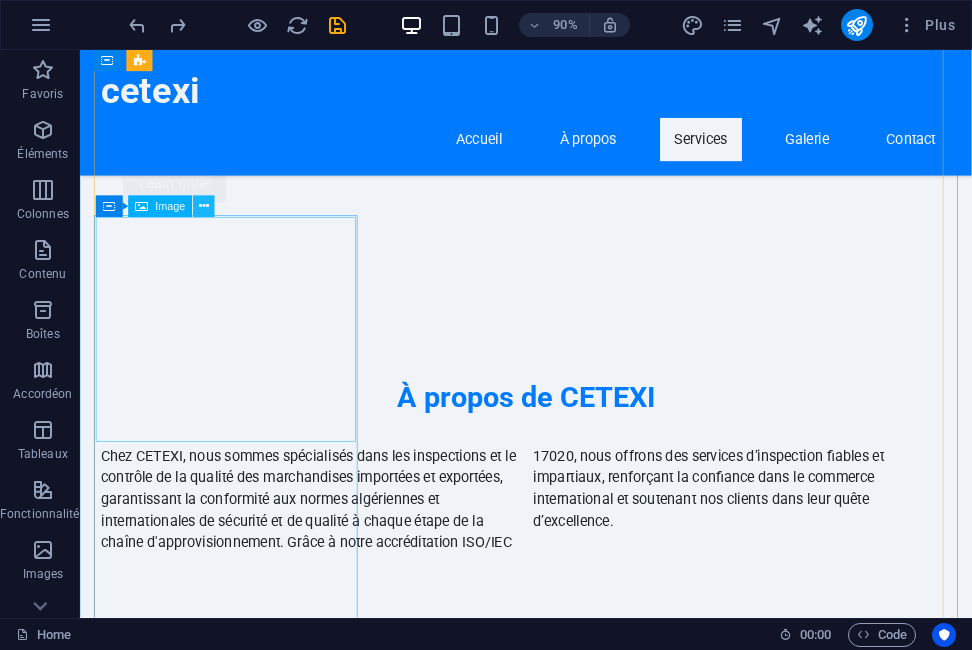 click at bounding box center (205, 206) 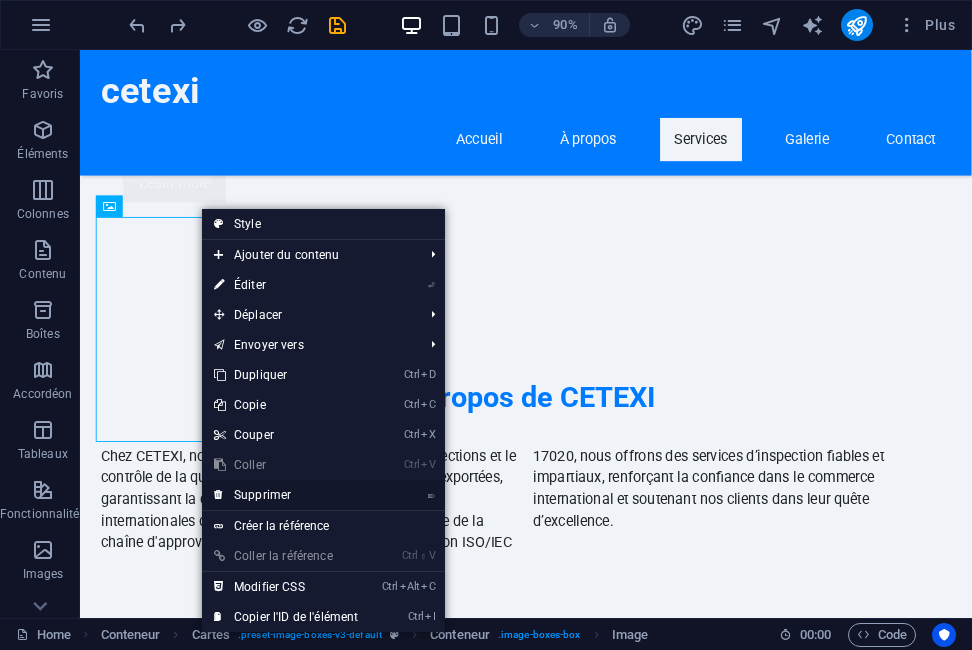 click on "⌦  Supprimer" at bounding box center [286, 495] 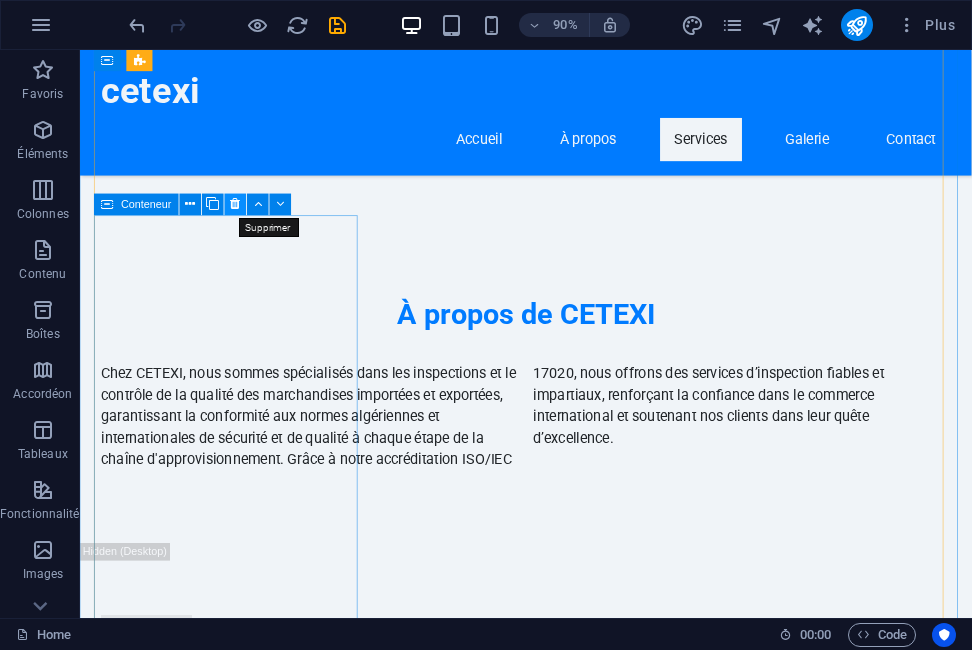click at bounding box center (236, 204) 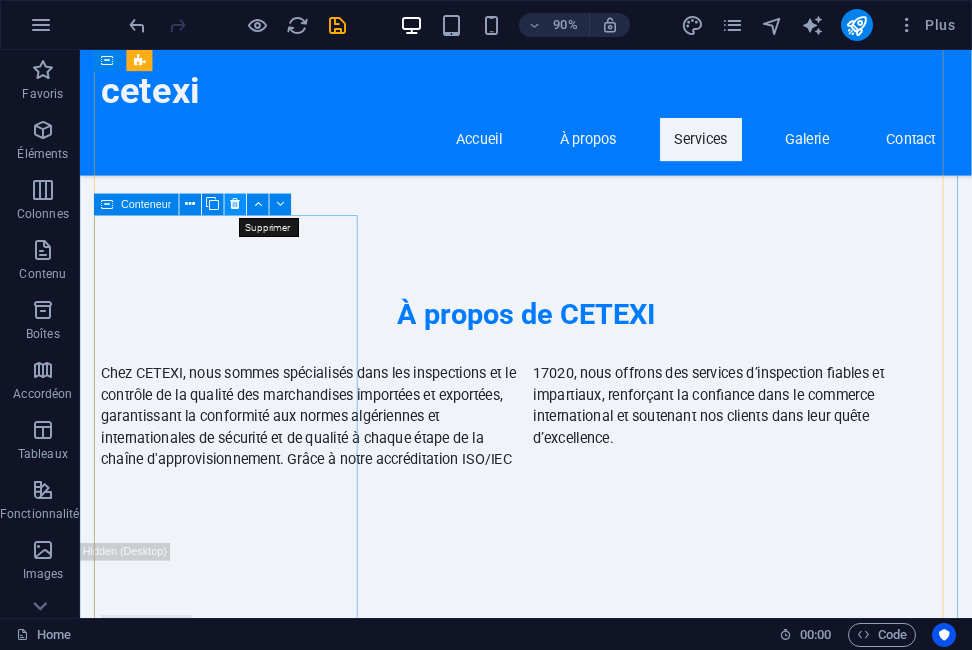 click at bounding box center (236, 204) 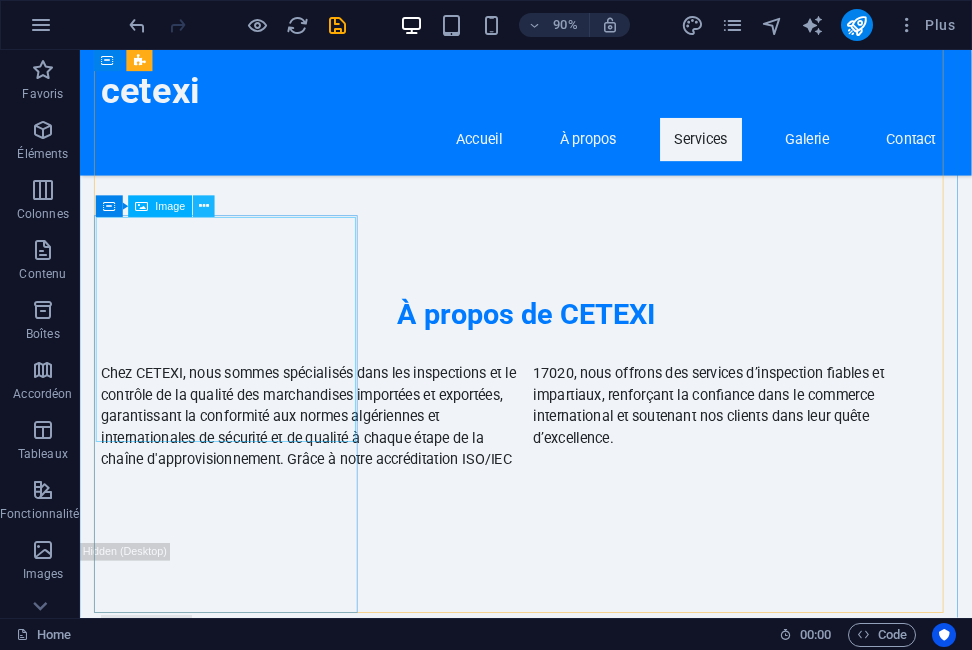 click at bounding box center [205, 206] 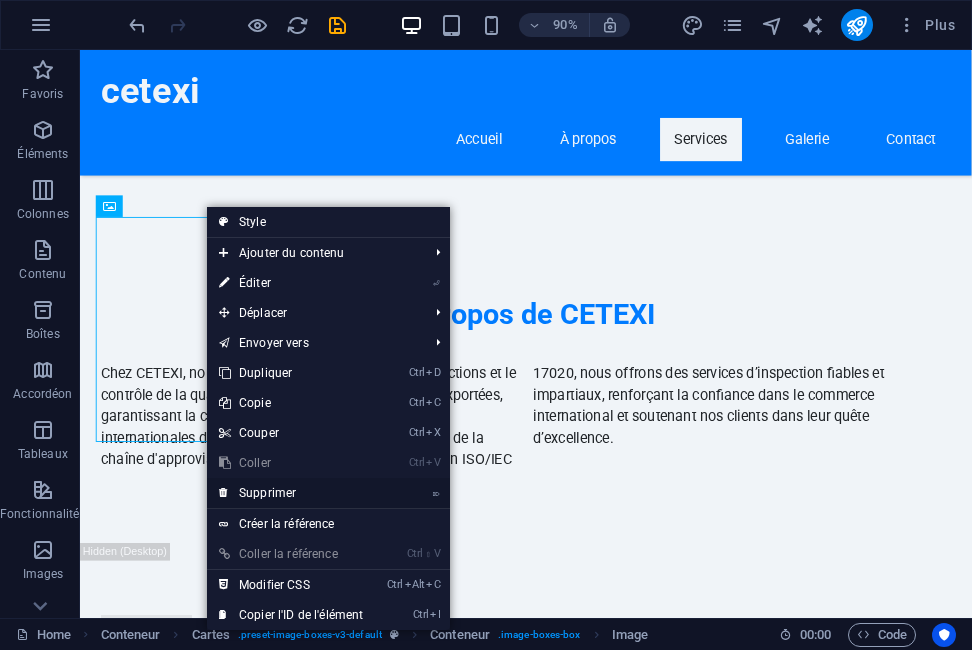 click on "⌦  Supprimer" at bounding box center [291, 493] 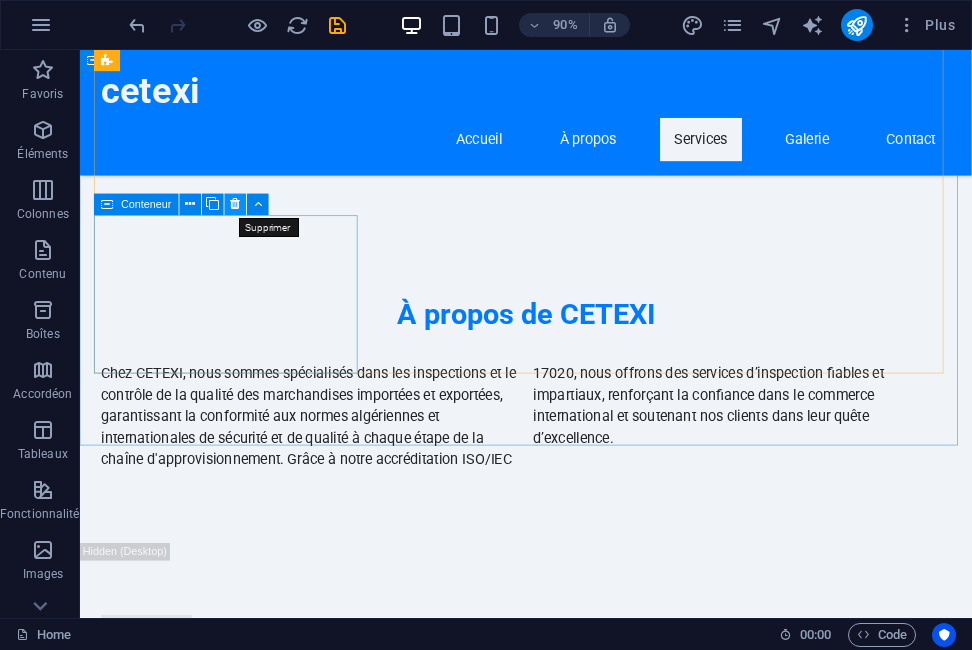 click at bounding box center (236, 204) 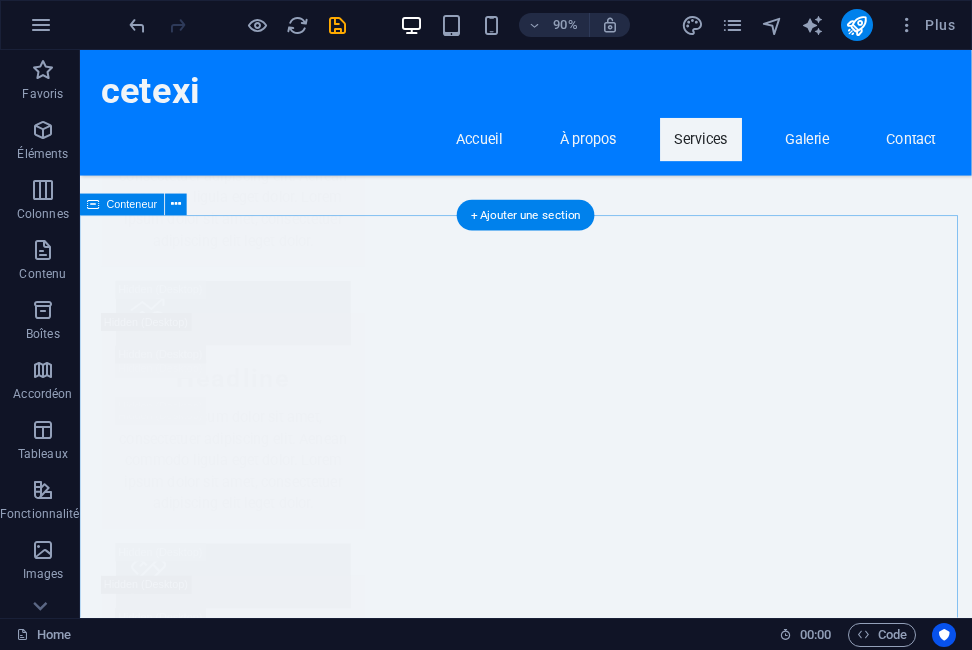 scroll, scrollTop: 8306, scrollLeft: 0, axis: vertical 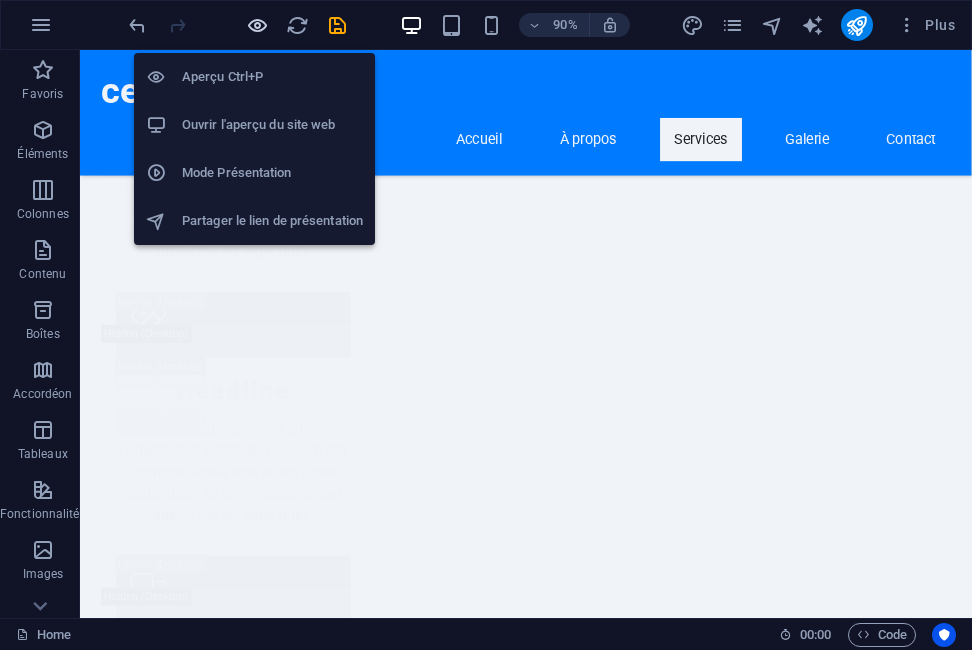 click at bounding box center [257, 25] 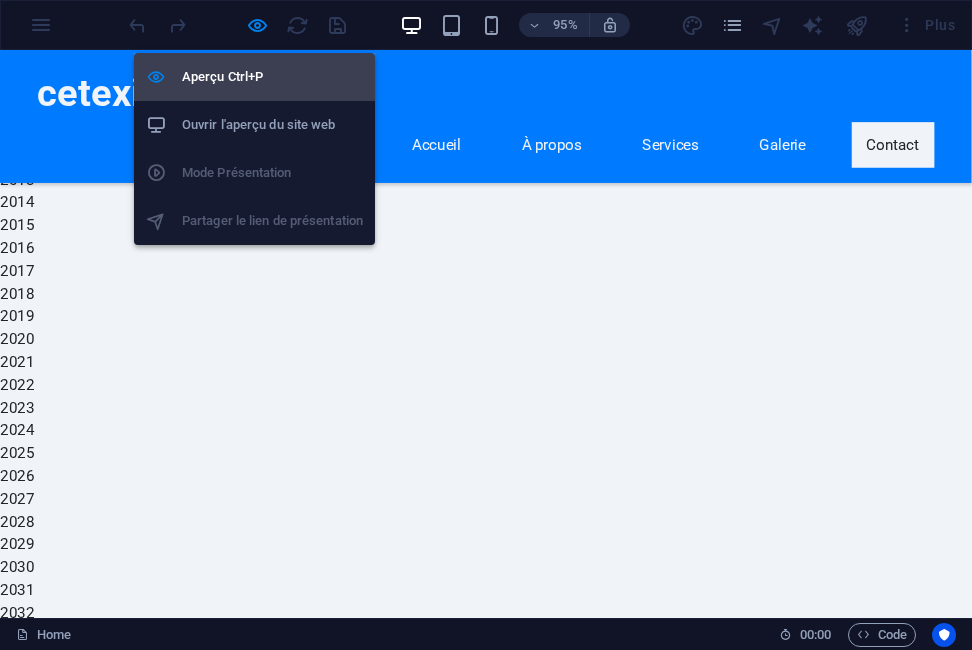 scroll, scrollTop: 2708, scrollLeft: 0, axis: vertical 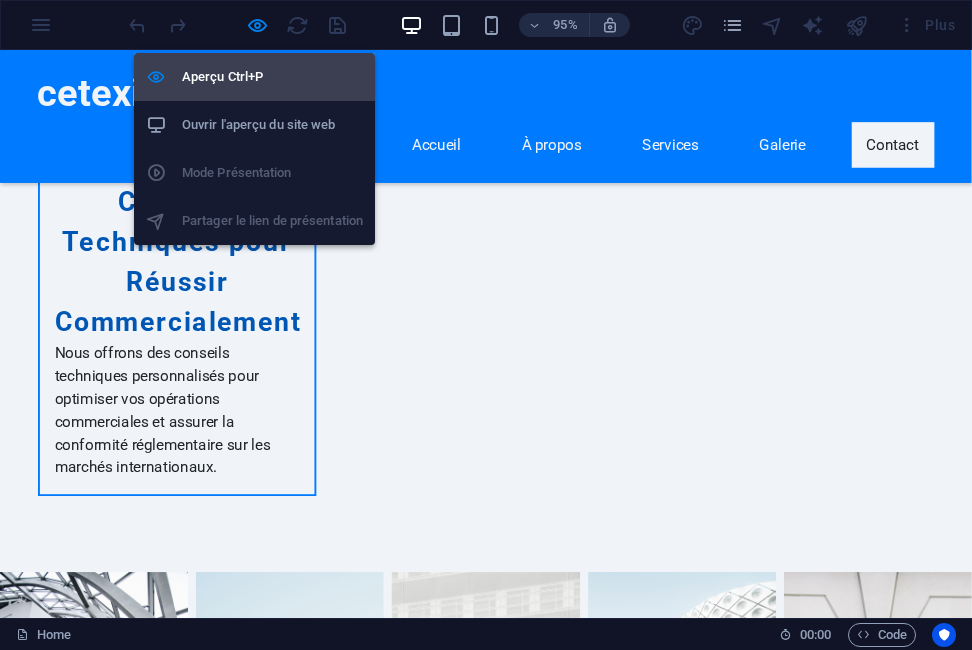 click on "Aperçu Ctrl+P" at bounding box center (272, 77) 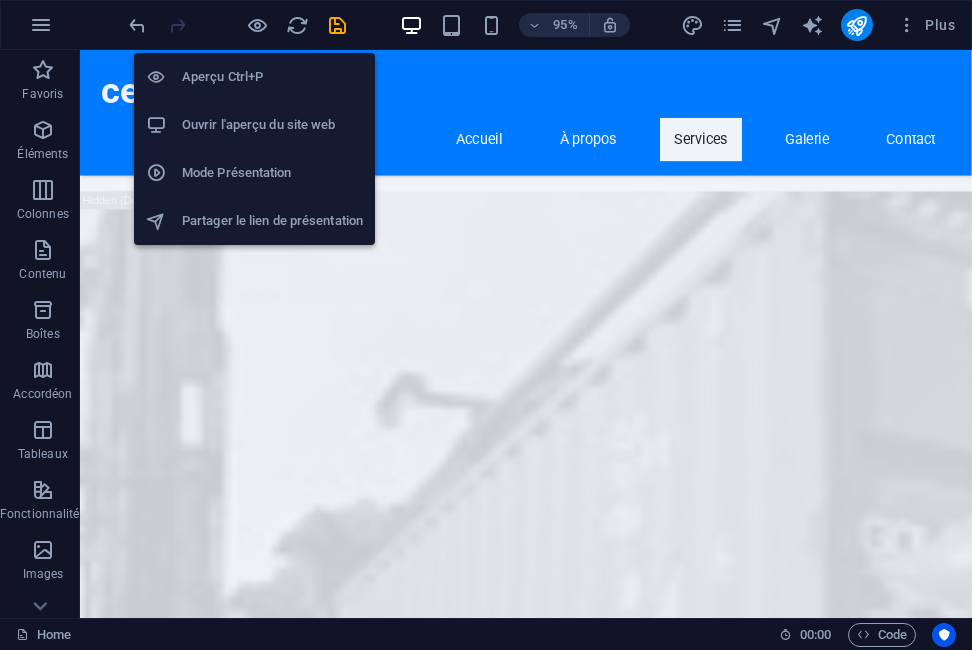 scroll, scrollTop: 8306, scrollLeft: 0, axis: vertical 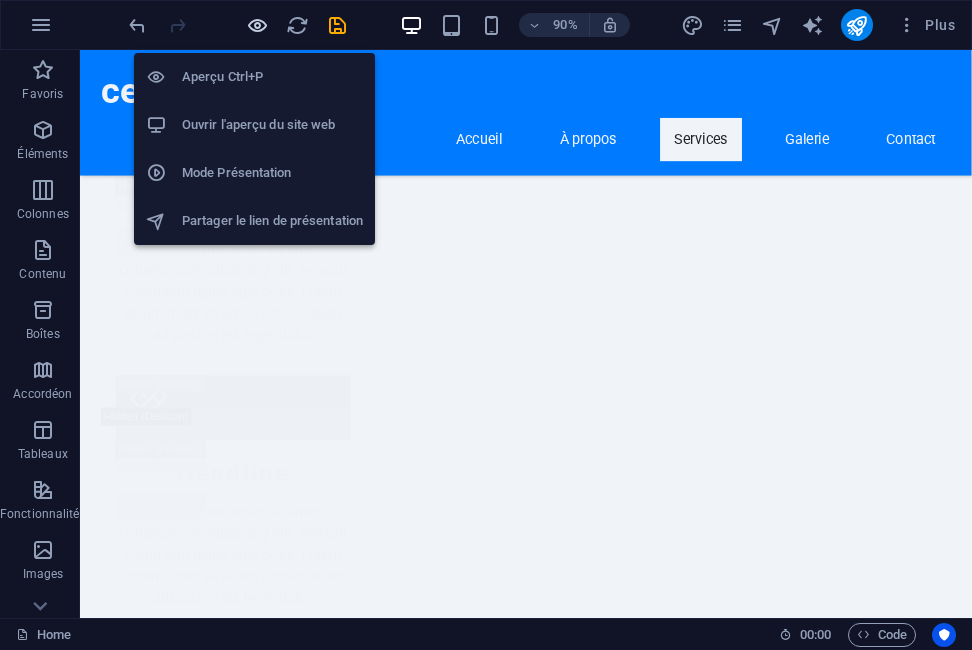 click at bounding box center (257, 25) 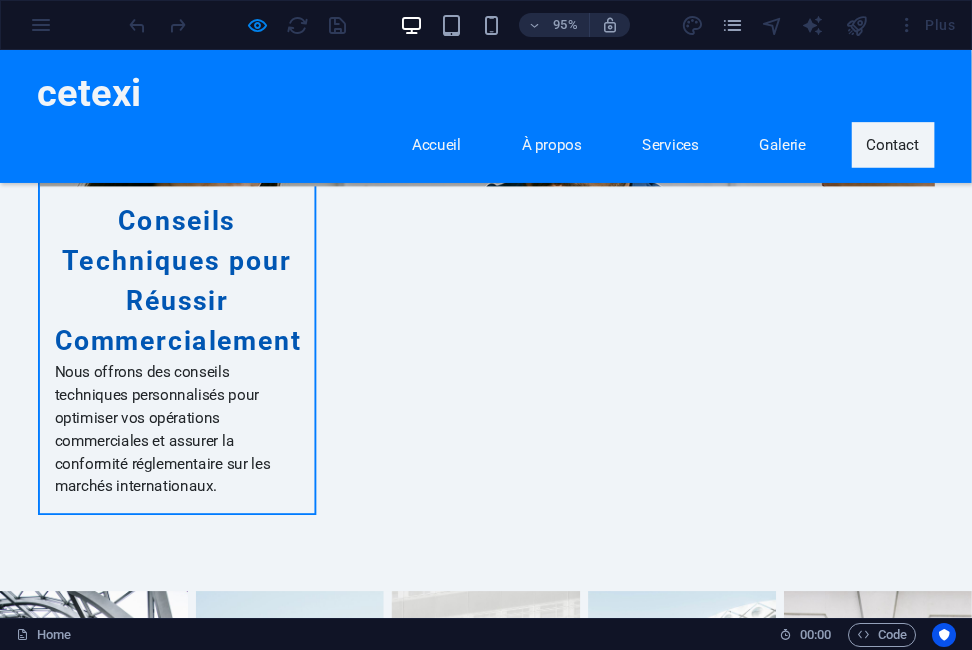 scroll, scrollTop: 2708, scrollLeft: 0, axis: vertical 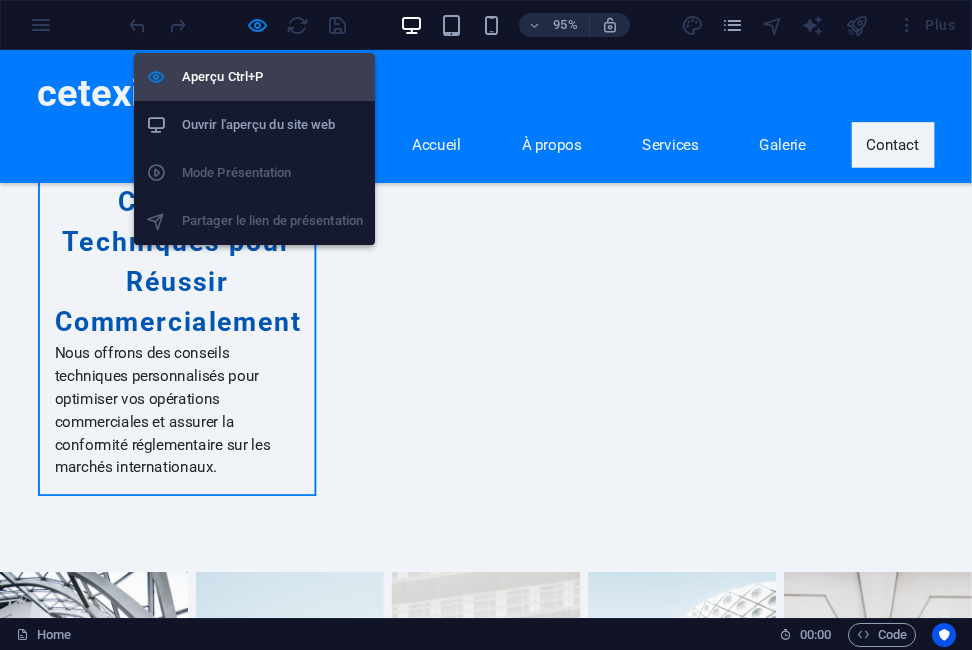 drag, startPoint x: 252, startPoint y: 24, endPoint x: 232, endPoint y: 99, distance: 77.62087 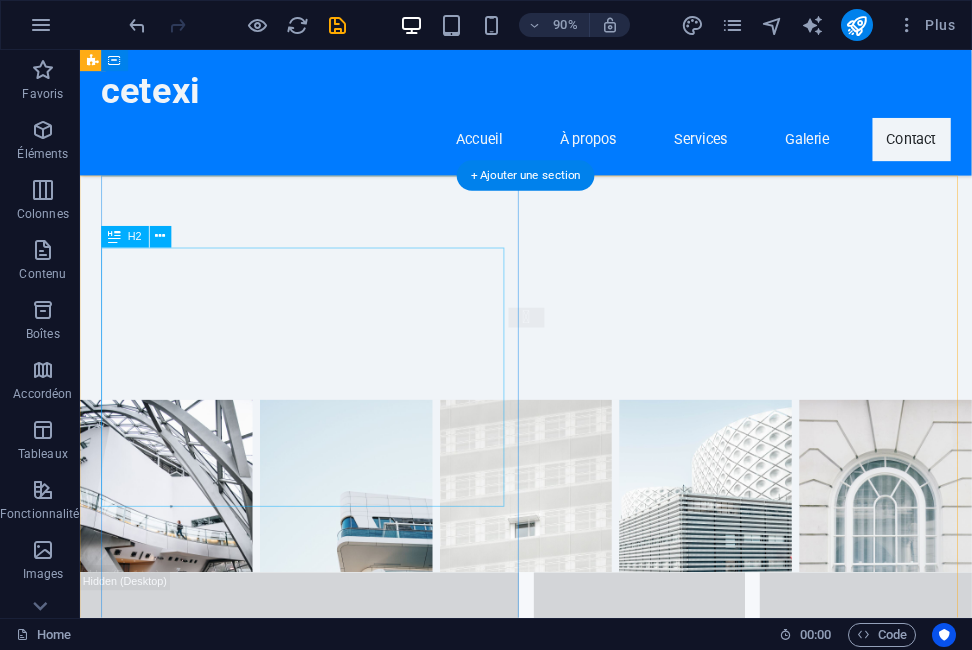scroll, scrollTop: 26038, scrollLeft: 0, axis: vertical 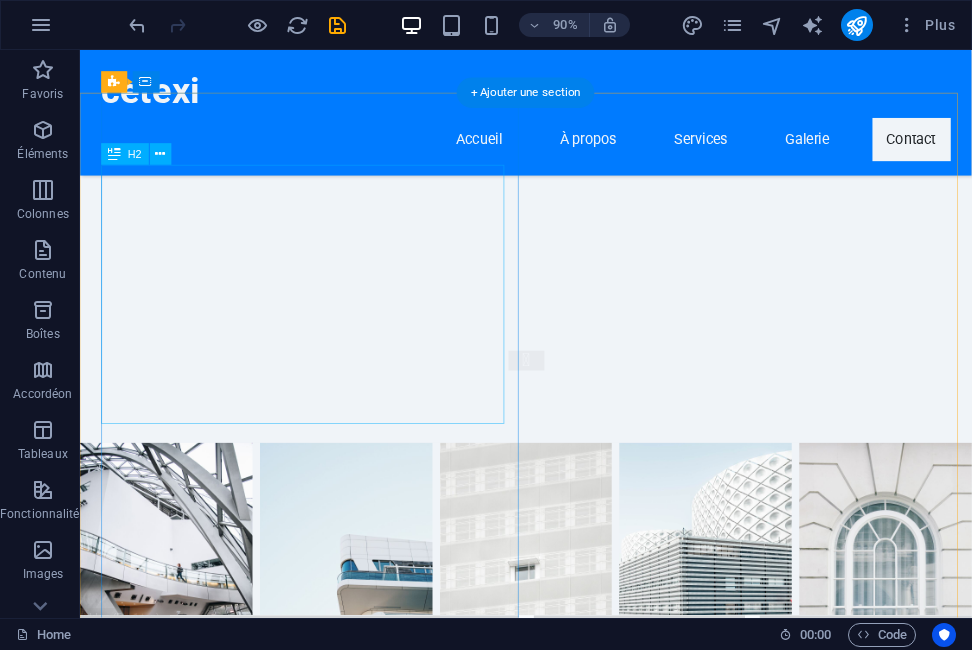 click on "CETEXI - Agréage et Inspection des marchandises. 123 Rue de l'Exemple, Paris, 75001. Contact: contact@cetexi.com. Appelez-nous au 01 23 45 67 89." at bounding box center [580, 16562] 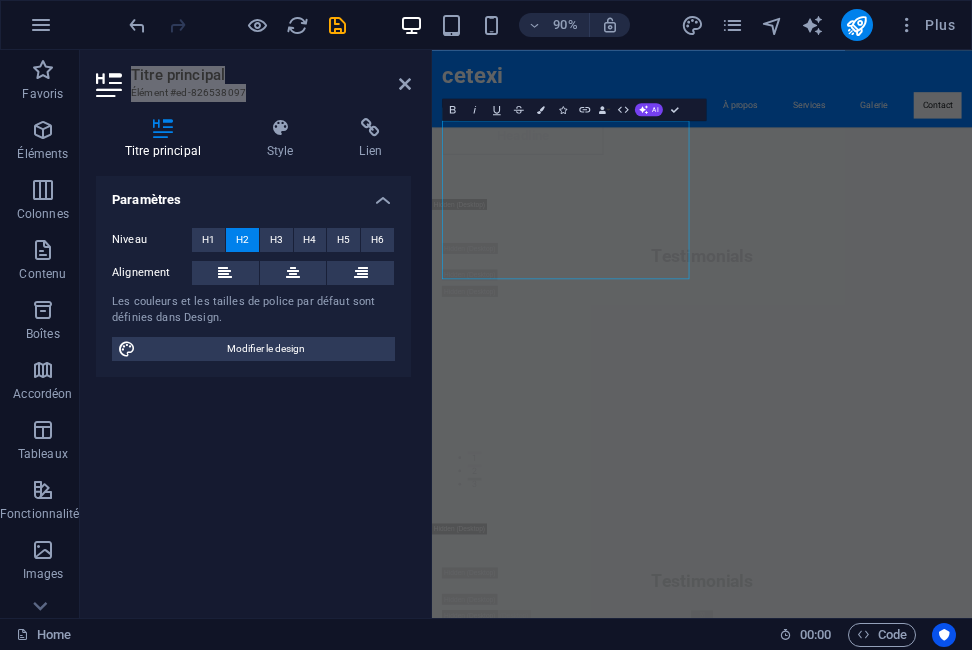 scroll, scrollTop: 26487, scrollLeft: 0, axis: vertical 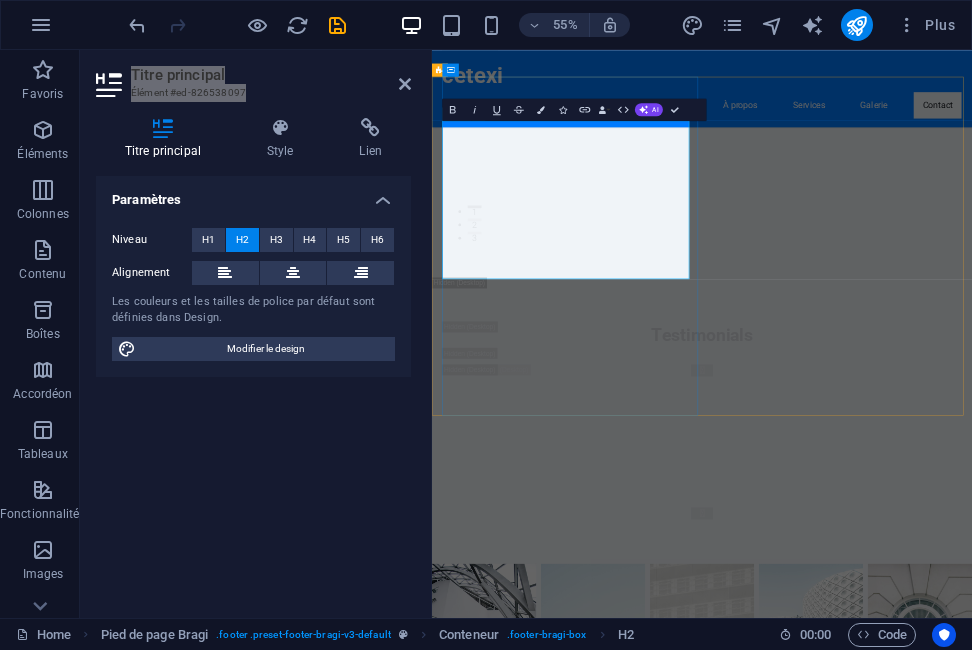 click on "CETEXI - Agréage et Inspection des marchandises. 123 Rue de l'Exemple, Paris, 75001. Contact: contact@cetexi.com. Appelez-nous au 01 23 45 67 89." at bounding box center (924, 17048) 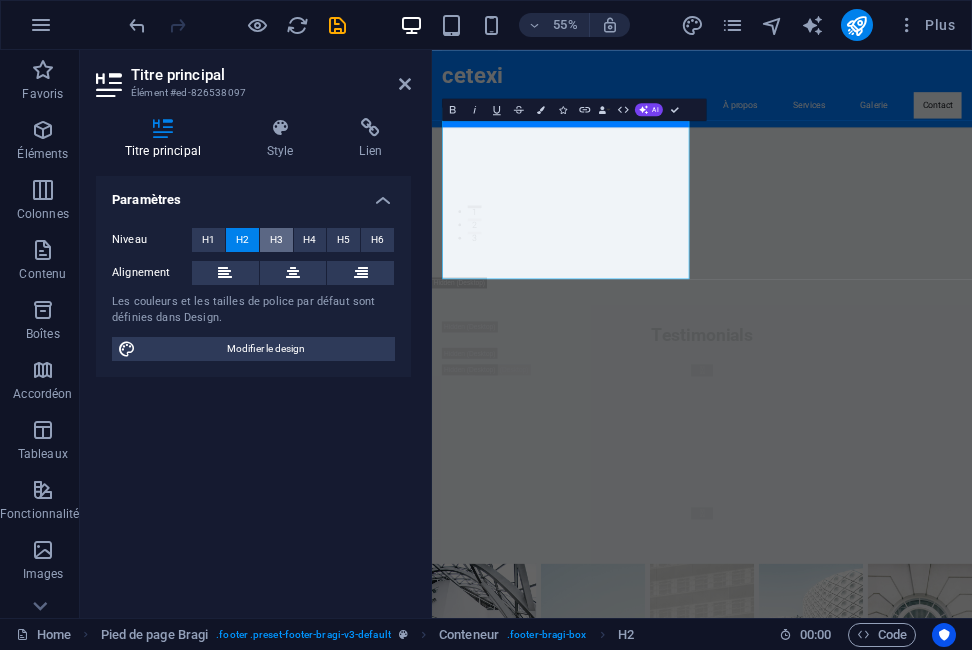 click on "H3" at bounding box center [276, 240] 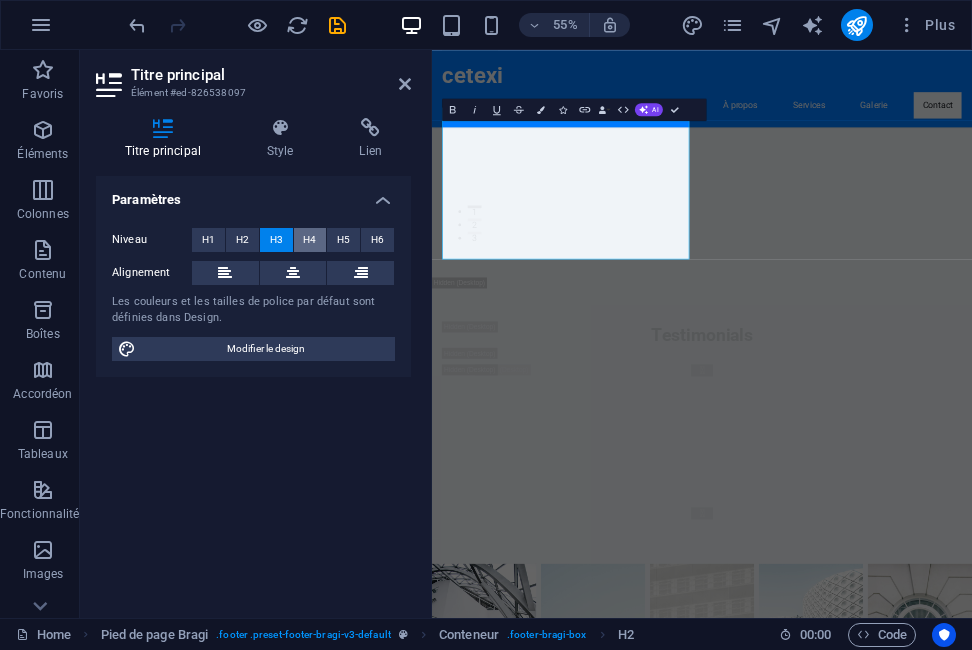 click on "H4" at bounding box center (309, 240) 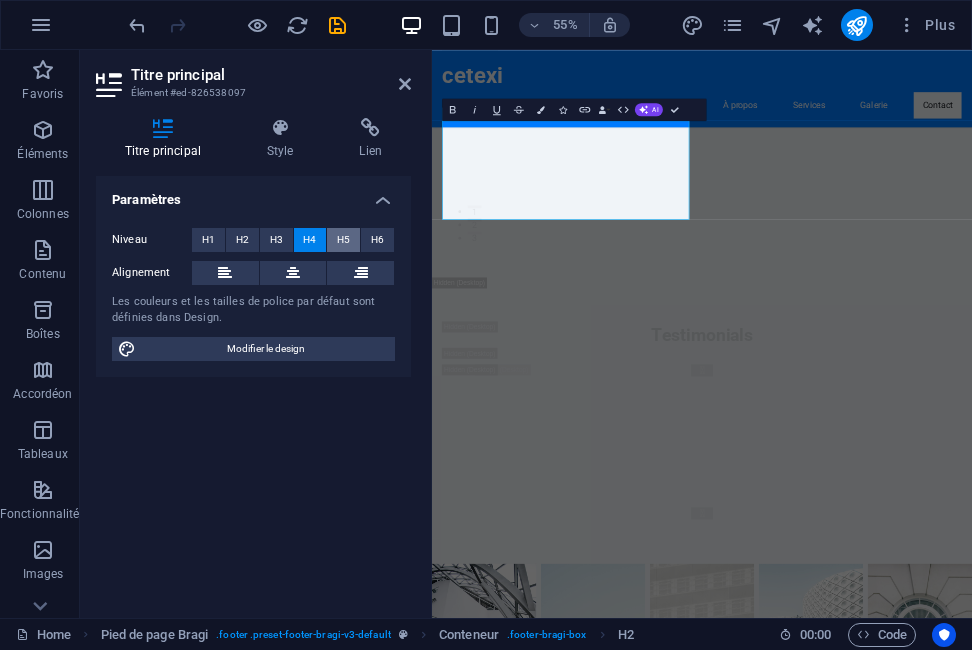 click on "H5" at bounding box center (343, 240) 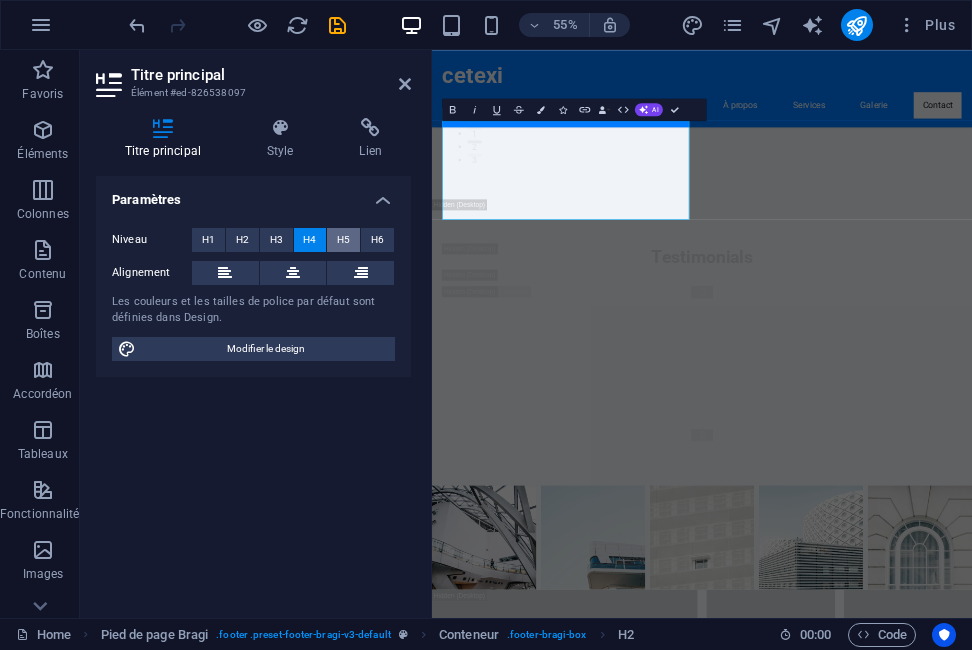 scroll, scrollTop: 26476, scrollLeft: 0, axis: vertical 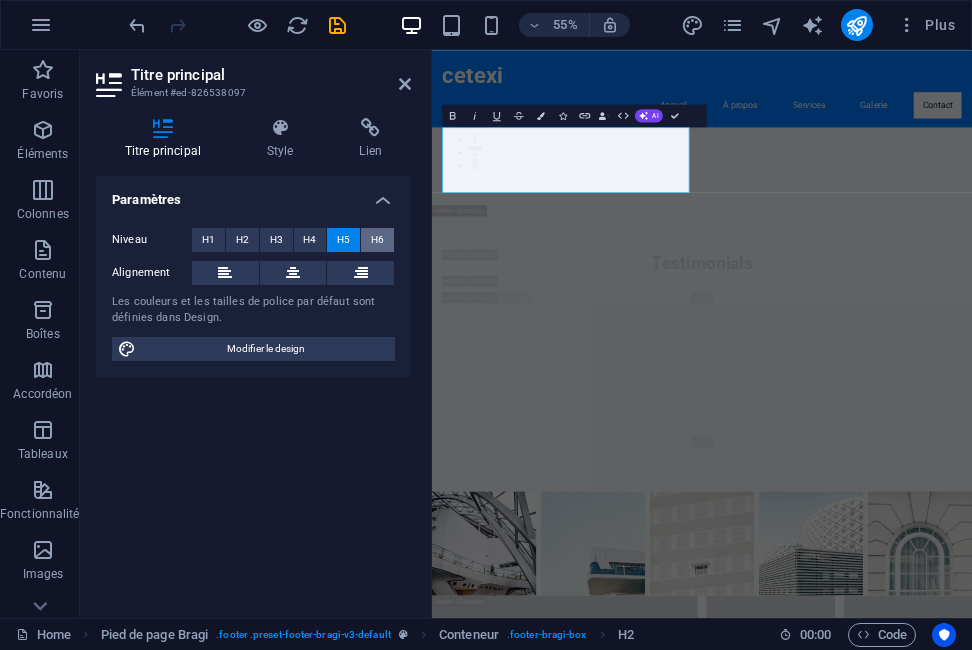 click on "H6" at bounding box center (377, 240) 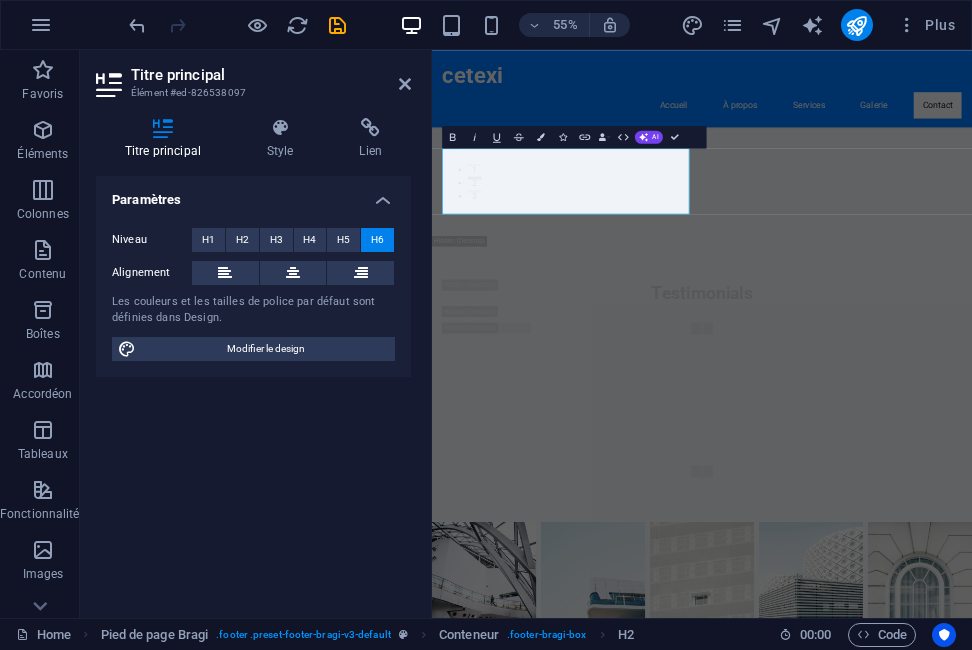 scroll, scrollTop: 26437, scrollLeft: 0, axis: vertical 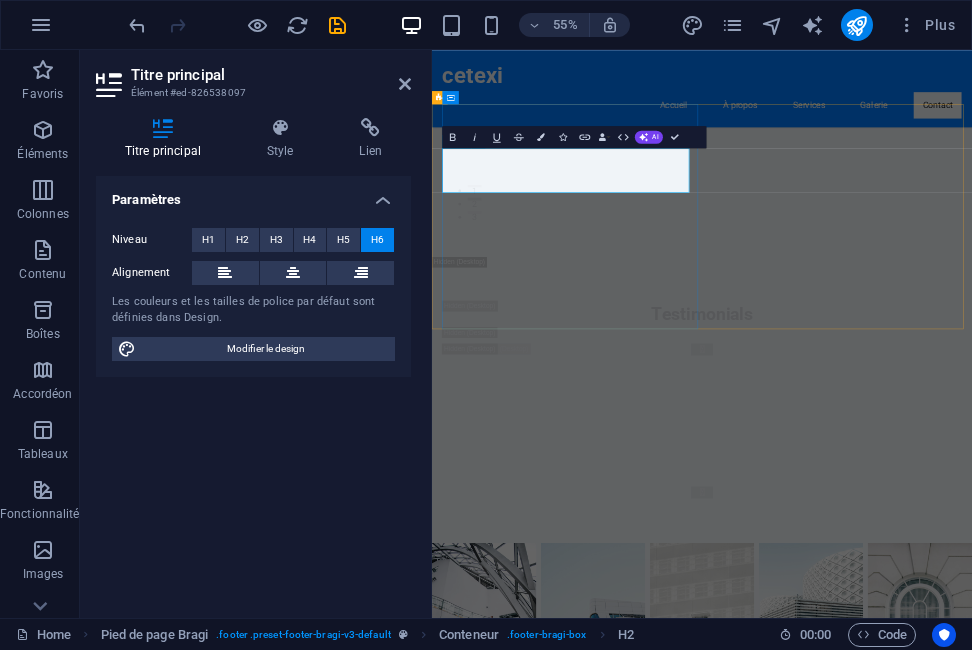 click on "CETEXI - Agréage et Inspection des marchandises. 123 Rue de l'Exemple, Paris, 75001. Contact: contact@cetexi.com. Appelez-nous au 01 23 45 67 89." at bounding box center (924, 16966) 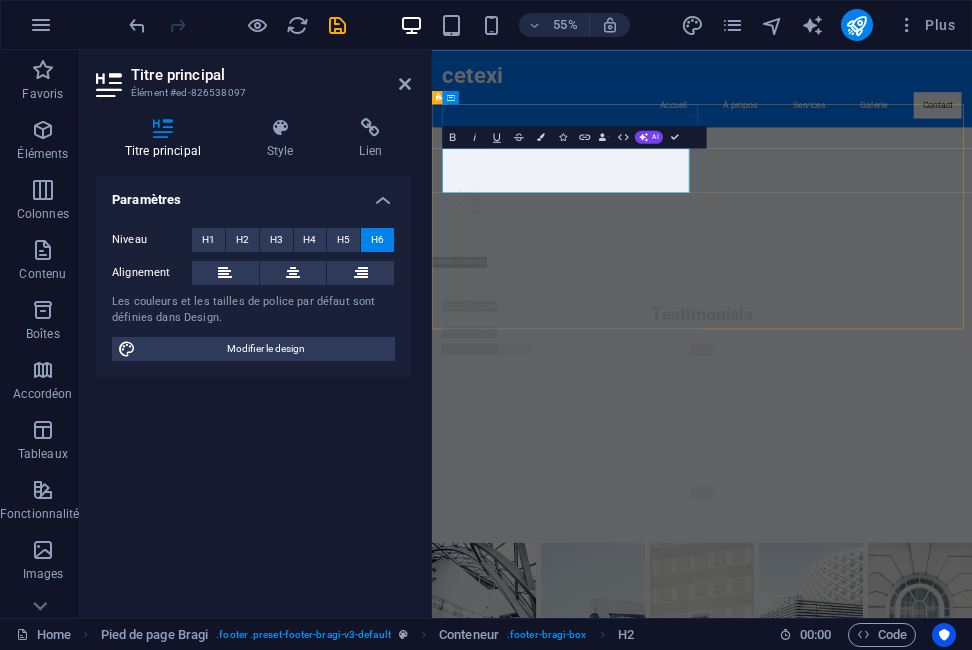 drag, startPoint x: 453, startPoint y: 242, endPoint x: 688, endPoint y: 302, distance: 242.53865 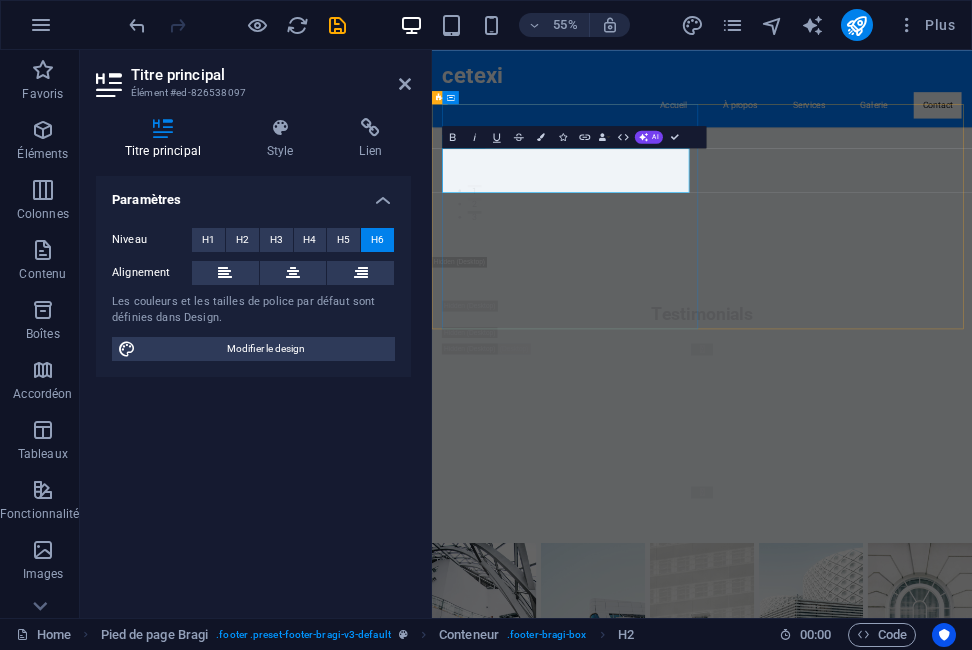 click on "CETEXI - Agréage et Inspection des marchandises. 123 Rue de l'Exemple, Paris, 75001. Contact: contact@cetexi.com. Appelez-nous au 01 23 45 67 89." at bounding box center [924, 16966] 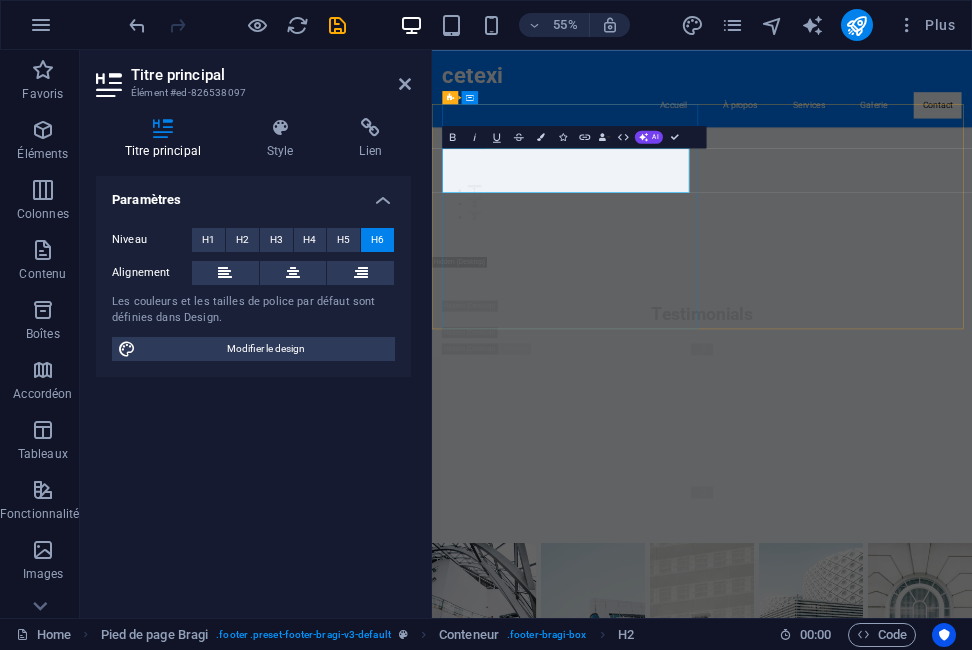click on "CETEXI - Agréage et Inspection des marchandises. 123 Rue de l'Exemple, Paris, 75001. Contact: contact@cetexi.com. Appelez-nous au 01 23 45 67 89." at bounding box center (924, 16966) 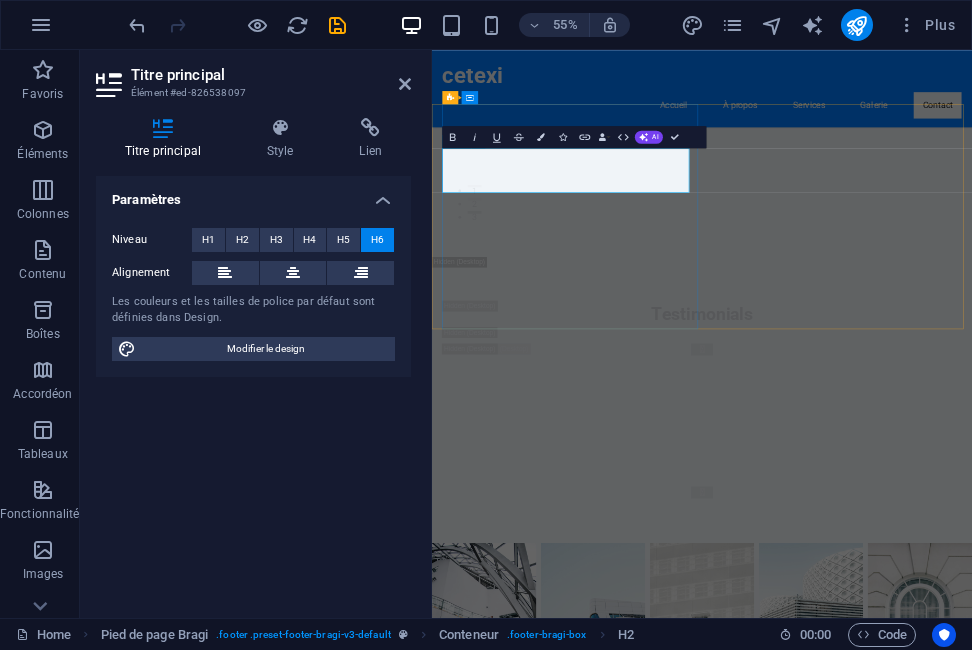 drag, startPoint x: 866, startPoint y: 244, endPoint x: 695, endPoint y: 268, distance: 172.676 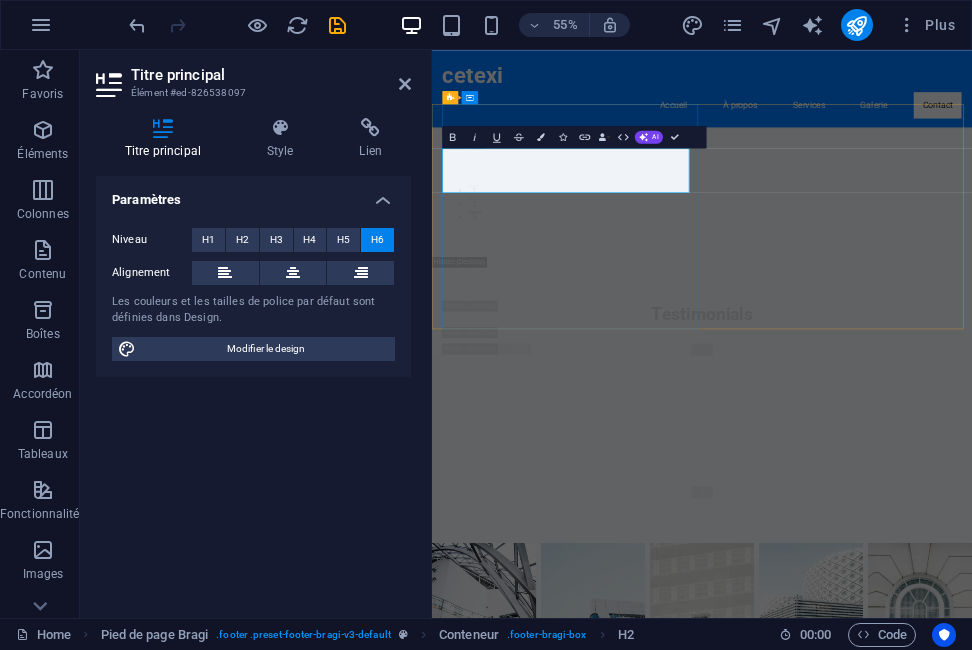 click on "CETEXI - Agréage et Inspection des marchandises. 123 Rue de l'Exemple, Paris, 75001. Contact: contact@cetexi.com. Appelez-nous au 01 23 45 67 89." at bounding box center (924, 16966) 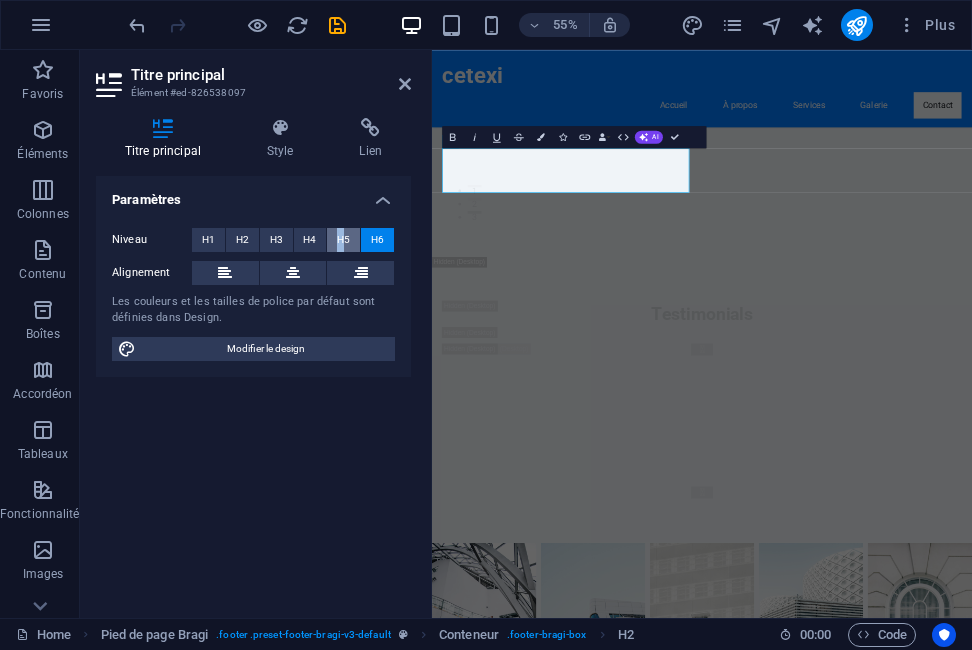 click on "H5" at bounding box center [343, 240] 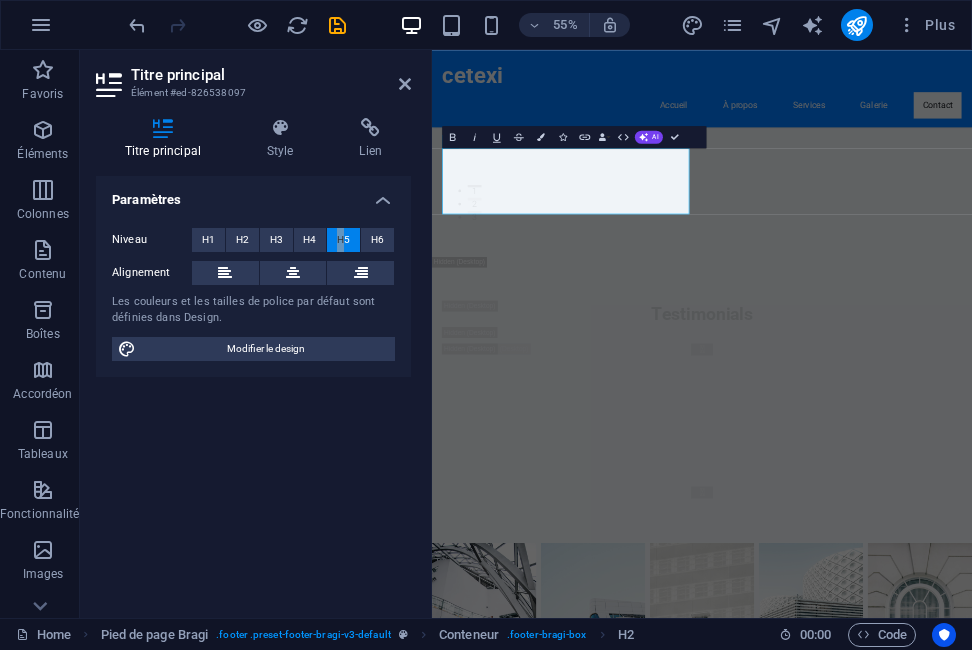 drag, startPoint x: 773, startPoint y: 285, endPoint x: 590, endPoint y: 275, distance: 183.27303 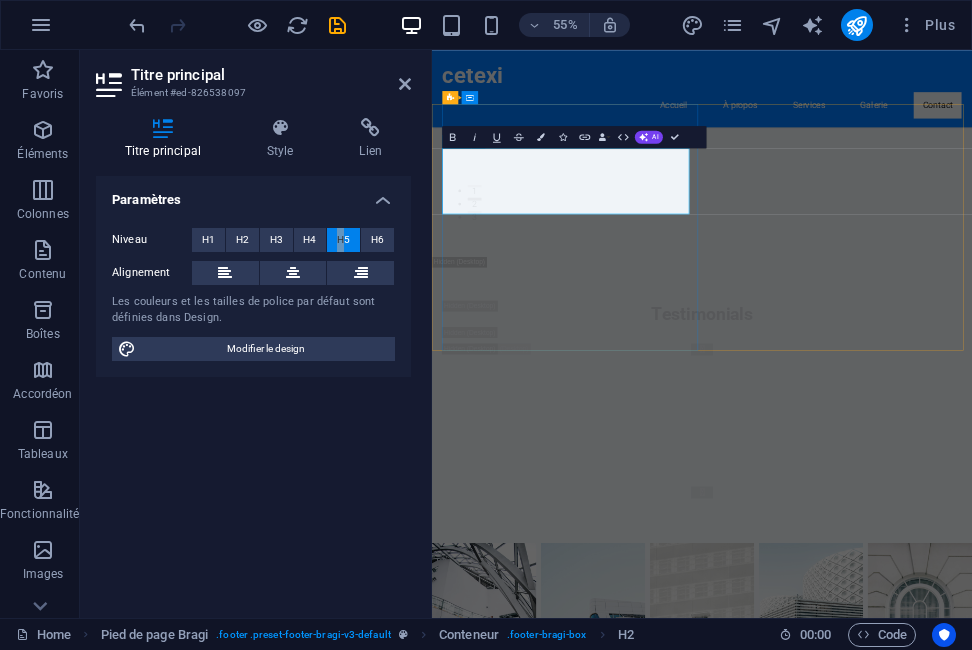 drag, startPoint x: 590, startPoint y: 277, endPoint x: 484, endPoint y: 295, distance: 107.51744 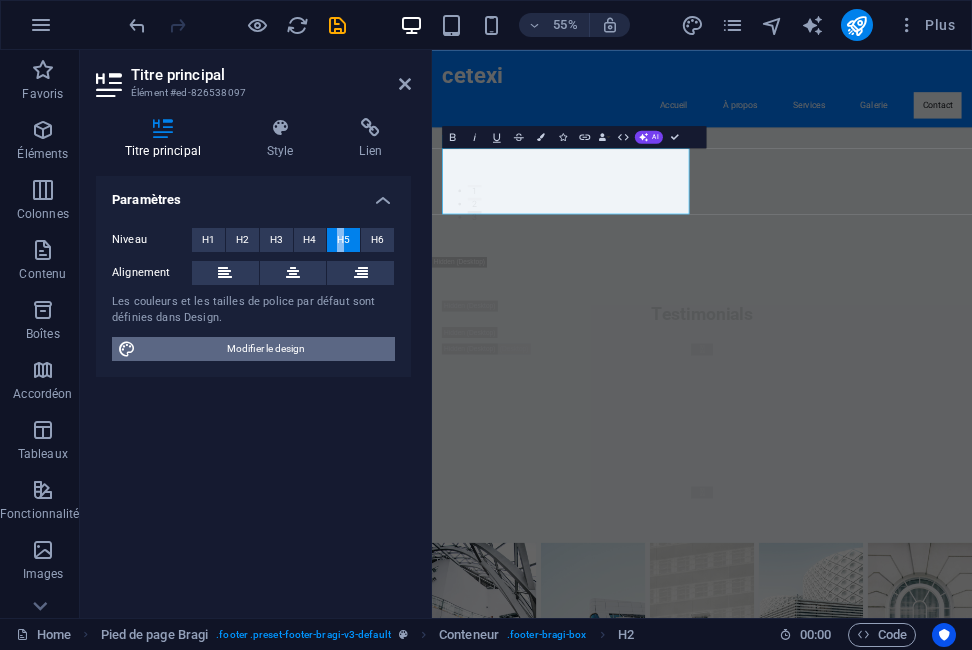 click on "Modifier le design" at bounding box center (265, 349) 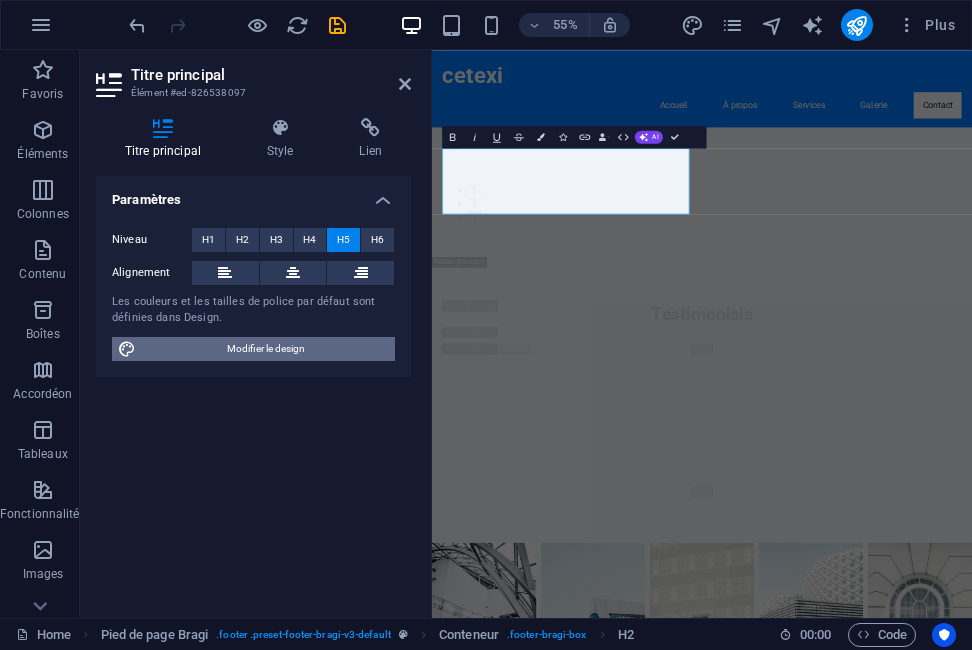 select on "px" 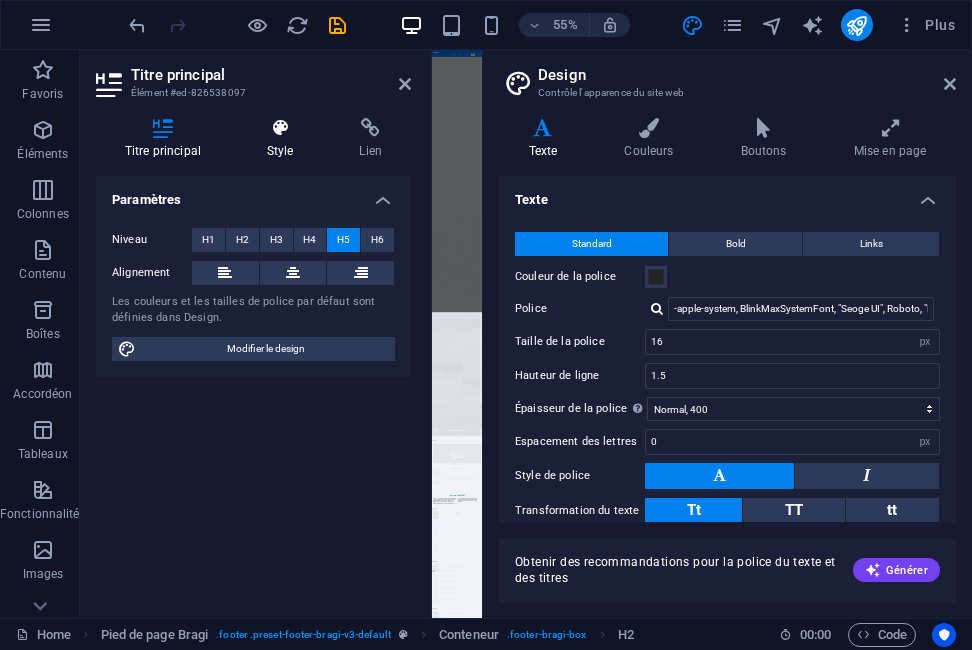 click at bounding box center [280, 128] 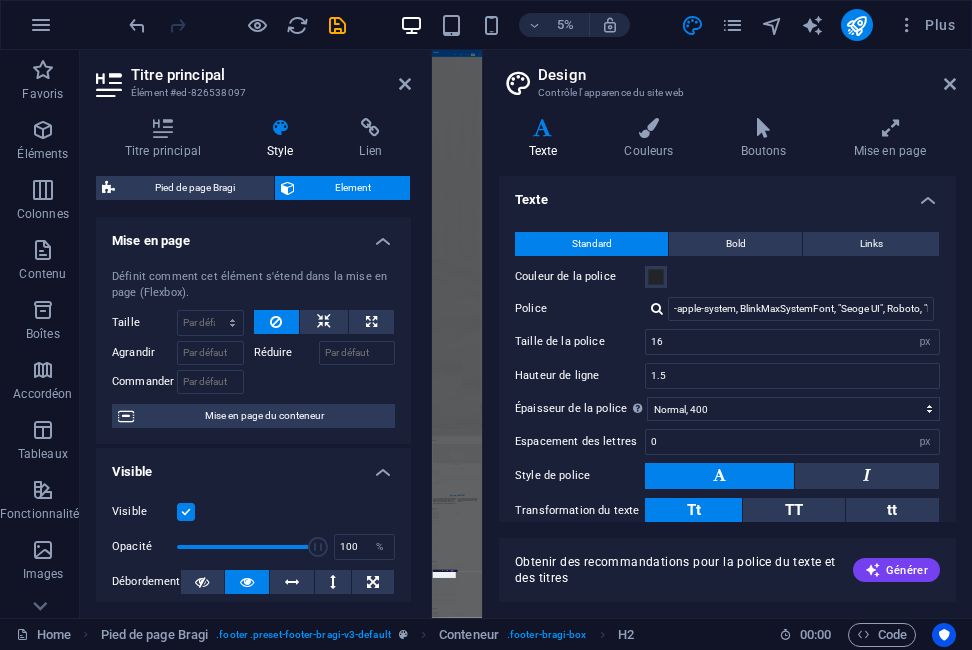scroll, scrollTop: 31610, scrollLeft: 0, axis: vertical 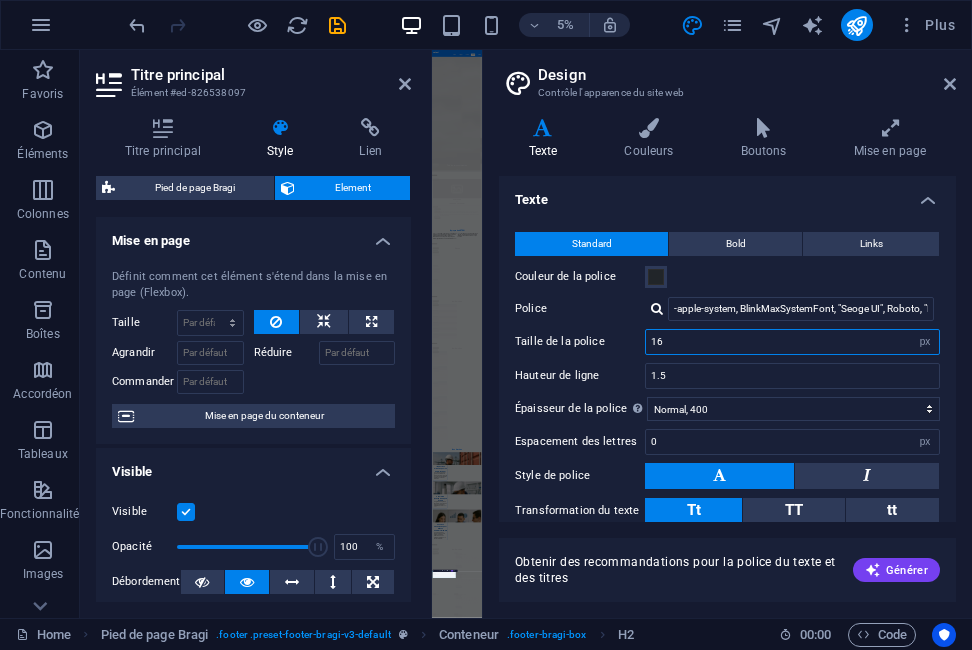 click on "16" at bounding box center (792, 342) 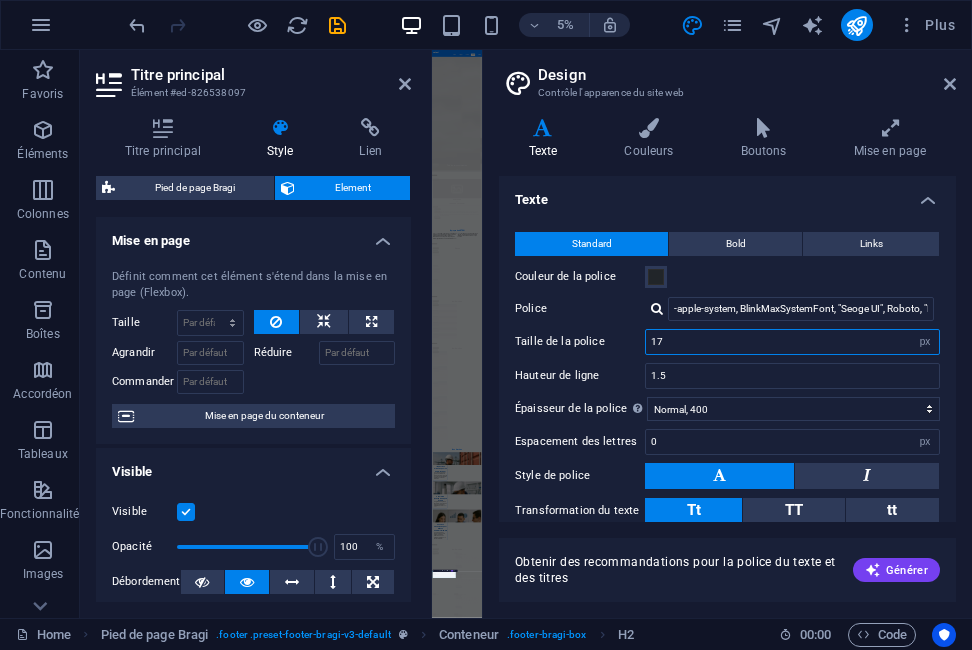 type on "18" 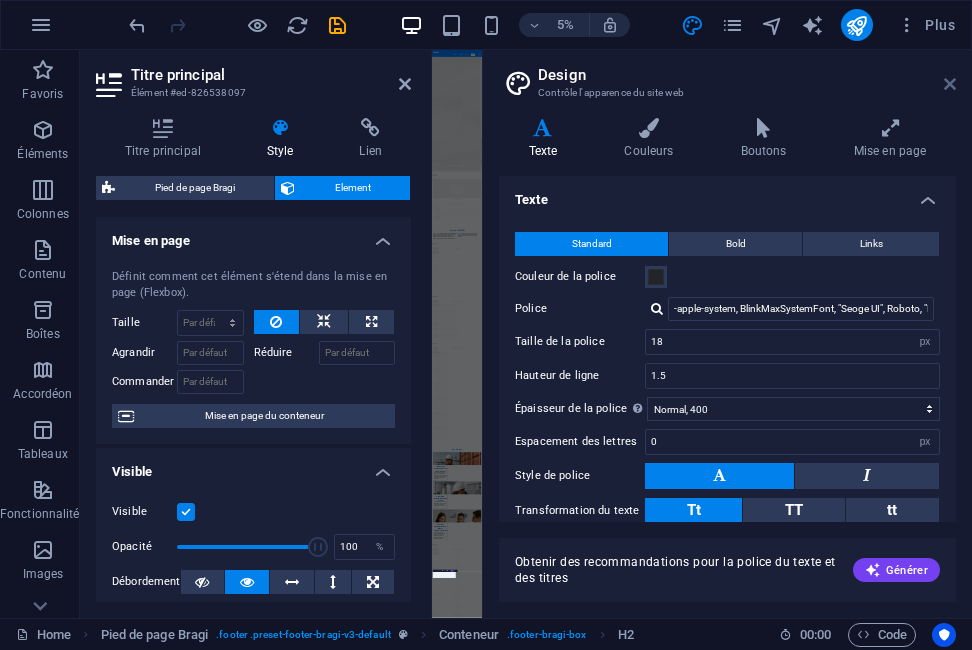 drag, startPoint x: 945, startPoint y: 58, endPoint x: 951, endPoint y: 82, distance: 24.738634 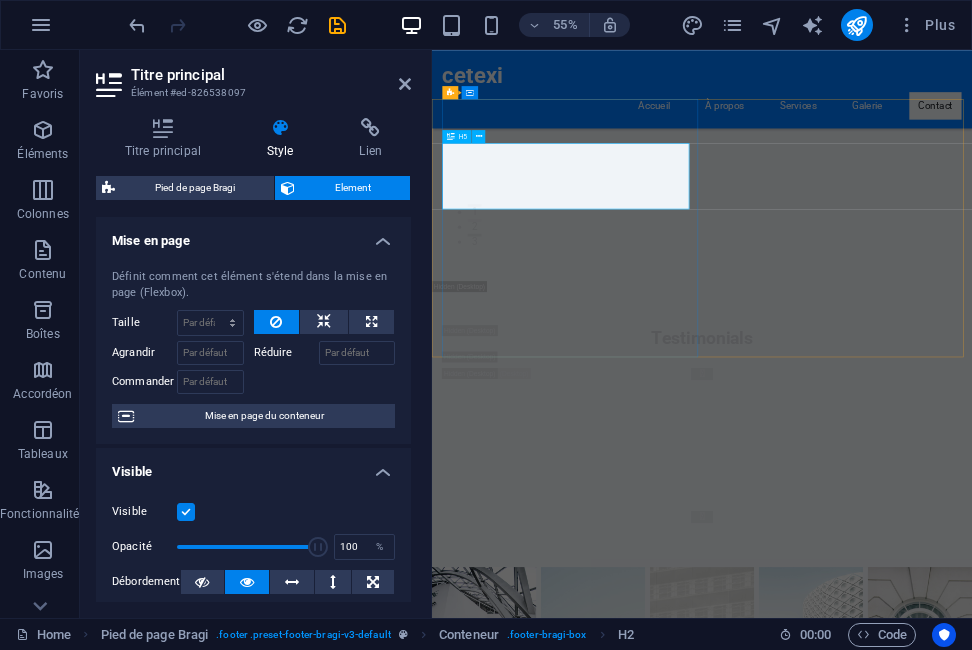 scroll, scrollTop: 27754, scrollLeft: 0, axis: vertical 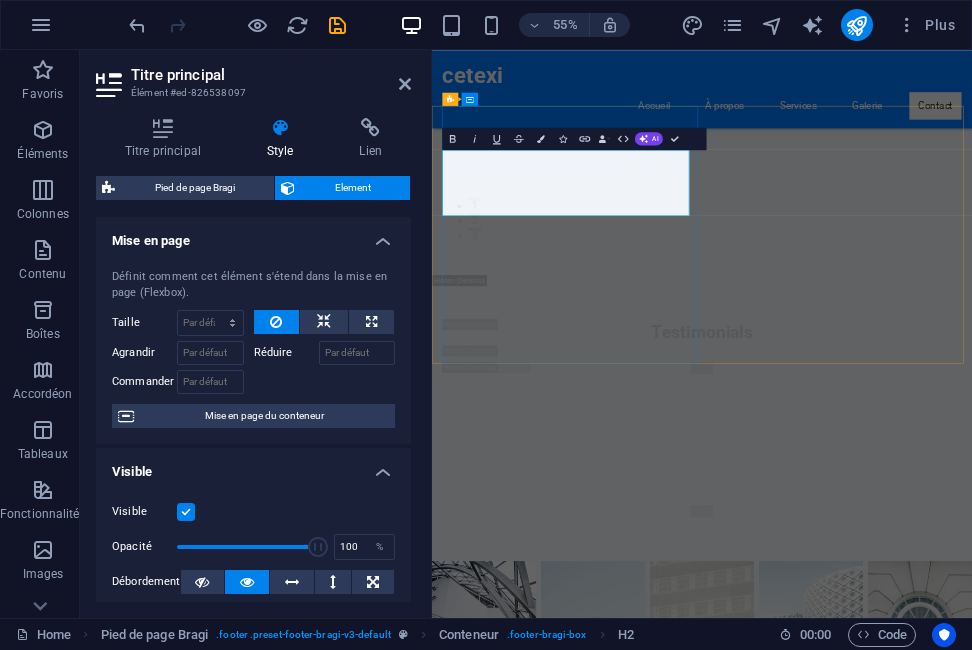click on "CETEXI - Agréage et Inspection des marchandises.  Cité Bouchama Route Beni
Malek N°8 / 3 em  Etage Skikda [POSTAL_CODE] . Contact: [EMAIL]. Appelez-nous au [PHONE]." at bounding box center [924, 17494] 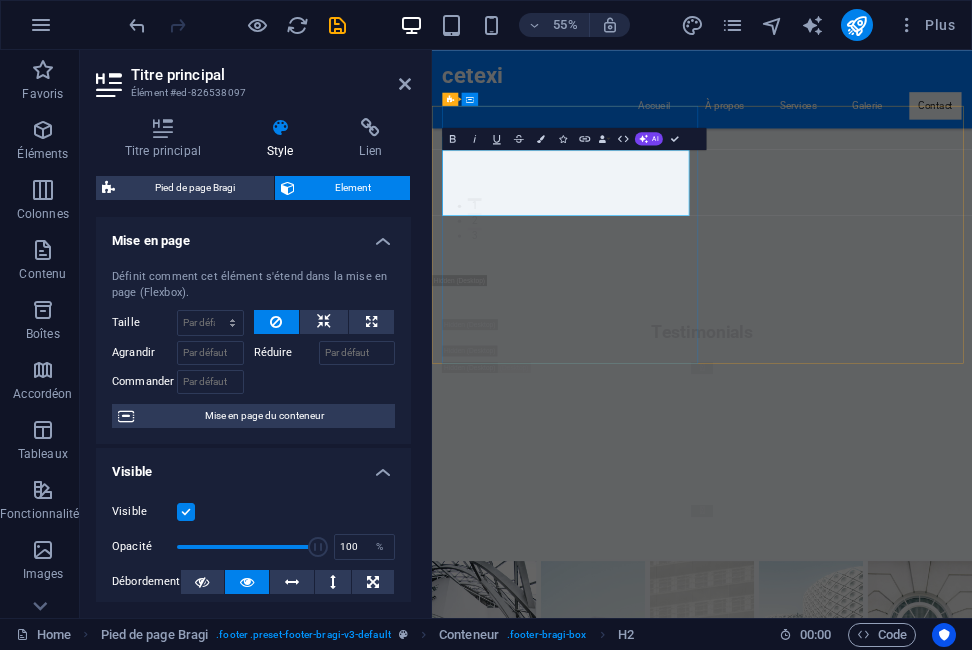 click on "CETEXI - Agréage et Inspection des marchandises.  Cité Bouchama Route Beni
Malek N°8 / 3 em  Etage Skikda [POSTAL_CODE] . Contact: [EMAIL]. Appelez-nous au [PHONE]." at bounding box center (924, 17494) 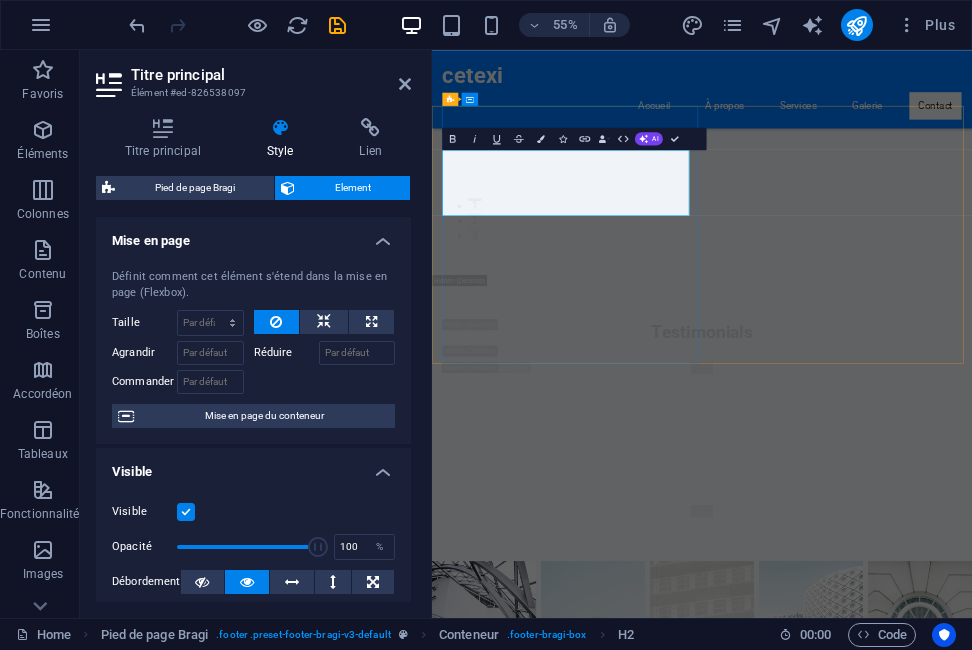 click on "CETEXI - Agréage et Inspection des marchandises.  Cité Bouchama Route Beni
Malek N°8 / 3 em  Etage Skikda [POSTAL_CODE] . Contact: [EMAIL]. Appelez-nous au [PHONE]." at bounding box center (924, 17494) 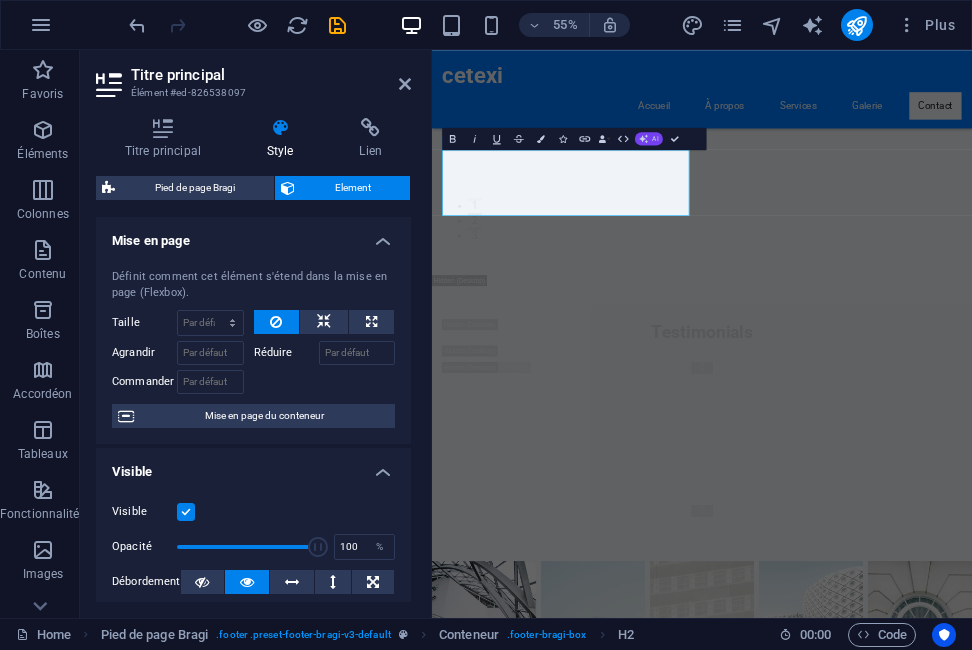 click 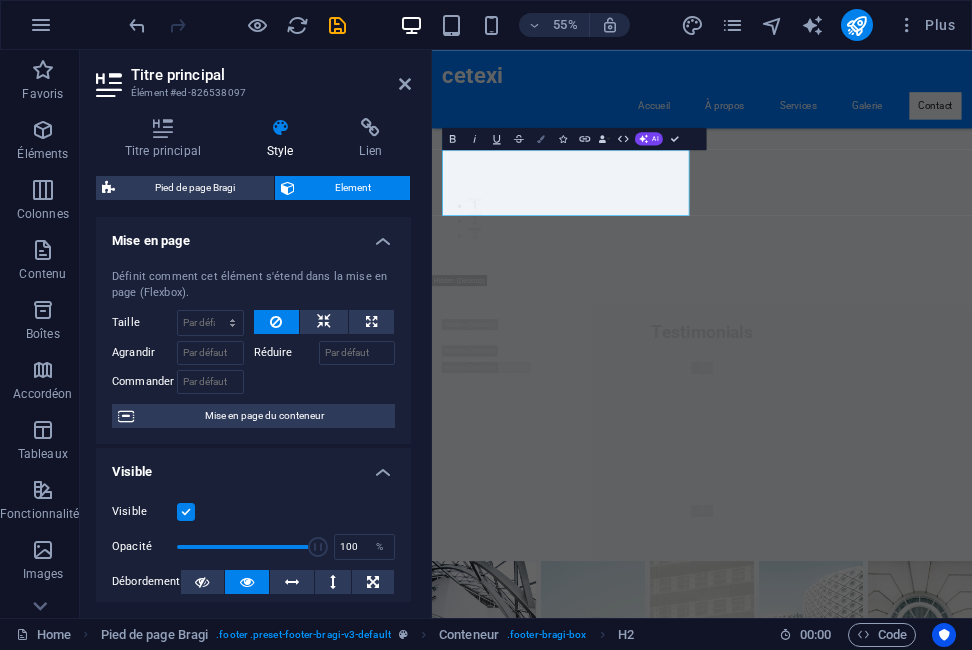 click at bounding box center (541, 139) 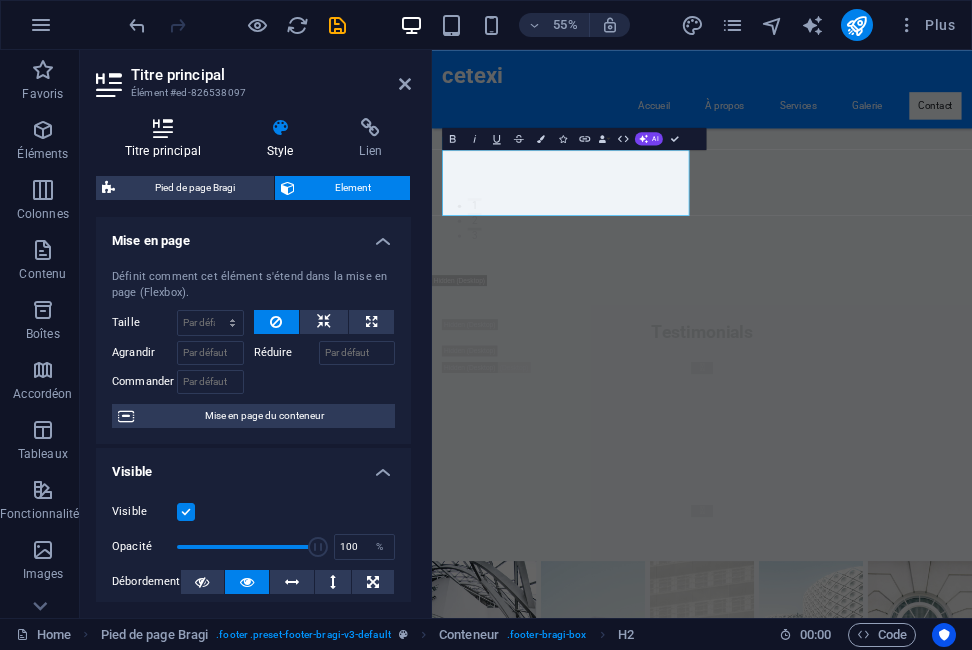 click at bounding box center [163, 128] 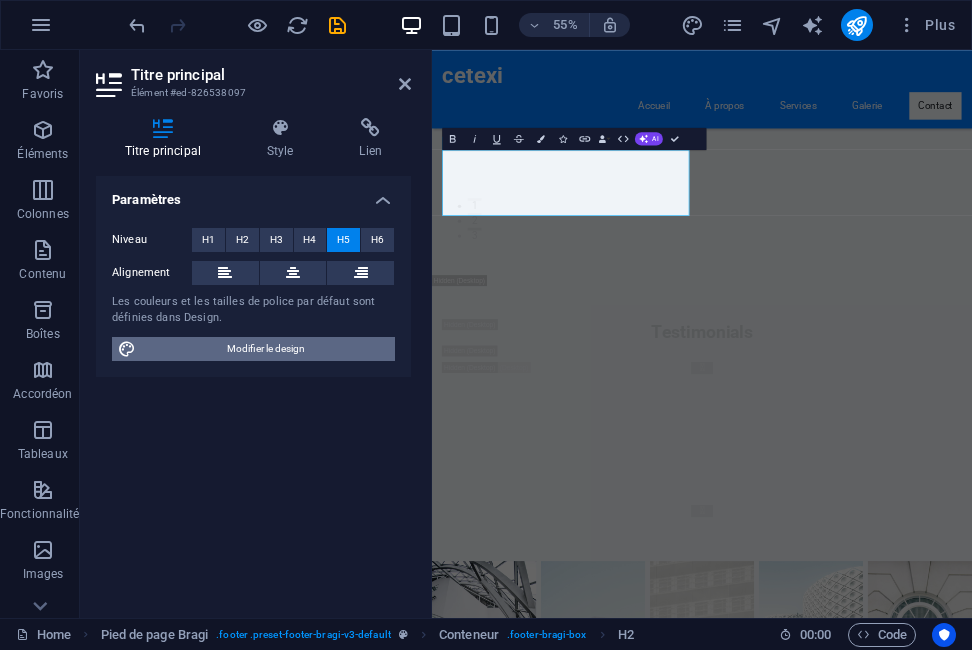 click on "Modifier le design" at bounding box center (265, 349) 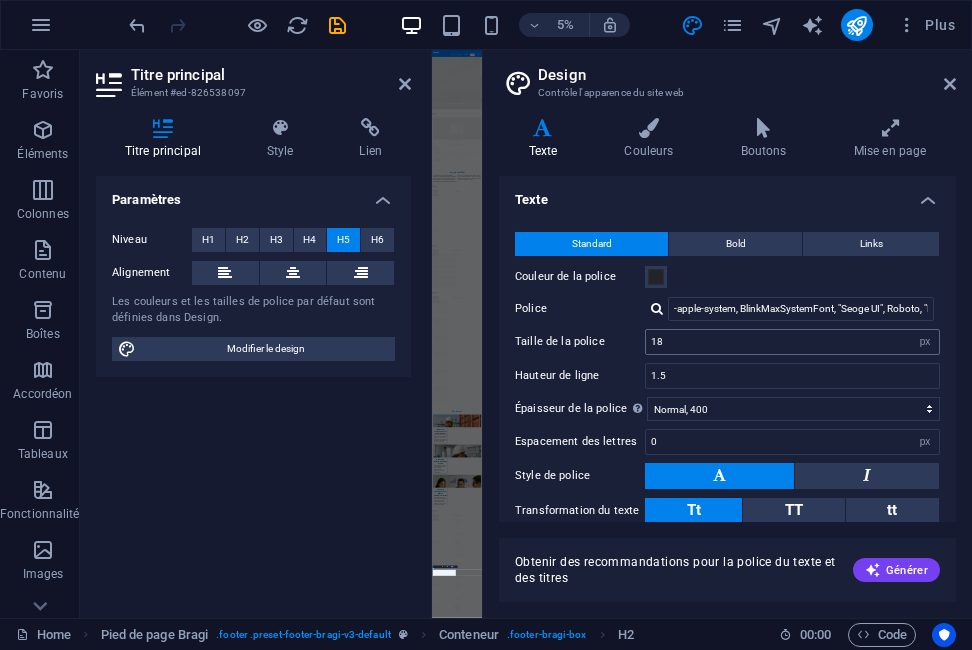 scroll, scrollTop: 32891, scrollLeft: 0, axis: vertical 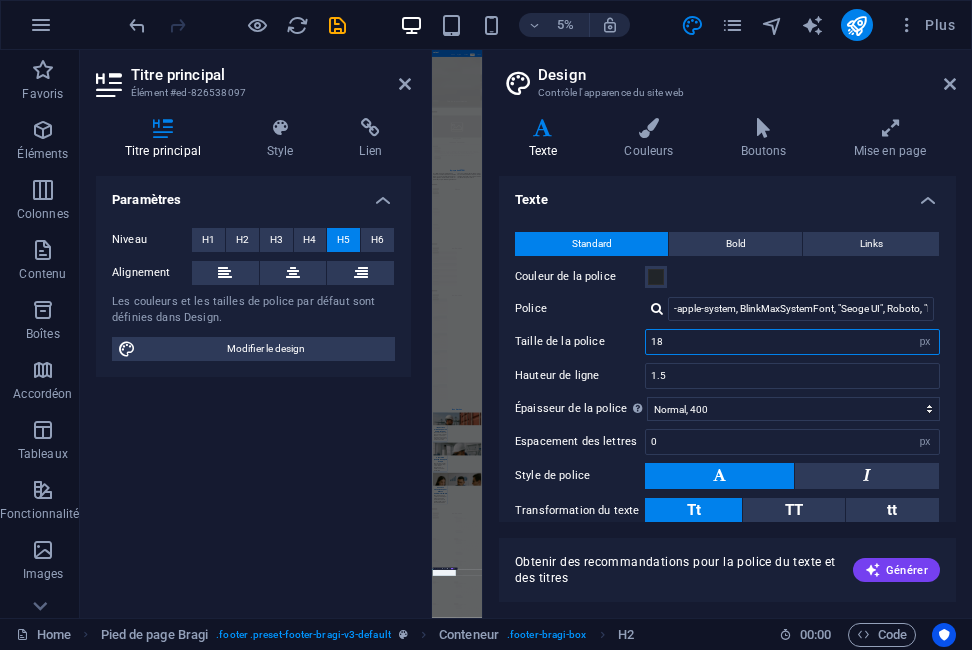 click on "18" at bounding box center [792, 342] 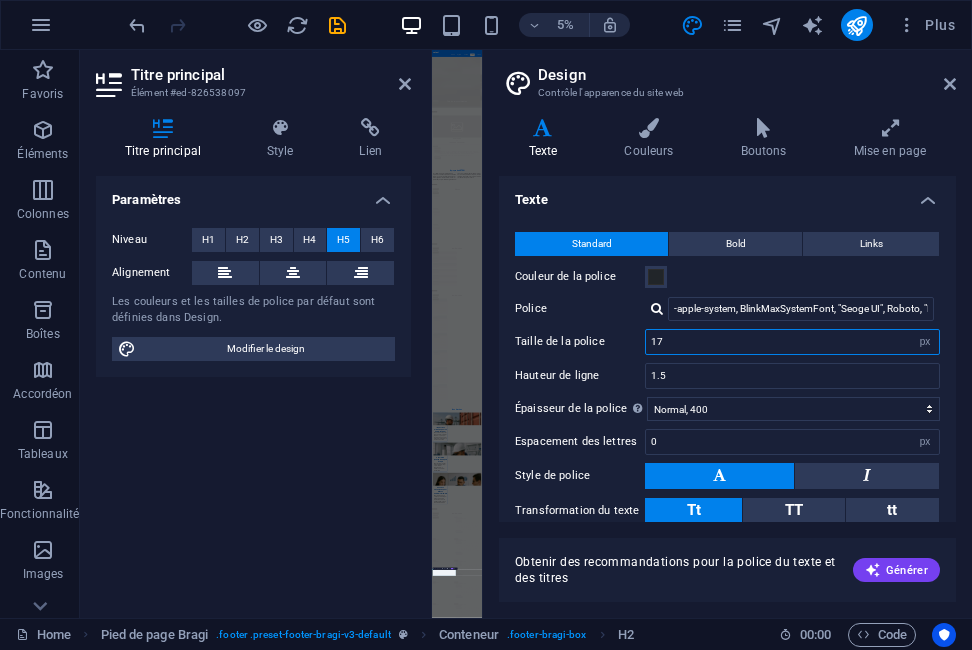 type on "16" 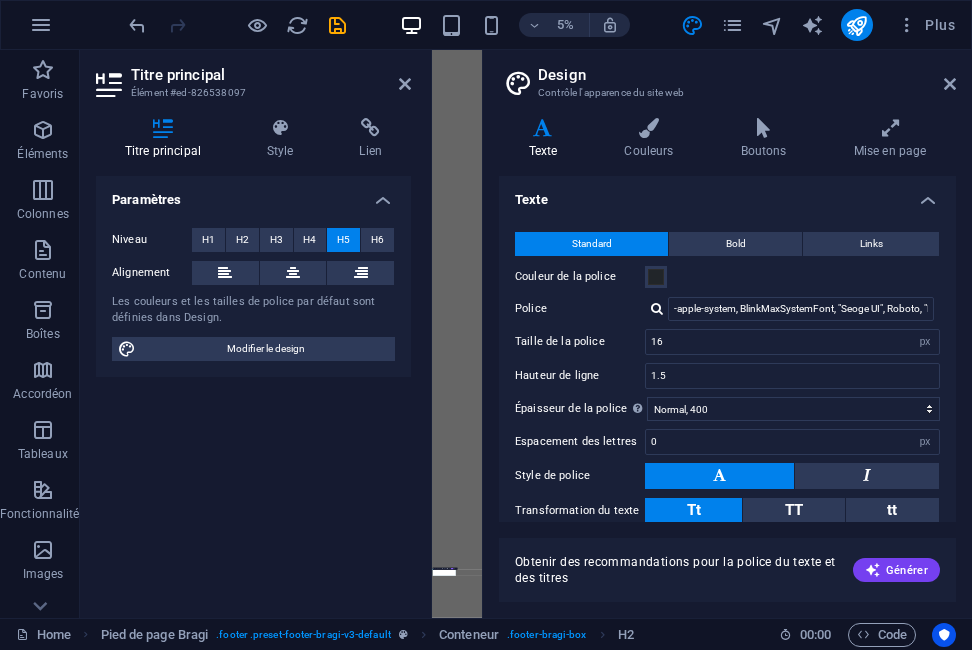 select on "px" 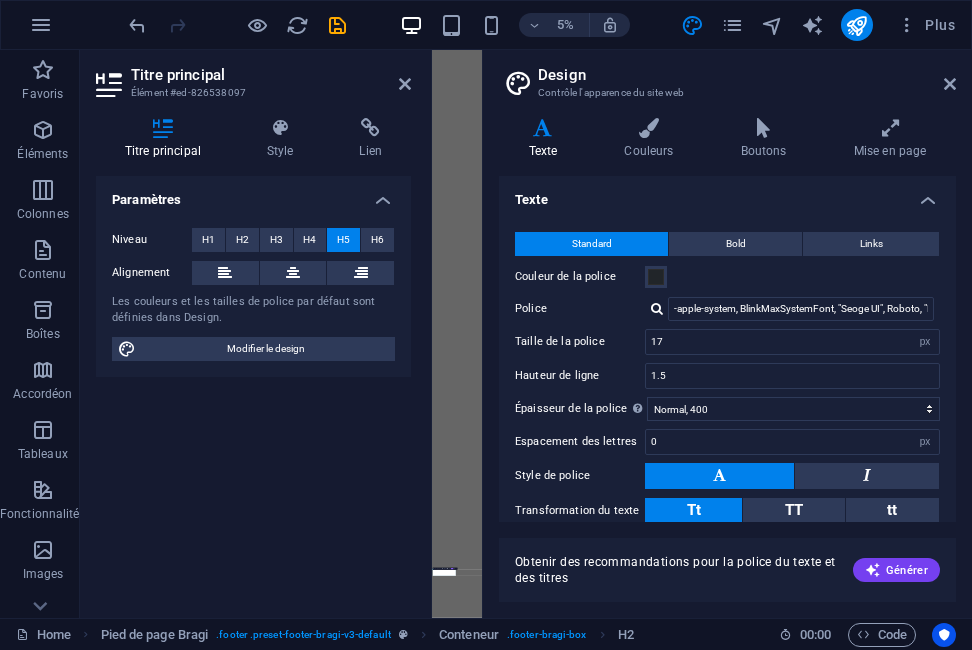 scroll, scrollTop: 0, scrollLeft: 0, axis: both 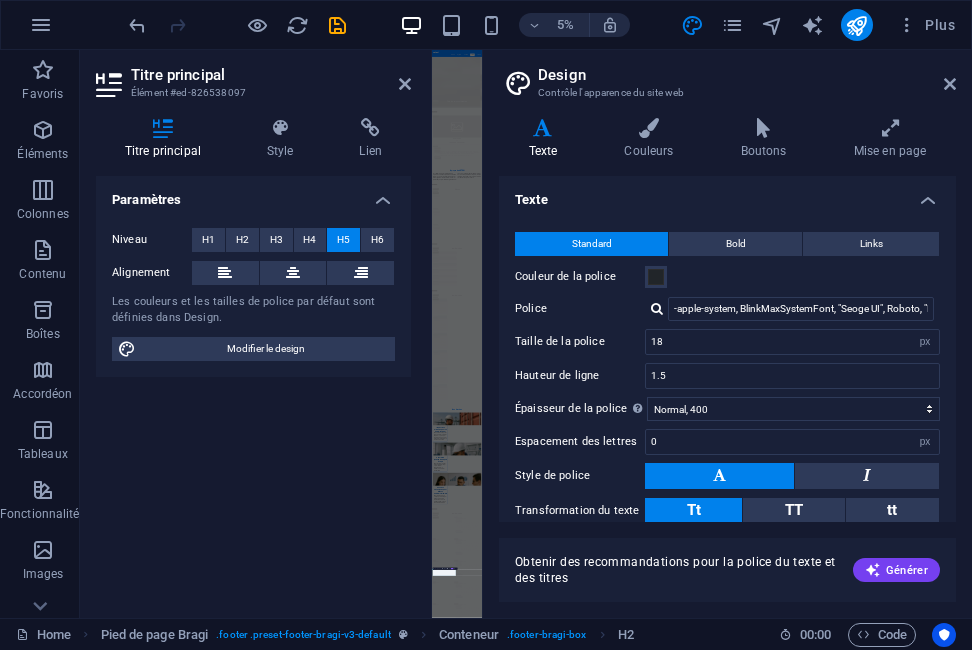 type on "16" 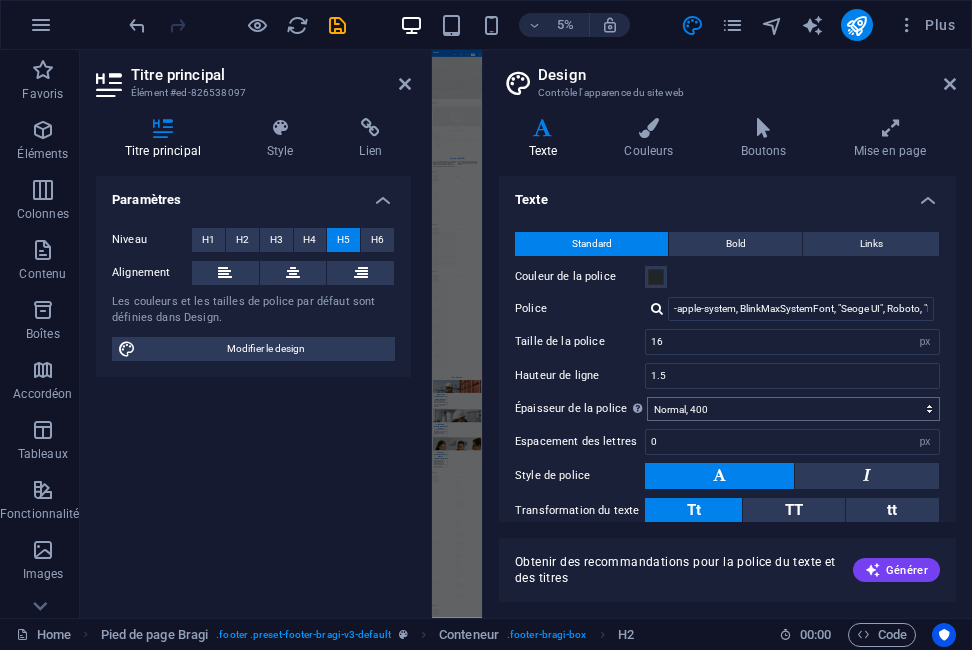 scroll, scrollTop: 31661, scrollLeft: 0, axis: vertical 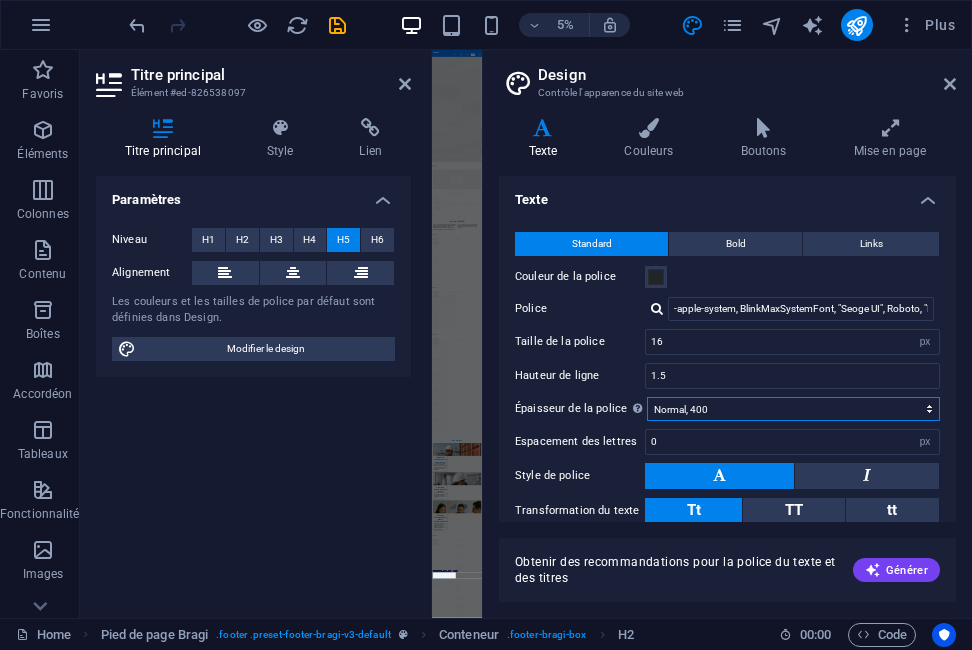 click on "Mince, 100 Extra-léger, 200 Léger, 300 Normal, 400 Medium, 500 Demi-gras, 600 Gras, 700 Extra-gras, 800 Noir, 900" at bounding box center (793, 409) 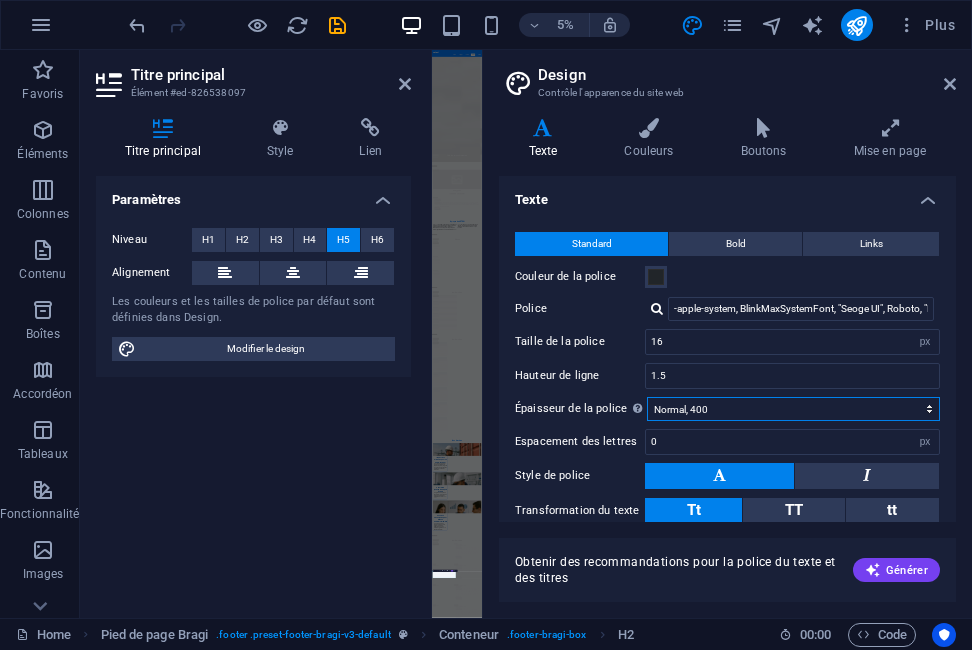 click on "Mince, 100 Extra-léger, 200 Léger, 300 Normal, 400 Medium, 500 Demi-gras, 600 Gras, 700 Extra-gras, 800 Noir, 900" at bounding box center (793, 409) 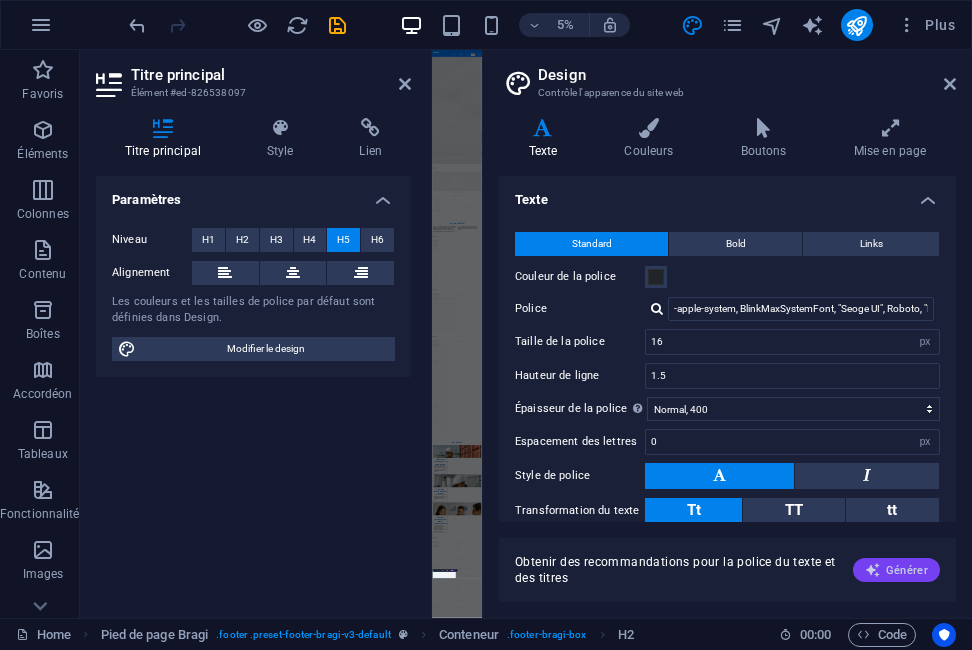 click on "Générer" at bounding box center [896, 570] 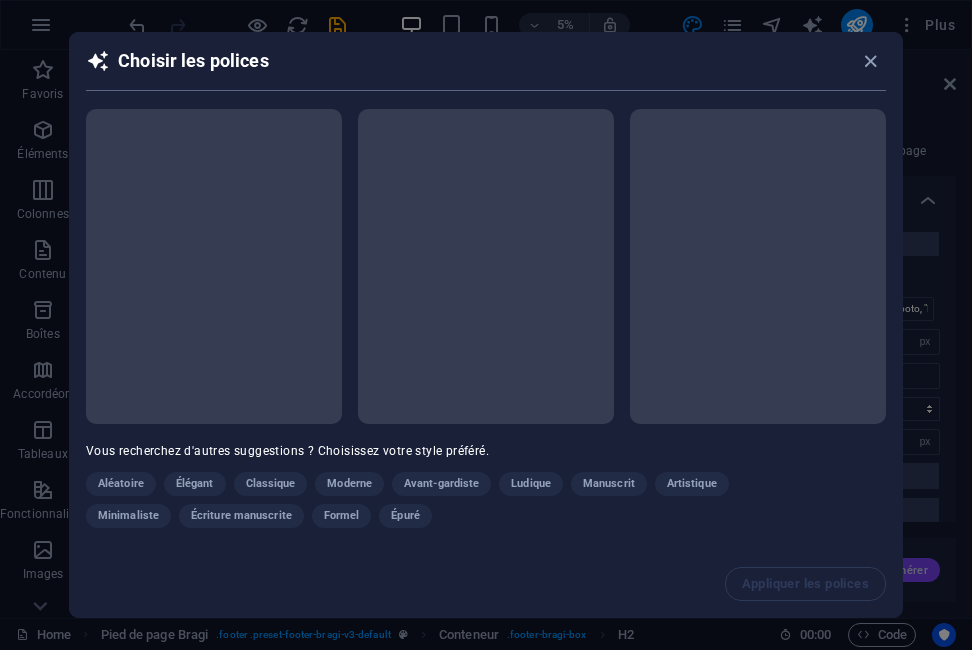 scroll, scrollTop: 31610, scrollLeft: 0, axis: vertical 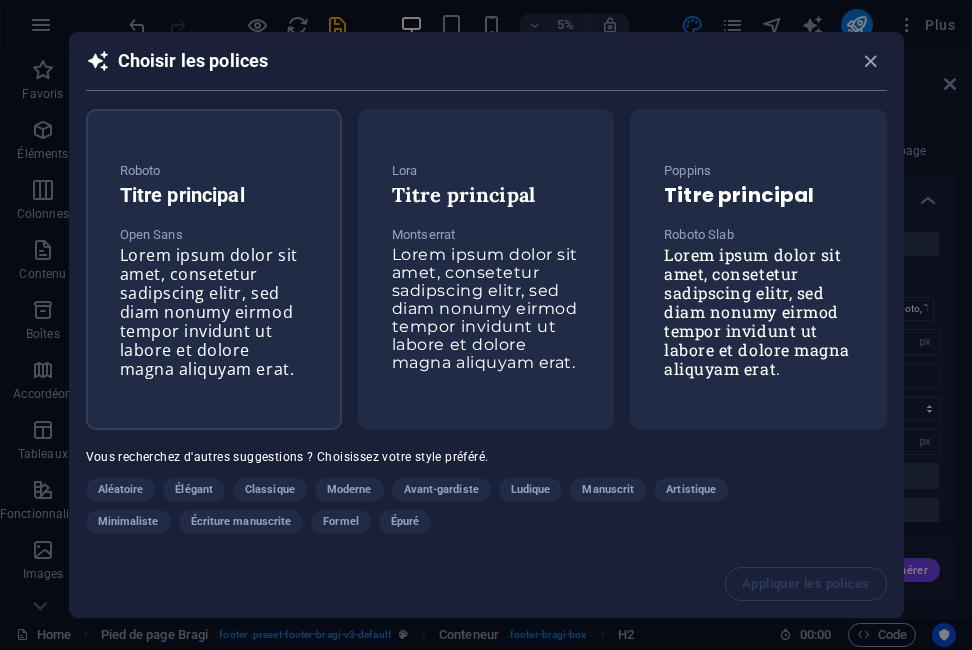 click on "Lorem ipsum dolor sit amet, consetetur sadipscing elitr, sed diam nonumy eirmod tempor invidunt ut labore et dolore magna aliquyam erat." at bounding box center [209, 312] 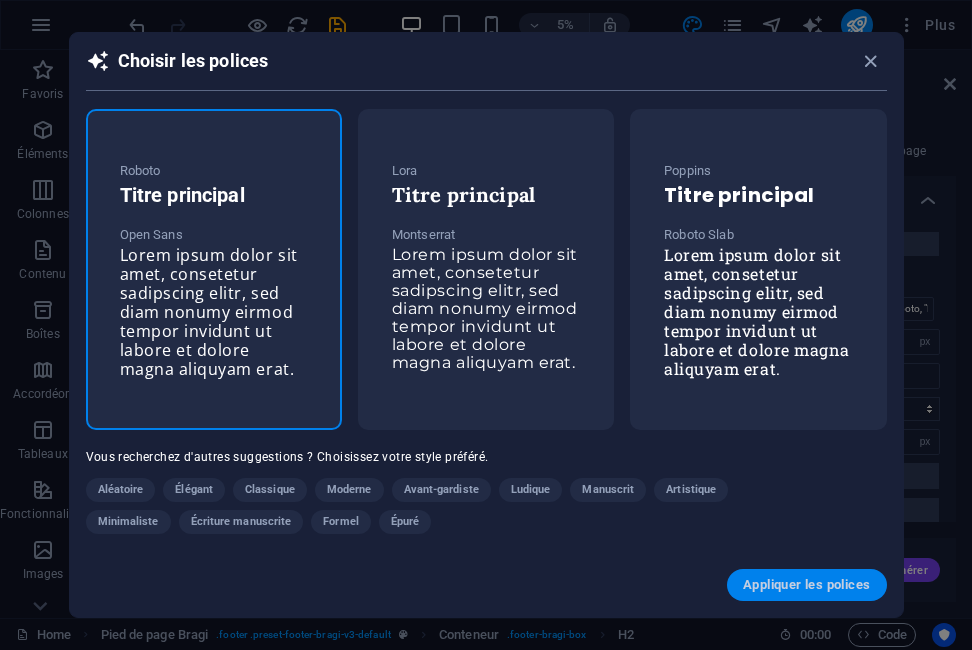 click on "Appliquer les polices" at bounding box center (806, 585) 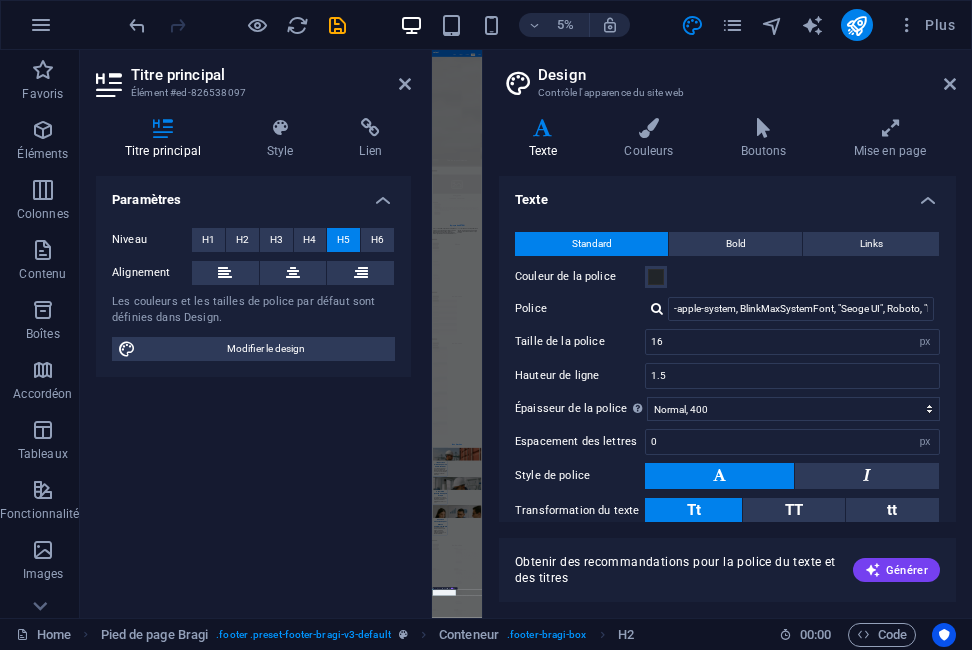 type on "Open Sans" 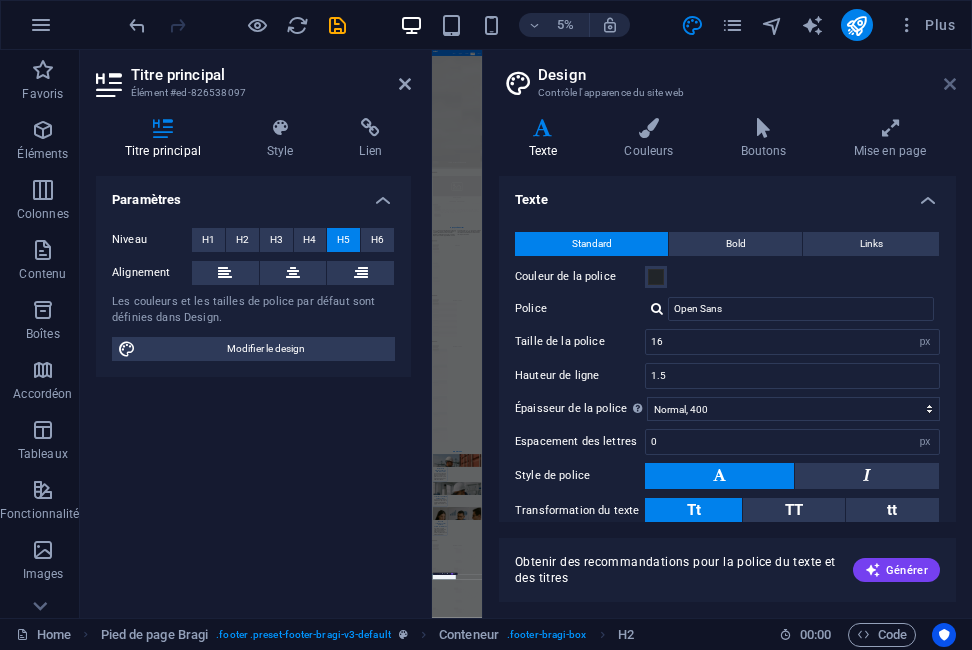 scroll, scrollTop: 31236, scrollLeft: 0, axis: vertical 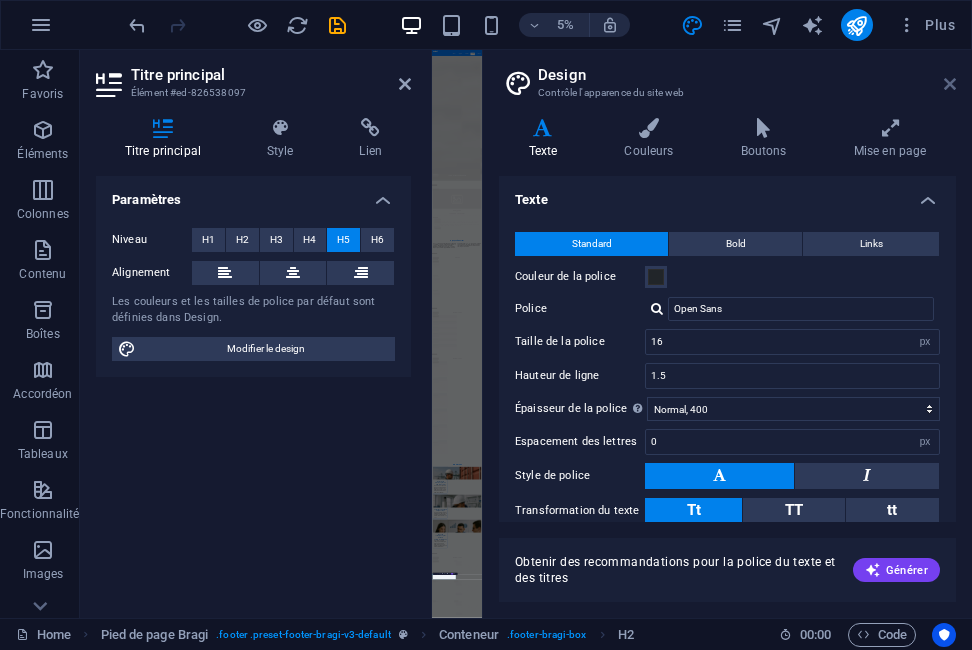 click at bounding box center [950, 84] 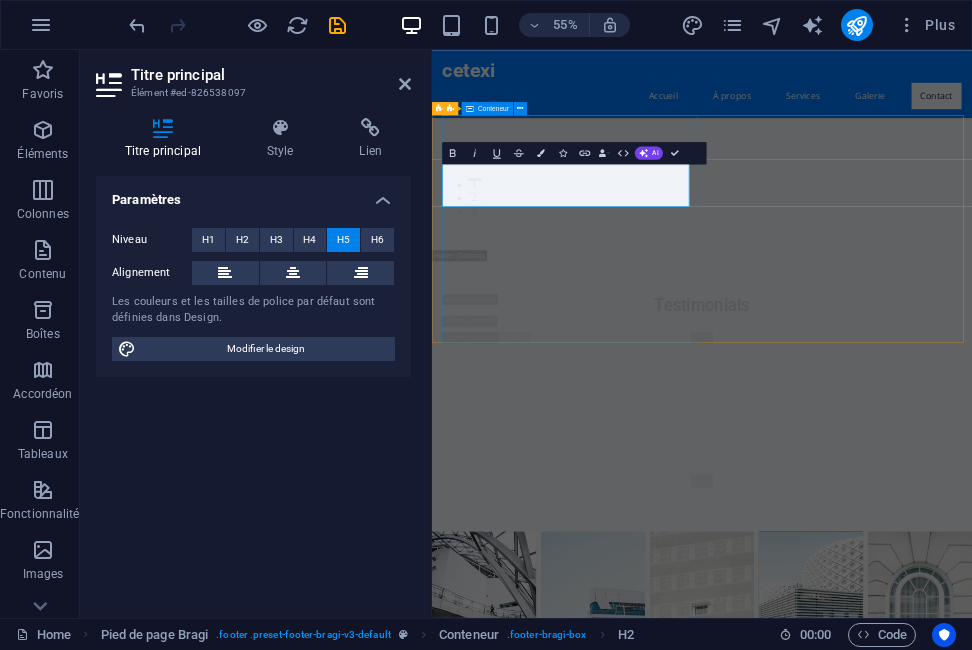 scroll, scrollTop: 26213, scrollLeft: 0, axis: vertical 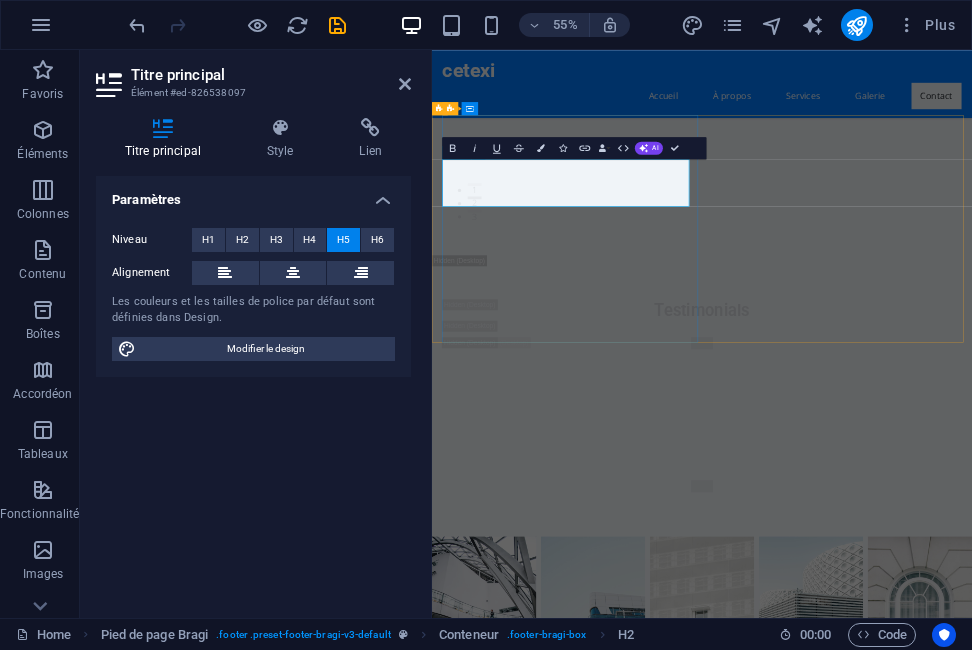 click on "CETEXI - Agréage et Inspection des marchandises.  Cité Bouchama Route Beni
Malek N°8 / 3 em  Etage Skikda [POSTAL_CODE] . Contact: [EMAIL]. Appelez-nous au [PHONE]." at bounding box center (924, 16838) 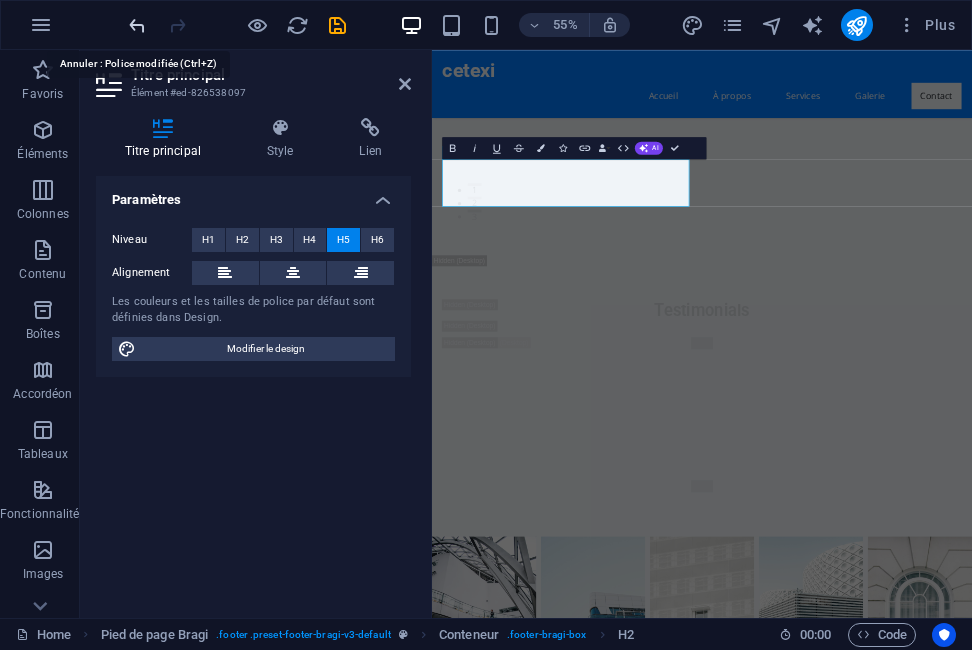 click at bounding box center (137, 25) 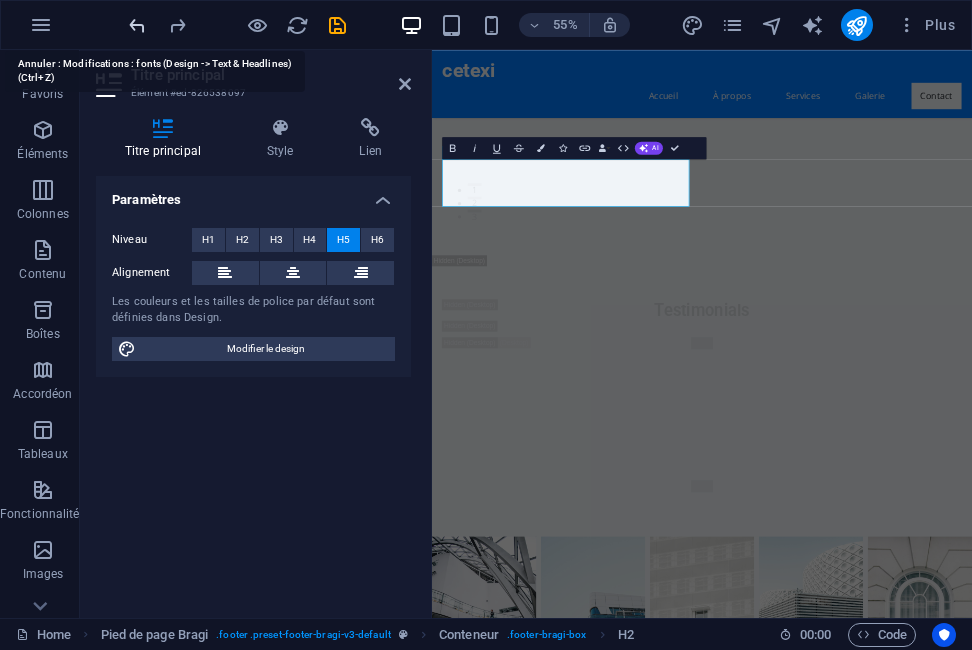click at bounding box center (137, 25) 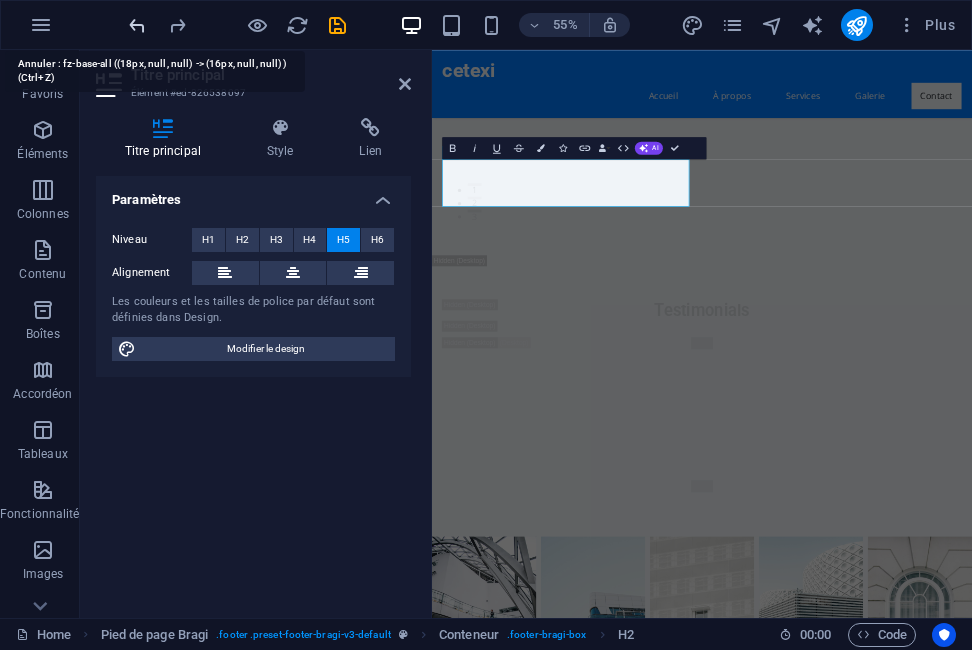 click at bounding box center [137, 25] 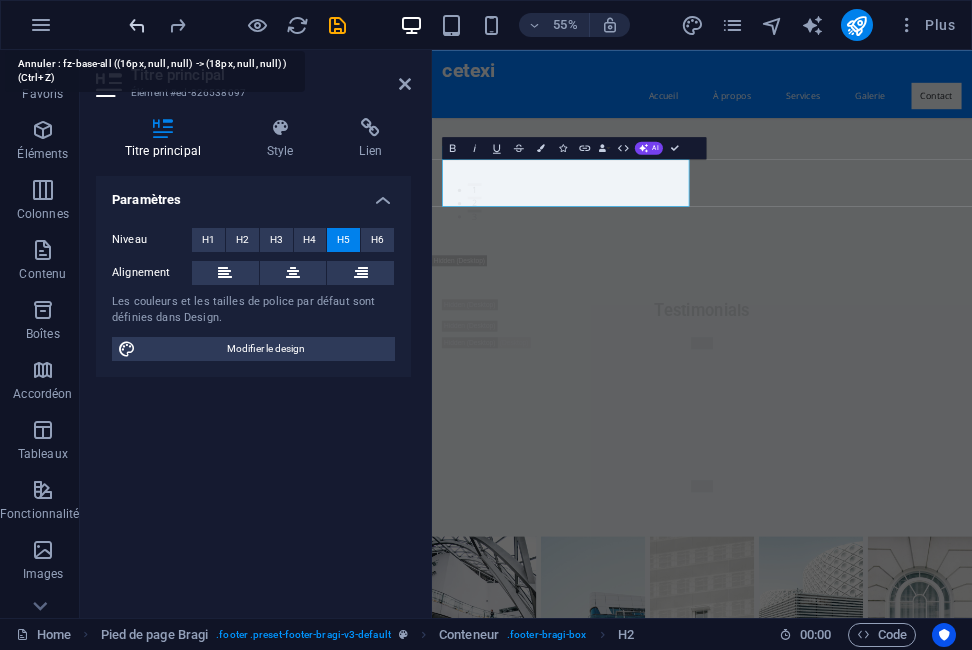 click at bounding box center (137, 25) 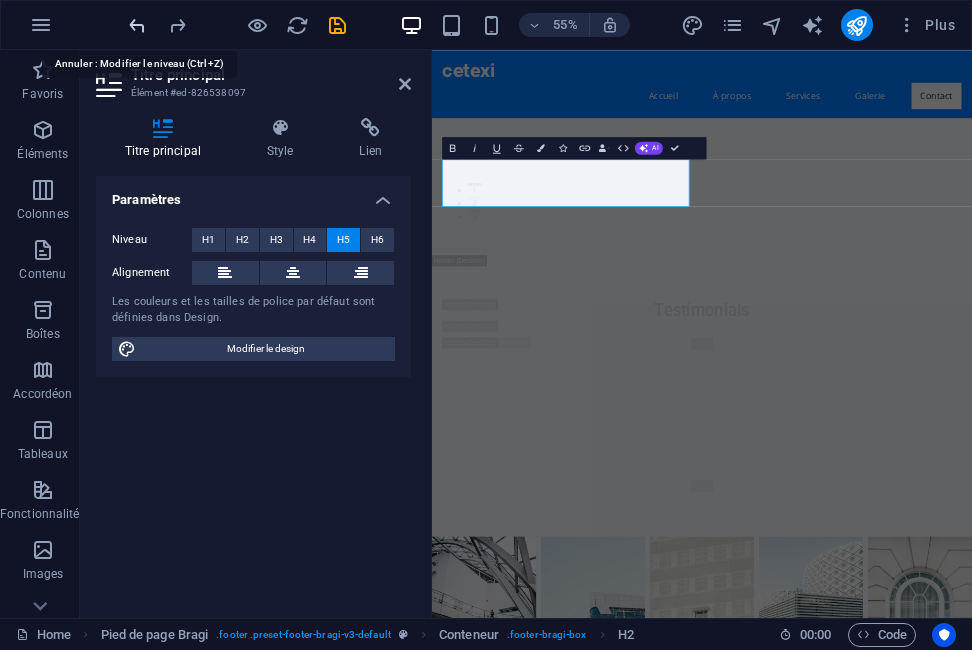click at bounding box center (137, 25) 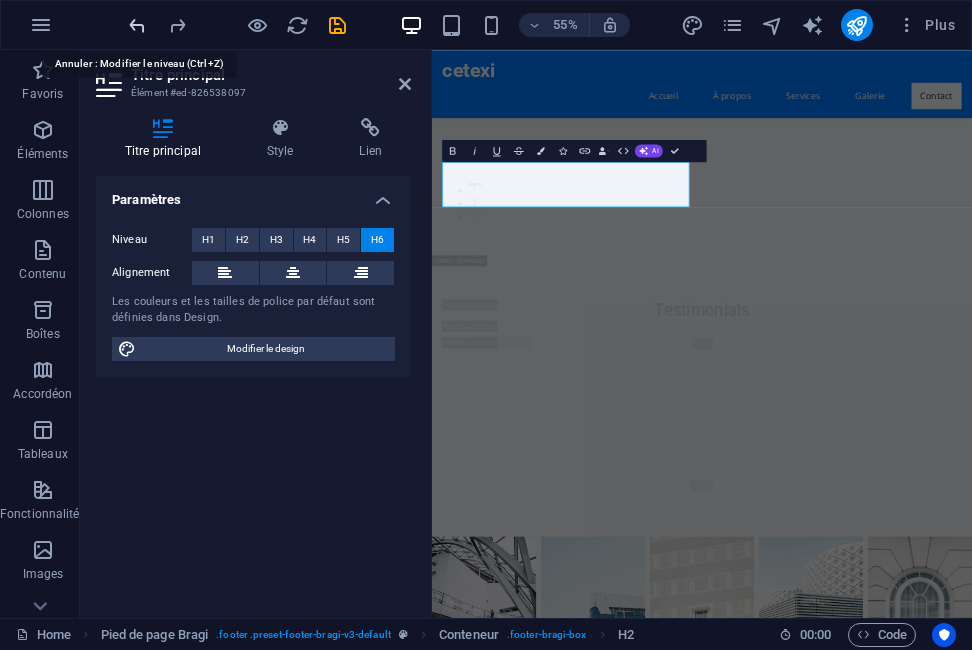 scroll, scrollTop: 26208, scrollLeft: 0, axis: vertical 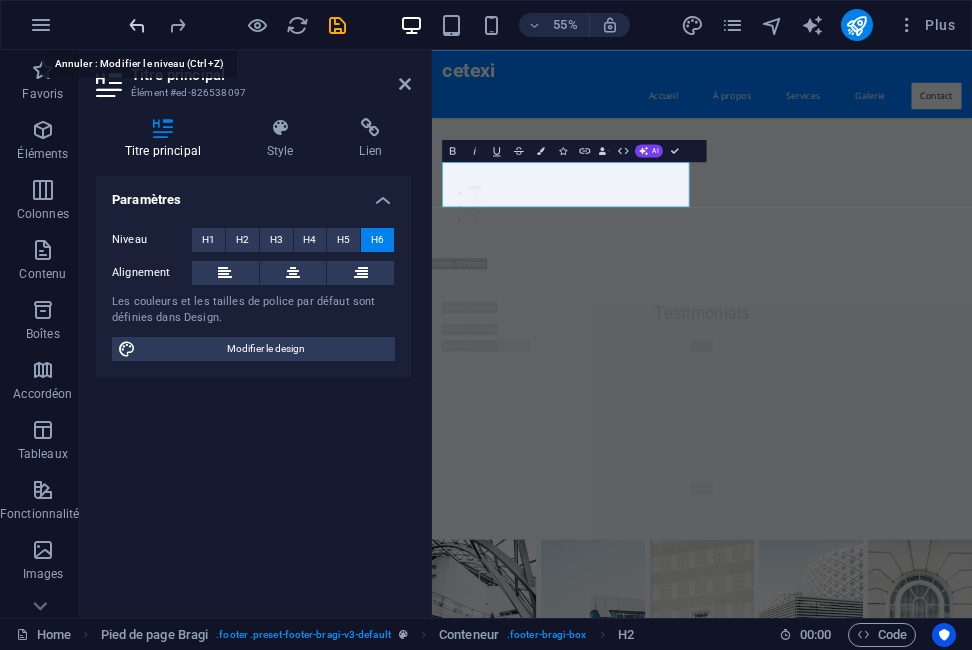 click at bounding box center (137, 25) 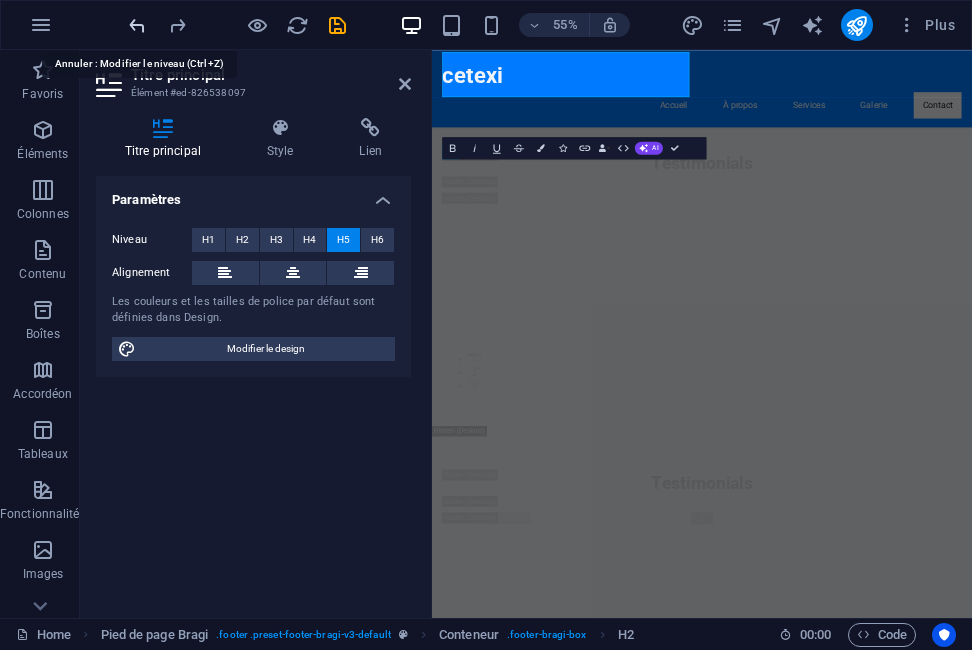 scroll, scrollTop: 26408, scrollLeft: 0, axis: vertical 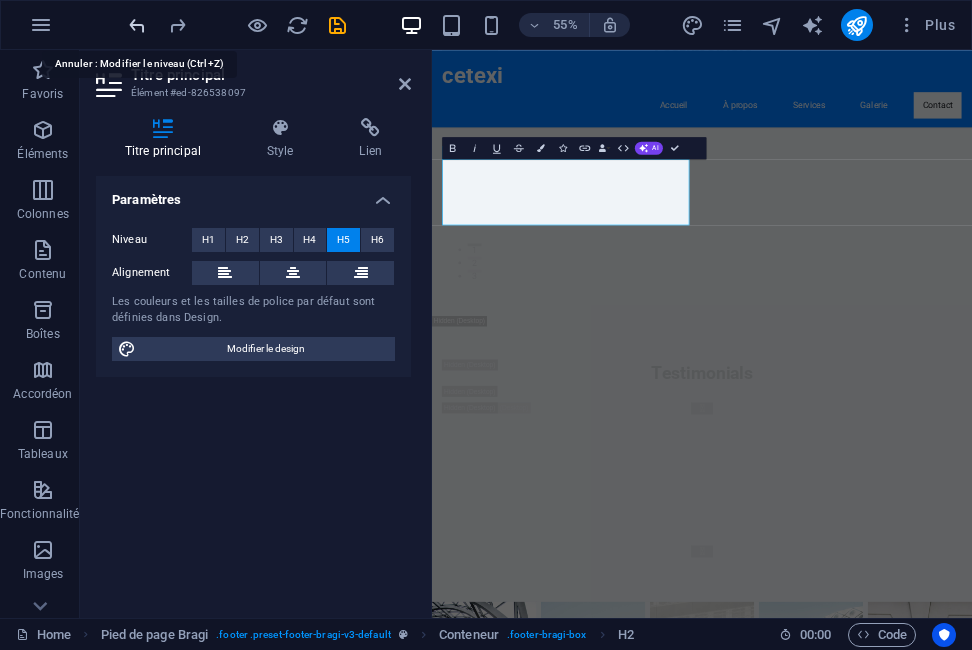 click at bounding box center (137, 25) 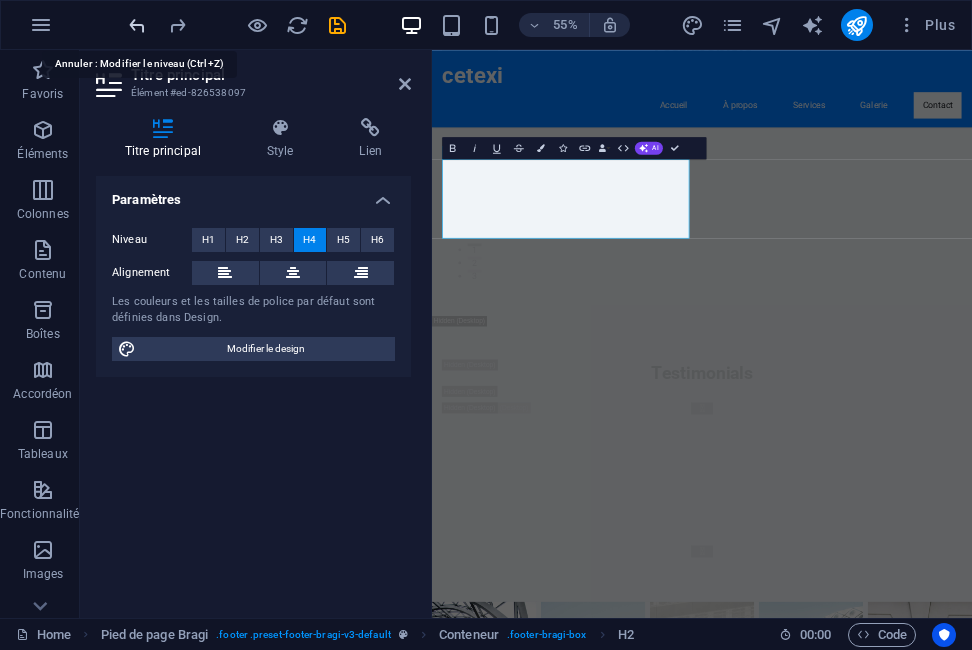 click at bounding box center [137, 25] 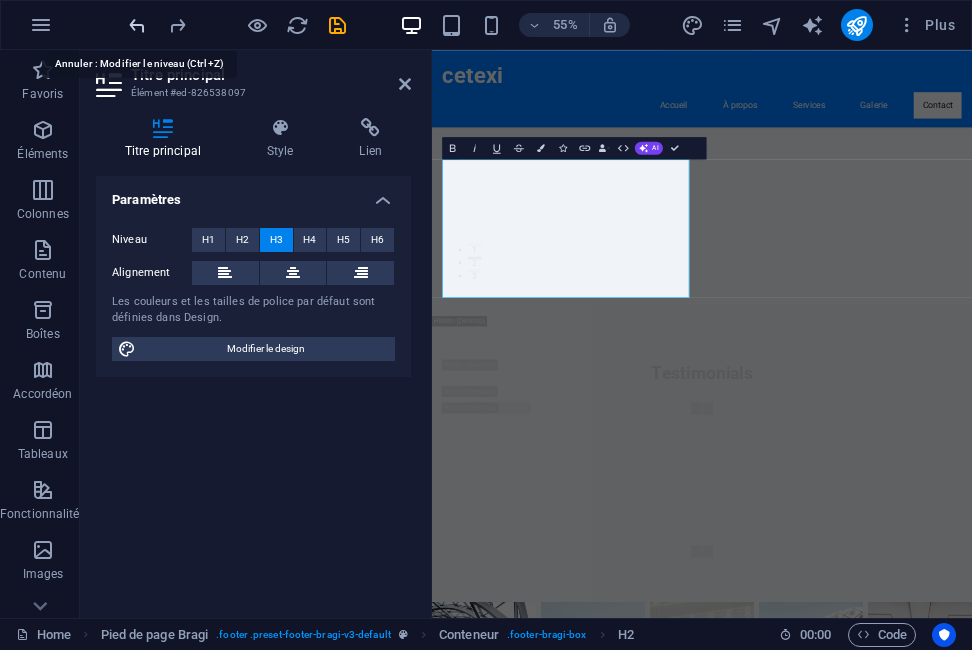 click at bounding box center [137, 25] 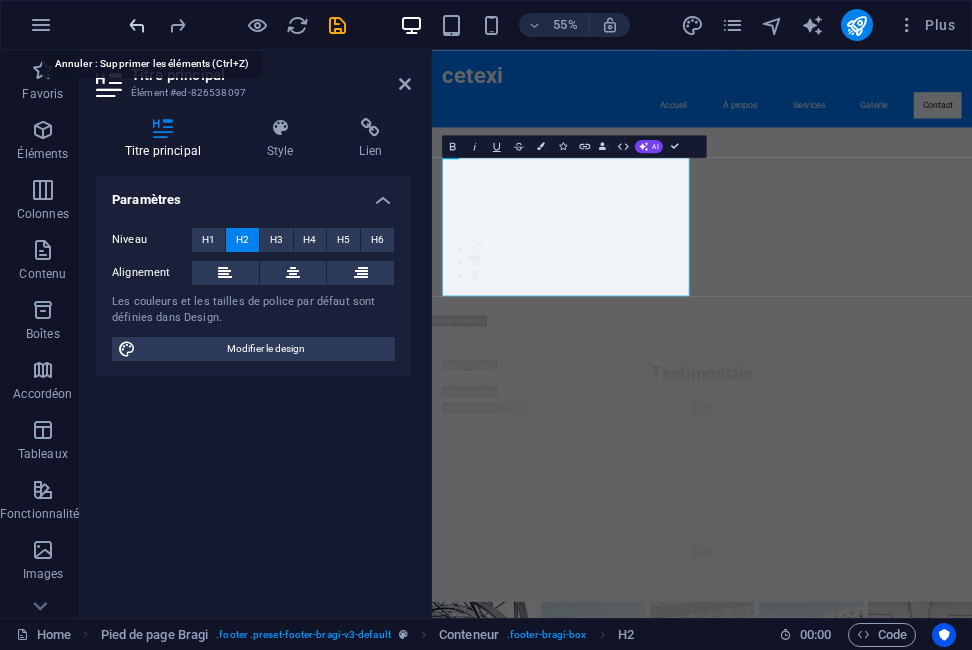 click at bounding box center [137, 25] 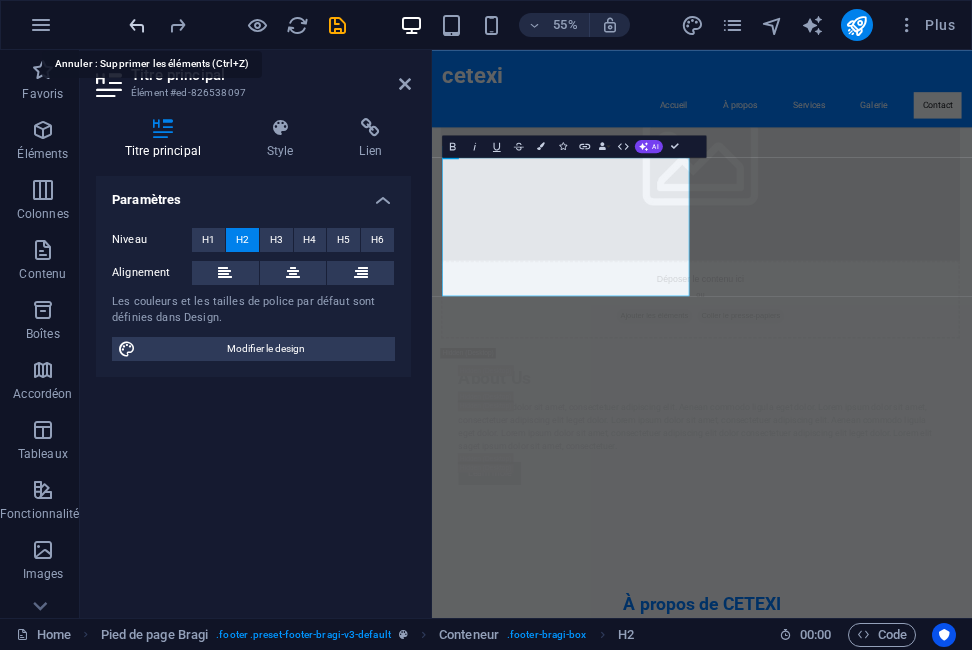 scroll, scrollTop: 5131, scrollLeft: 0, axis: vertical 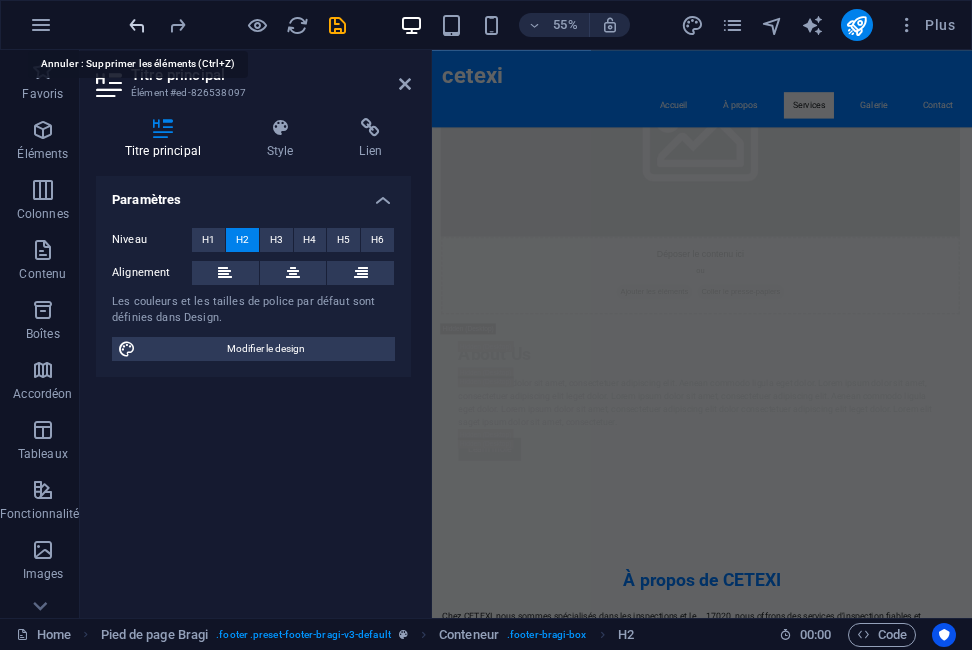 click at bounding box center (137, 25) 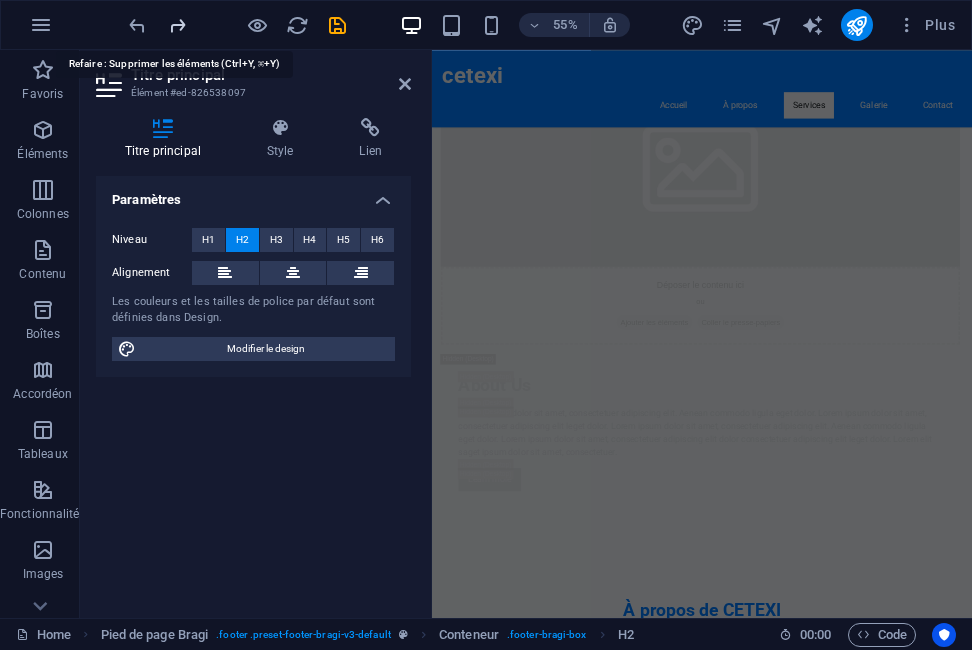 click at bounding box center (177, 25) 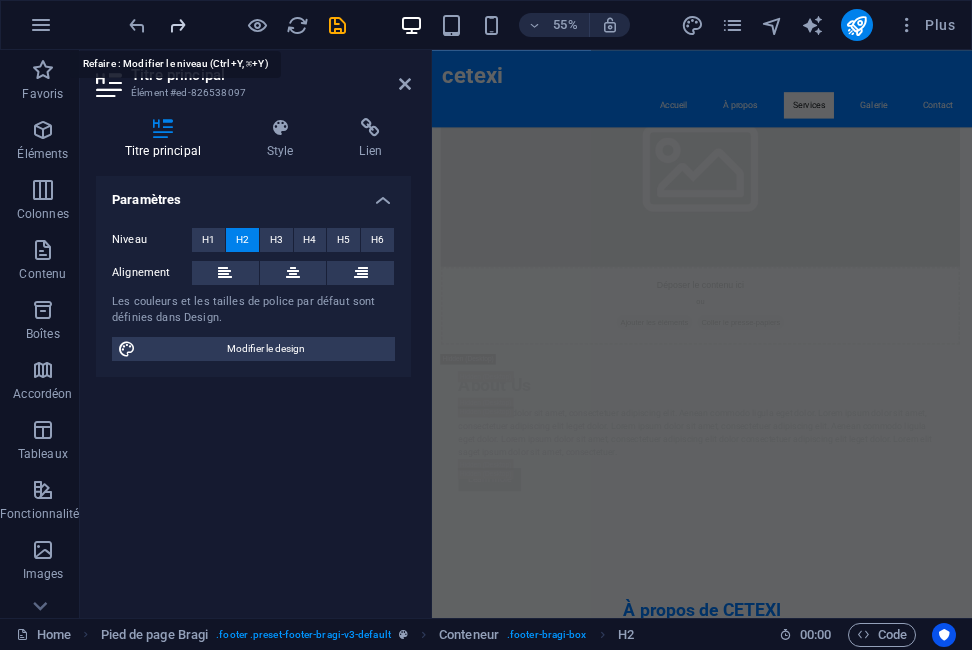 click at bounding box center (177, 25) 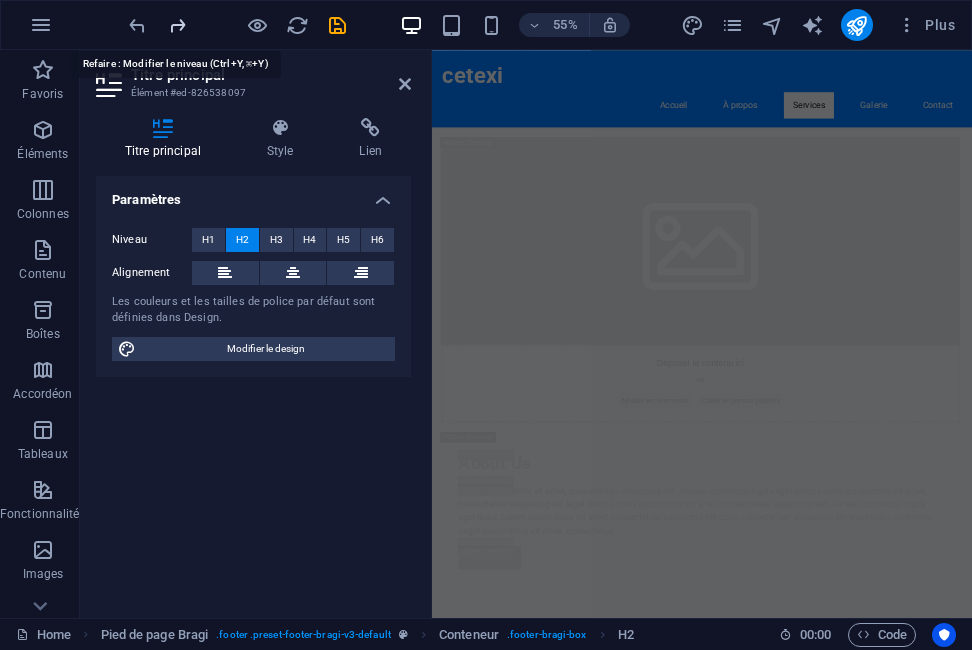 scroll, scrollTop: 26225, scrollLeft: 0, axis: vertical 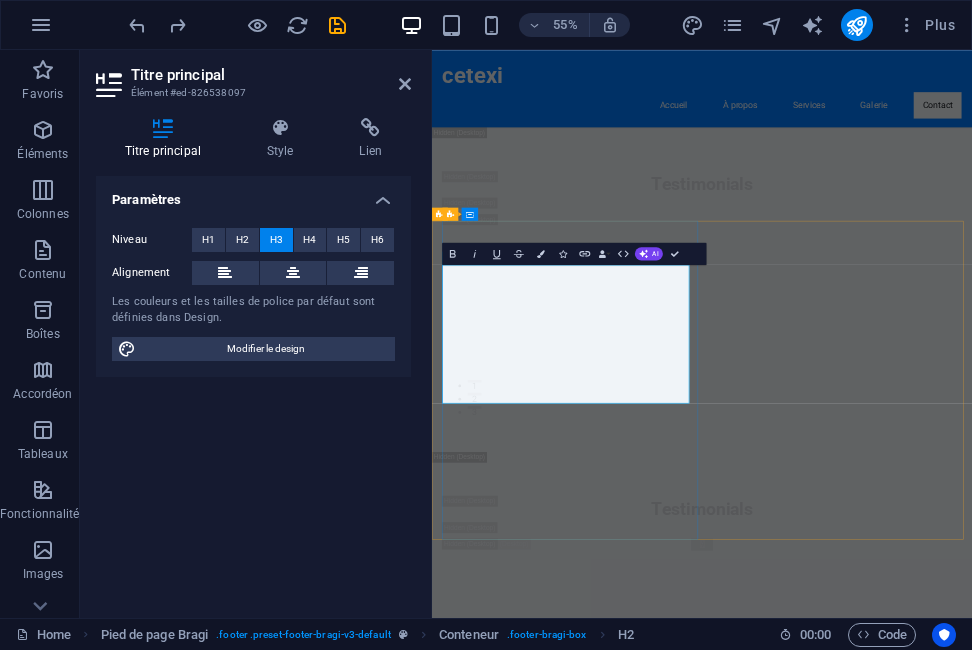 click on "CETEXI - Agréage et Inspection des marchandises.  Cité Bouchama Route Beni
Malek N°8 / 3 em  Etage Skikda [POSTAL_CODE] . Contact: [EMAIL]. Appelez-nous au [PHONE]." at bounding box center (924, 17356) 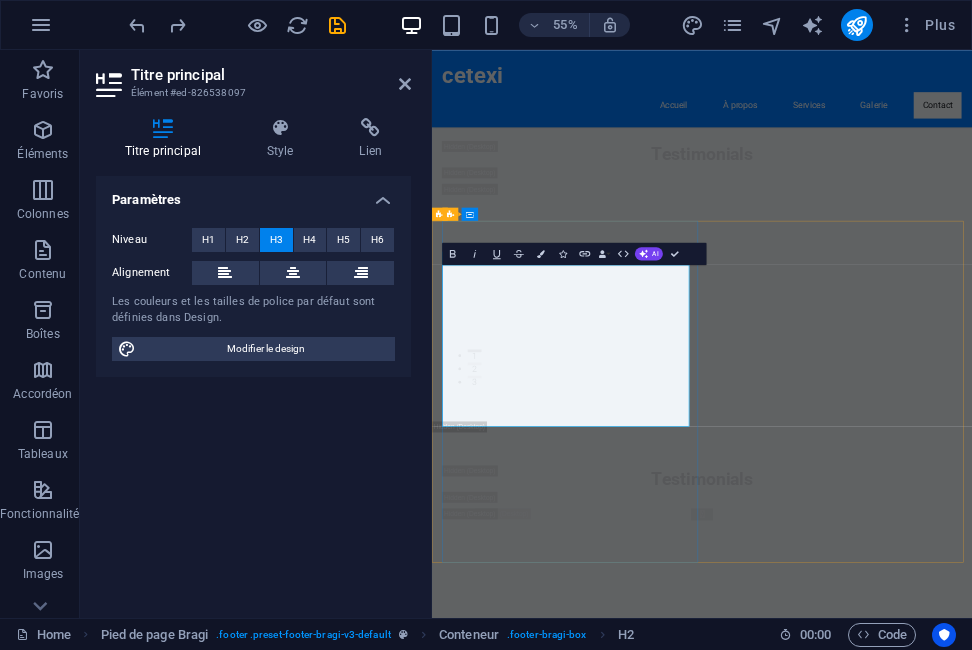 click on "CETEXI - Agréage et Inspection des marchandises.Adresse: Cité Bouchama, Route Beni Malek N°8 / 3  Contact: [EMAIL]. Appelez-nous au [PHONE]." at bounding box center (924, 17301) 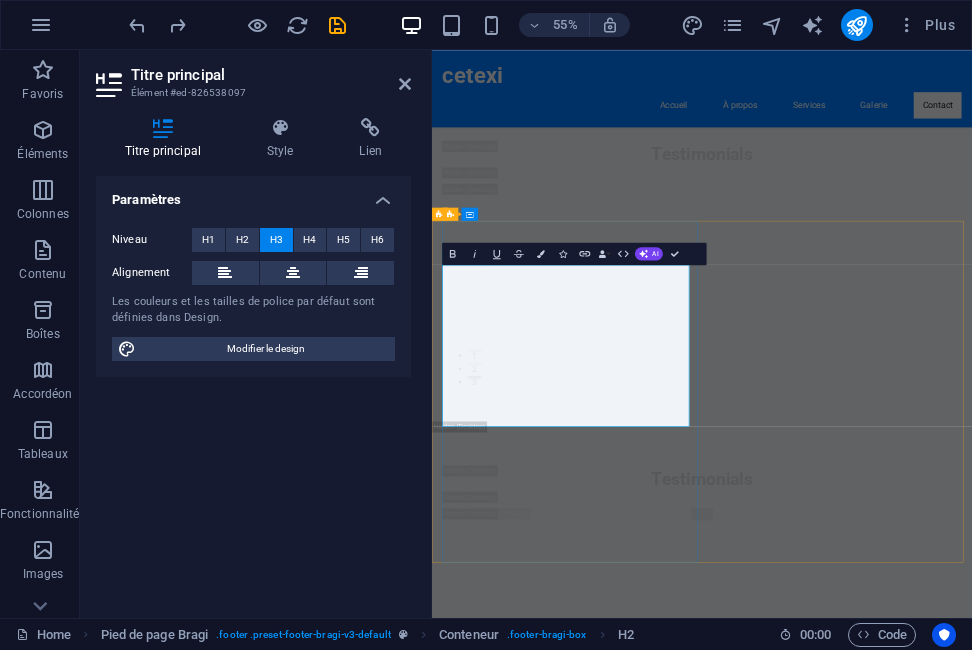 click on "CETEXI - Agréage et Inspection des marchandises.Adresse: Cité Bouchama, Route Beni Malek N°8 / 3  E-Mail: [EMAIL]. Appelez-nous au [PHONE]." at bounding box center [924, 17301] 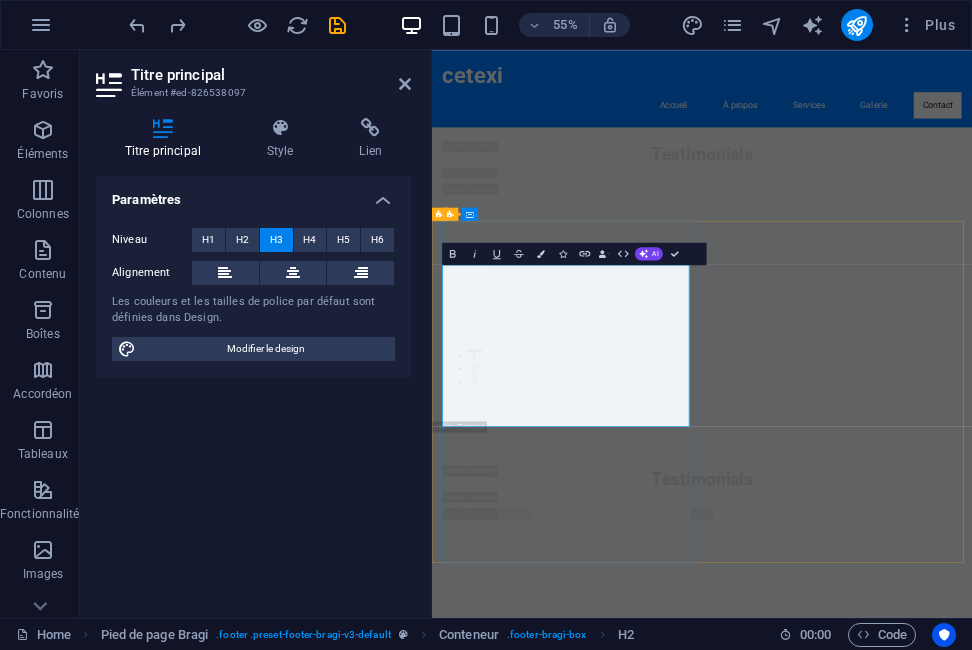 drag, startPoint x: 461, startPoint y: 668, endPoint x: 479, endPoint y: 666, distance: 18.110771 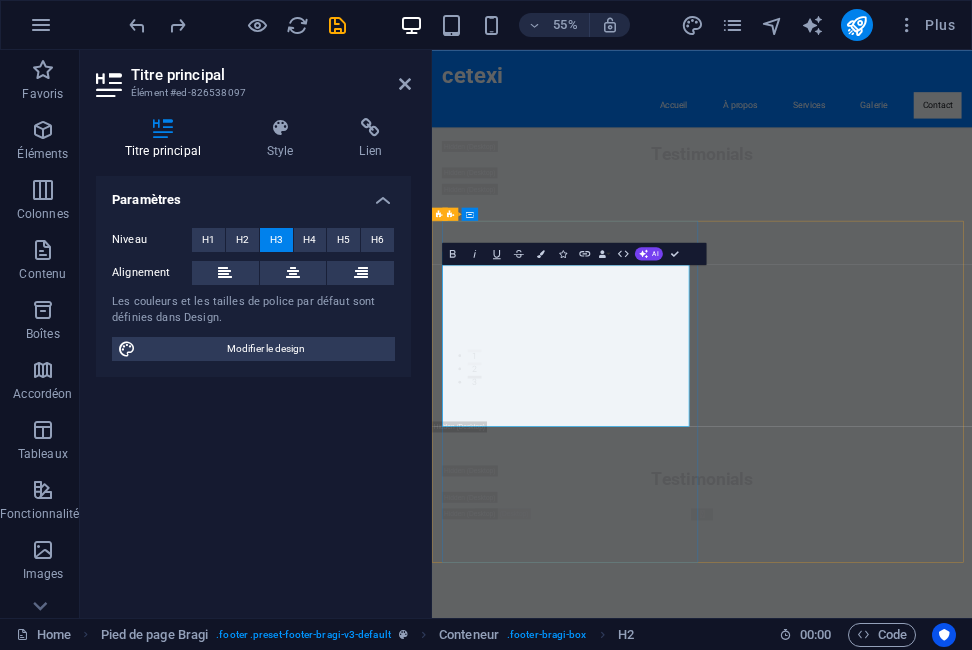 click on "CETEXI - Agréage et Inspection des marchandises.Adresse: Cité Bouchama, Route Beni Malek N°8 / 3  E-Mail: [EMAIL]. Appelez-nous au [PHONE]." at bounding box center [924, 17301] 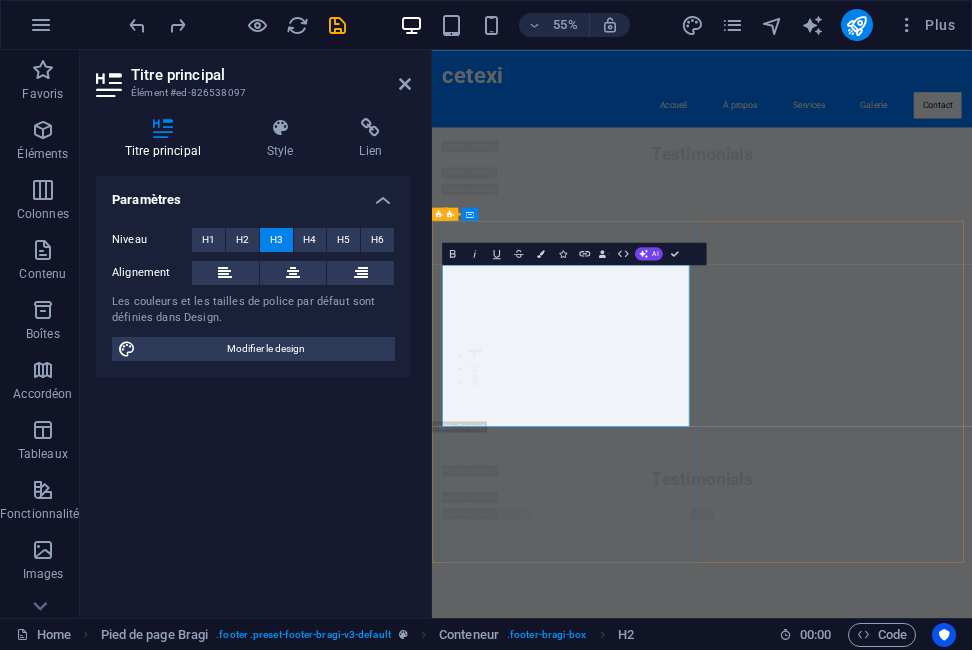 drag, startPoint x: 577, startPoint y: 709, endPoint x: 786, endPoint y: 709, distance: 209 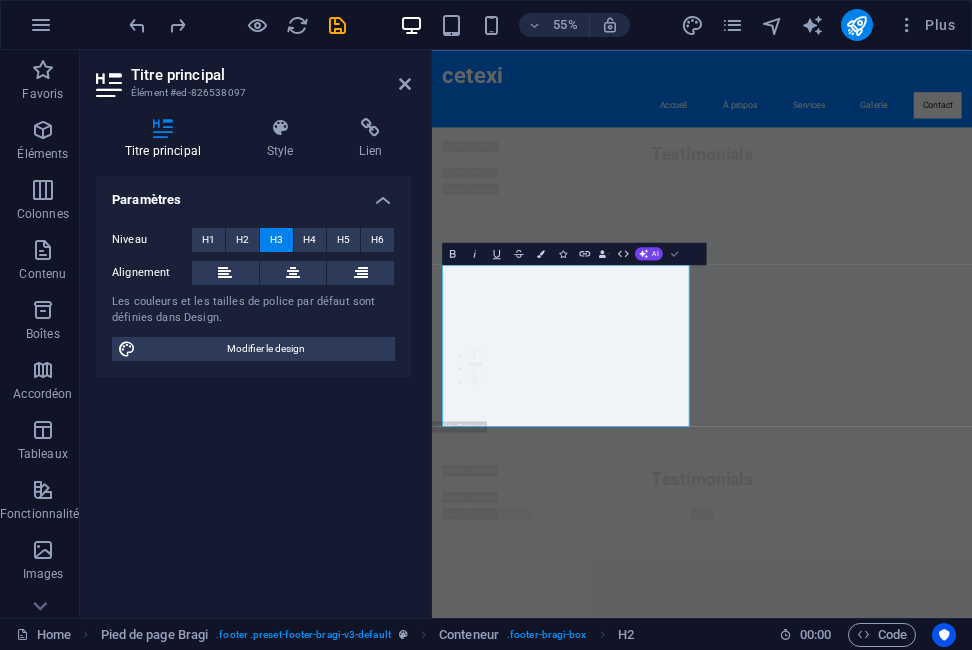 click at bounding box center (675, 254) 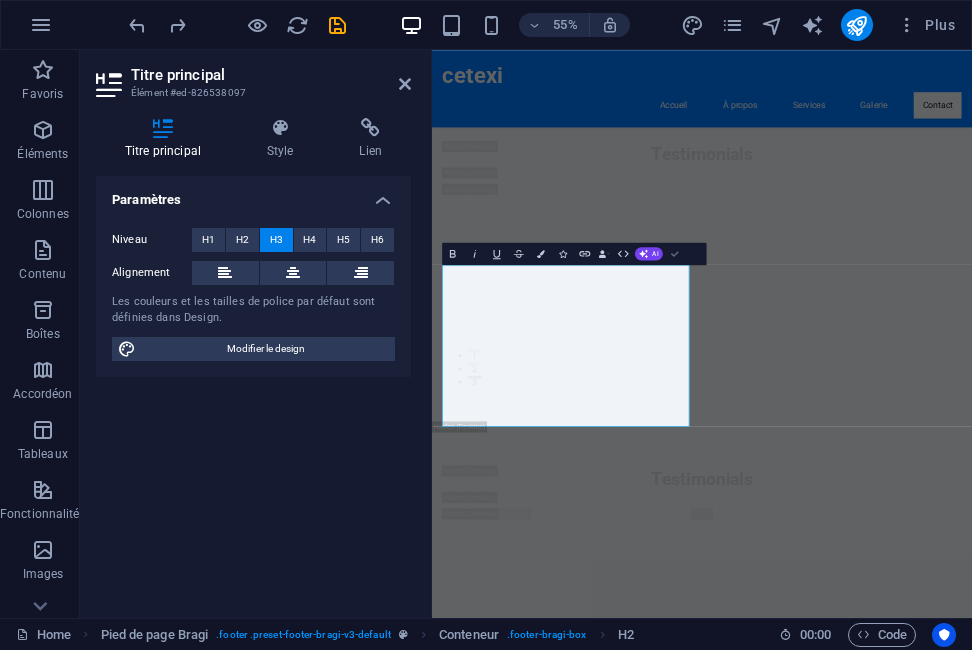 click at bounding box center [675, 254] 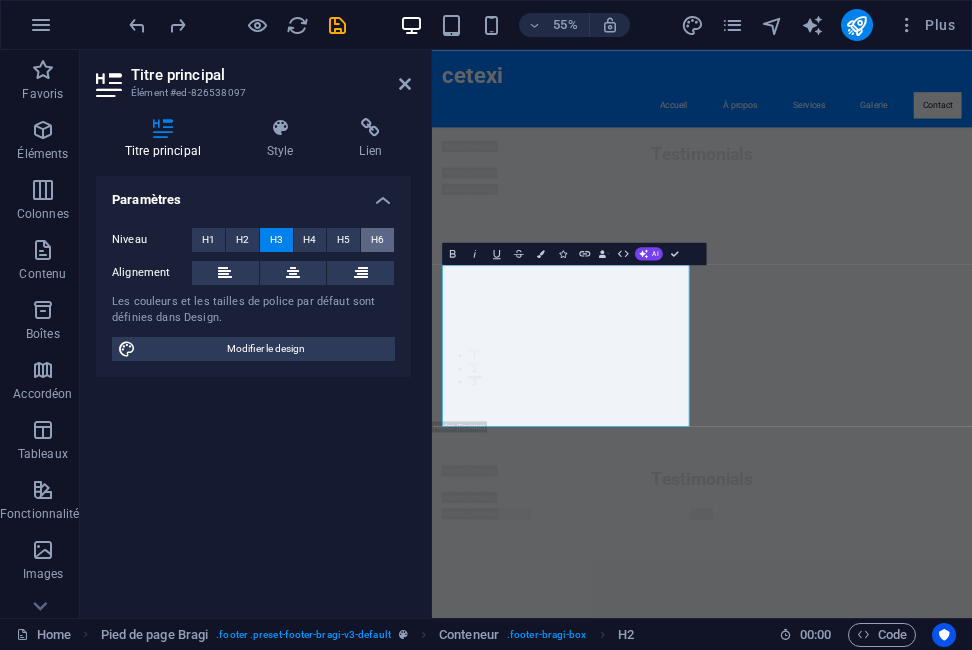 click on "H6" at bounding box center [377, 240] 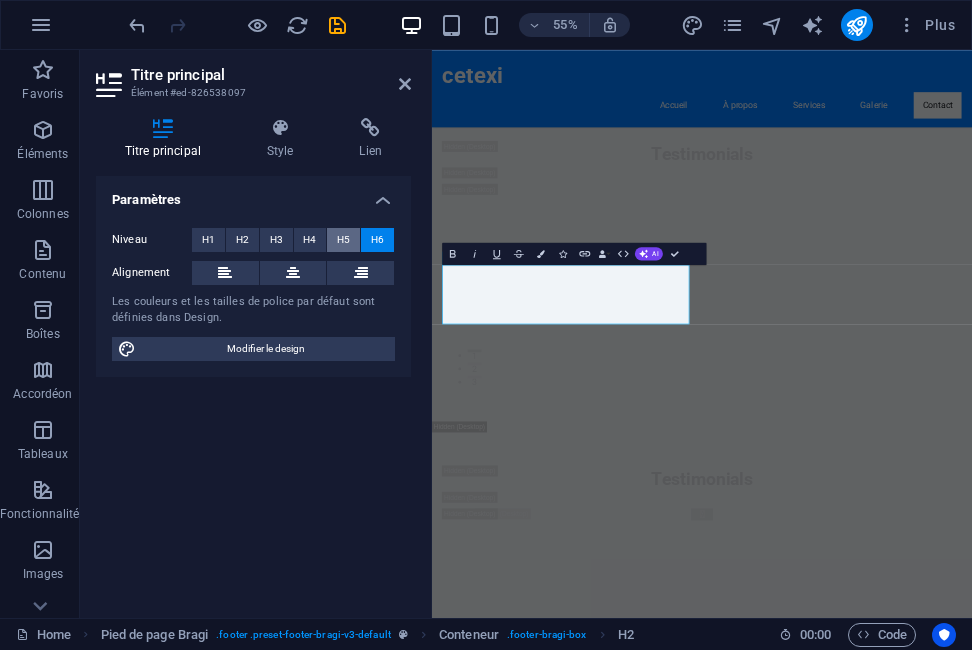 click on "H5" at bounding box center [343, 240] 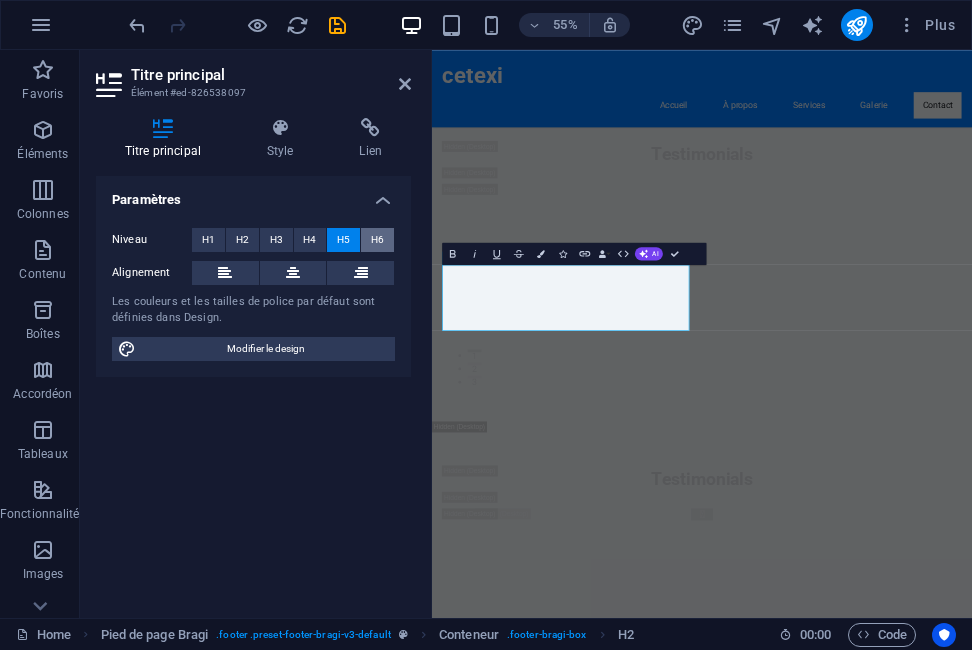 click on "H6" at bounding box center (377, 240) 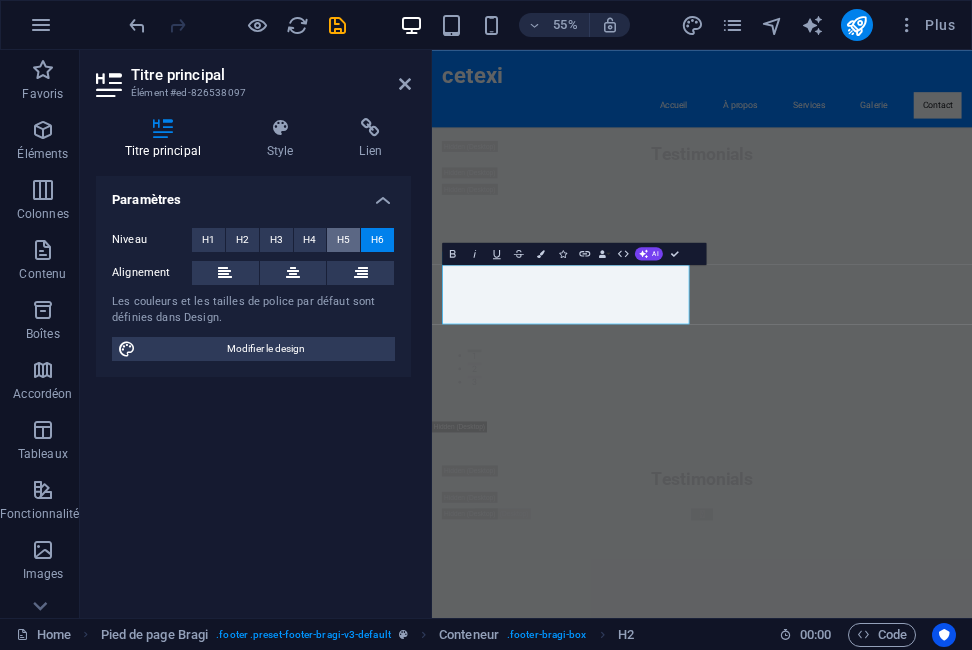 click on "H5" at bounding box center [343, 240] 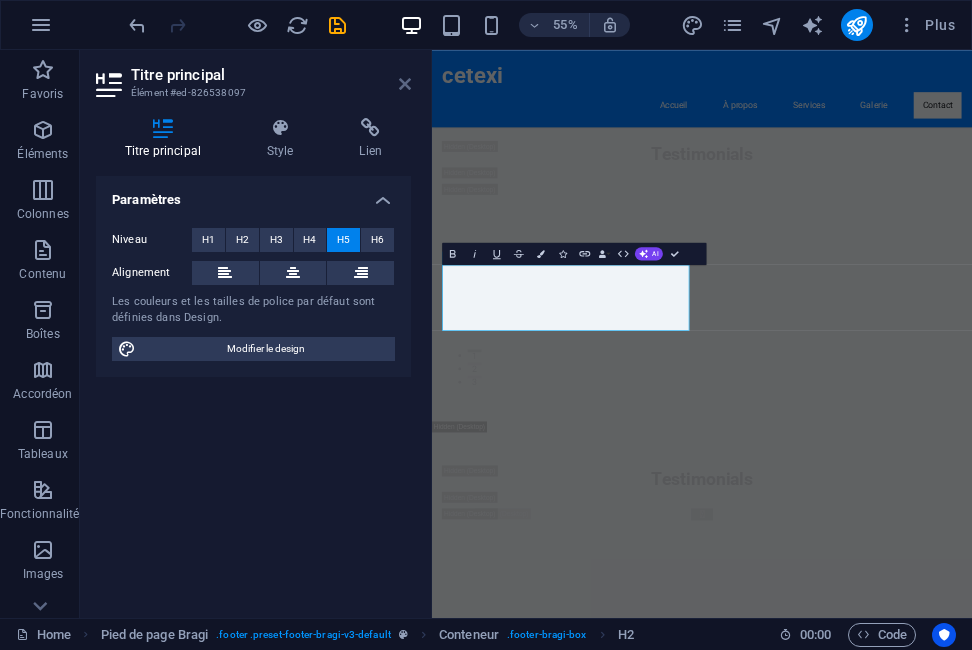 drag, startPoint x: 406, startPoint y: 83, endPoint x: 508, endPoint y: 167, distance: 132.13629 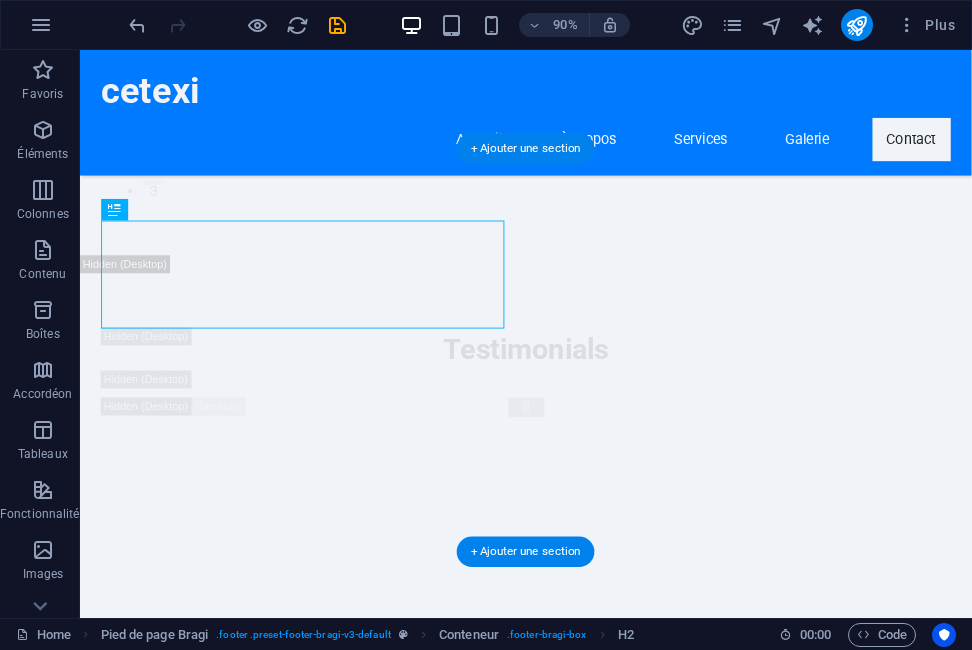 scroll, scrollTop: 26068, scrollLeft: 0, axis: vertical 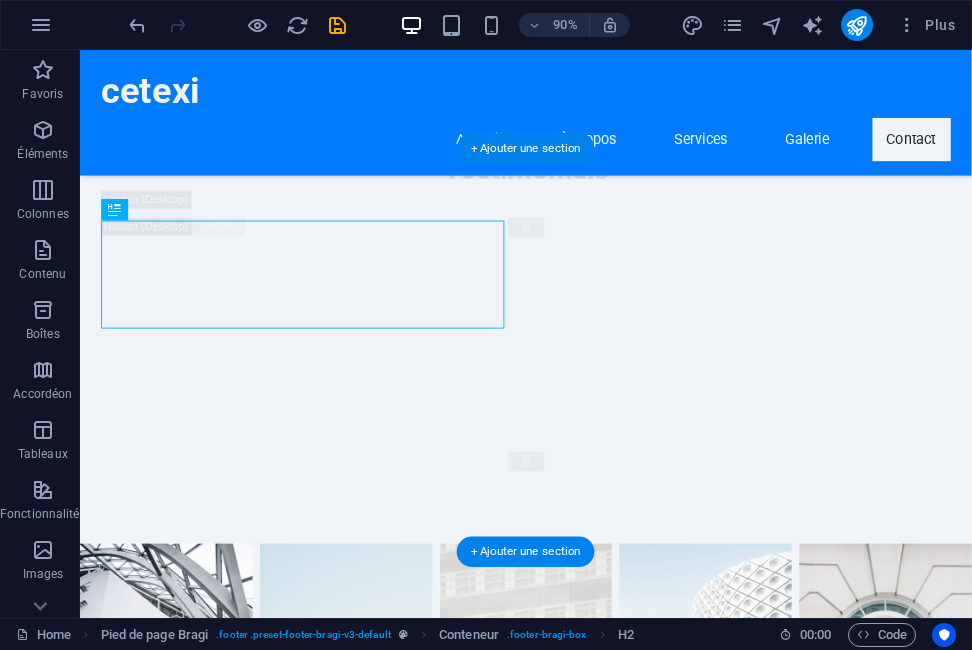 click at bounding box center (575, 17205) 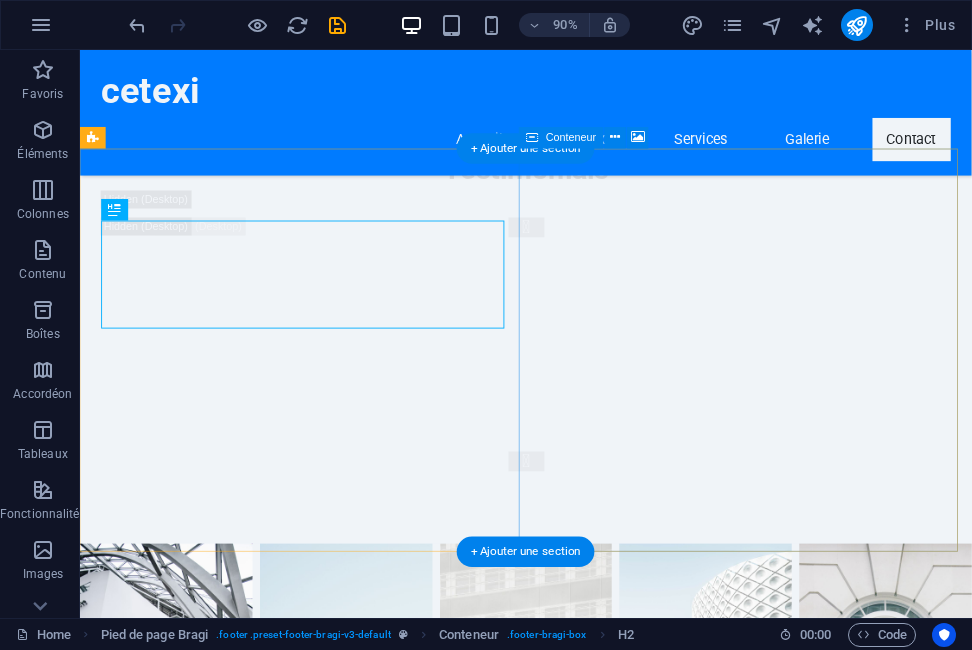 click on "Coller le presse-papiers" at bounding box center [649, 17530] 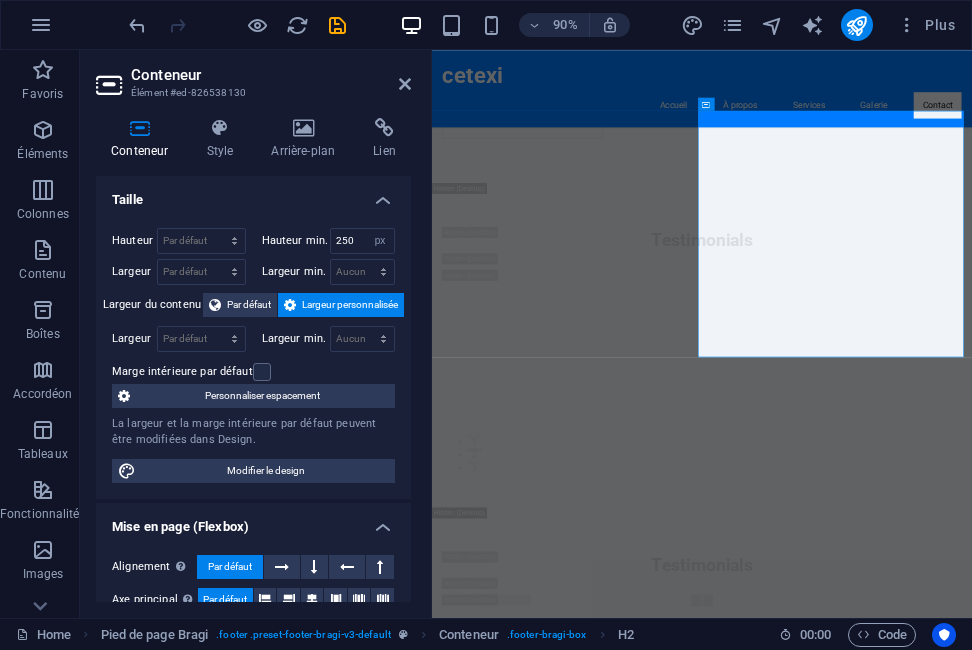 scroll, scrollTop: 26425, scrollLeft: 0, axis: vertical 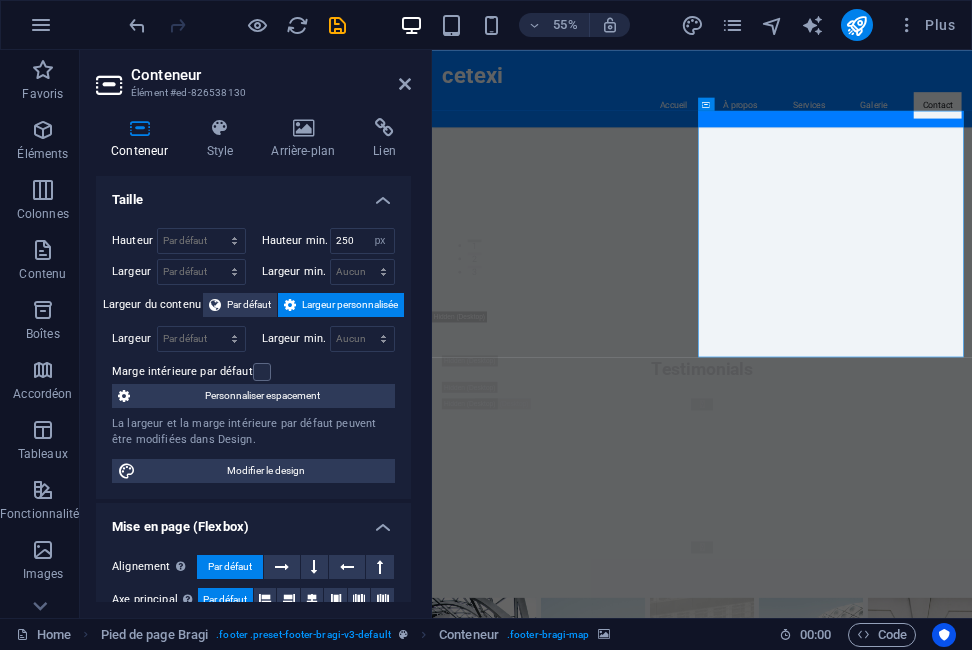 click at bounding box center (923, 17642) 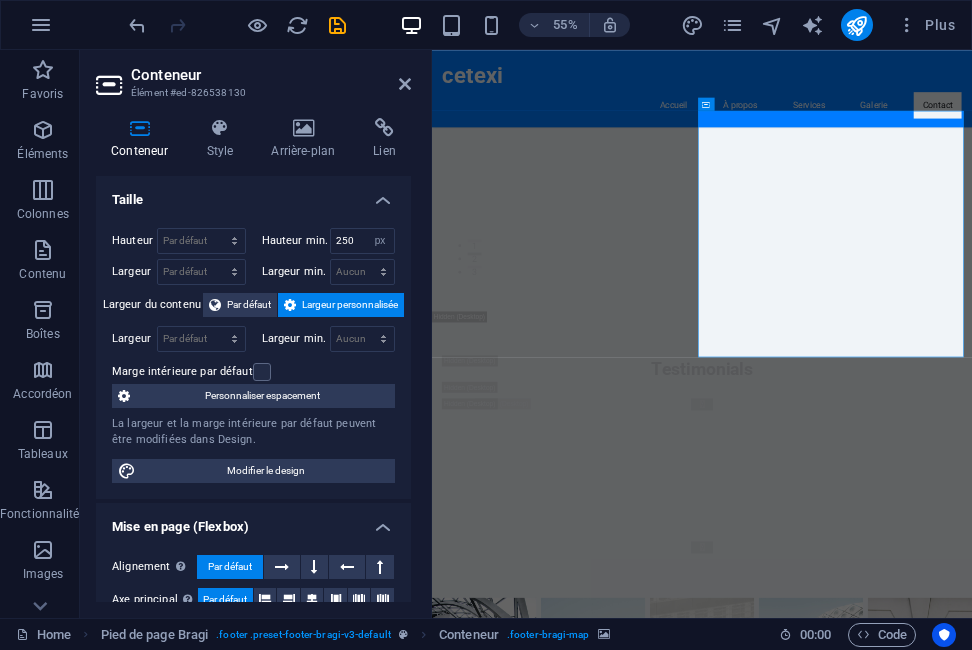 click at bounding box center (923, 17642) 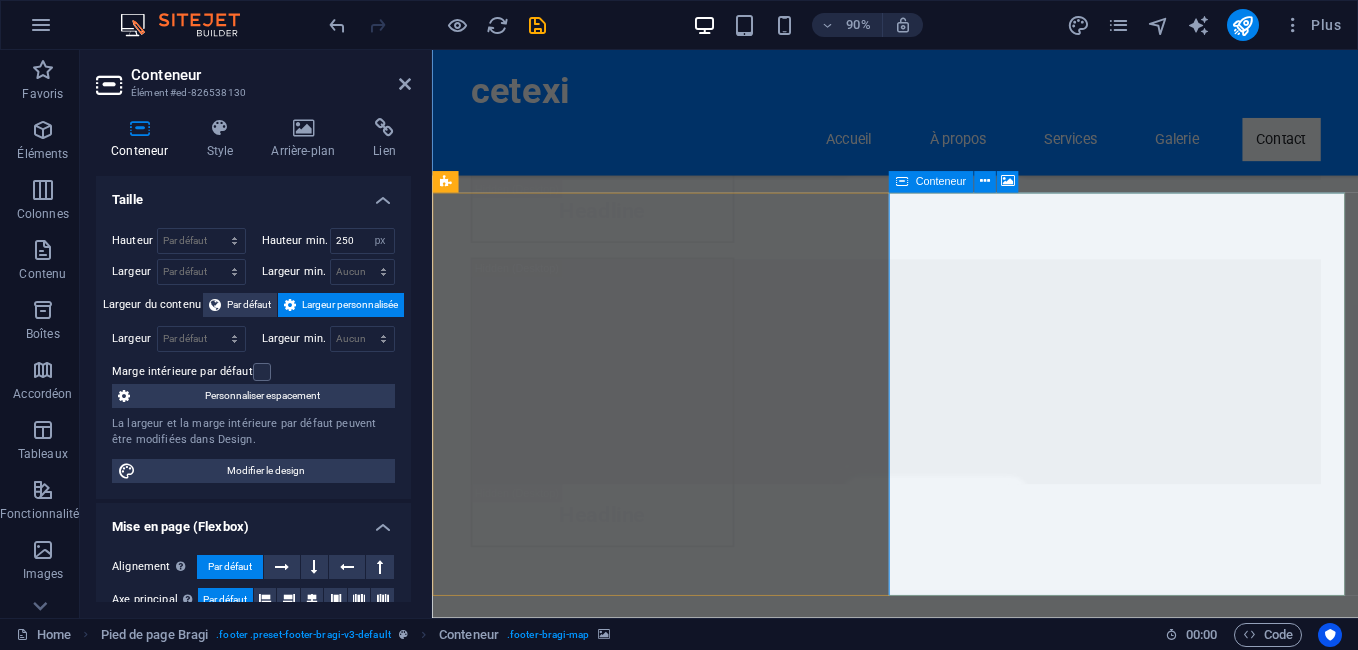 scroll, scrollTop: 26055, scrollLeft: 0, axis: vertical 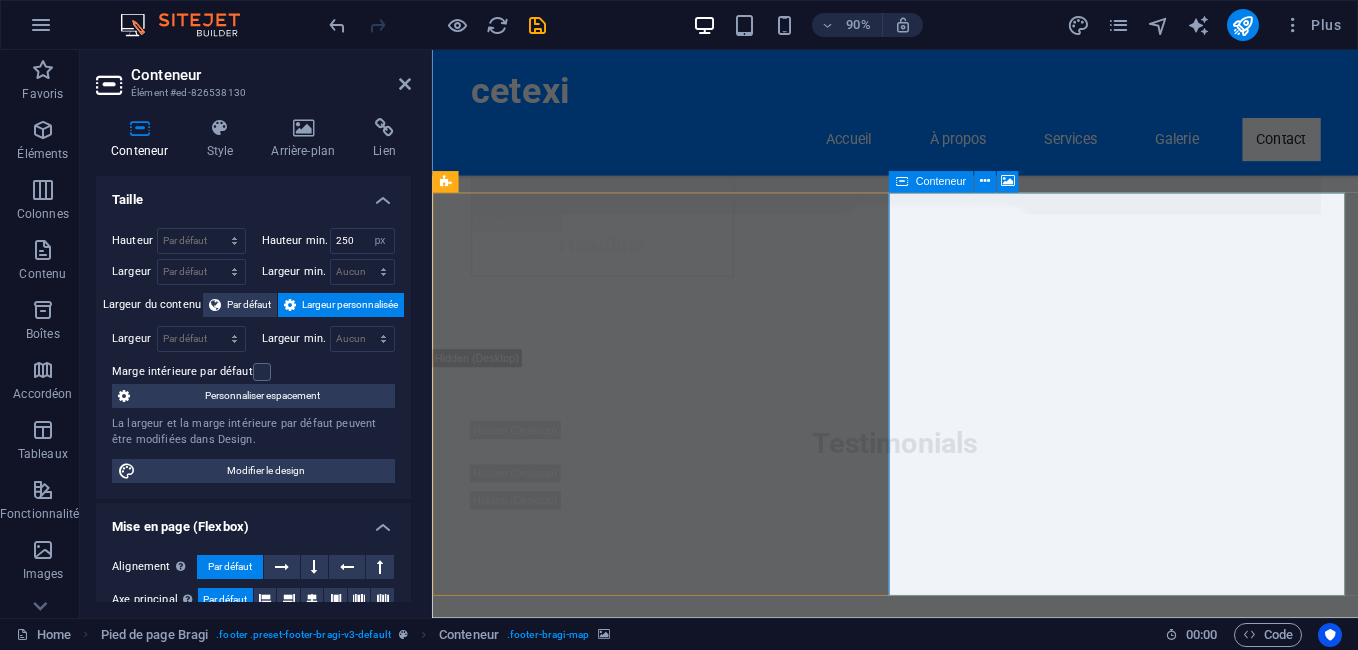 click on "Ajouter les éléments" at bounding box center [862, 18461] 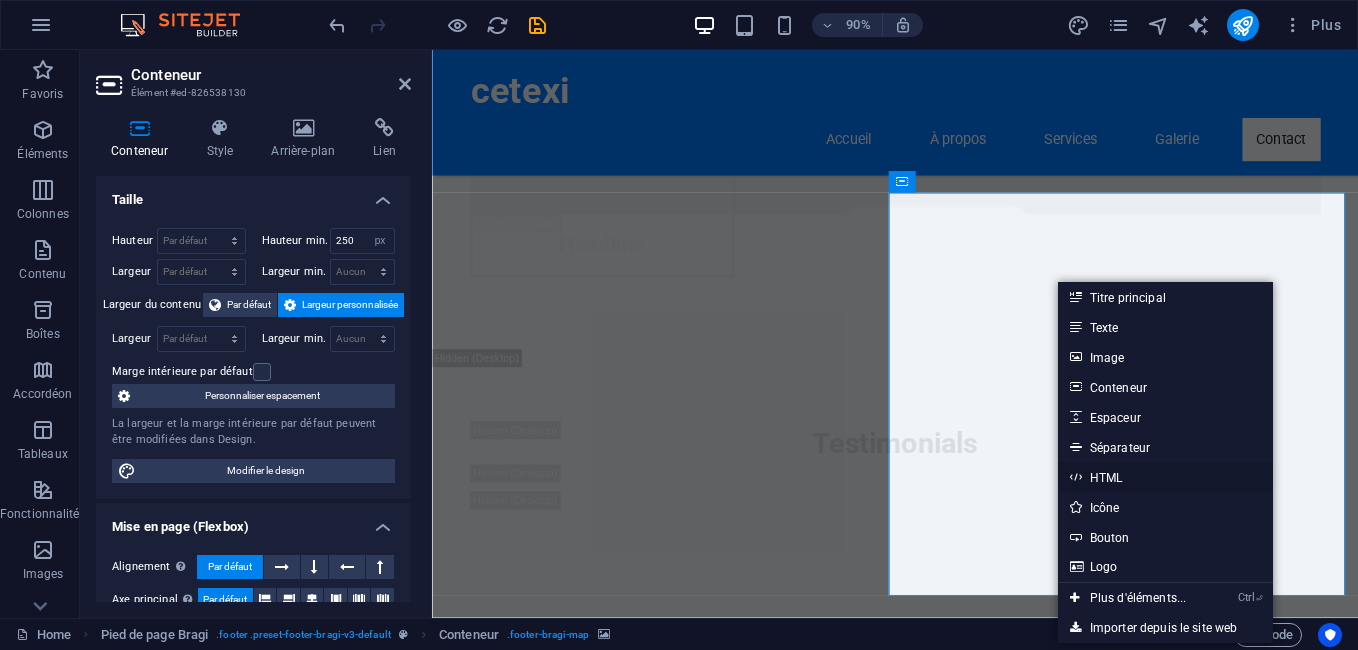 click on "HTML" at bounding box center [1166, 477] 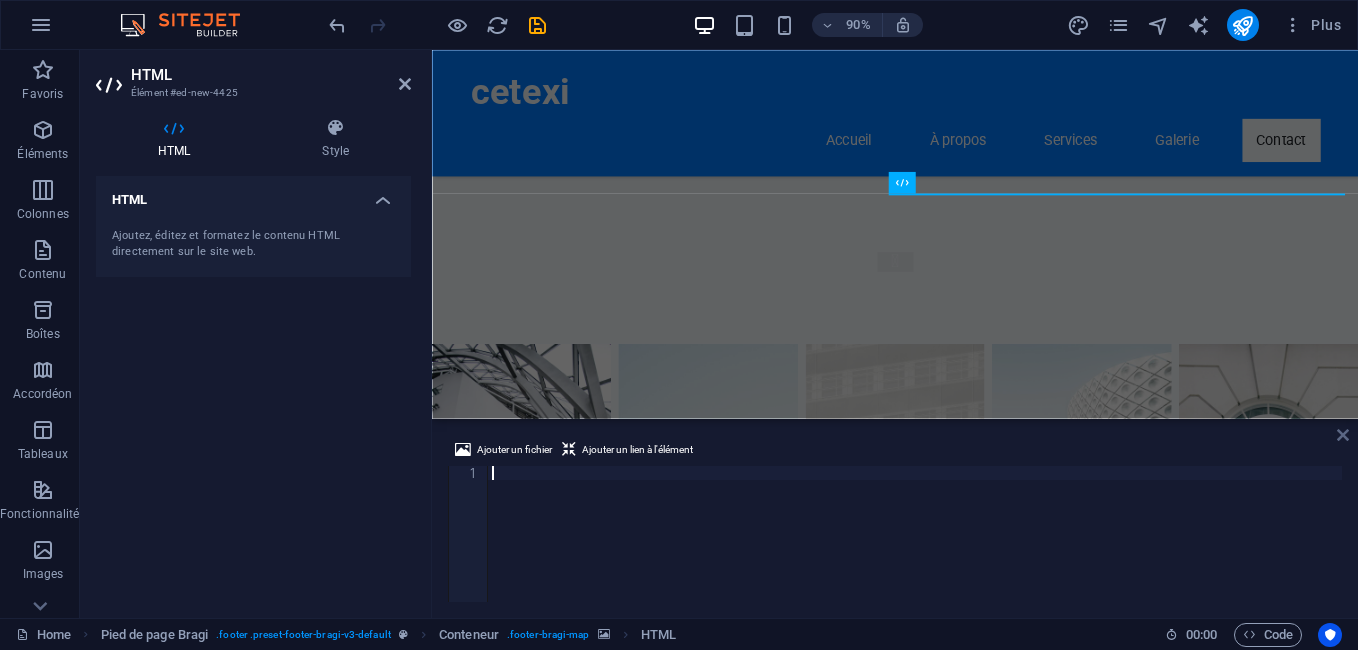 drag, startPoint x: 1343, startPoint y: 433, endPoint x: 1253, endPoint y: 387, distance: 101.07423 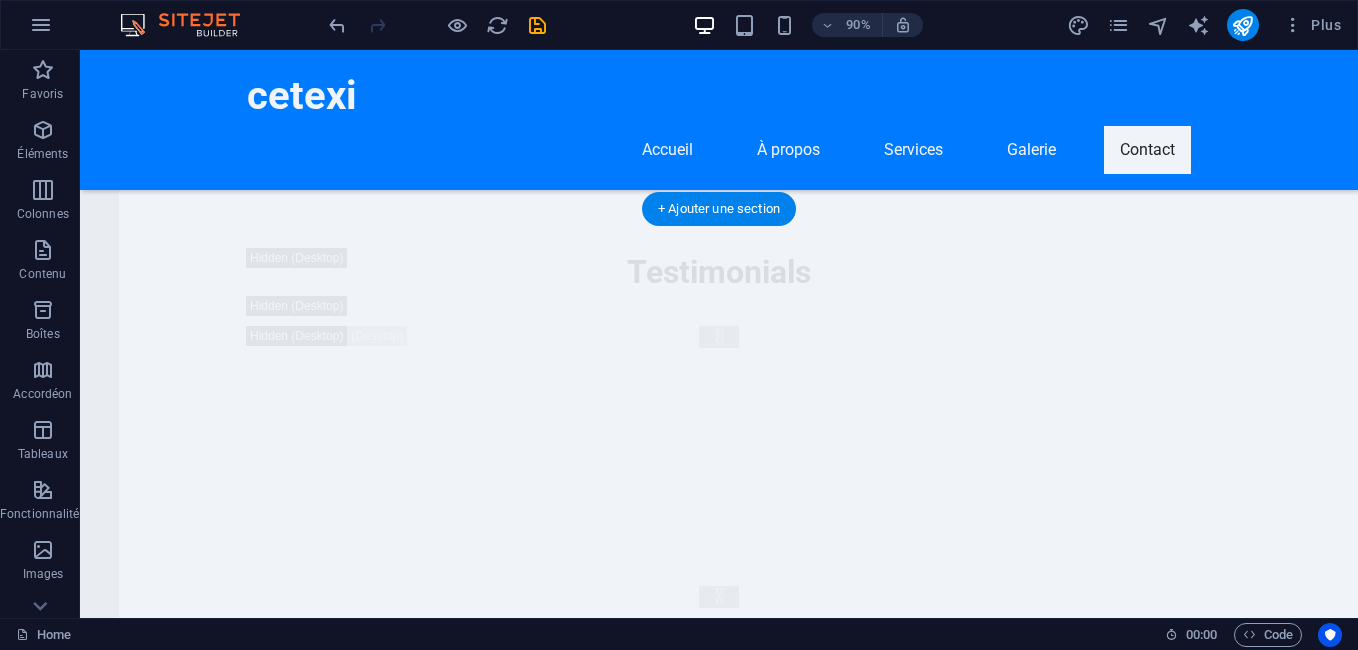 scroll, scrollTop: 26291, scrollLeft: 0, axis: vertical 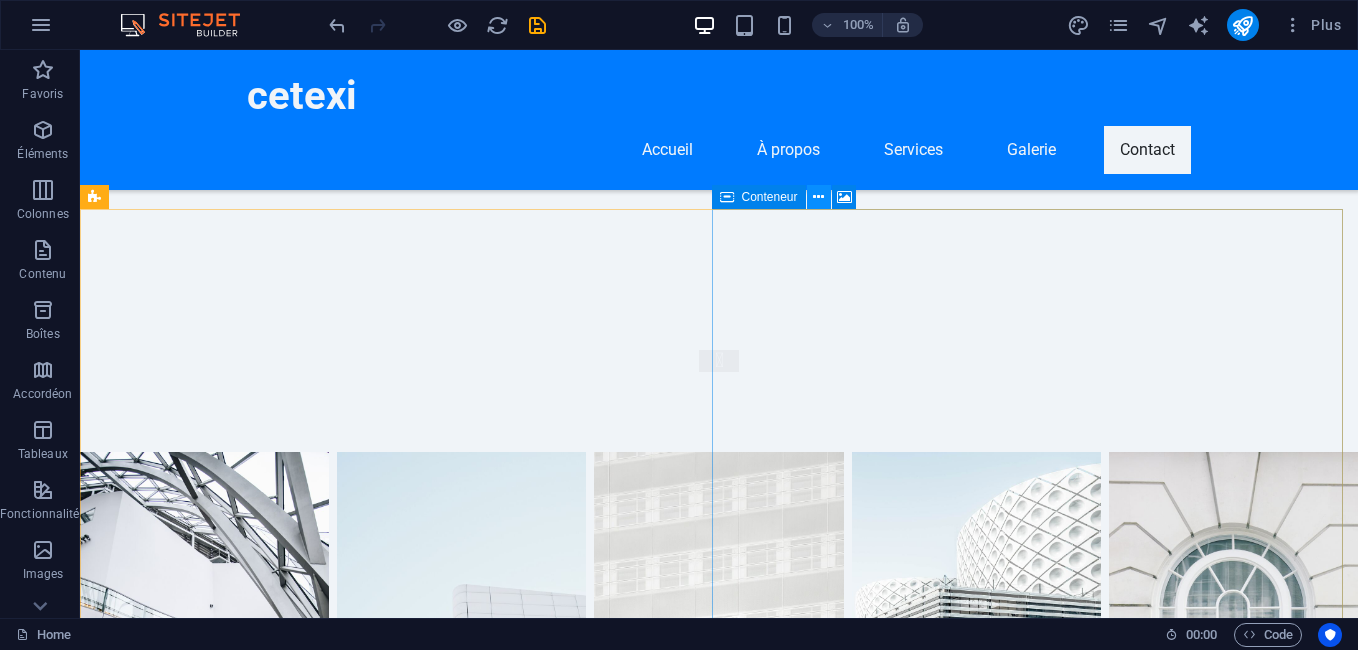 click at bounding box center (818, 197) 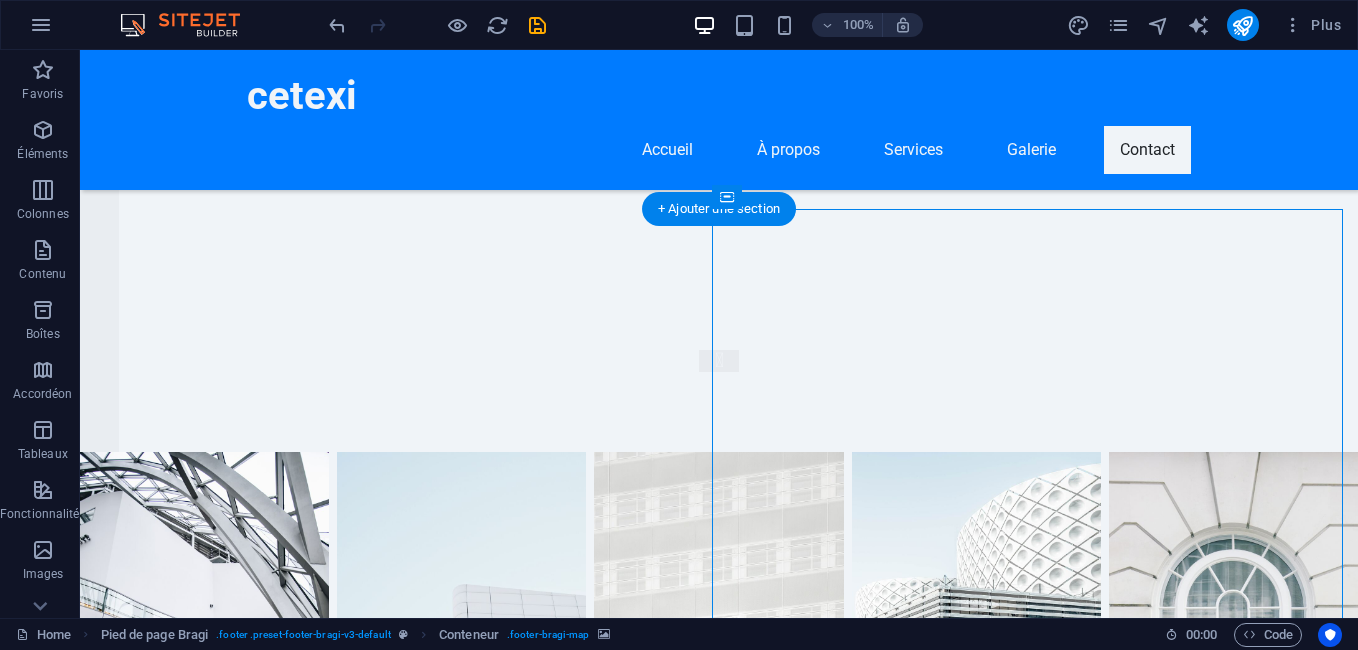 click at bounding box center (719, 17331) 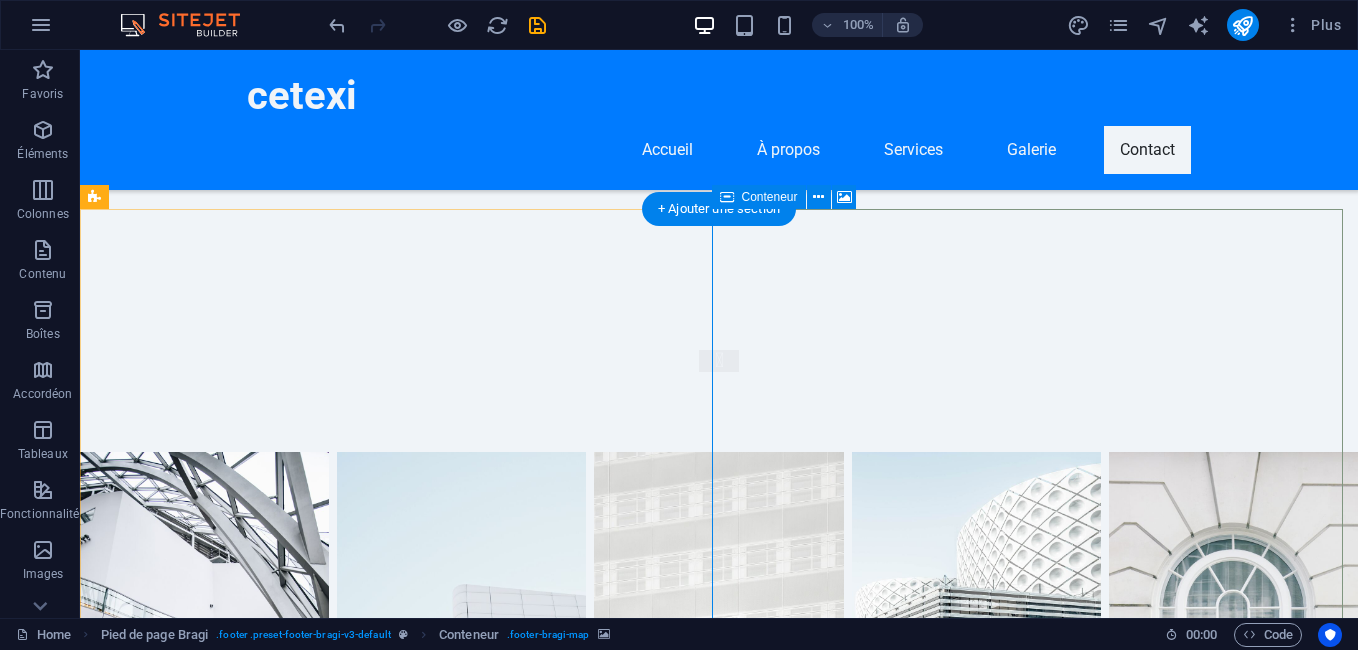 click on "Ajouter les éléments" at bounding box center (635, 17656) 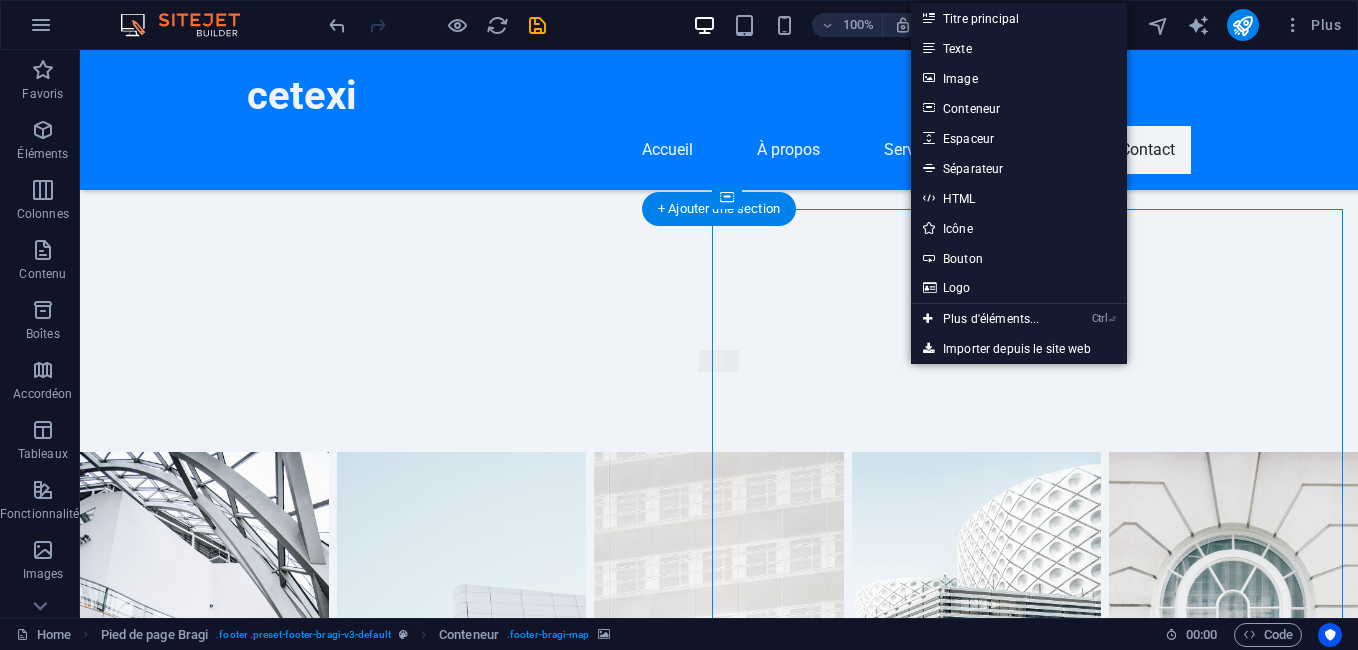 click at bounding box center (719, 17331) 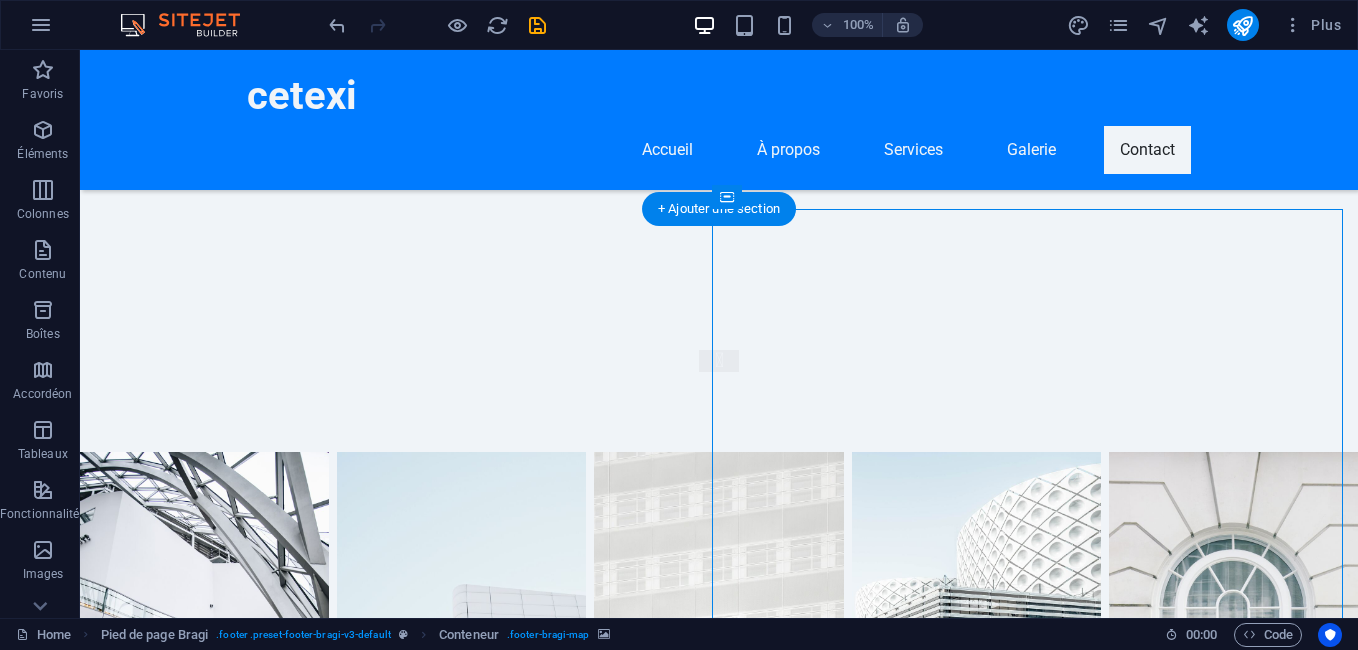 click at bounding box center [719, 17331] 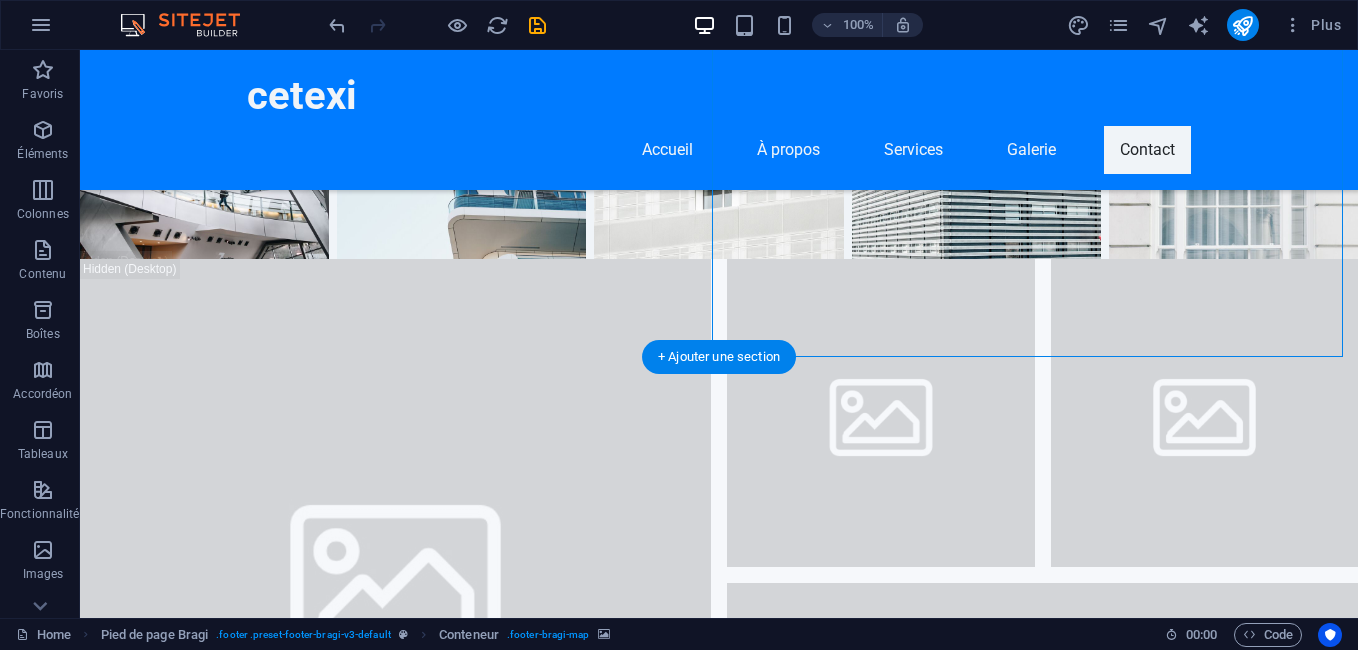 scroll, scrollTop: 26399, scrollLeft: 0, axis: vertical 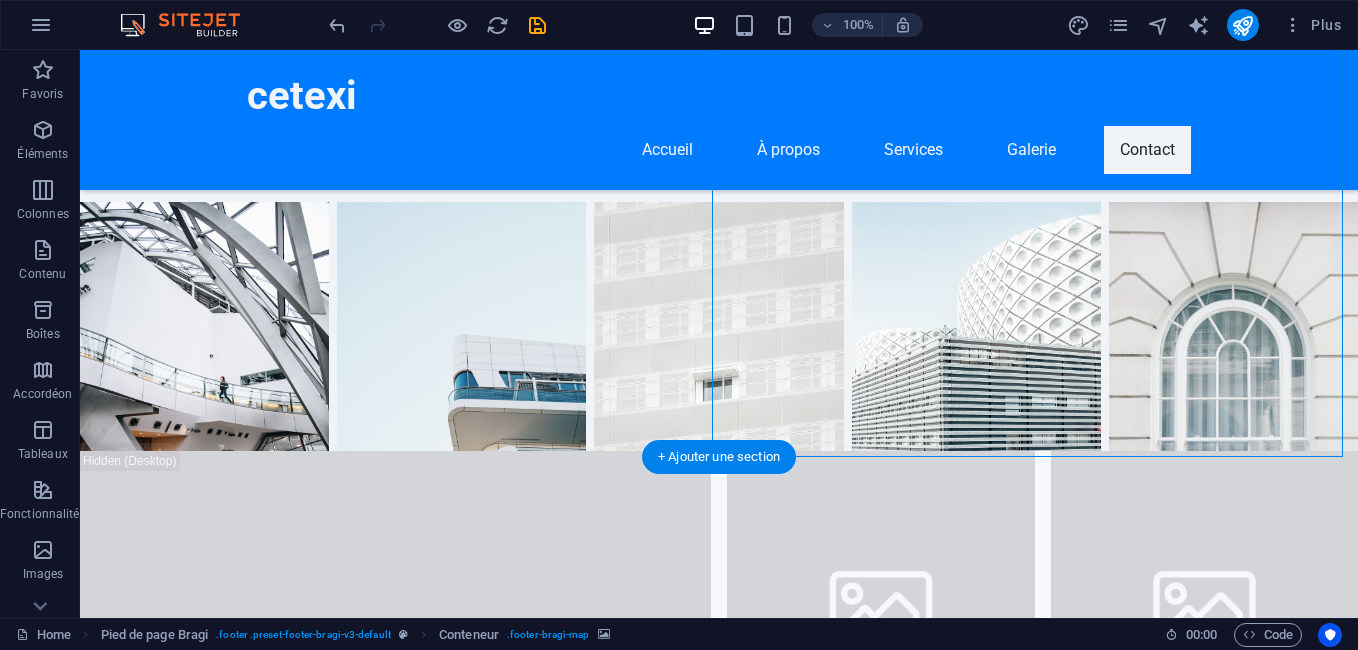 click at bounding box center (719, 17082) 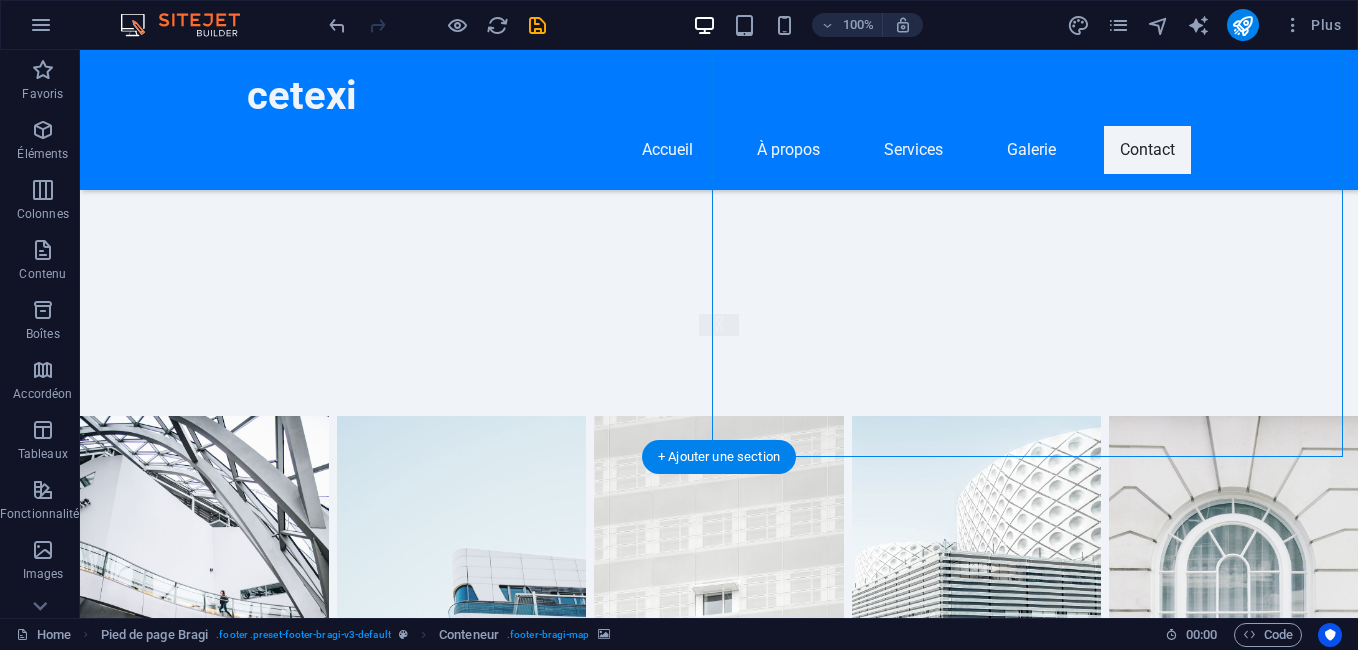 select on "px" 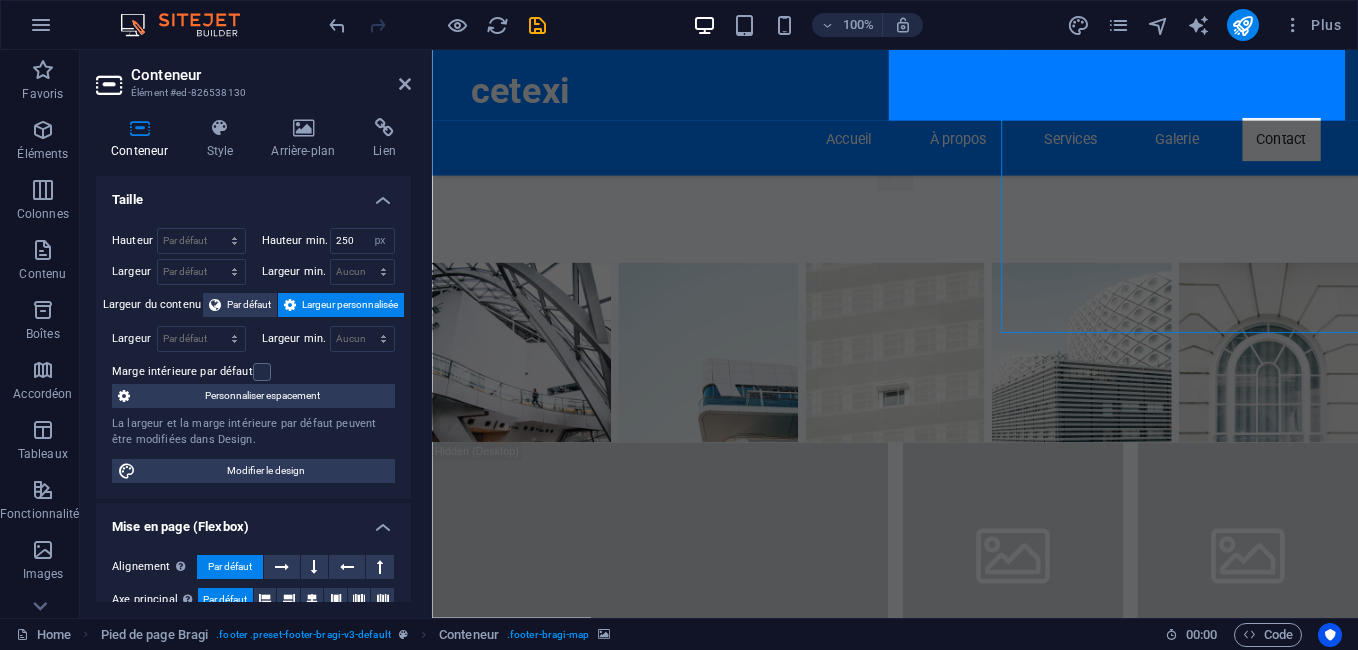 scroll, scrollTop: 26491, scrollLeft: 0, axis: vertical 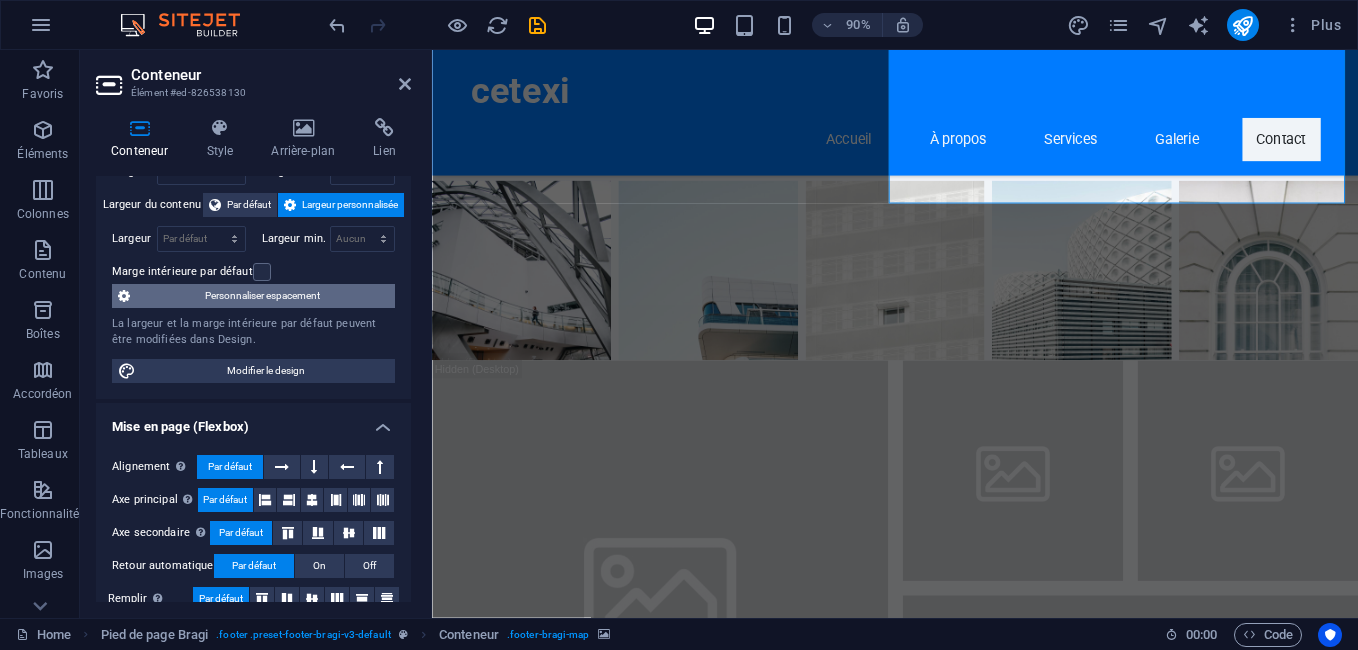 click on "Personnaliser espacement" at bounding box center [262, 296] 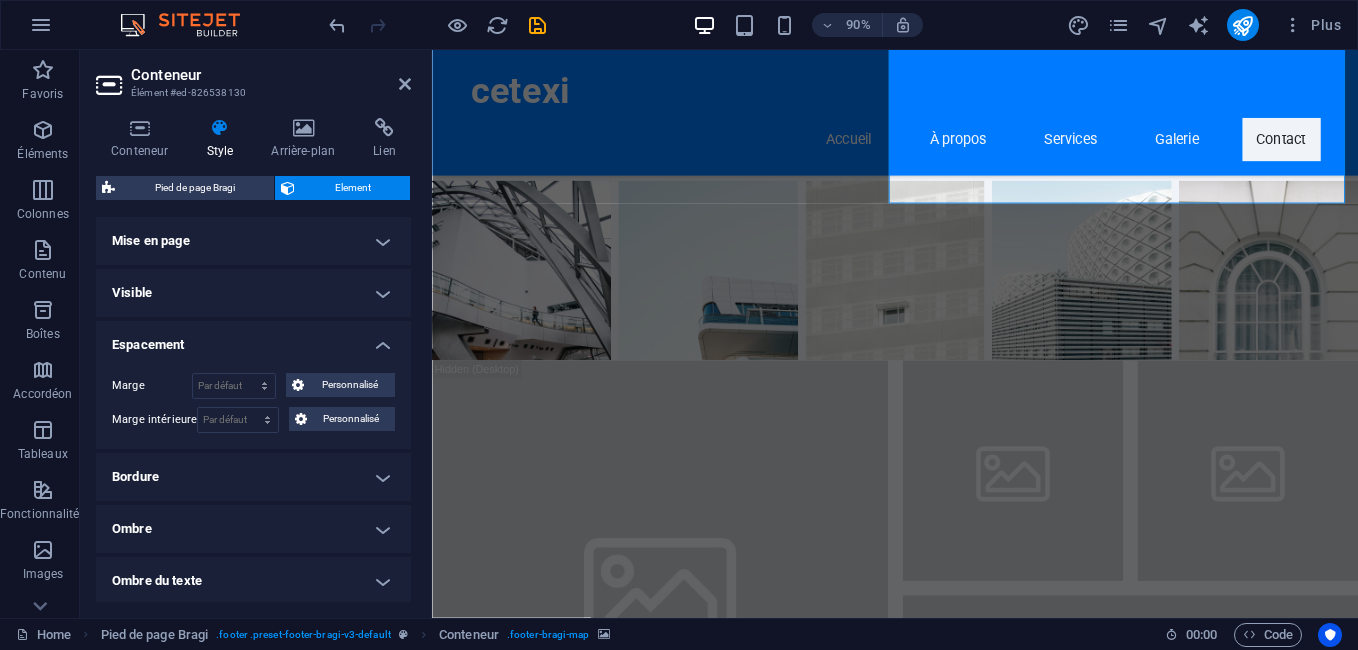 click on "Mise en page" at bounding box center [253, 241] 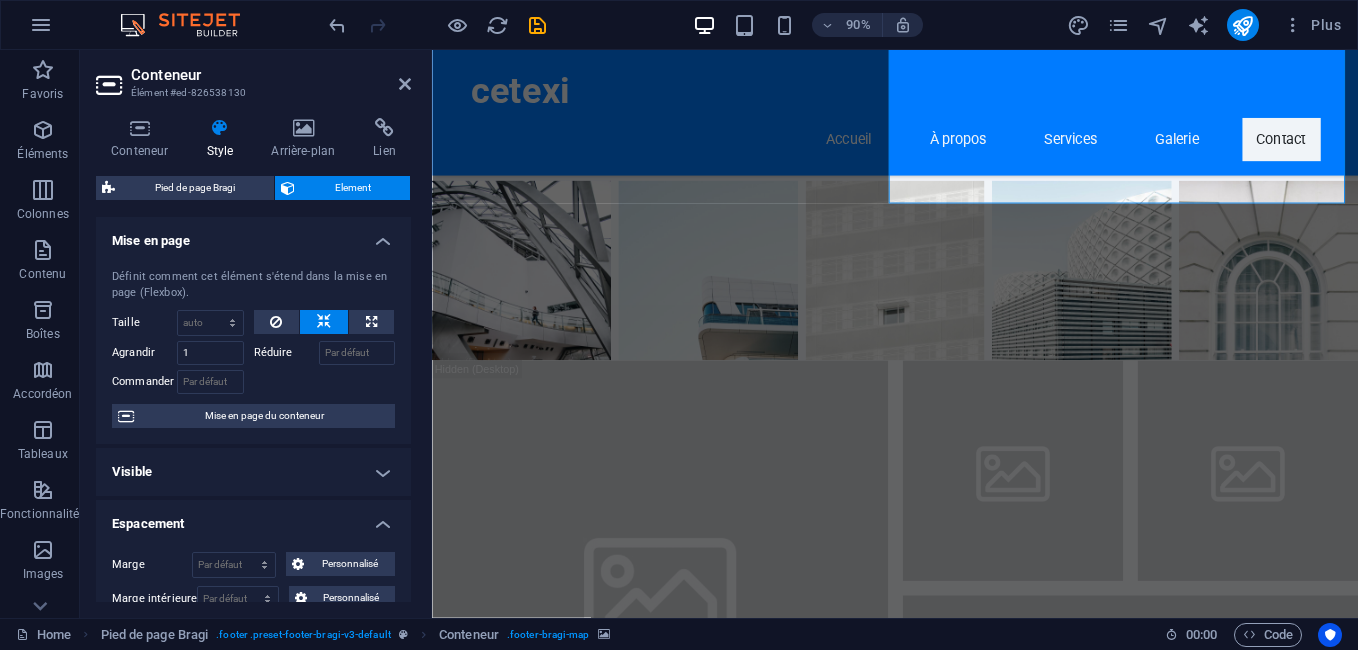 click on "Visible" at bounding box center (253, 472) 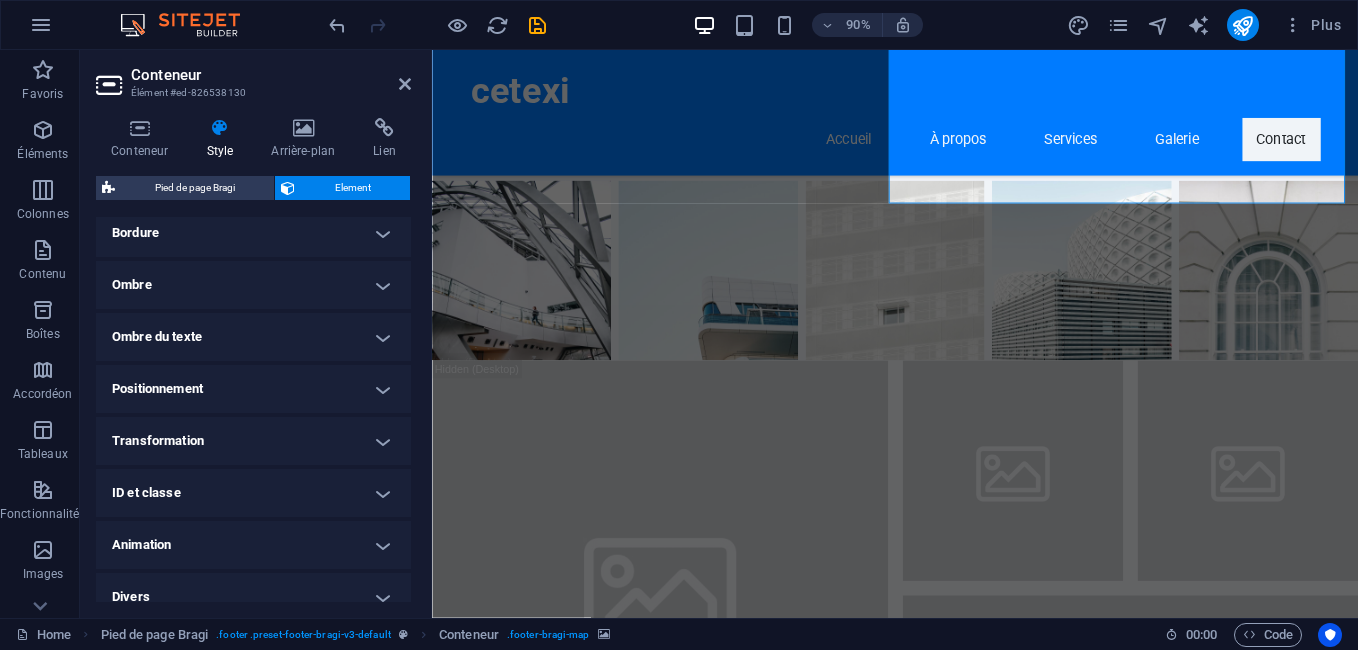 scroll, scrollTop: 557, scrollLeft: 0, axis: vertical 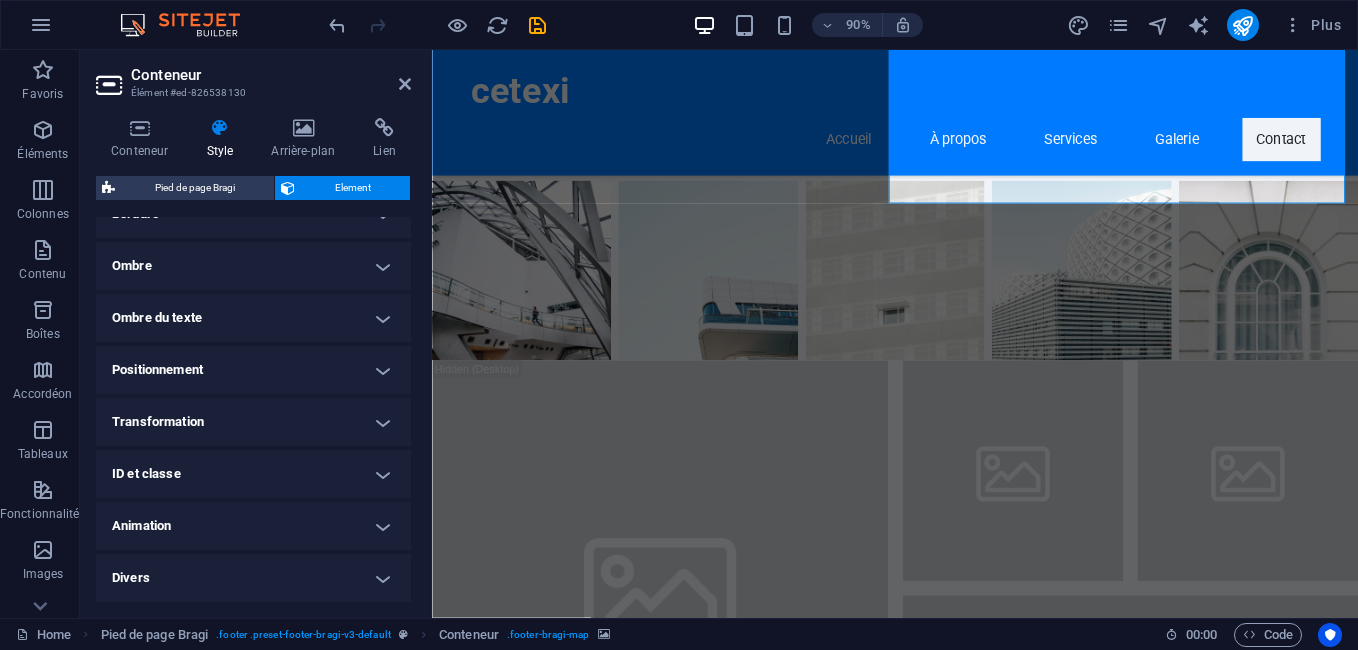 click on "ID et classe" at bounding box center [253, 474] 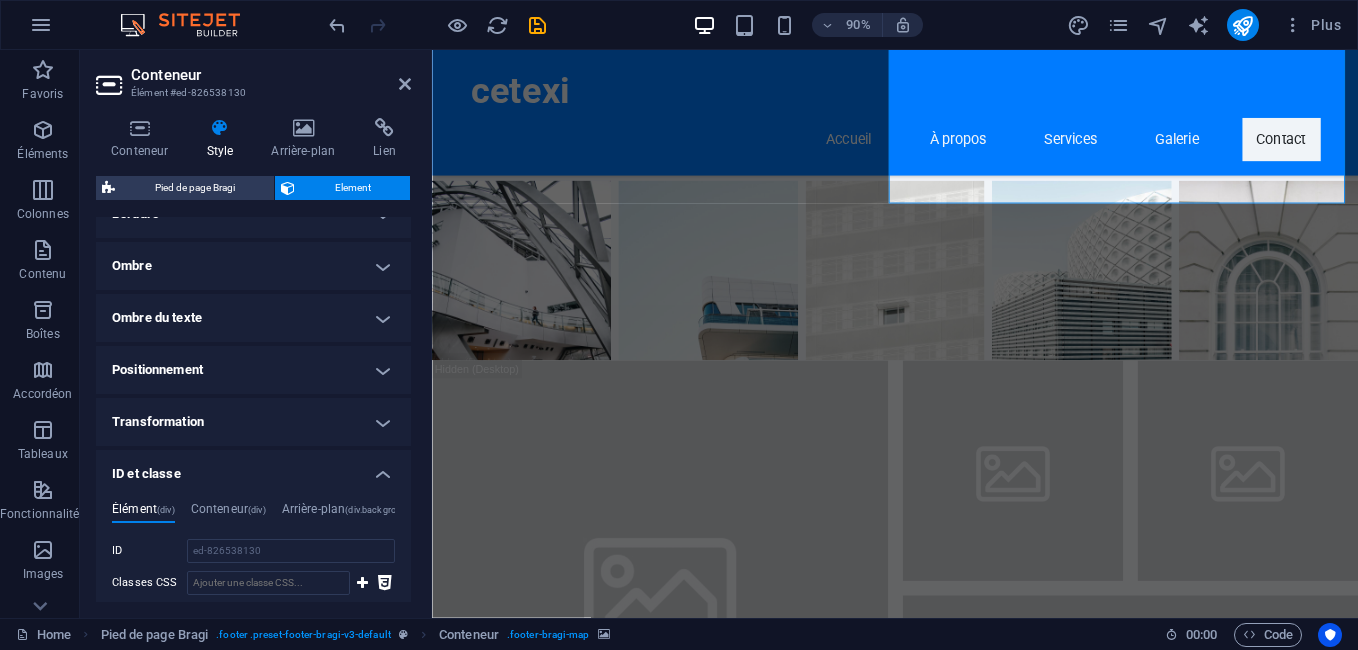 click on "Transformation" at bounding box center [253, 422] 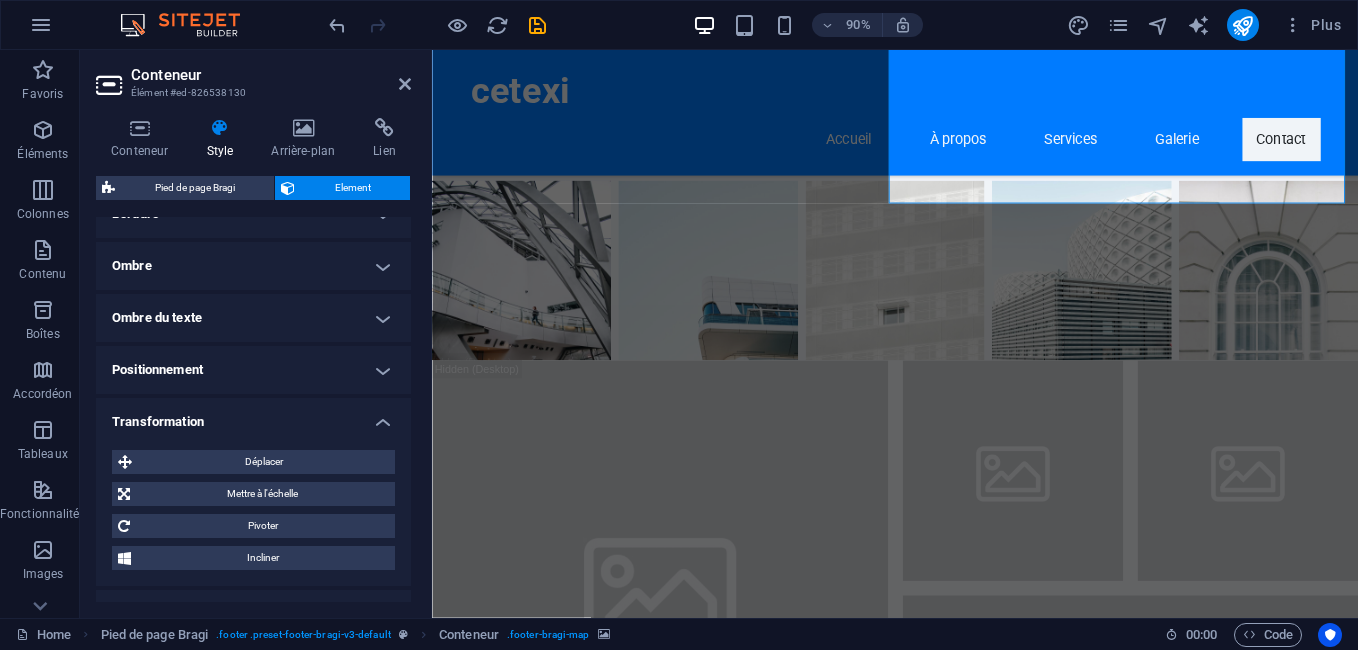 click on "Positionnement" at bounding box center (253, 370) 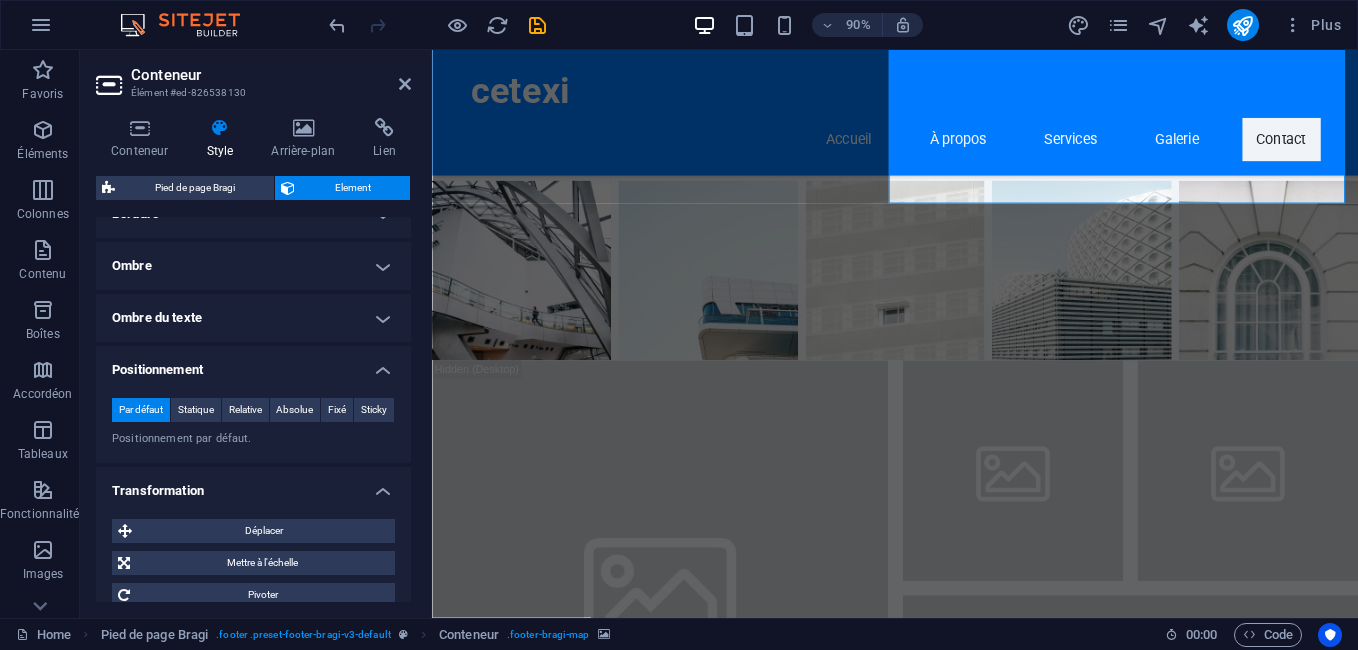click on "Positionnement" at bounding box center [253, 364] 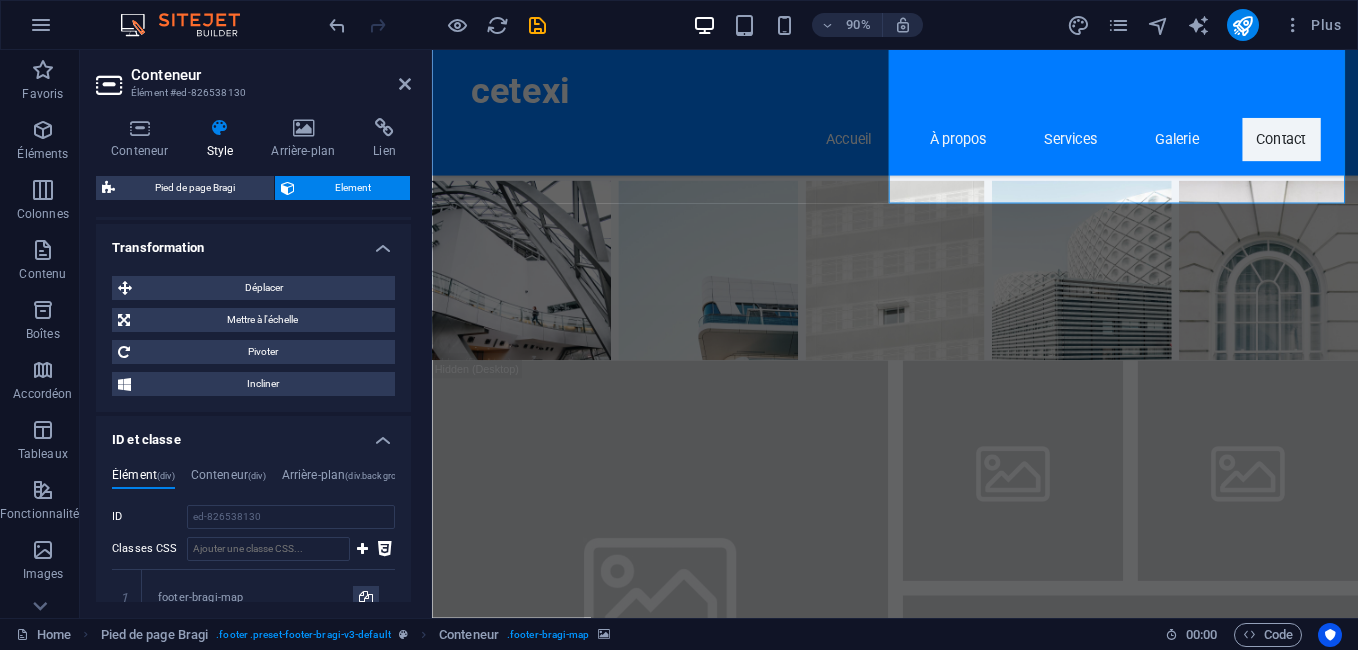 scroll, scrollTop: 757, scrollLeft: 0, axis: vertical 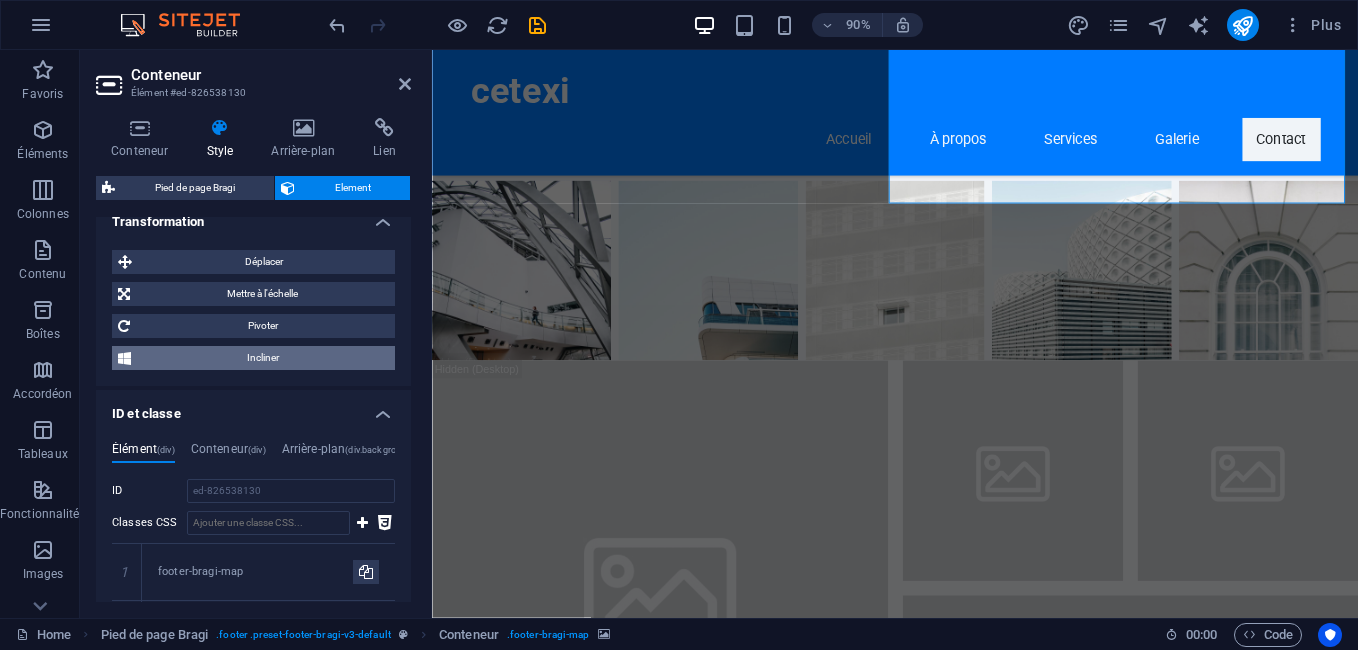 click on "Incliner" at bounding box center [263, 358] 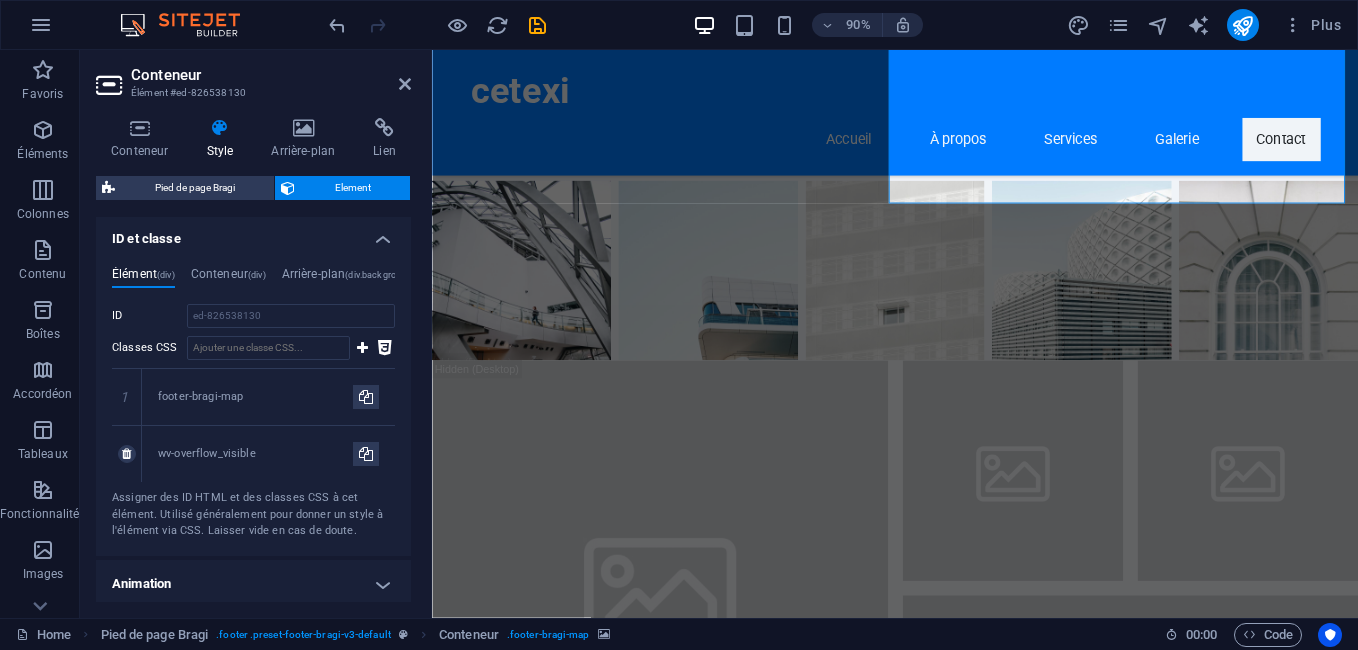 scroll, scrollTop: 1034, scrollLeft: 0, axis: vertical 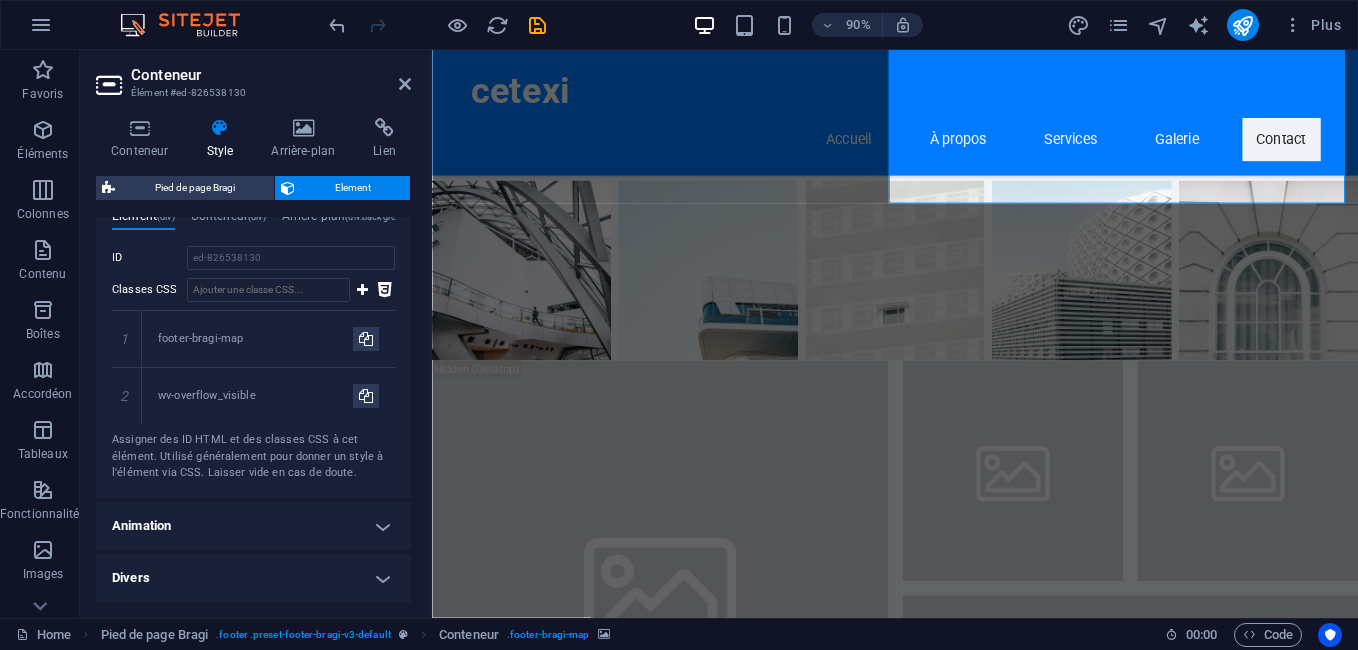 click on "Animation" at bounding box center [253, 526] 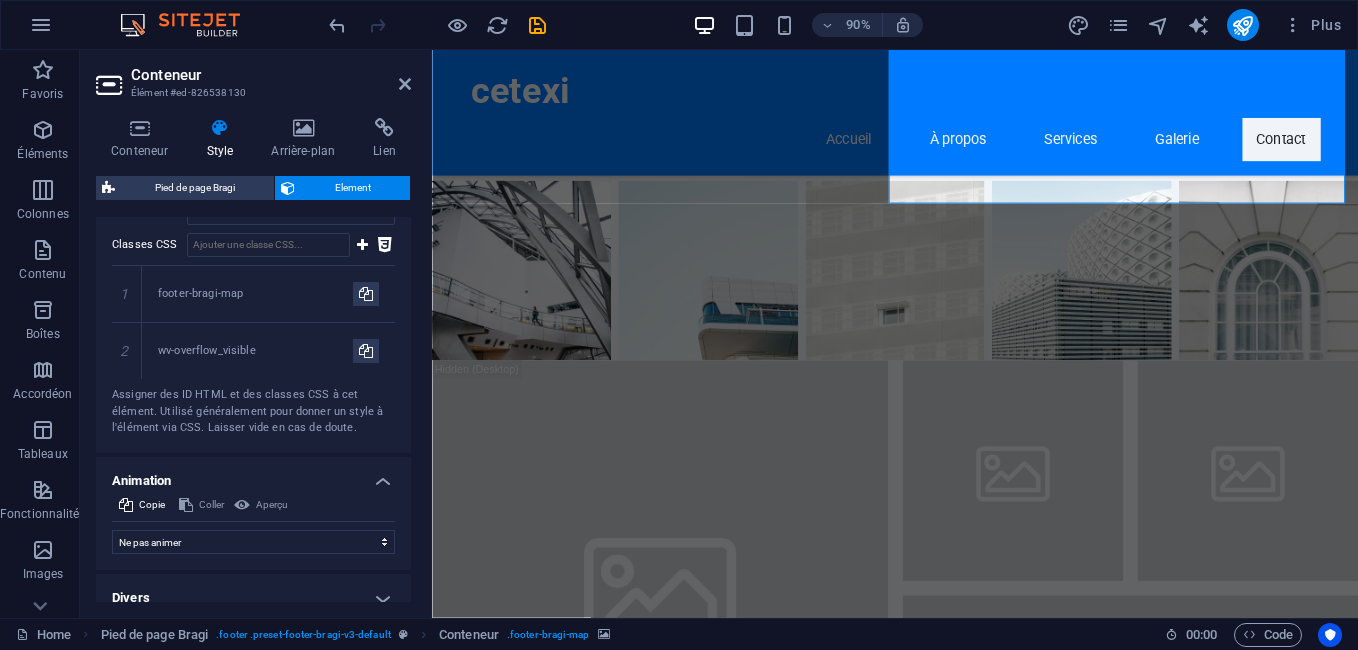 scroll, scrollTop: 1099, scrollLeft: 0, axis: vertical 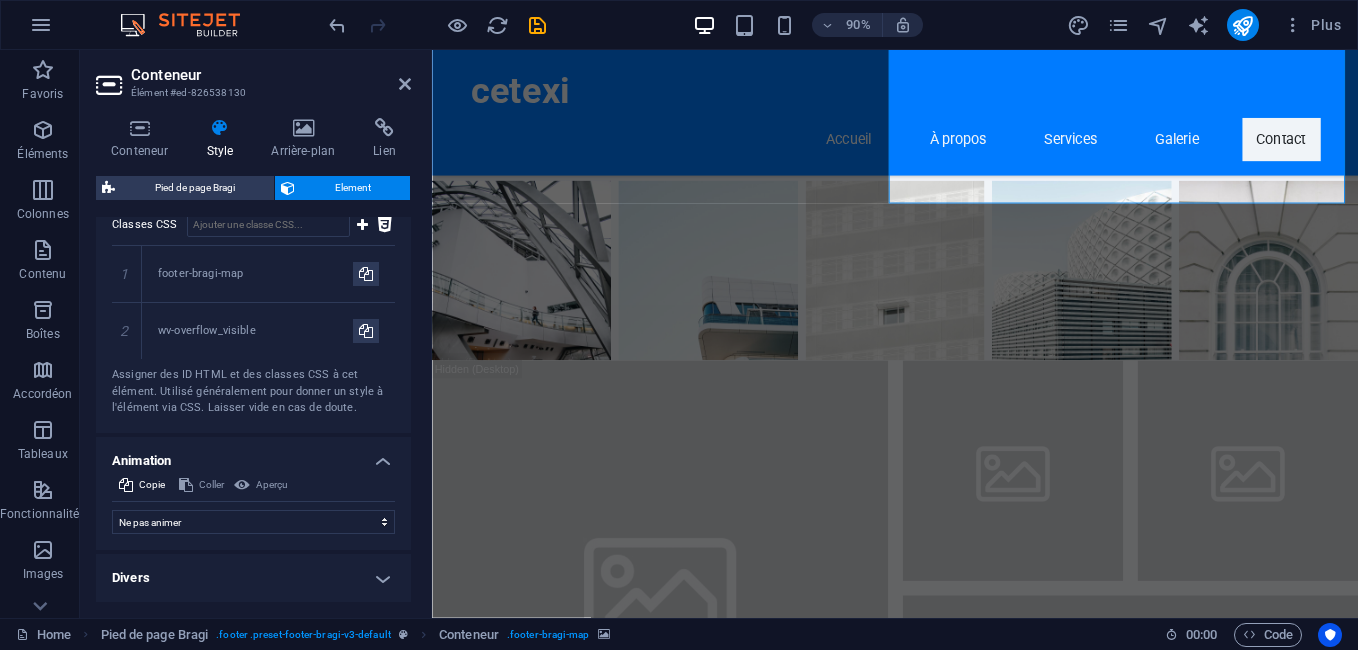 click on "Divers" at bounding box center (253, 578) 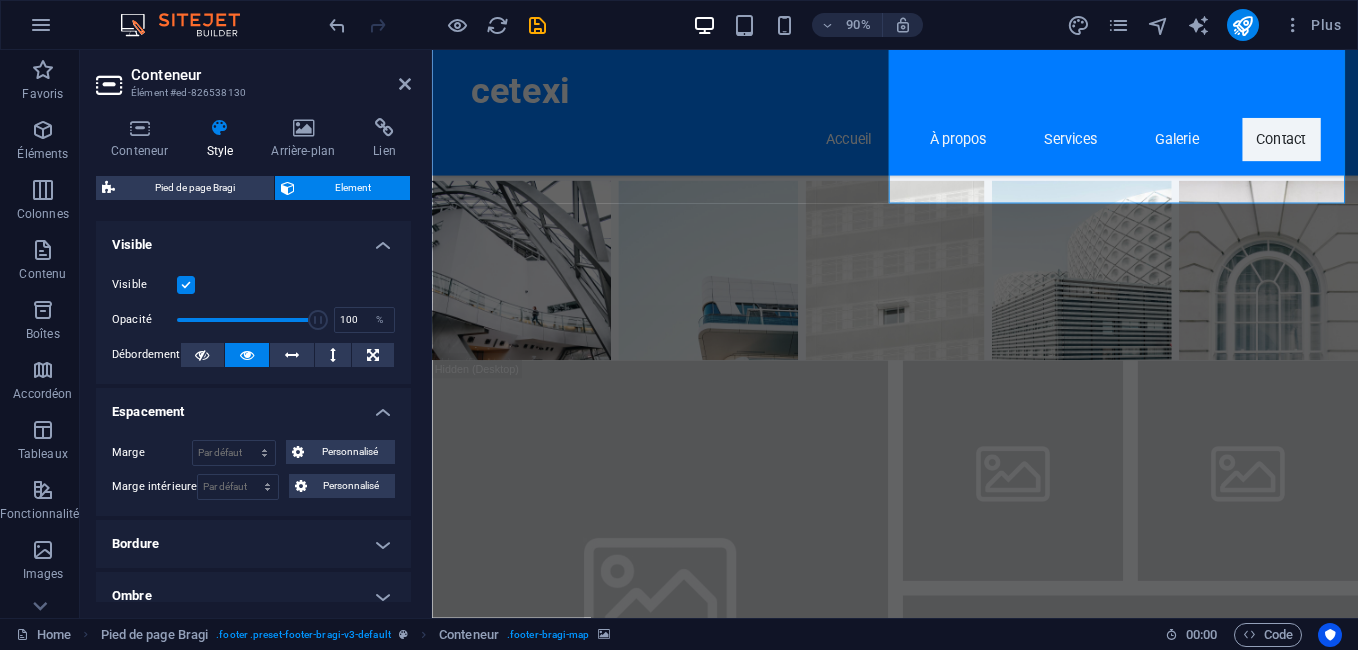 scroll, scrollTop: 0, scrollLeft: 0, axis: both 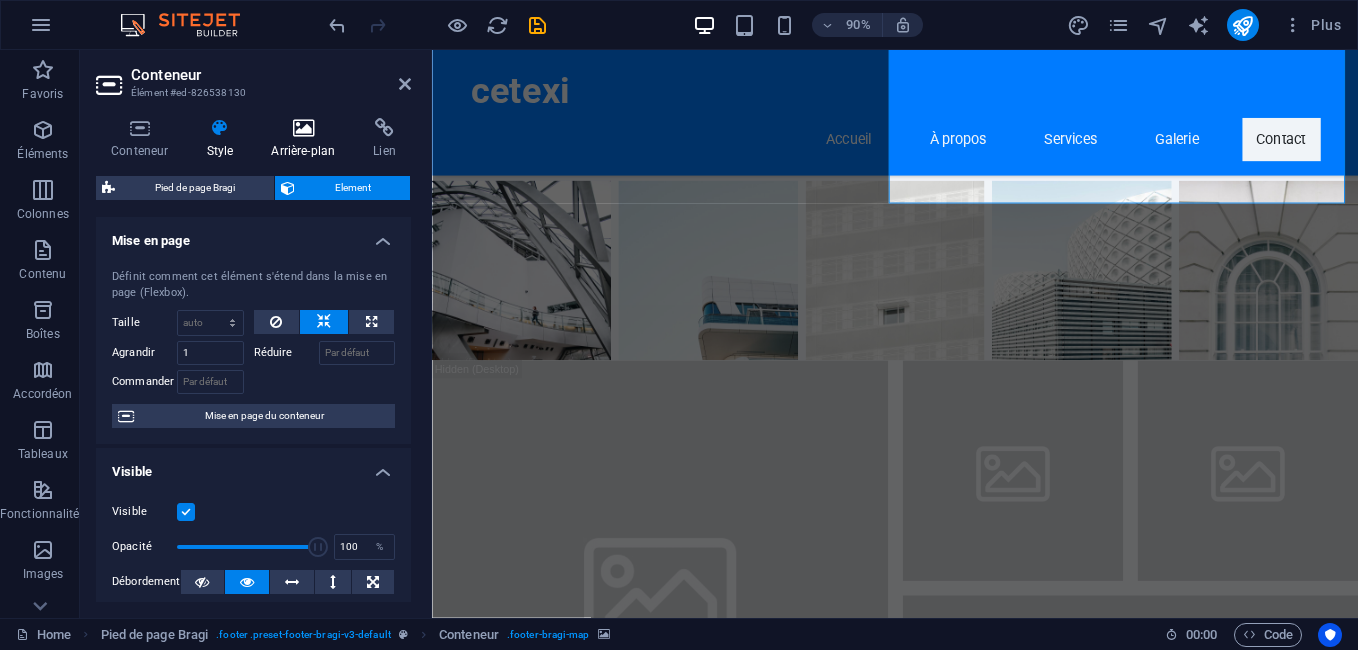 click at bounding box center [303, 128] 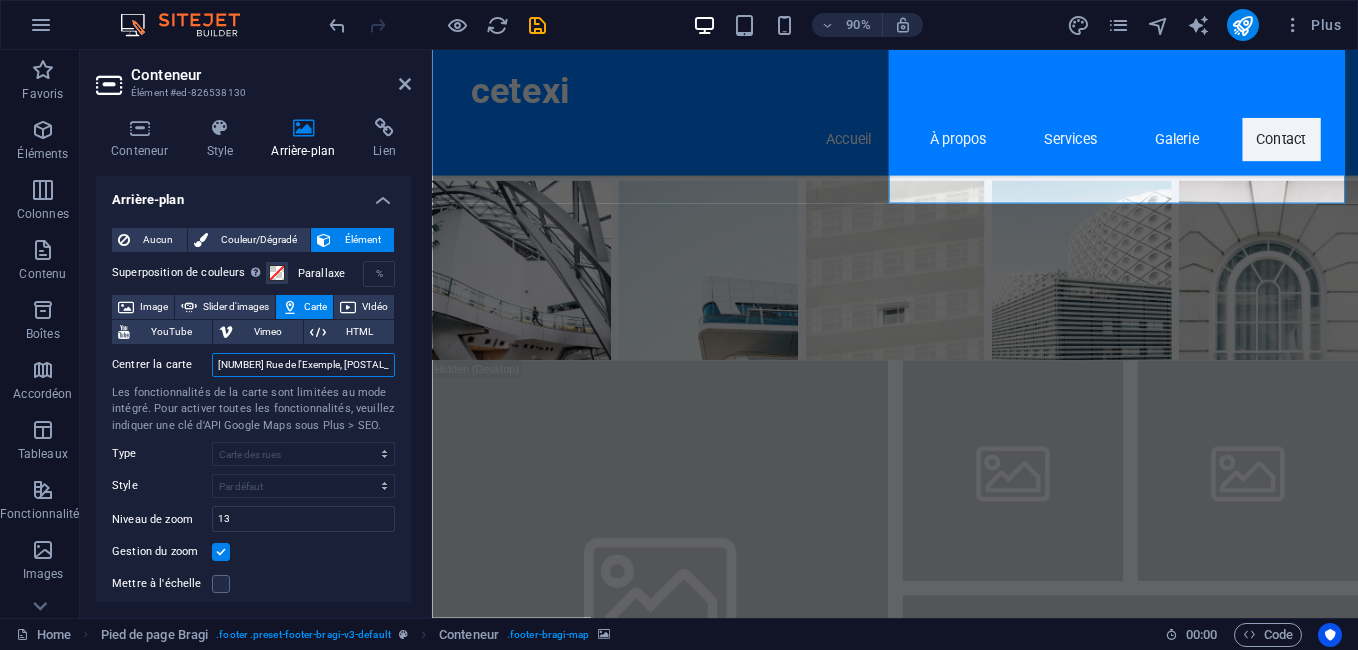 click on "[NUMBER] Rue de l'Exemple, [POSTAL_CODE] [CITY]" at bounding box center [303, 365] 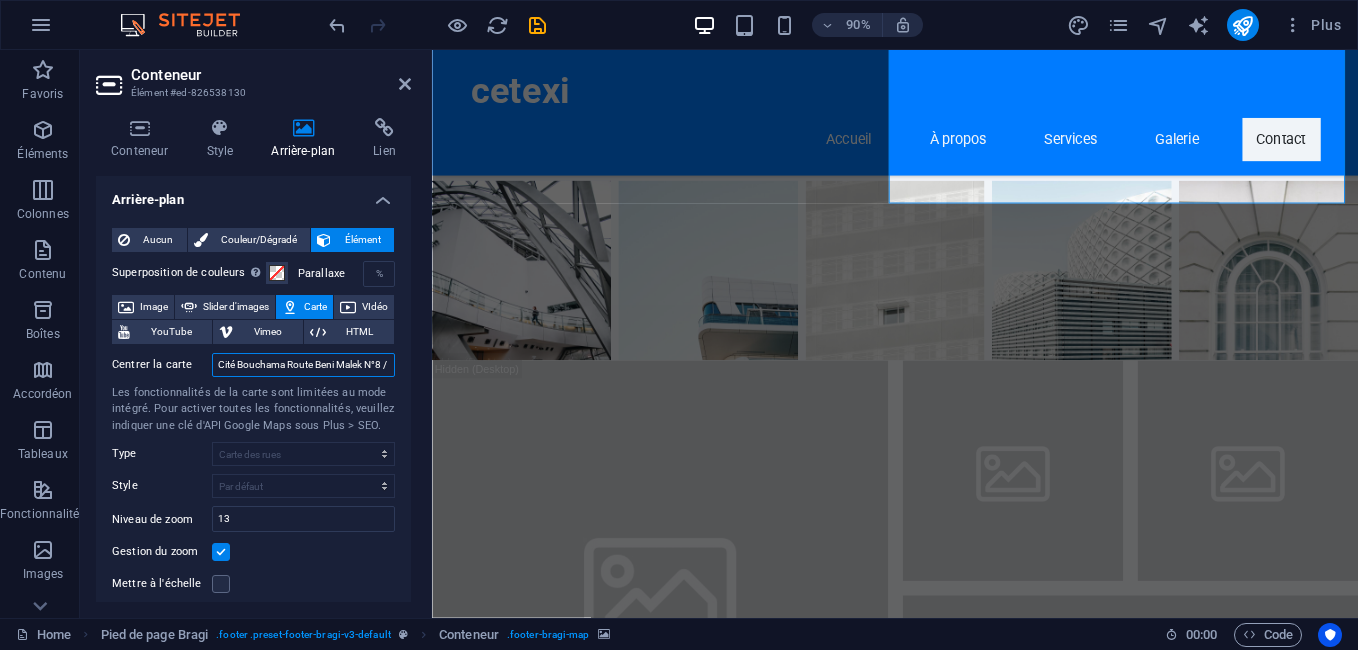 scroll, scrollTop: 0, scrollLeft: 118, axis: horizontal 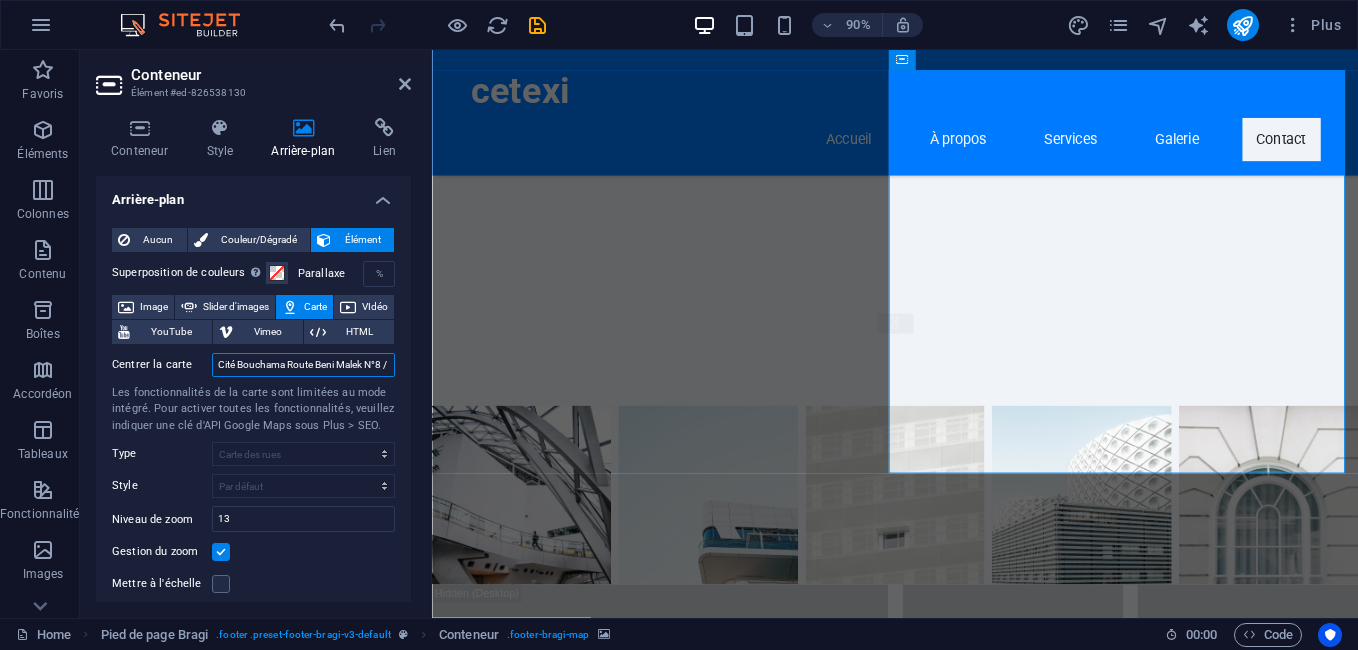 drag, startPoint x: 335, startPoint y: 365, endPoint x: 347, endPoint y: 378, distance: 17.691807 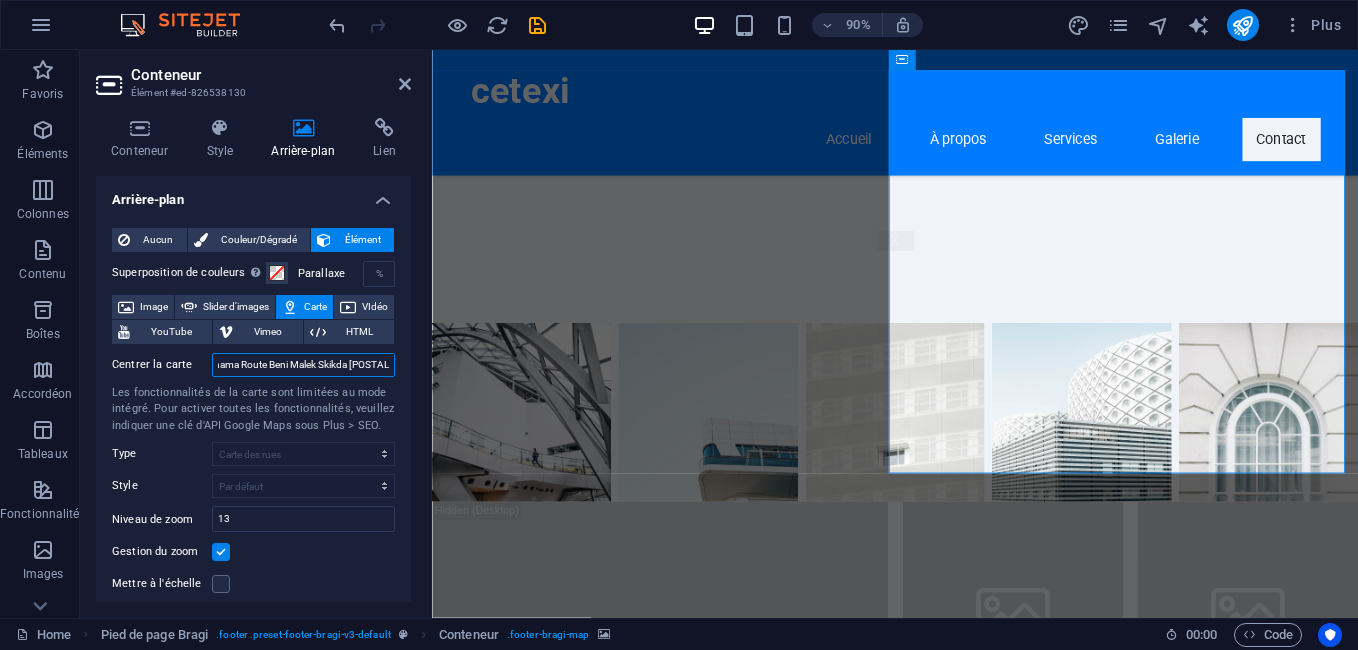 scroll, scrollTop: 0, scrollLeft: 43, axis: horizontal 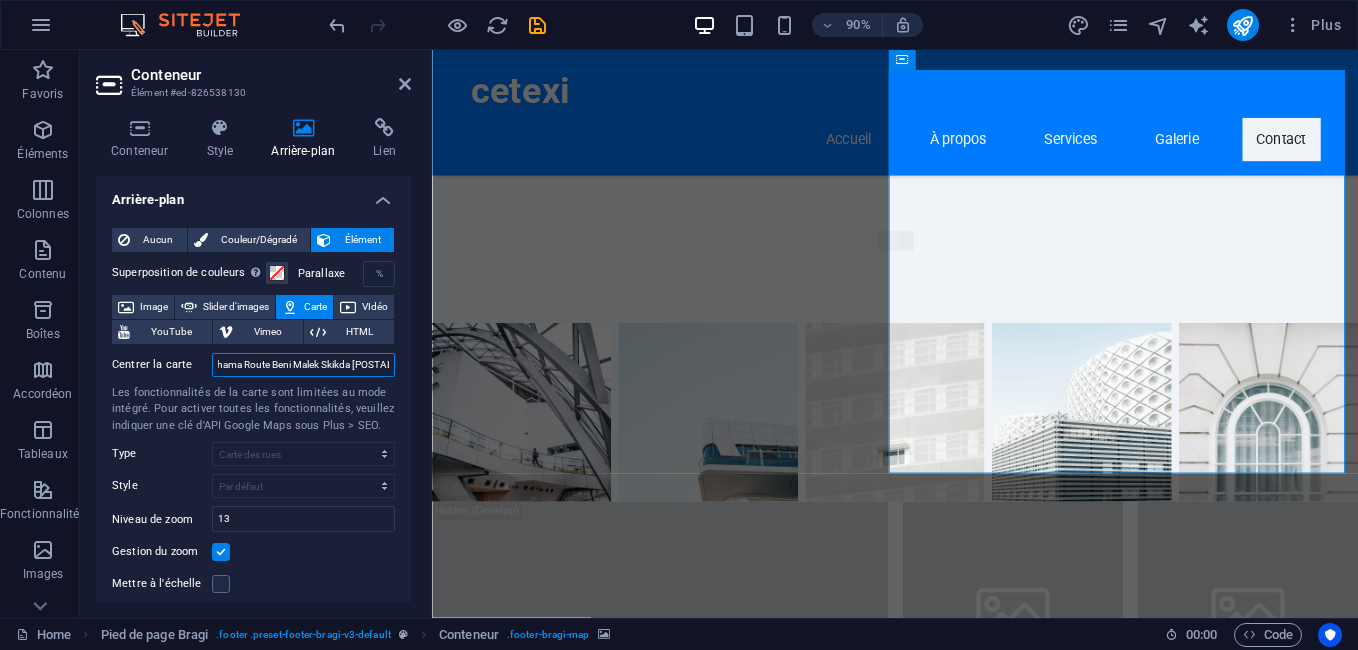 type on "Cité Bouchama Route Beni Malek Skikda [POSTAL_CODE]" 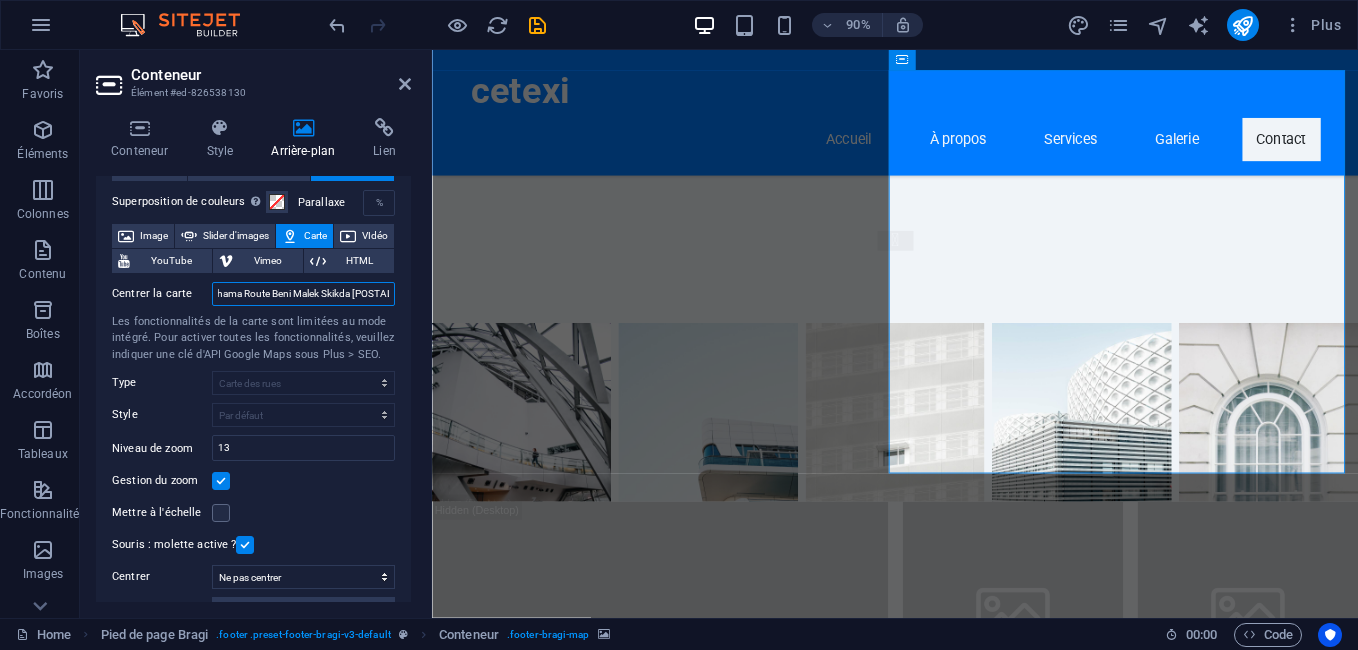 scroll, scrollTop: 100, scrollLeft: 0, axis: vertical 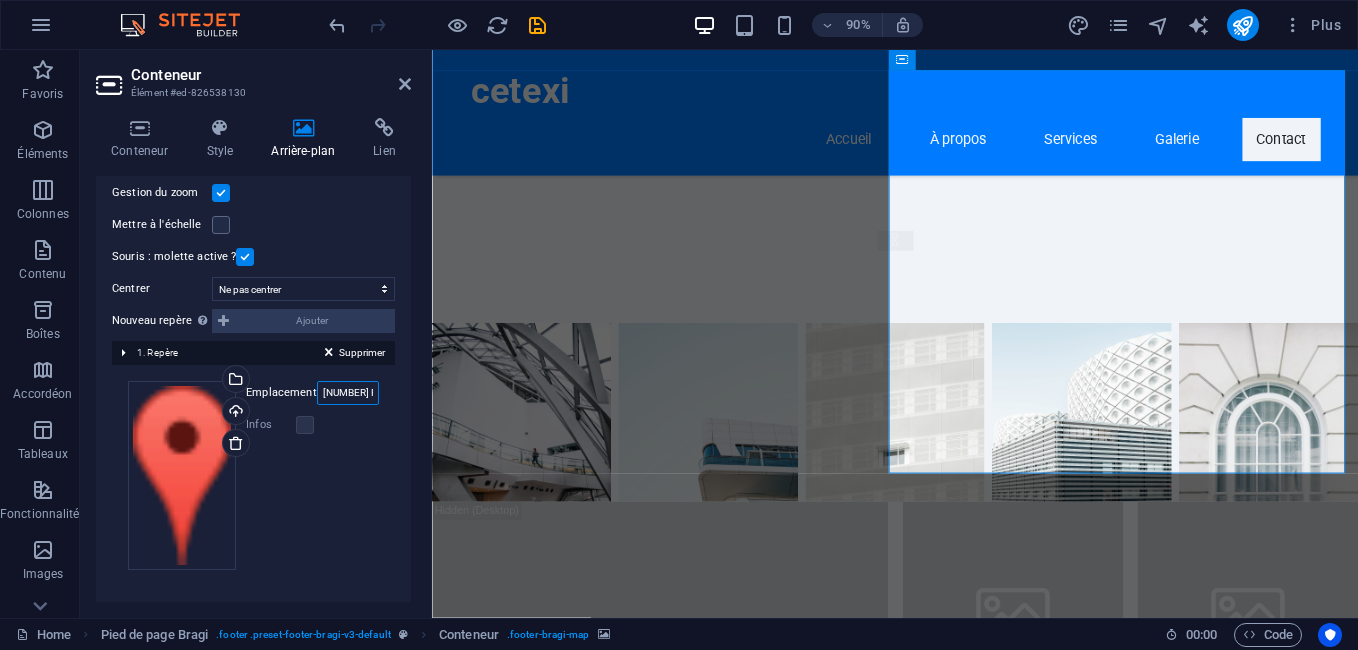 click on "[NUMBER] Rue de l'Exemple, [POSTAL_CODE] [CITY]" at bounding box center (348, 393) 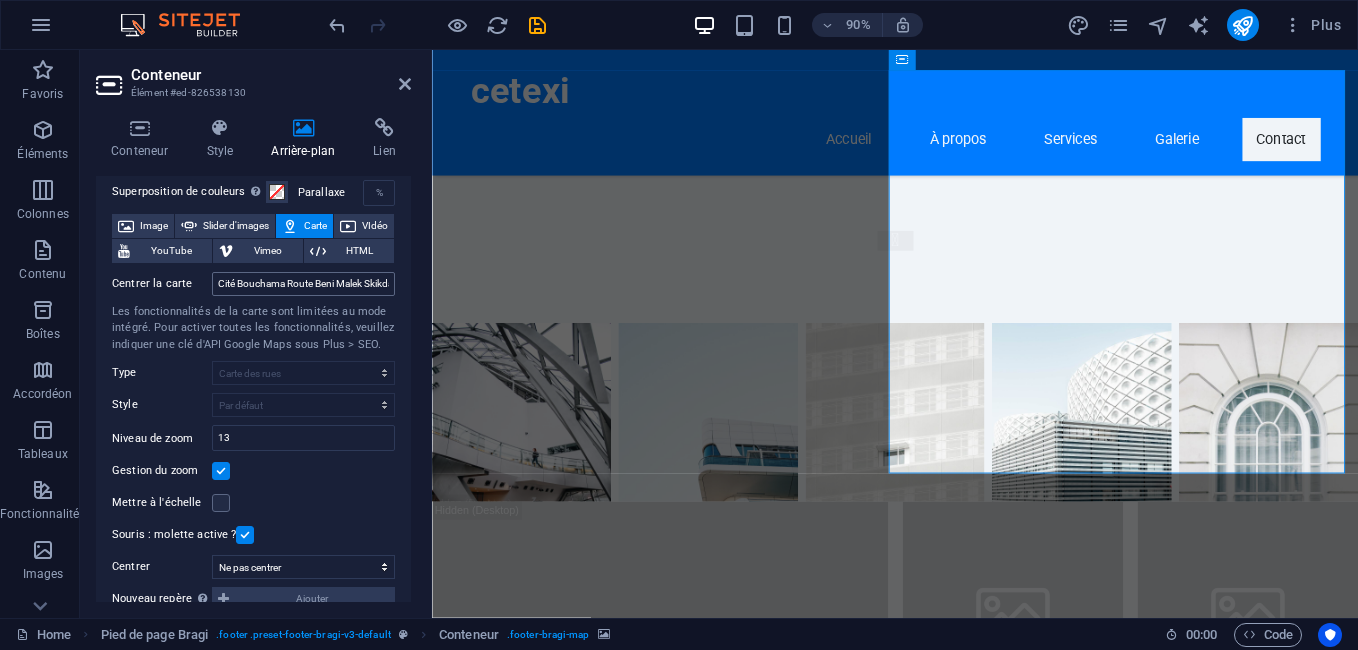 scroll, scrollTop: 59, scrollLeft: 0, axis: vertical 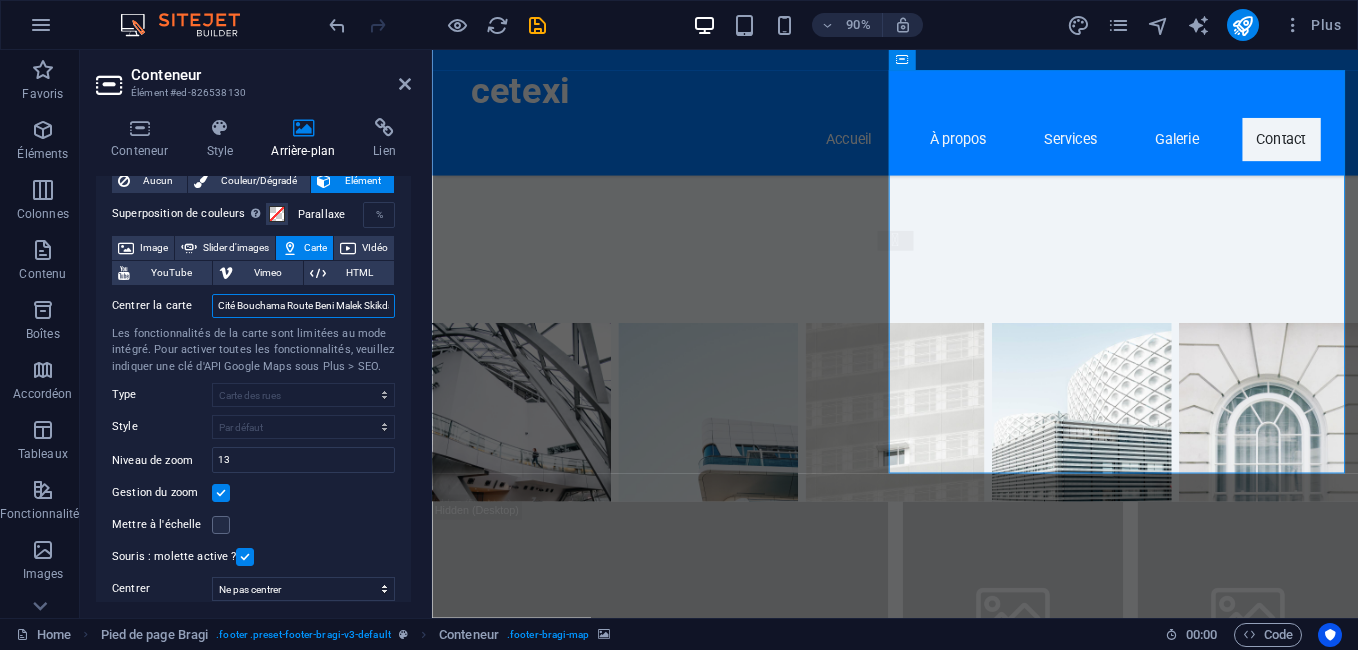 click on "Cité Bouchama Route Beni Malek Skikda [POSTAL_CODE]" at bounding box center [303, 306] 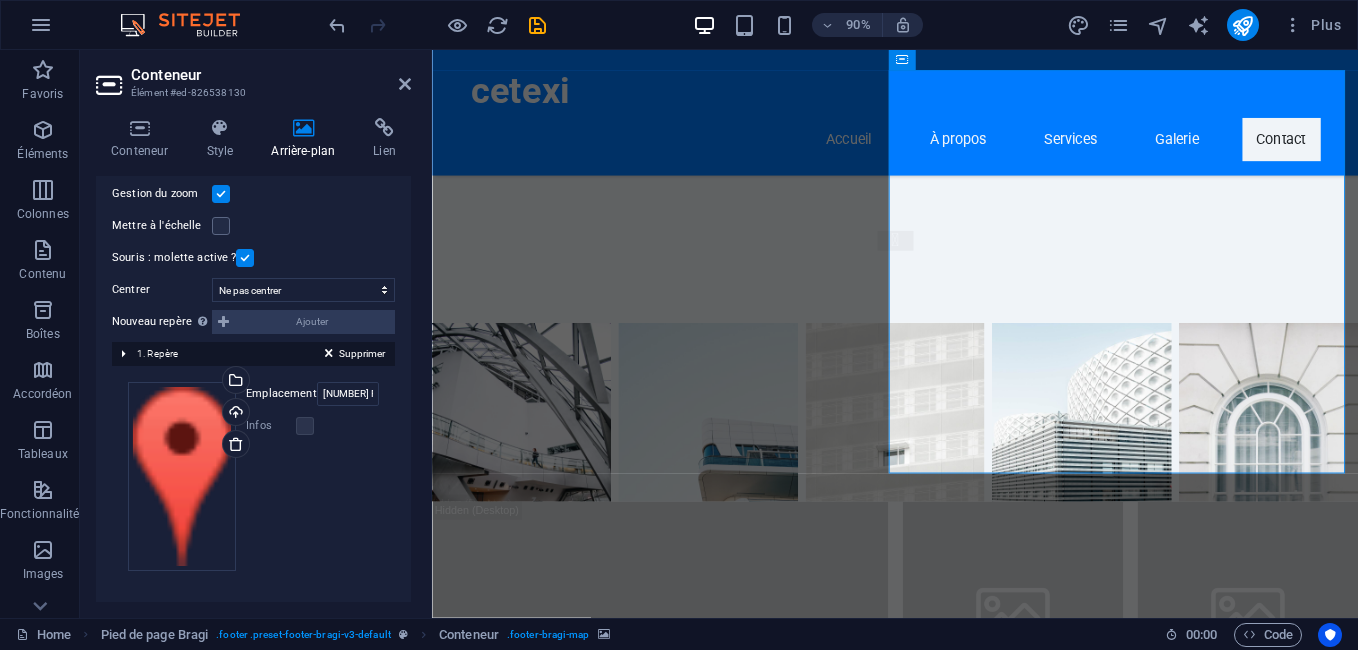scroll, scrollTop: 359, scrollLeft: 0, axis: vertical 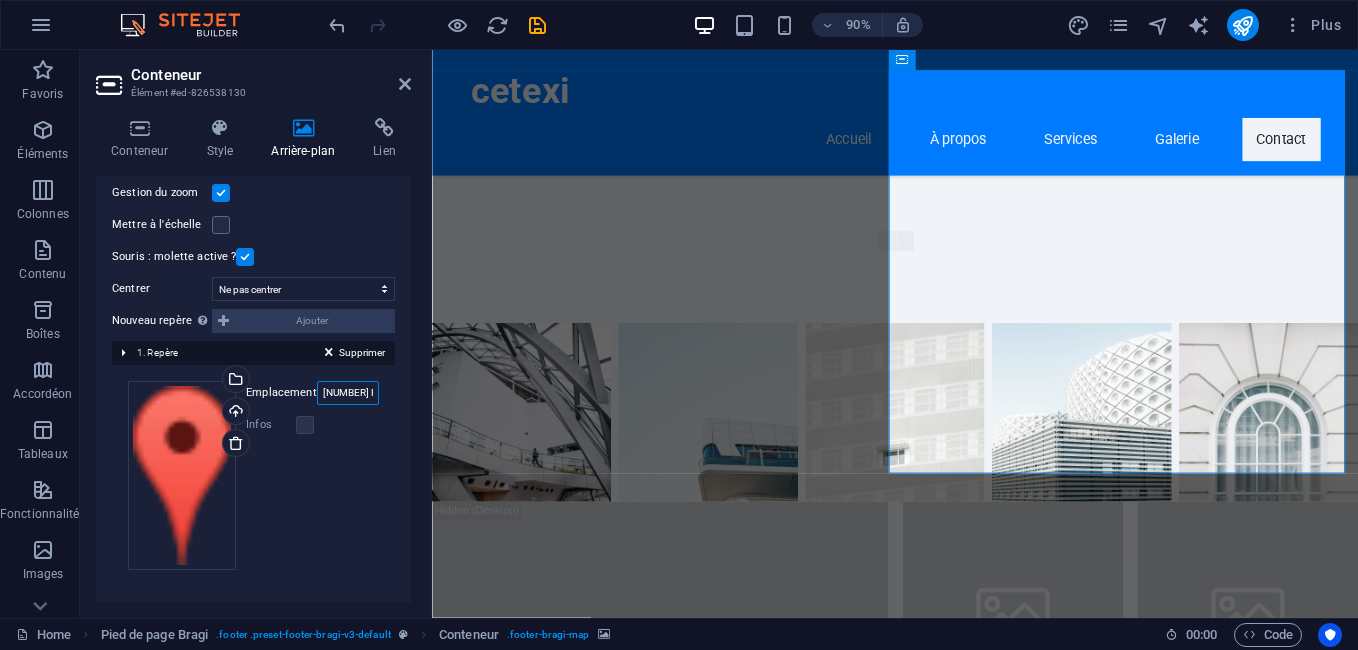click on "[NUMBER] Rue de l'Exemple, [POSTAL_CODE] [CITY]" at bounding box center [348, 393] 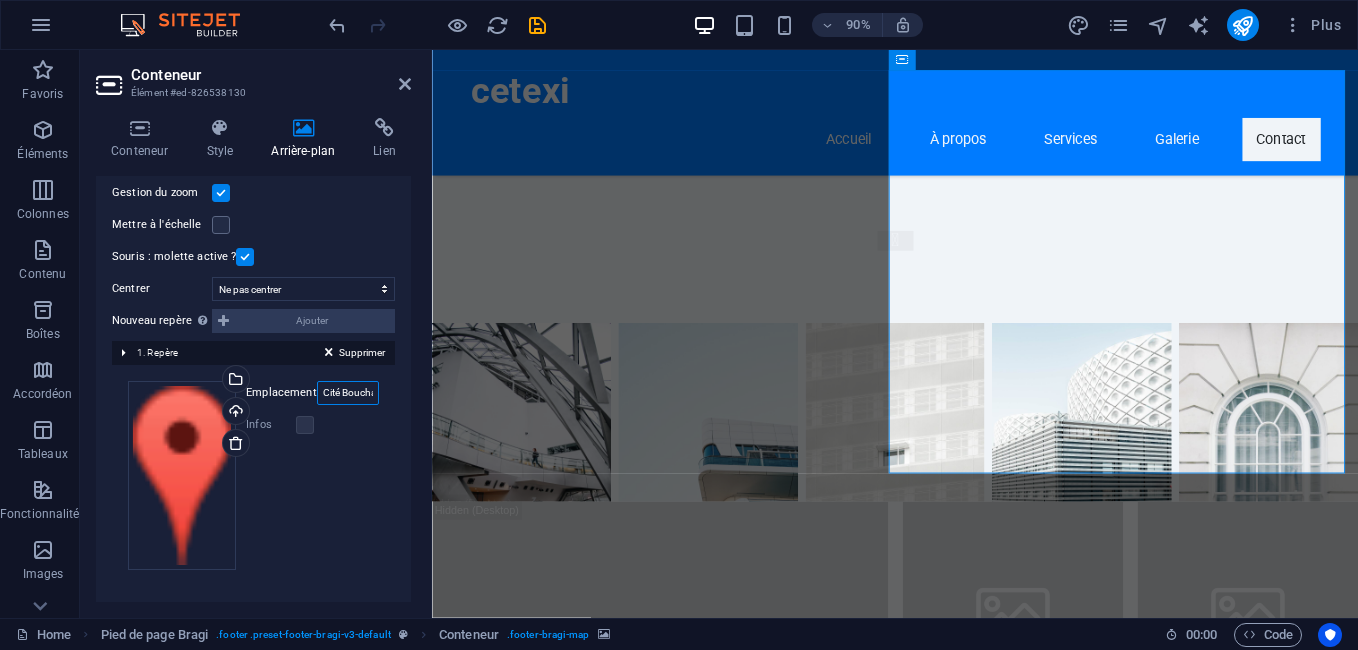 scroll, scrollTop: 0, scrollLeft: 162, axis: horizontal 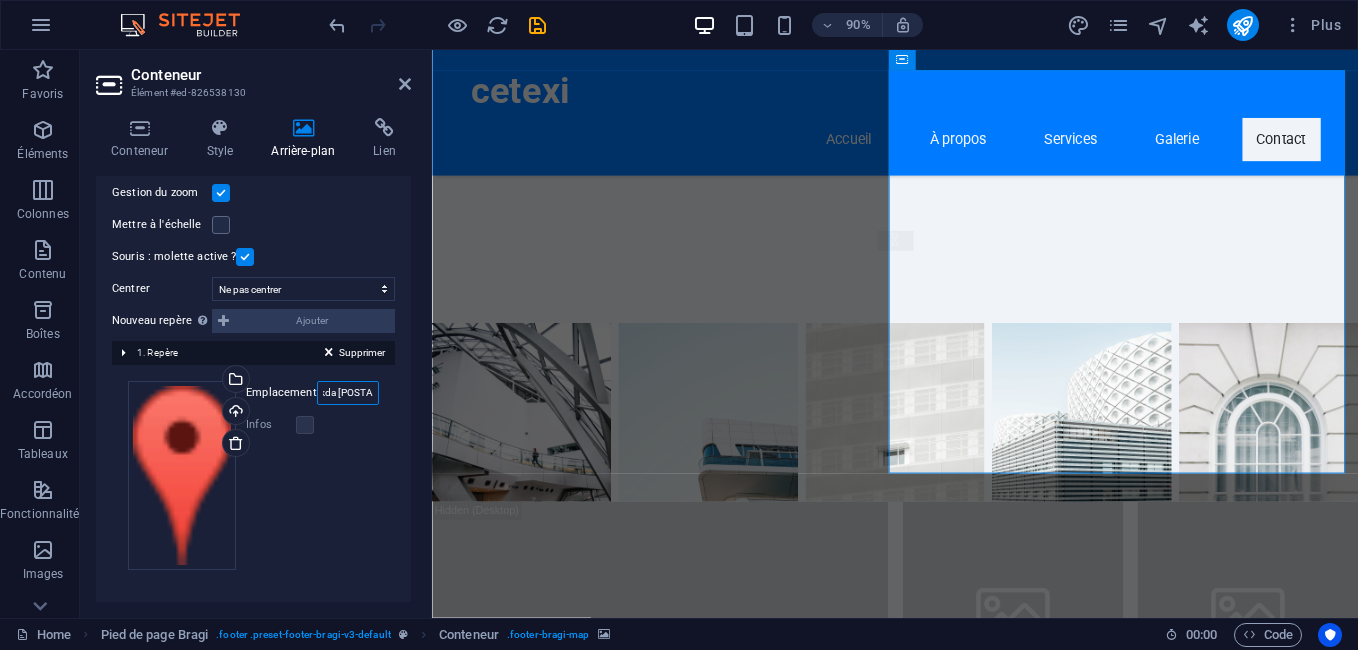 type on "Cité Bouchama Route Beni Malek Skikda [POSTAL_CODE]" 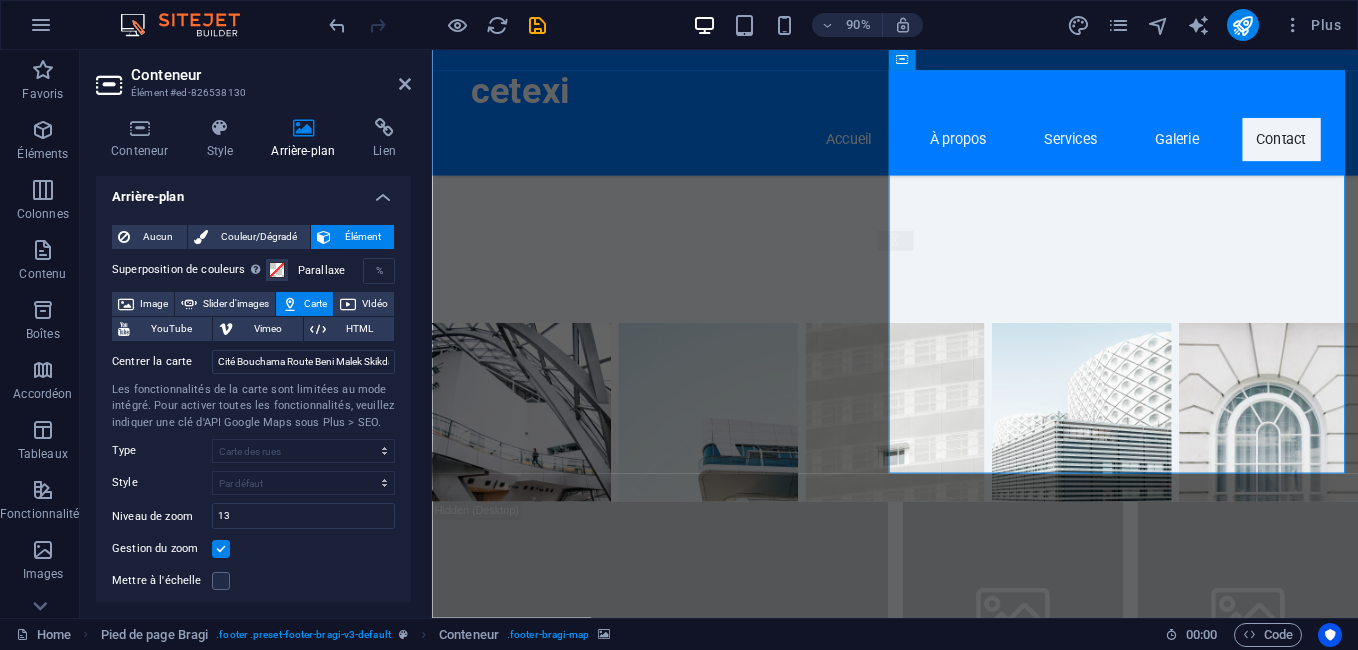 scroll, scrollTop: 0, scrollLeft: 0, axis: both 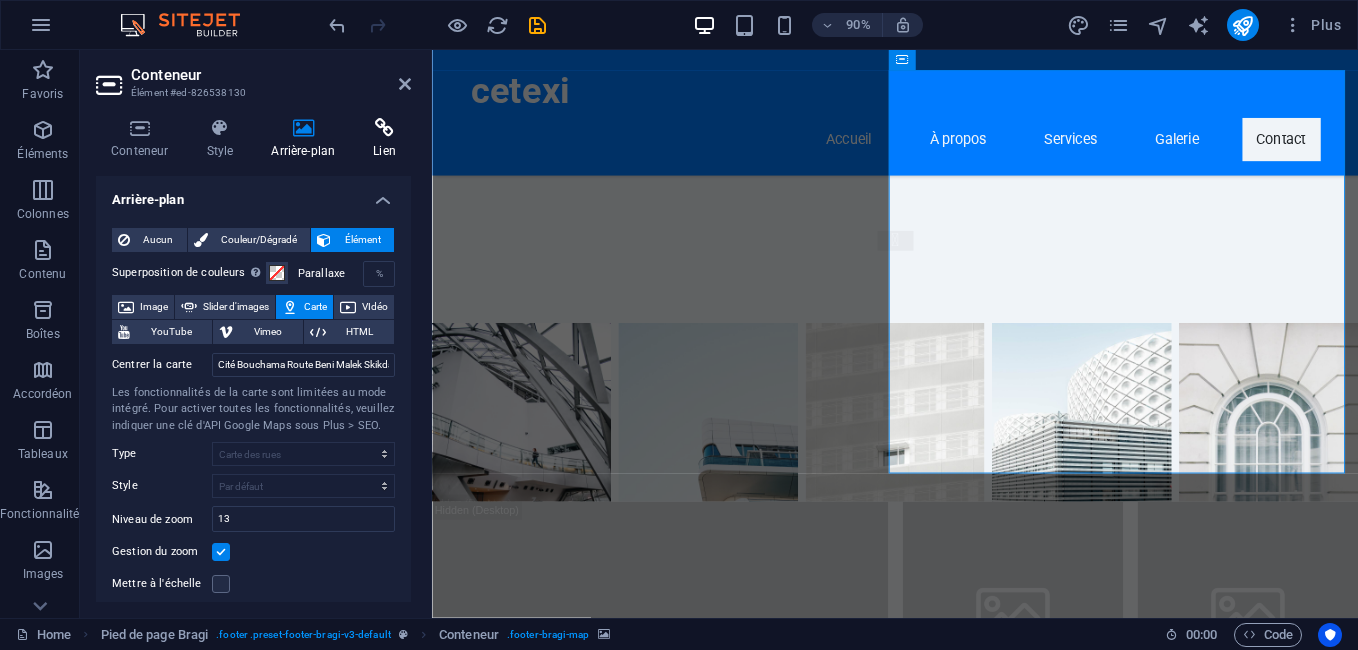 click at bounding box center (384, 128) 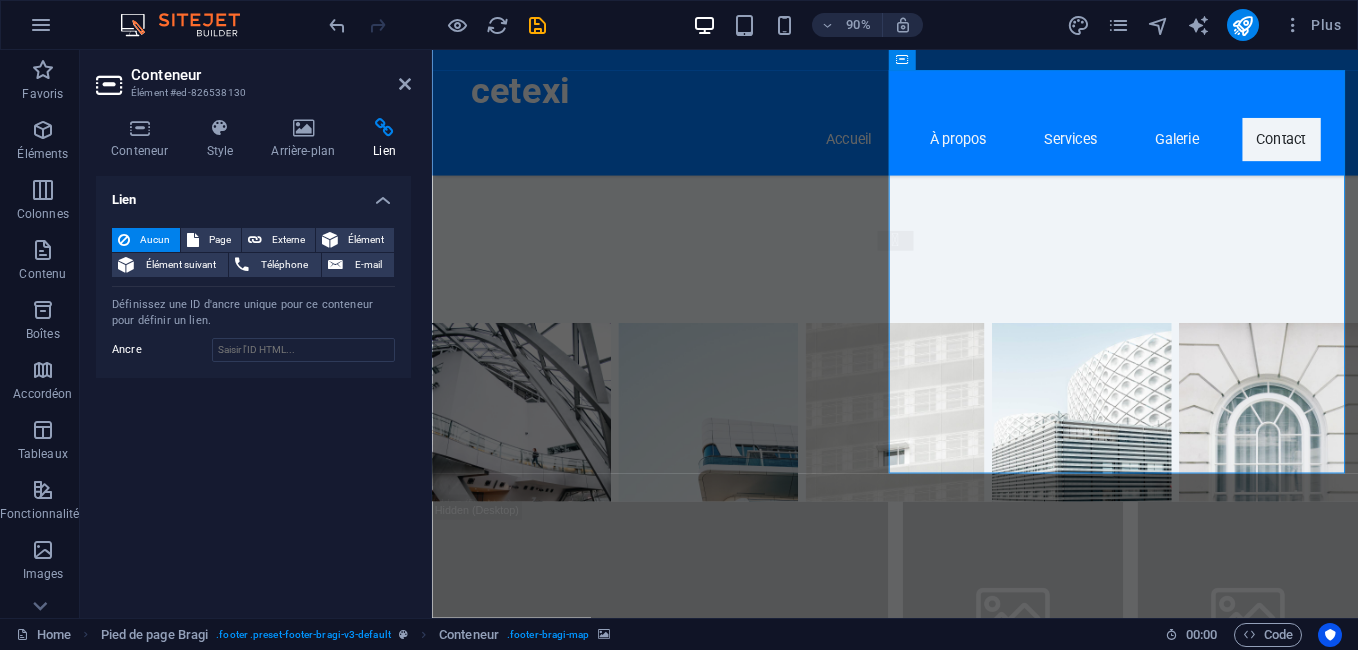 scroll, scrollTop: 0, scrollLeft: 0, axis: both 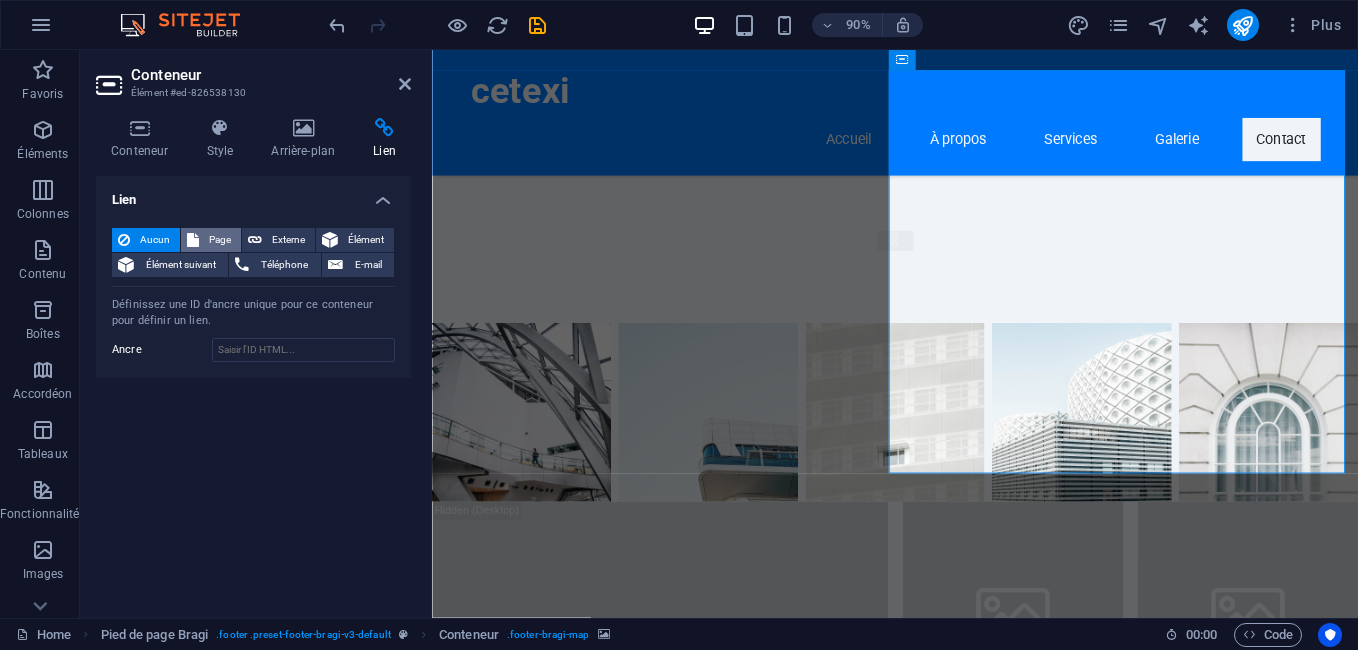 click on "Page" at bounding box center [220, 240] 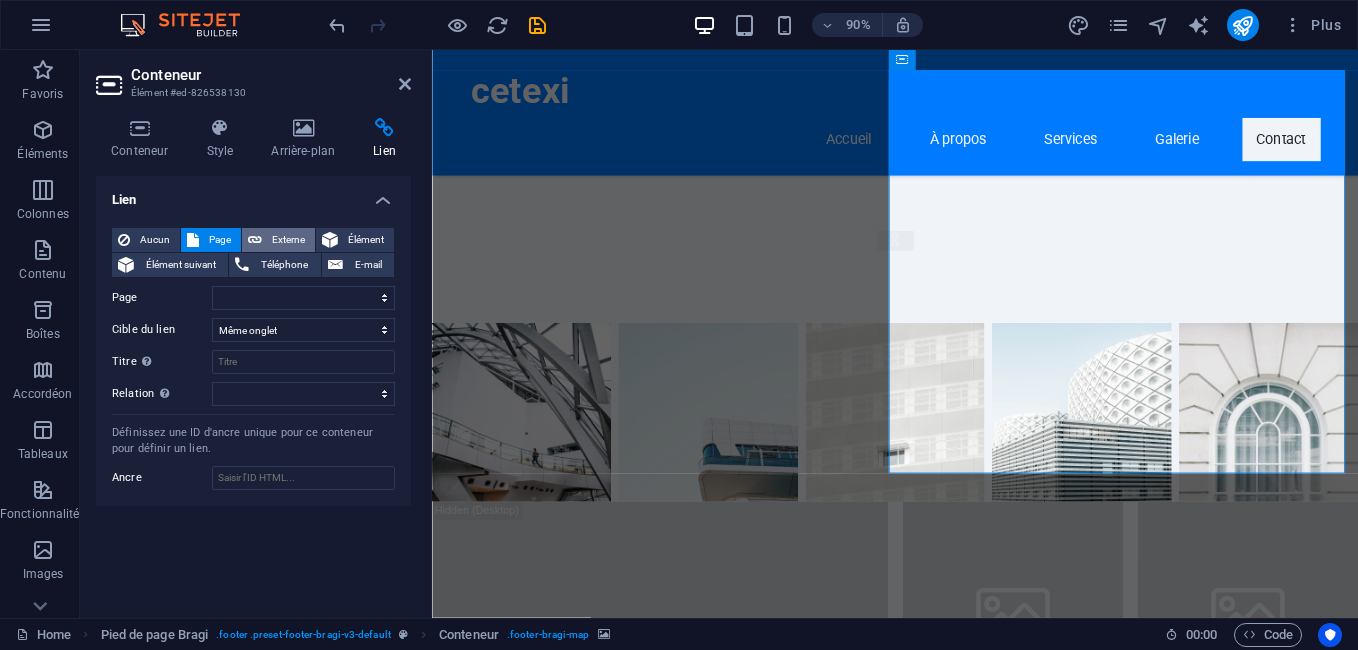 click at bounding box center (255, 240) 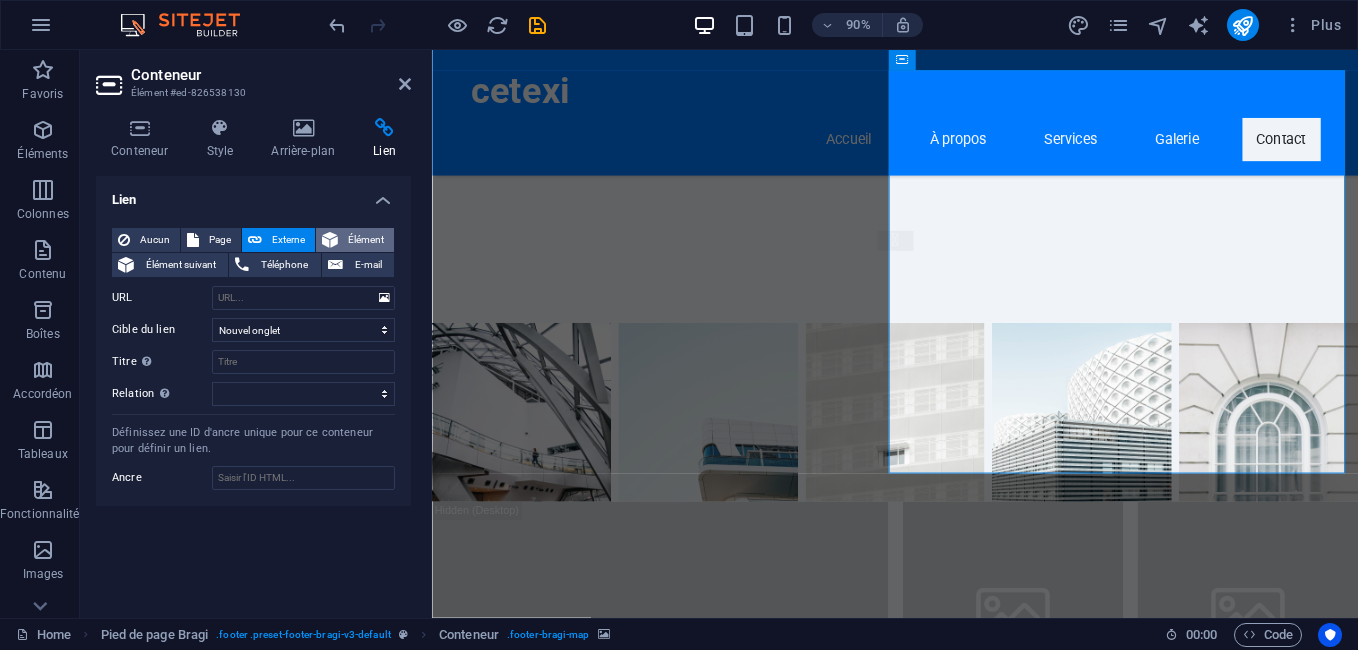 click on "Élément" at bounding box center [366, 240] 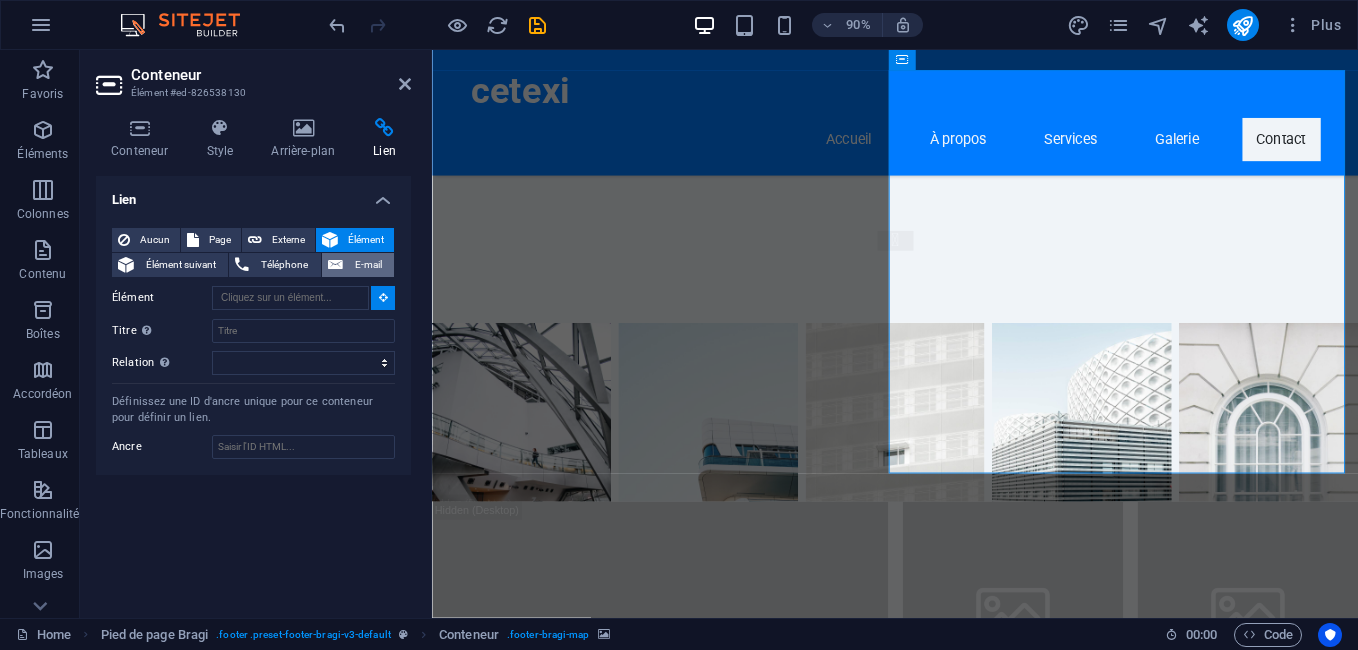 click at bounding box center [335, 265] 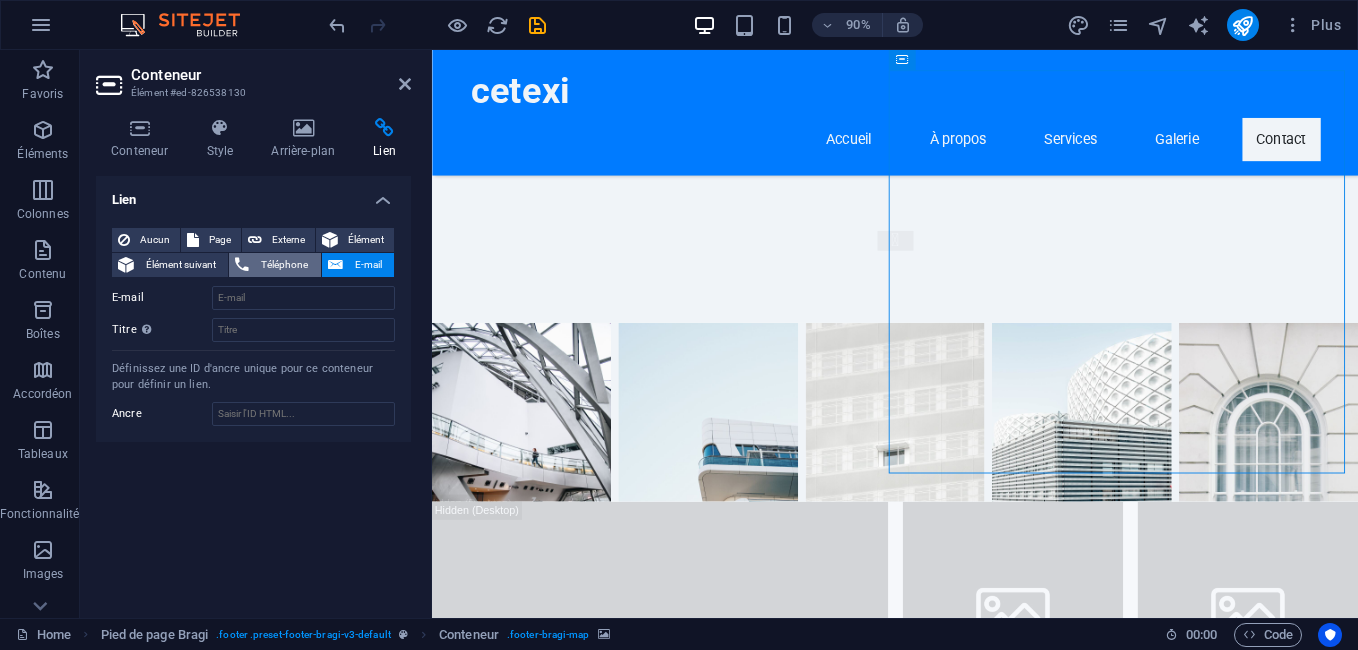click on "Téléphone" at bounding box center (284, 265) 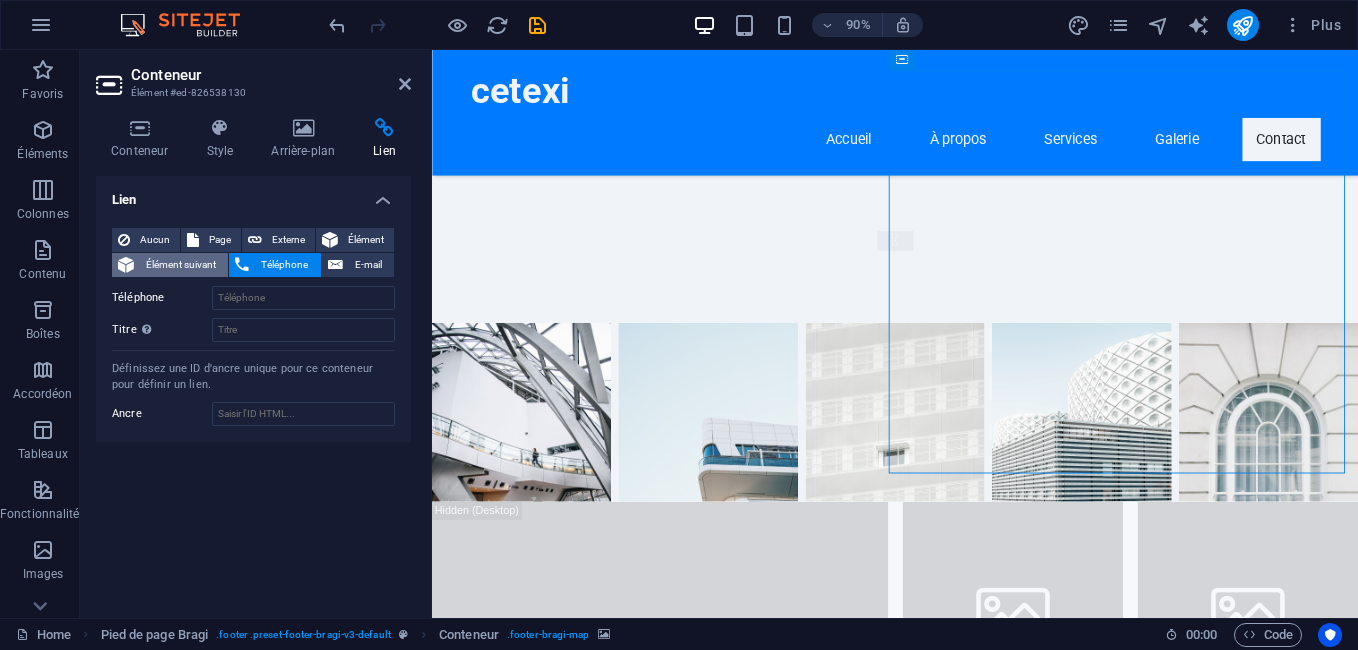 click on "Élément suivant" at bounding box center (181, 265) 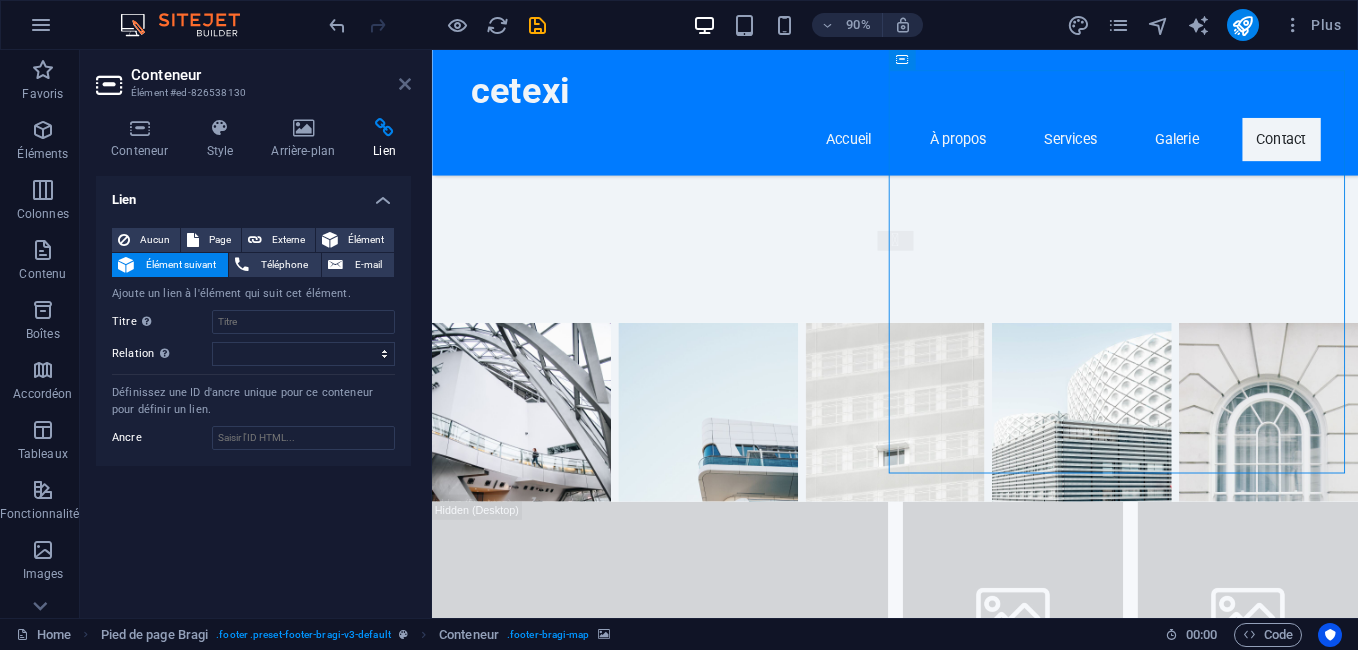drag, startPoint x: 677, startPoint y: 257, endPoint x: 403, endPoint y: 81, distance: 325.65625 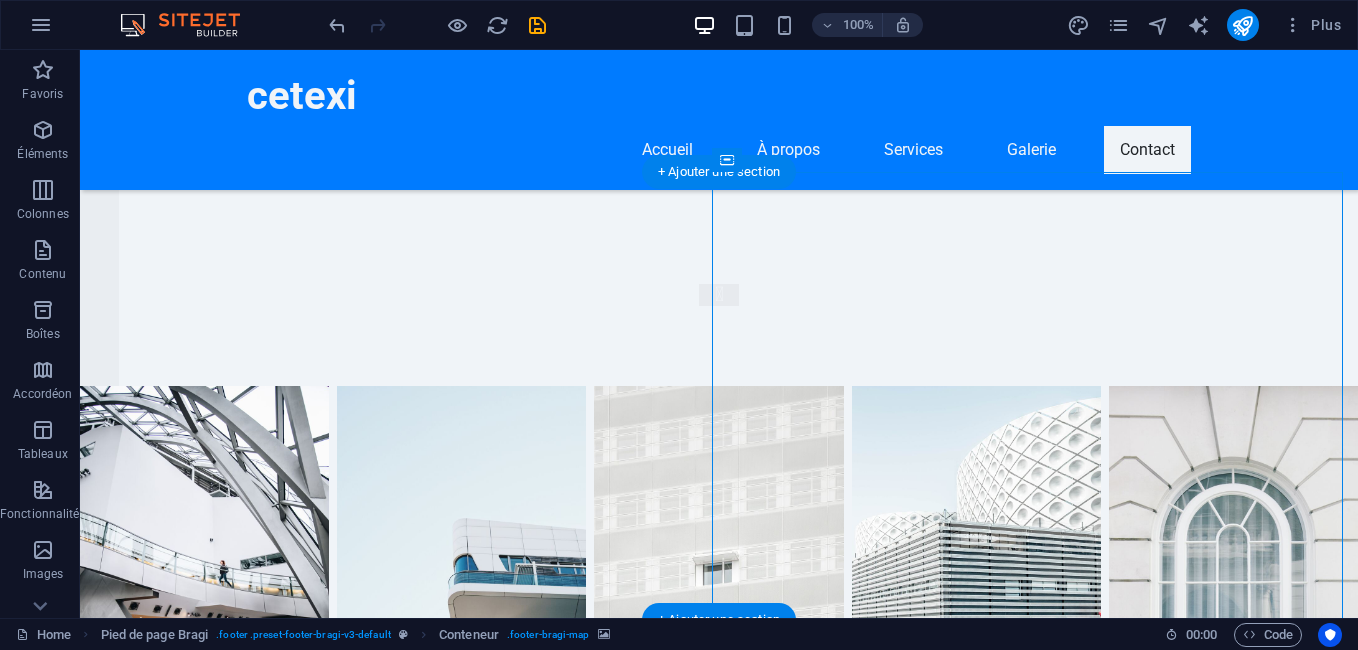 scroll, scrollTop: 26135, scrollLeft: 0, axis: vertical 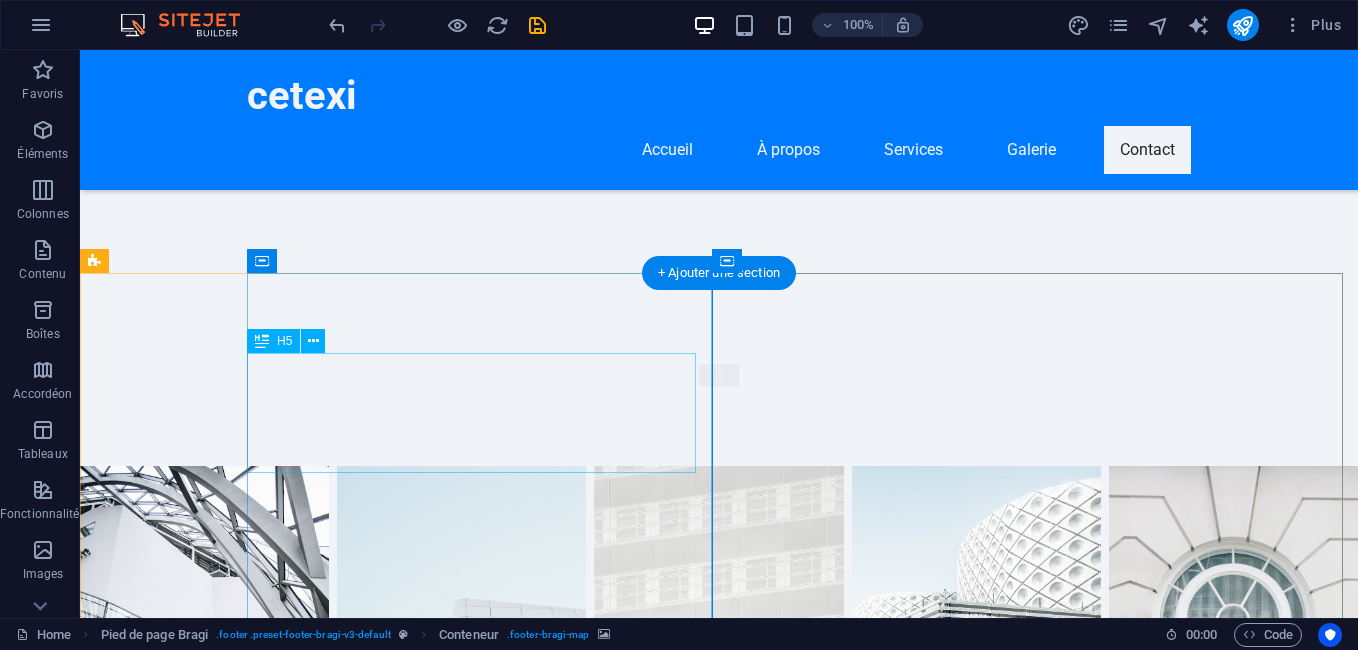 click on "CETEXI - Agréage et Inspection des marchandises.Adresse: Cité Bouchama, Route Beni Malek N°8 / 3 E-Mail: [EMAIL]. Appelez-nous au [PHONE]." at bounding box center (794, 16772) 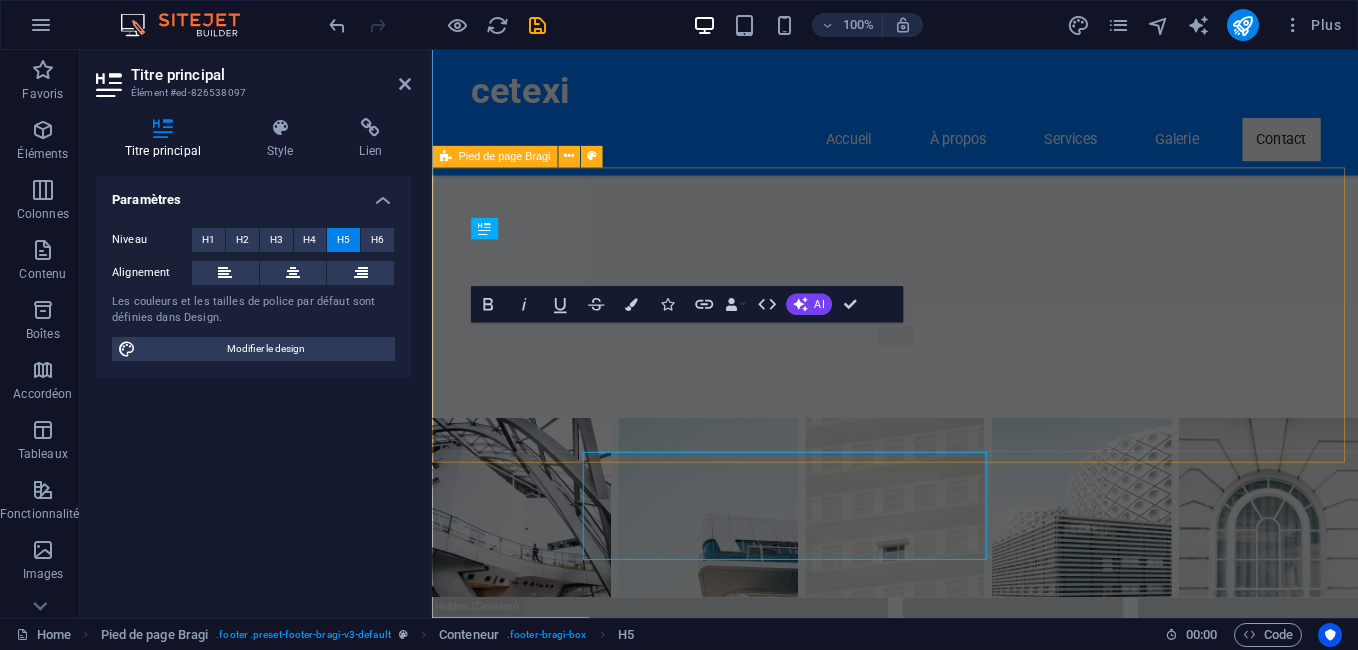 scroll, scrollTop: 25991, scrollLeft: 0, axis: vertical 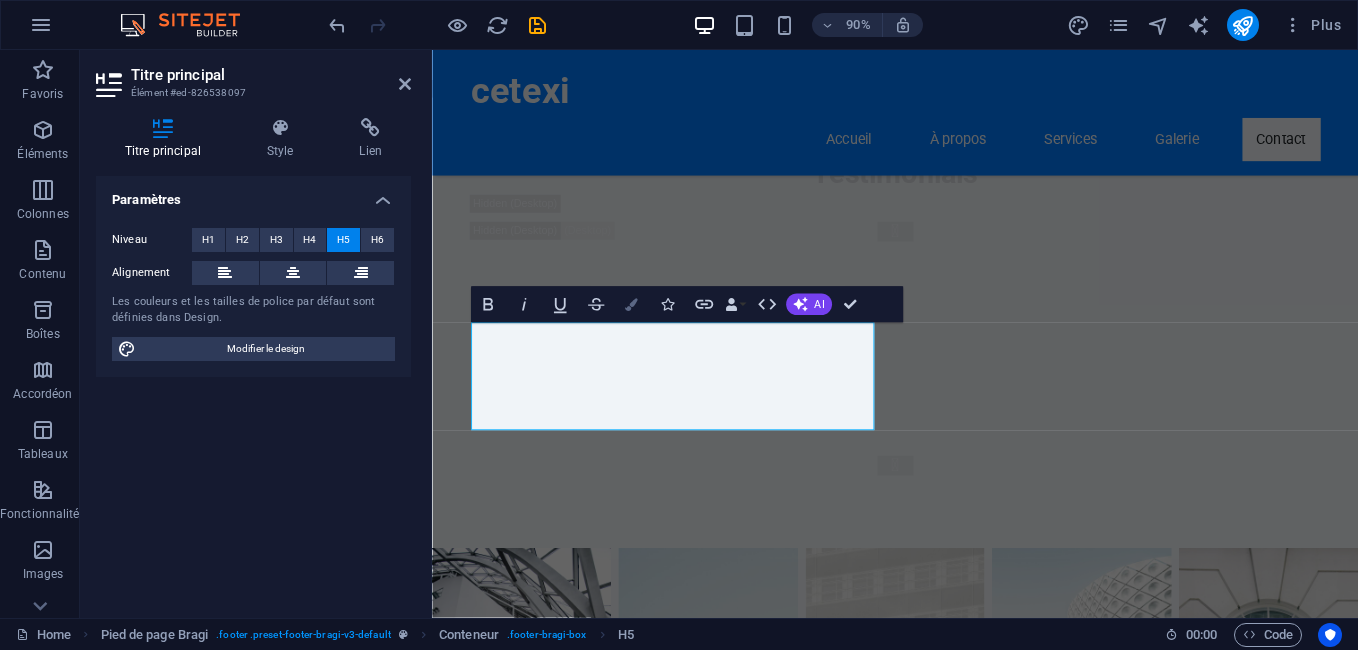 click at bounding box center (631, 304) 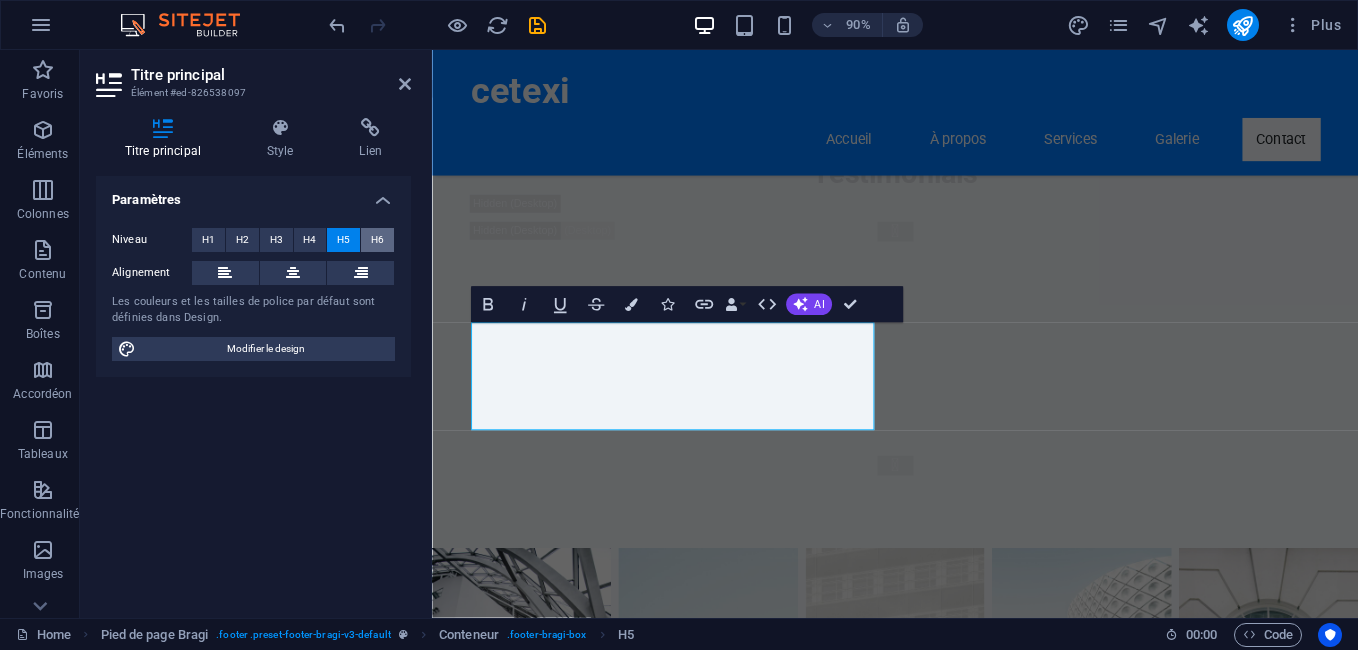 click on "H6" at bounding box center [377, 240] 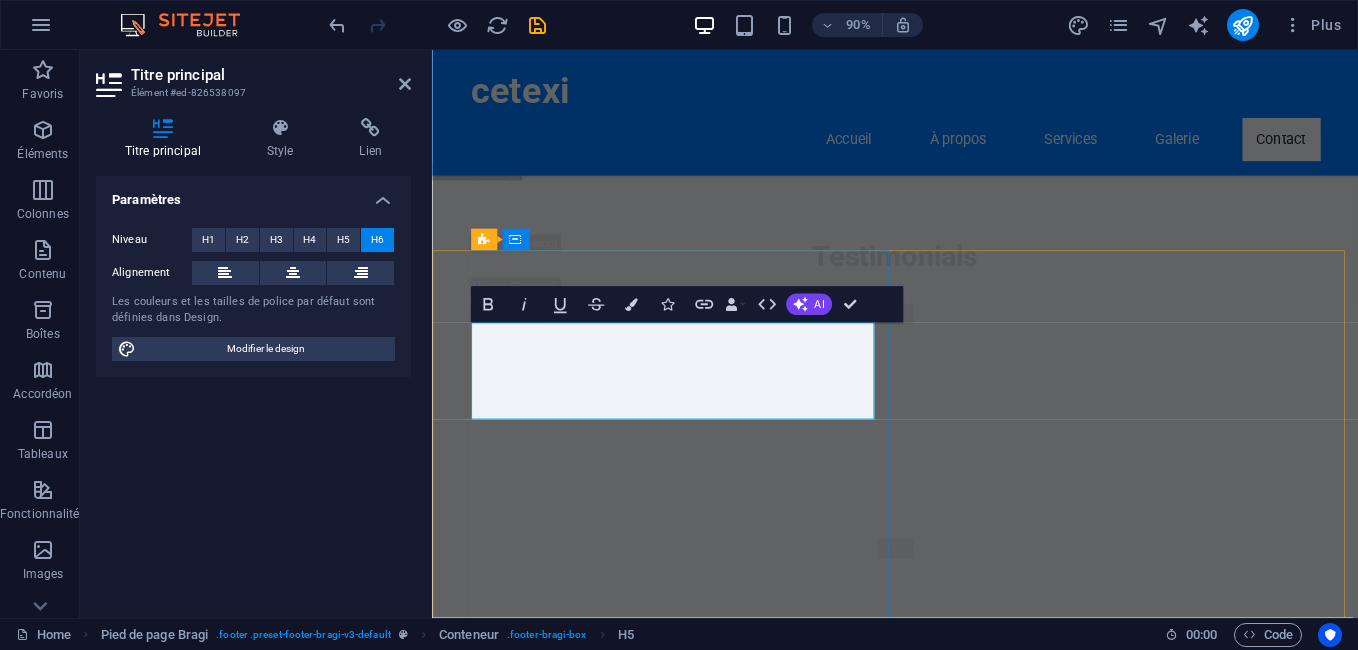 click on "CETEXI - Agréage et Inspection des marchandises.Adresse: Cité Bouchama, Route Beni Malek N°8 / 3 E-Mail: [EMAIL]. Appelez-nous au [PHONE]." at bounding box center [960, 16761] 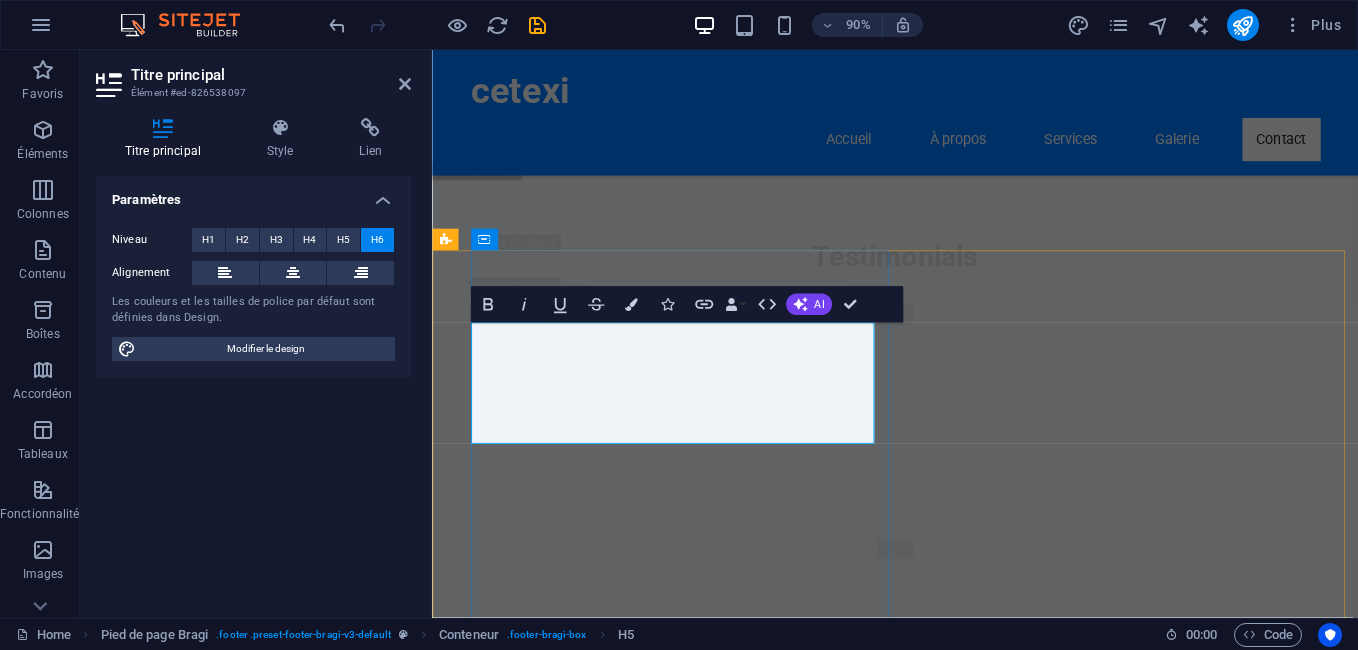 click on "." at bounding box center (960, 16774) 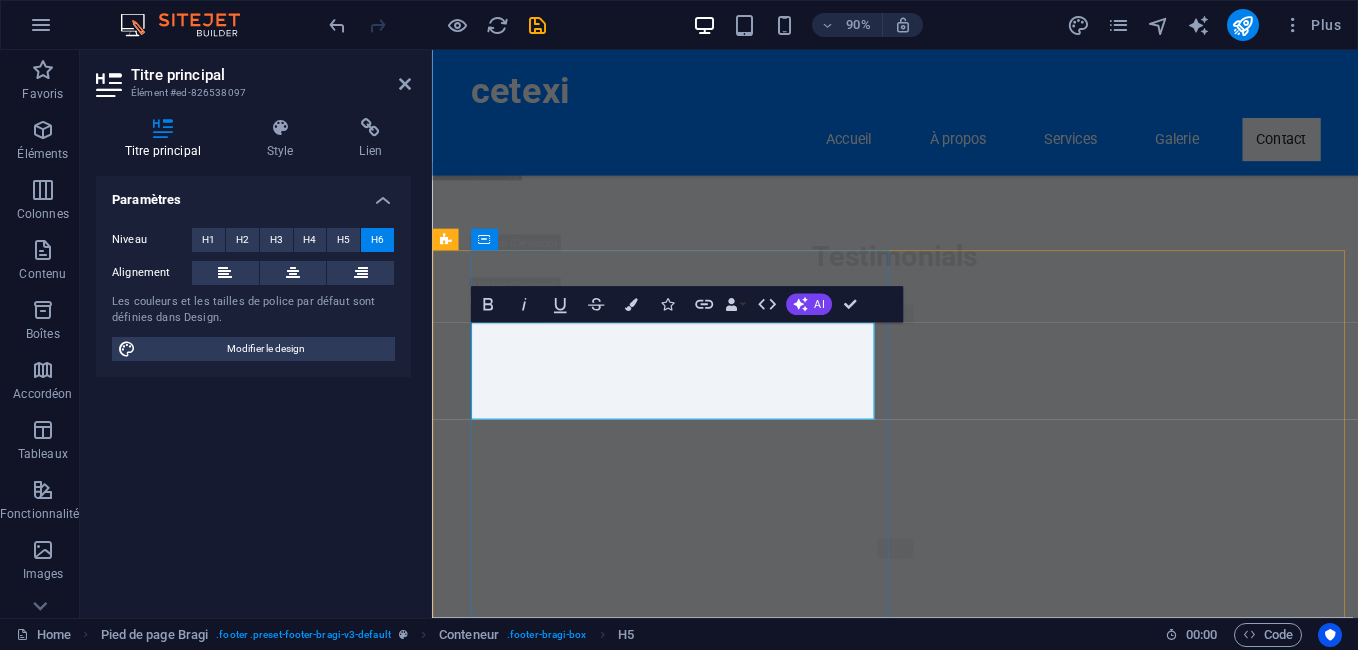 click on "Adresse: Cité Bouchama, Route Beni Malek N°8 / 3 E-Mail: [EMAIL]. Appelez-nous au [PHONE]." at bounding box center (960, 16774) 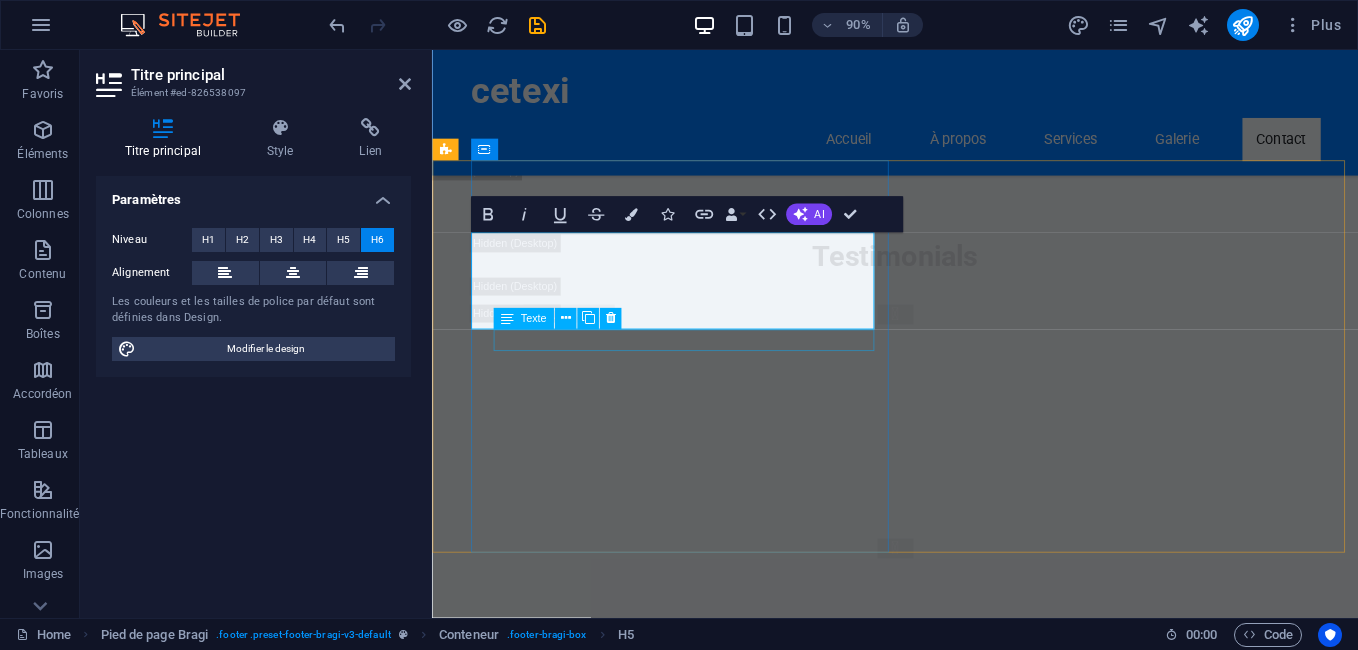 scroll, scrollTop: 26091, scrollLeft: 0, axis: vertical 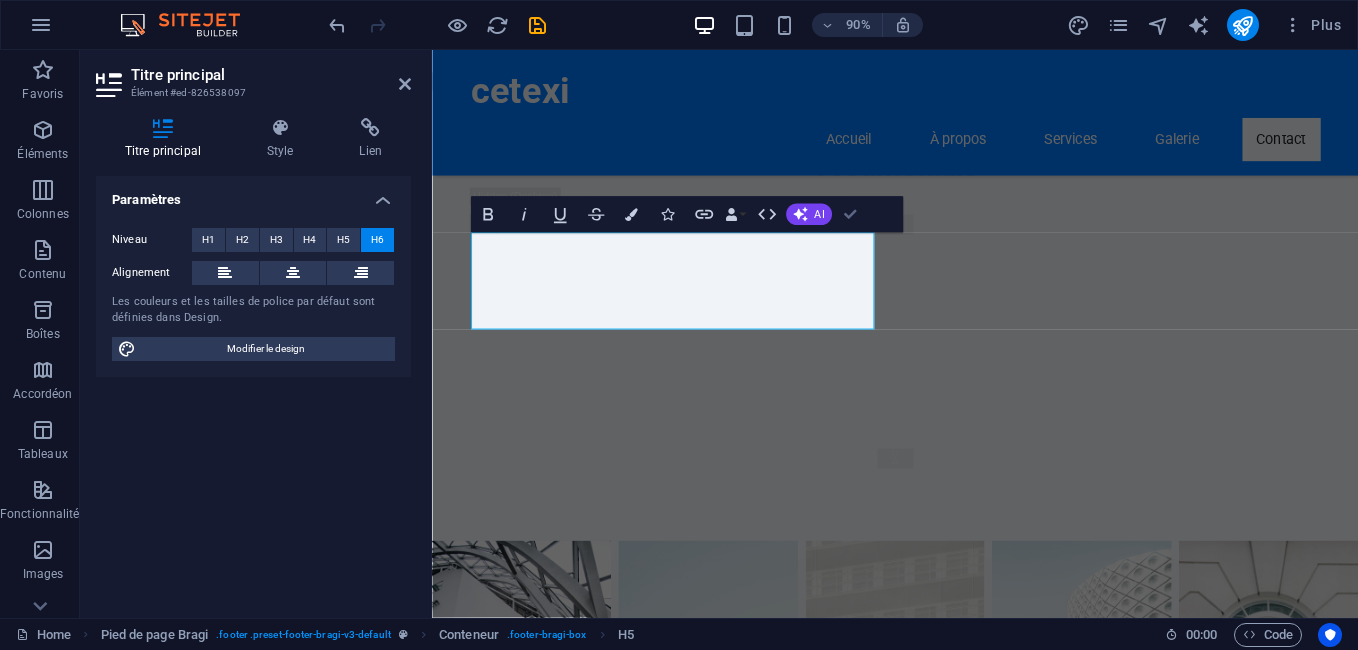 click at bounding box center (850, 214) 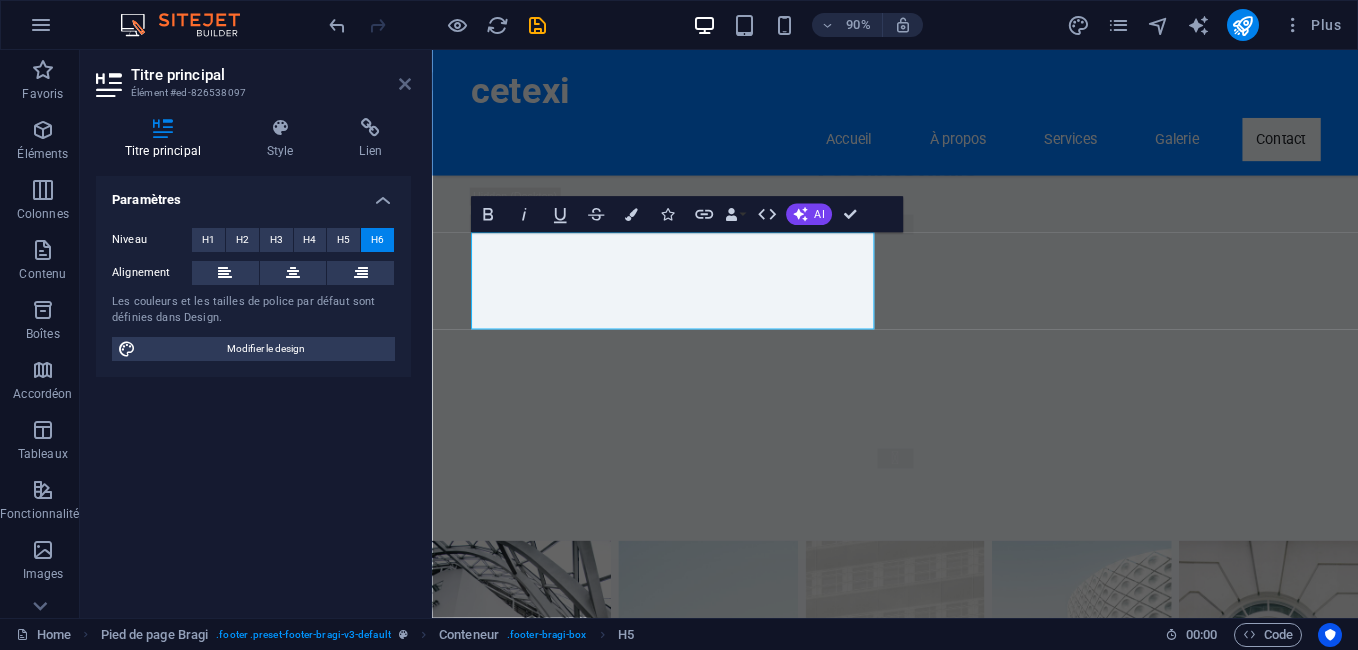 drag, startPoint x: 322, startPoint y: 43, endPoint x: 403, endPoint y: 84, distance: 90.78546 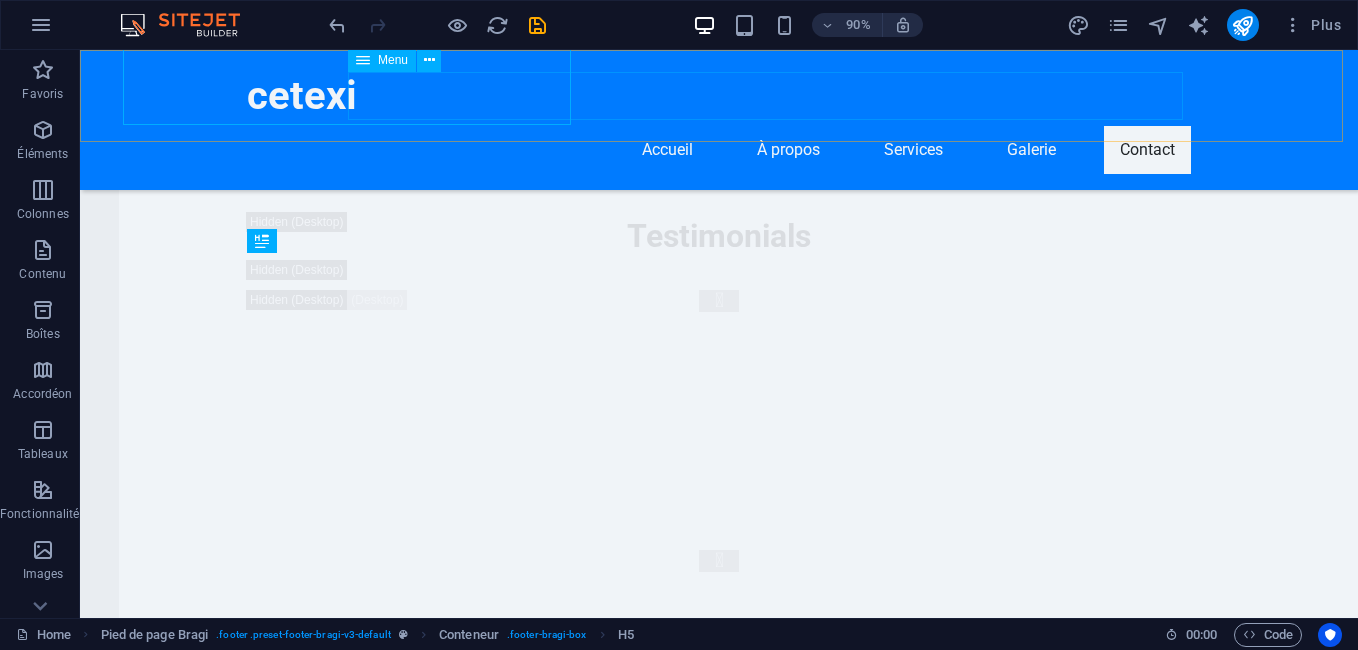 scroll, scrollTop: 26327, scrollLeft: 0, axis: vertical 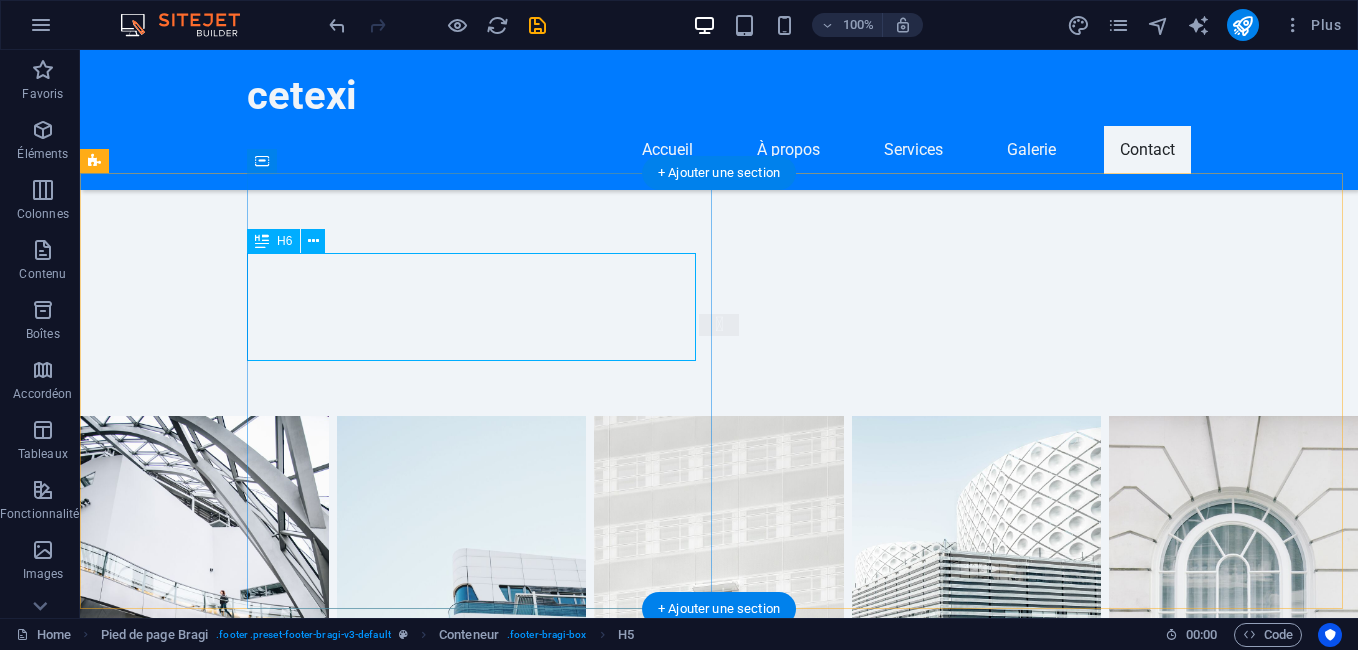 click on "CETEXI - Agréage et Inspection des marchandises . Adresse: Cité Bouchama, Route Beni Malek N°8 / 3 E-Mail: [EMAIL] Appelez-nous au [PHONE]." at bounding box center (794, 16745) 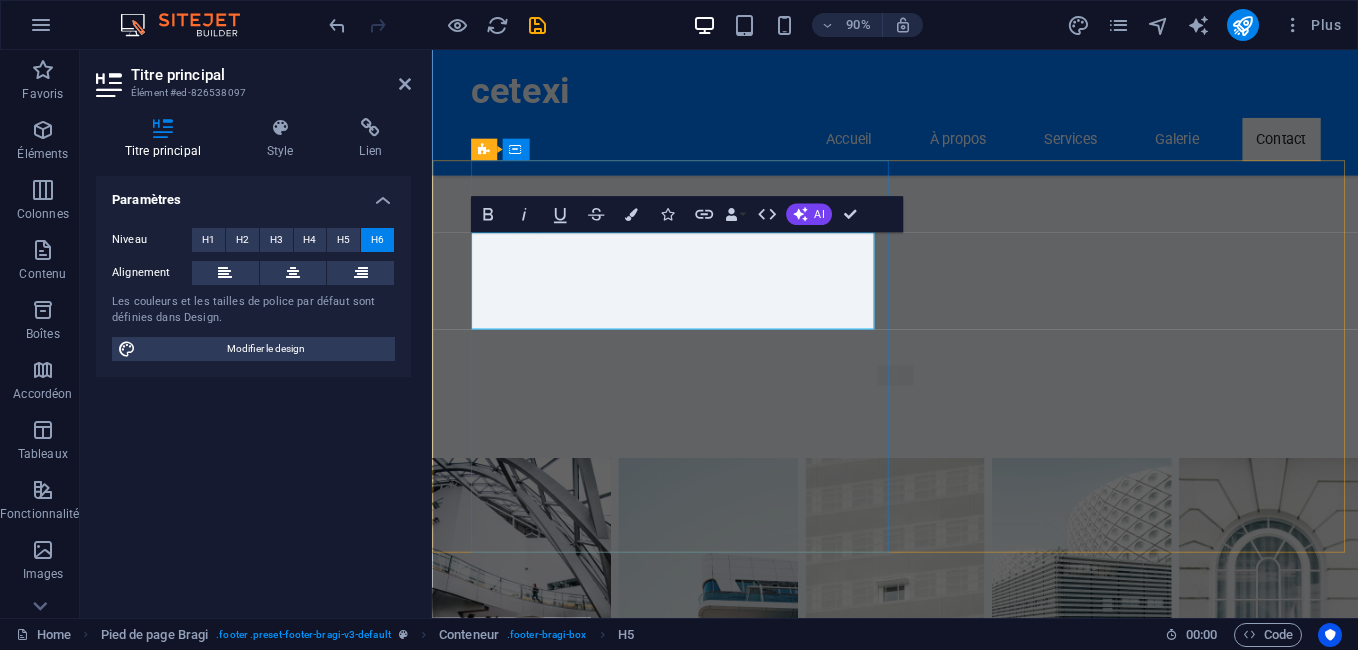 click on "CETEXI - Agréage et Inspection des marchandises . Adresse: Cité Bouchama, Route Beni Malek N°8 / 3 E-Mail: [EMAIL] Appelez-nous au [PHONE]." at bounding box center [960, 16569] 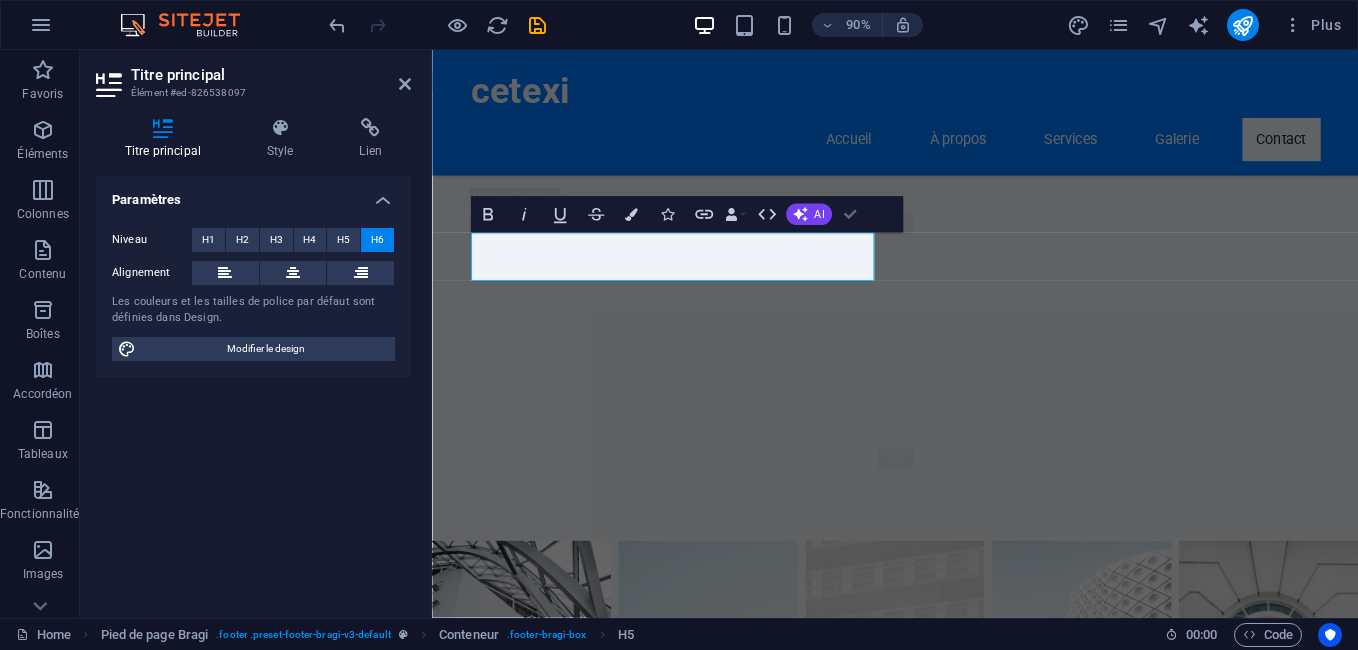 click at bounding box center [850, 214] 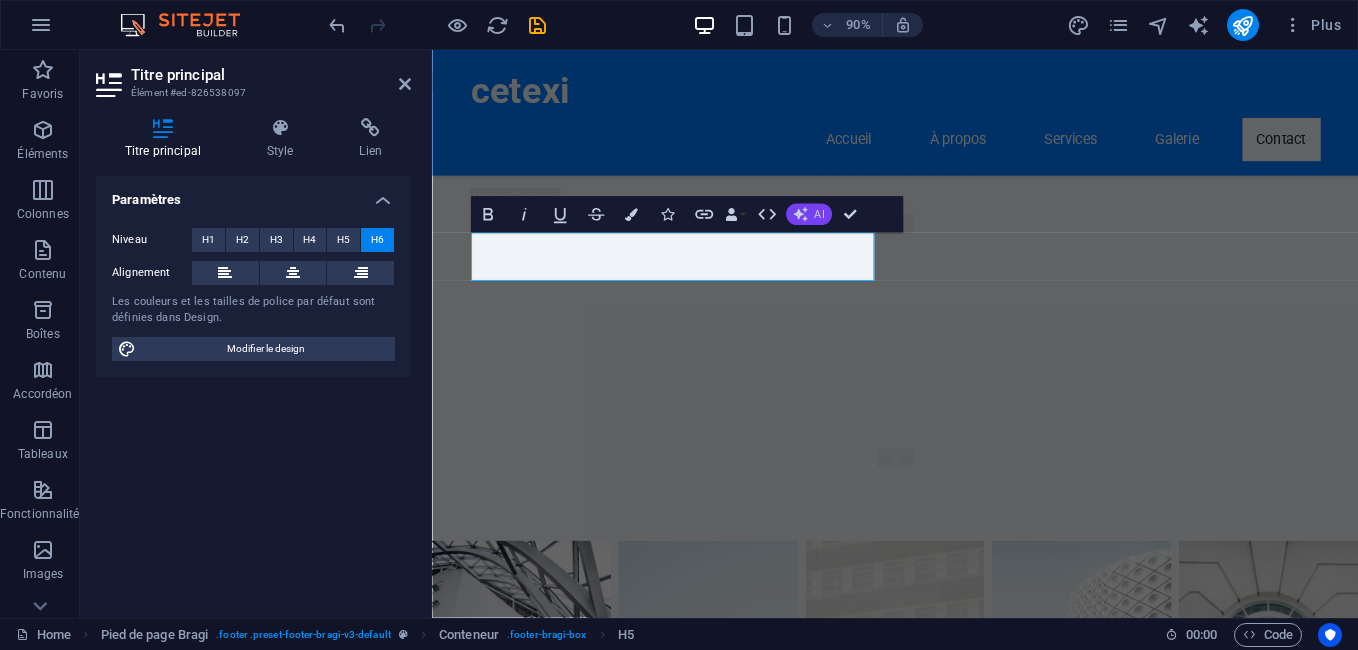 click on "AI" at bounding box center (808, 215) 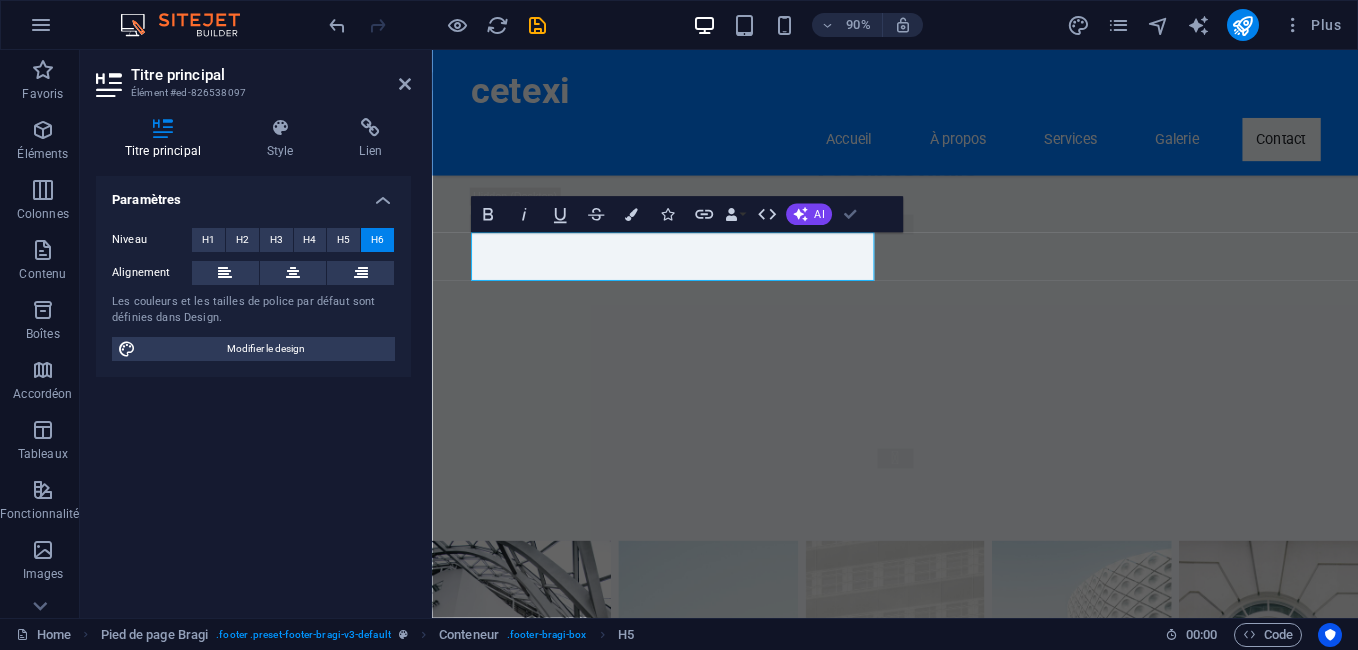 click at bounding box center (850, 214) 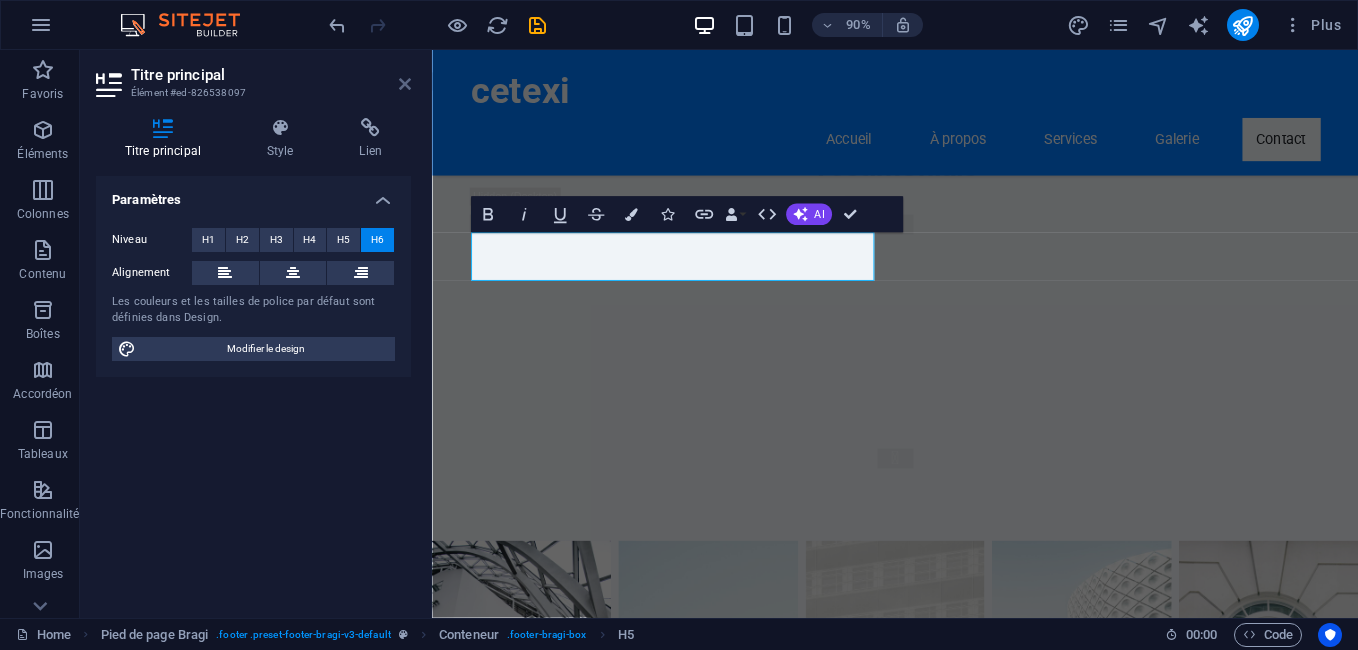 drag, startPoint x: 400, startPoint y: 97, endPoint x: 406, endPoint y: 81, distance: 17.088007 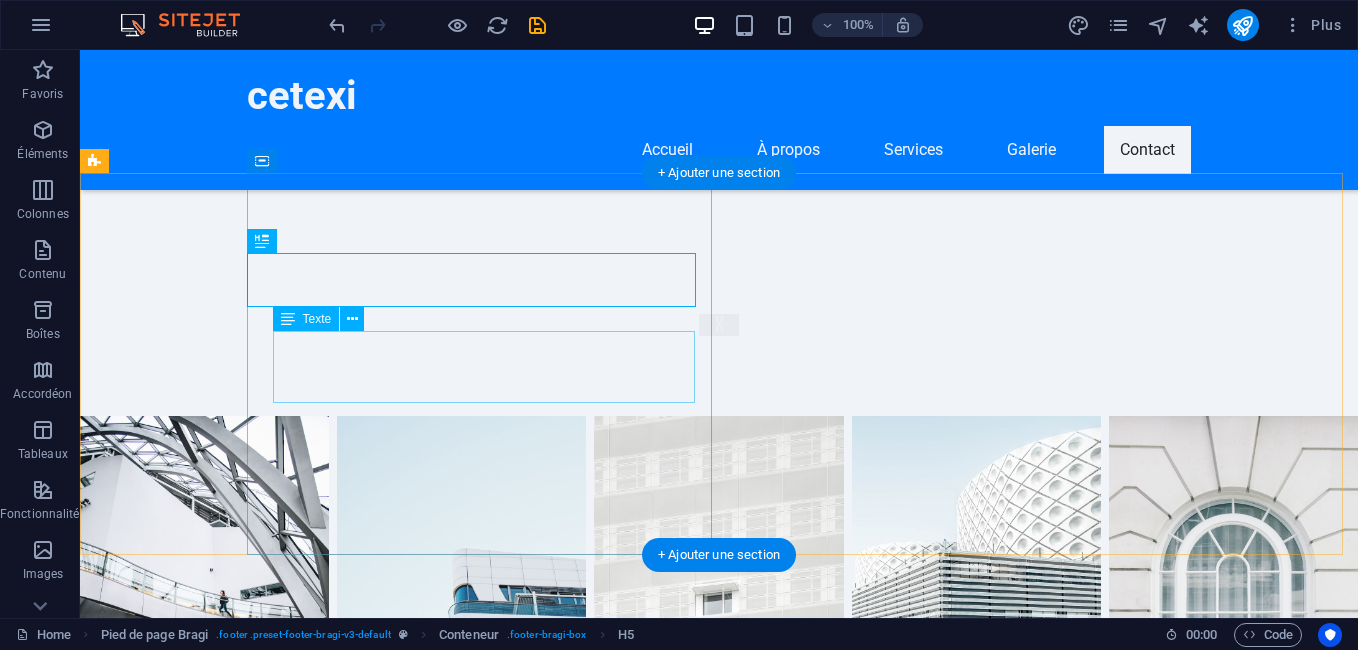 click on "Adresse : Cité Bouchama Route Beni Malek N°8 / 3em Etage Skikda [POSTAL_CODE]" at bounding box center (544, 16828) 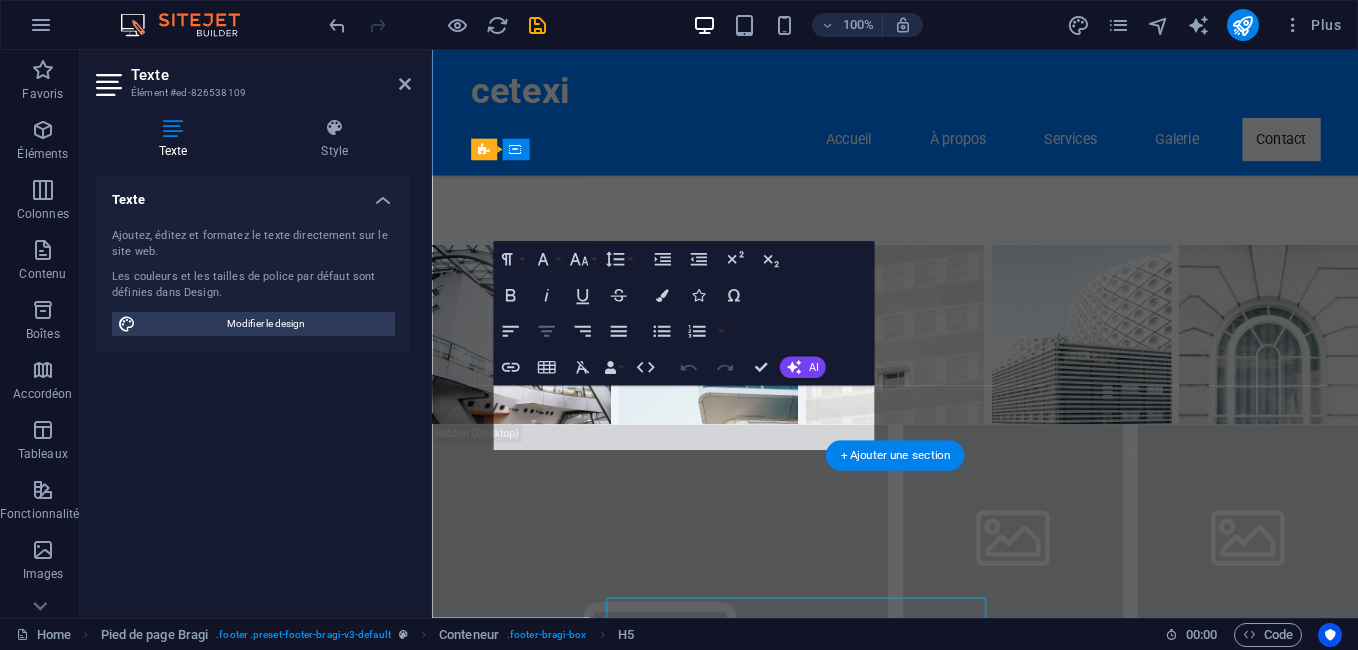 scroll, scrollTop: 26091, scrollLeft: 0, axis: vertical 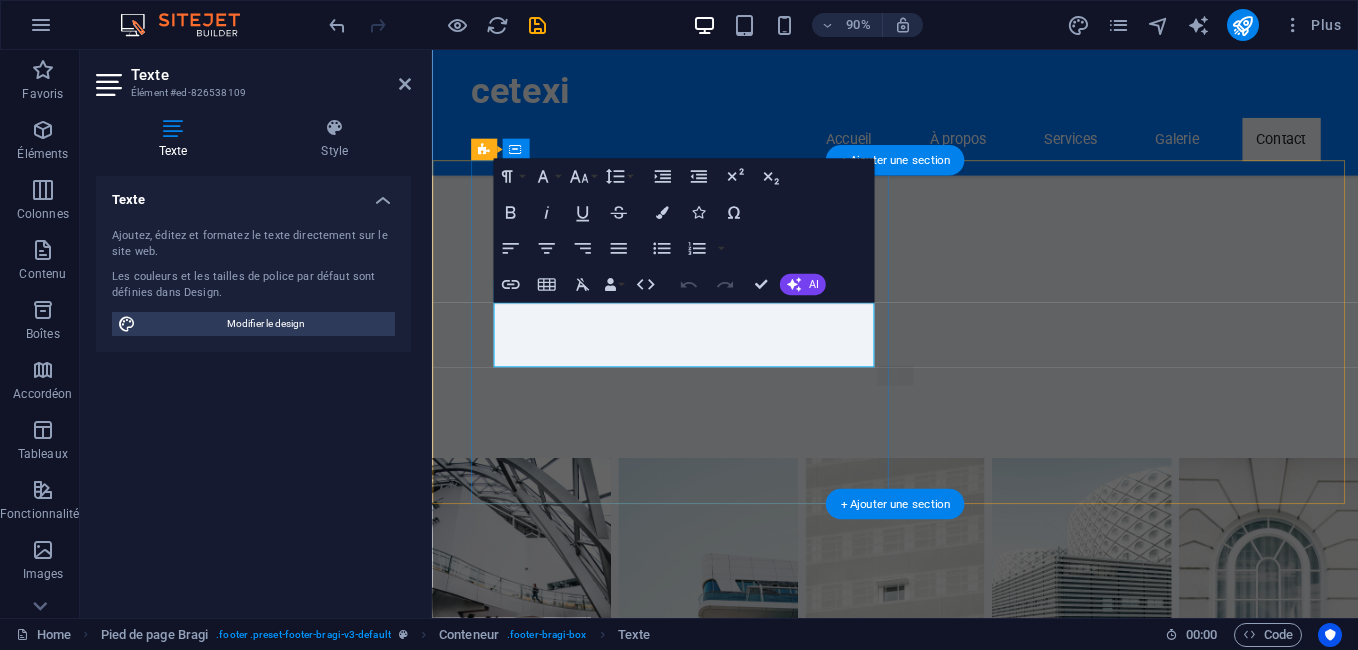click on "Adresse : Cité Bouchama Route Beni Malek N°8 / 3em Etage Skikda [POSTAL_CODE]" at bounding box center [772, 16679] 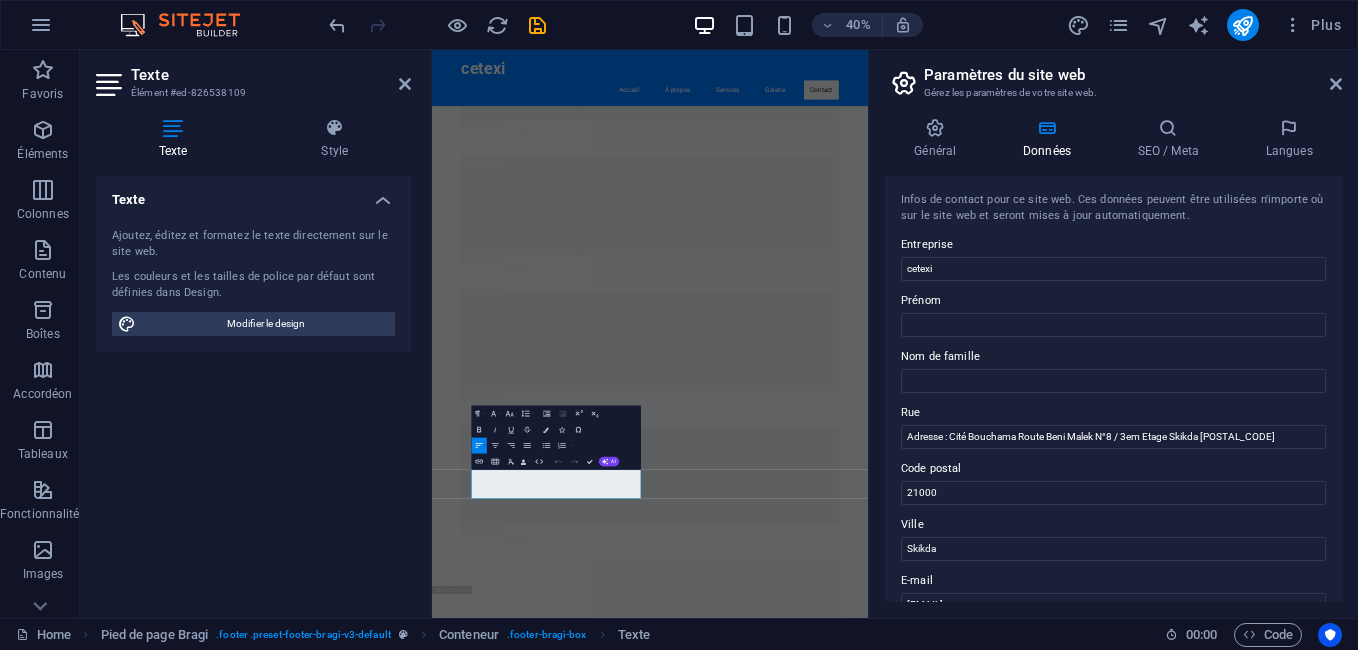 scroll, scrollTop: 26291, scrollLeft: 0, axis: vertical 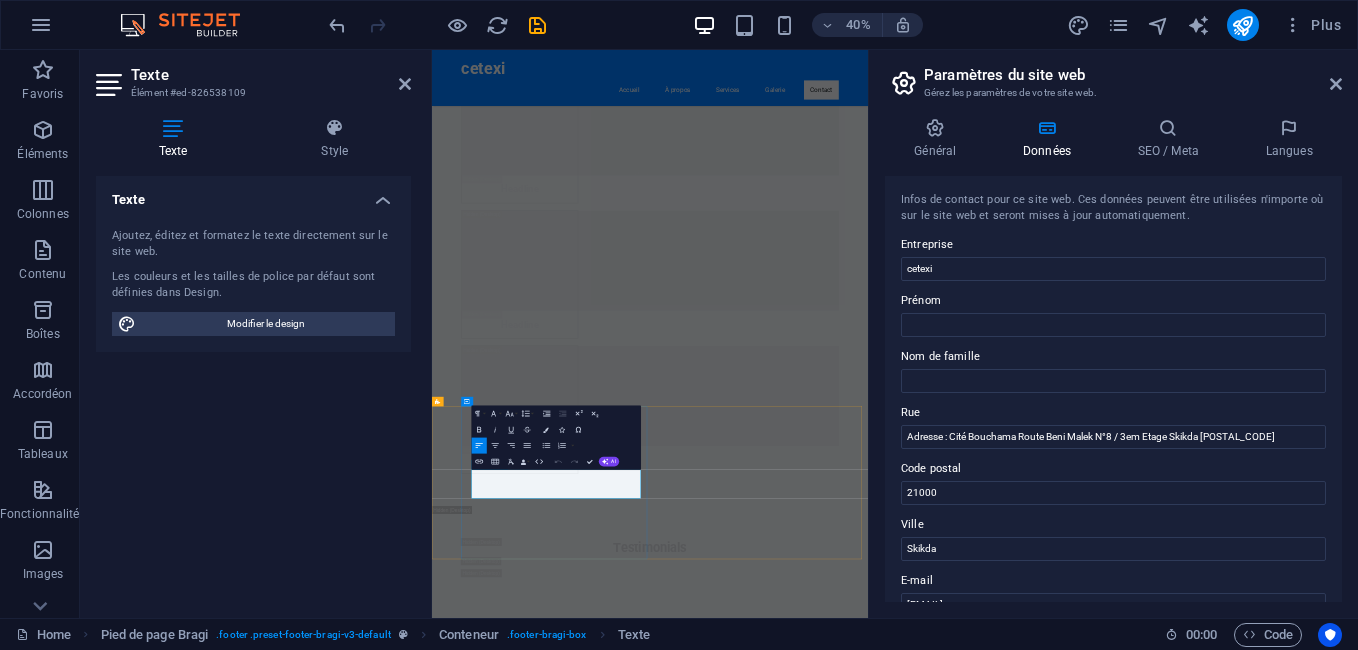 click on "Adresse : Cité Bouchama Route Beni Malek N°8 / 3em Etage Skikda [POSTAL_CODE]" at bounding box center (802, 18532) 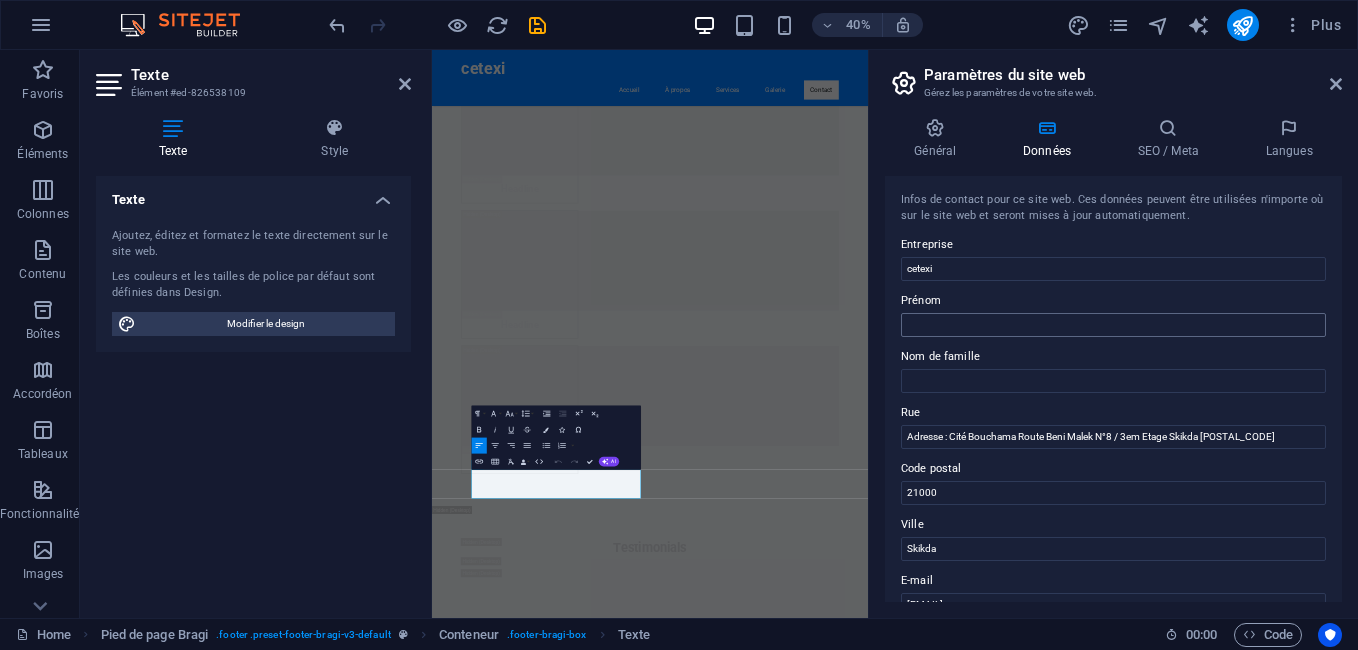 scroll, scrollTop: 100, scrollLeft: 0, axis: vertical 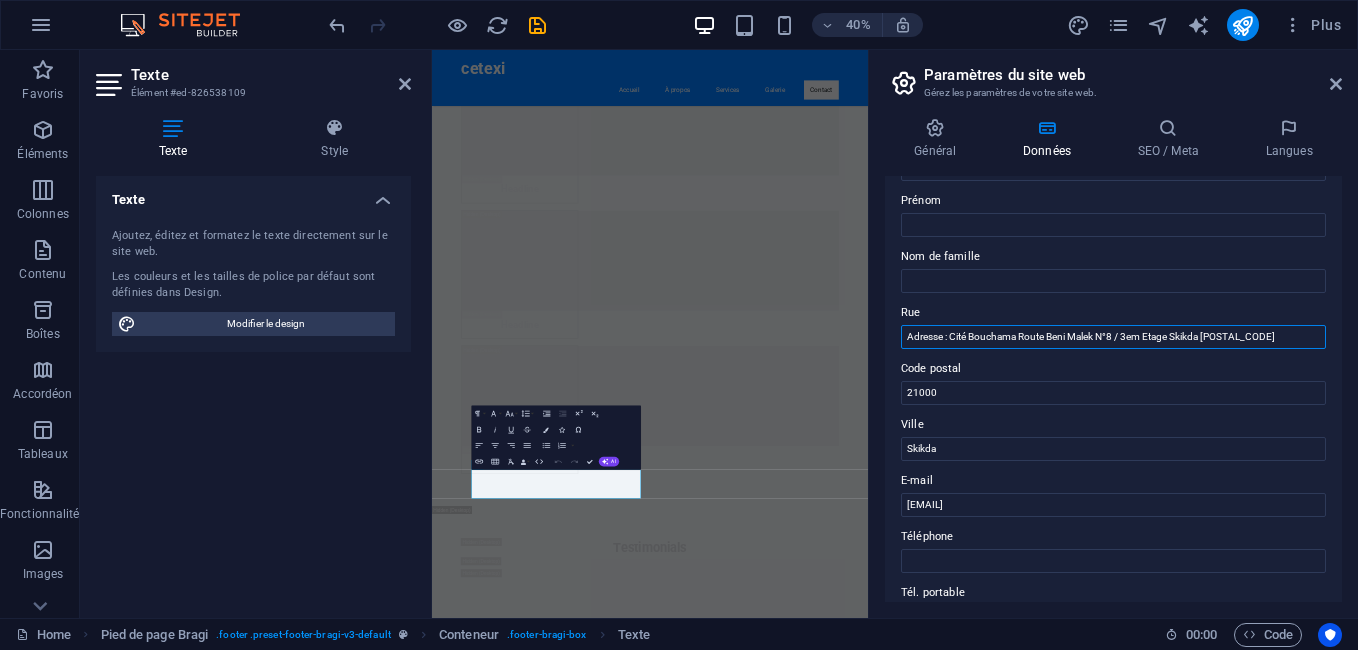 drag, startPoint x: 1179, startPoint y: 337, endPoint x: 1265, endPoint y: 337, distance: 86 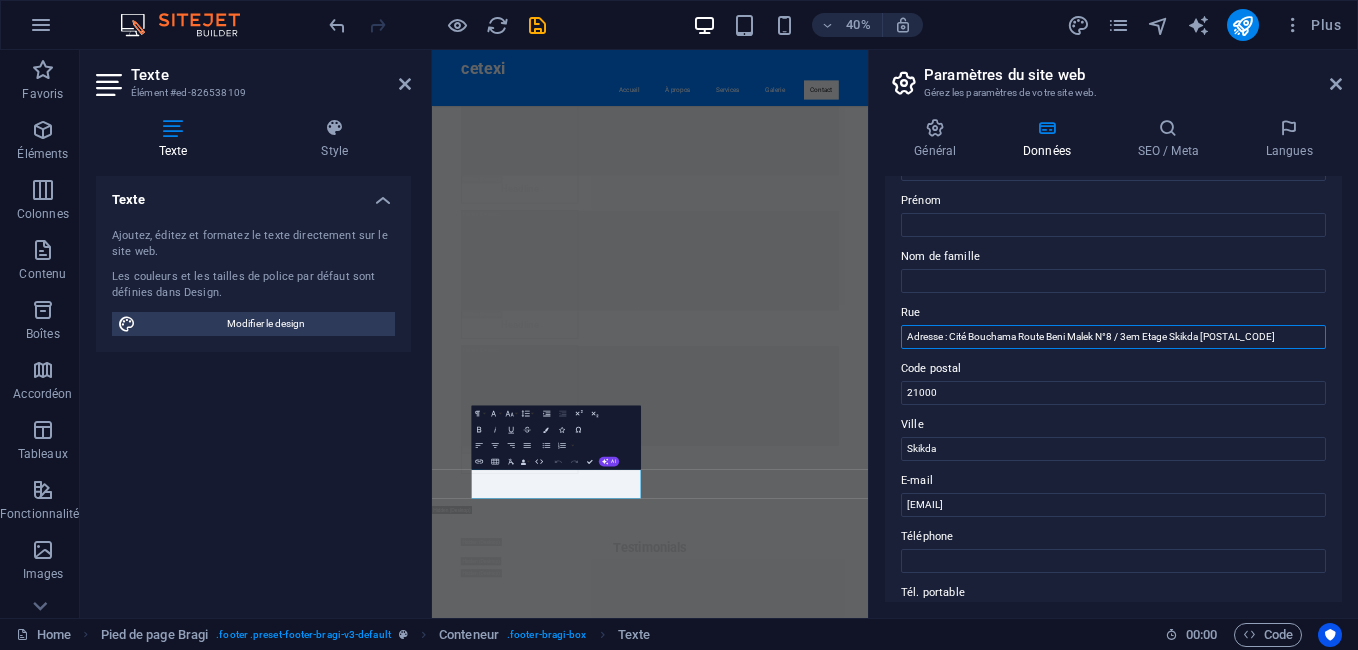 click on "Adresse : Cité Bouchama Route Beni Malek N°8 / 3em Etage Skikda [POSTAL_CODE]" at bounding box center (1113, 337) 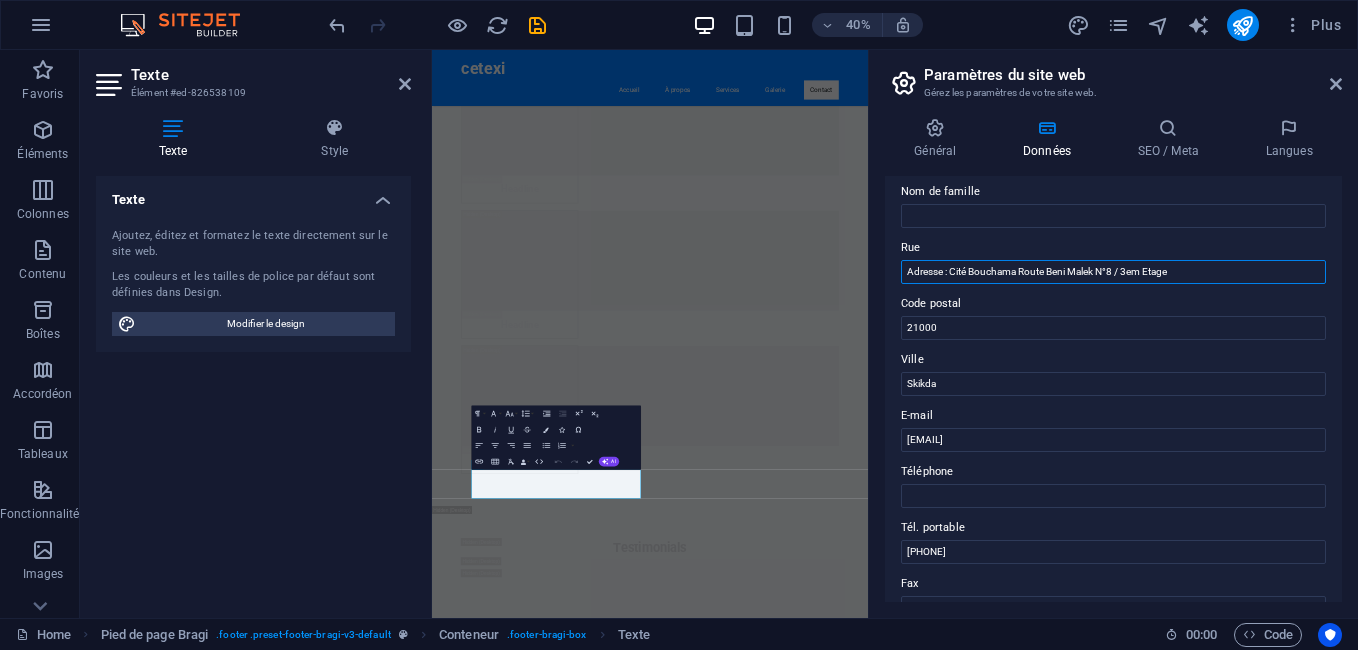 scroll, scrollTop: 0, scrollLeft: 0, axis: both 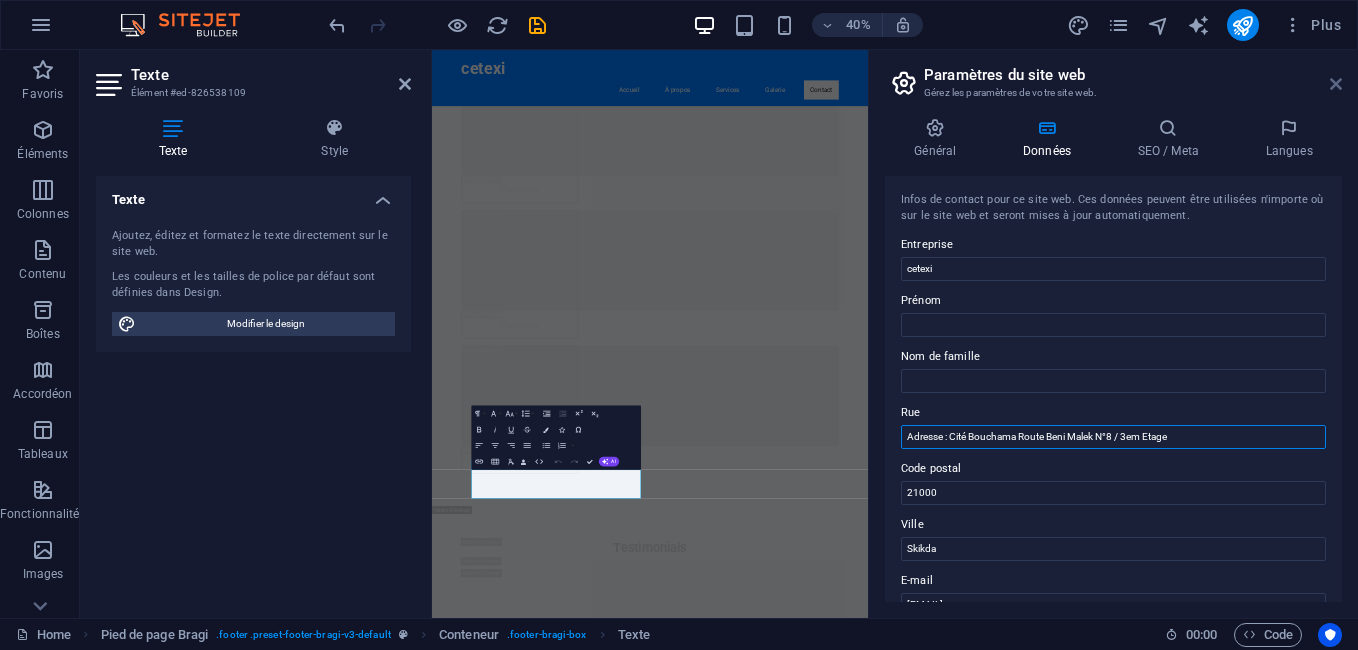 type on "Adresse : Cité Bouchama Route Beni Malek N°8 / 3em Etage" 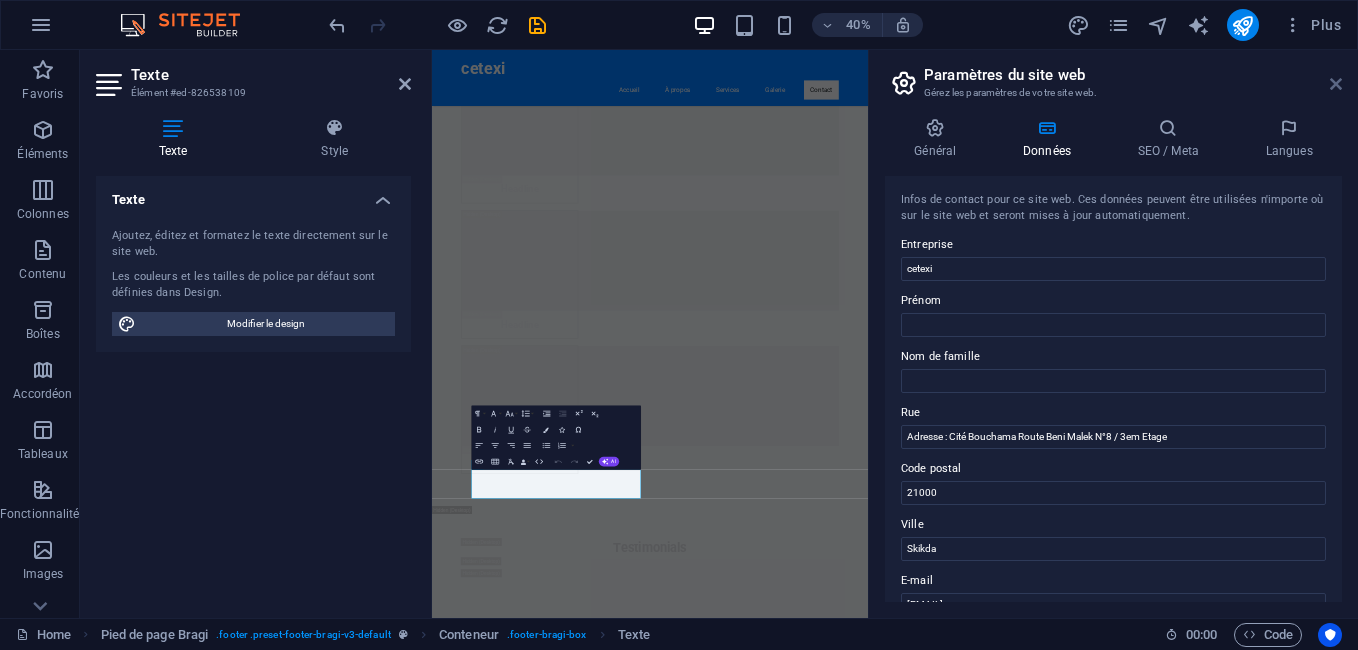 click at bounding box center (1336, 84) 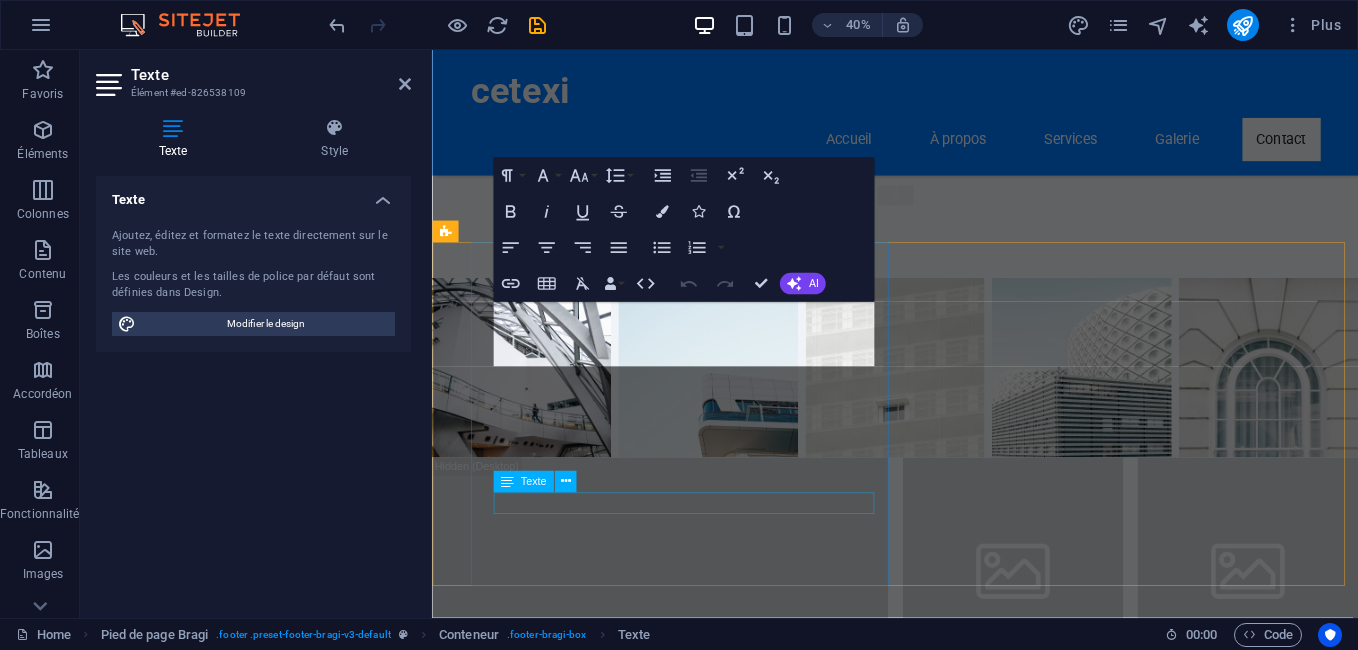 scroll, scrollTop: 26092, scrollLeft: 0, axis: vertical 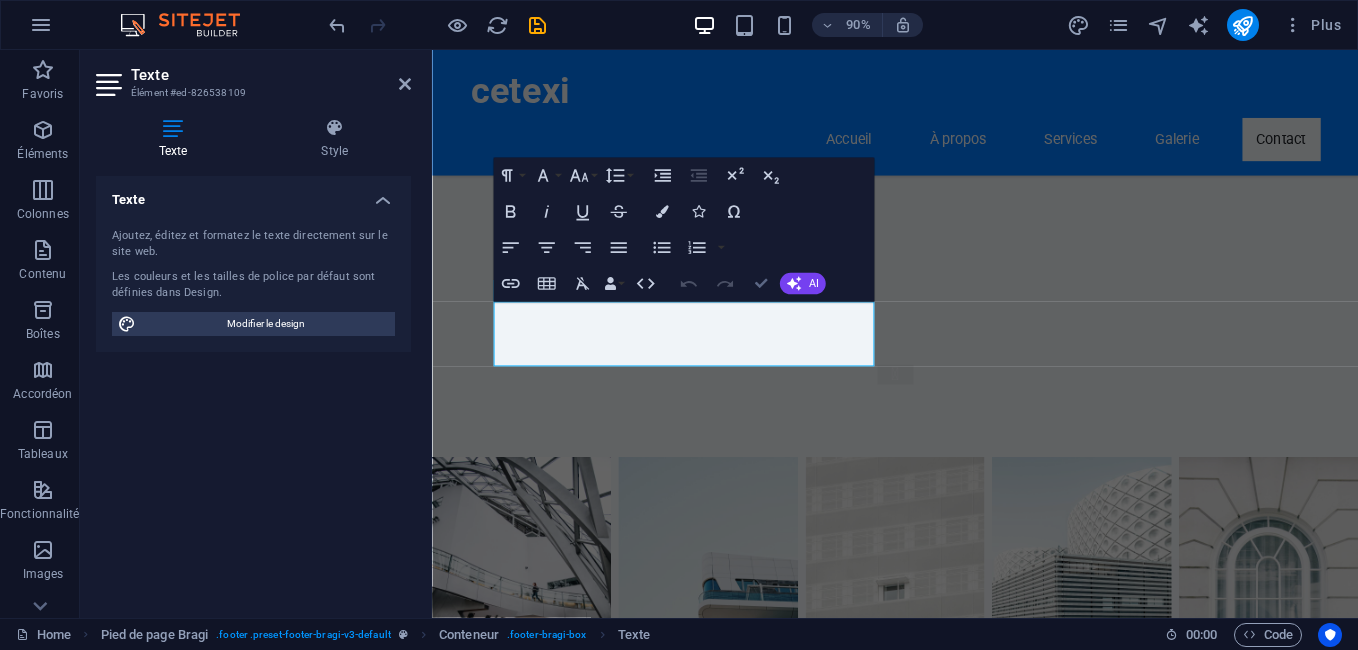 click at bounding box center [760, 284] 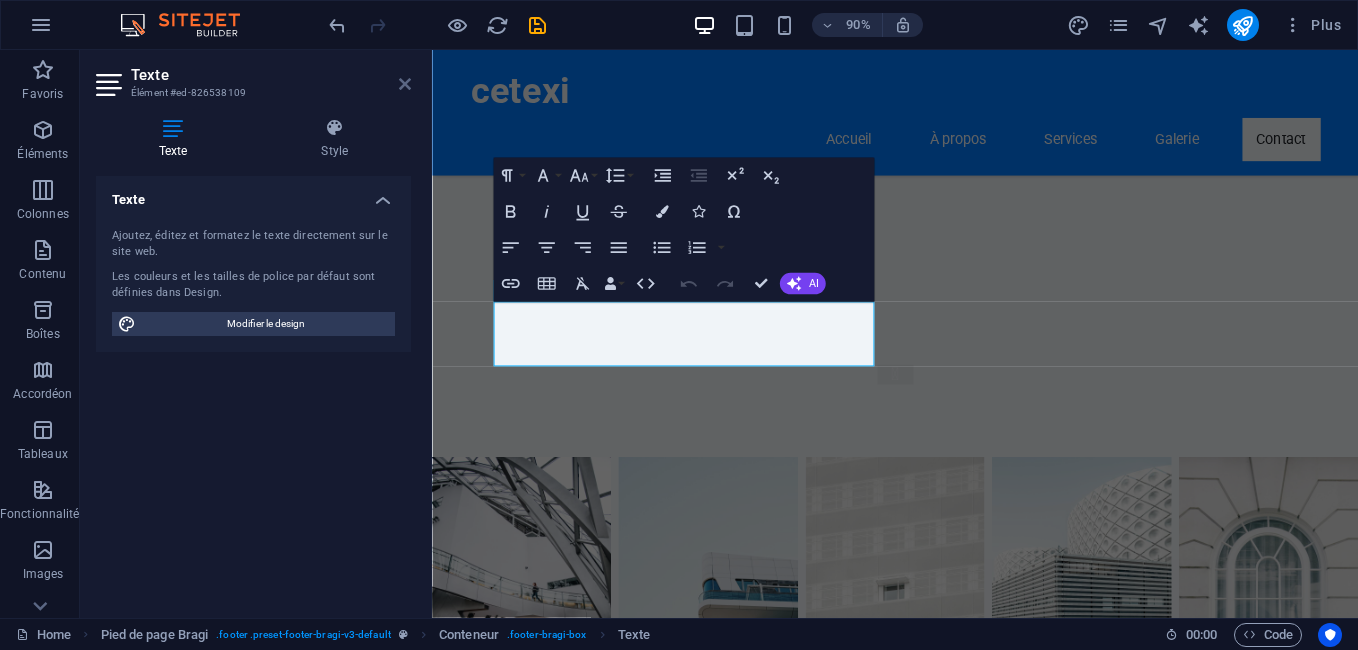 click at bounding box center [405, 84] 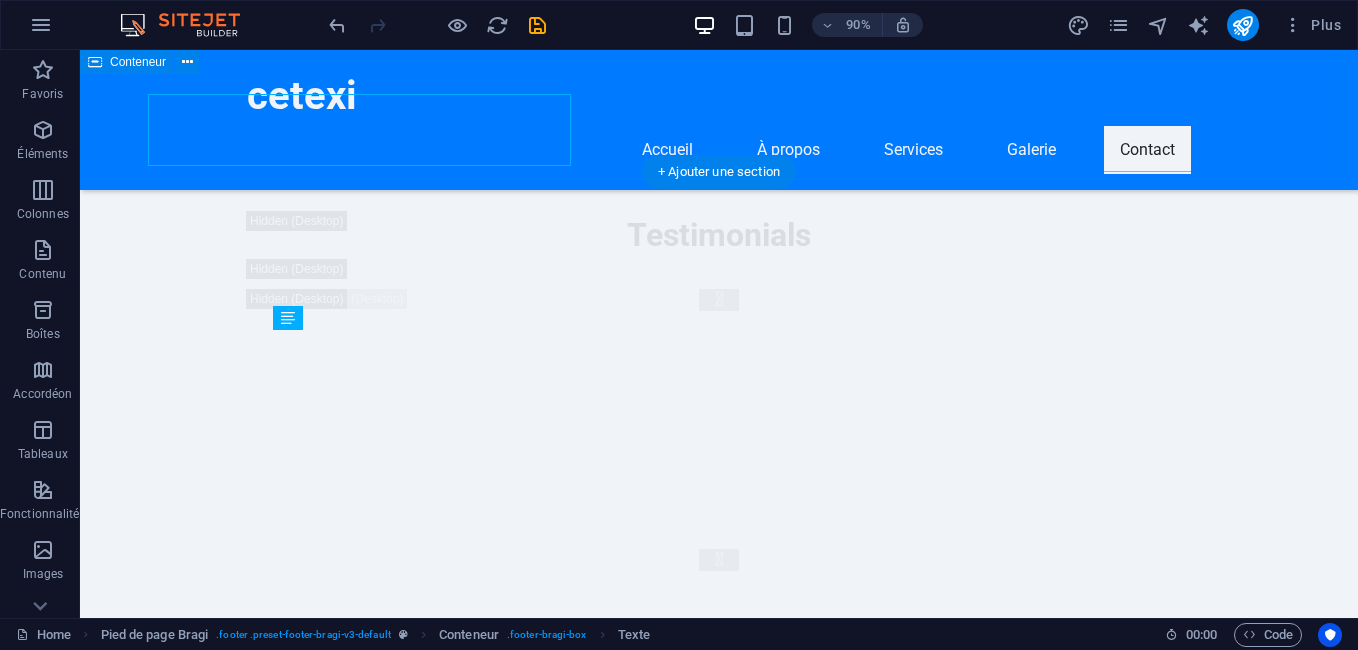 scroll, scrollTop: 26328, scrollLeft: 0, axis: vertical 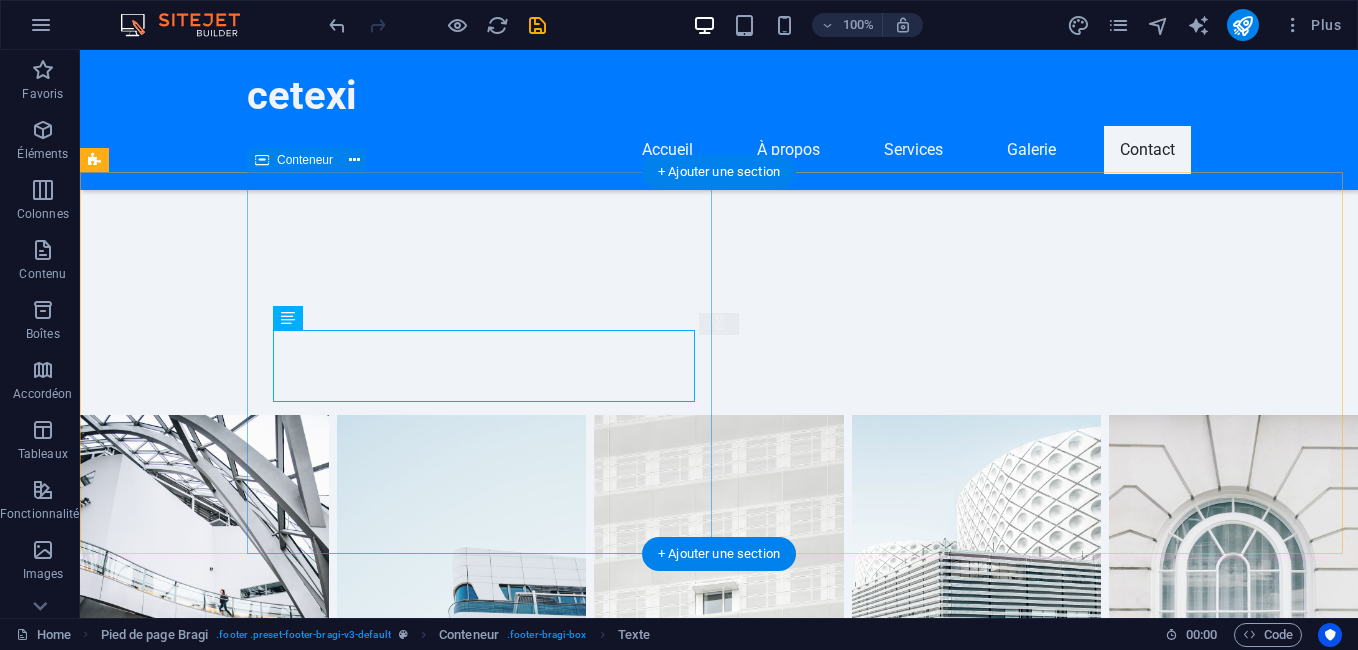 click on "CETEXI - Agréage et Inspection des marchandises . Appelez-nous au [PHONE]. cetexi Adresse : Cité Bouchama Route Beni Malek N°8 / 3em Etage , [POSTAL_CODE] Skikda [EMAIL] Legal Notice  |  Privacy Policy" at bounding box center [802, 16837] 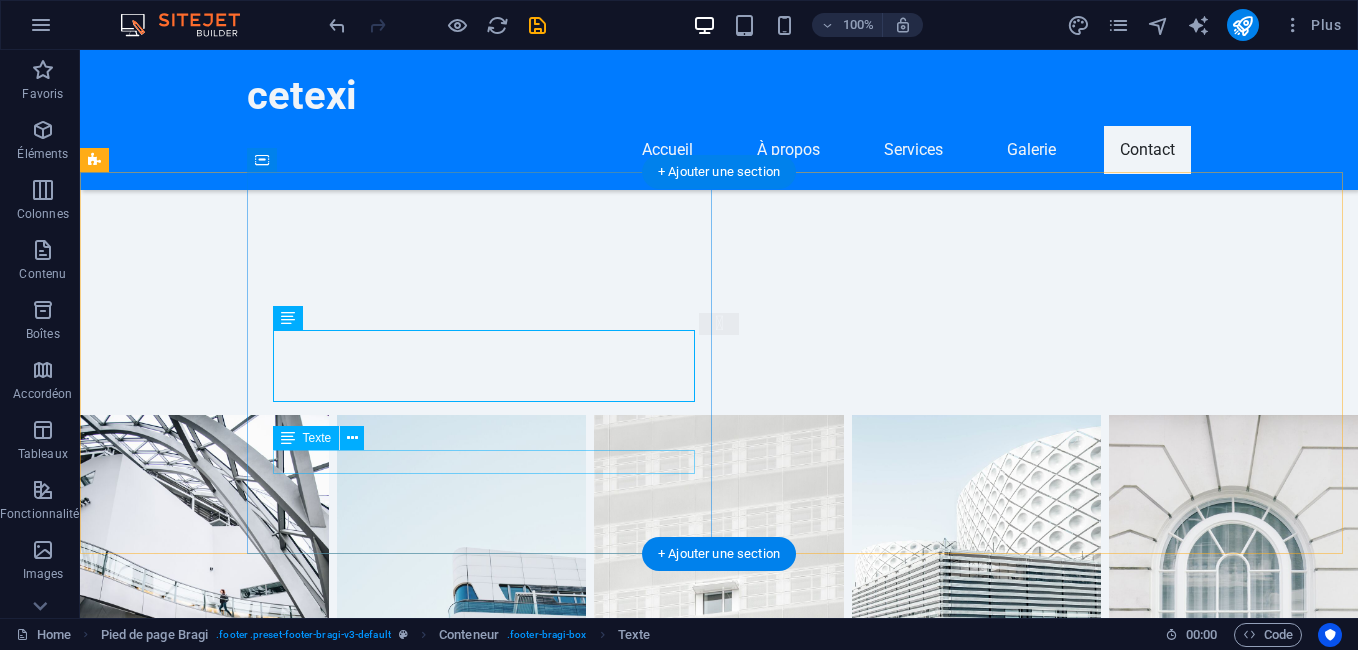 click on "Legal Notice  |  Privacy Policy" at bounding box center (794, 16972) 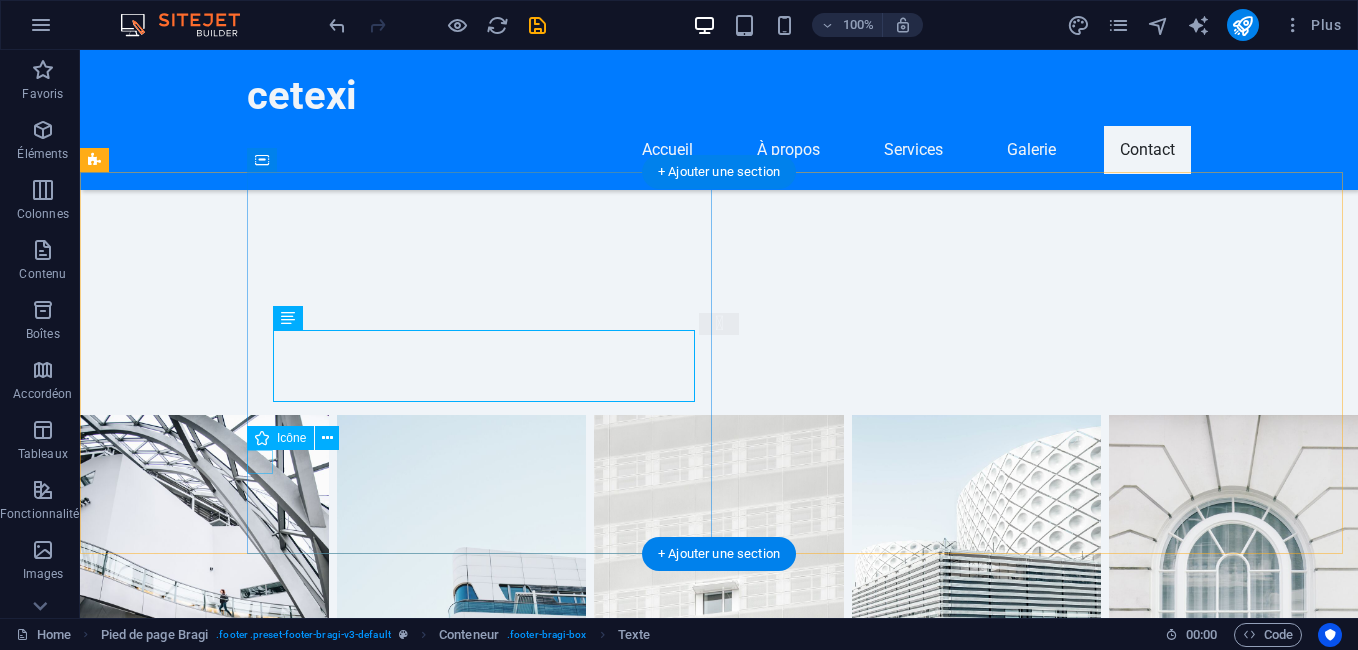 click at bounding box center (794, 16948) 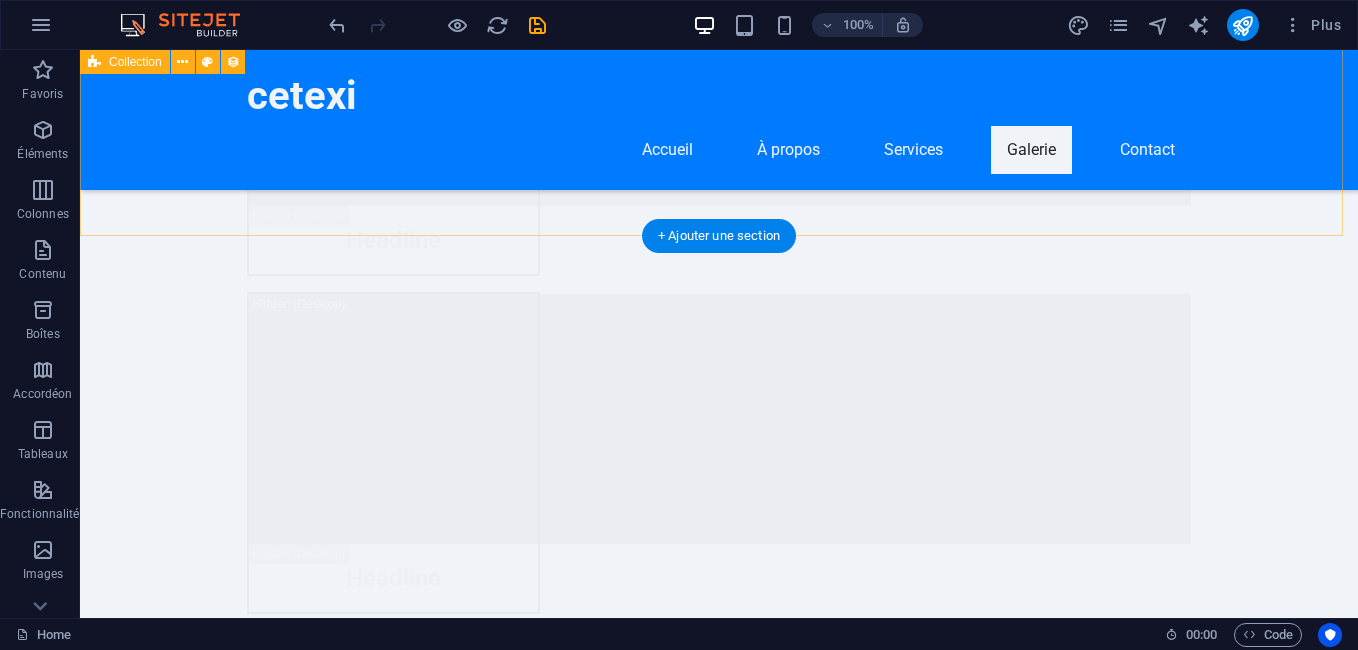 scroll, scrollTop: 24036, scrollLeft: 0, axis: vertical 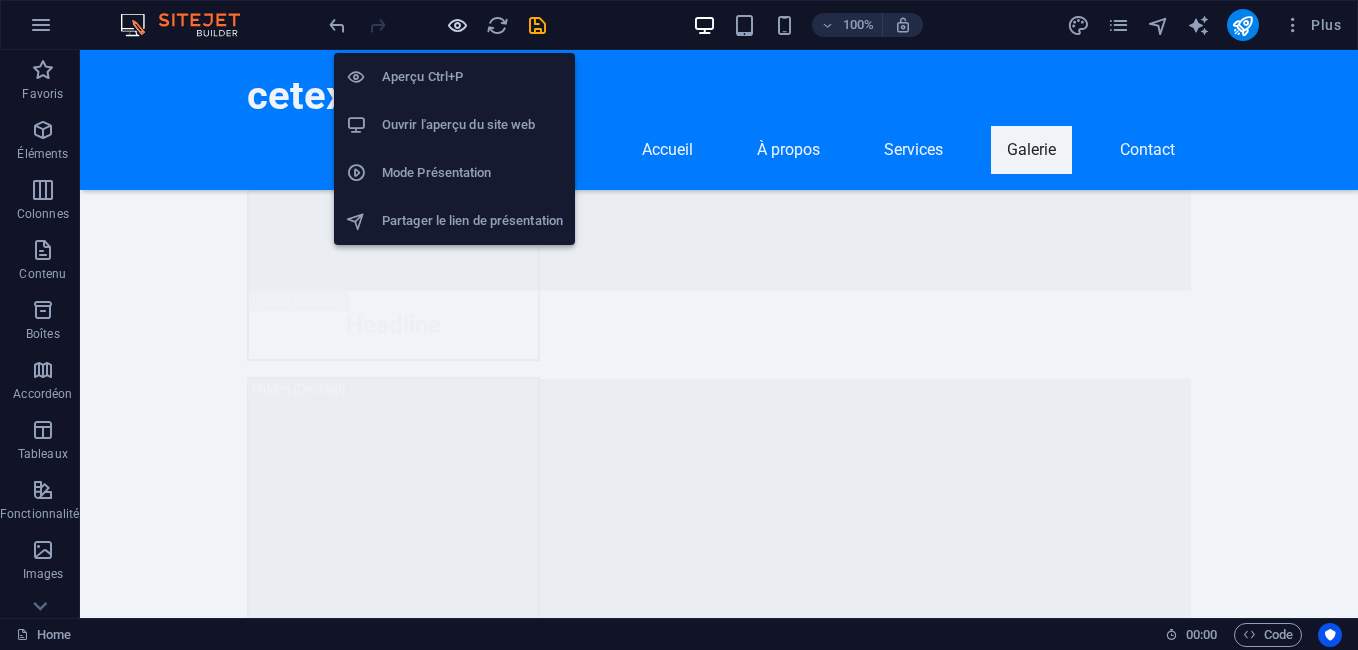 click at bounding box center (457, 25) 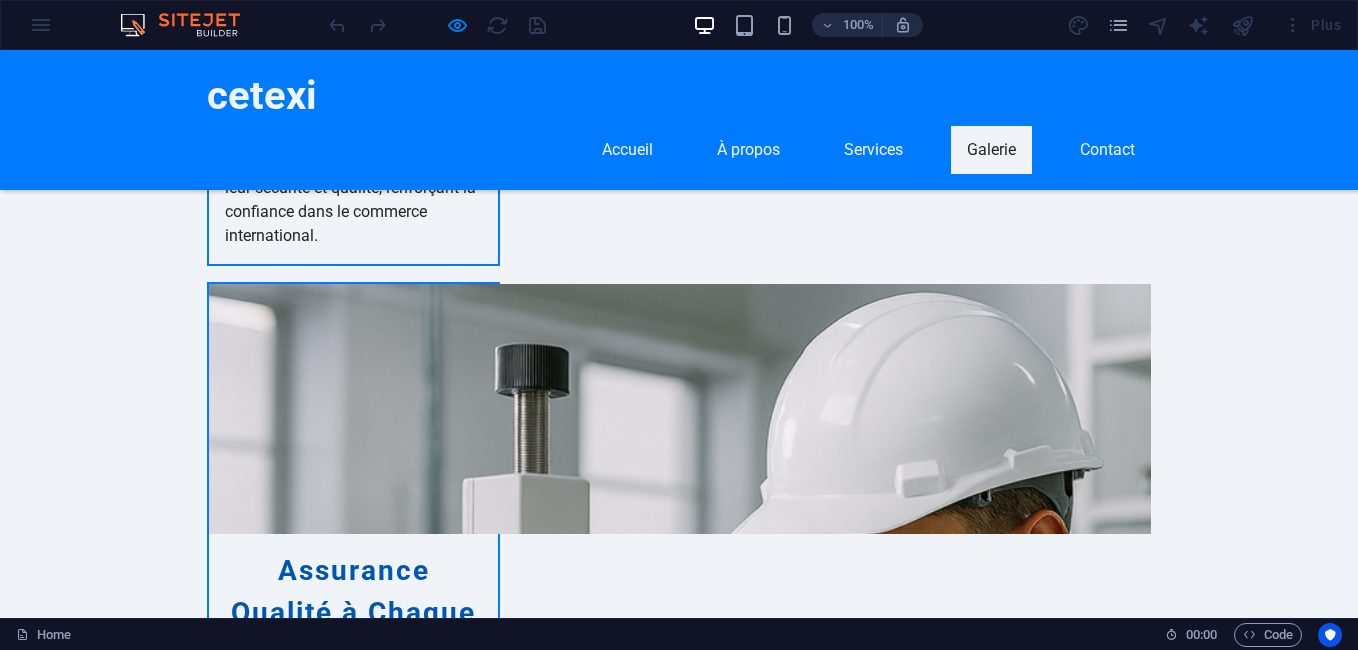 scroll, scrollTop: 1600, scrollLeft: 0, axis: vertical 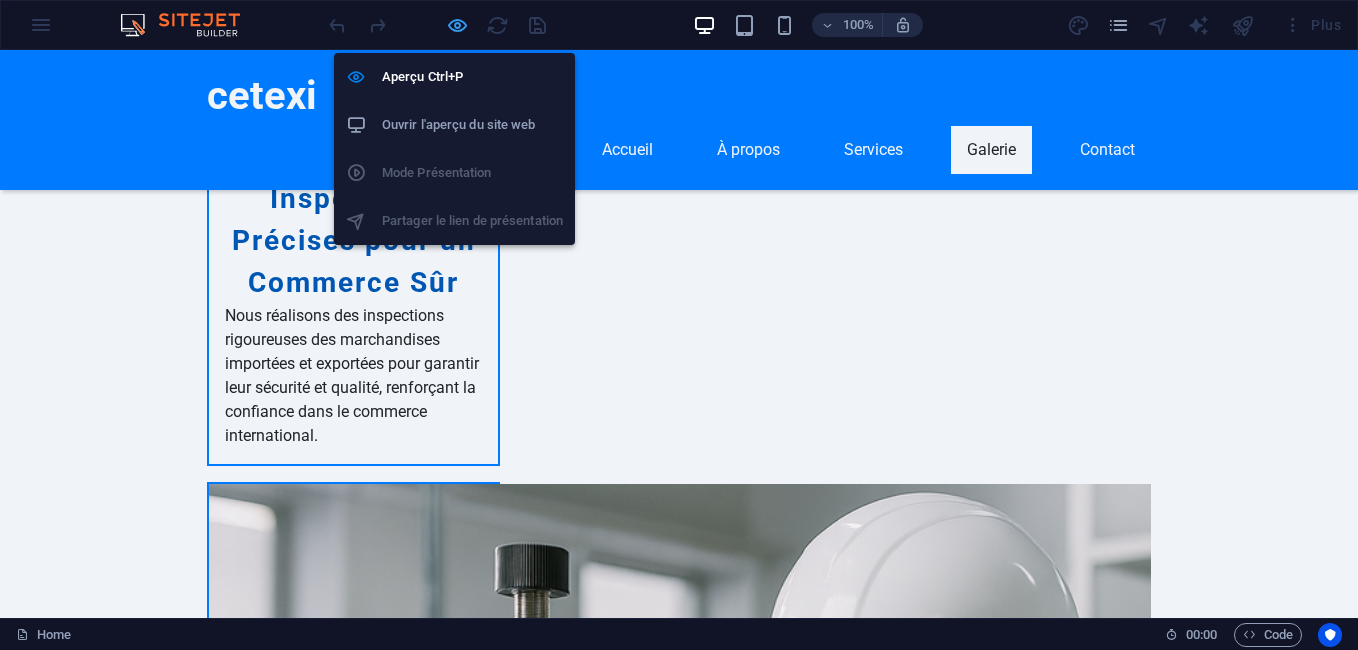 drag, startPoint x: 460, startPoint y: 25, endPoint x: 576, endPoint y: 124, distance: 152.50246 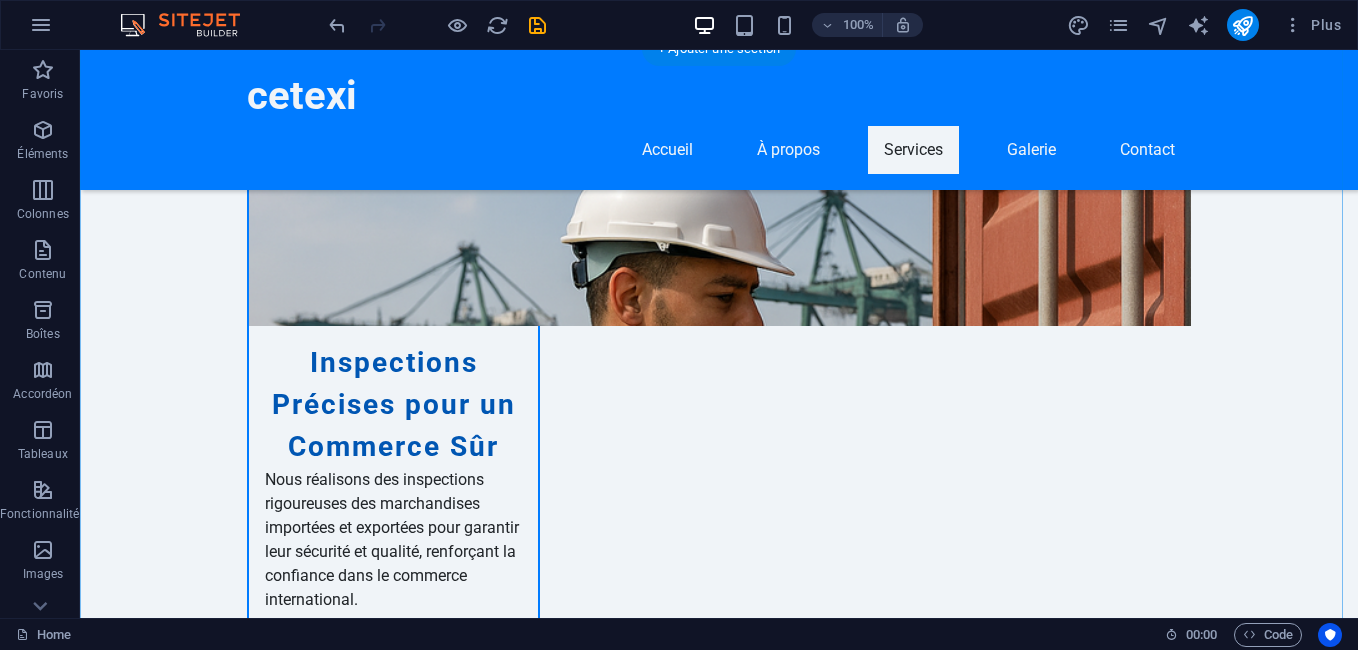 scroll, scrollTop: 10216, scrollLeft: 0, axis: vertical 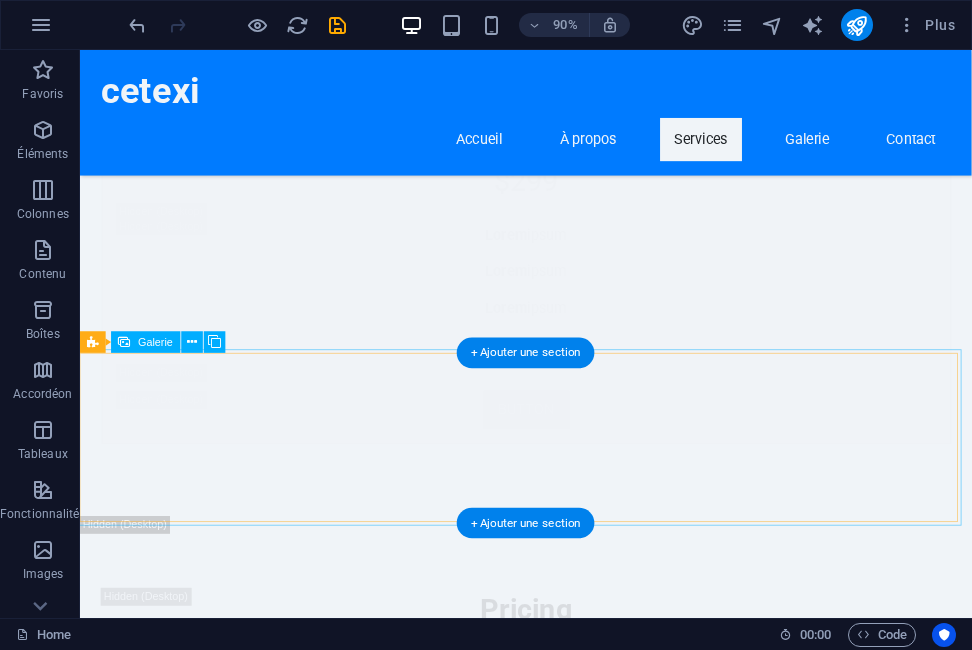 click at bounding box center (176, 10857) 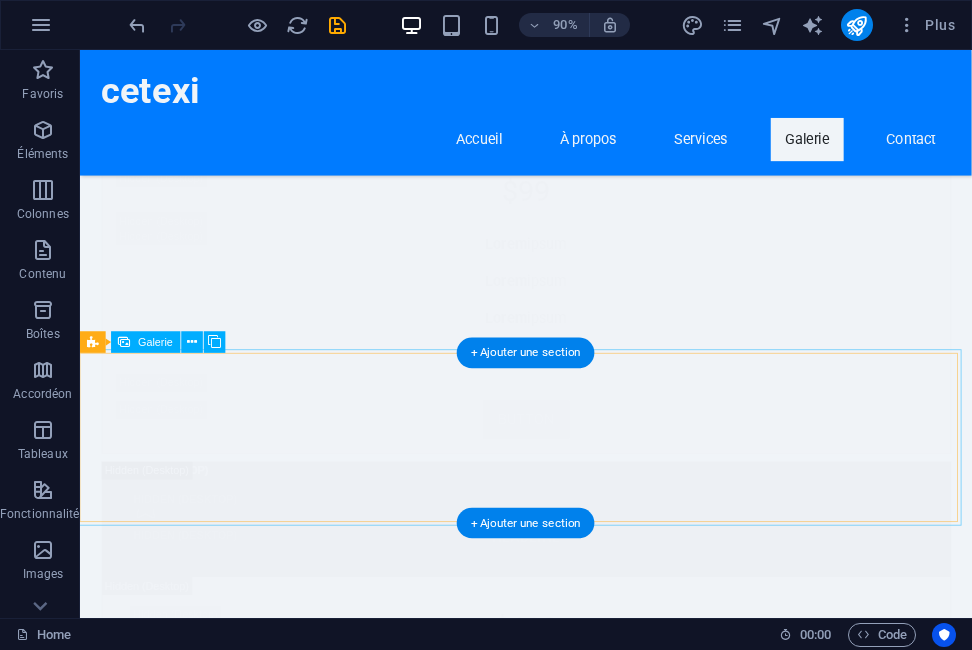 select on "px" 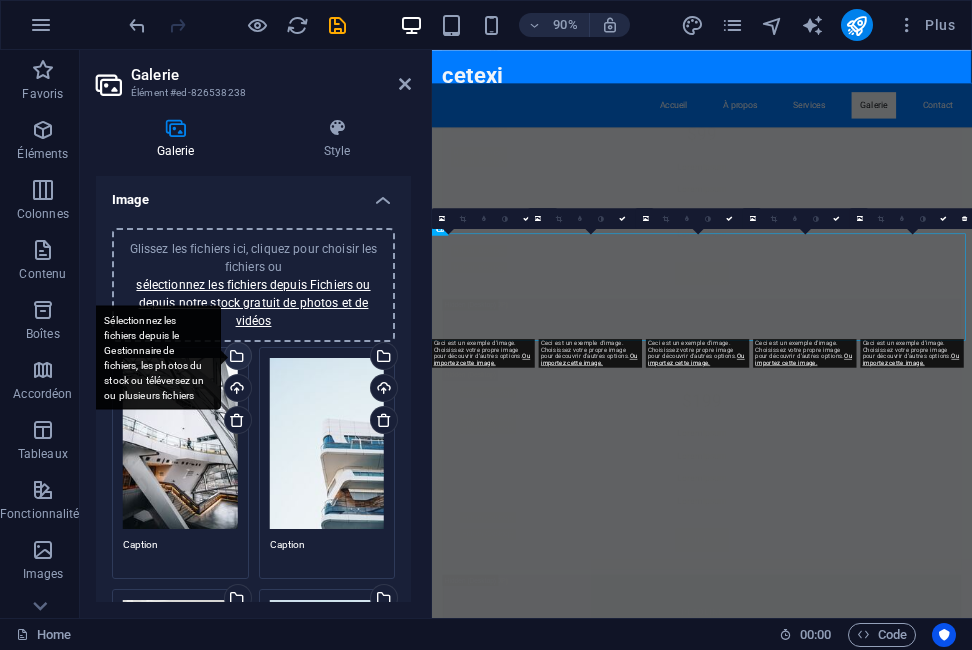 scroll, scrollTop: 16234, scrollLeft: 0, axis: vertical 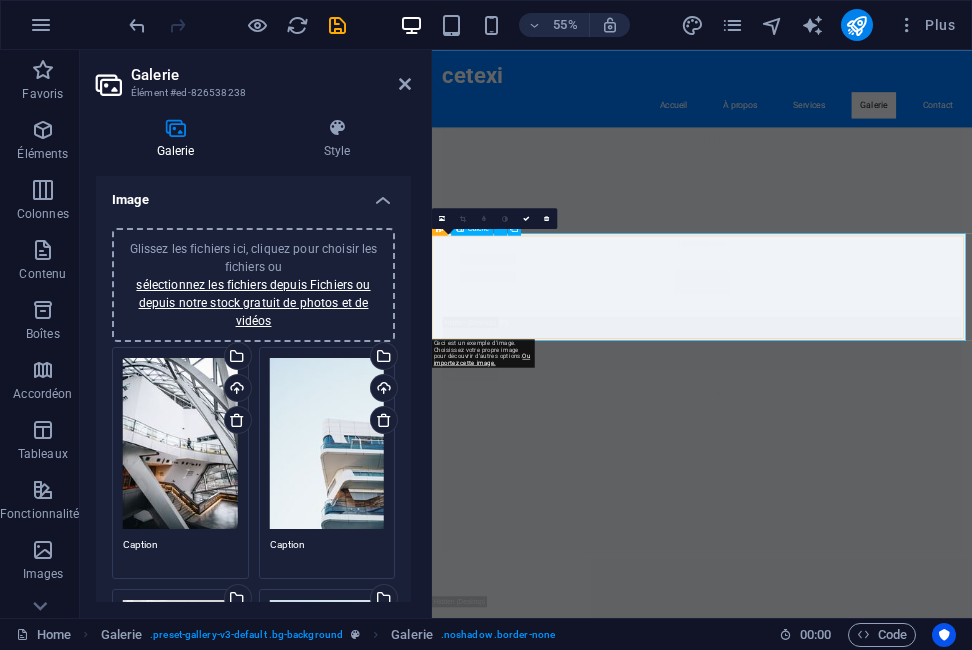 click at bounding box center [527, 11330] 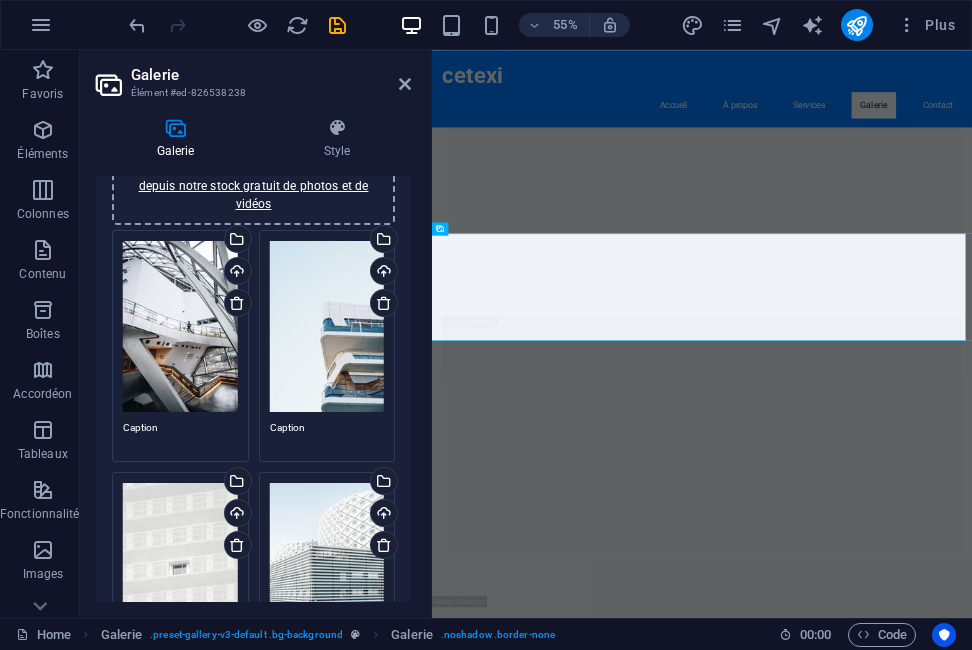 scroll, scrollTop: 16, scrollLeft: 0, axis: vertical 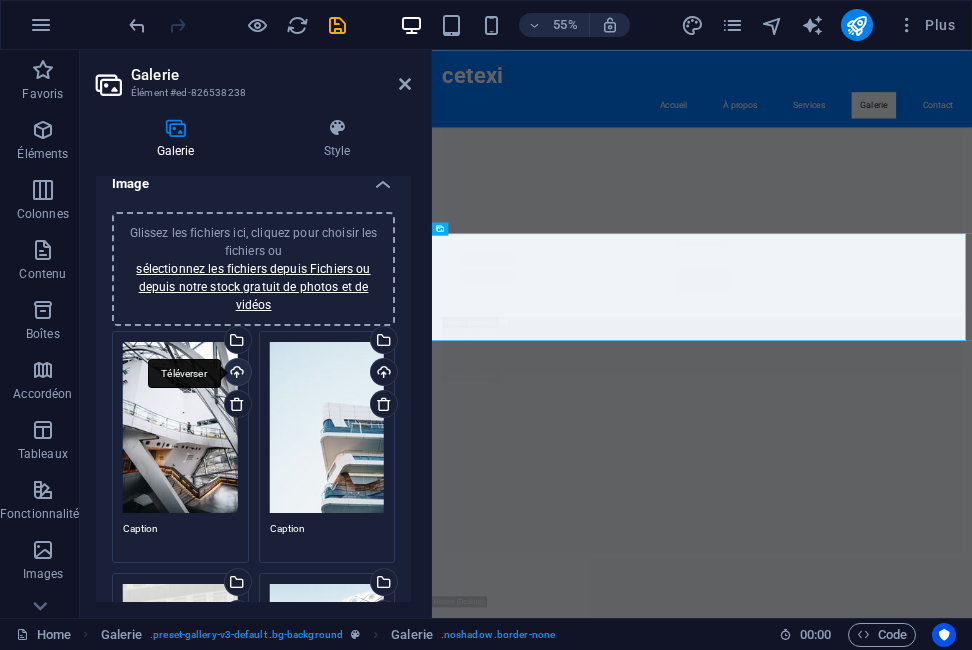 click on "Téléverser" at bounding box center (236, 374) 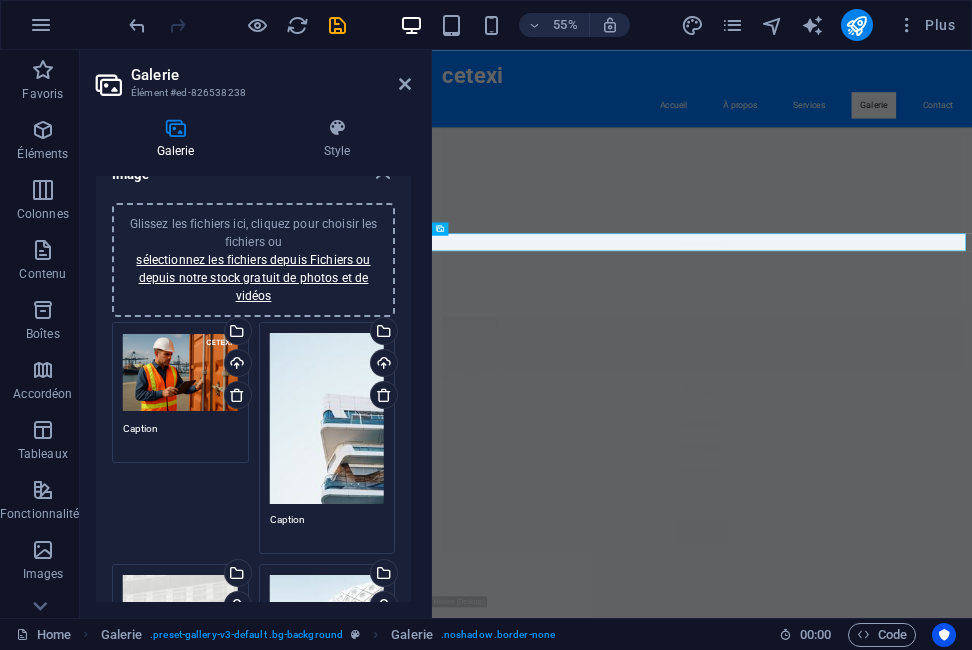 scroll, scrollTop: 16, scrollLeft: 0, axis: vertical 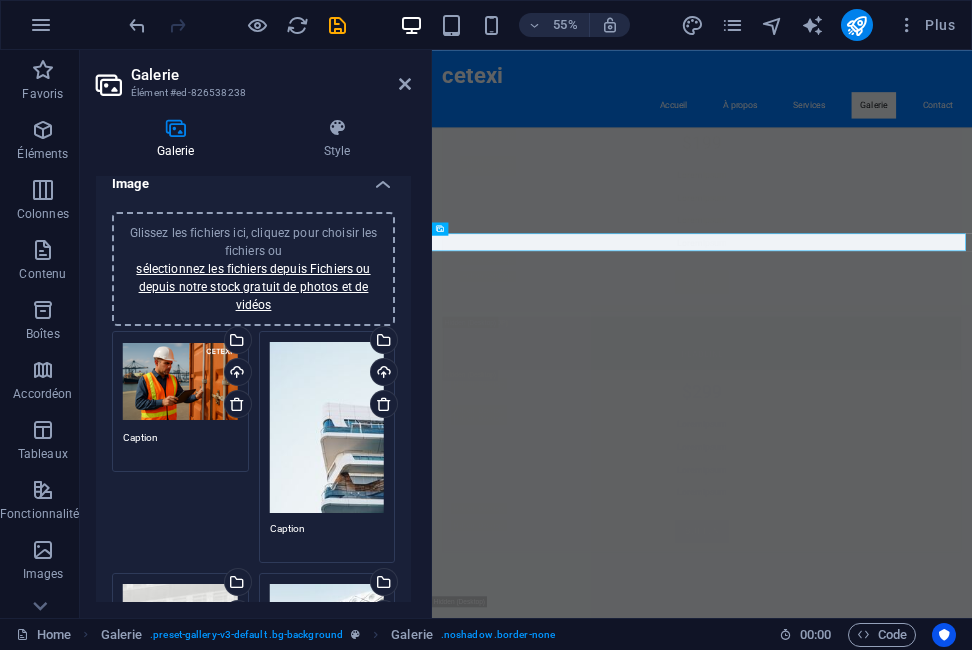 click on "Galerie Élément #ed-826538238 Galerie Style Image Glissez les fichiers ici, cliquez pour choisir les fichiers ou  sélectionnez les fichiers depuis Fichiers ou depuis notre stock gratuit de photos et de vidéos Glissez les fichiers ici, cliquez pour choisir les fichiers ou  sélectionnez les fichiers depuis Fichiers ou depuis notre stock gratuit de photos et de vidéos Sélectionnez les fichiers depuis le Gestionnaire de fichiers, les photos du stock ou téléversez un ou plusieurs fichiers Téléverser Caption Glissez les fichiers ici, cliquez pour choisir les fichiers ou  sélectionnez les fichiers depuis Fichiers ou depuis notre stock gratuit de photos et de vidéos Sélectionnez les fichiers depuis le Gestionnaire de fichiers, les photos du stock ou téléversez un ou plusieurs fichiers Téléverser Caption Glissez les fichiers ici, cliquez pour choisir les fichiers ou  sélectionnez les fichiers depuis Fichiers ou depuis notre stock gratuit de photos et de vidéos Téléverser Caption Téléverser 16:9" at bounding box center (256, 334) 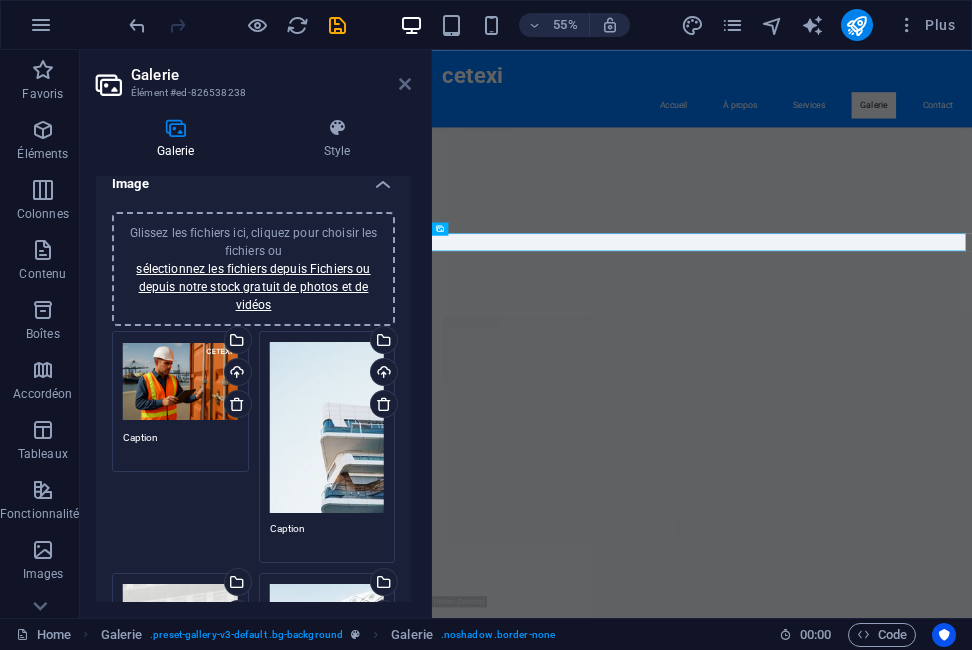 click at bounding box center (405, 84) 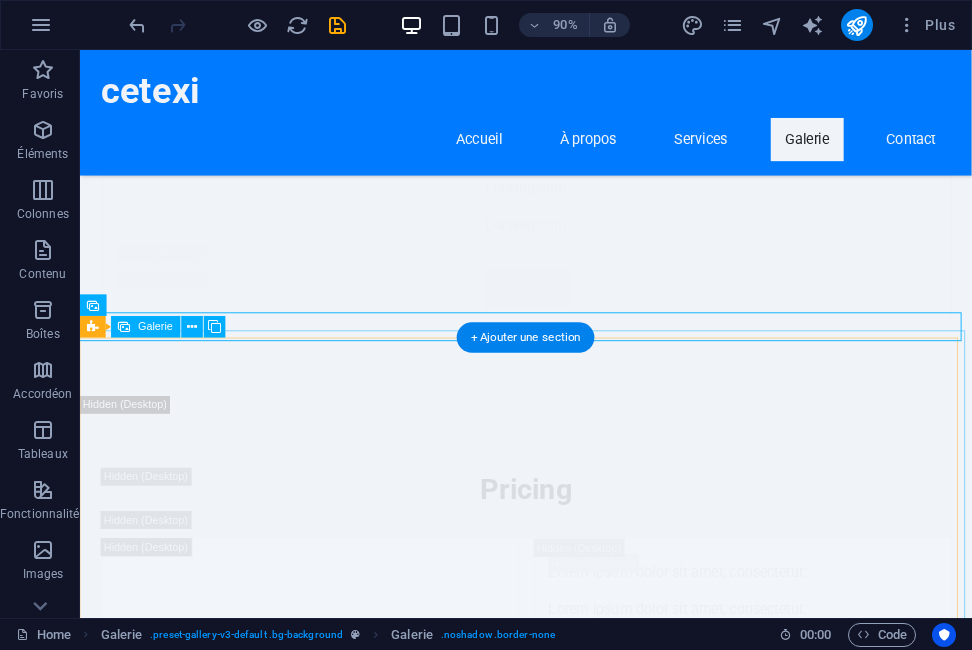 scroll, scrollTop: 15864, scrollLeft: 0, axis: vertical 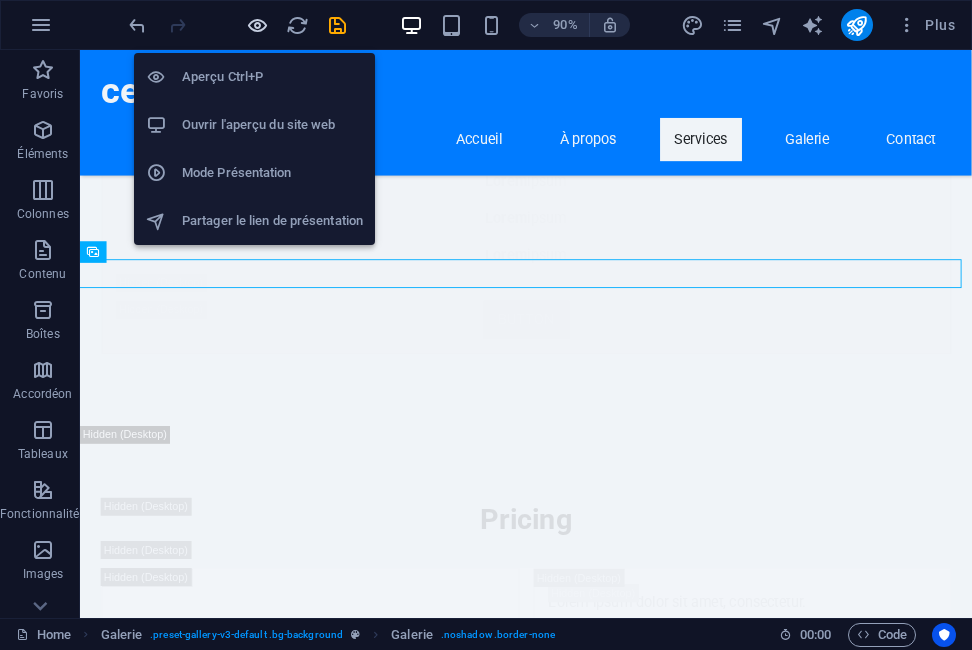 click at bounding box center [257, 25] 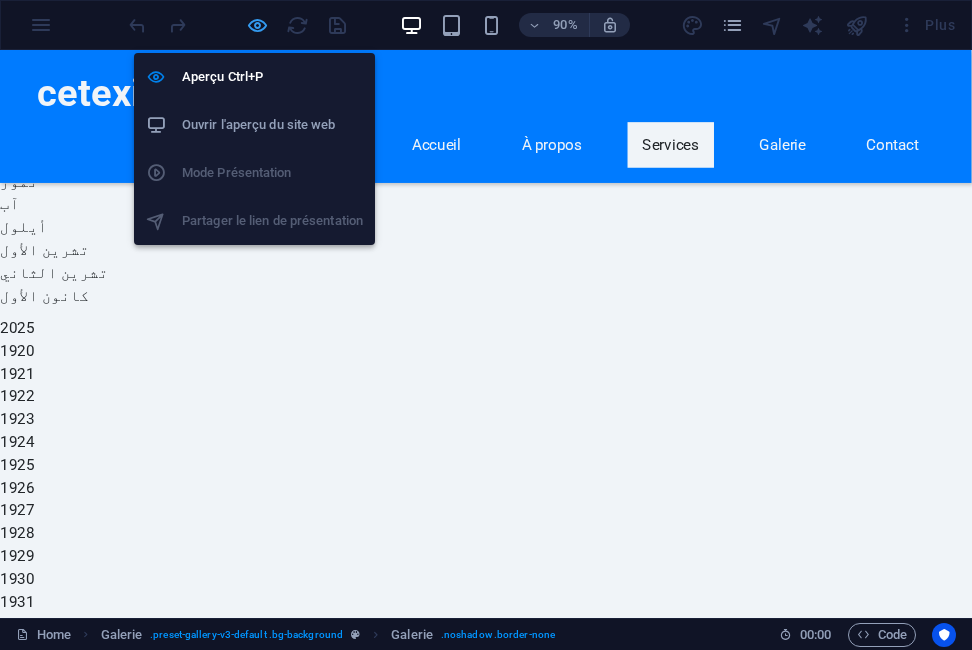 scroll, scrollTop: 1477, scrollLeft: 0, axis: vertical 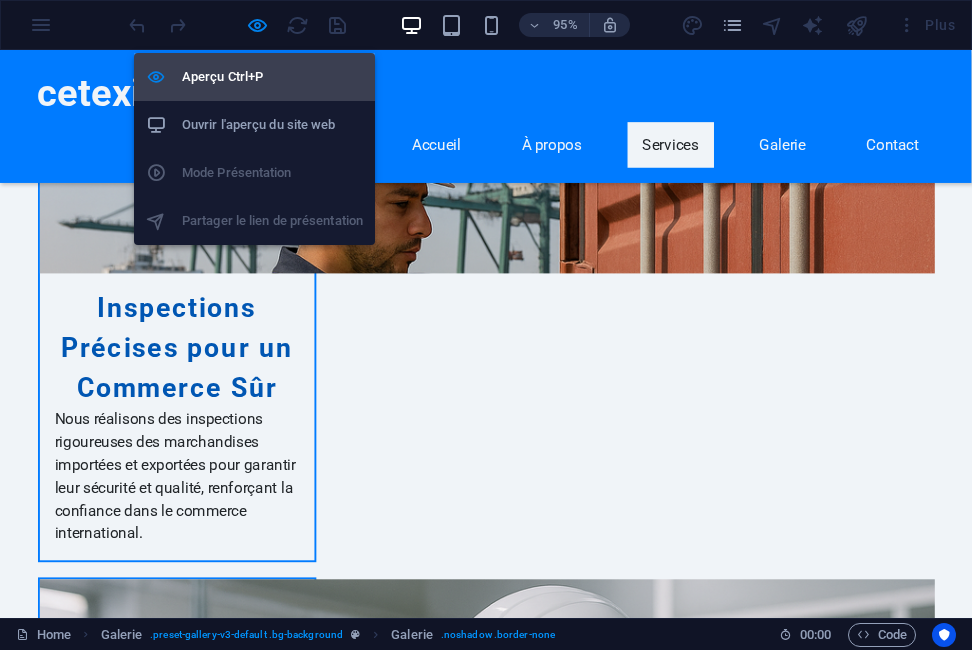 click on "Aperçu Ctrl+P" at bounding box center [272, 77] 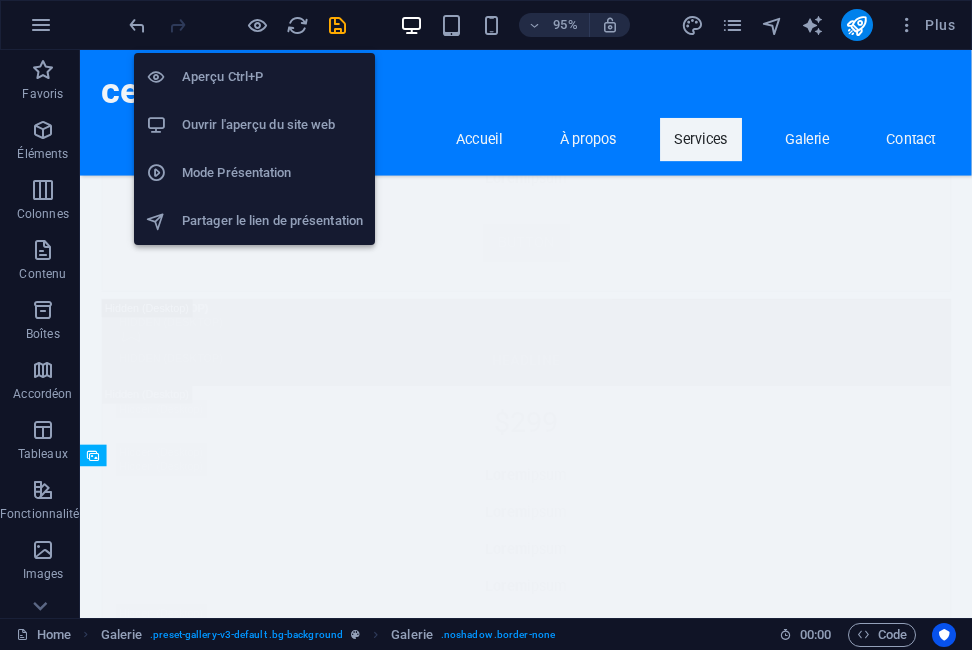 scroll, scrollTop: 15956, scrollLeft: 0, axis: vertical 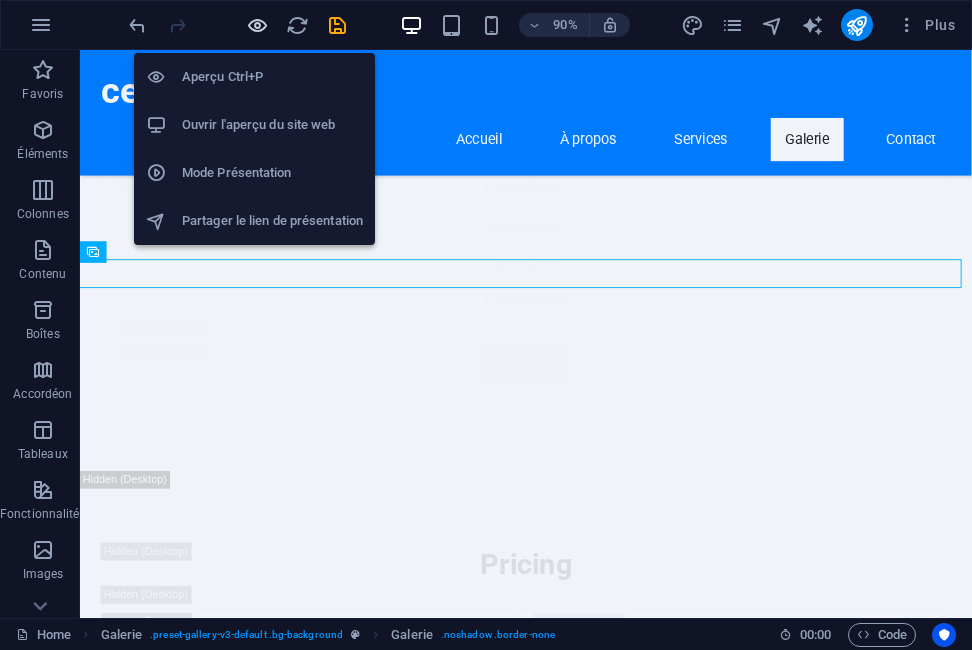 click at bounding box center [257, 25] 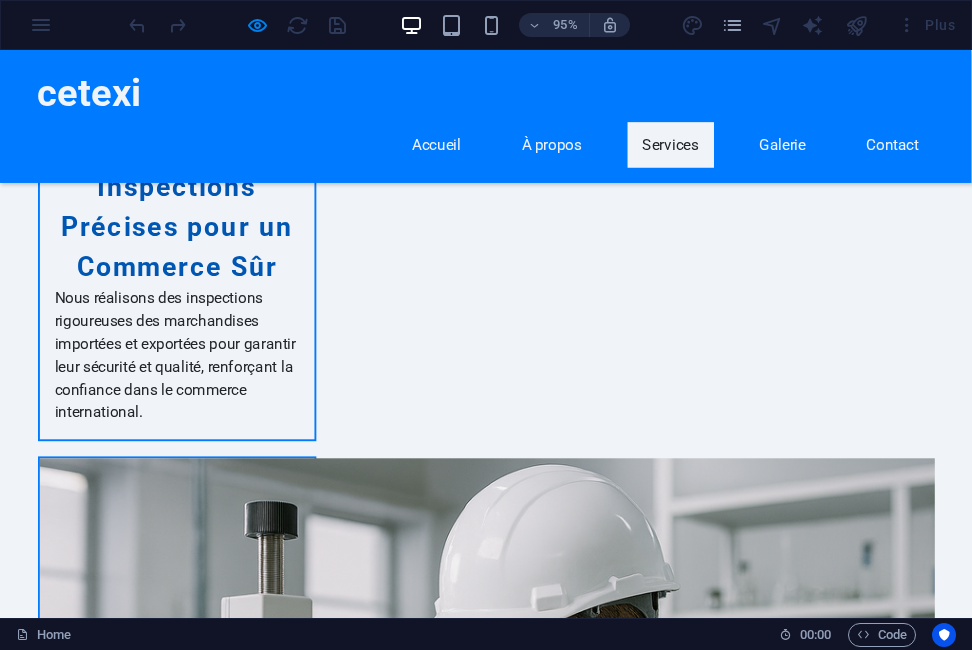 scroll, scrollTop: 1204, scrollLeft: 0, axis: vertical 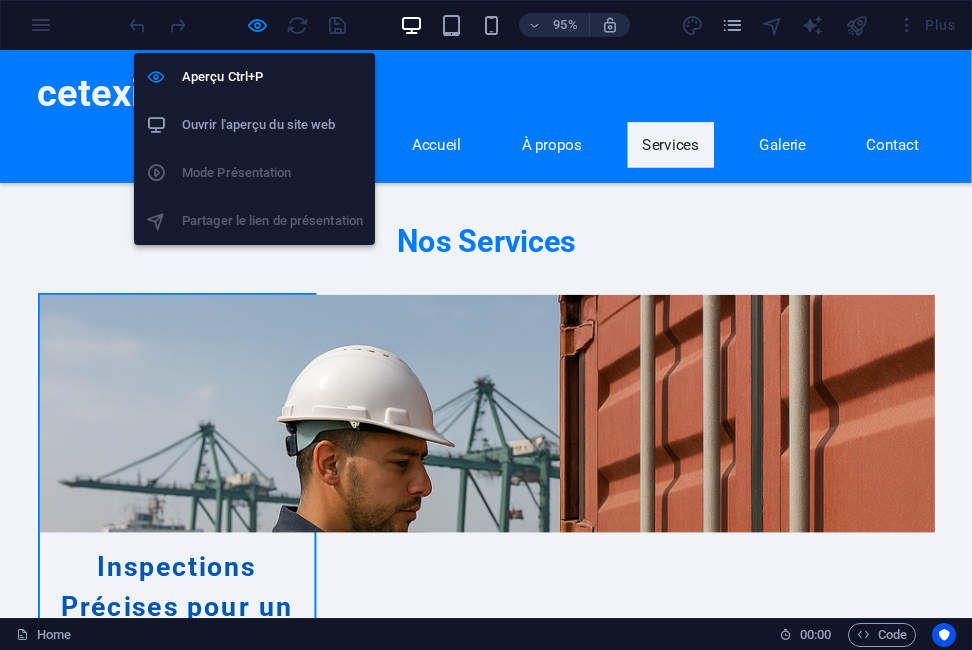 drag, startPoint x: 258, startPoint y: 17, endPoint x: 236, endPoint y: 130, distance: 115.12167 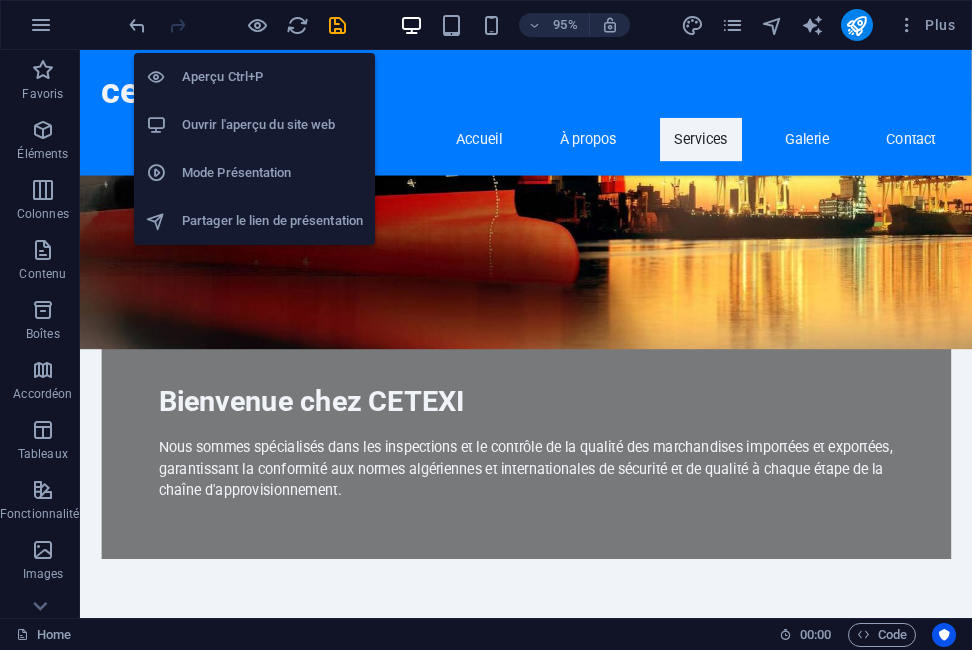 scroll, scrollTop: 4608, scrollLeft: 0, axis: vertical 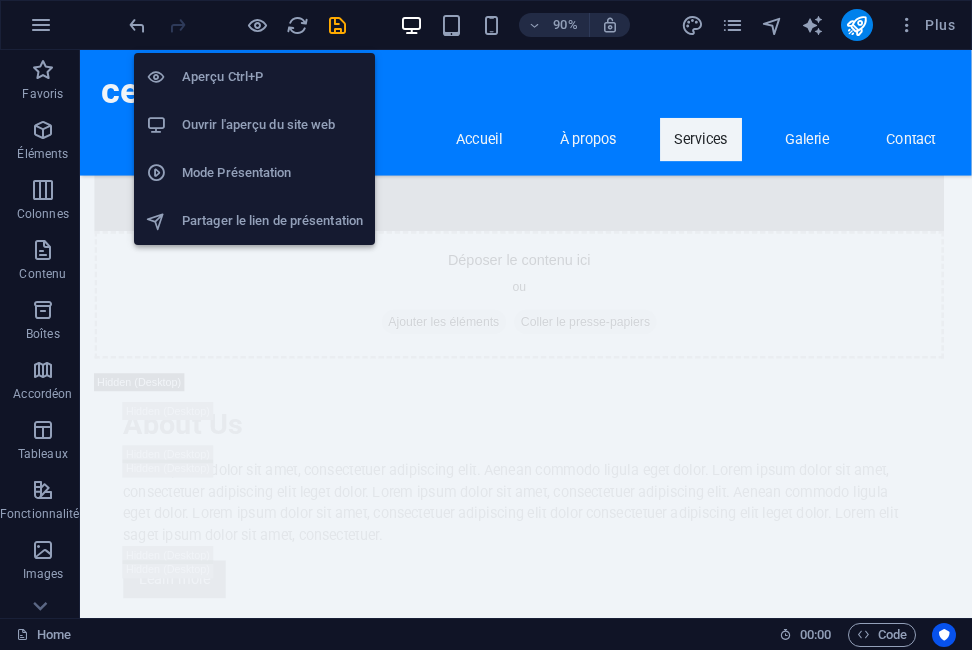 click on "Ouvrir l'aperçu du site web" at bounding box center (272, 125) 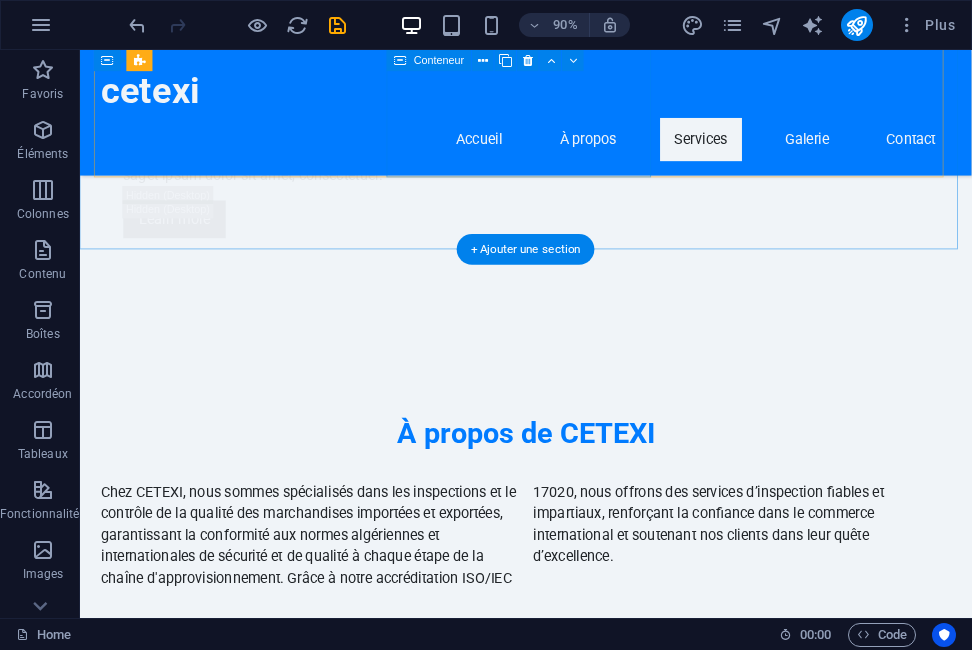 scroll, scrollTop: 5108, scrollLeft: 0, axis: vertical 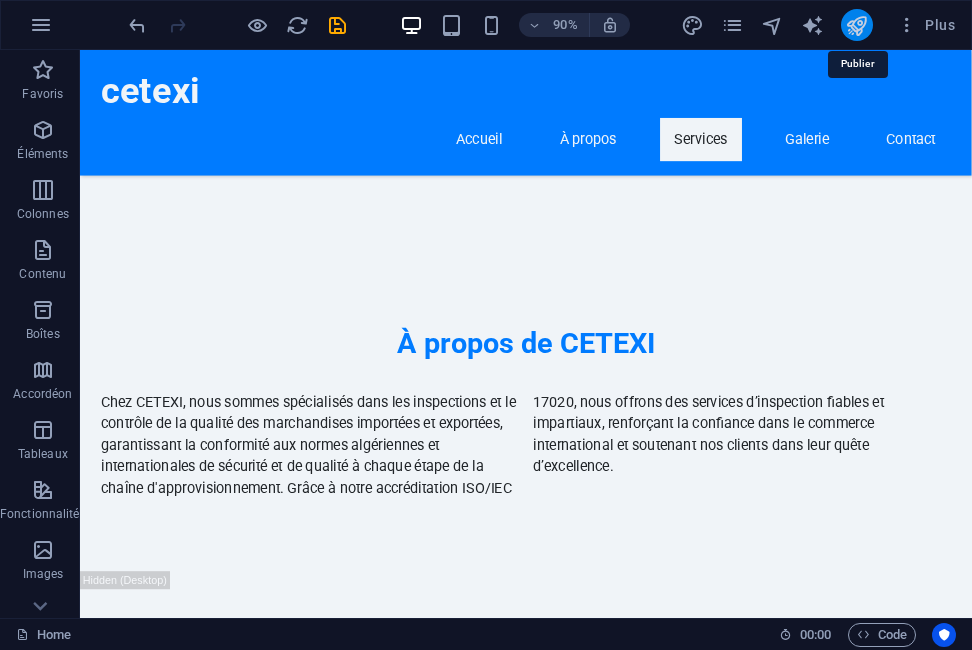 click at bounding box center [856, 25] 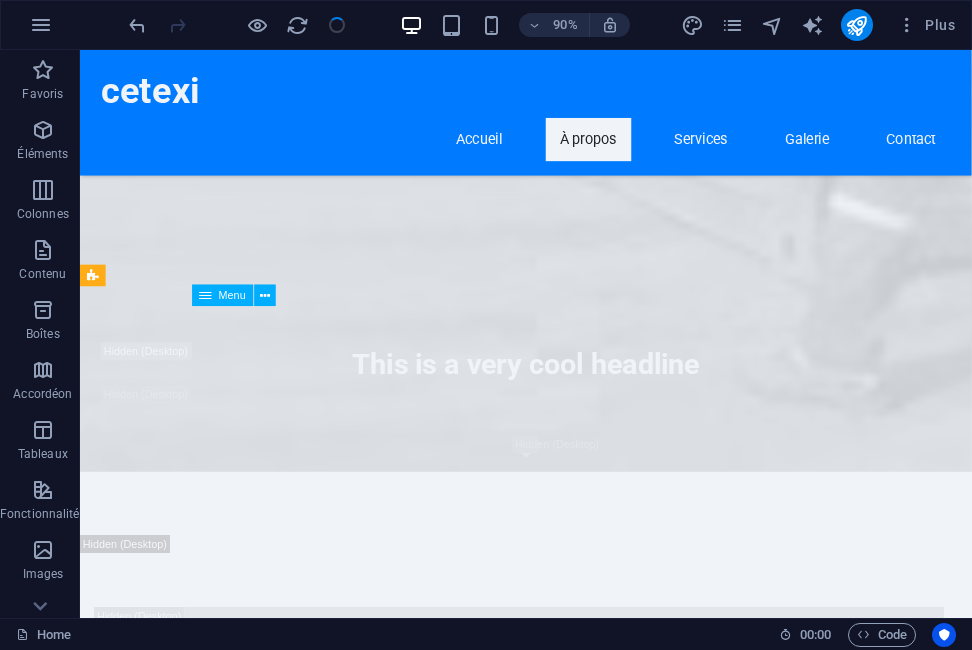 scroll, scrollTop: 3216, scrollLeft: 0, axis: vertical 